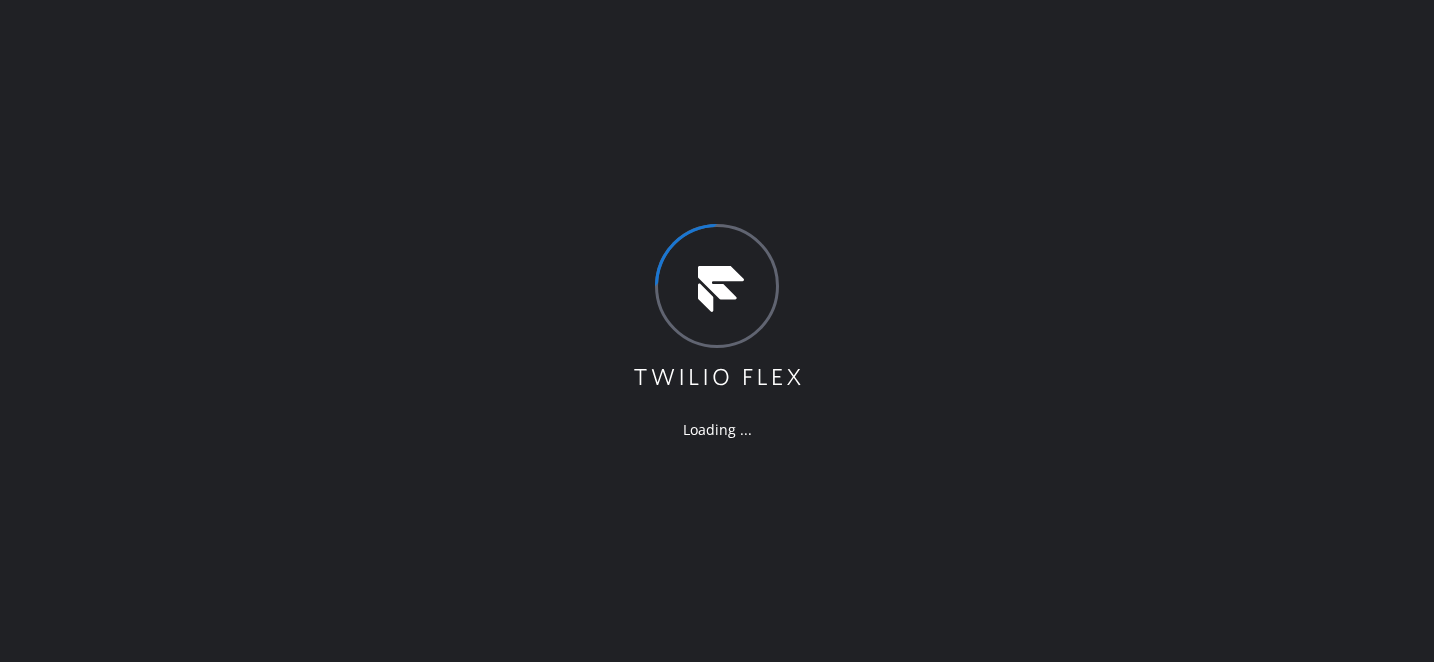 scroll, scrollTop: 0, scrollLeft: 0, axis: both 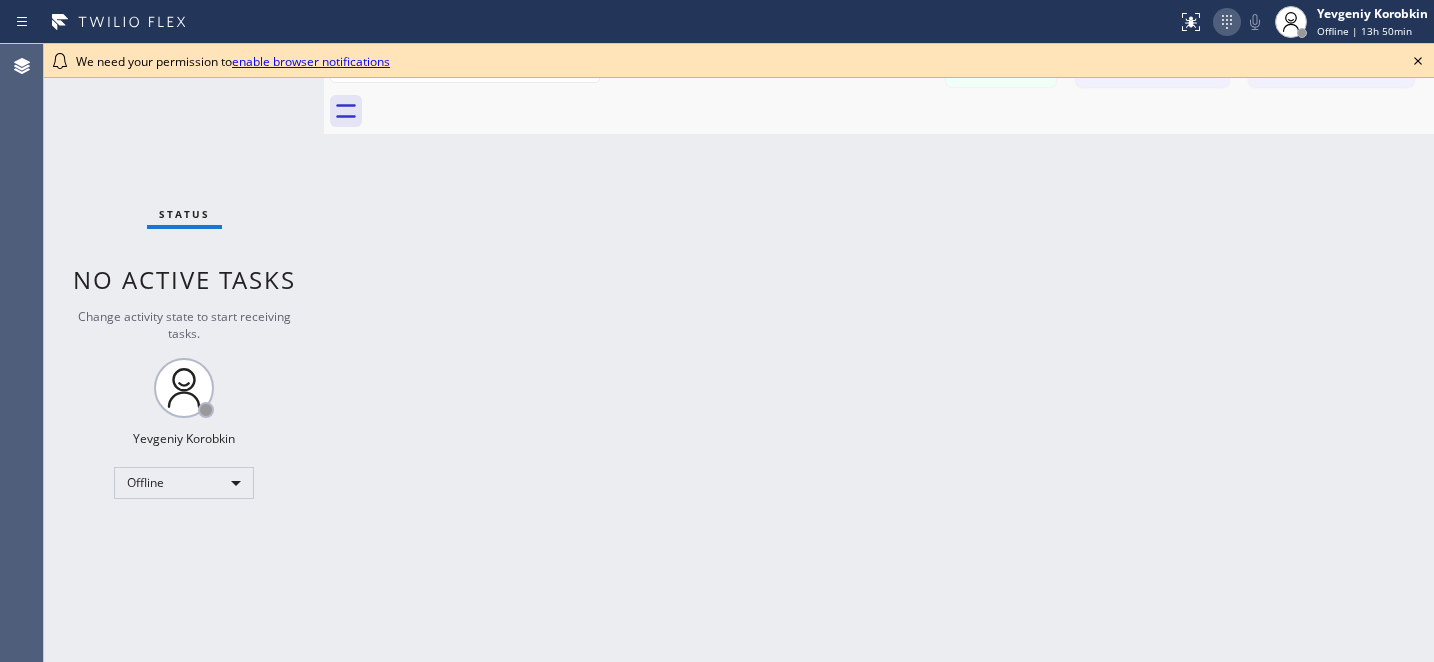 drag, startPoint x: 1422, startPoint y: 64, endPoint x: 1230, endPoint y: 22, distance: 196.54007 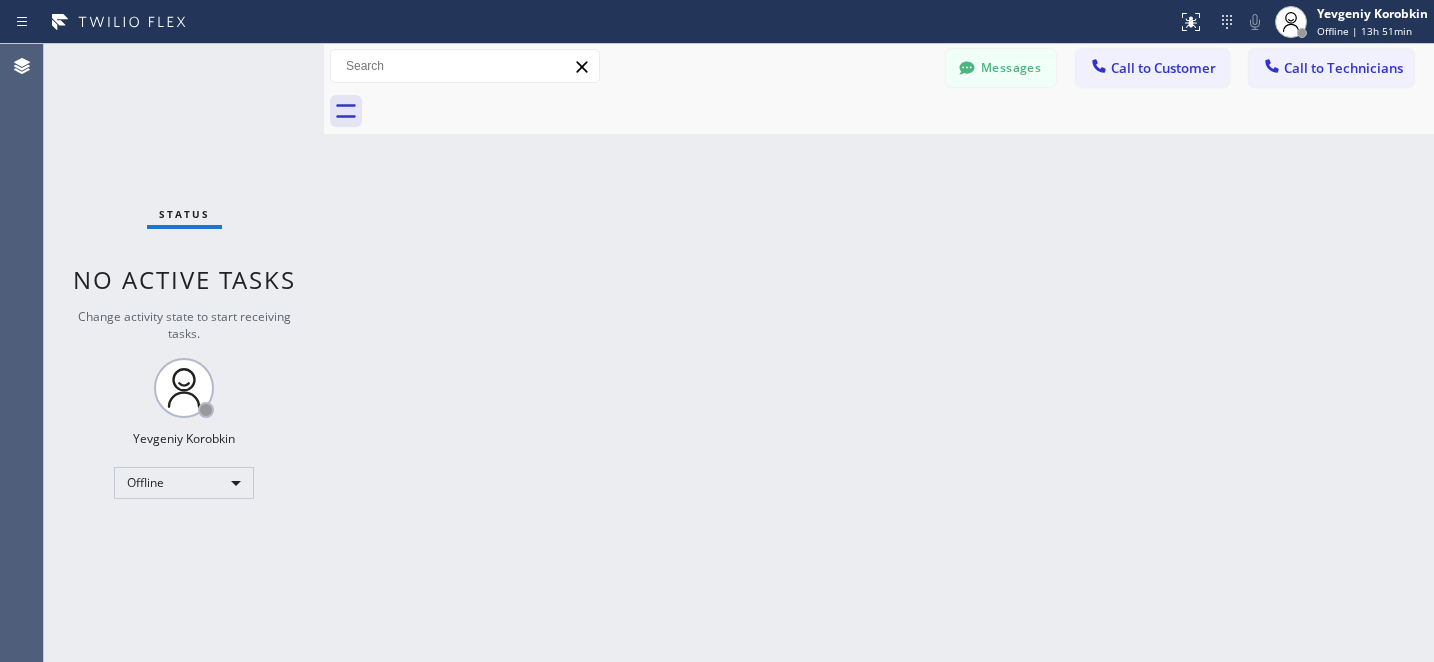 click on "Messages Call to Customer Call to Technicians Outbound call Location Search location Your caller id phone number Customer number Call Outbound call Technician Search Technician Your caller id phone number Your caller id phone number [PHONE] Call" at bounding box center [879, 66] 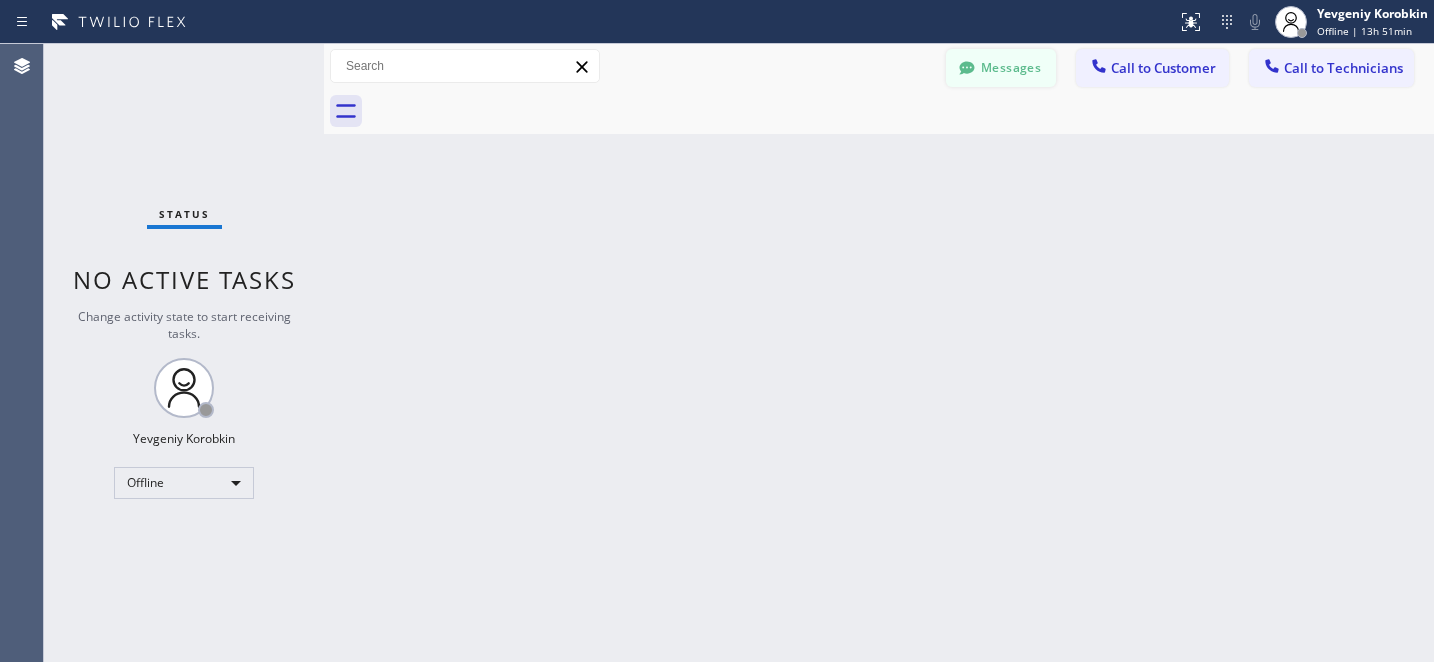 click on "Messages" at bounding box center (1001, 68) 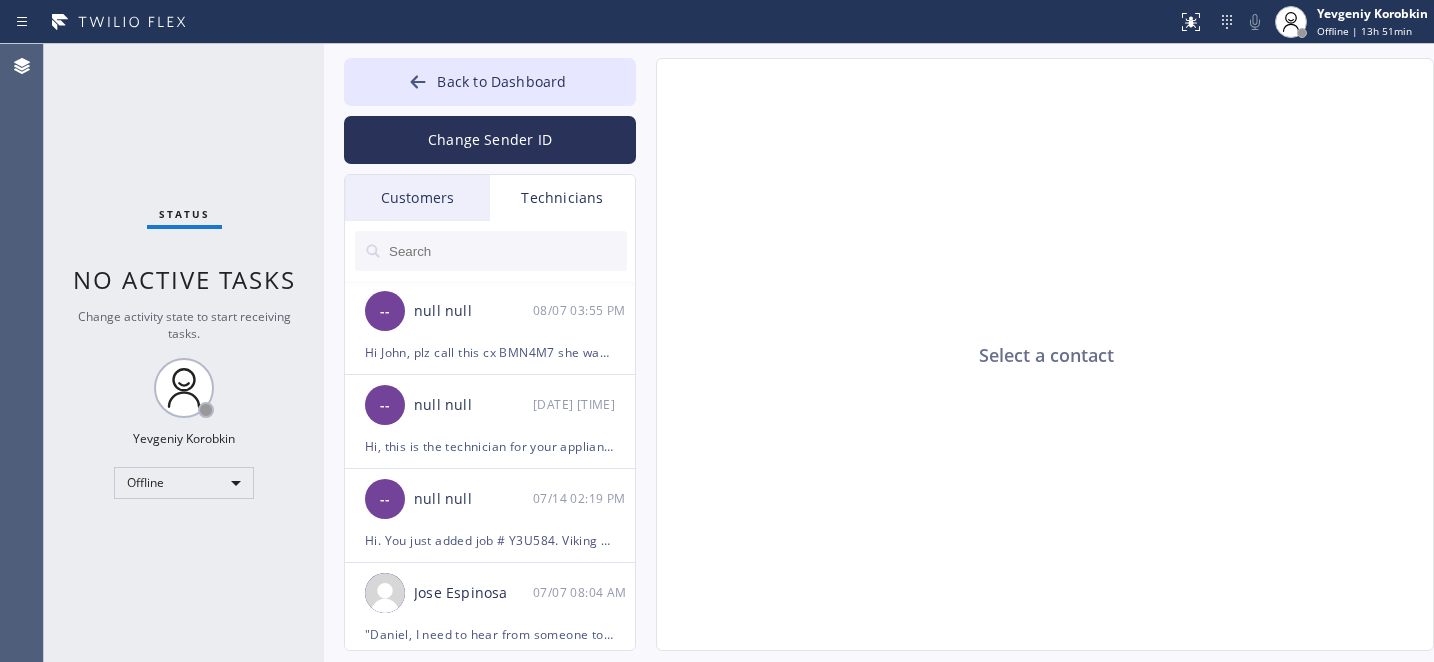 click on "Customers" at bounding box center (417, 198) 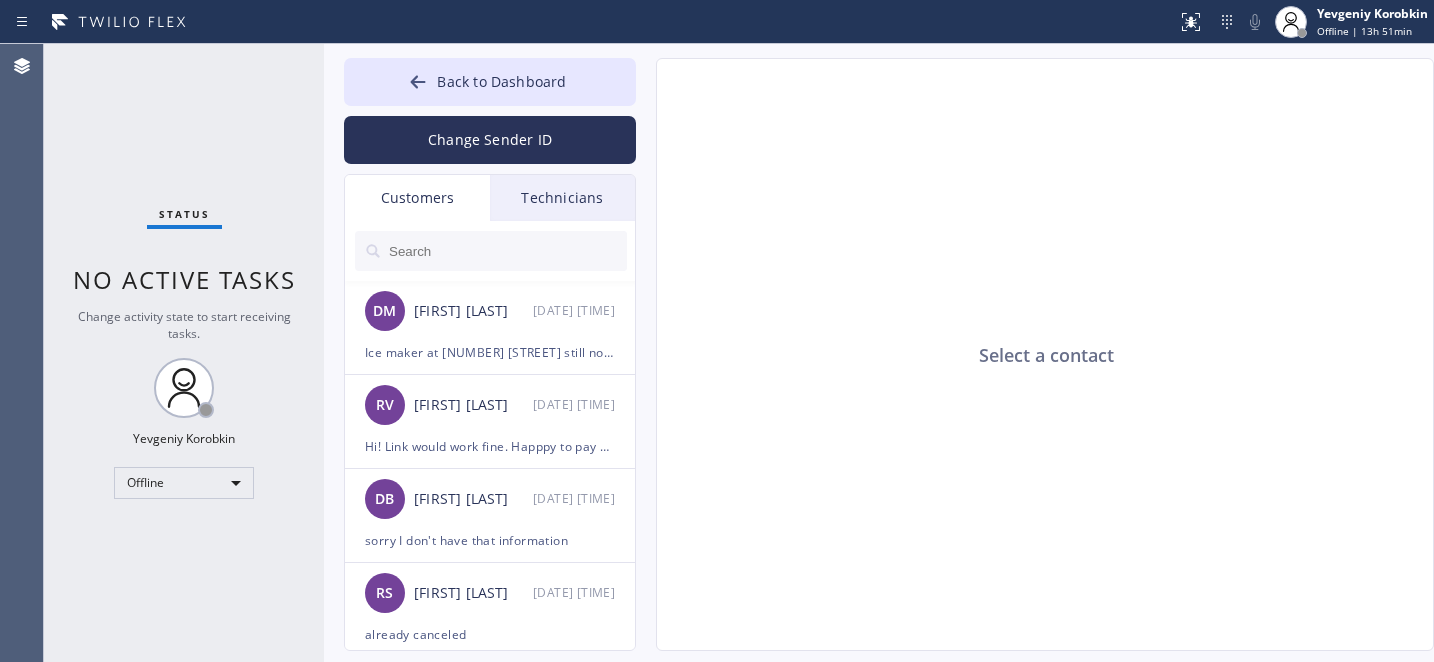 drag, startPoint x: 502, startPoint y: 344, endPoint x: 652, endPoint y: 304, distance: 155.24174 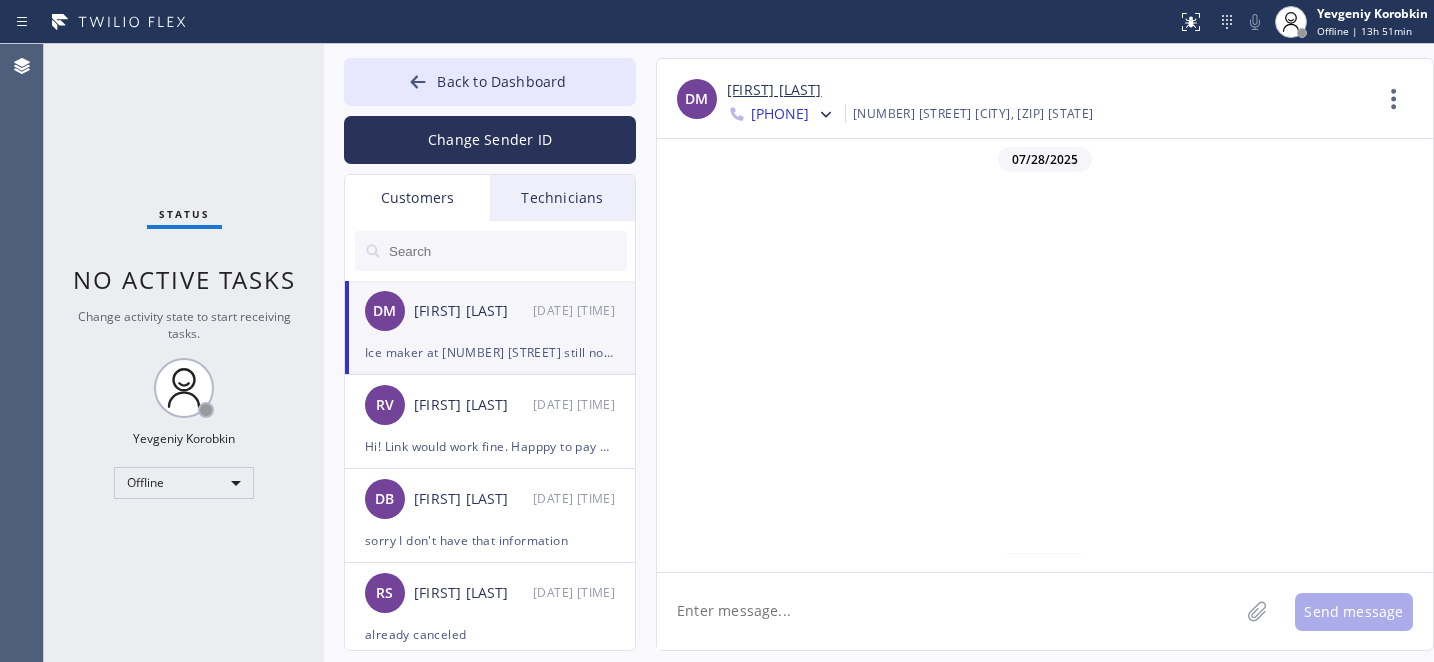 scroll, scrollTop: 1118, scrollLeft: 0, axis: vertical 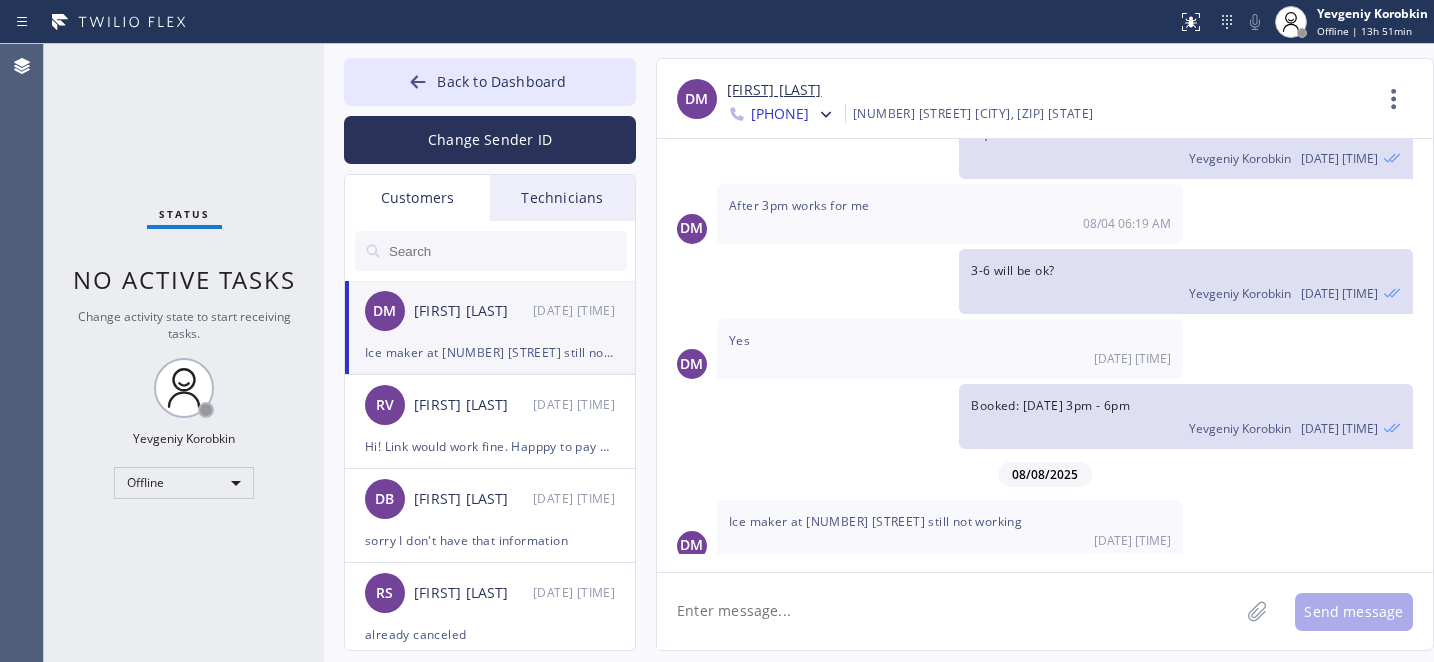 click 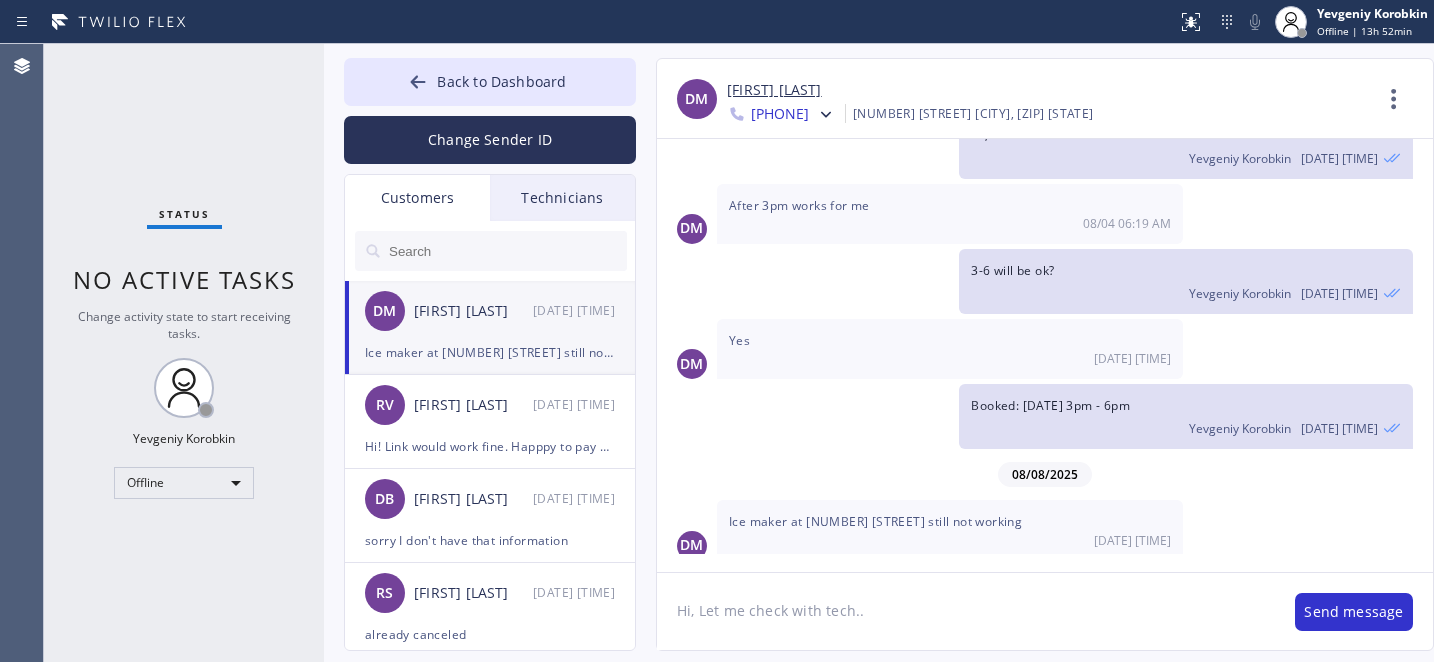 type on "Hi, Let me check with tech..." 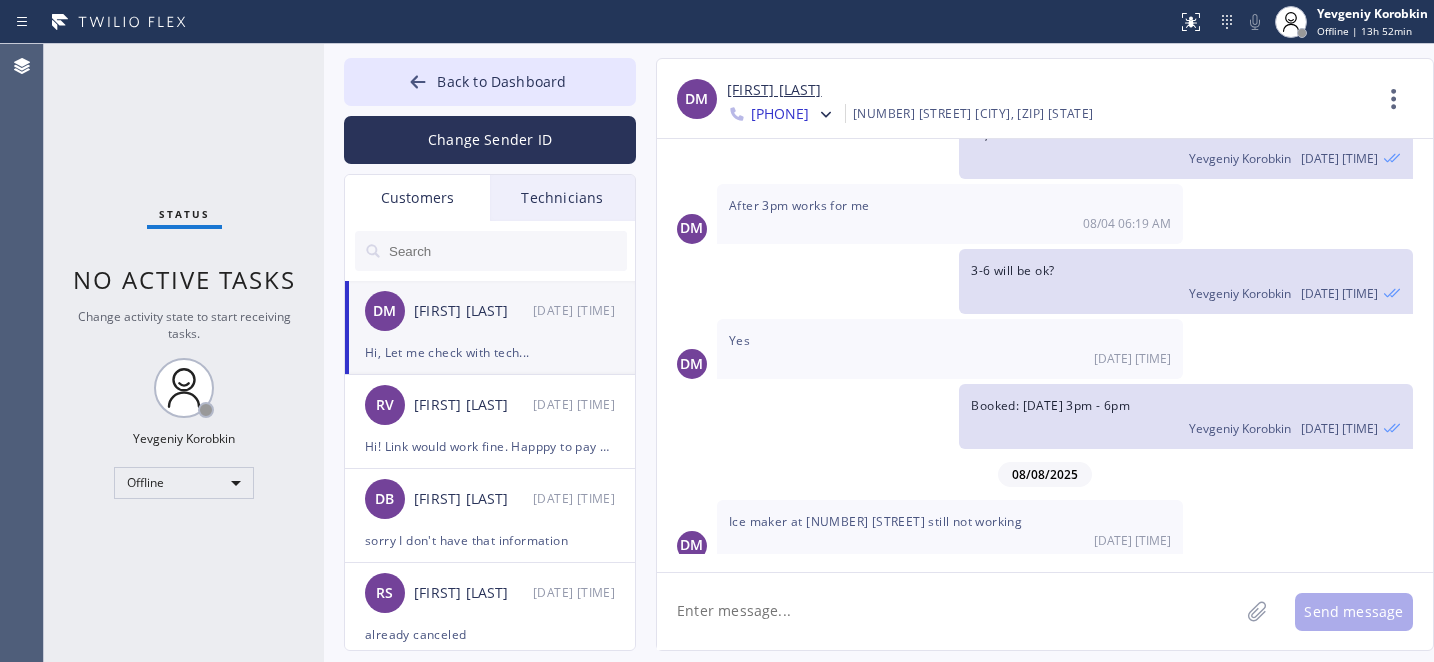 scroll, scrollTop: 1188, scrollLeft: 0, axis: vertical 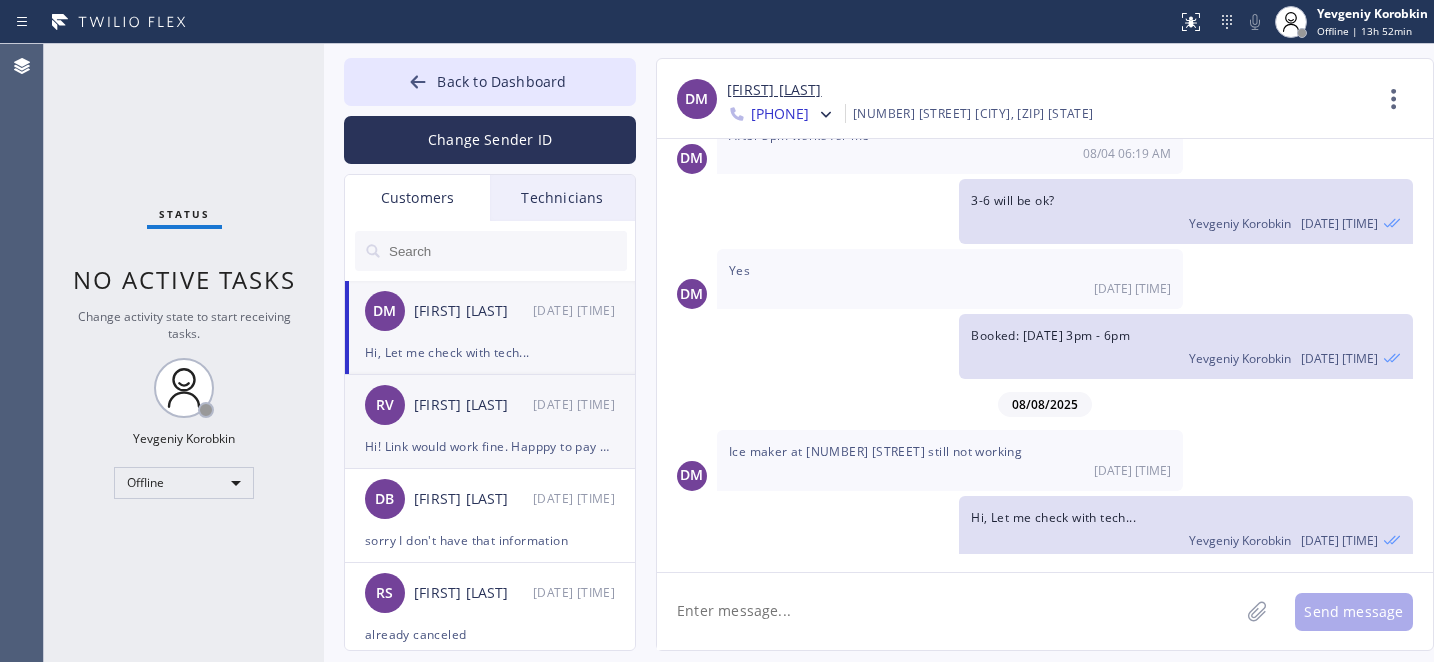 click on "Hi! Link would work fine. Happpy to pay via a link." at bounding box center (490, 446) 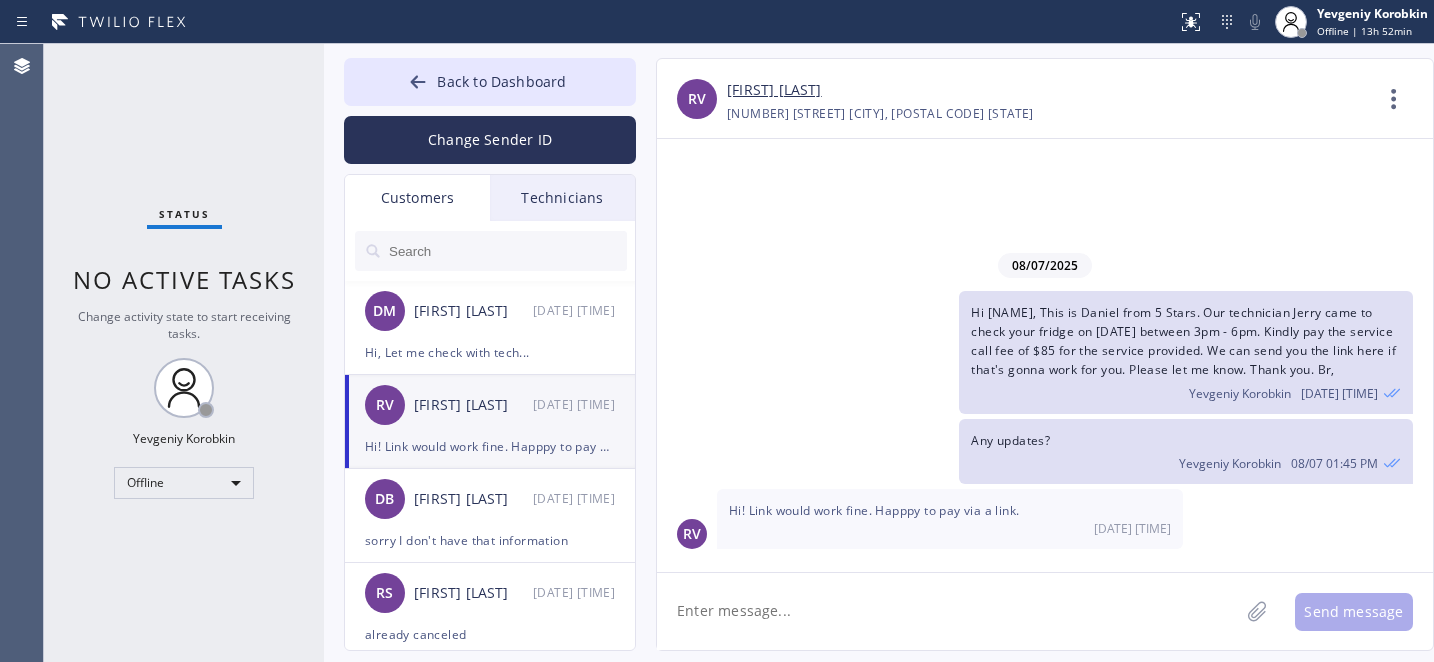 scroll, scrollTop: 0, scrollLeft: 0, axis: both 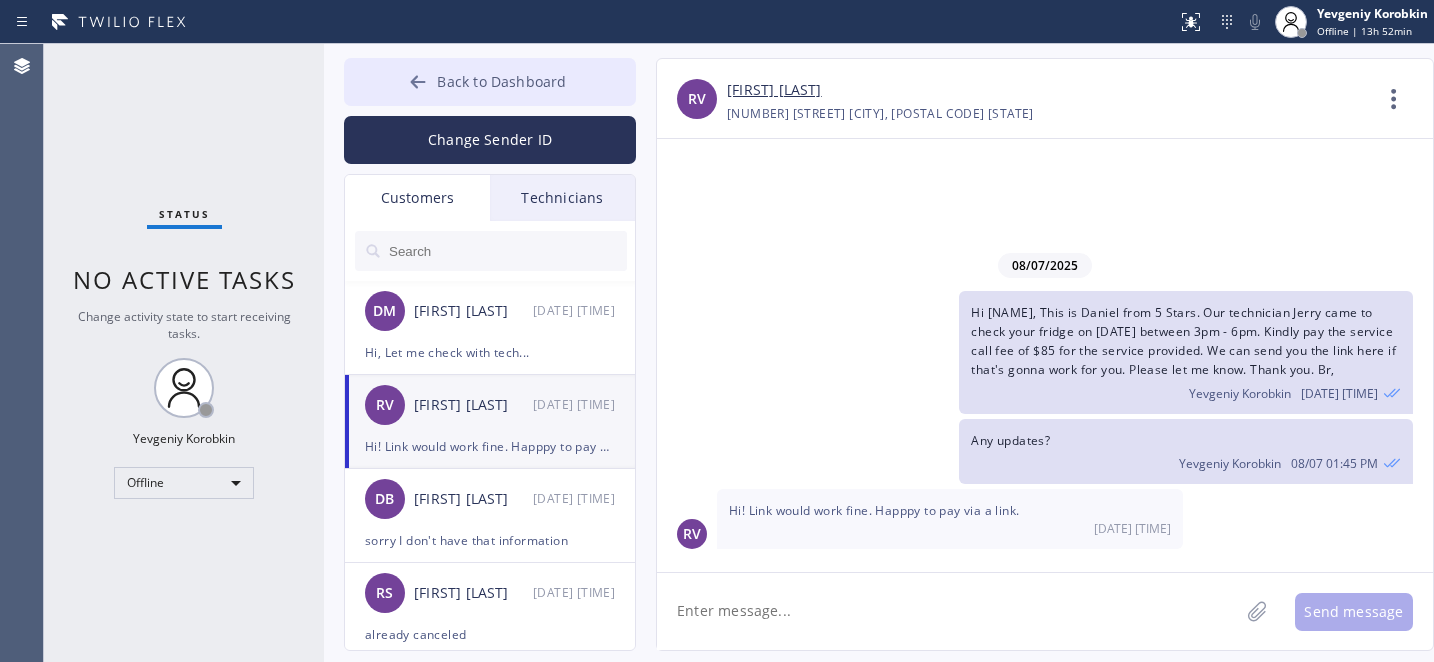 drag, startPoint x: 489, startPoint y: 91, endPoint x: 501, endPoint y: 101, distance: 15.6205 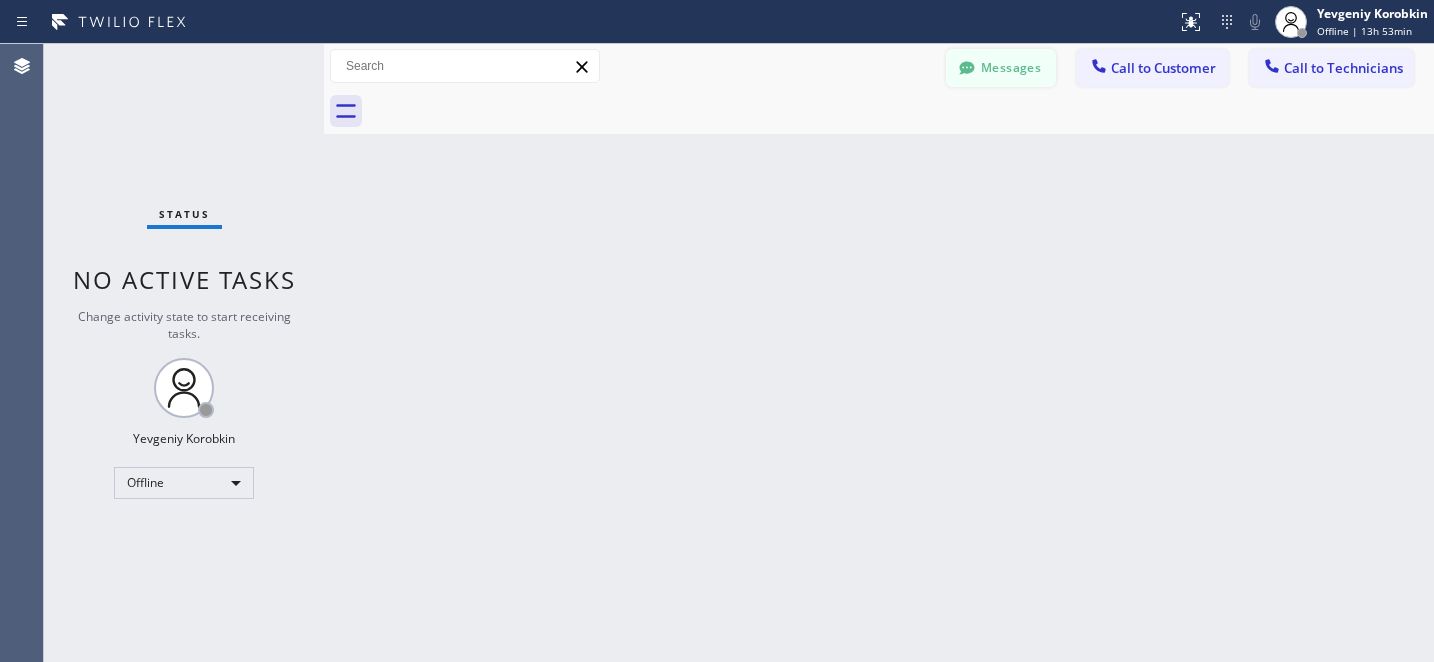 click on "Messages" at bounding box center [1001, 68] 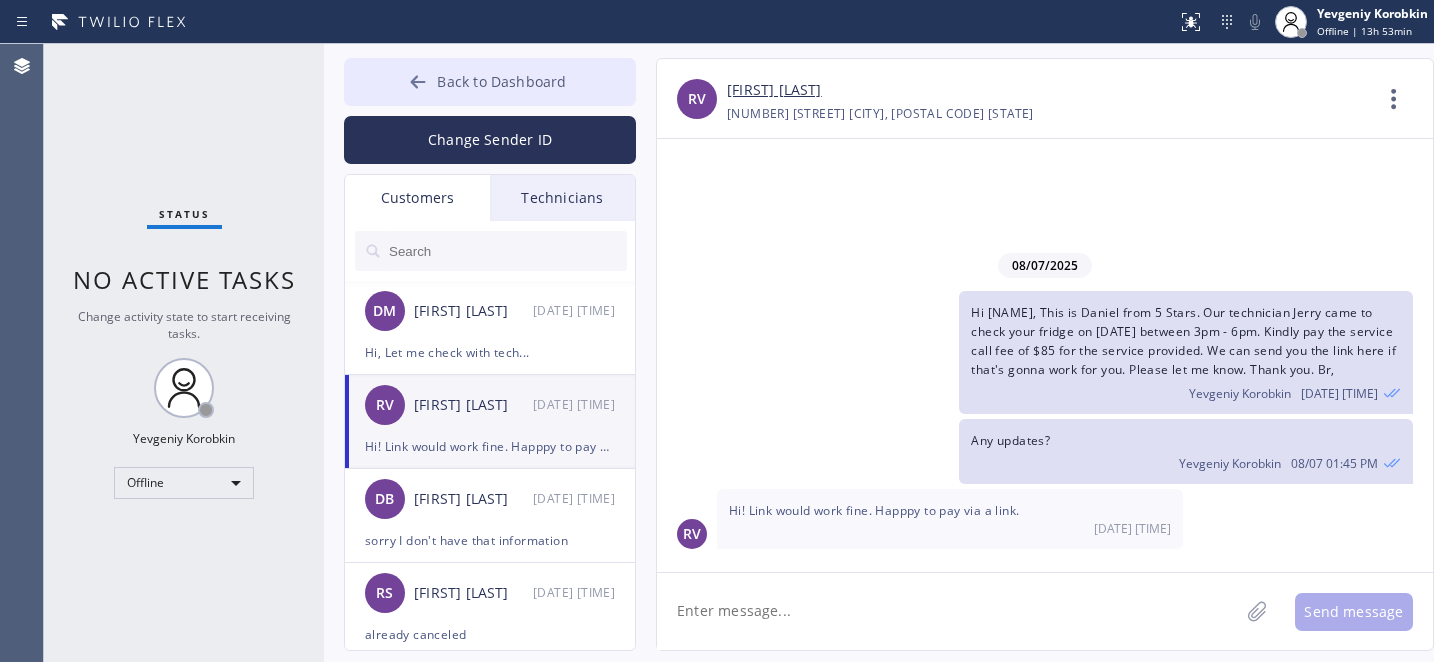 click on "Back to Dashboard" at bounding box center [490, 82] 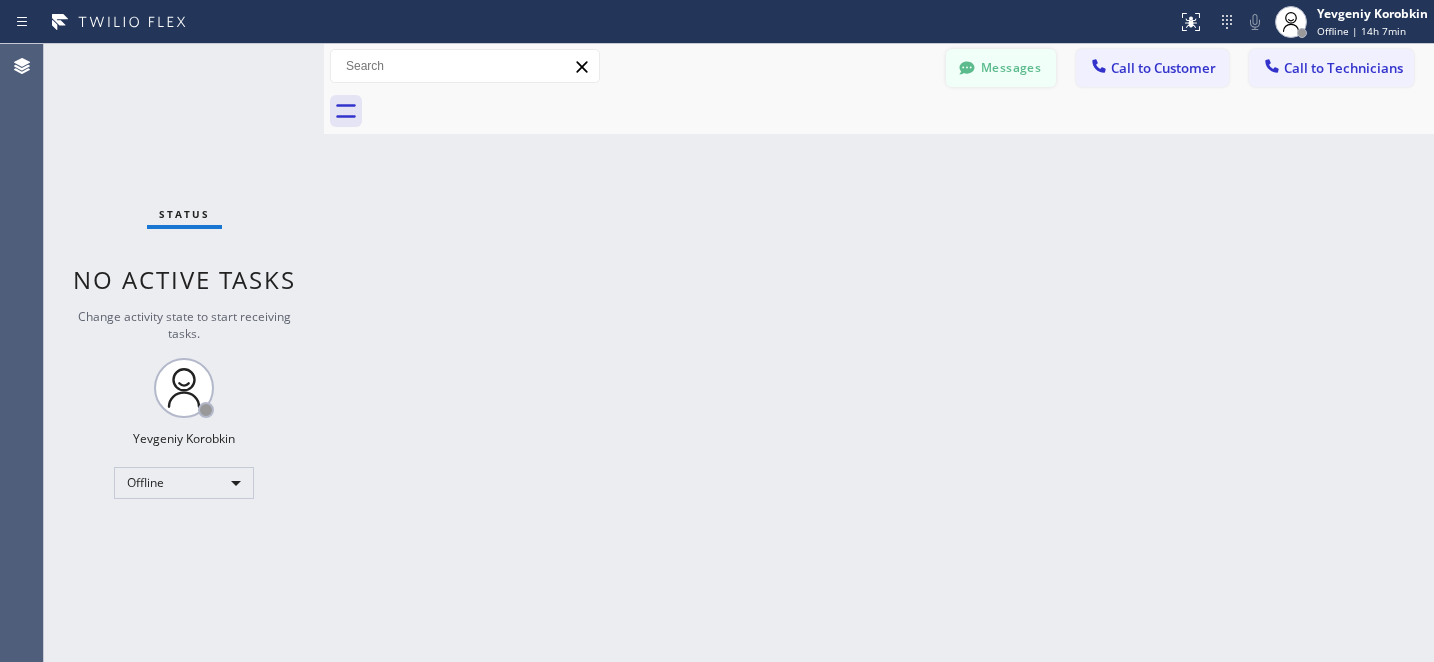 click on "Messages" at bounding box center (1001, 68) 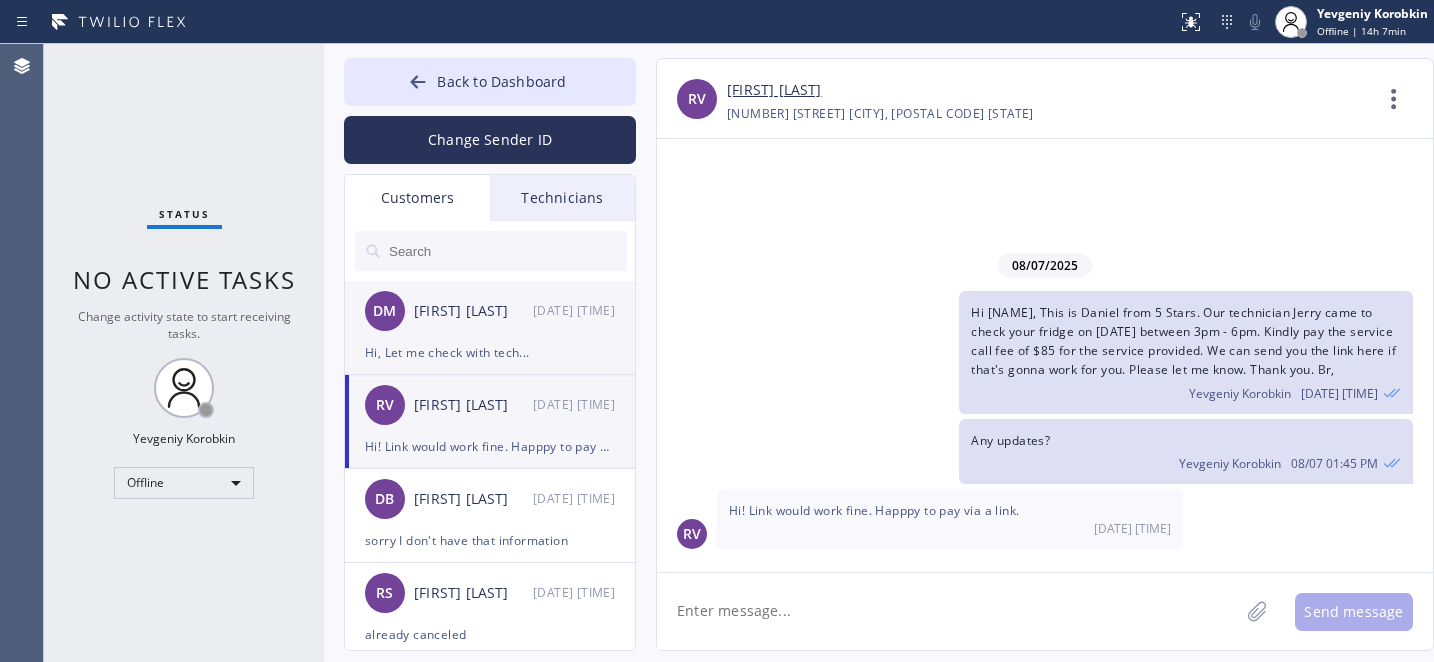 click on "Hi, Let me check with tech..." at bounding box center [490, 352] 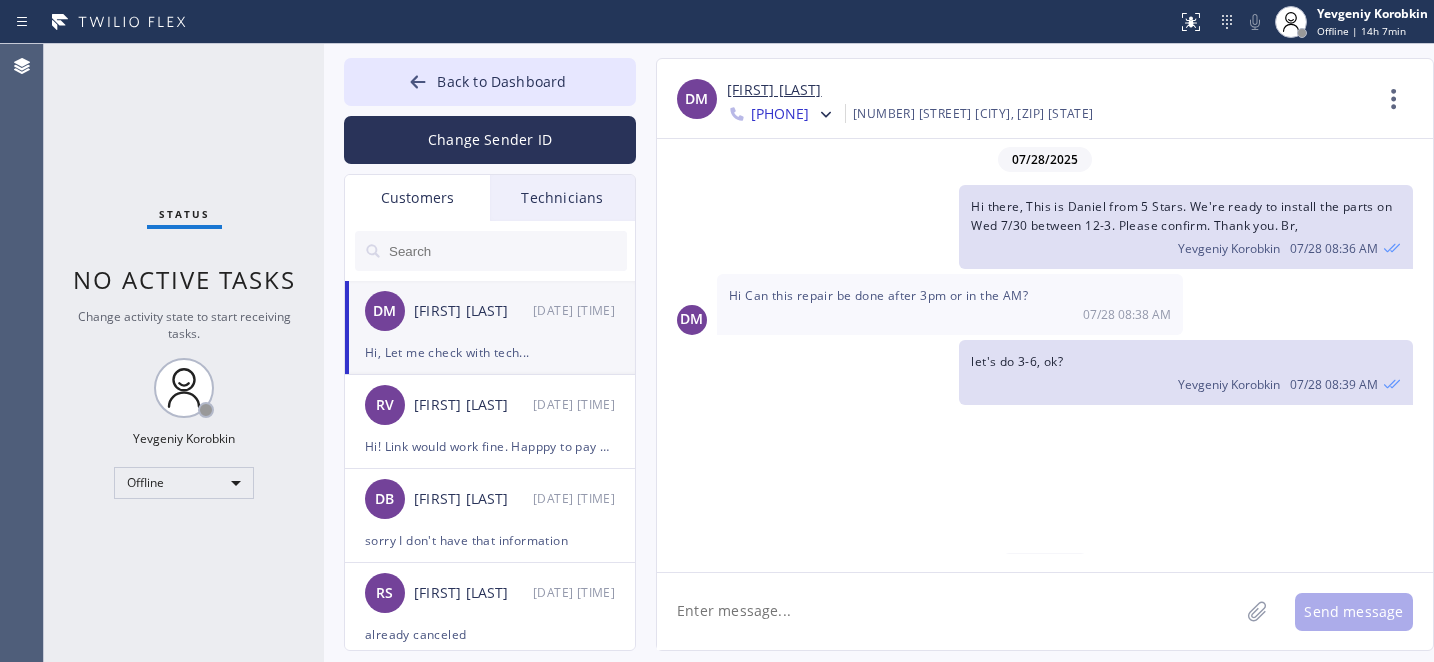 scroll, scrollTop: 1188, scrollLeft: 0, axis: vertical 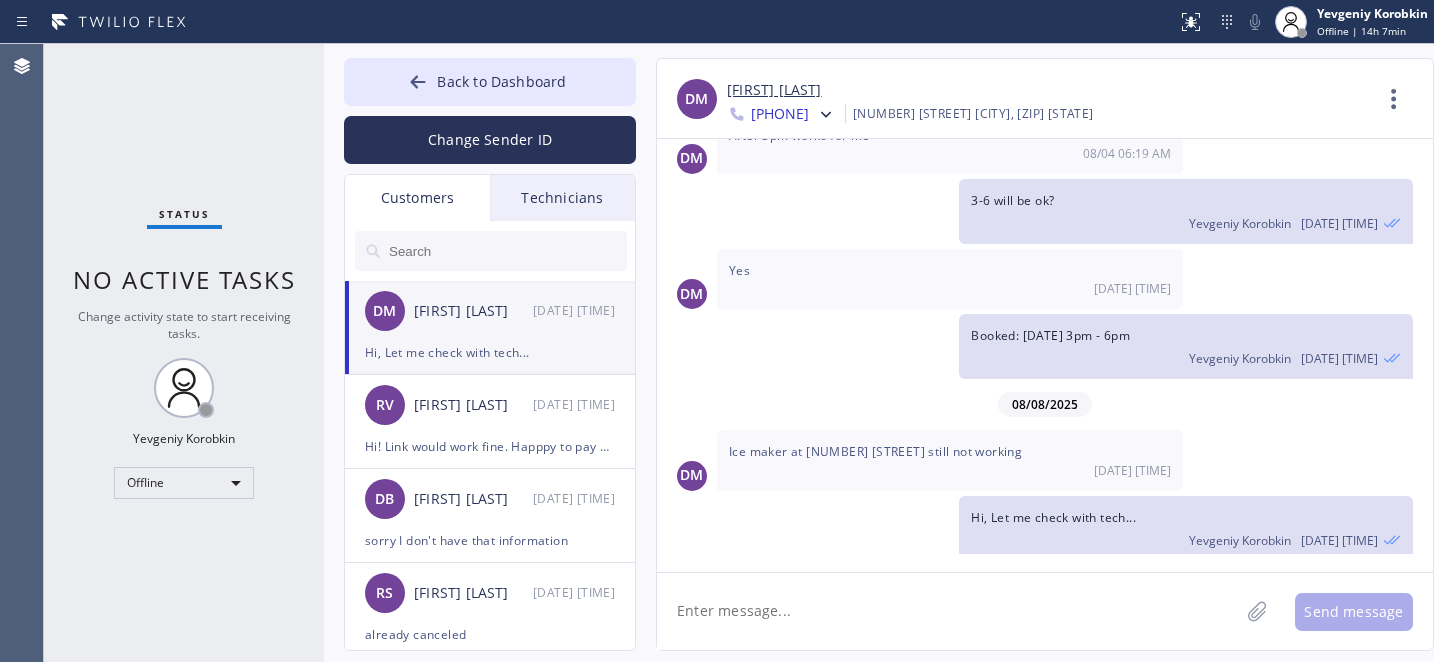 click 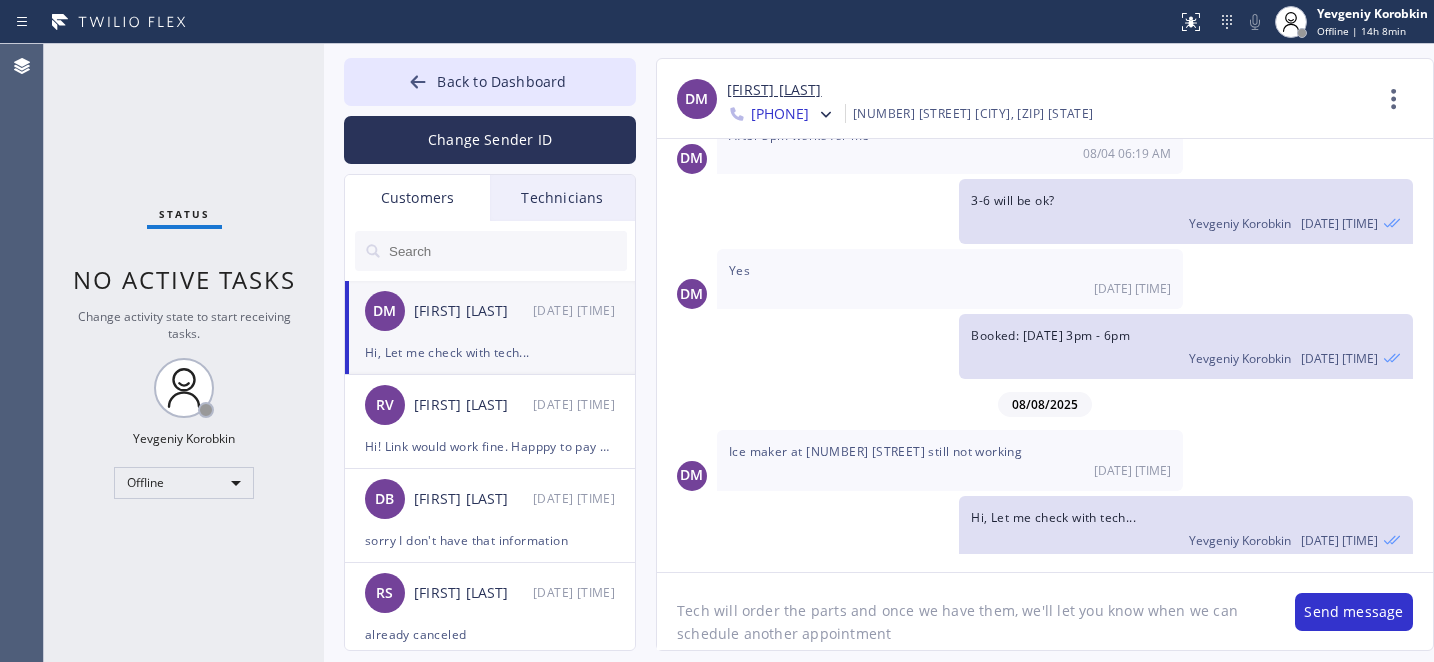 type on "Tech will order the parts and once we have them, we'll let you know when we can schedule another appointment." 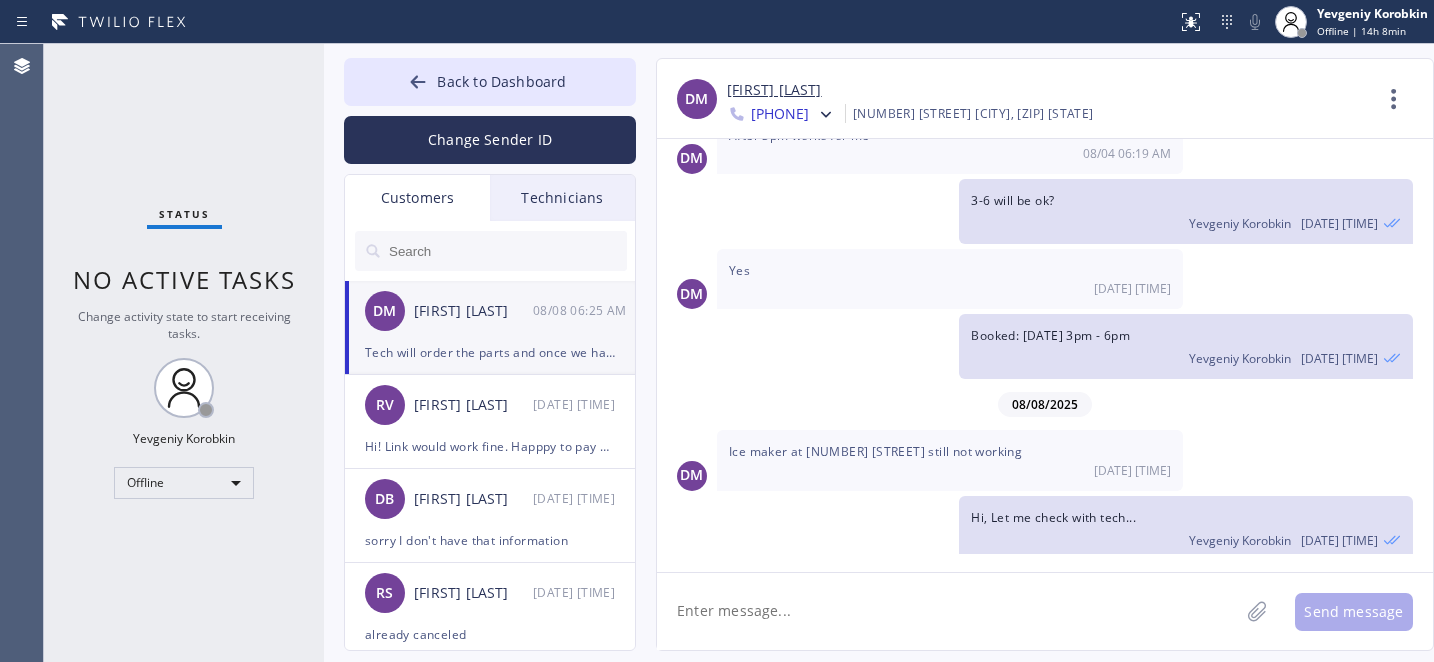 scroll, scrollTop: 1277, scrollLeft: 0, axis: vertical 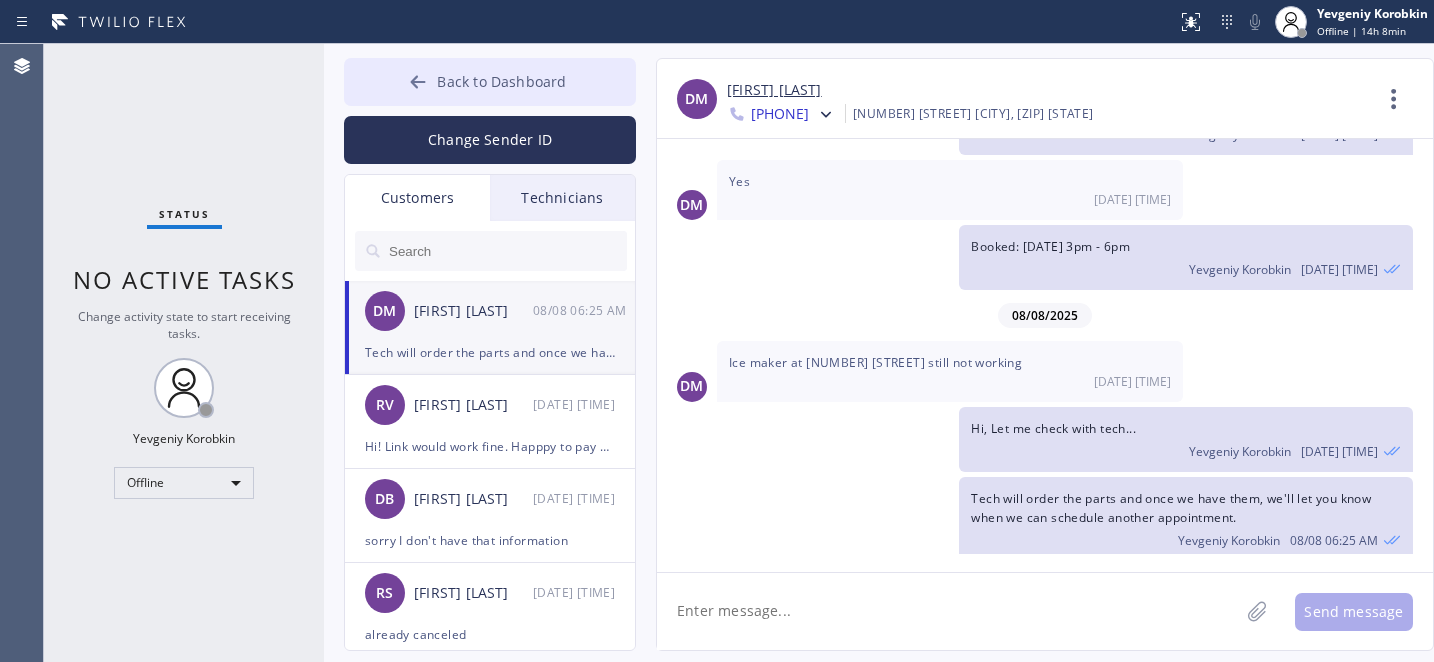 click on "Back to Dashboard" at bounding box center [490, 82] 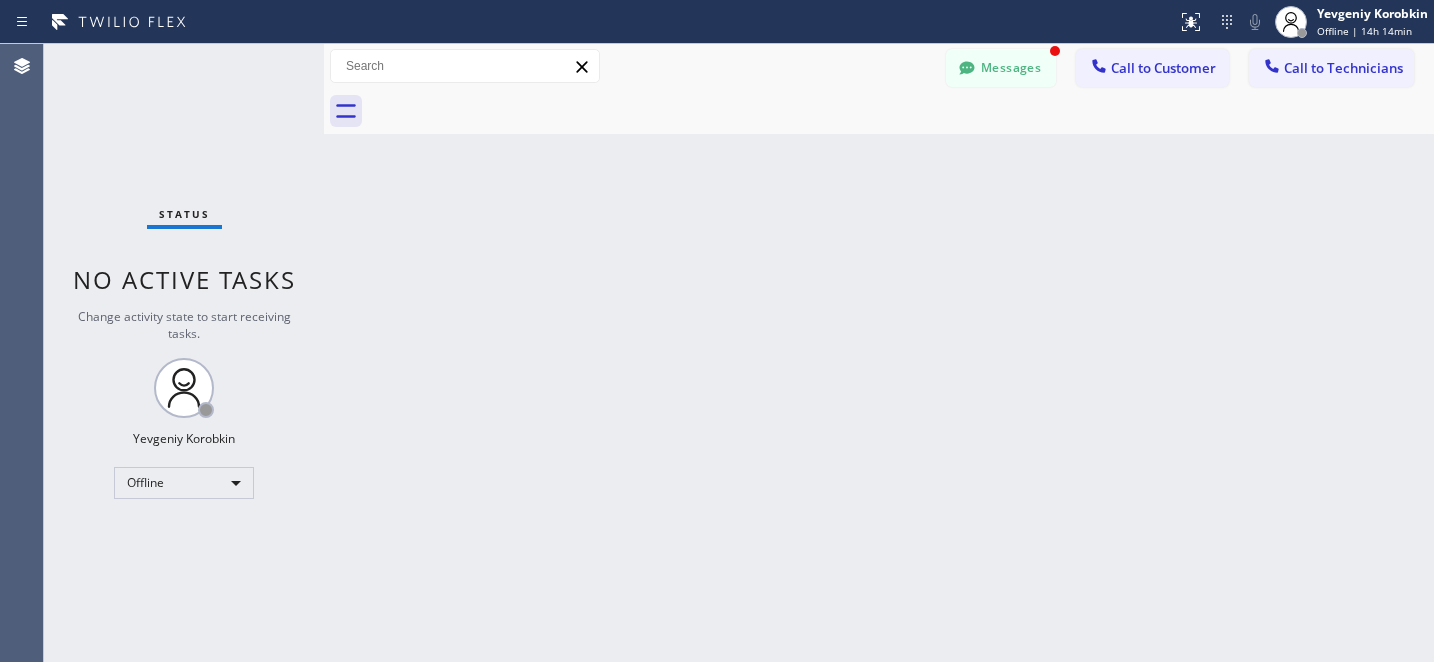 scroll, scrollTop: 1341, scrollLeft: 0, axis: vertical 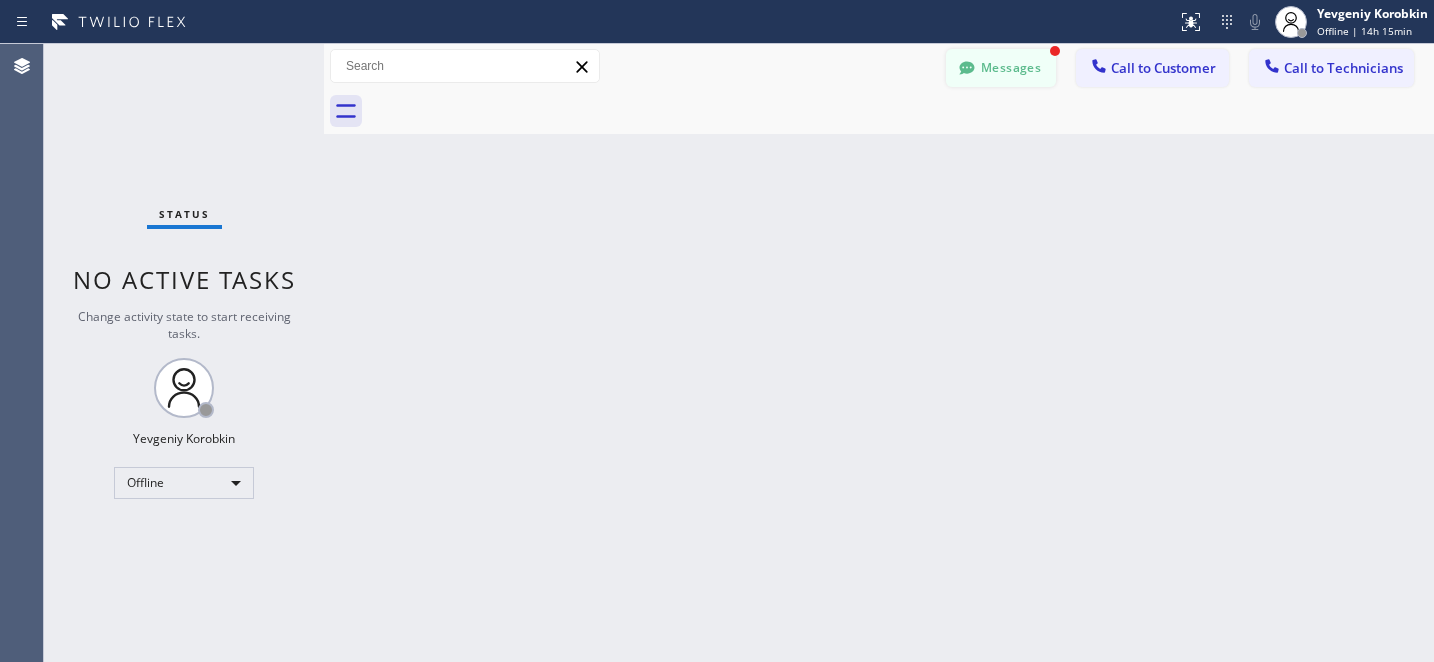 click on "Messages" at bounding box center [1001, 68] 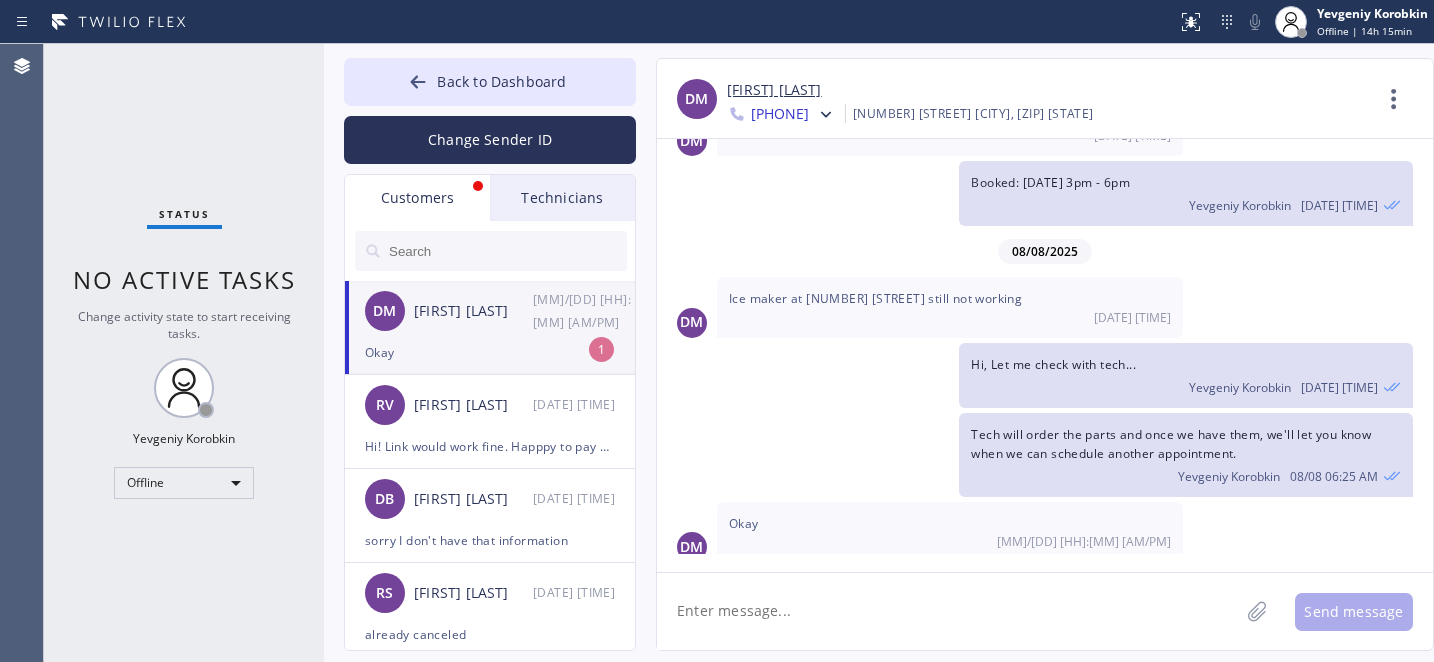 click on "DM [FIRST] [LAST] [MM]/[DD] [HH]:[MM] [AM/PM]" at bounding box center [491, 311] 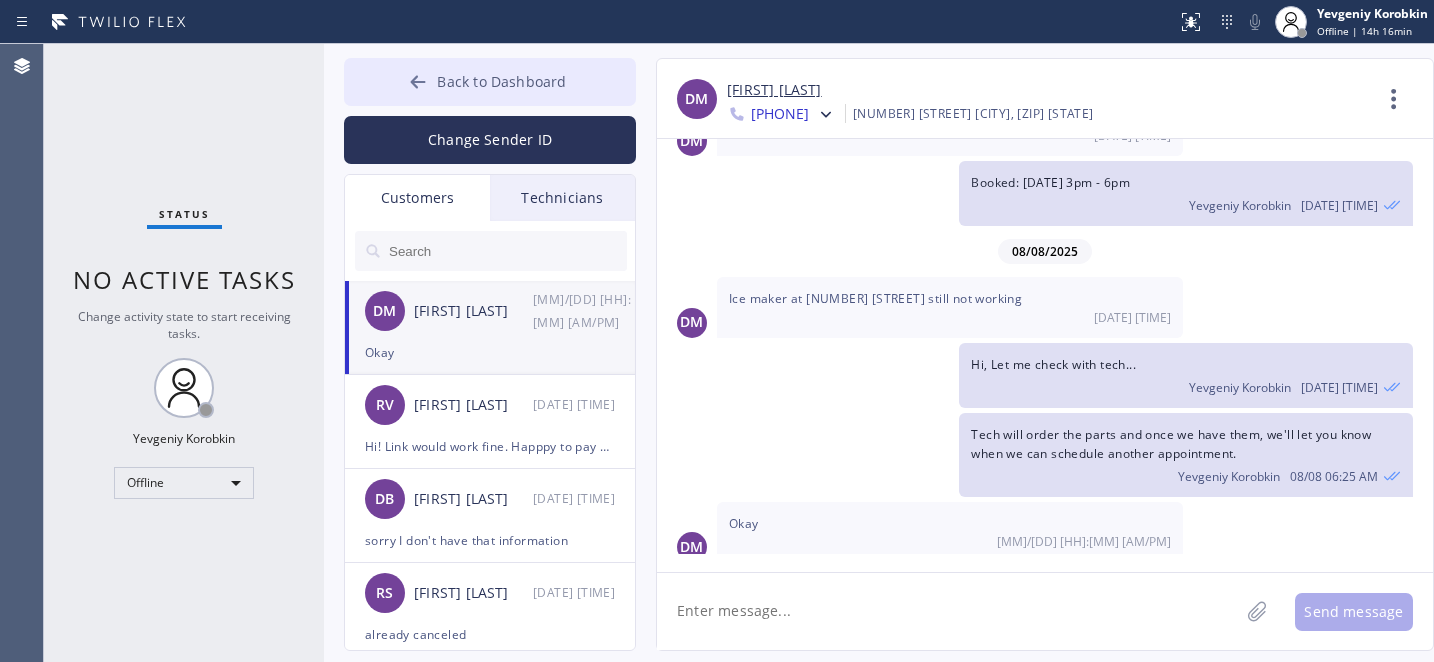 click on "Back to Dashboard" at bounding box center (501, 81) 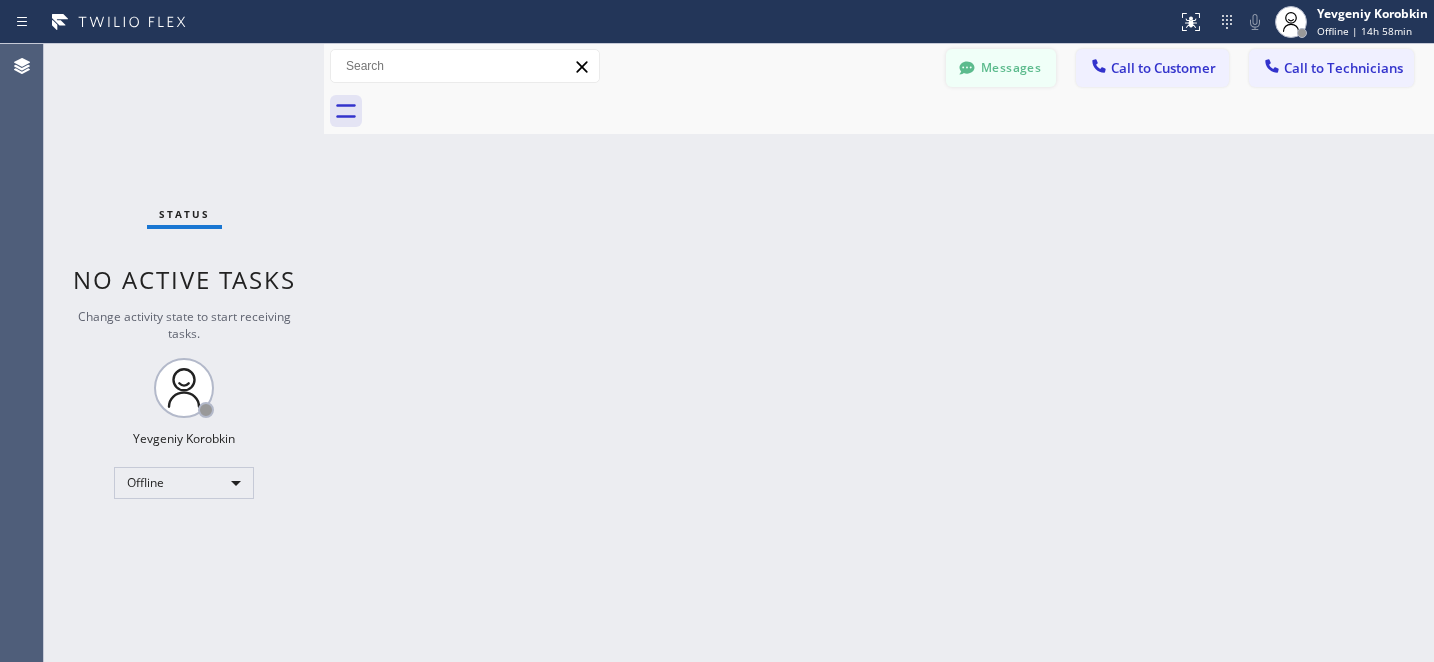 click on "Messages" at bounding box center (1001, 68) 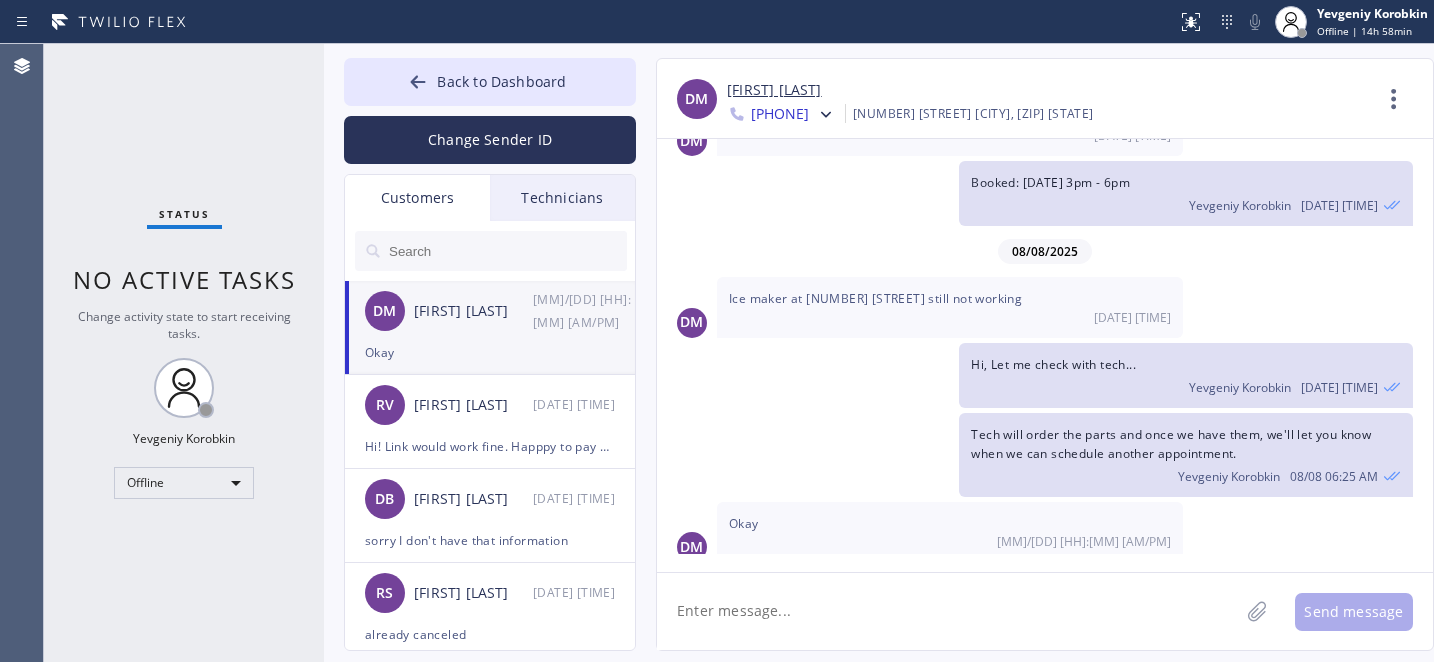 drag, startPoint x: 487, startPoint y: 267, endPoint x: 490, endPoint y: 255, distance: 12.369317 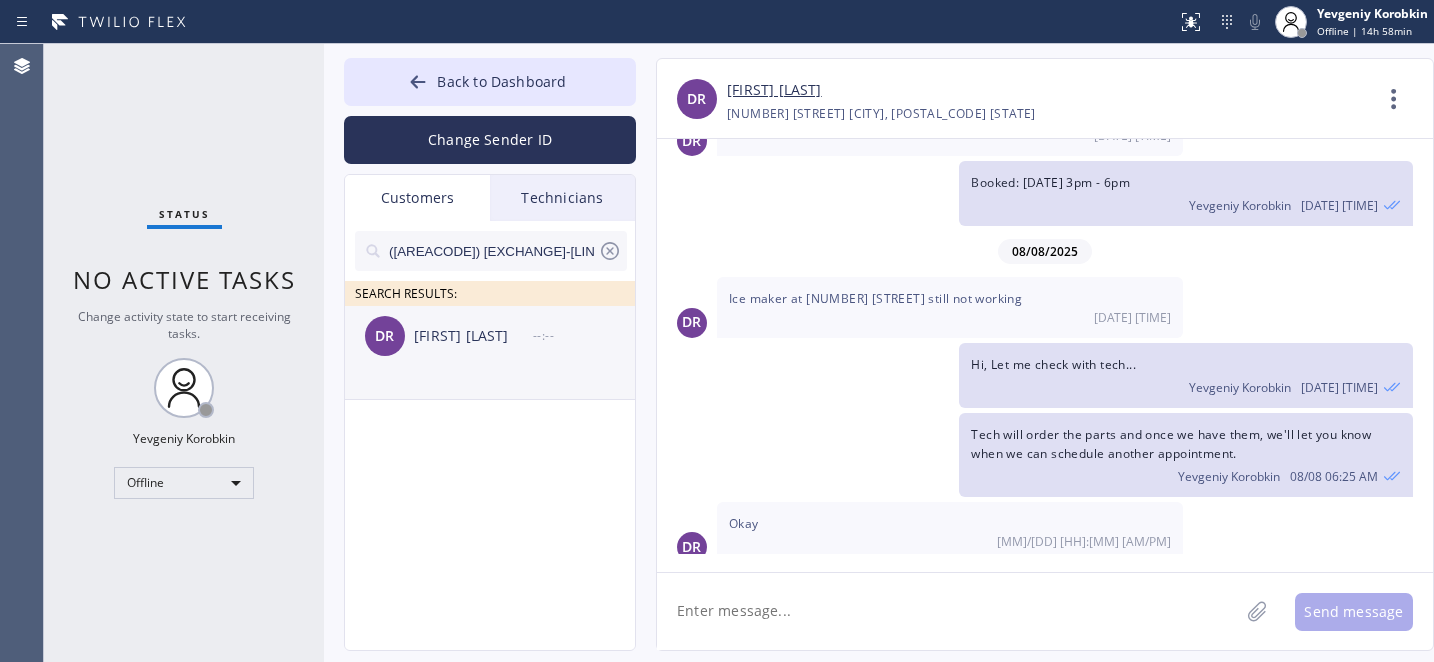 click on "DR [FIRST] [LAST] --:--" at bounding box center (491, 336) 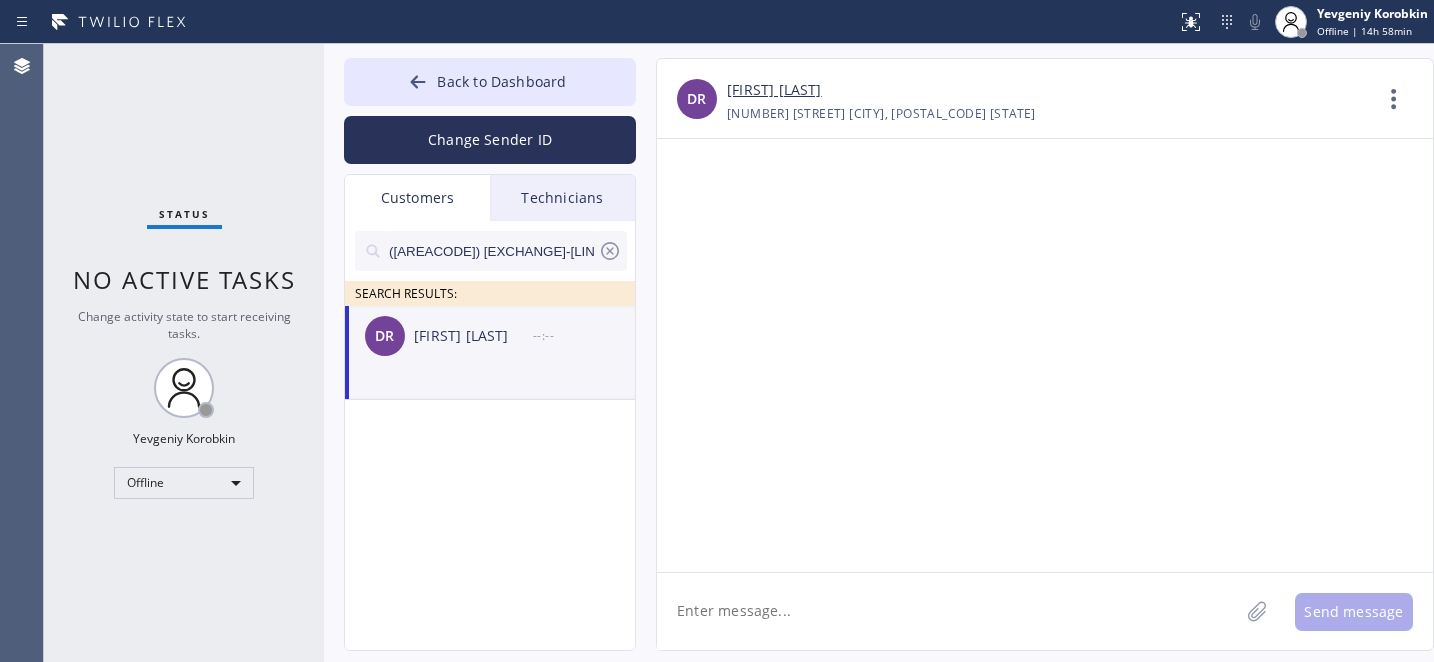 scroll, scrollTop: 0, scrollLeft: 0, axis: both 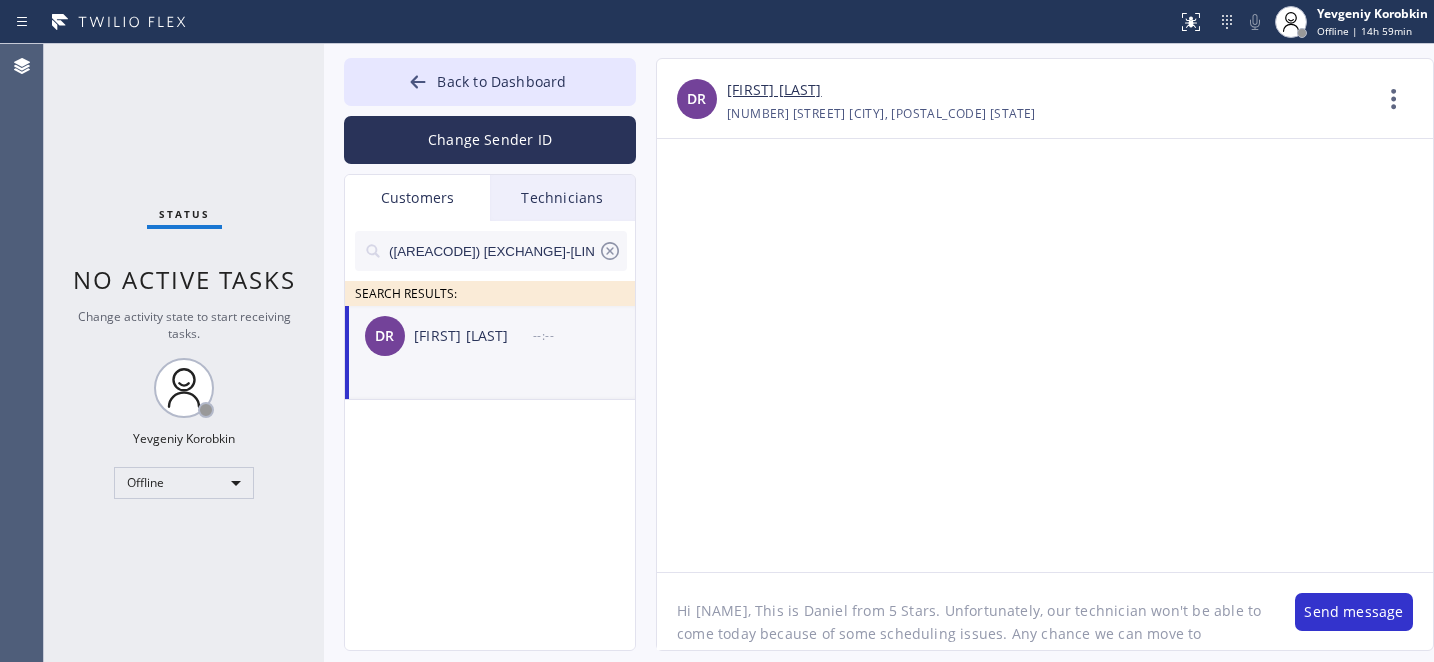 click on "Hi [NAME], This is Daniel from 5 Stars. Unfortunately, our technician won't be able to come today because of some scheduling issues. Any chance we can move to" 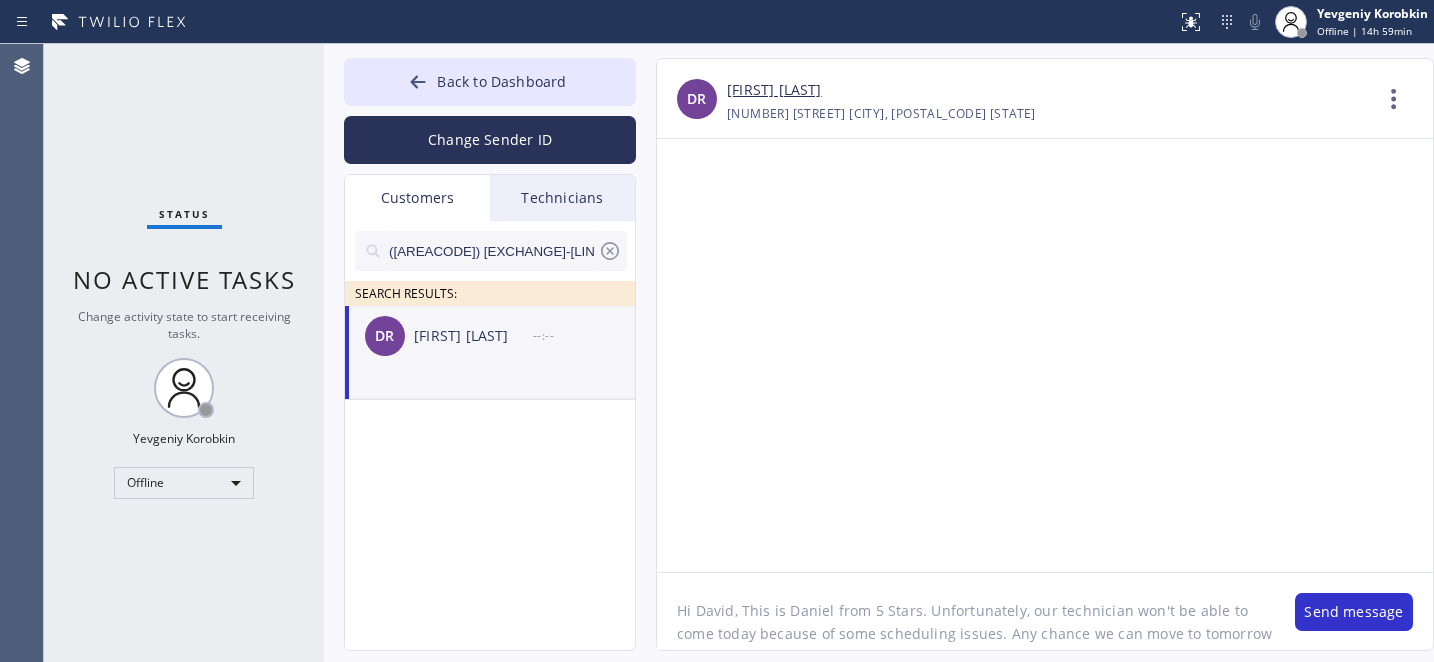 scroll, scrollTop: 16, scrollLeft: 0, axis: vertical 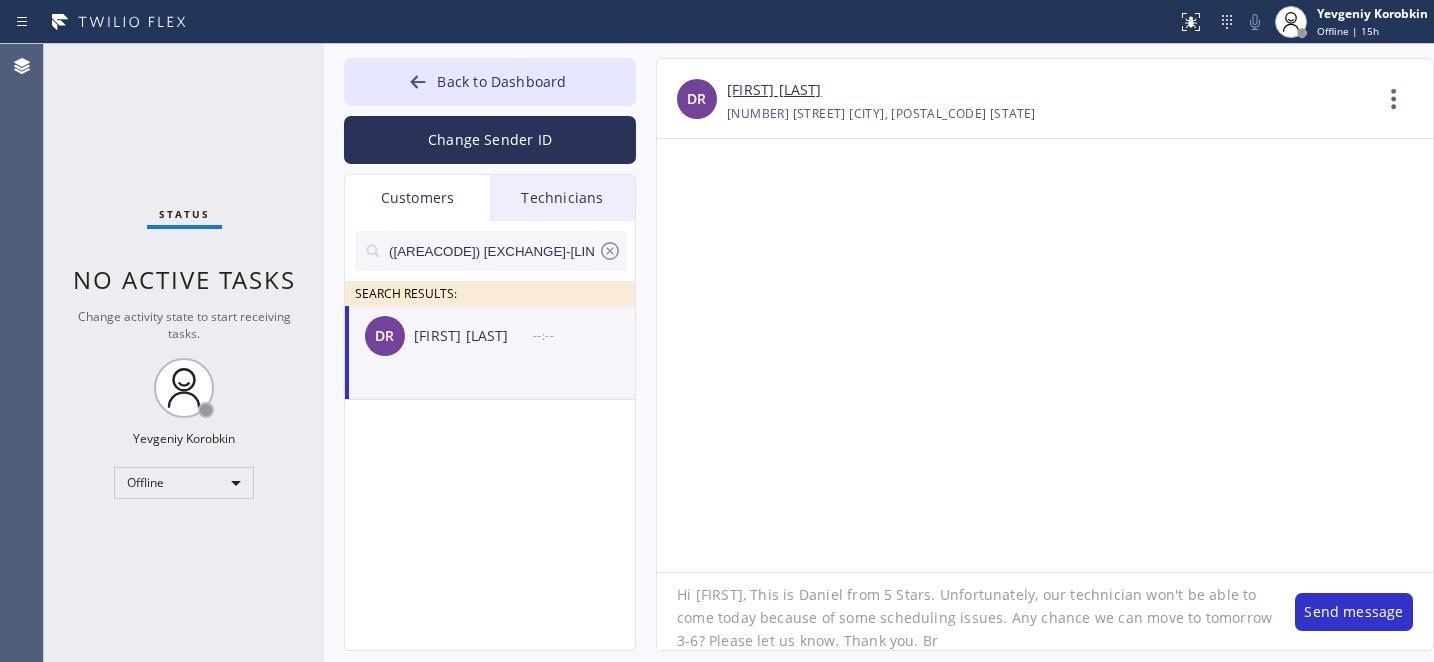 type on "Hi [PERSON], This is Daniel from 5 Stars. Unfortunately, our technician won't be able to come today because of some scheduling issues. Any chance we can move to tomorrow 3-6? Please let us know. Thank you. Br," 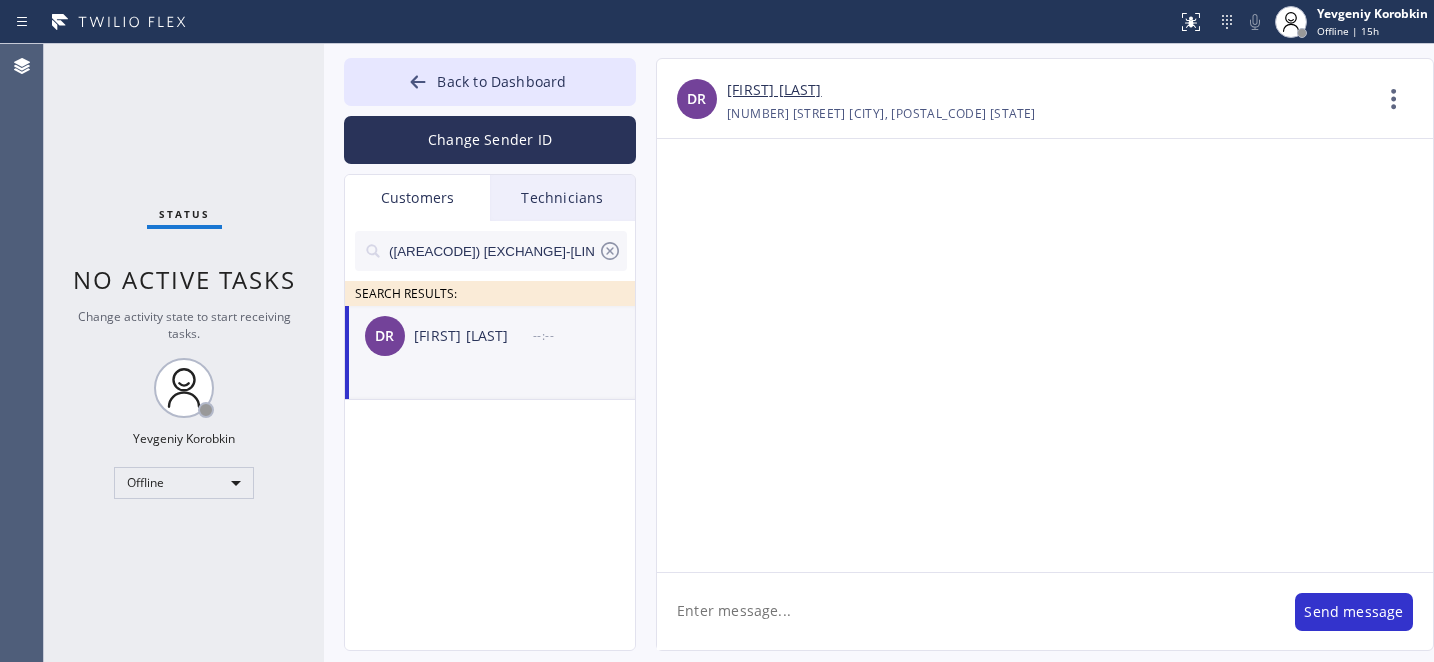 scroll, scrollTop: 0, scrollLeft: 0, axis: both 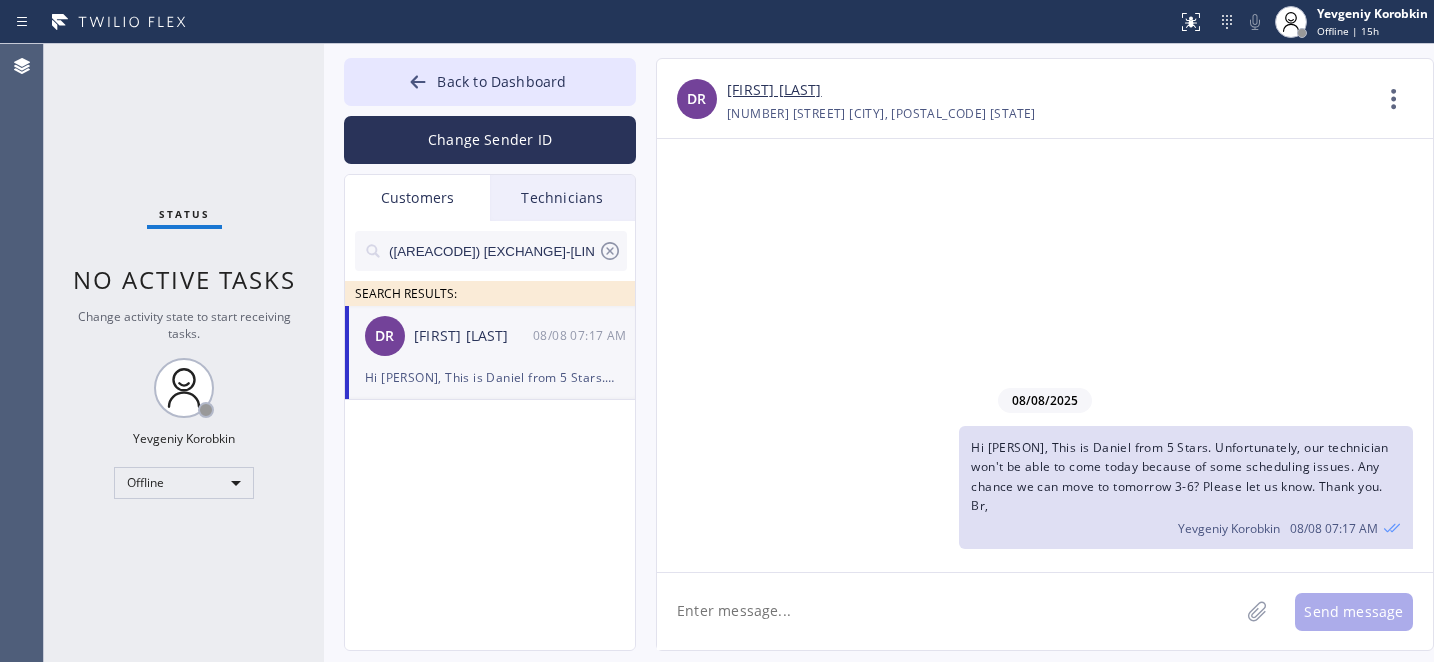 click 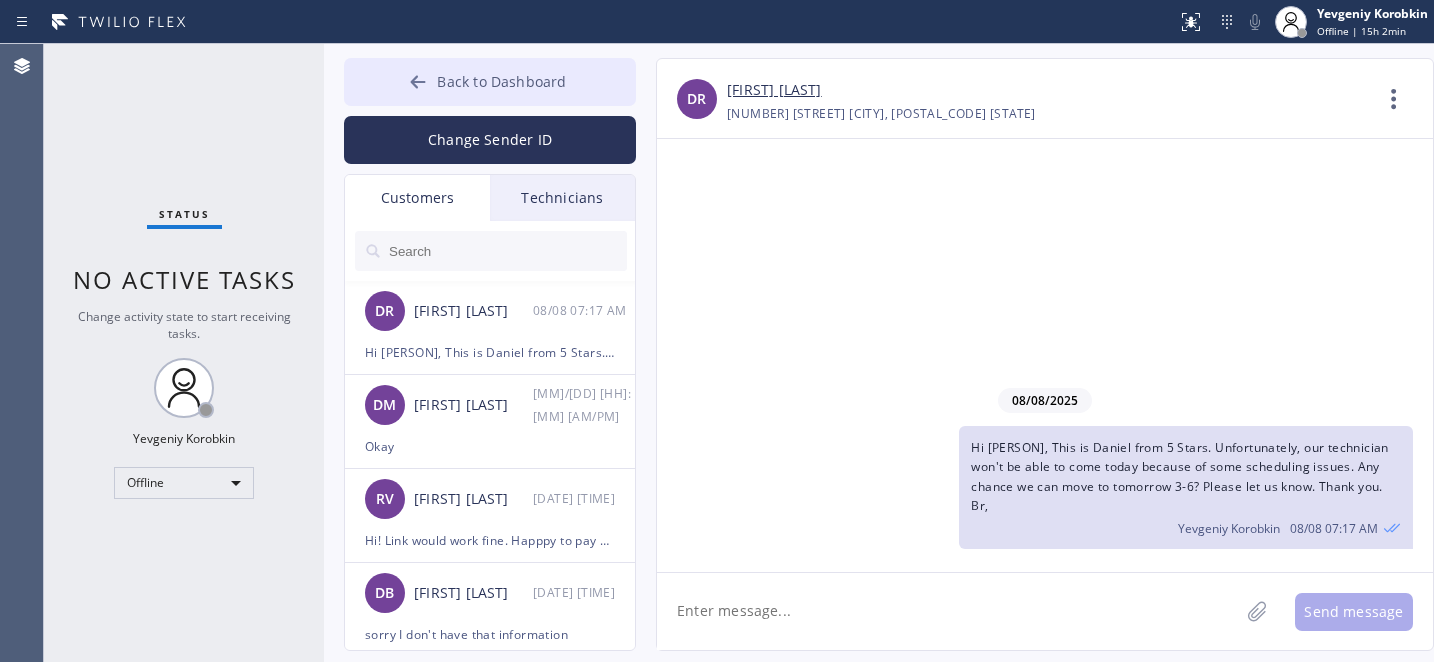 click on "Back to Dashboard" at bounding box center (501, 81) 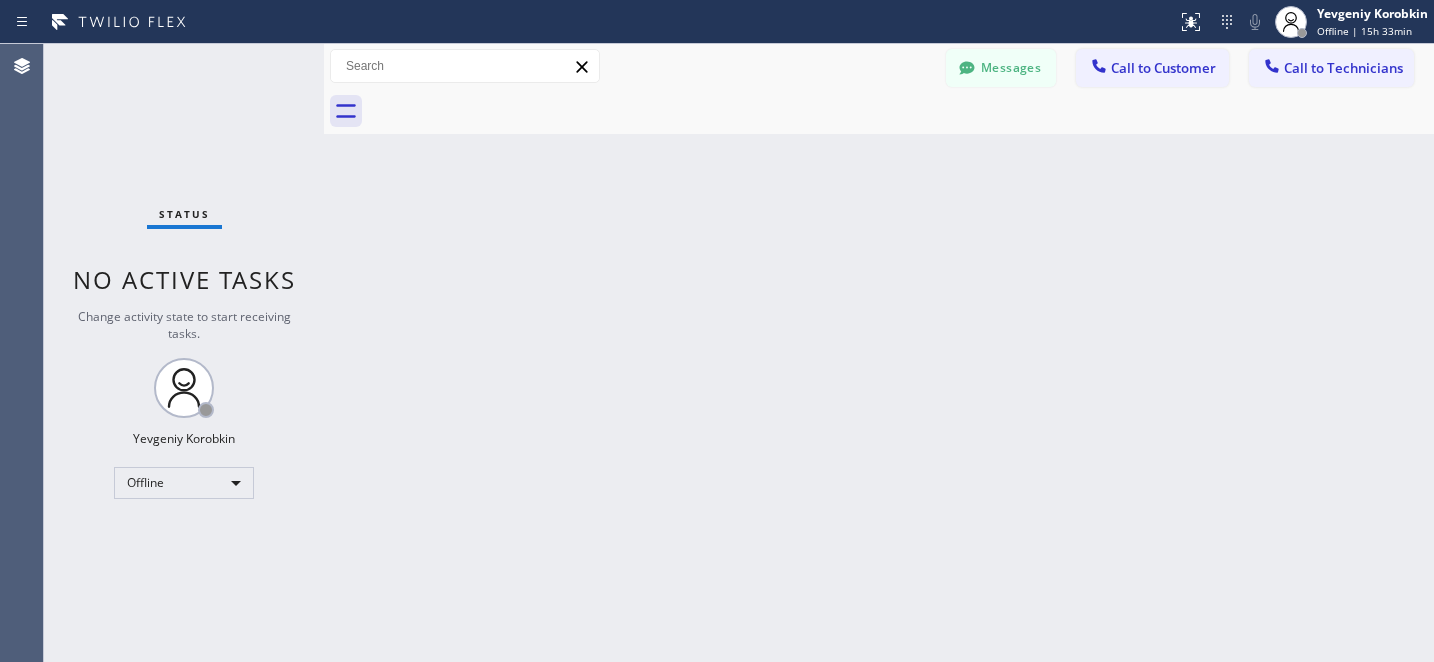 click on "Status report No issues detected If you experience an issue, please download the report and send it to your support team. Download report [LAST] Offline | 15h 33min Set your status Offline Available Unavailable Break Log out" at bounding box center [717, 22] 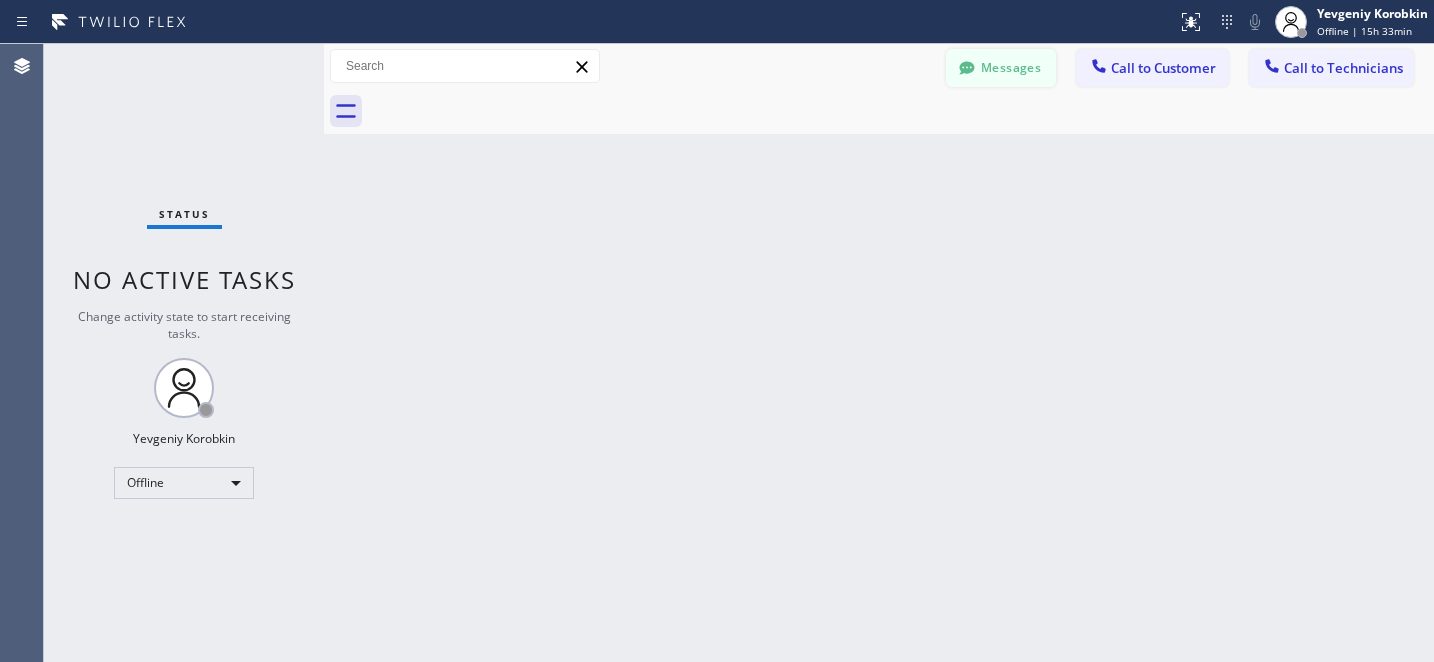 click on "Messages" at bounding box center (1001, 68) 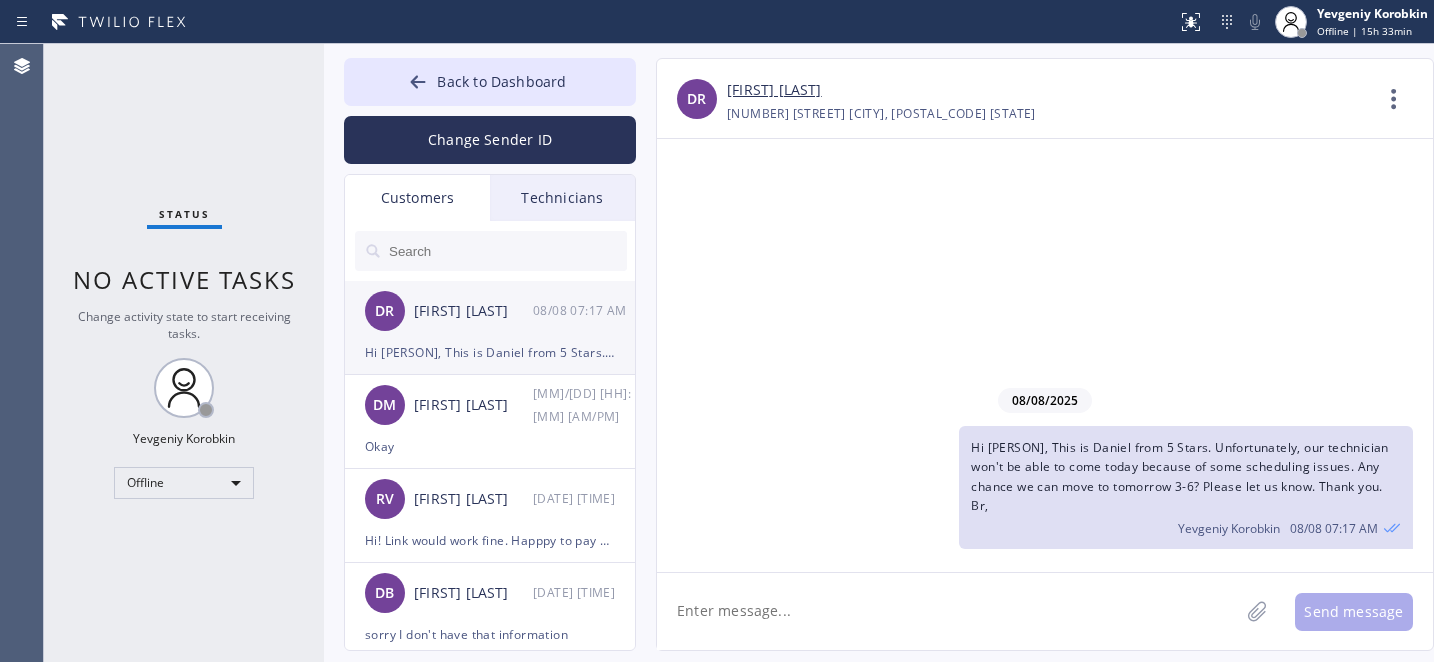 click on "[FIRST] [LAST]" at bounding box center [473, 311] 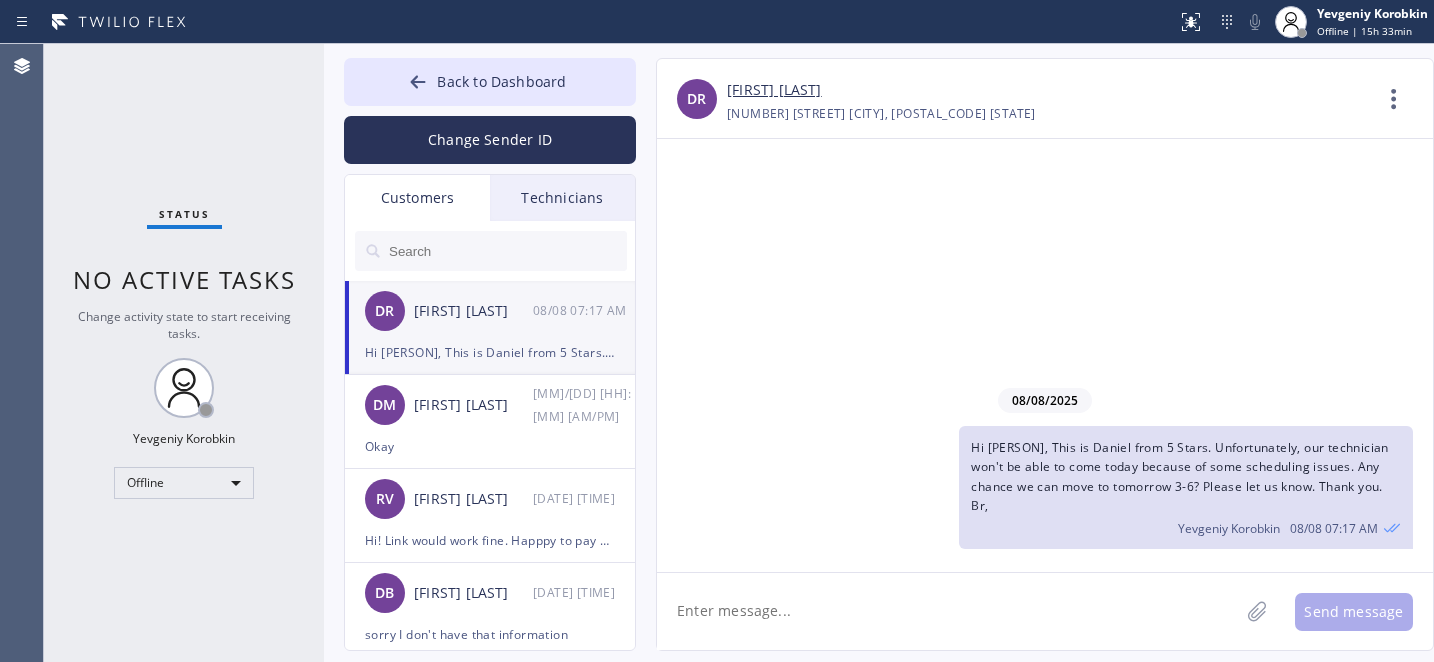 click 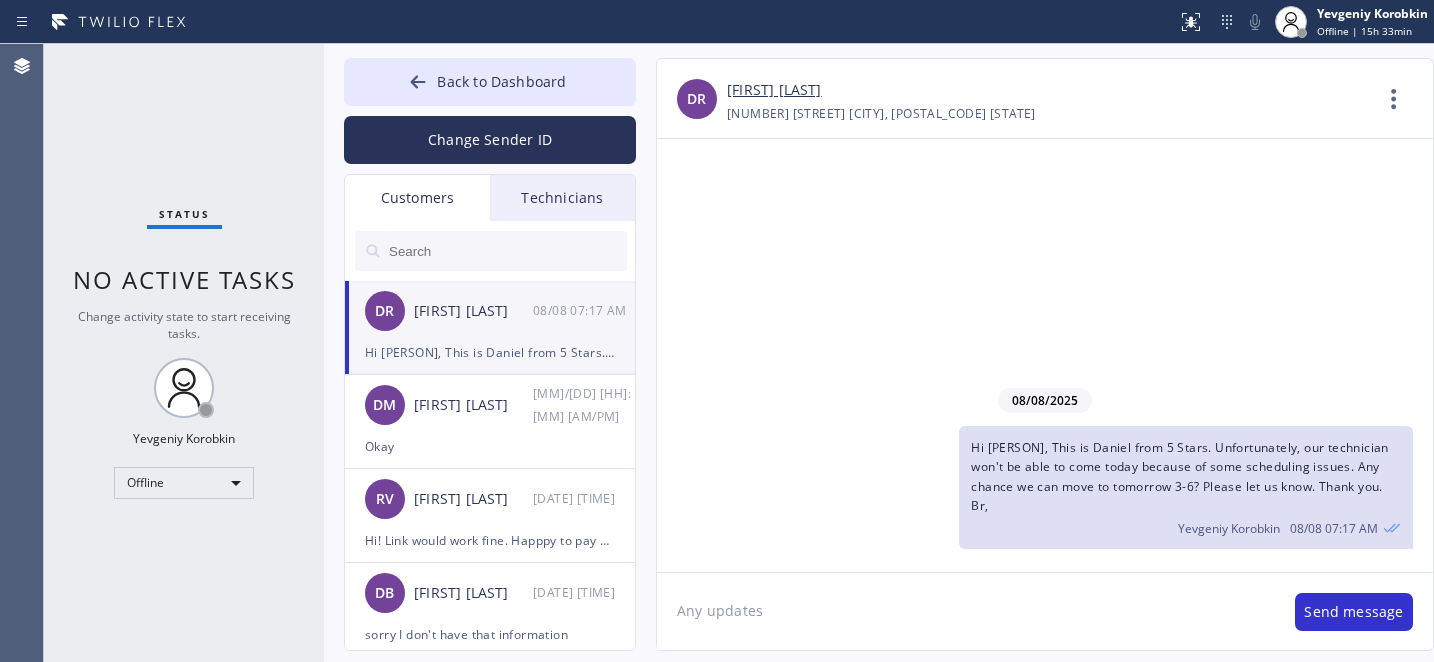 type on "Any updates?" 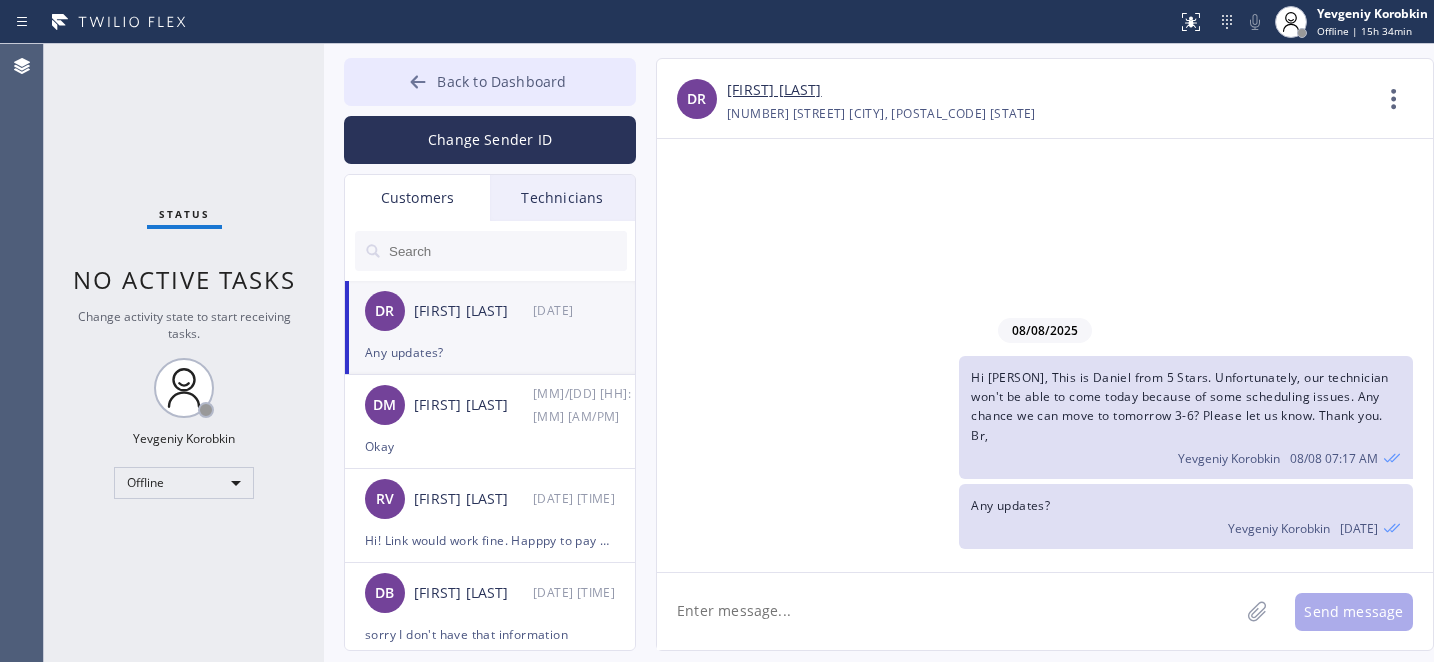 click on "Back to Dashboard" at bounding box center (501, 81) 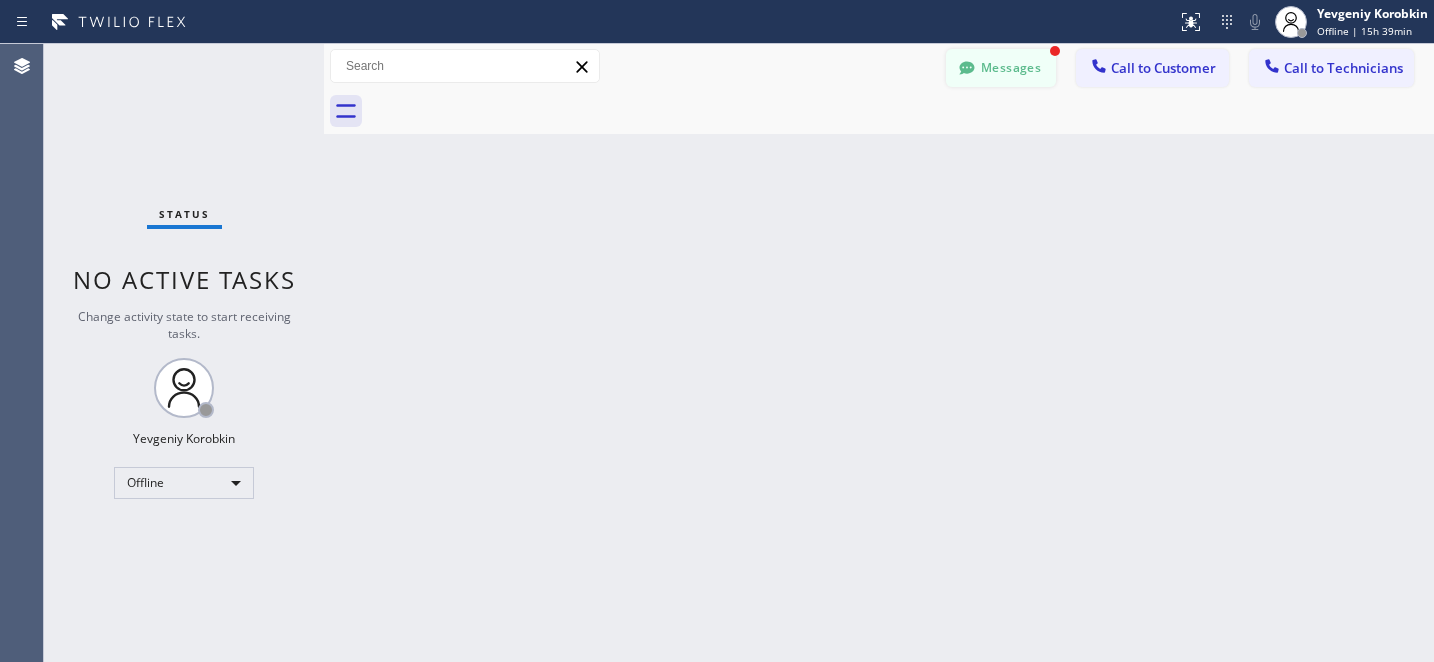 click 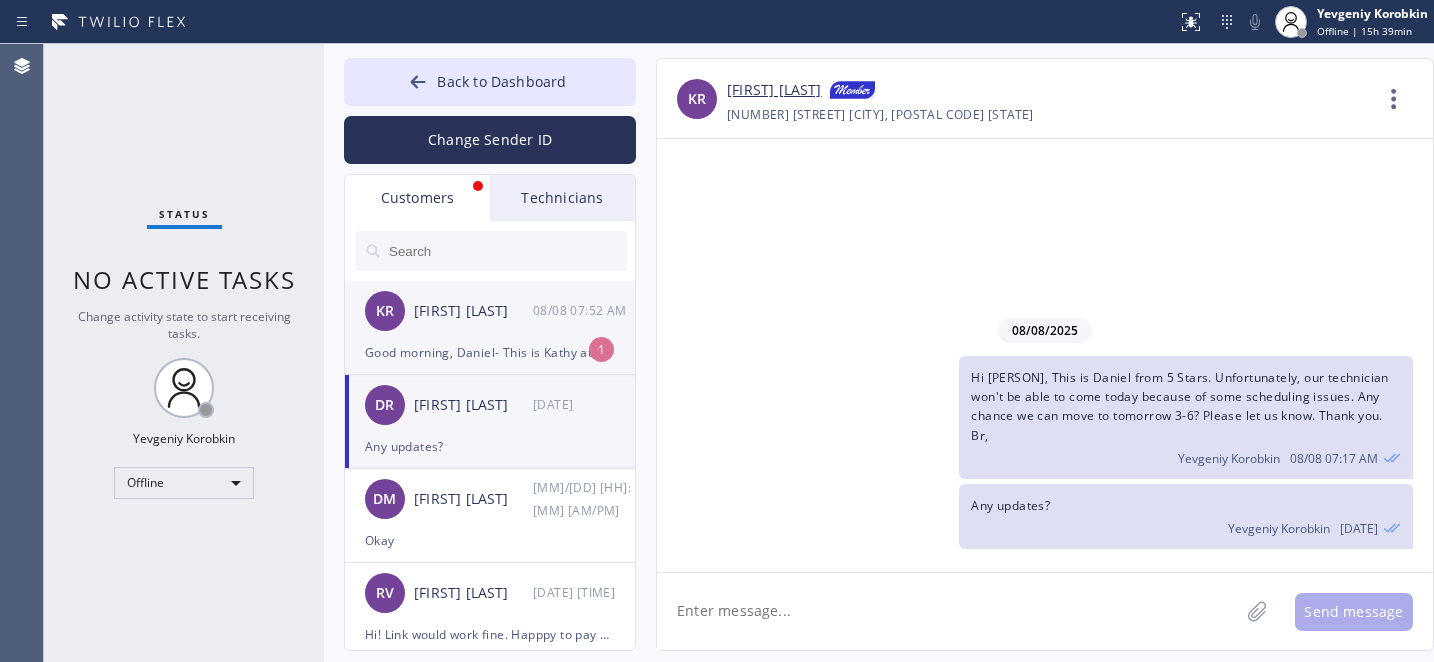 click on "[FIRST] [LAST] [MM]/[DD] [HH]:[MM] [AM/PM]" at bounding box center (491, 311) 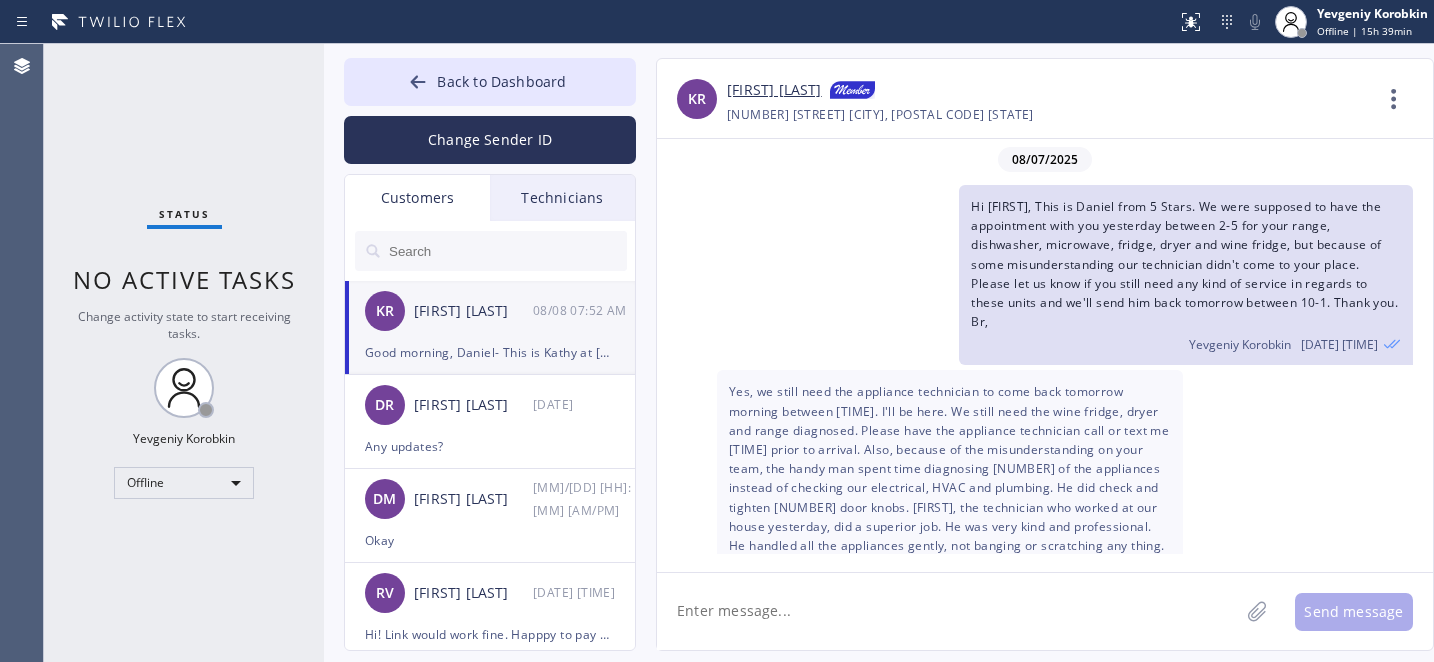 scroll, scrollTop: 693, scrollLeft: 0, axis: vertical 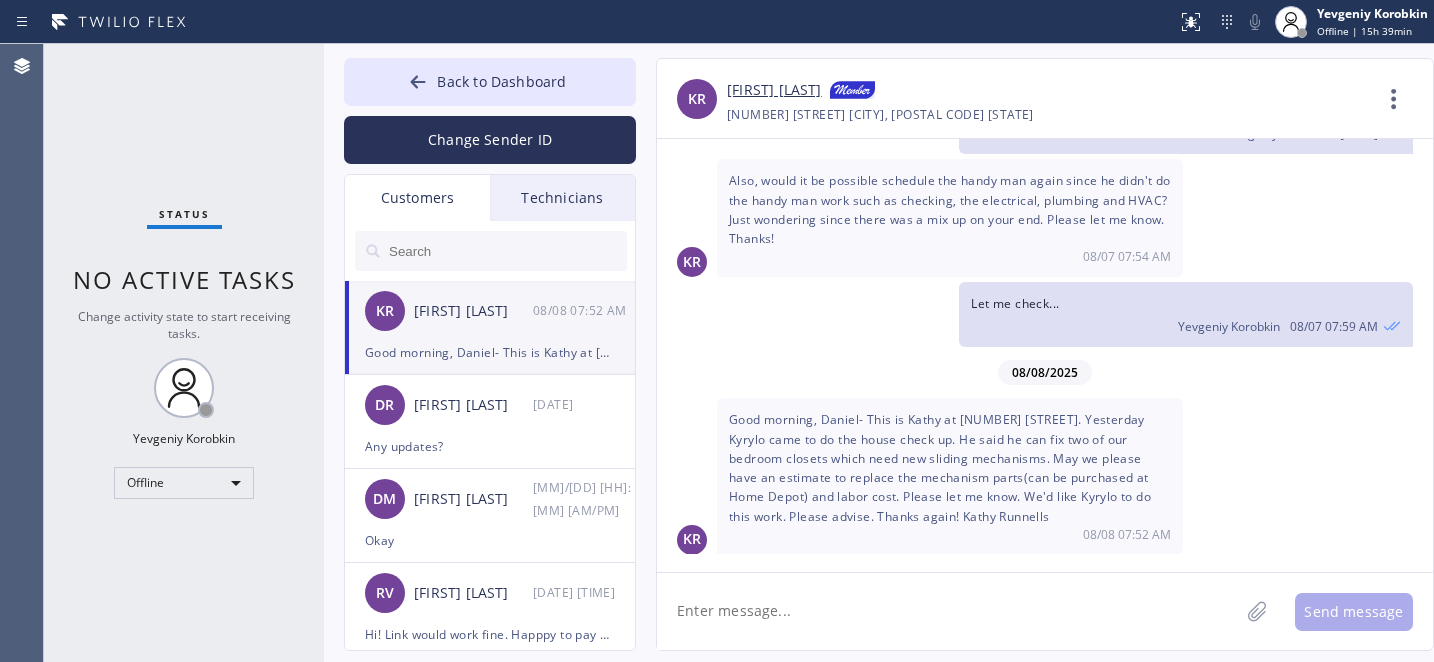 click 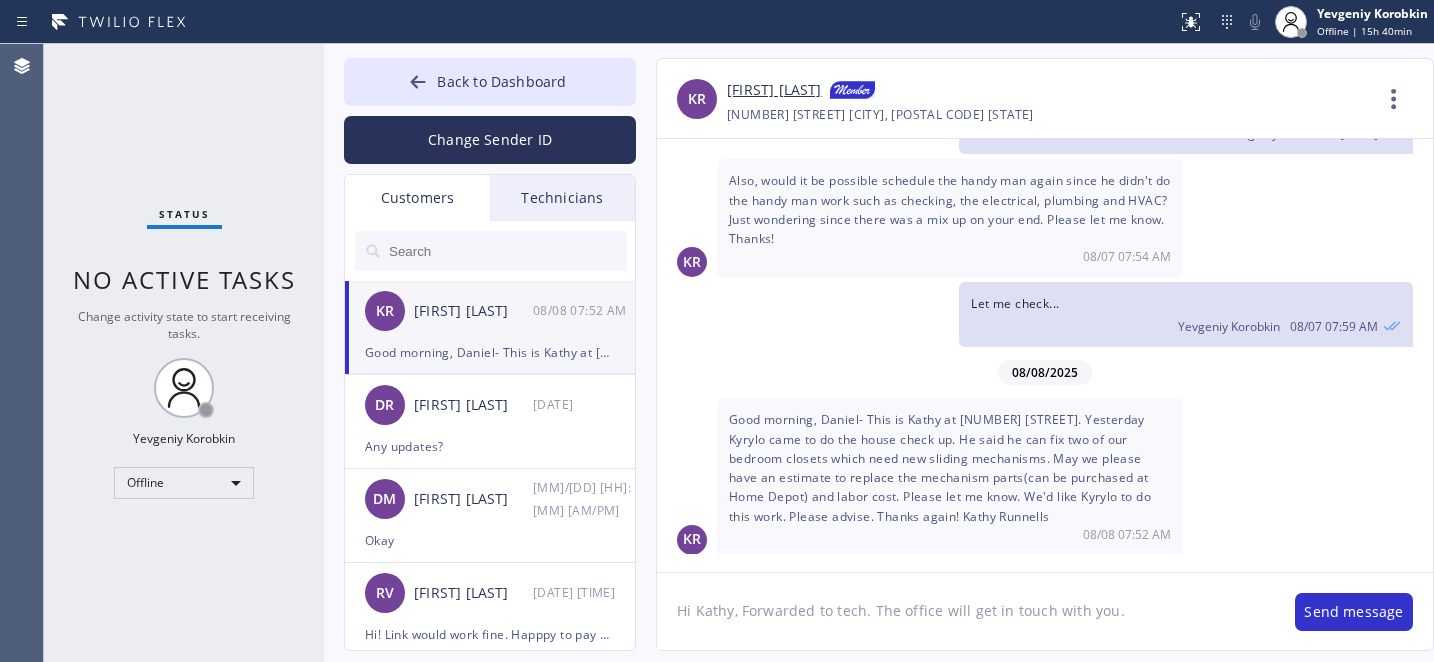 type on "Hi [FULL NAME], Forwarded to tech. The office will get in touch with you.." 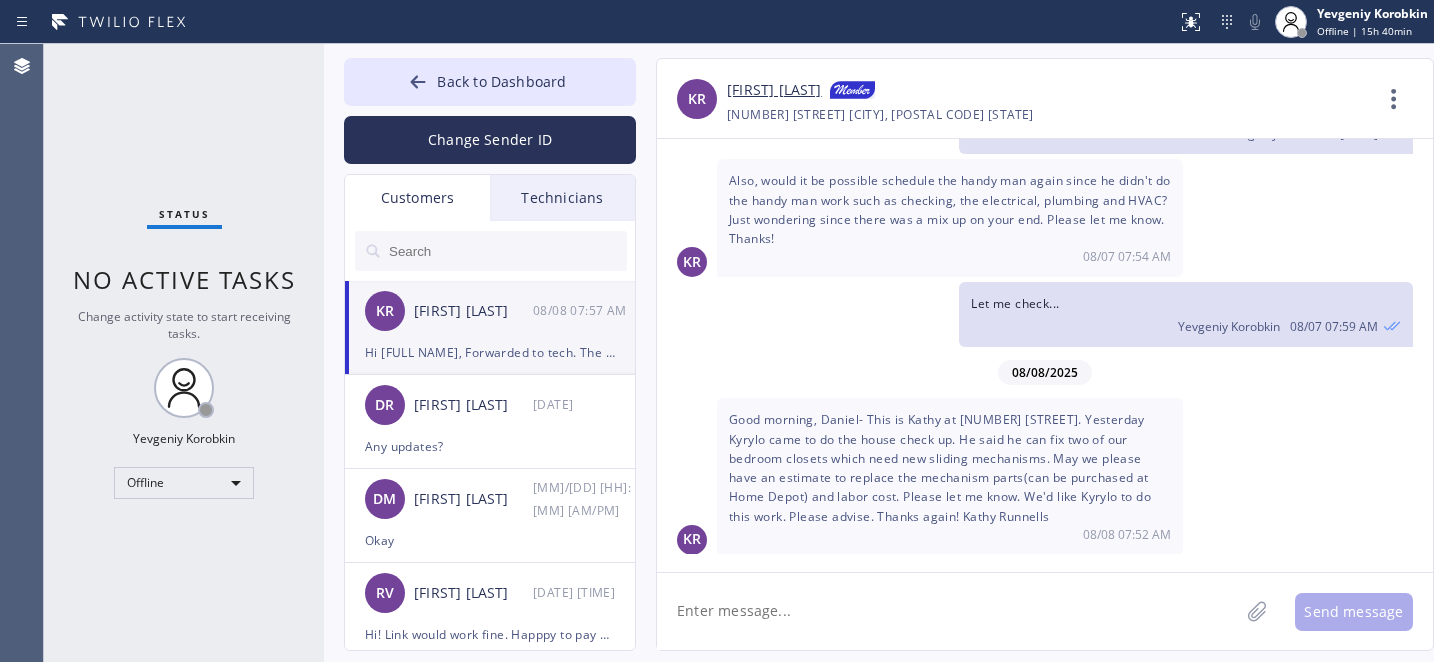 scroll, scrollTop: 763, scrollLeft: 0, axis: vertical 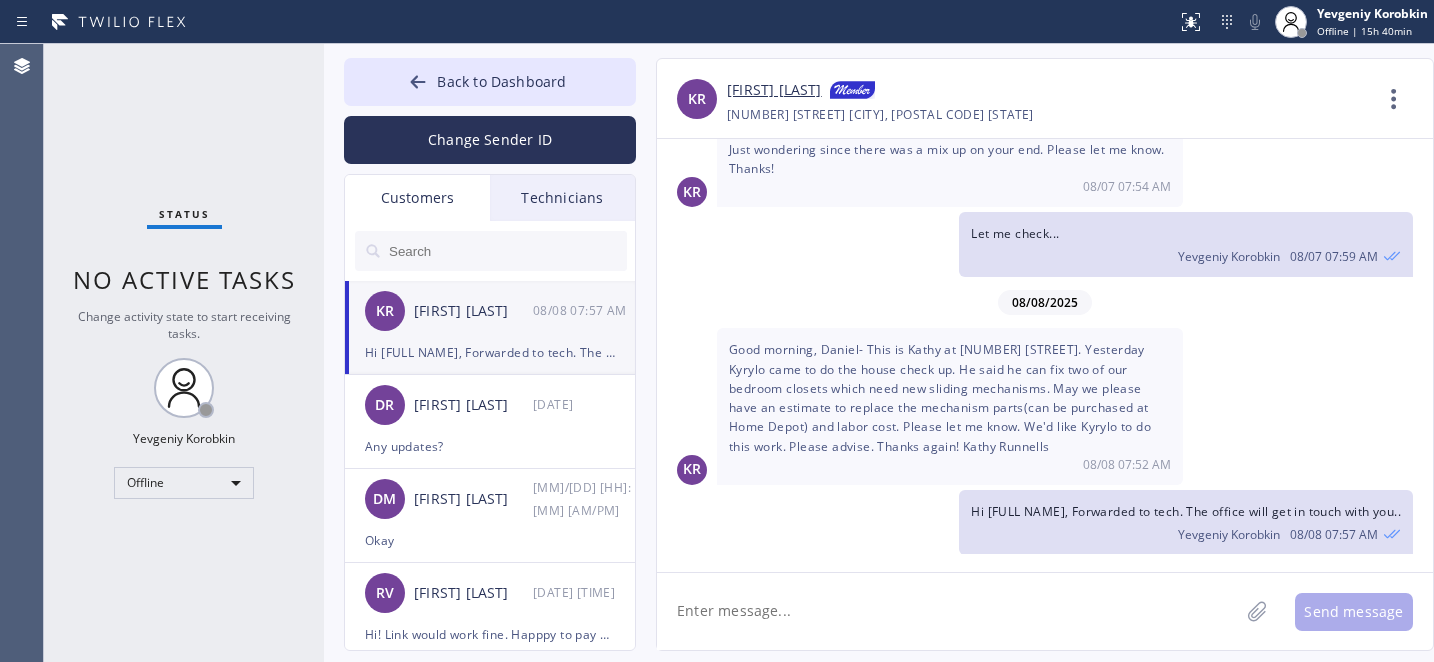 drag, startPoint x: 480, startPoint y: 102, endPoint x: 490, endPoint y: 113, distance: 14.866069 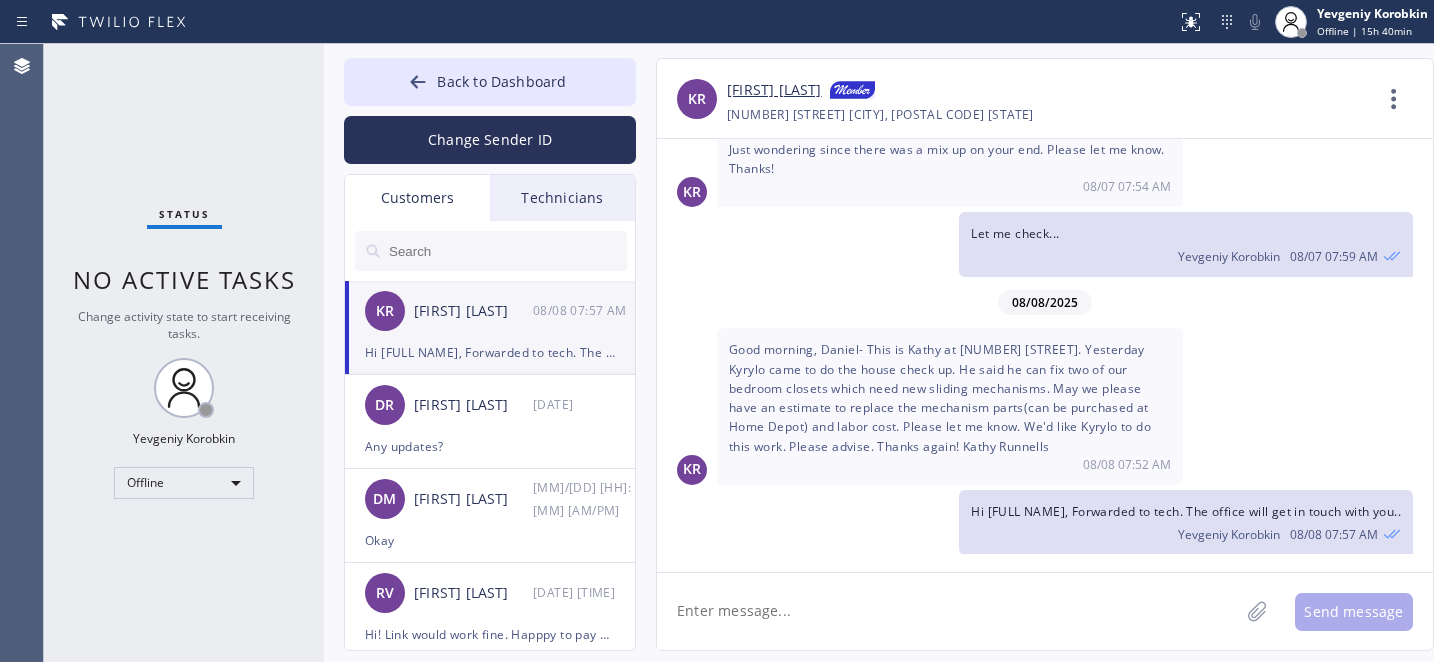 click on "Back to Dashboard" at bounding box center (490, 82) 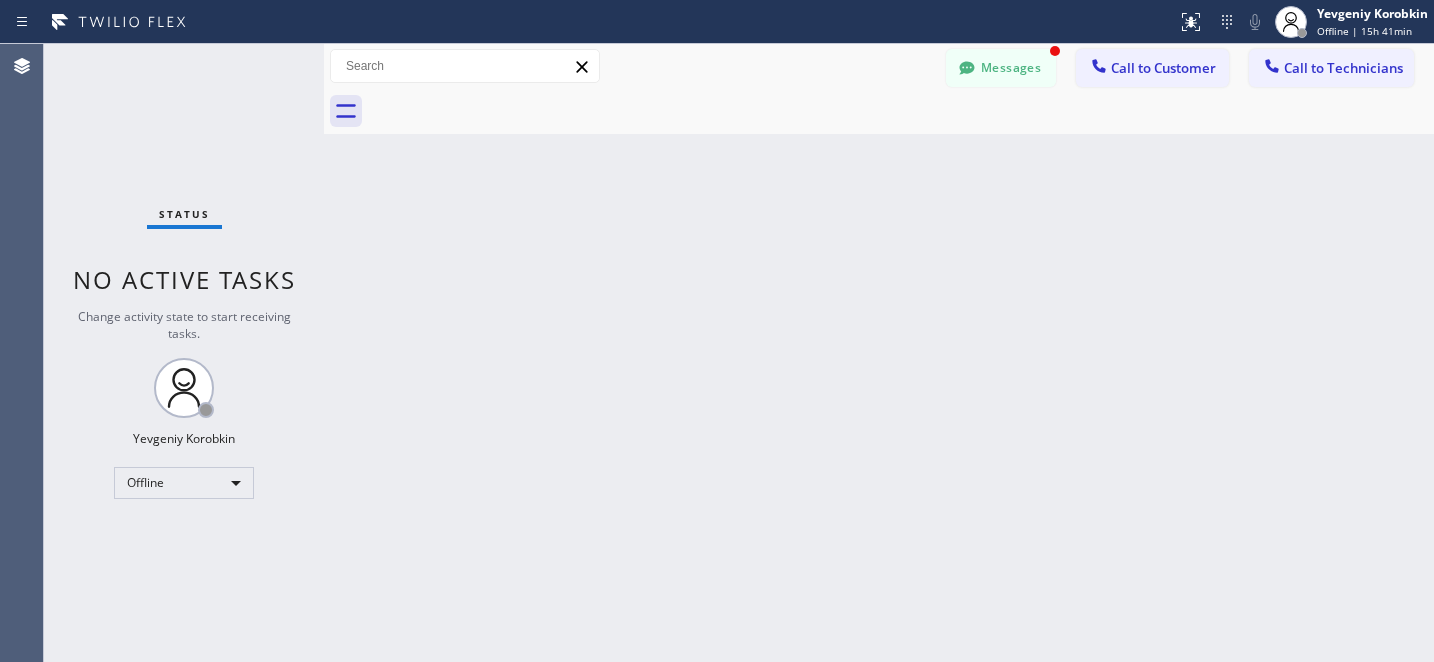 scroll, scrollTop: 828, scrollLeft: 0, axis: vertical 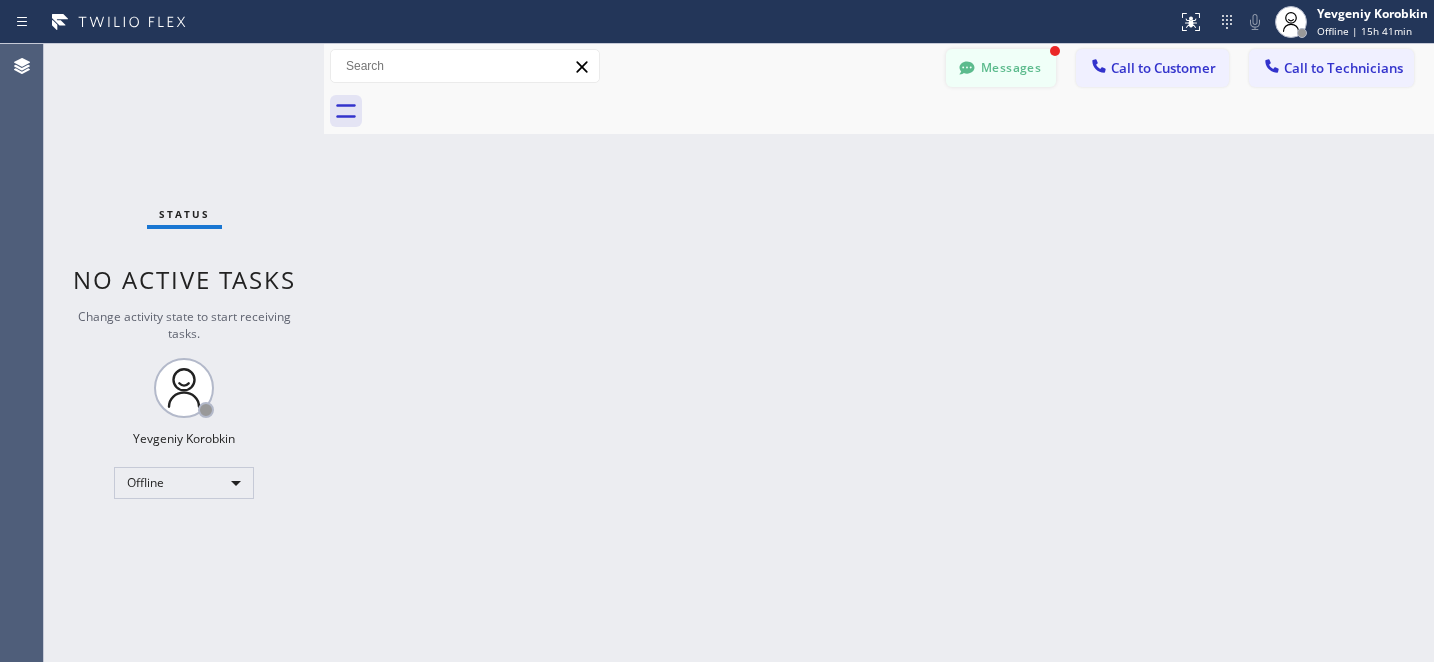click on "Messages" at bounding box center [1001, 68] 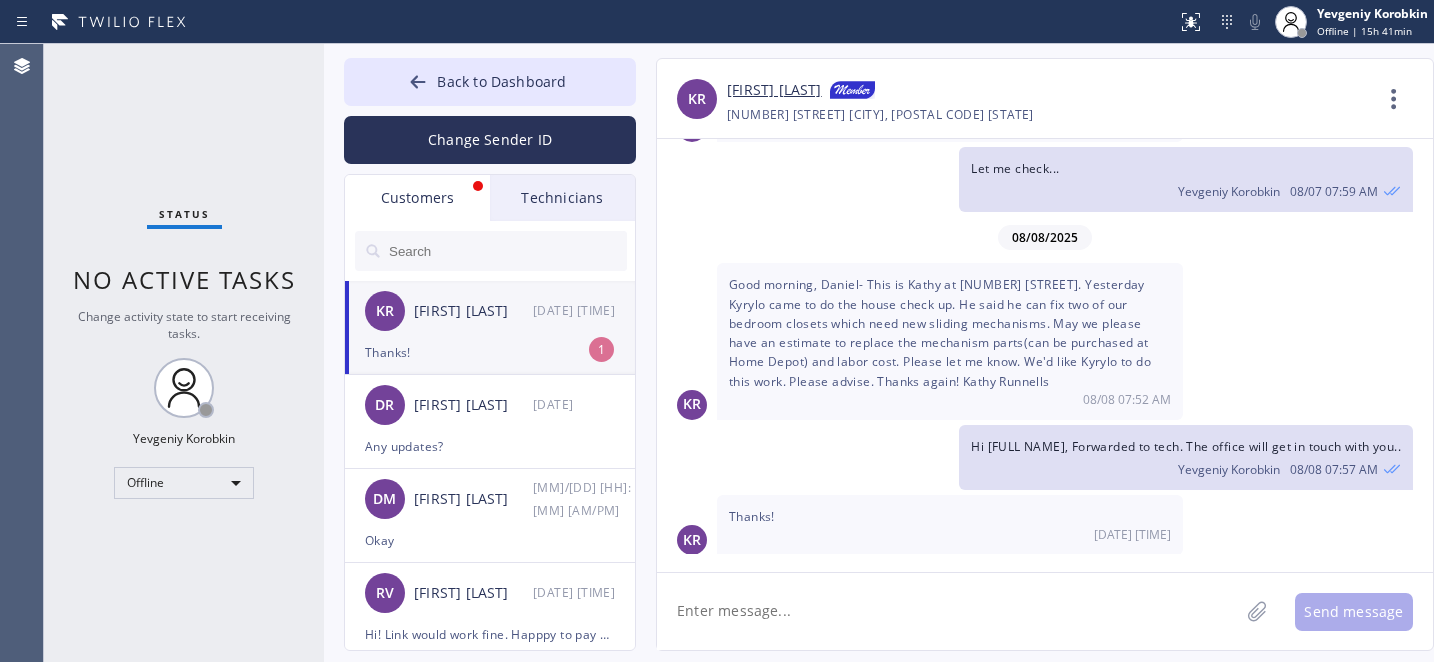 click on "KR [FIRST] [LAST] [DATE] [TIME]" at bounding box center [491, 311] 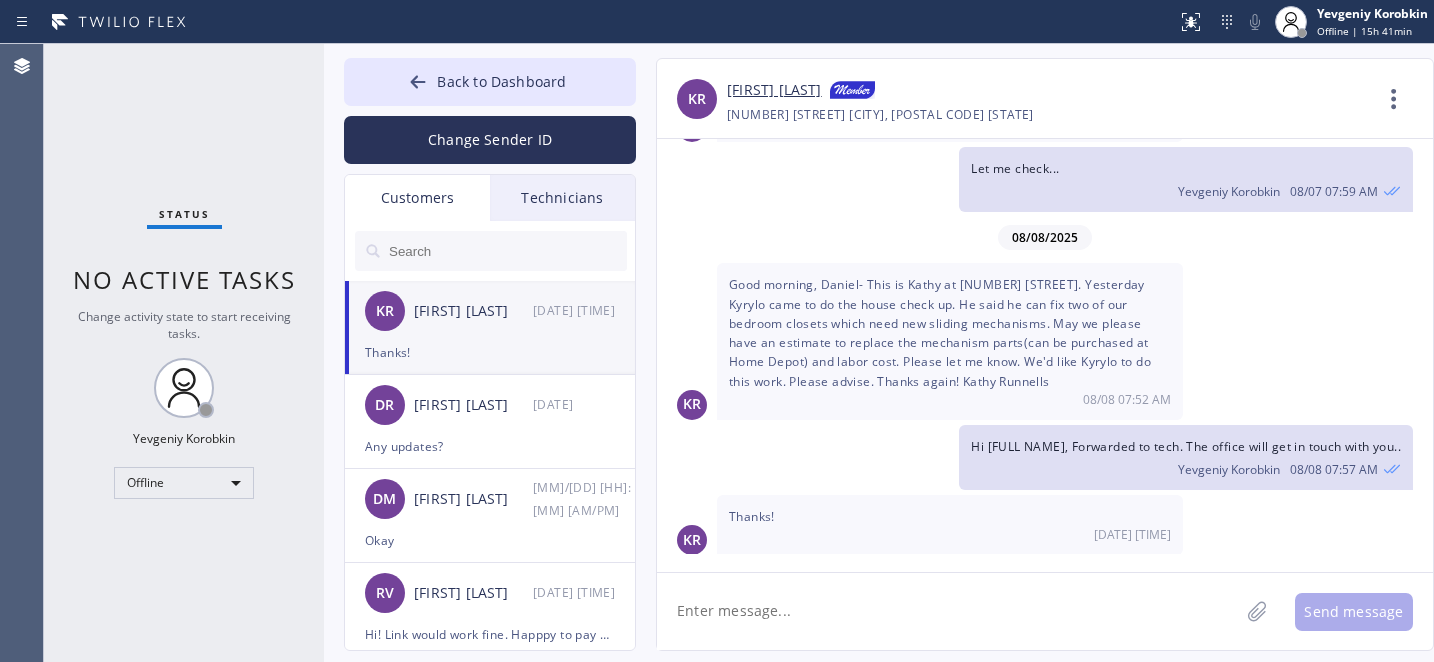 drag, startPoint x: 777, startPoint y: 606, endPoint x: 773, endPoint y: 576, distance: 30.265491 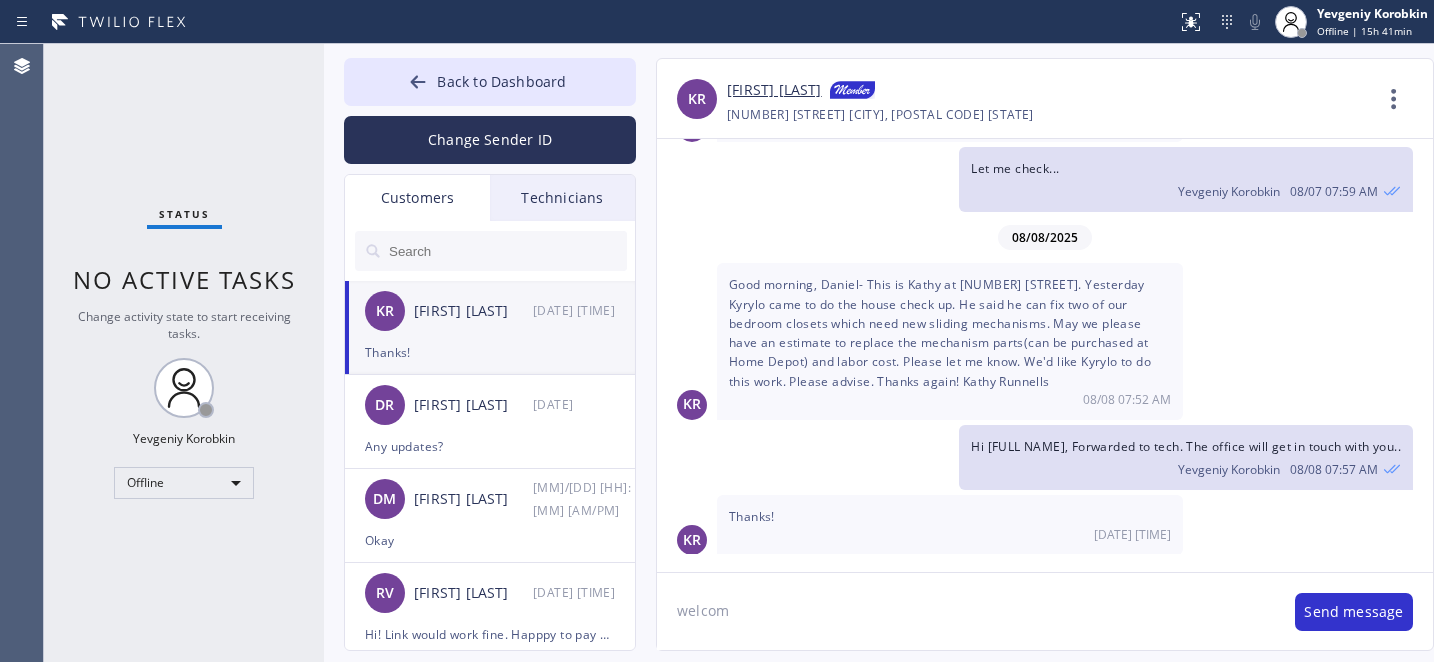 type on "welcome" 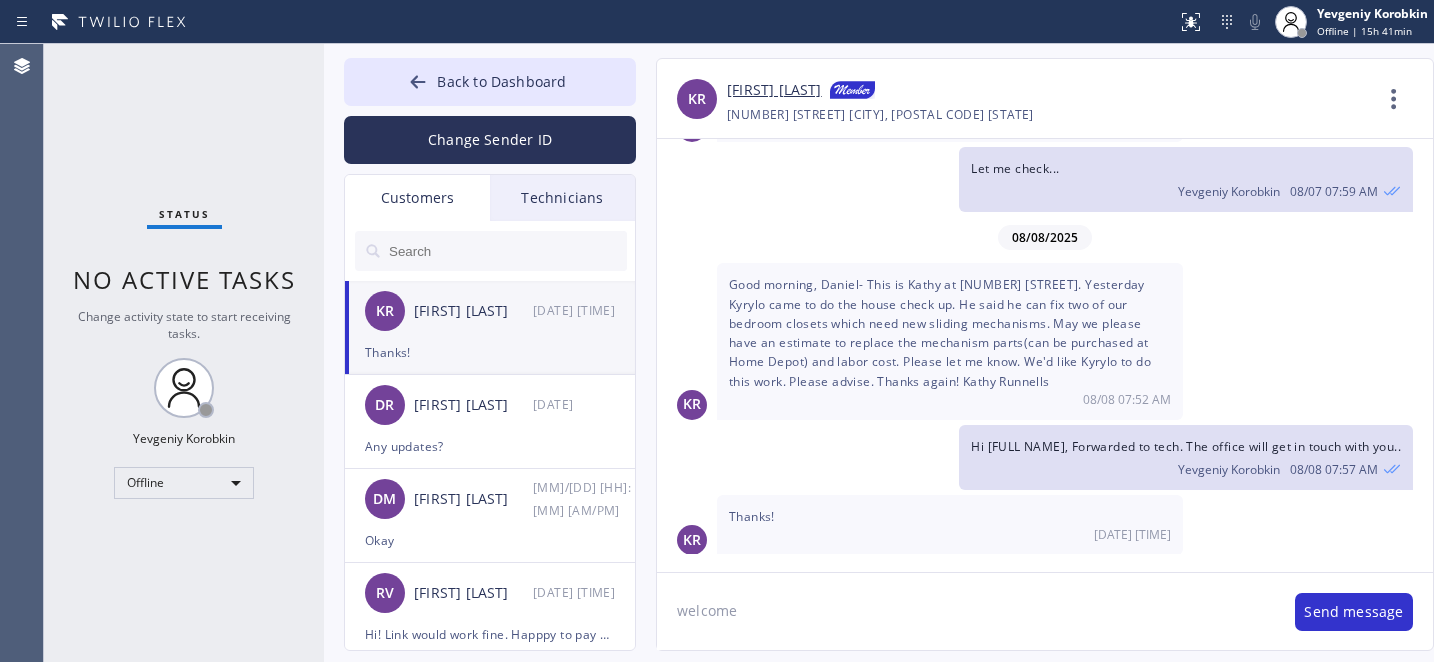type 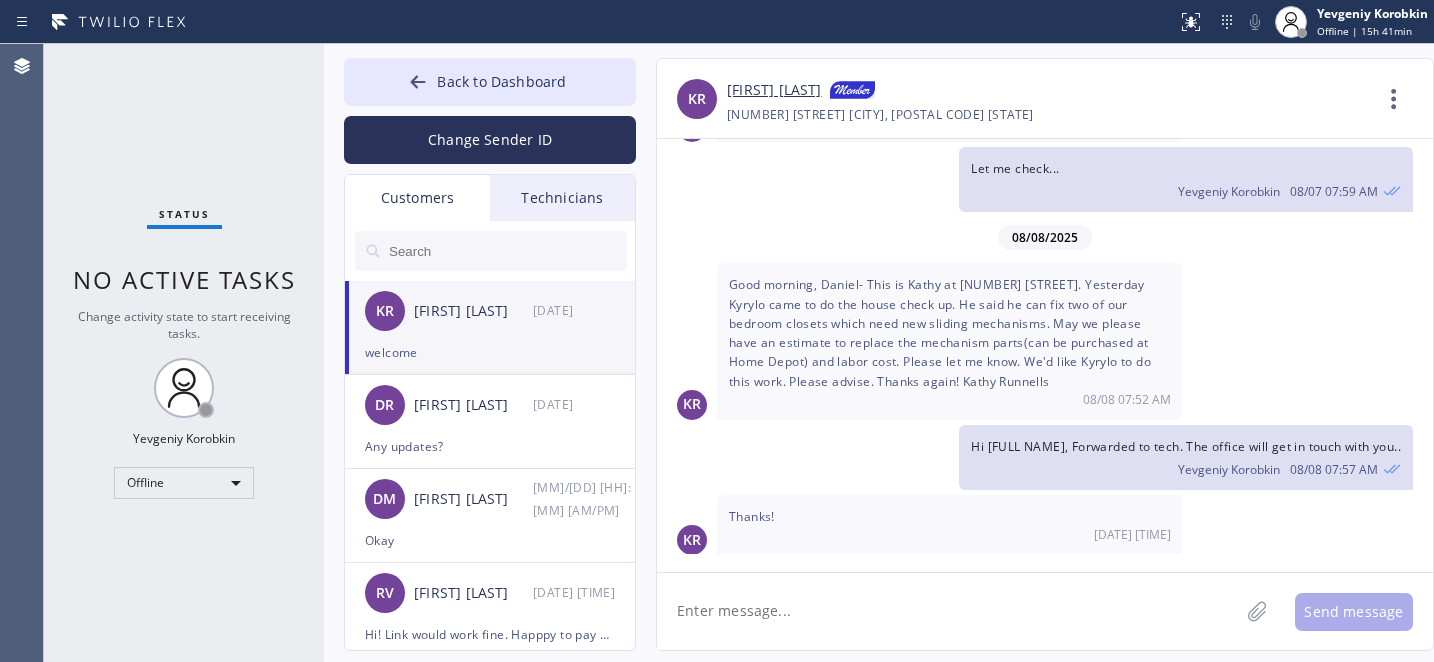 scroll, scrollTop: 898, scrollLeft: 0, axis: vertical 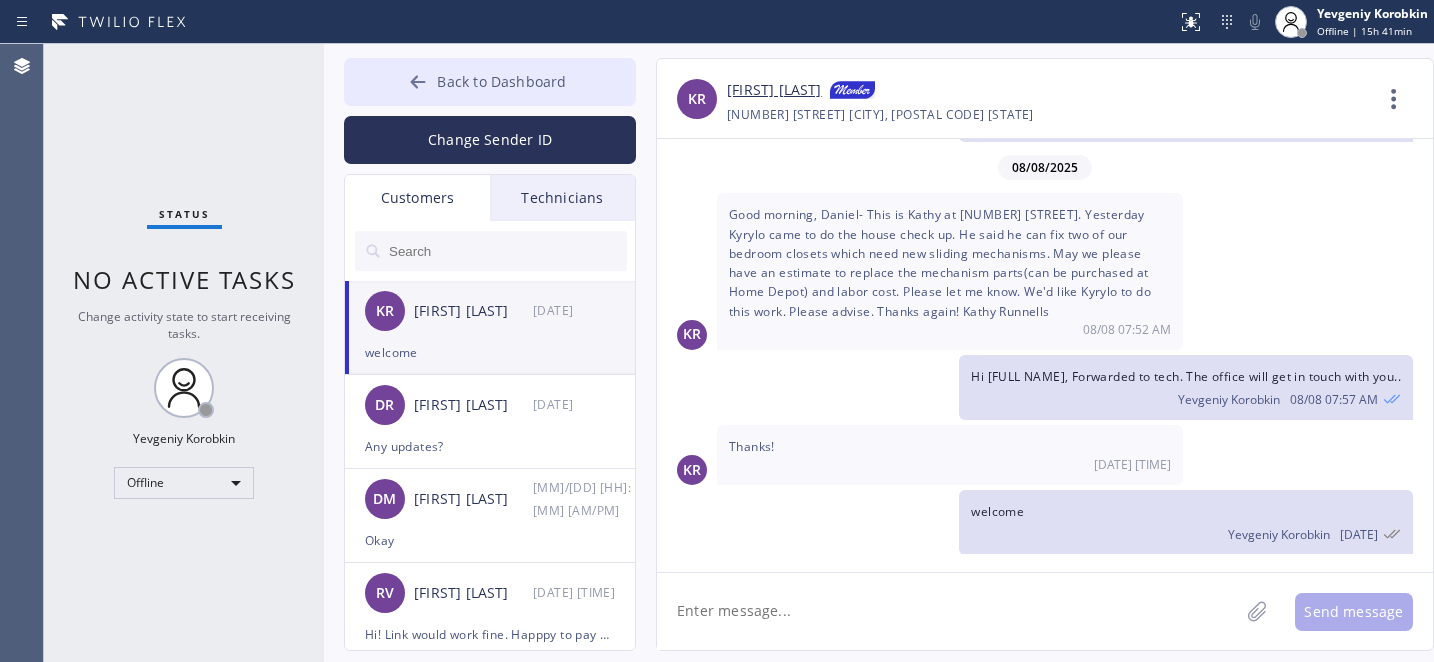 click on "Back to Dashboard" at bounding box center (490, 82) 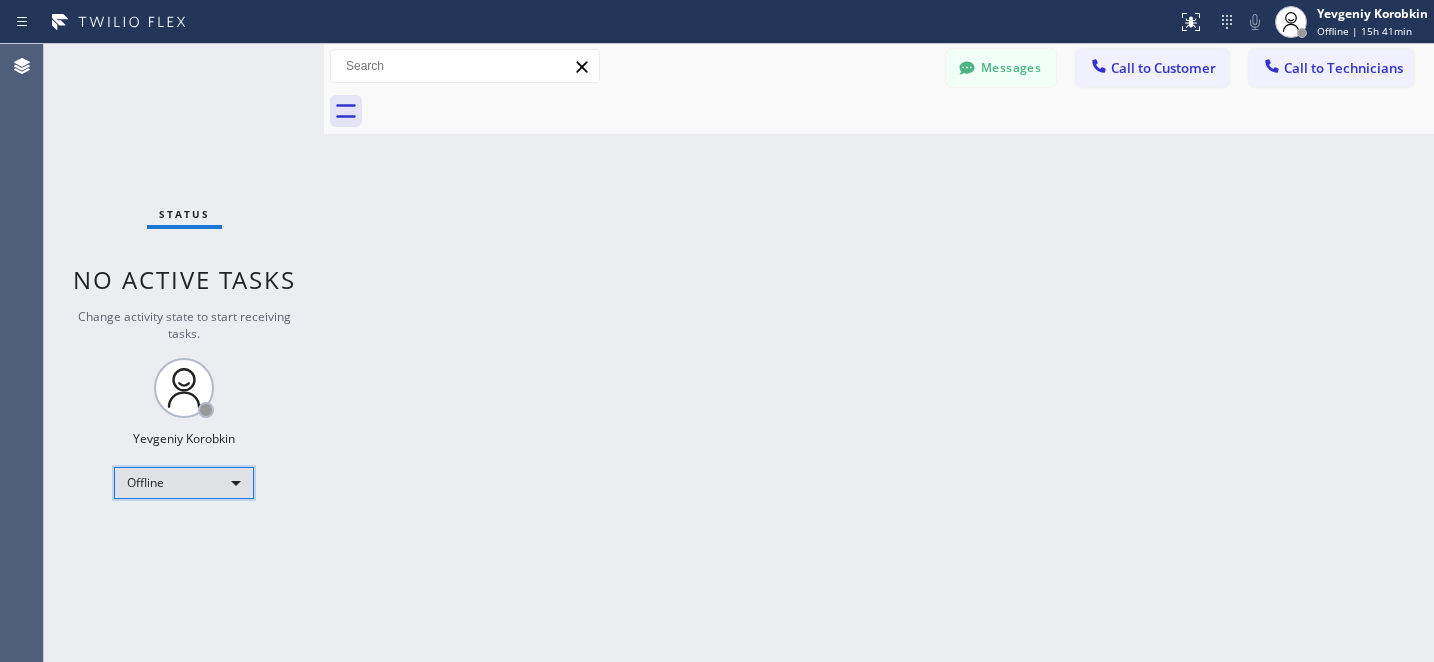 click on "Offline" at bounding box center (184, 483) 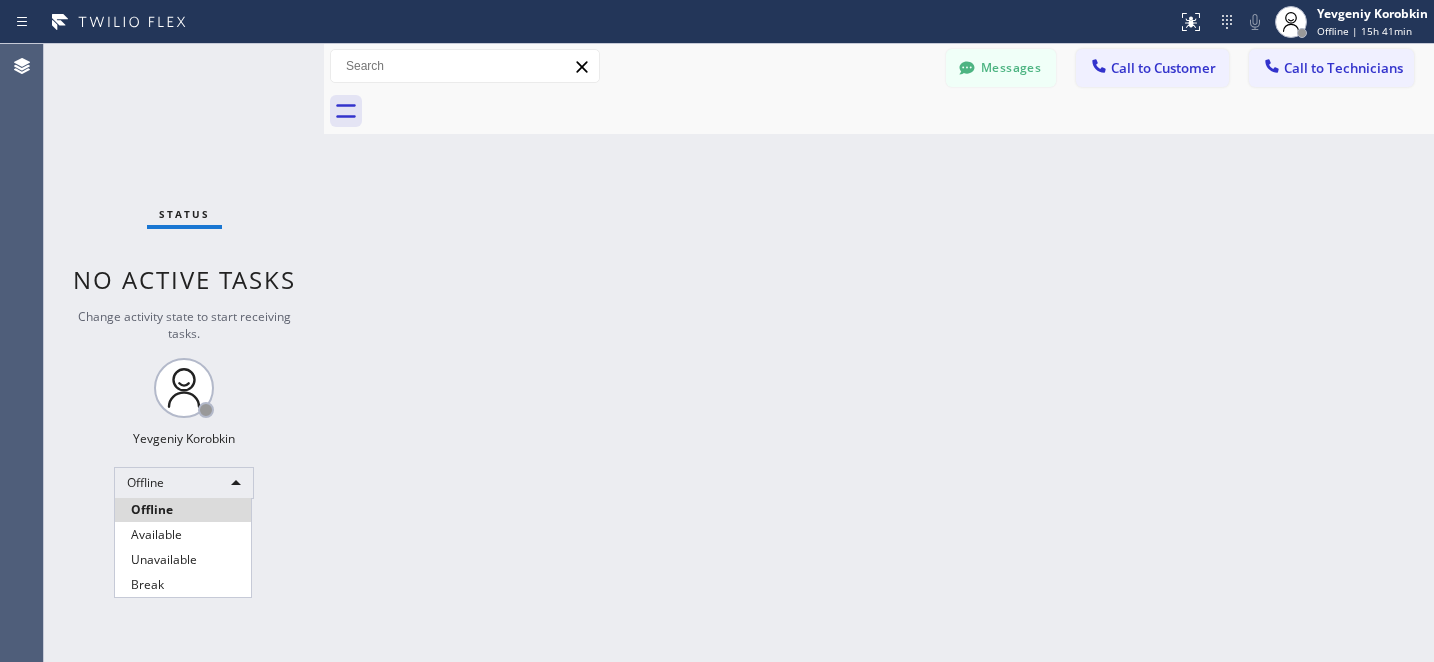 drag, startPoint x: 180, startPoint y: 526, endPoint x: 557, endPoint y: 365, distance: 409.93903 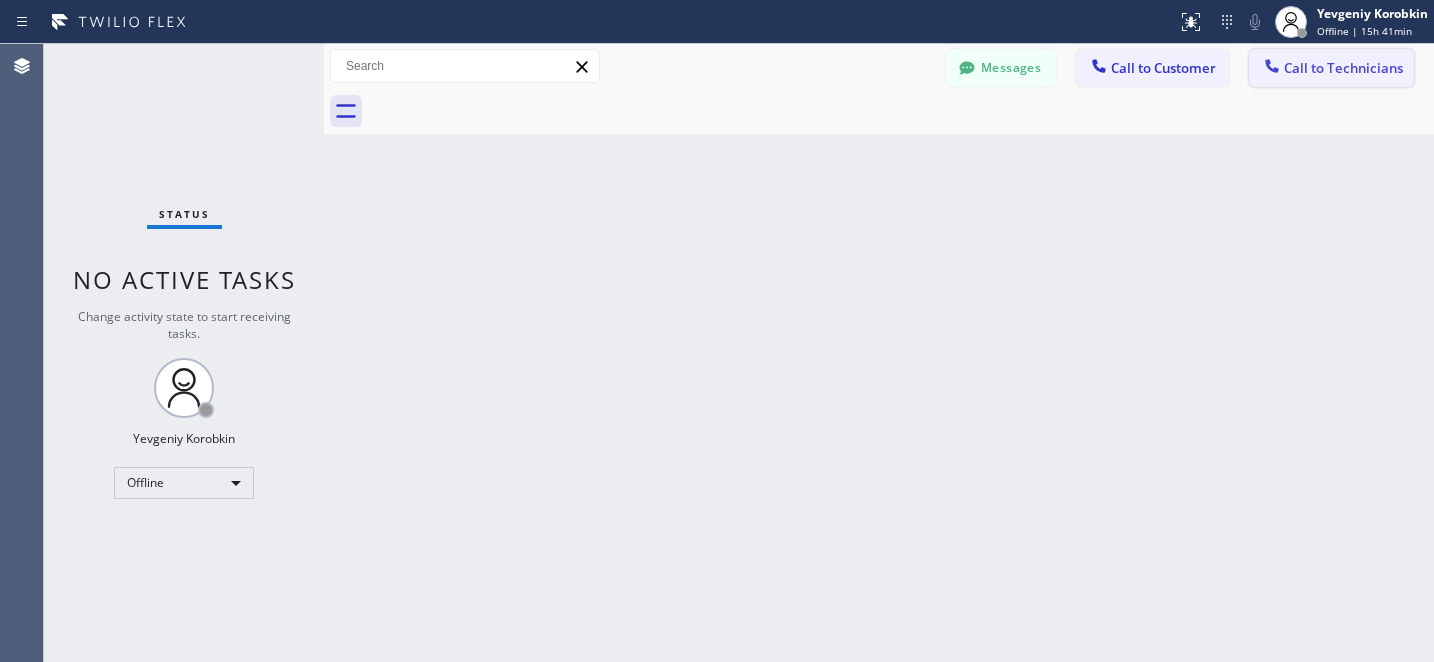click on "Call to Technicians" at bounding box center [1343, 68] 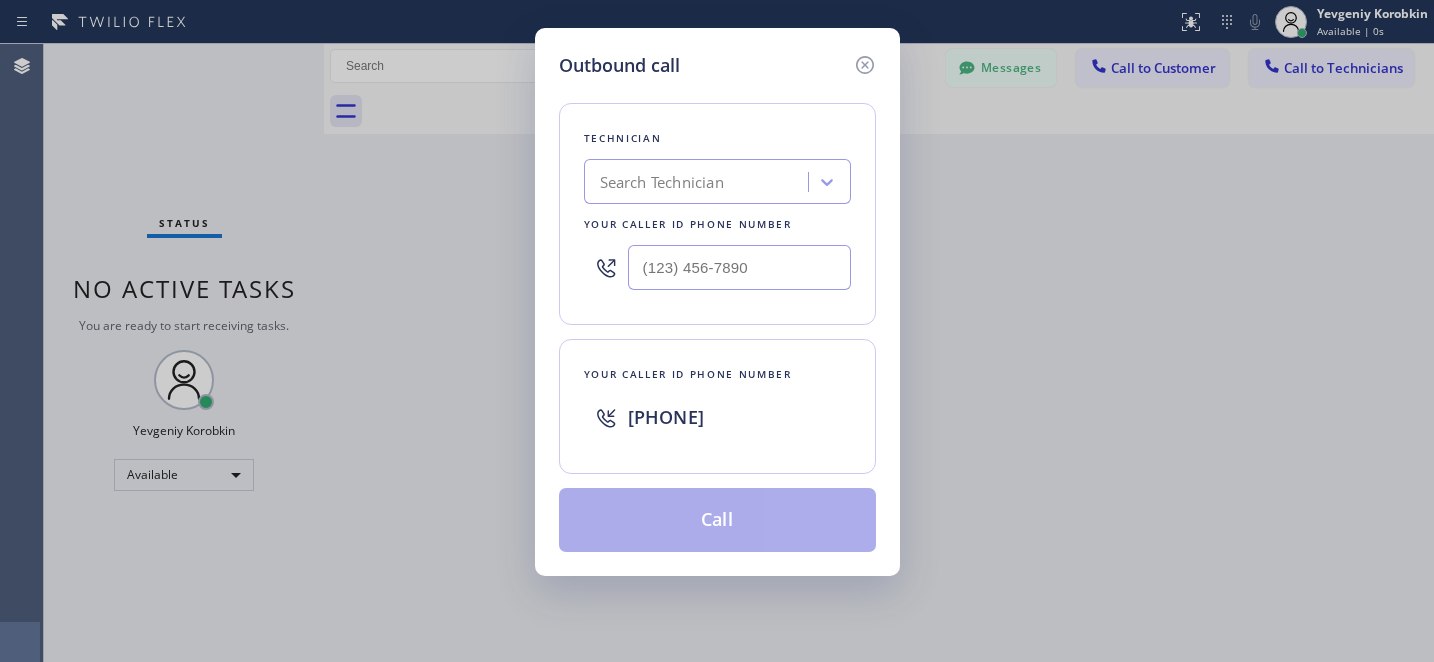 click on "Search Technician" at bounding box center (699, 182) 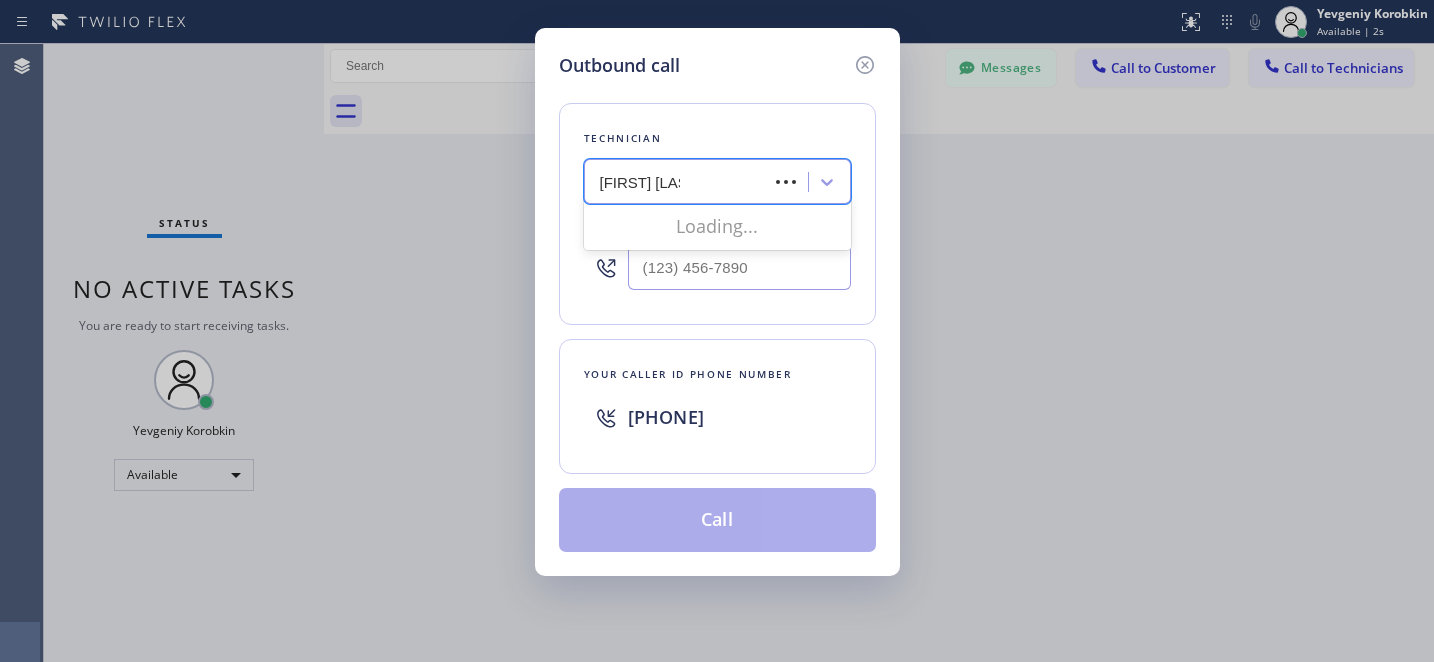 type on "[FIRST] [LAST]" 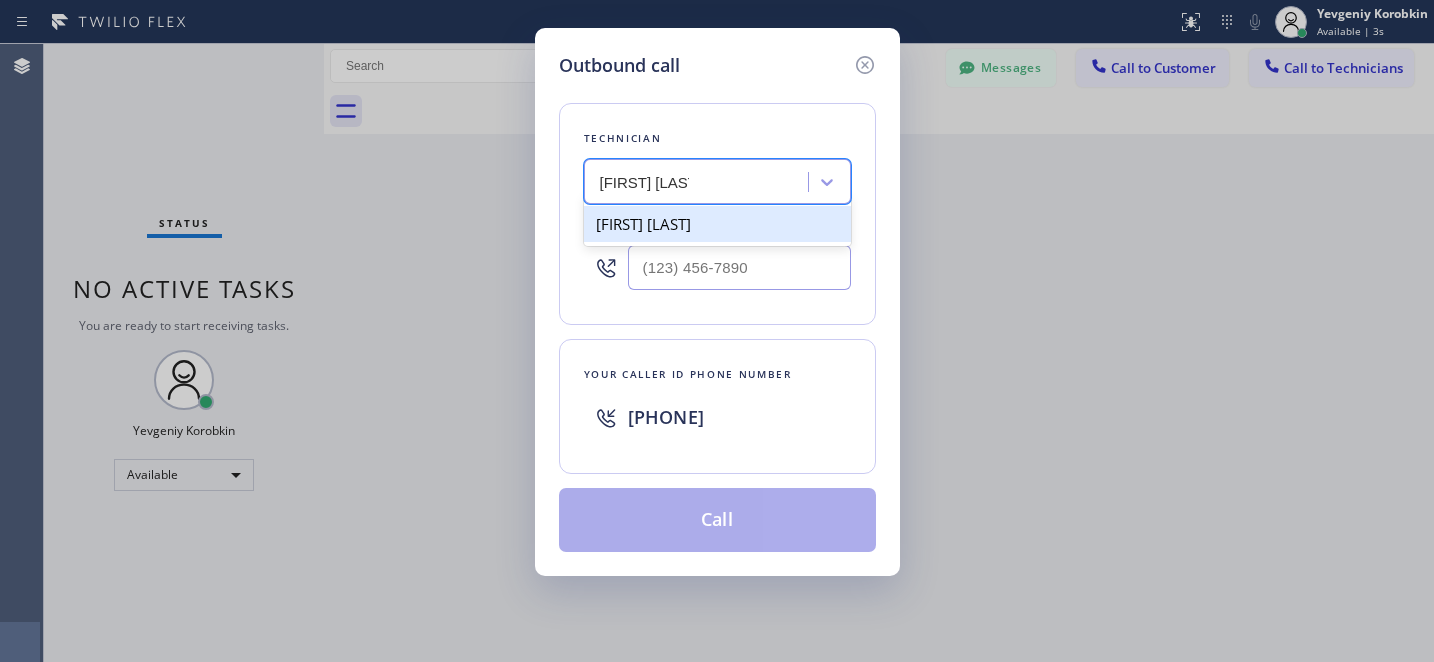 click on "[FIRST] [LAST]" at bounding box center [717, 224] 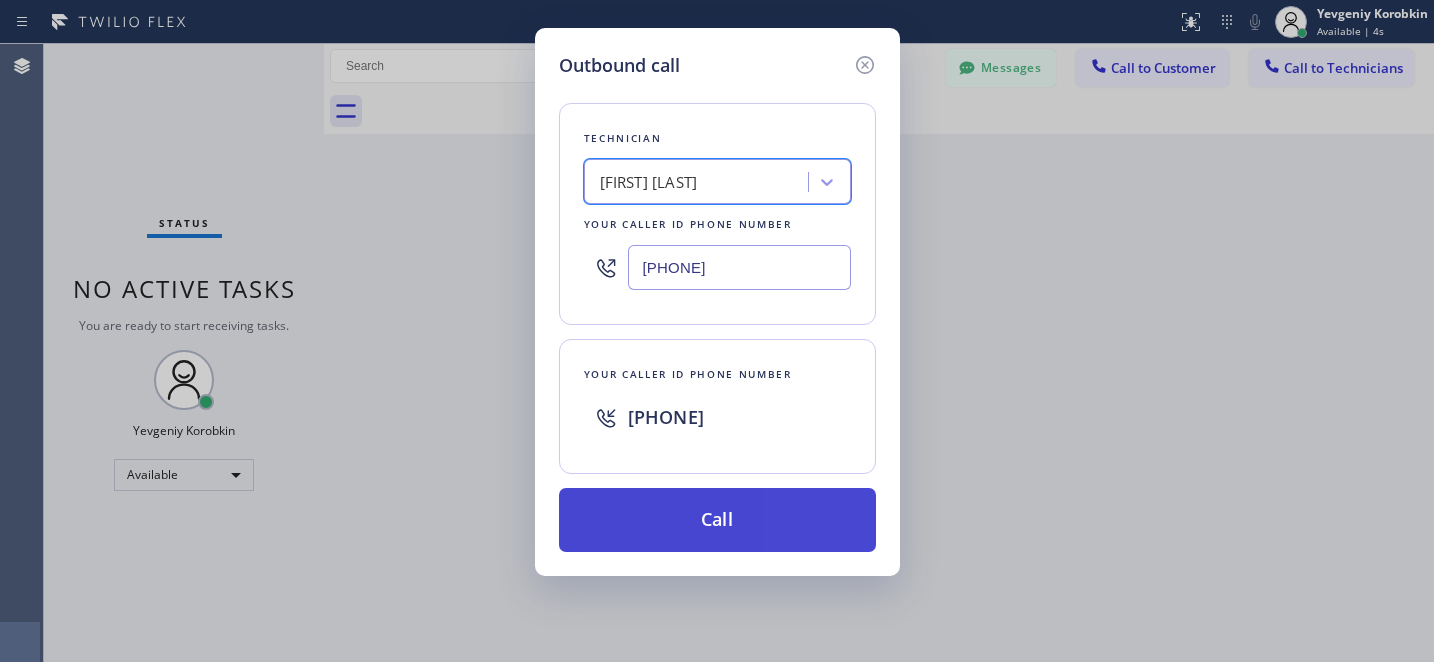 click on "Call" at bounding box center [717, 520] 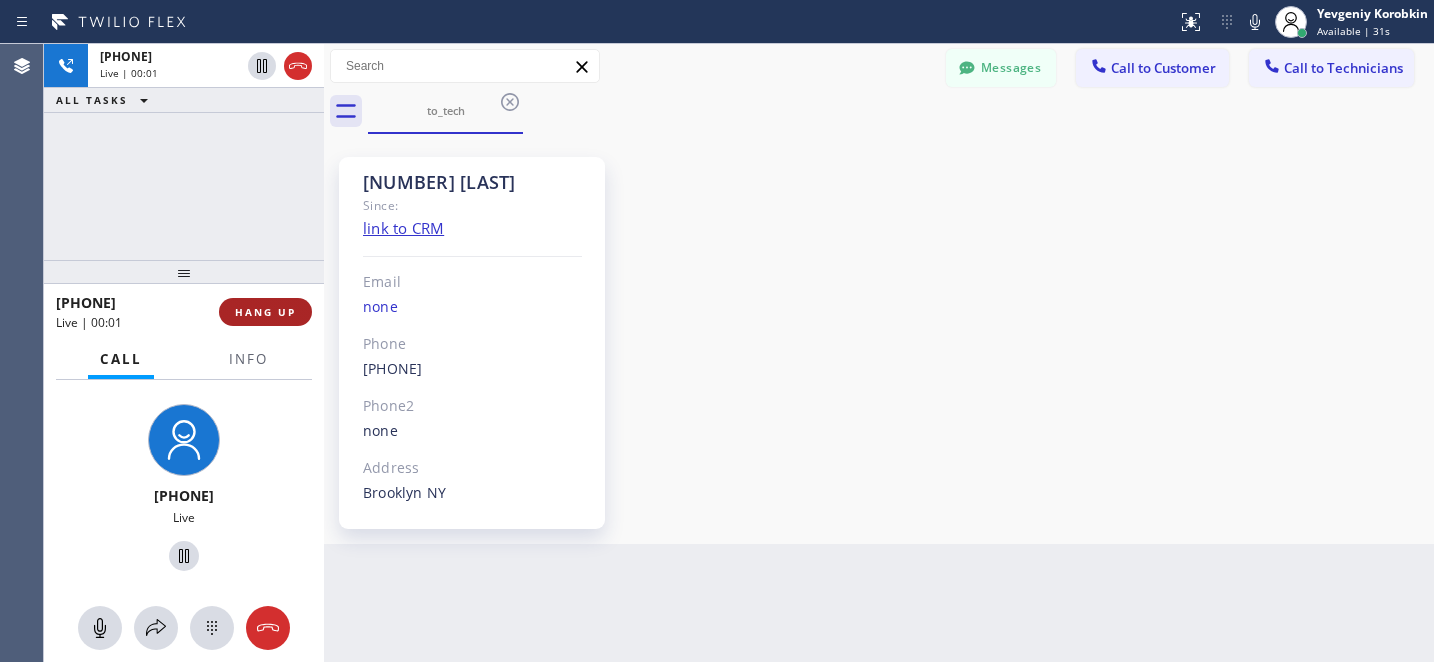 click on "HANG UP" at bounding box center (265, 312) 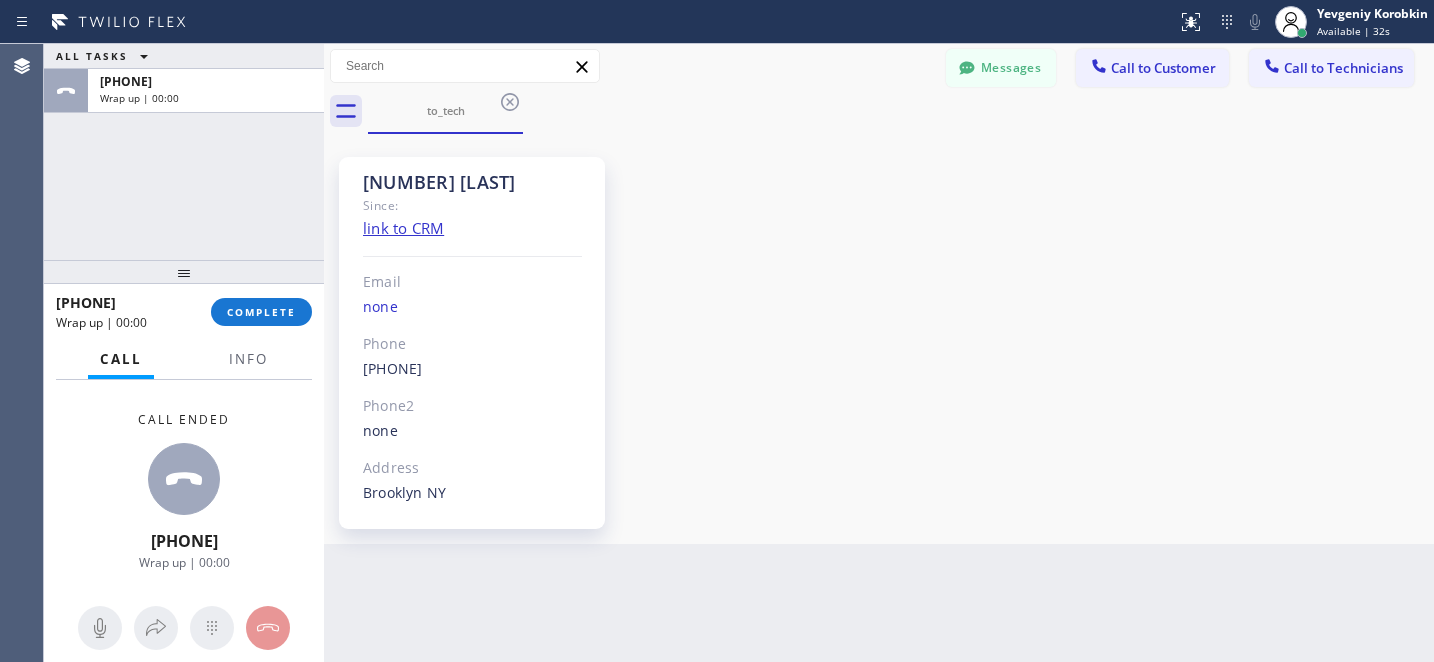 click 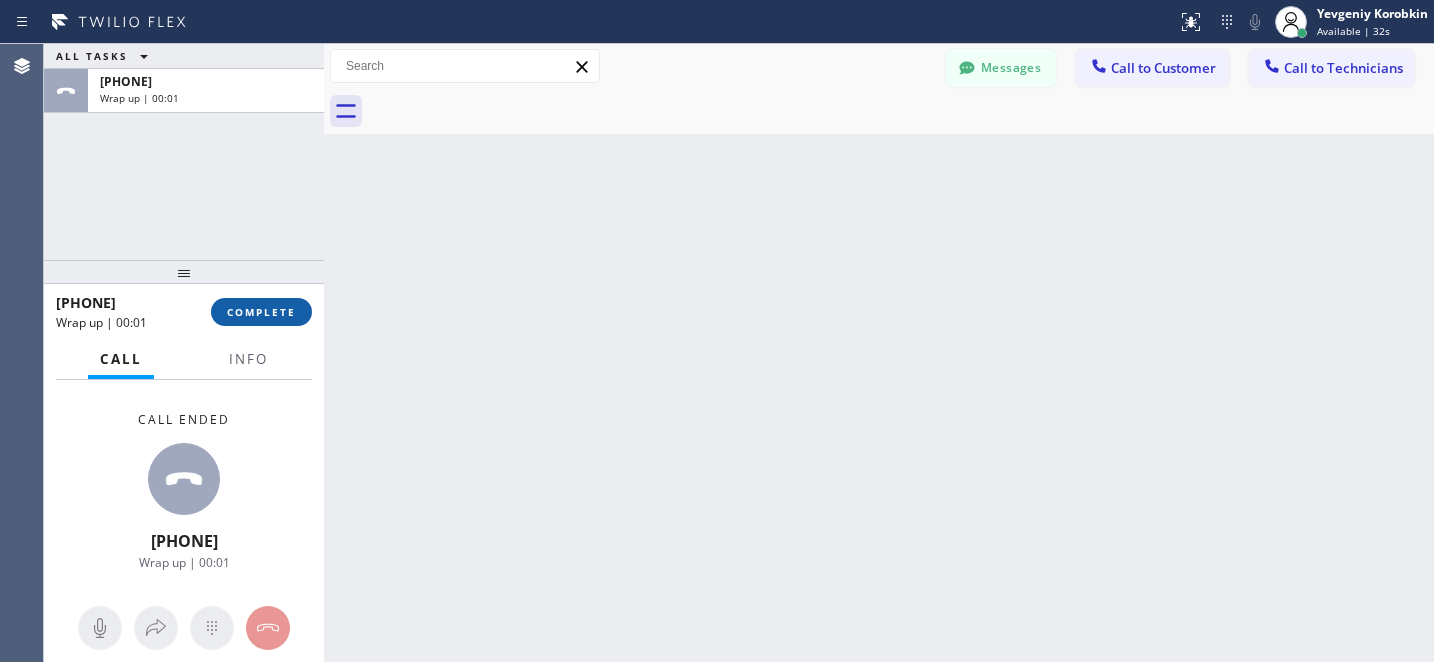click on "COMPLETE" at bounding box center [261, 312] 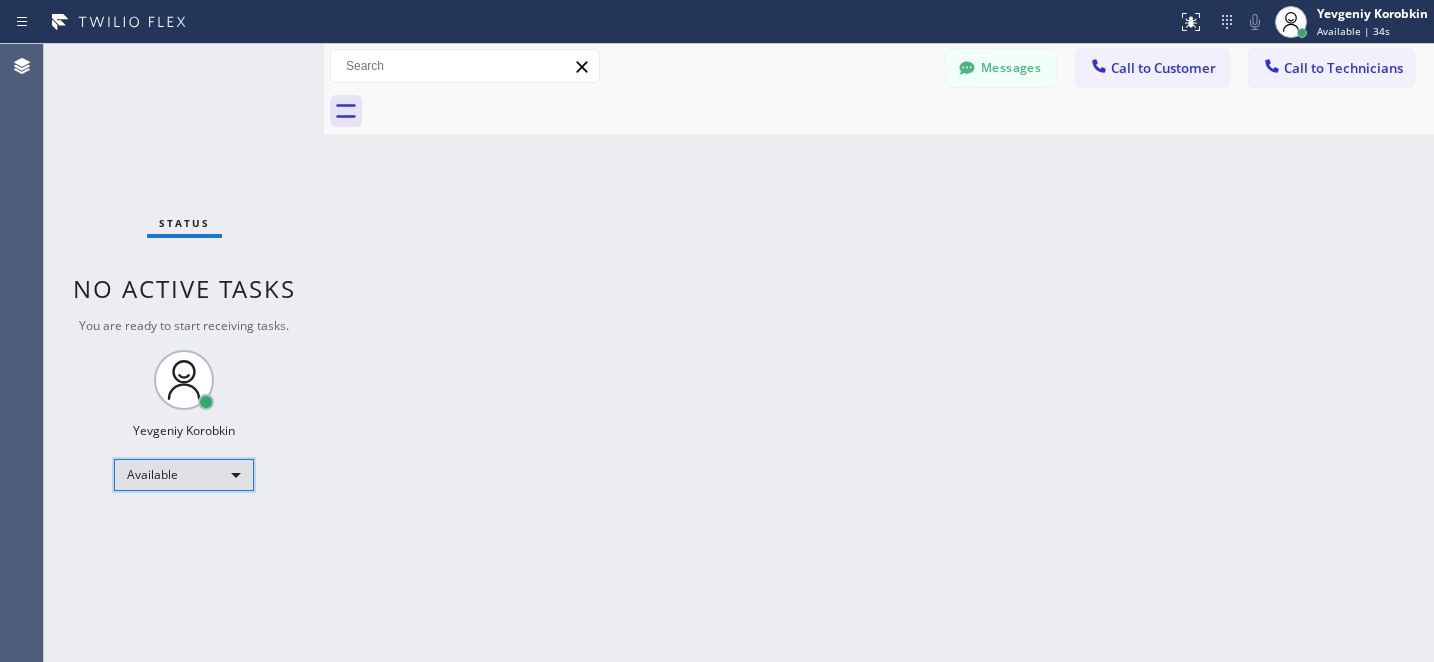 click on "Available" at bounding box center (184, 475) 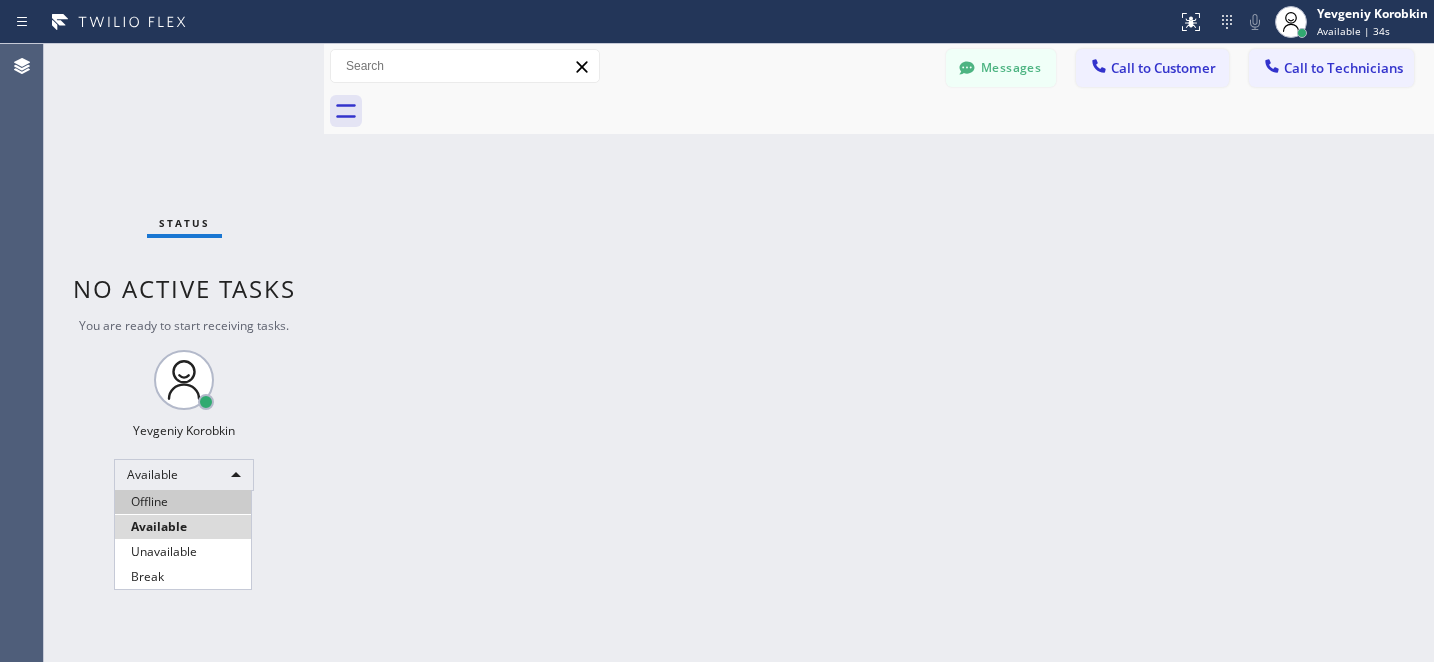 click on "Offline" at bounding box center [183, 502] 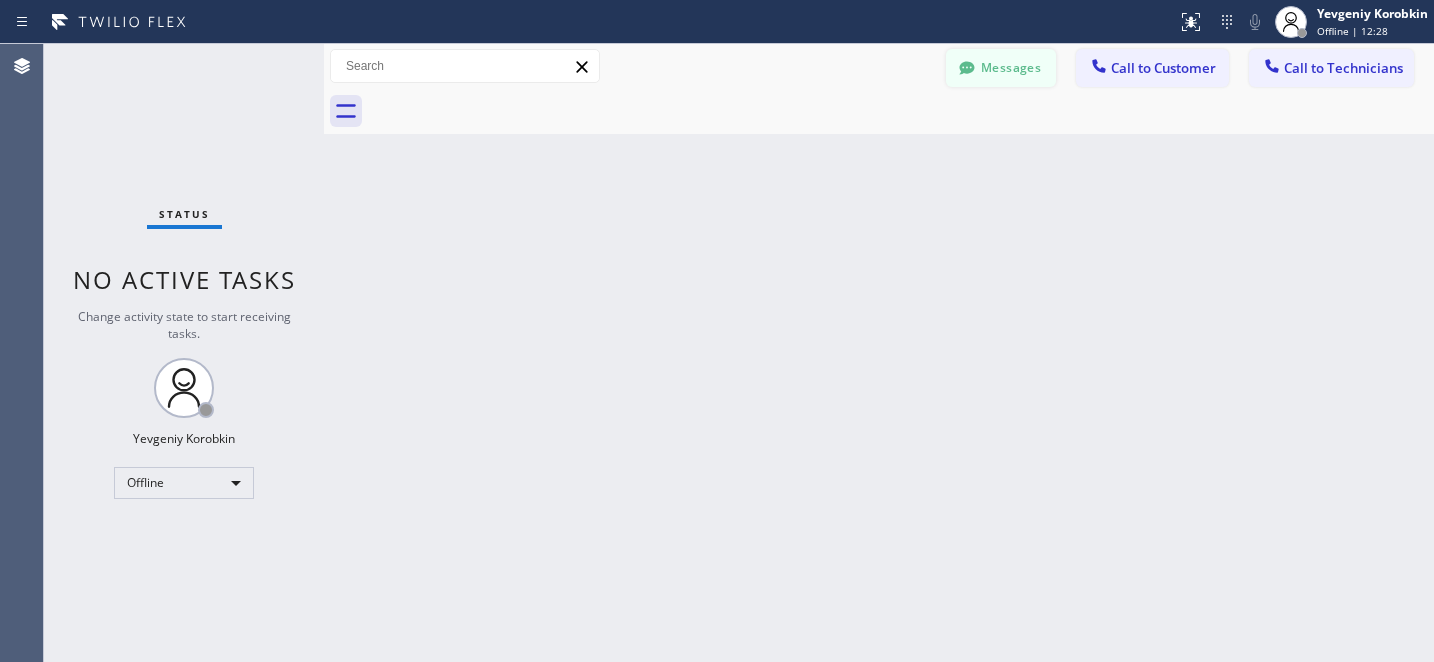 click on "Messages" at bounding box center [1001, 68] 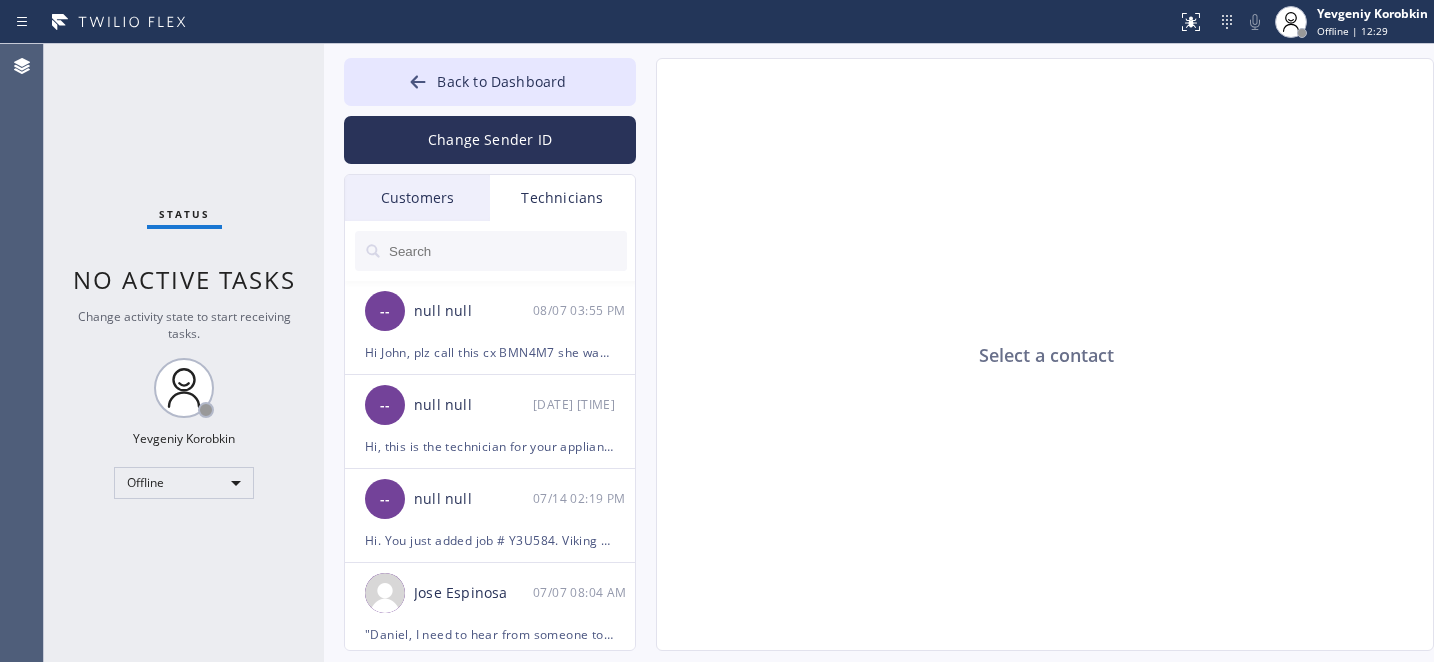 click on "Customers" at bounding box center (417, 198) 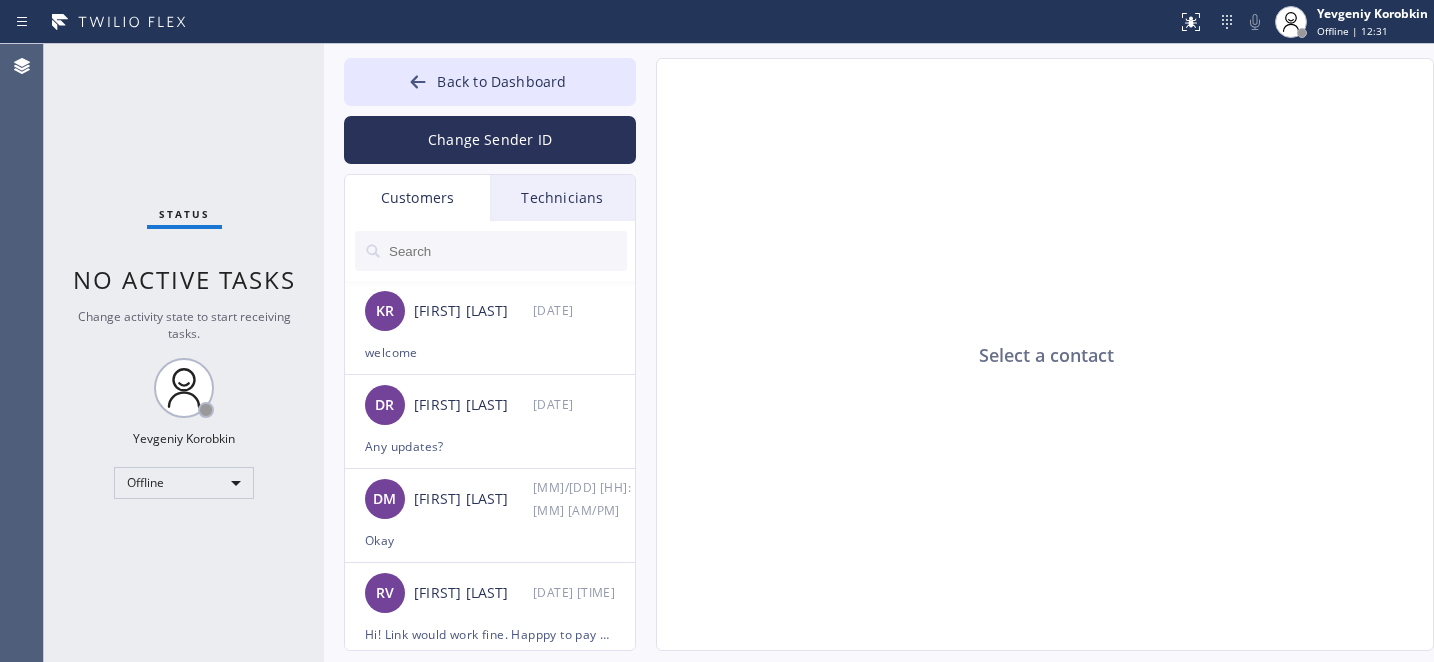 click at bounding box center [507, 251] 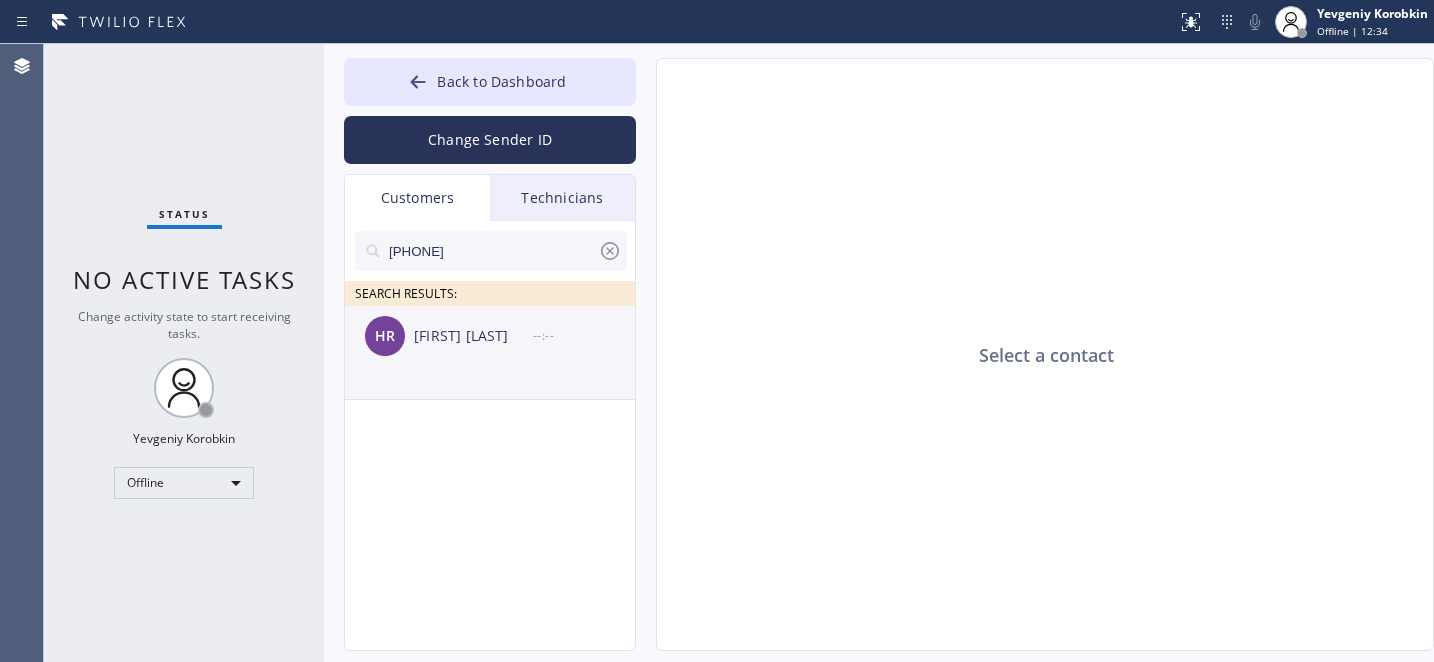 click on "[FIRST] [LAST]" at bounding box center [473, 336] 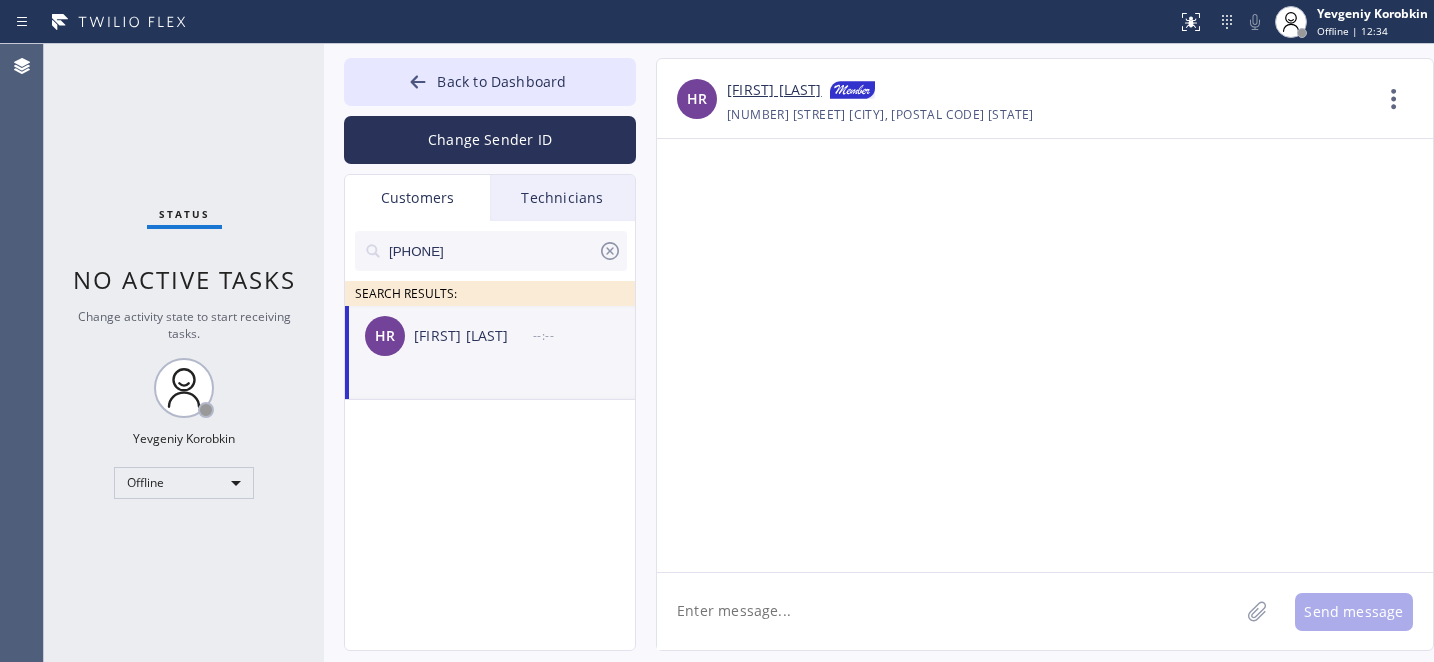 click 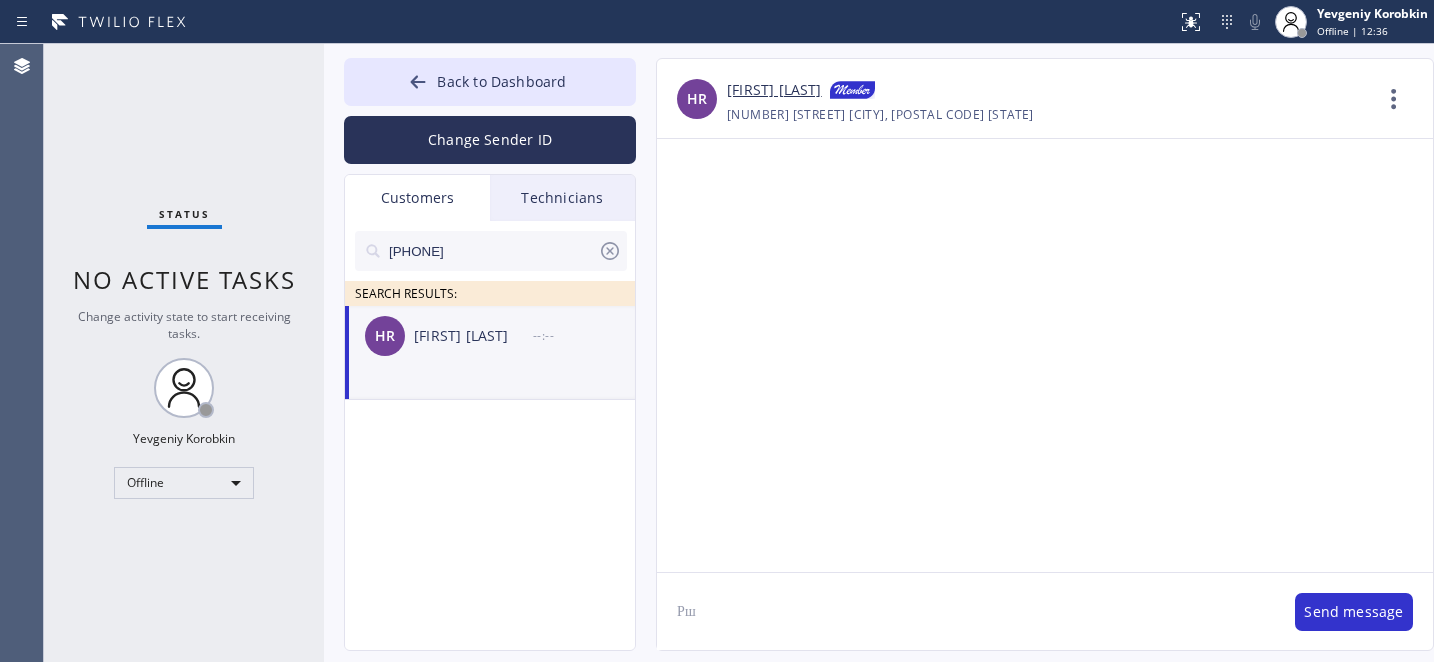 type on "Р" 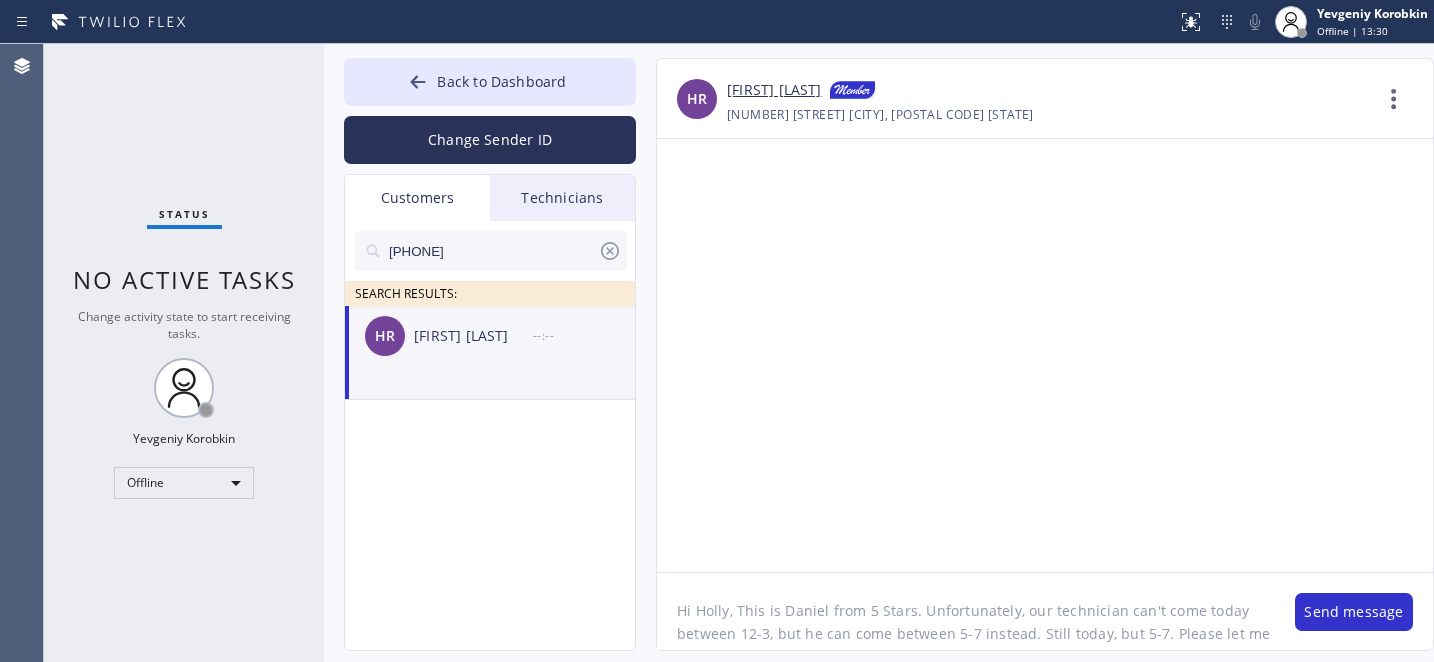 scroll, scrollTop: 16, scrollLeft: 0, axis: vertical 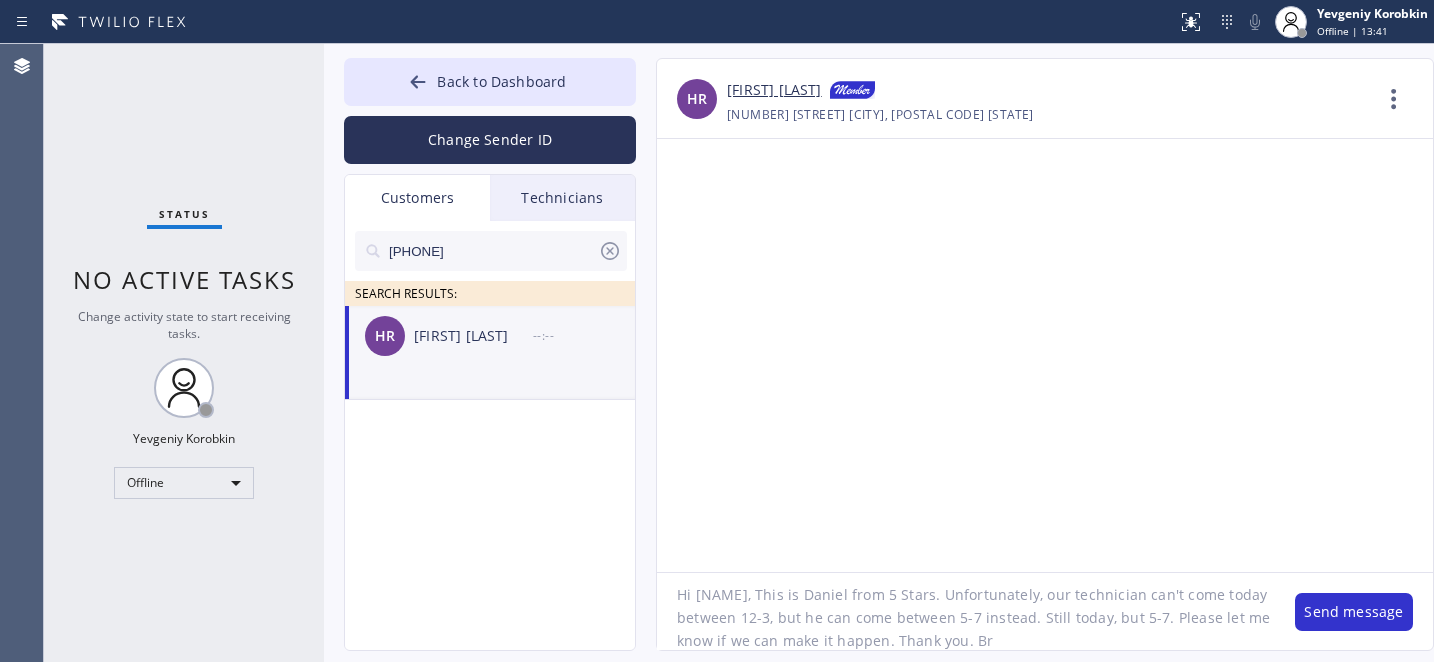 type on "Hi Holly, This is Daniel from 5 Stars. Unfortunately, our technician can't come today between 12-3, but he can come between 5-7 instead. Still today, but 5-7. Please let me know if we can make it happen. Thank you. Br," 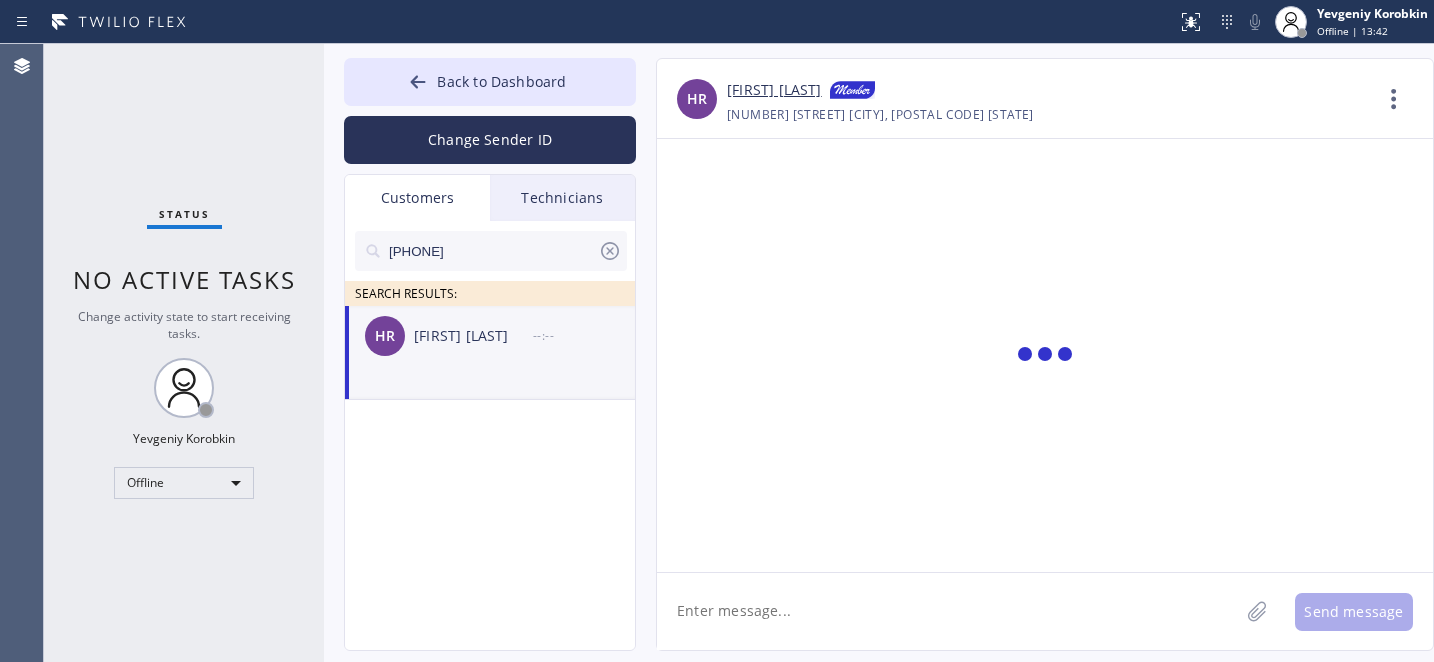 scroll, scrollTop: 0, scrollLeft: 0, axis: both 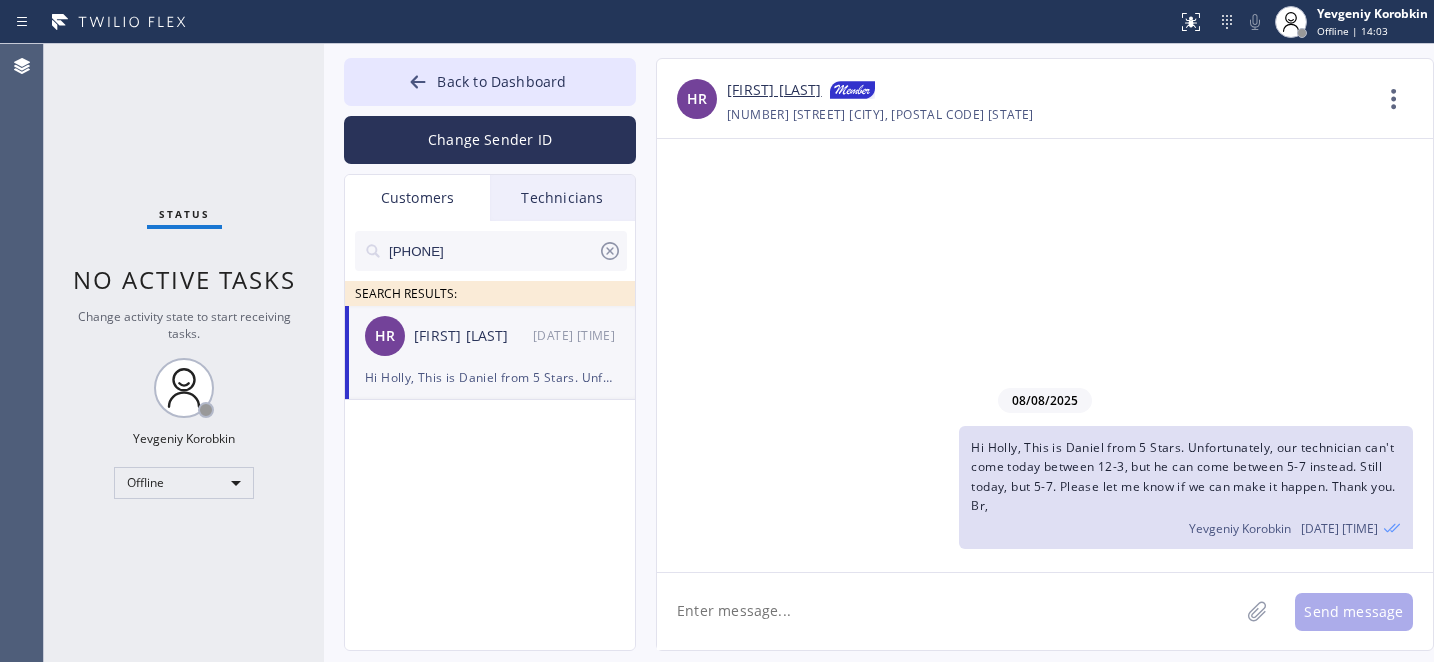 click 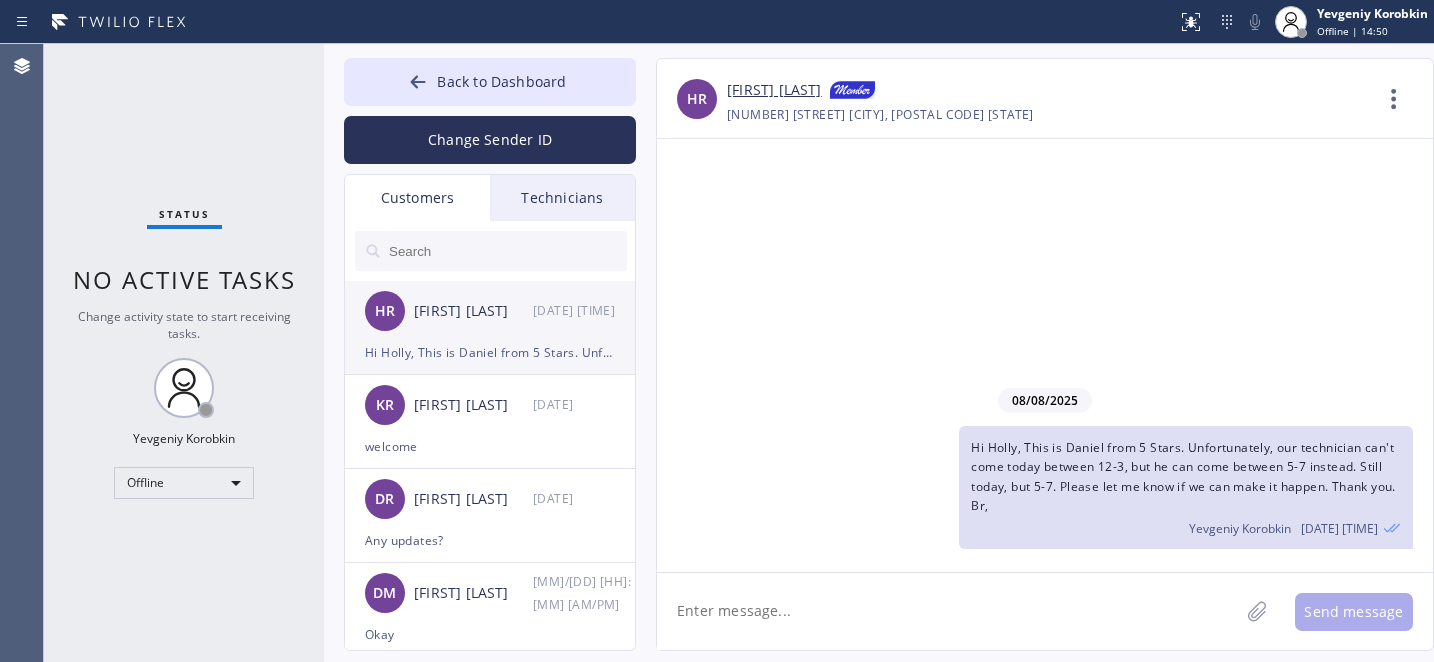 click on "HR [FIRST] [LAST] [DATE] [TIME]" at bounding box center [491, 311] 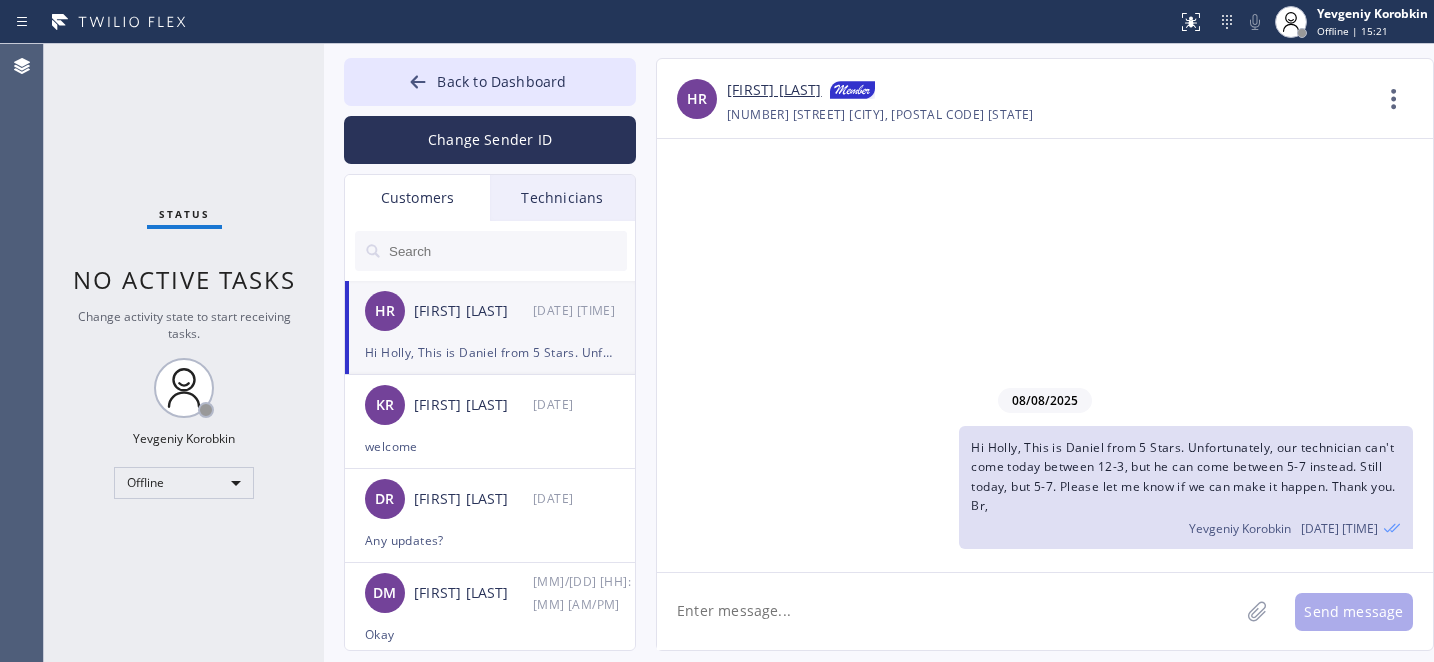 click on "Back to Dashboard" at bounding box center [490, 82] 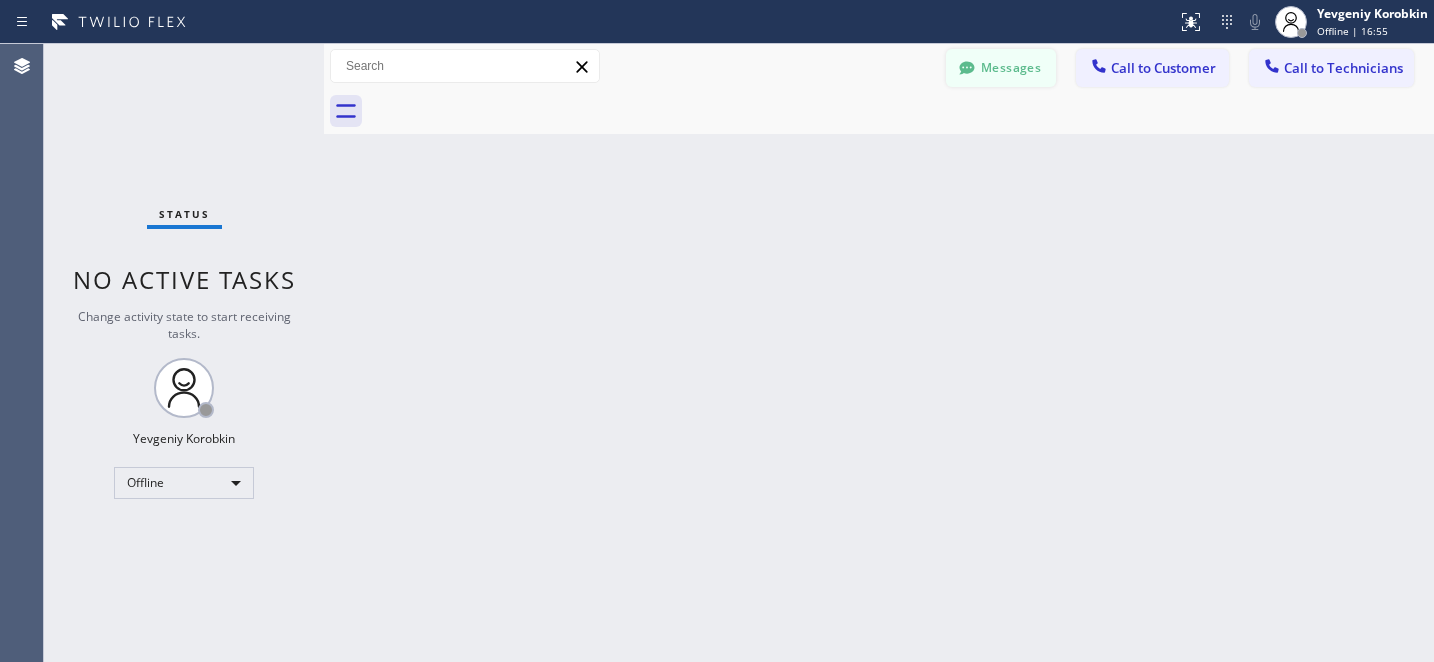 click on "Messages" at bounding box center [1001, 68] 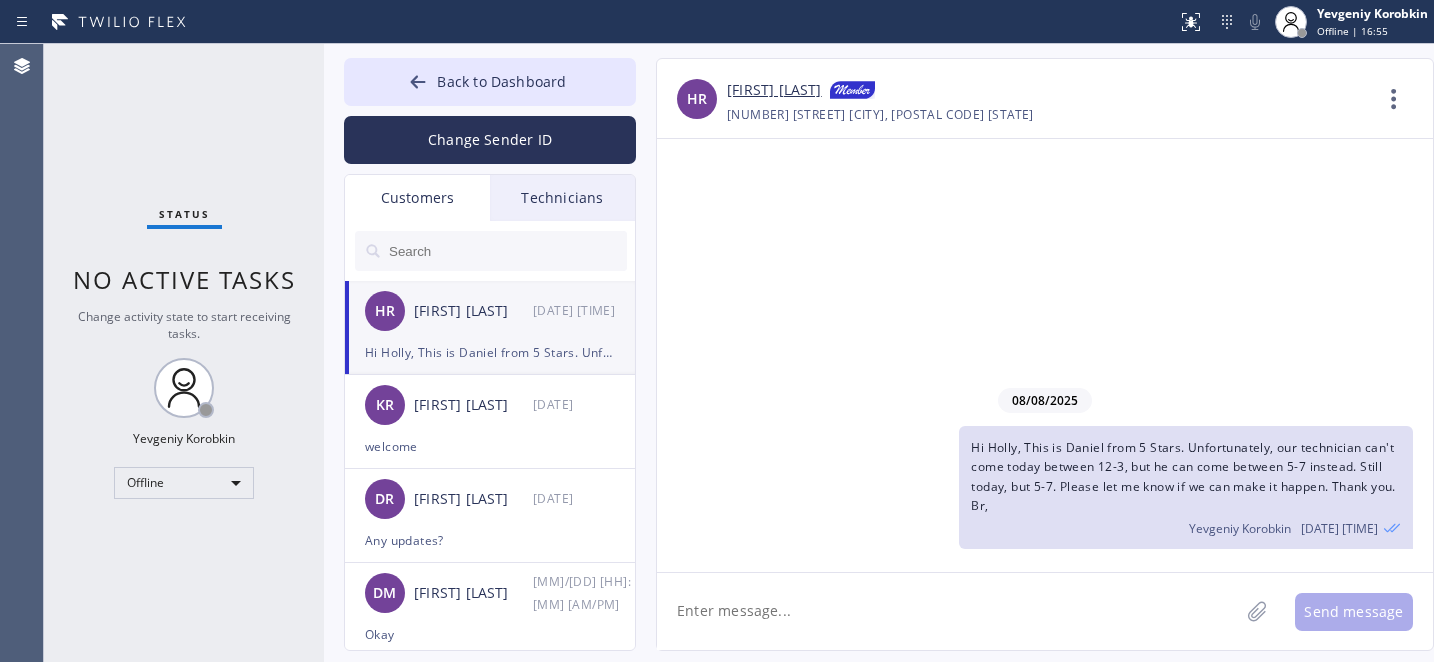 click on "HR [FIRST] [LAST] [DATE] [TIME]" at bounding box center (491, 311) 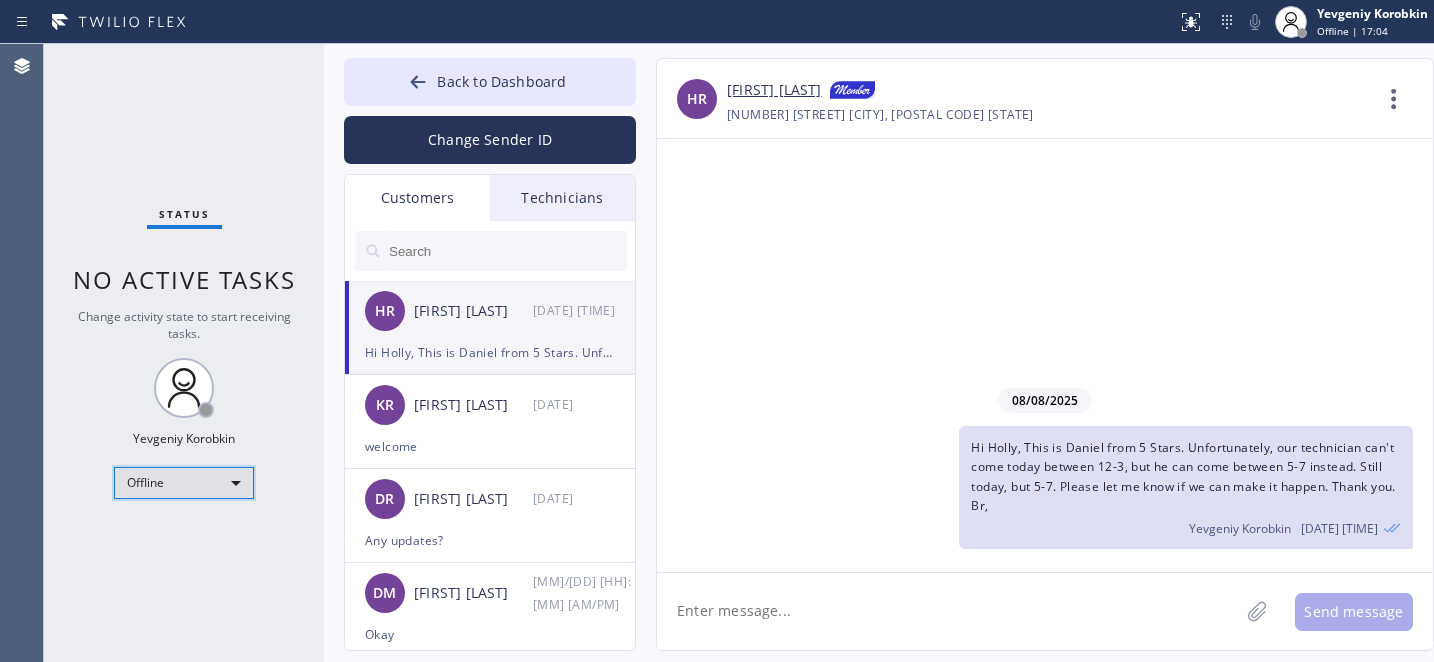 click on "Offline" at bounding box center (184, 483) 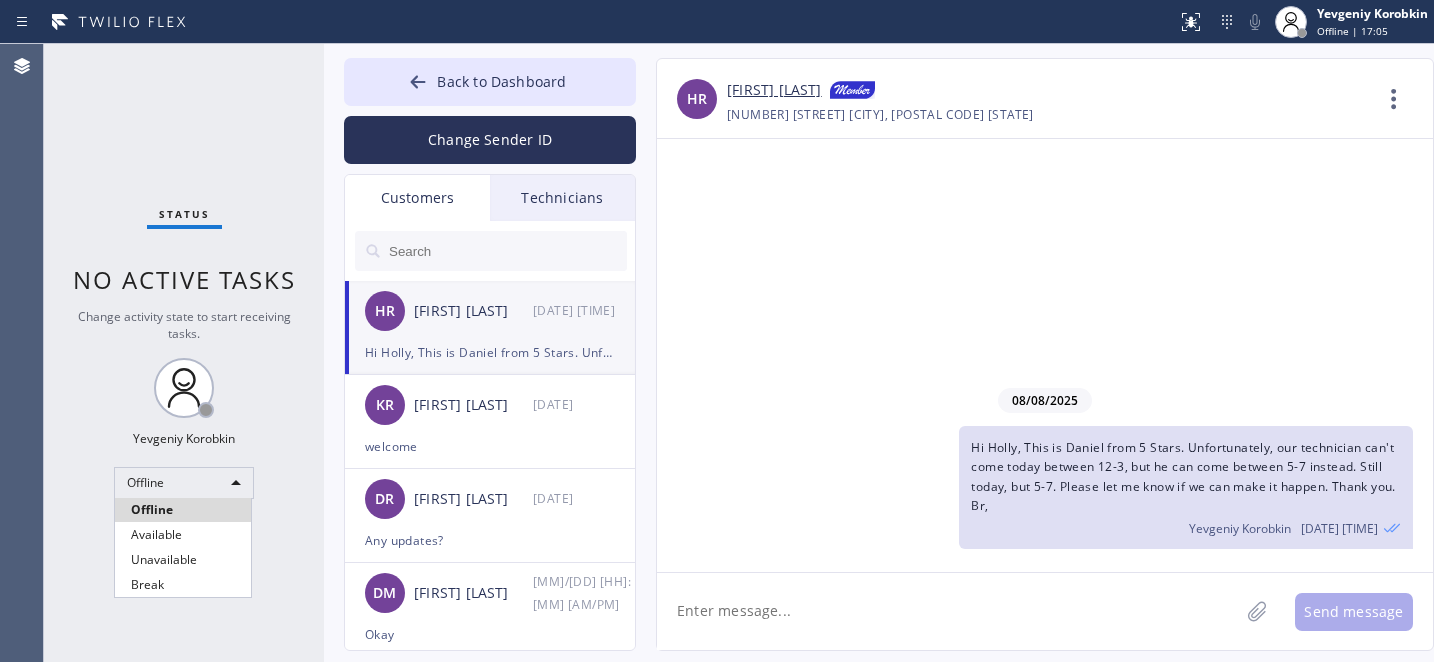 click at bounding box center [717, 331] 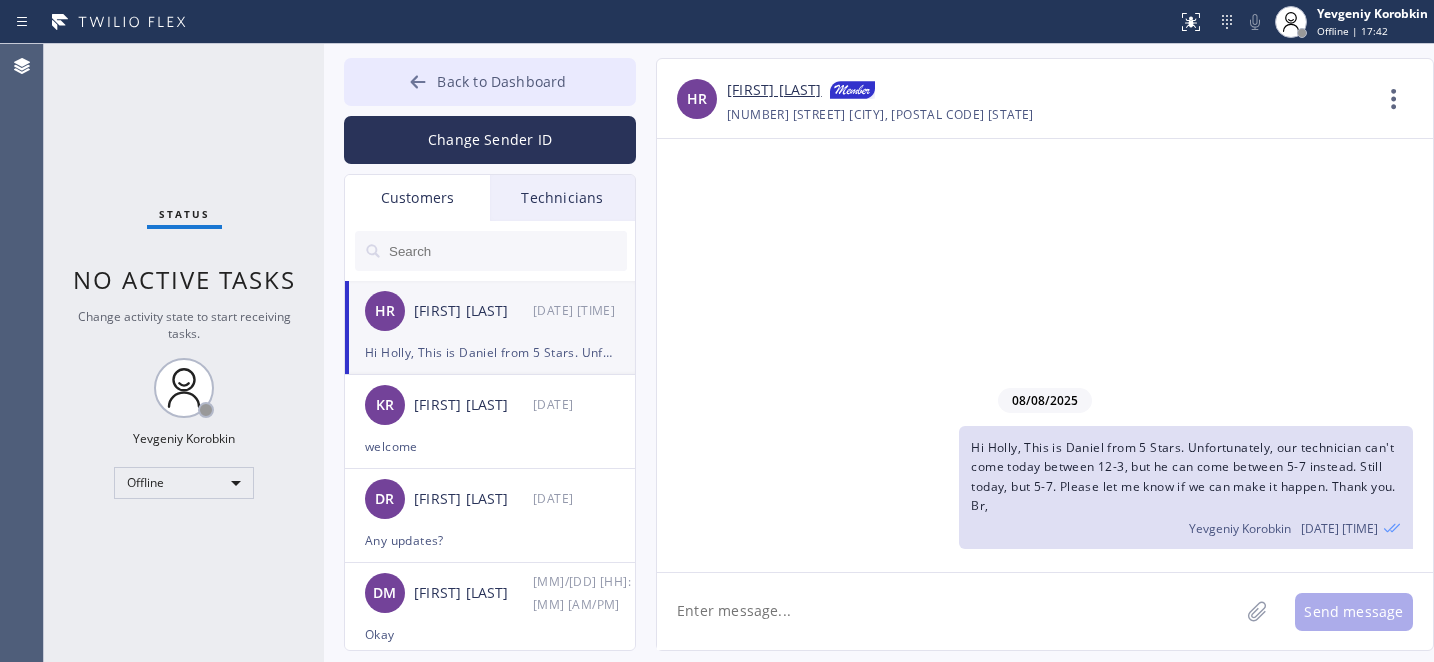 click on "Back to Dashboard" at bounding box center [501, 81] 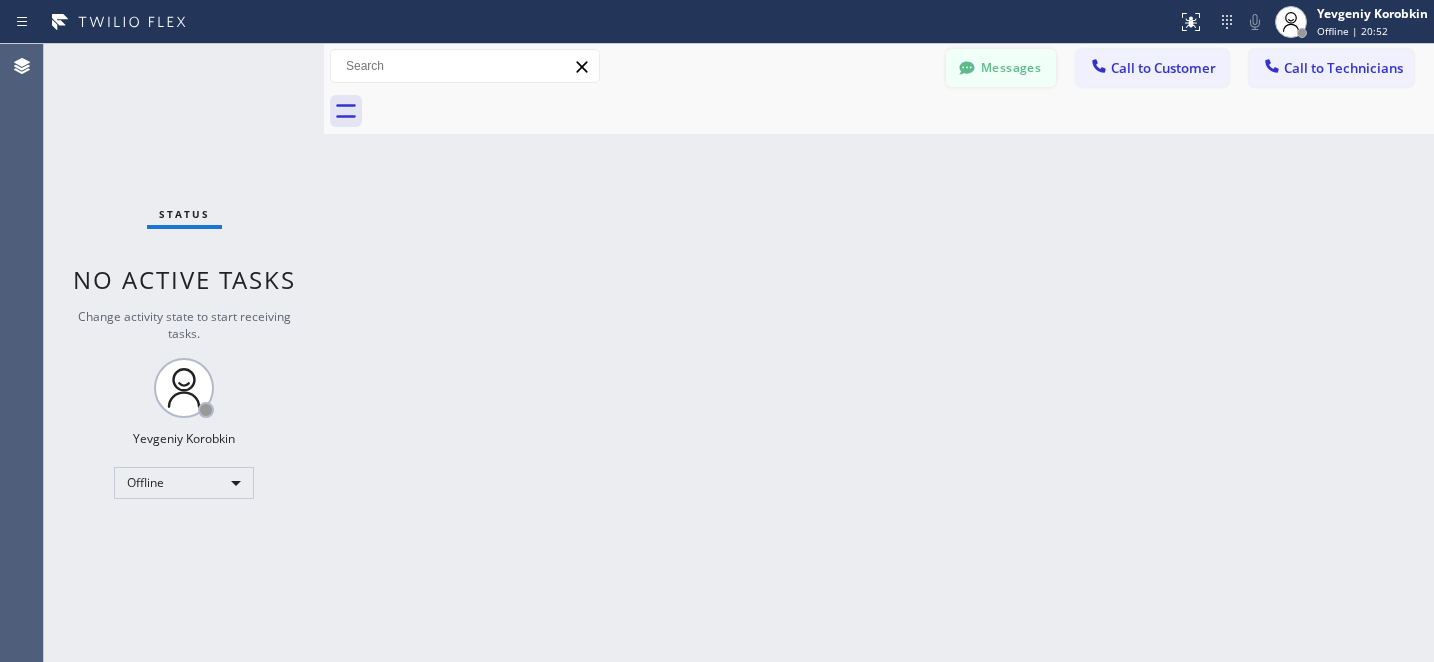 click on "Messages" at bounding box center (1001, 68) 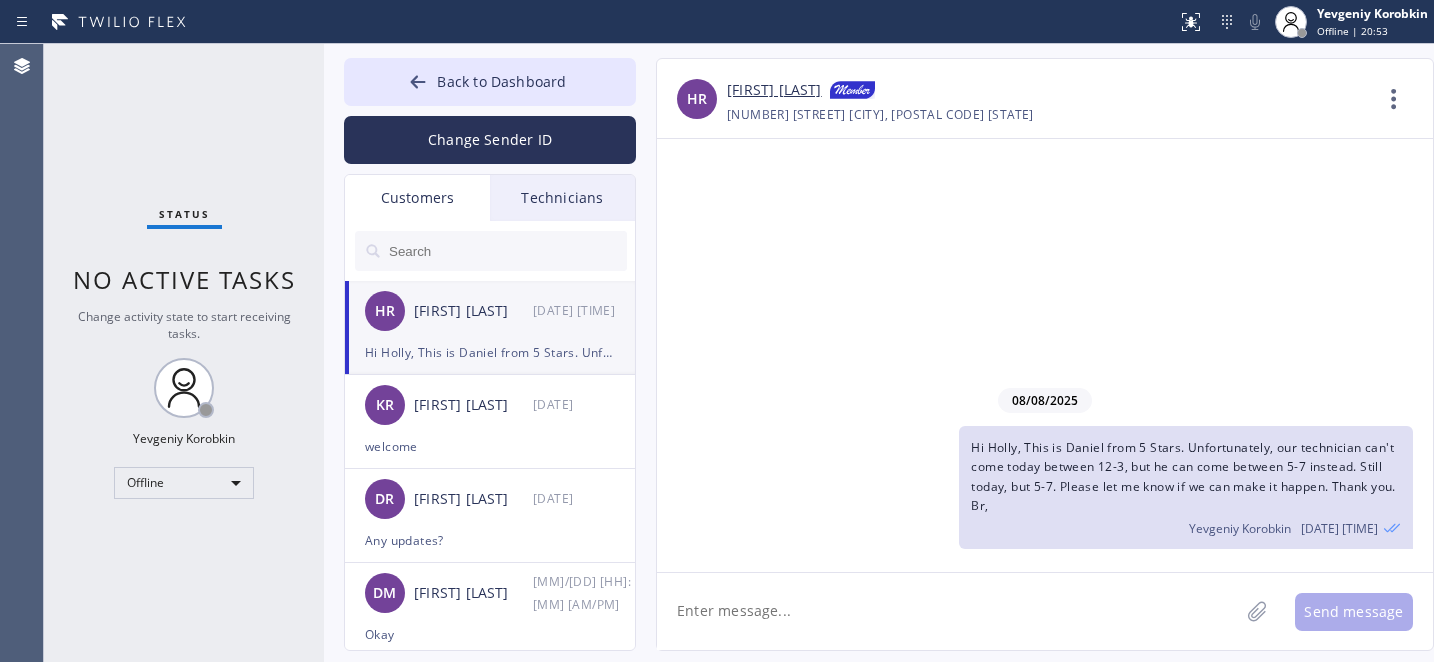 click on "HR [FIRST] [LAST] [DATE] [TIME]" at bounding box center (491, 311) 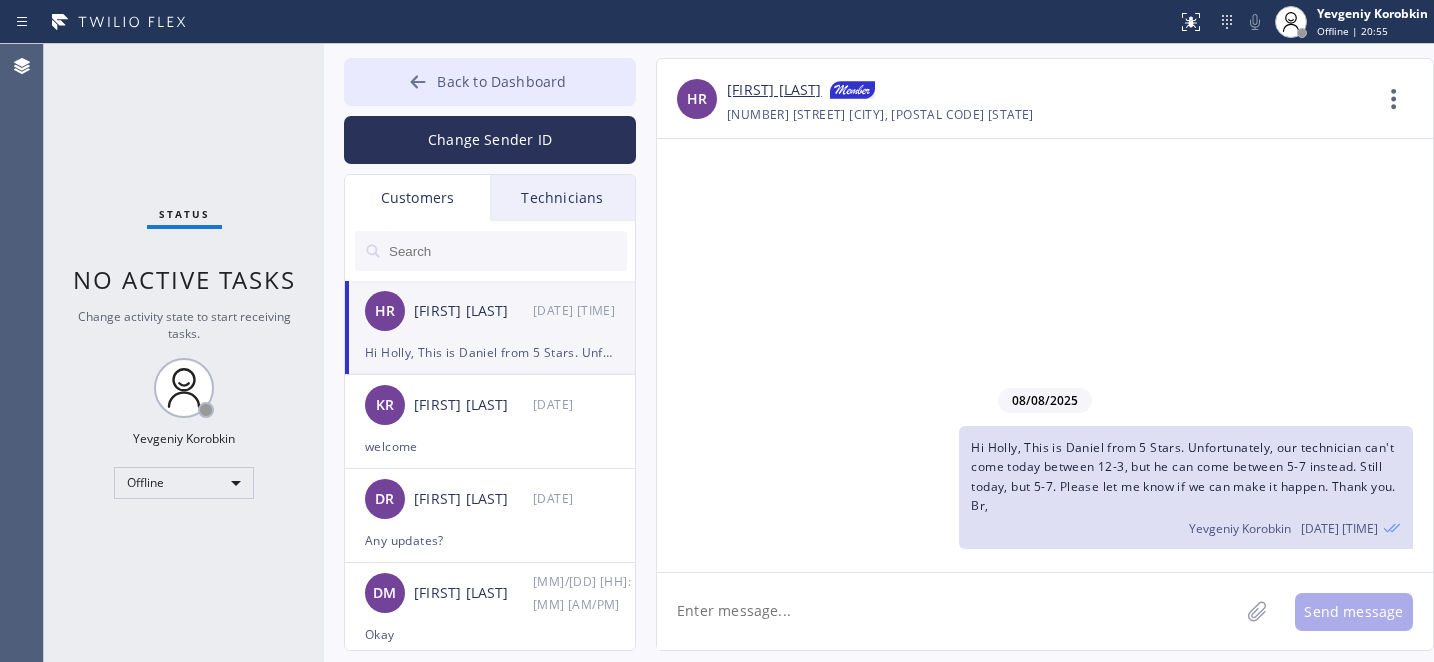 click 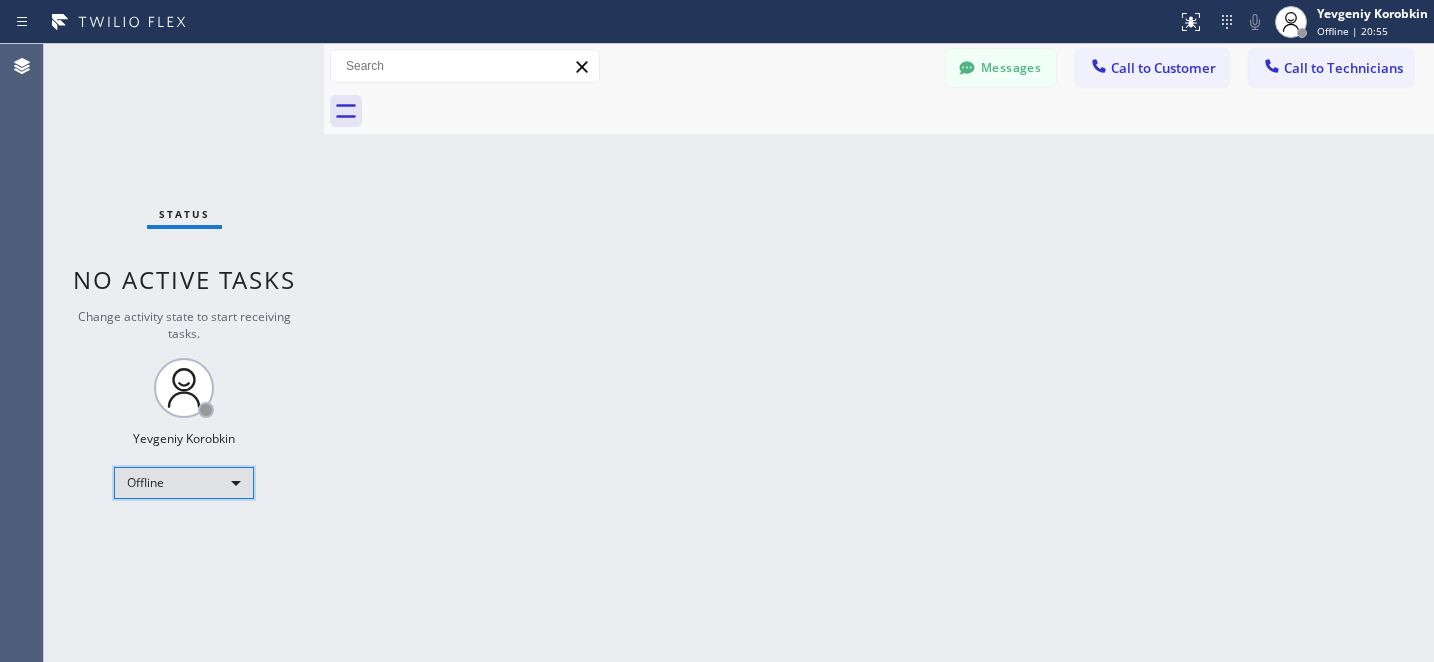 click on "Offline" at bounding box center (184, 483) 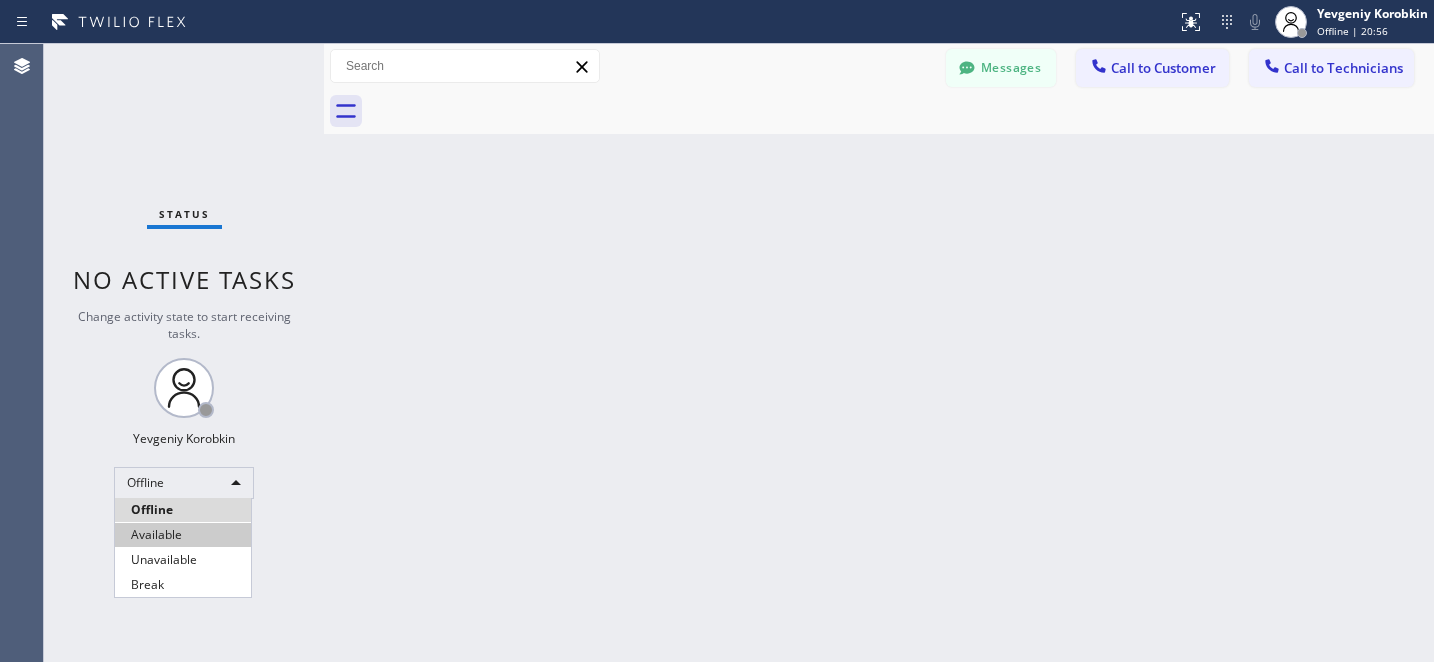 click on "Available" at bounding box center [183, 535] 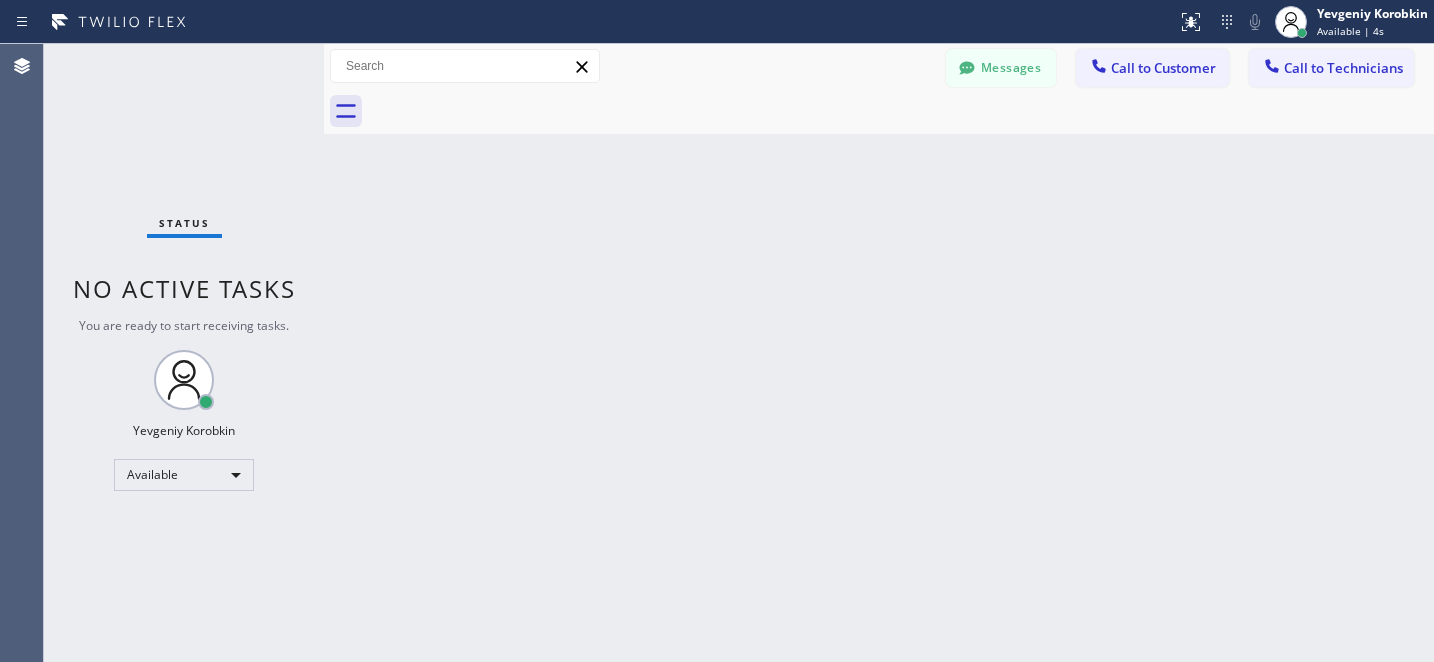 click on "Messages" at bounding box center (1001, 68) 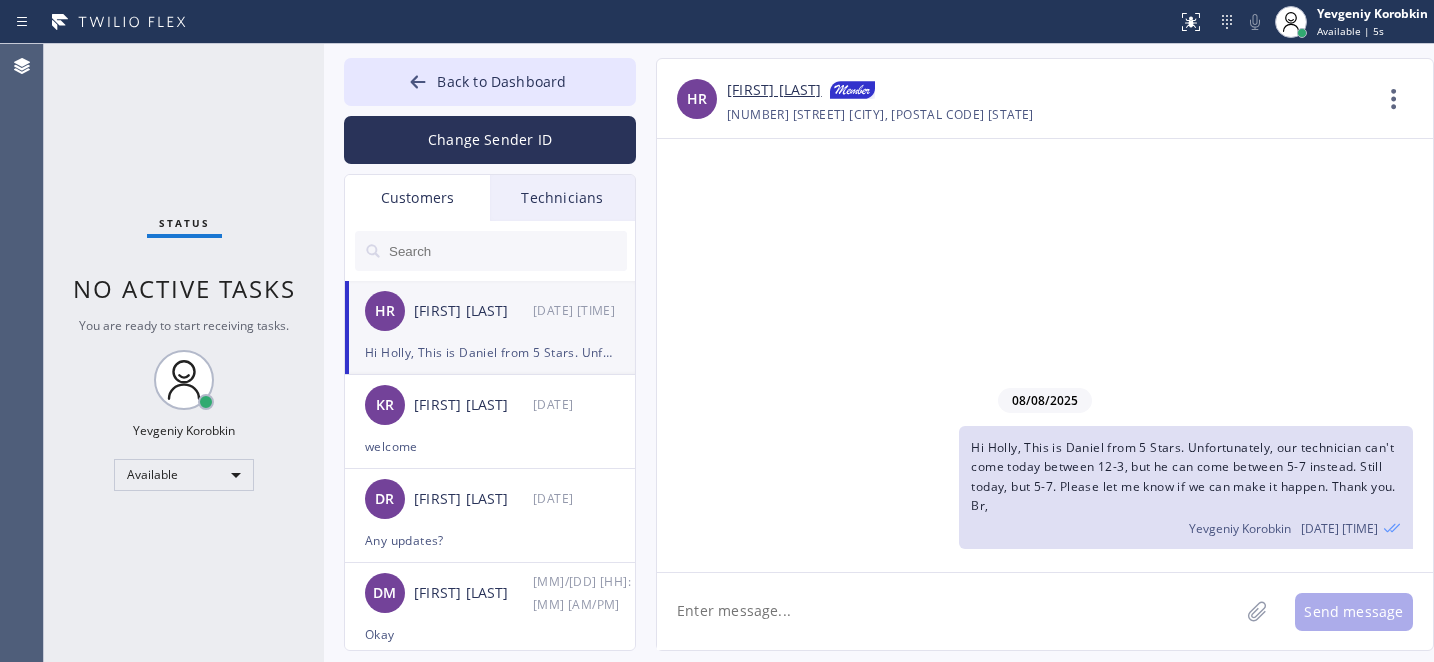 click 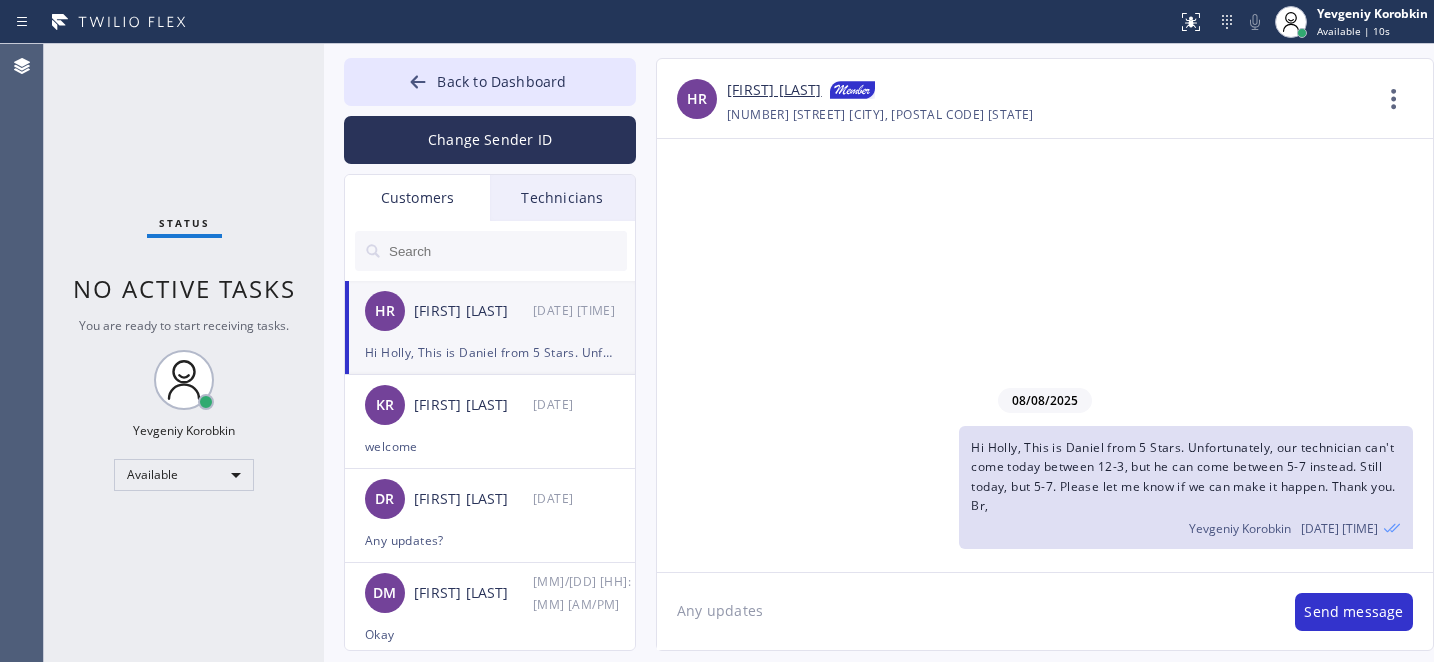 type on "Any updates?" 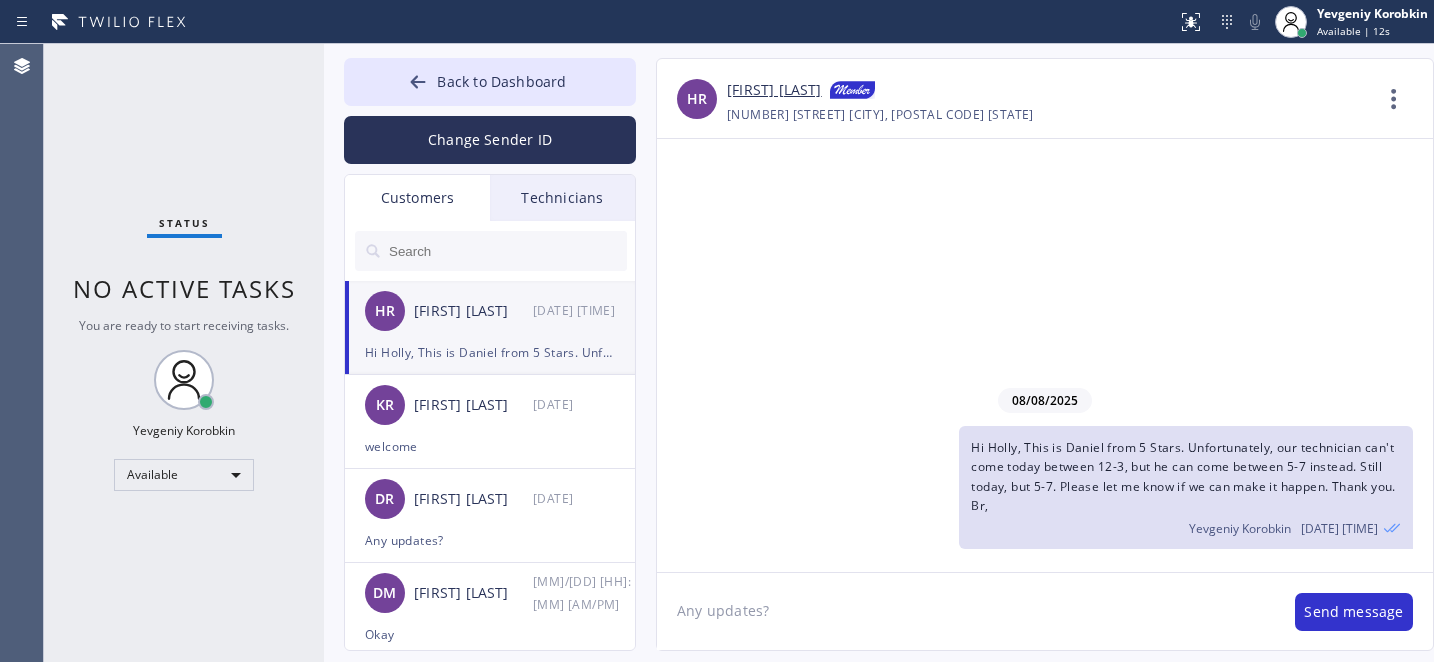 type 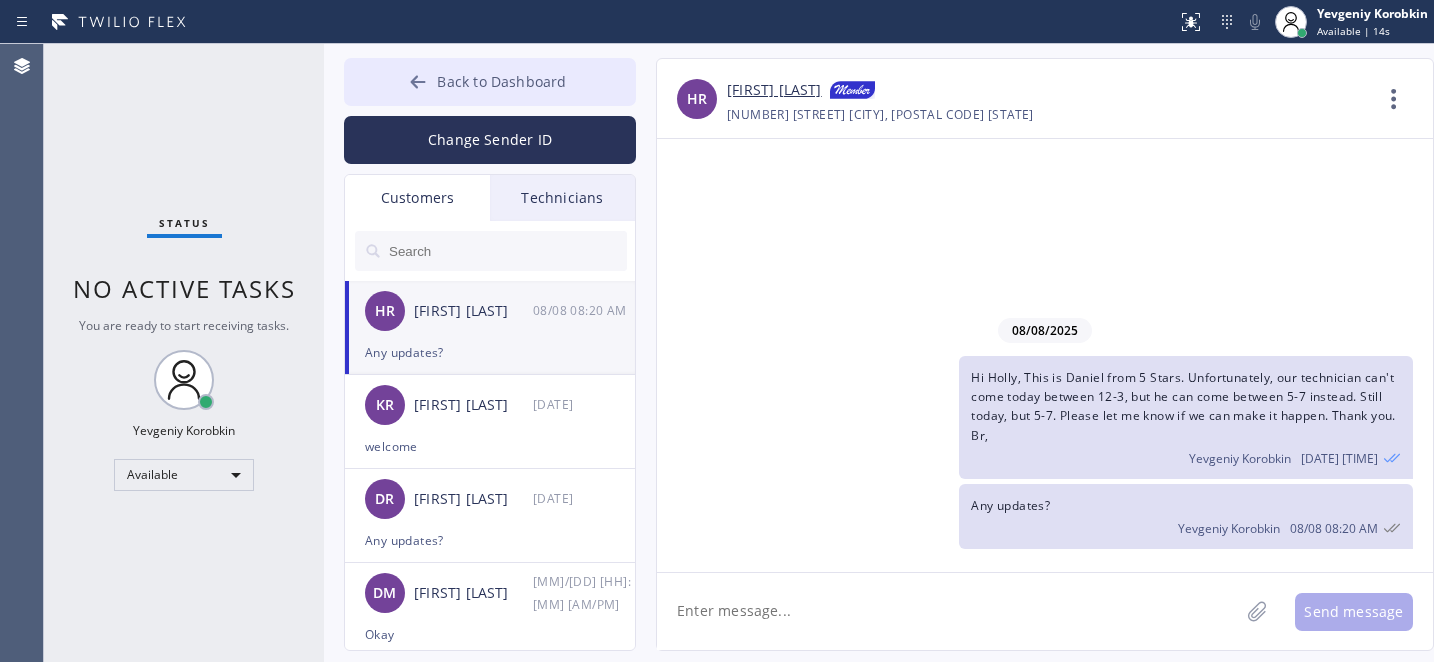 click on "Back to Dashboard" at bounding box center [501, 81] 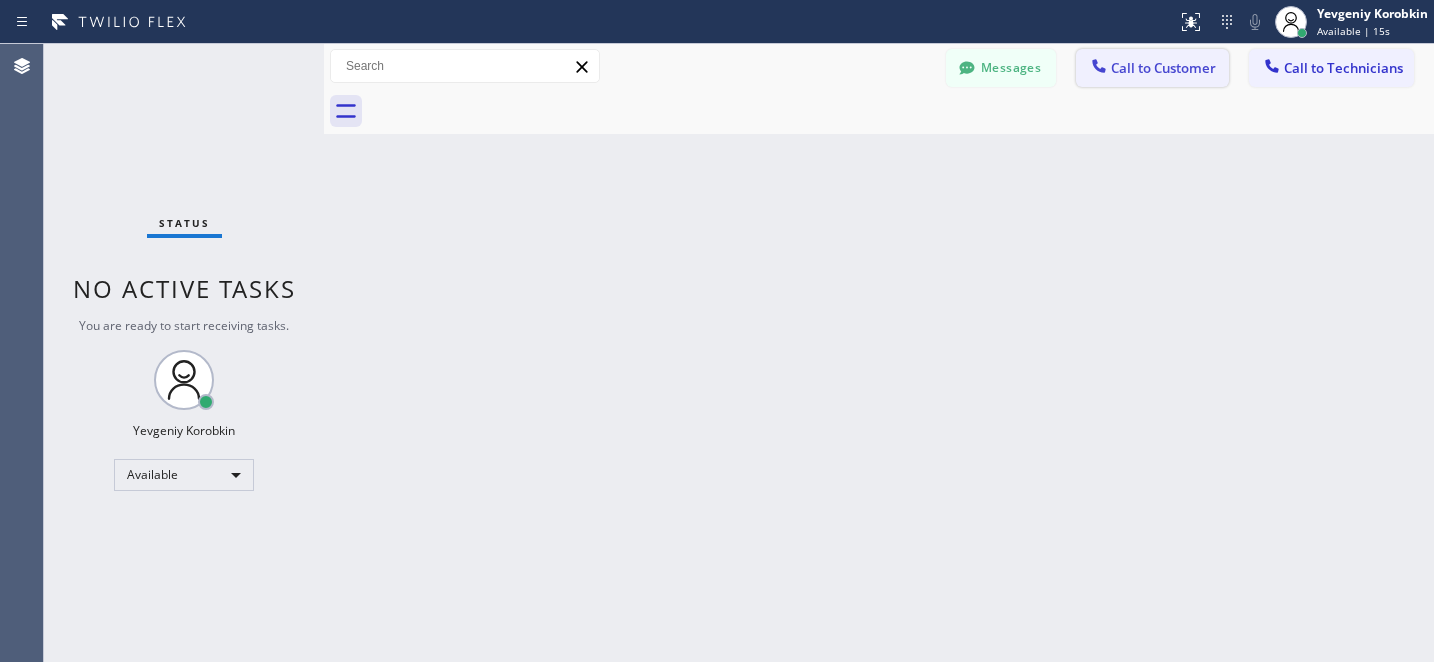 click on "Call to Customer" at bounding box center [1152, 68] 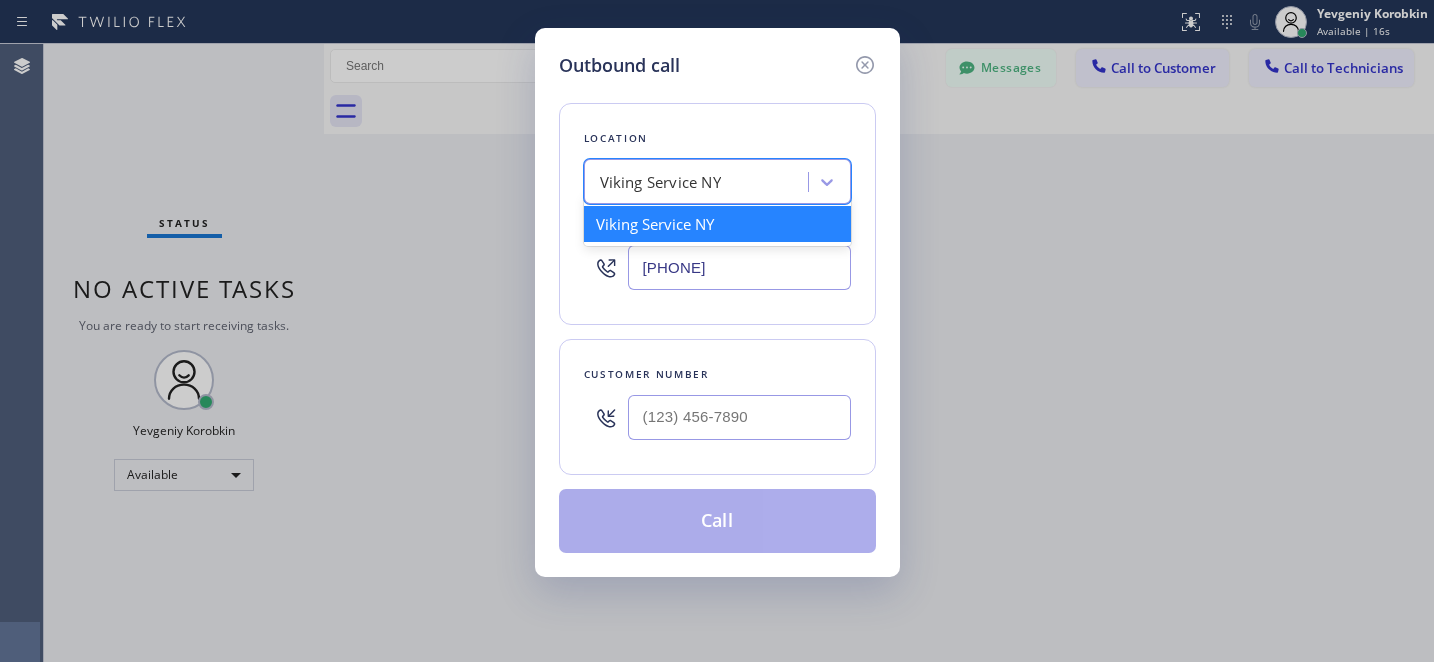 click on "Viking Service NY" at bounding box center (699, 182) 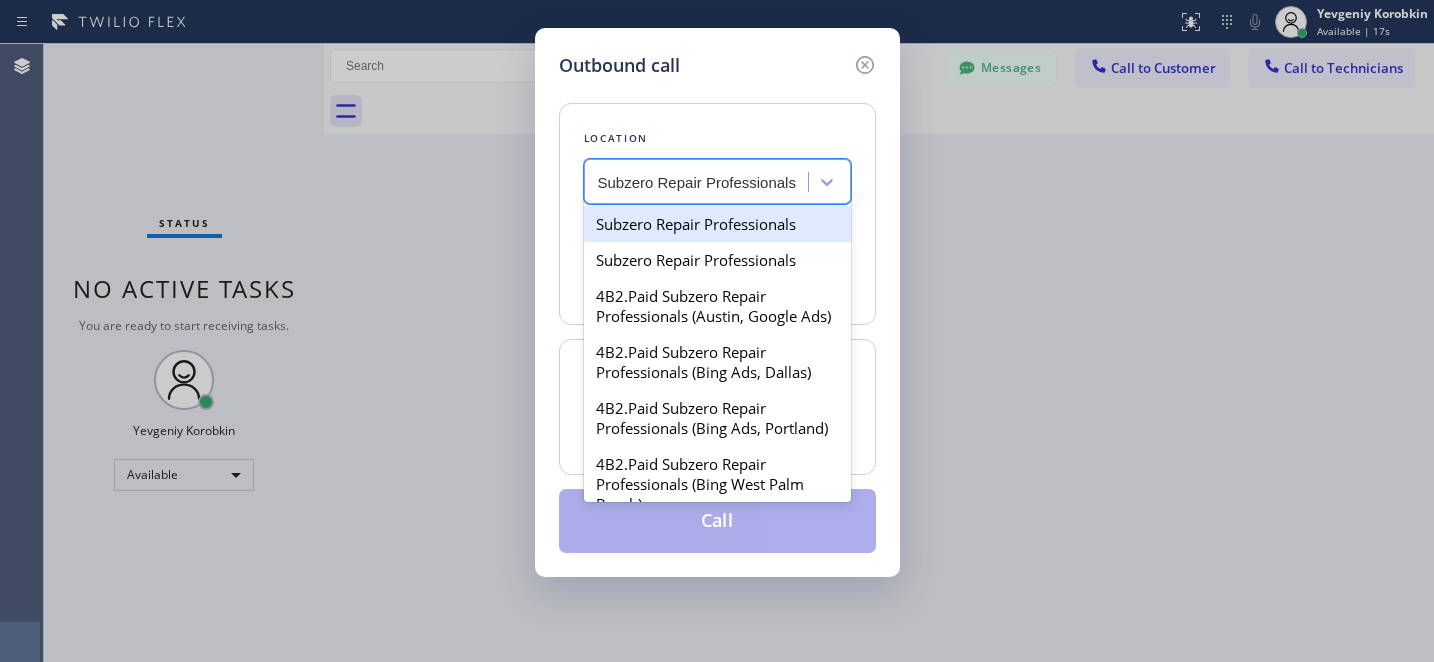 click on "Subzero Repair Professionals" at bounding box center (717, 224) 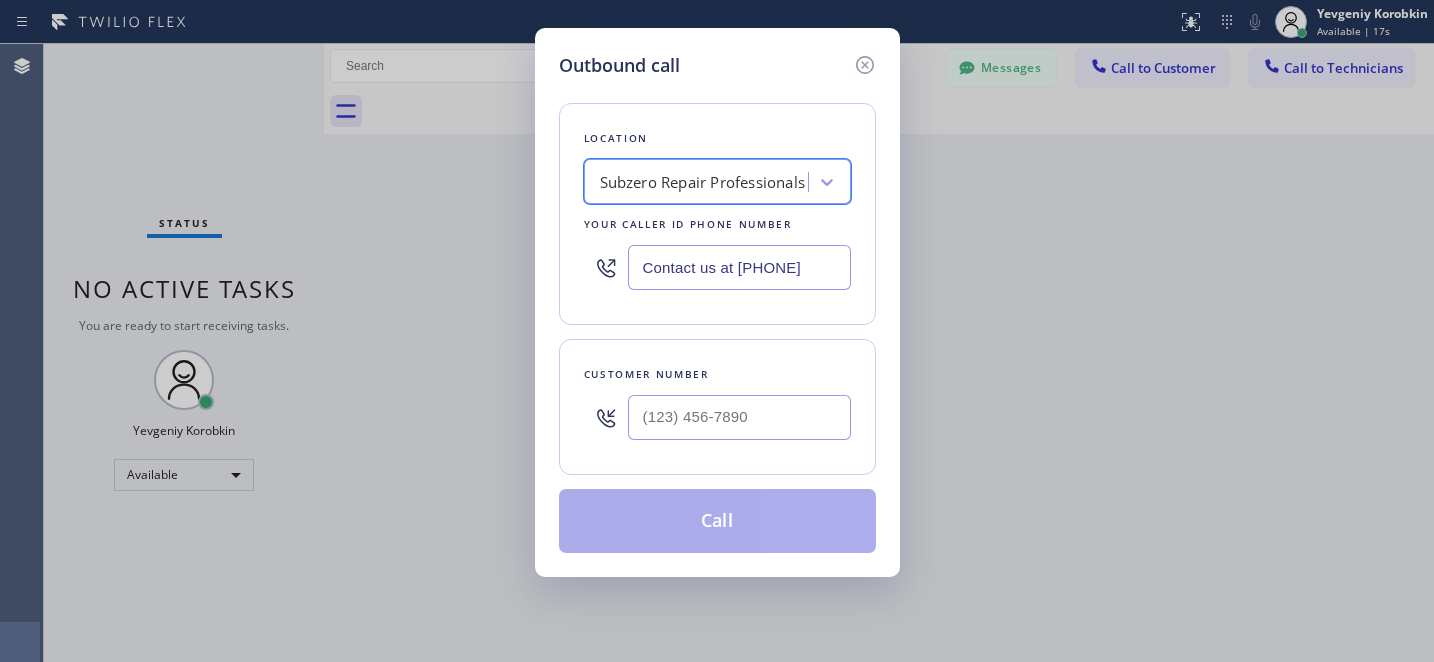 scroll, scrollTop: 0, scrollLeft: 1, axis: horizontal 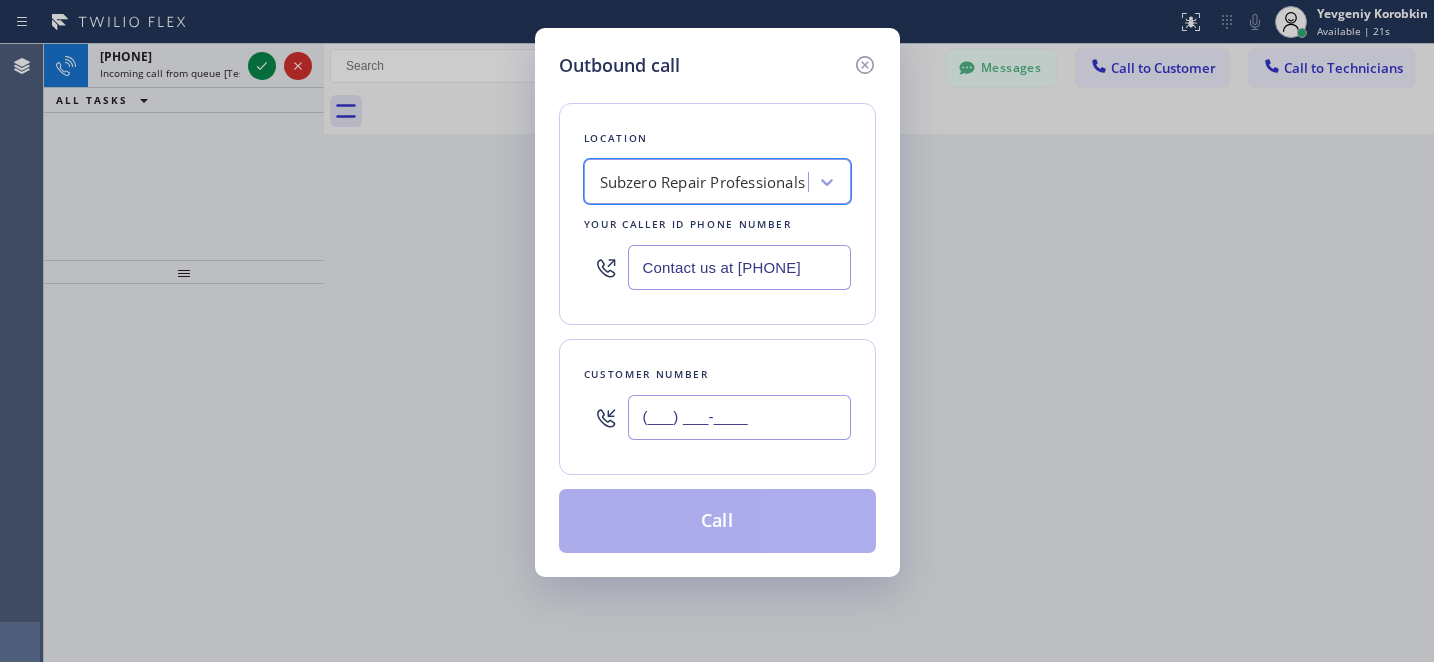 click on "(___) ___-____" at bounding box center [739, 417] 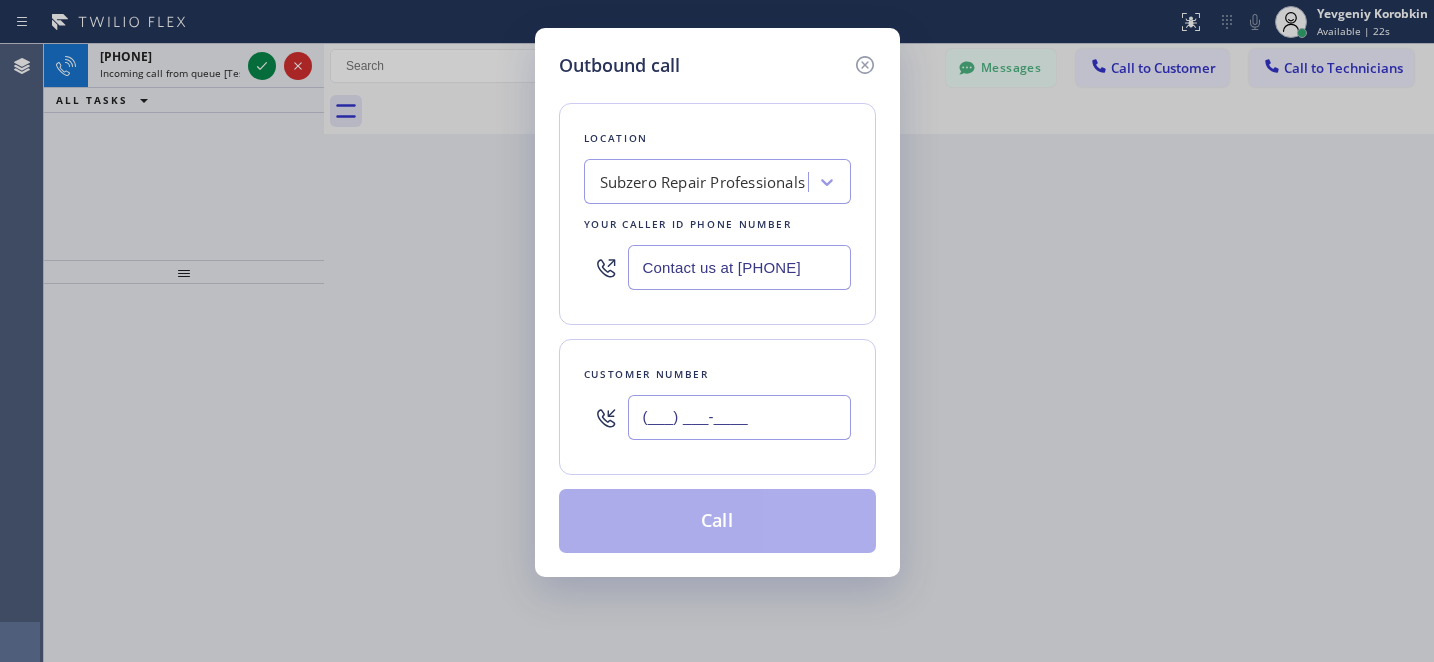 paste on "[PHONE]" 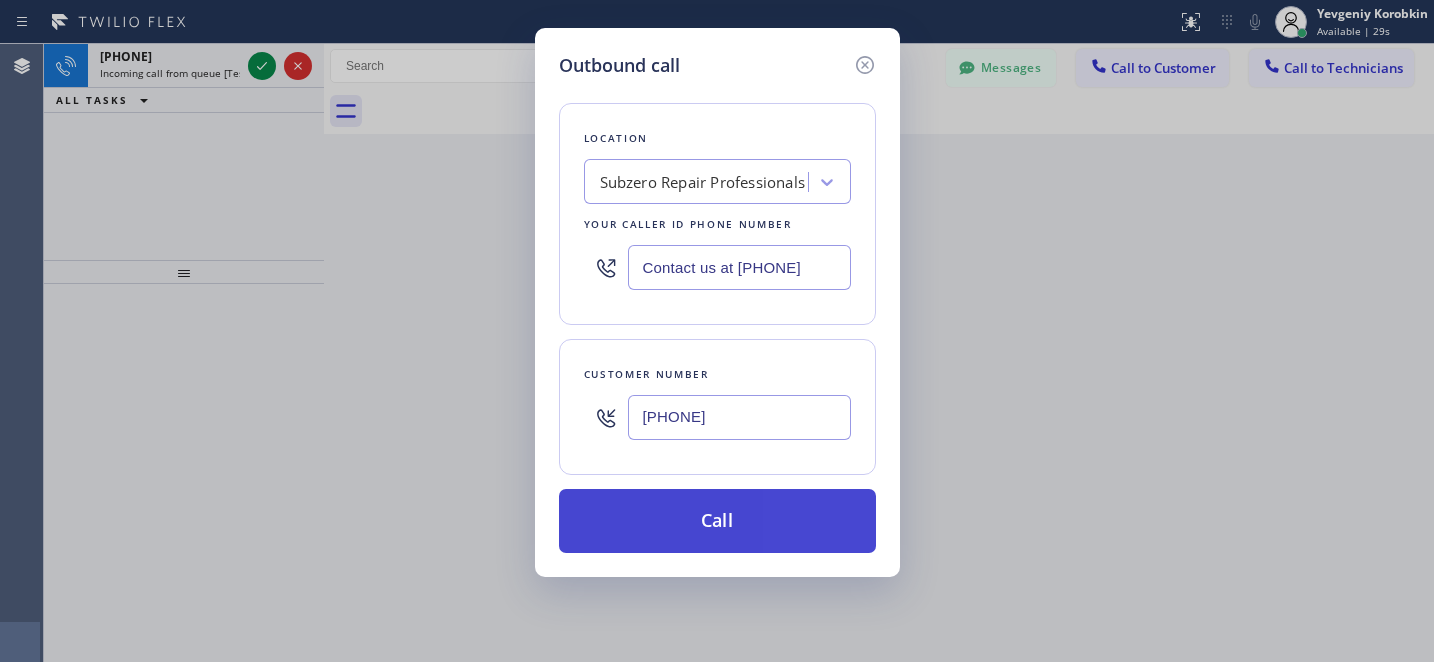 type on "[PHONE]" 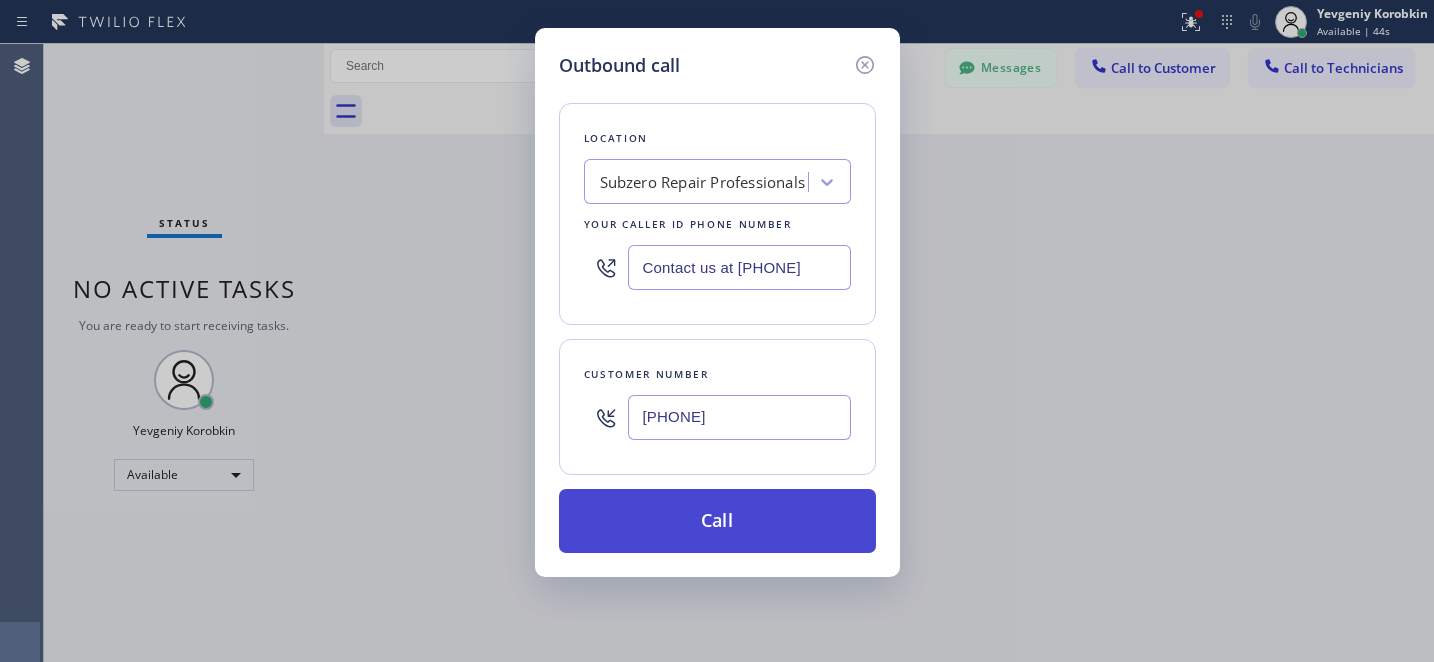 click on "Call" at bounding box center [717, 521] 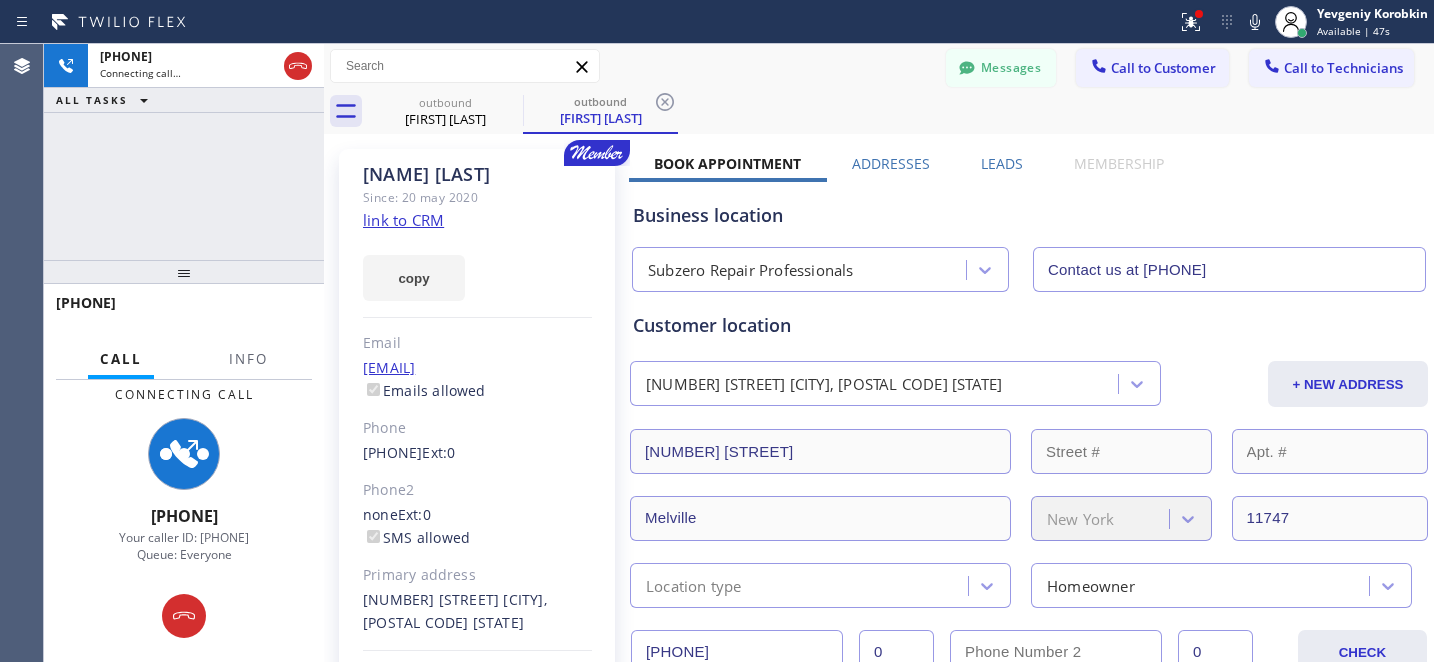 type on "Contact us at [PHONE]" 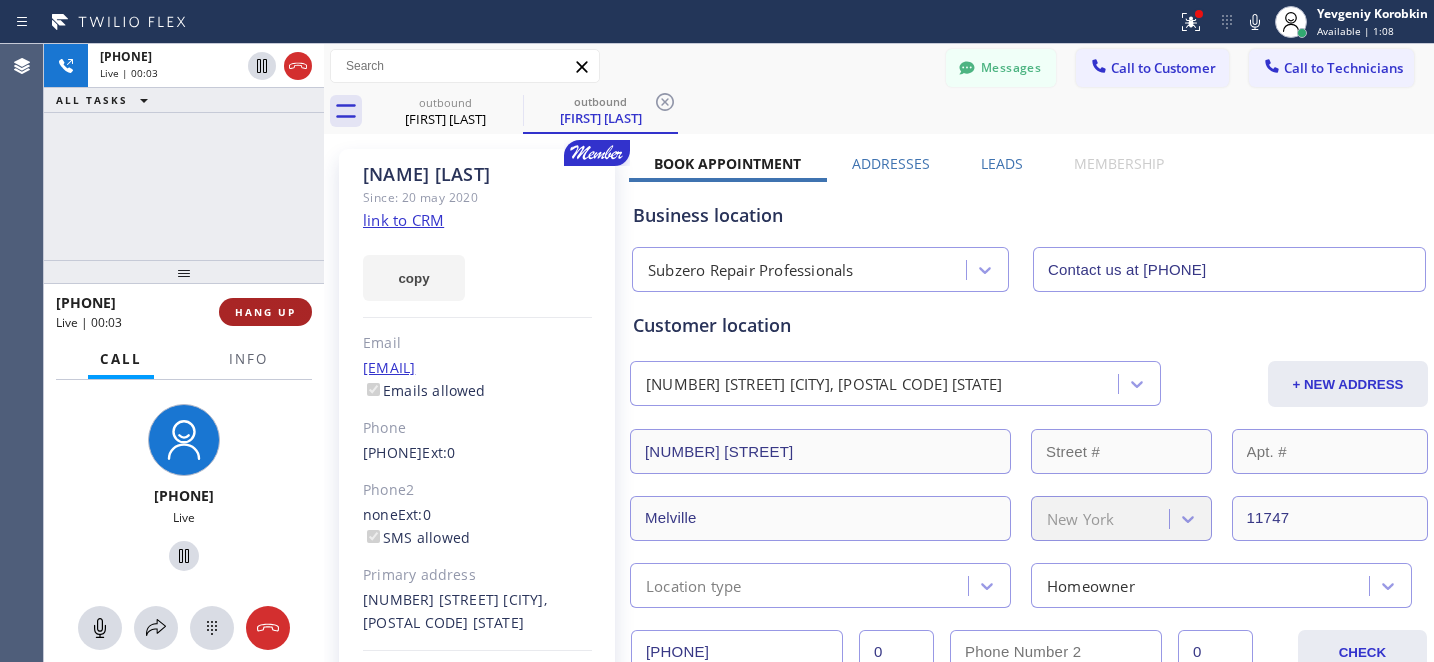 click on "HANG UP" at bounding box center [265, 312] 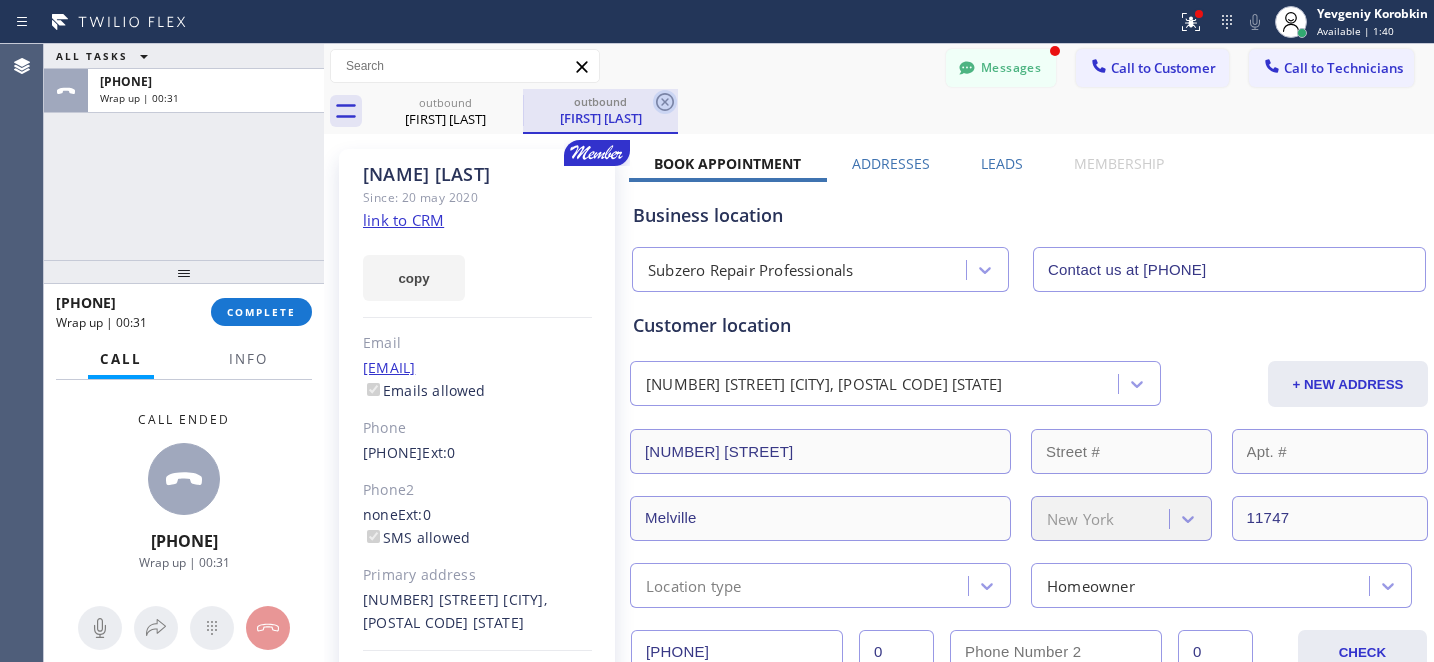 click 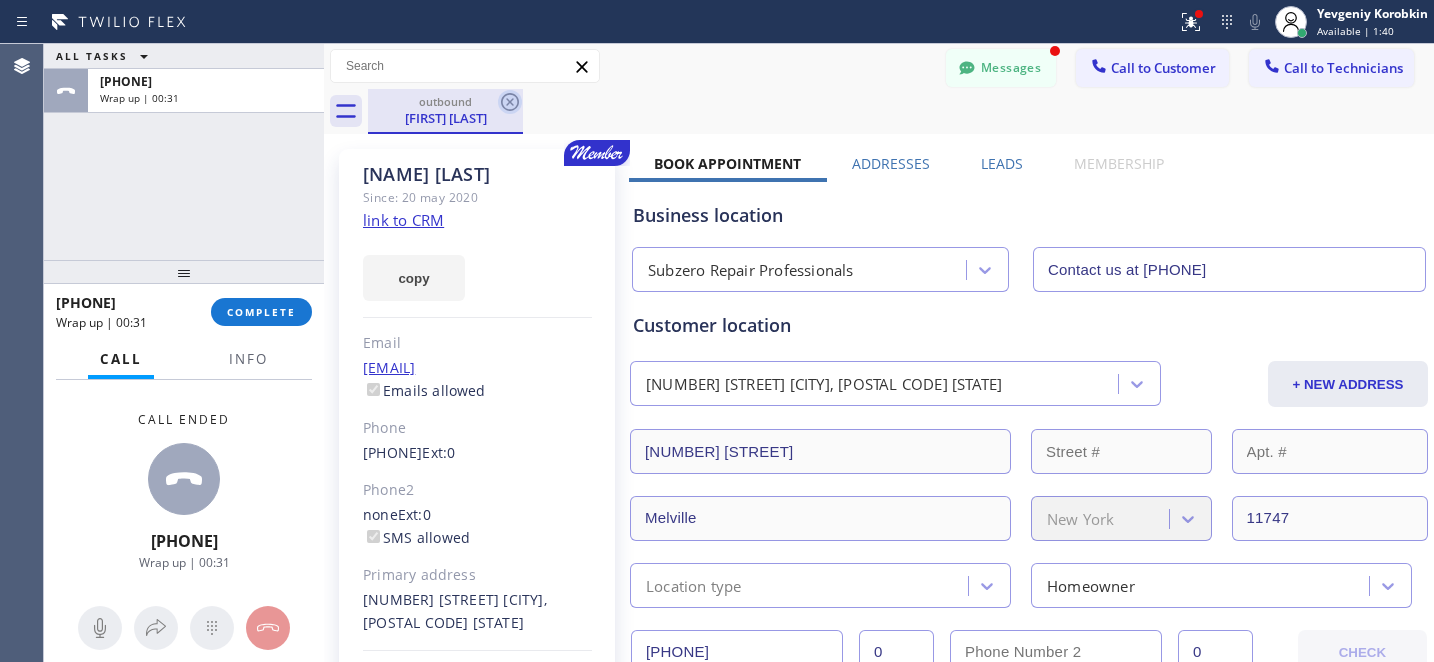 drag, startPoint x: 513, startPoint y: 105, endPoint x: 650, endPoint y: 94, distance: 137.4409 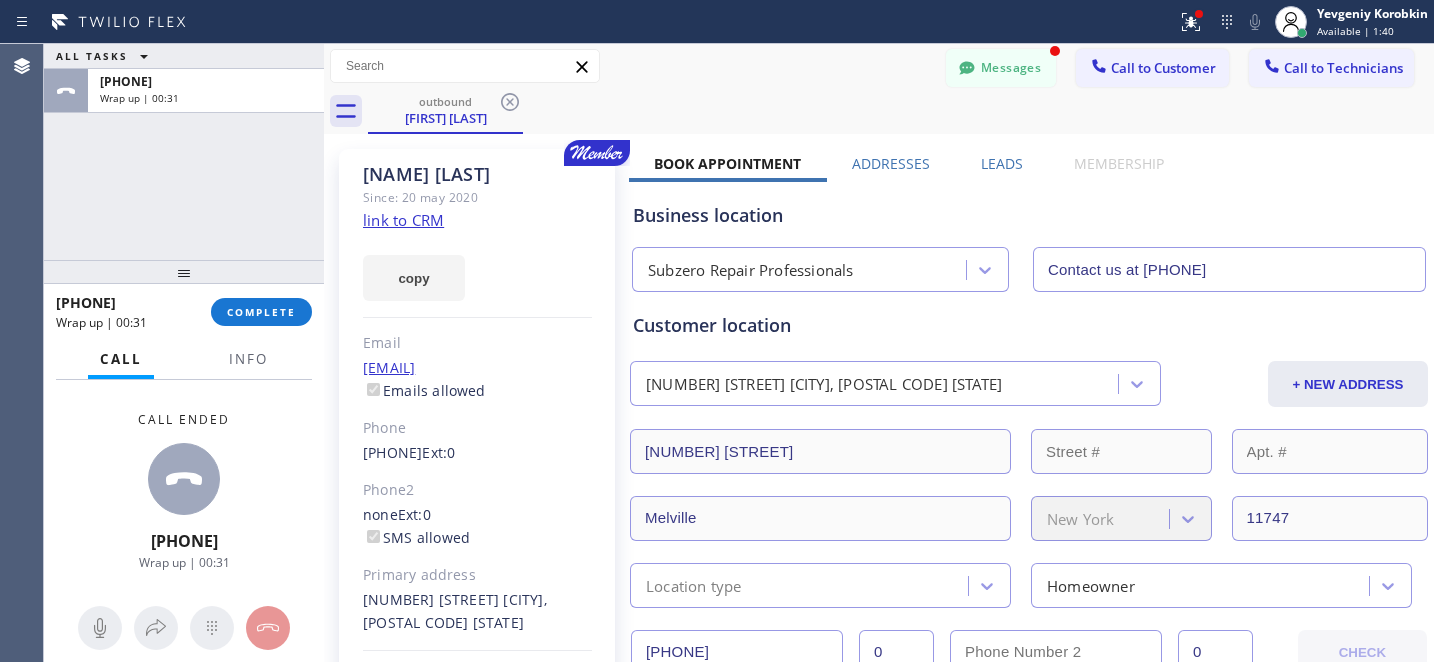 click 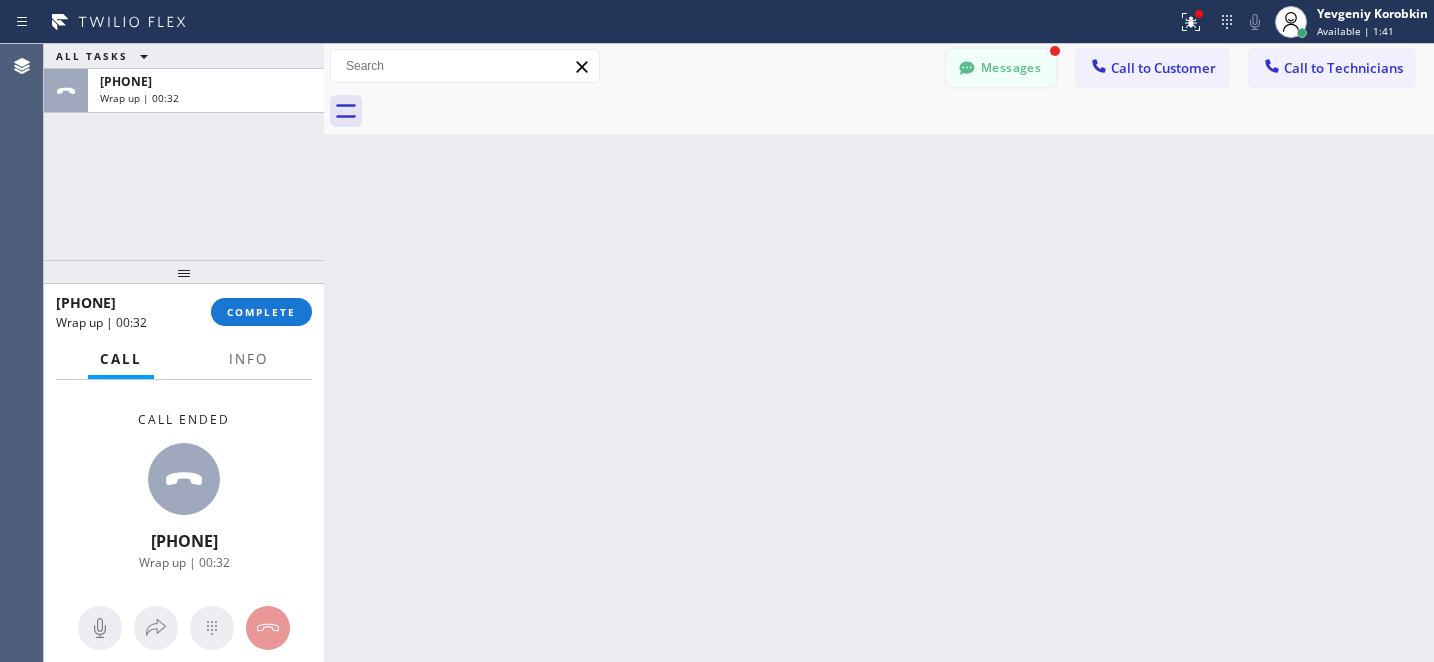 click on "Messages" at bounding box center [1001, 68] 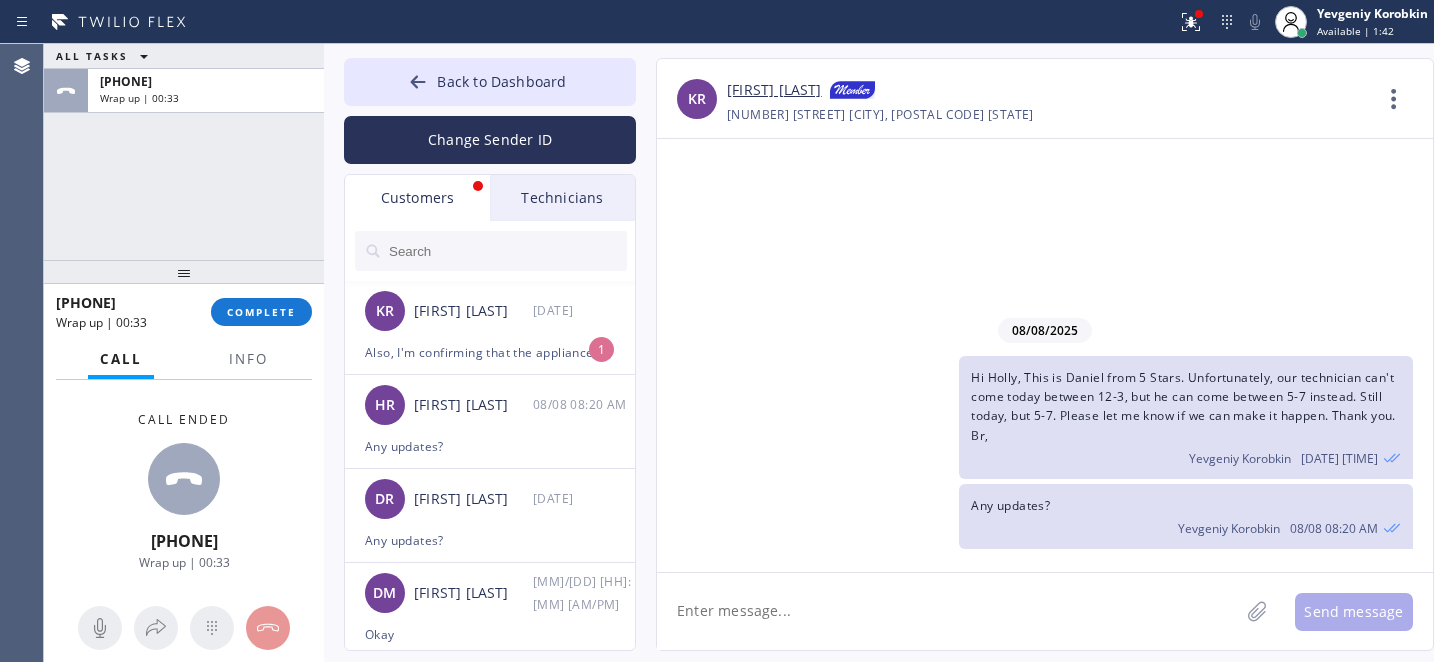 drag, startPoint x: 486, startPoint y: 328, endPoint x: 611, endPoint y: 252, distance: 146.2908 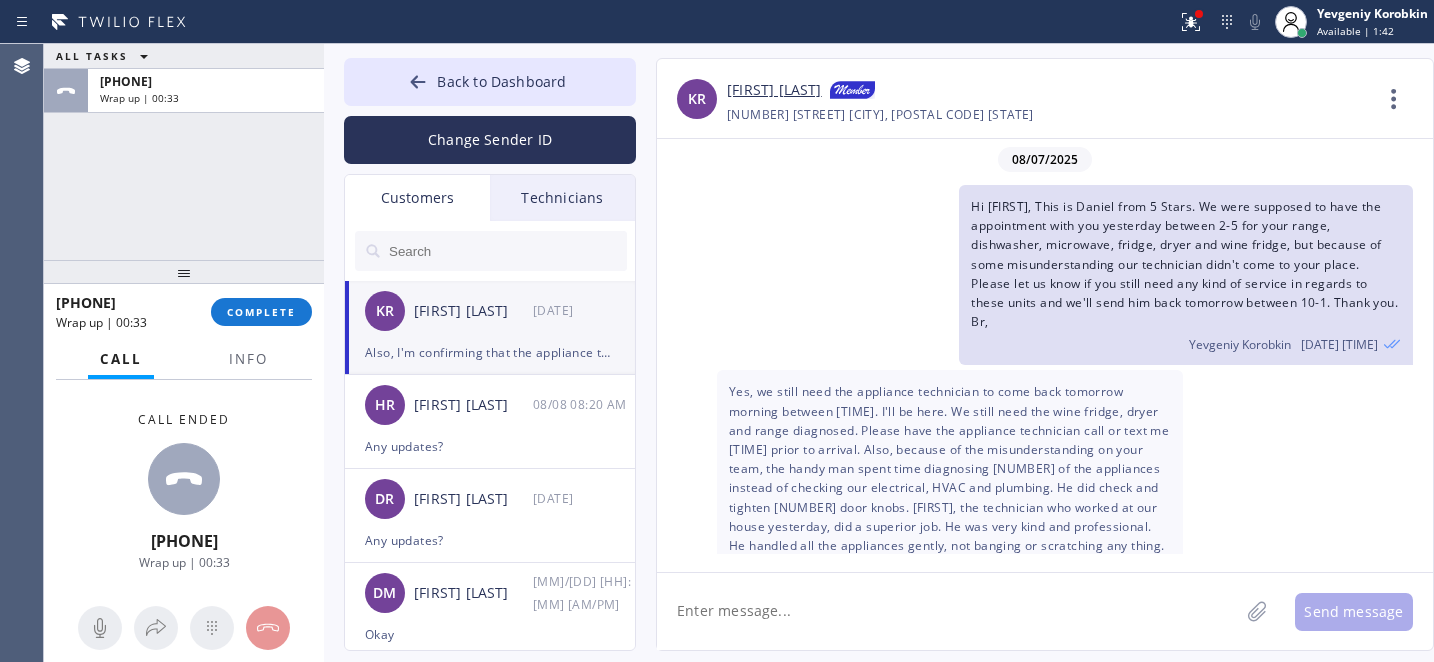 scroll, scrollTop: 1001, scrollLeft: 0, axis: vertical 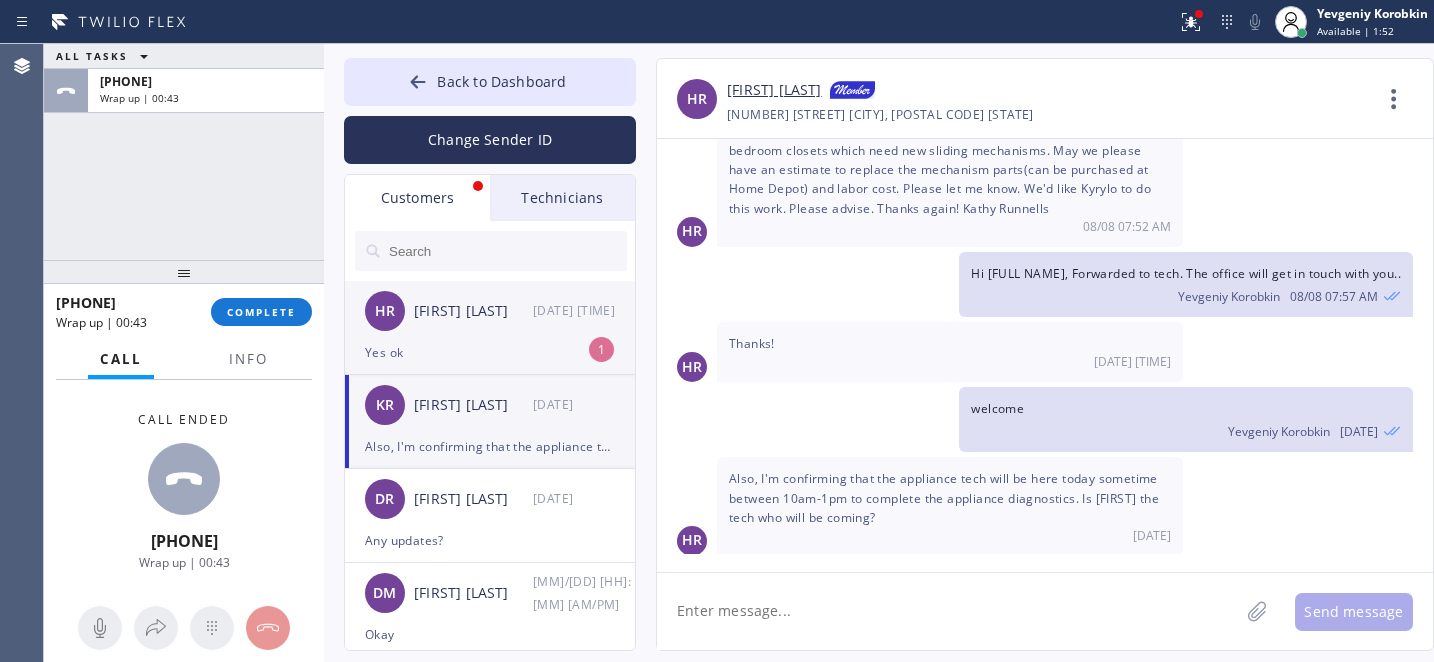 click on "Yes ok" at bounding box center (490, 352) 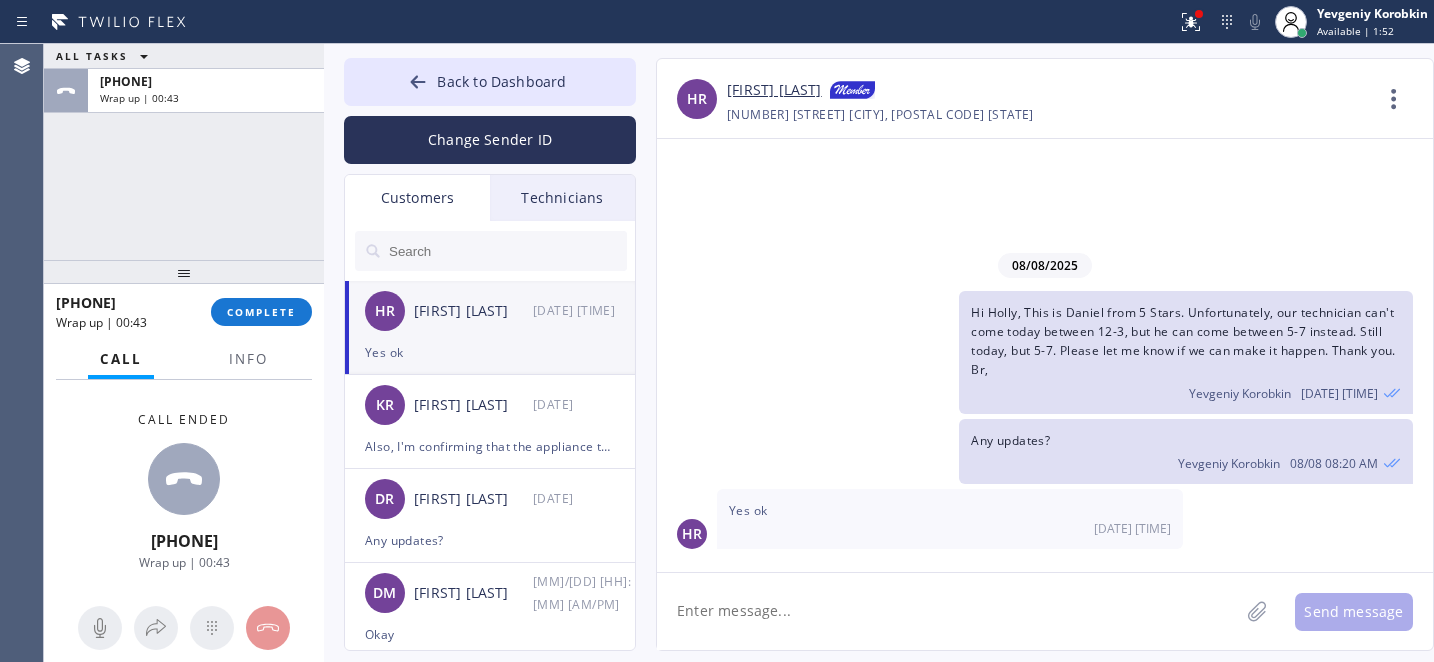 scroll, scrollTop: 0, scrollLeft: 0, axis: both 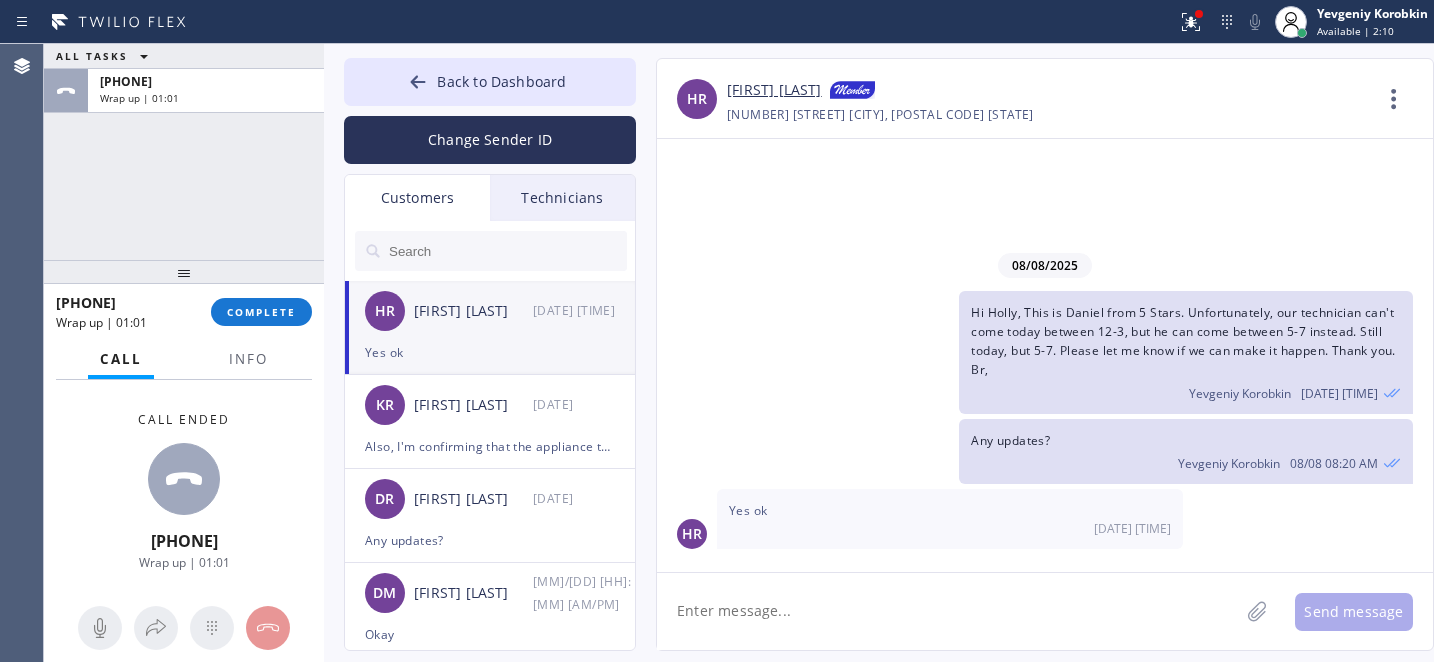 click on "[FIRST] [LAST]" at bounding box center [774, 91] 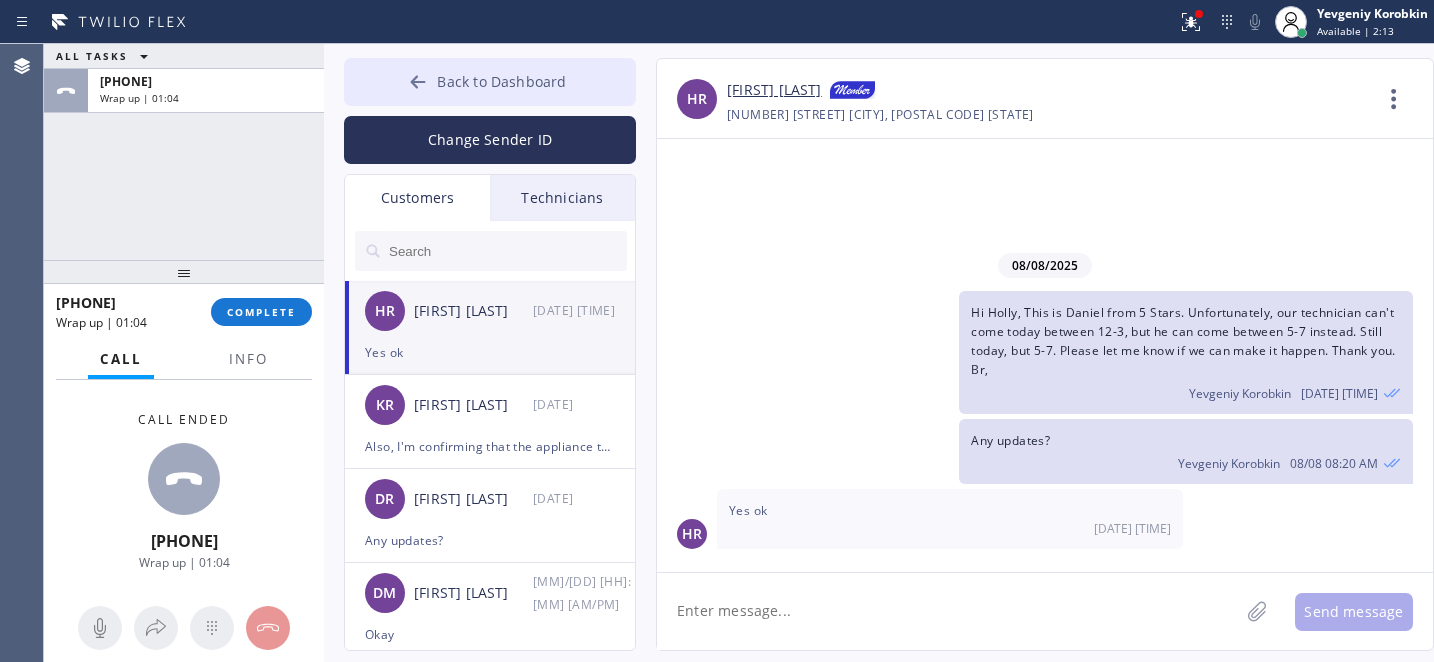click on "Back to Dashboard" at bounding box center [490, 82] 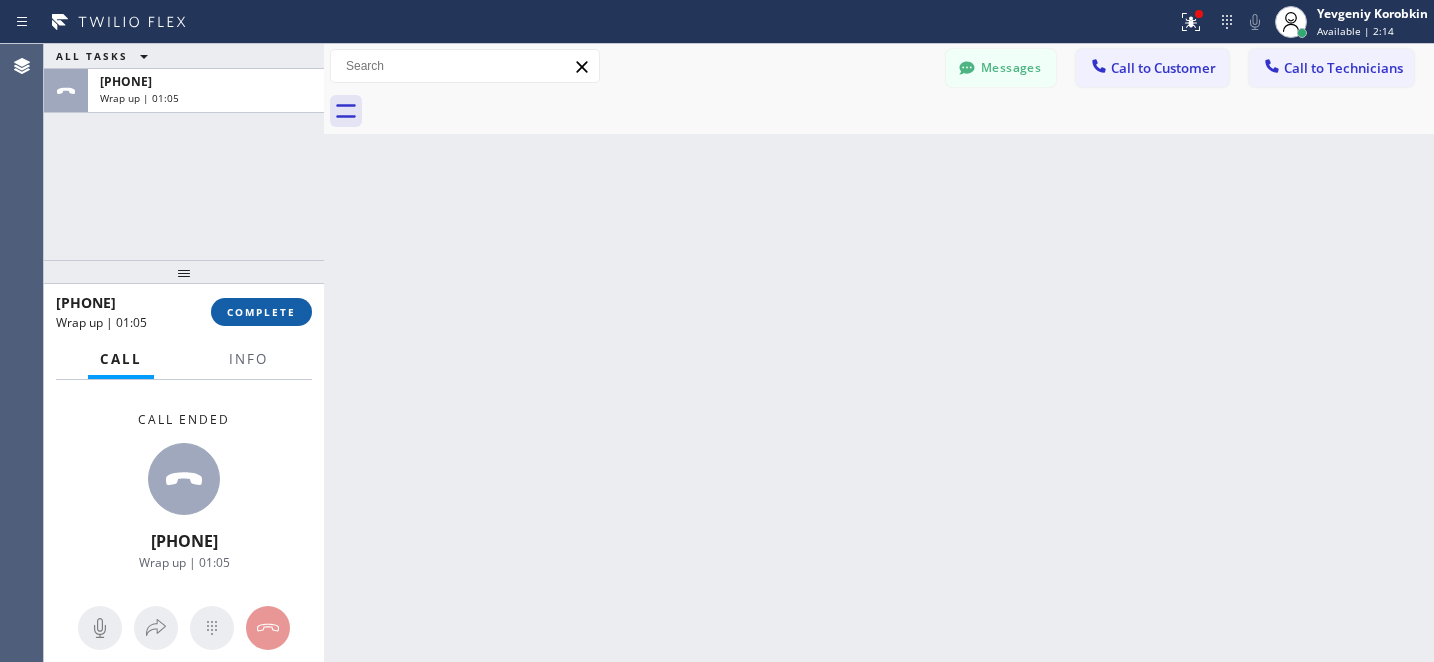 click on "COMPLETE" at bounding box center (261, 312) 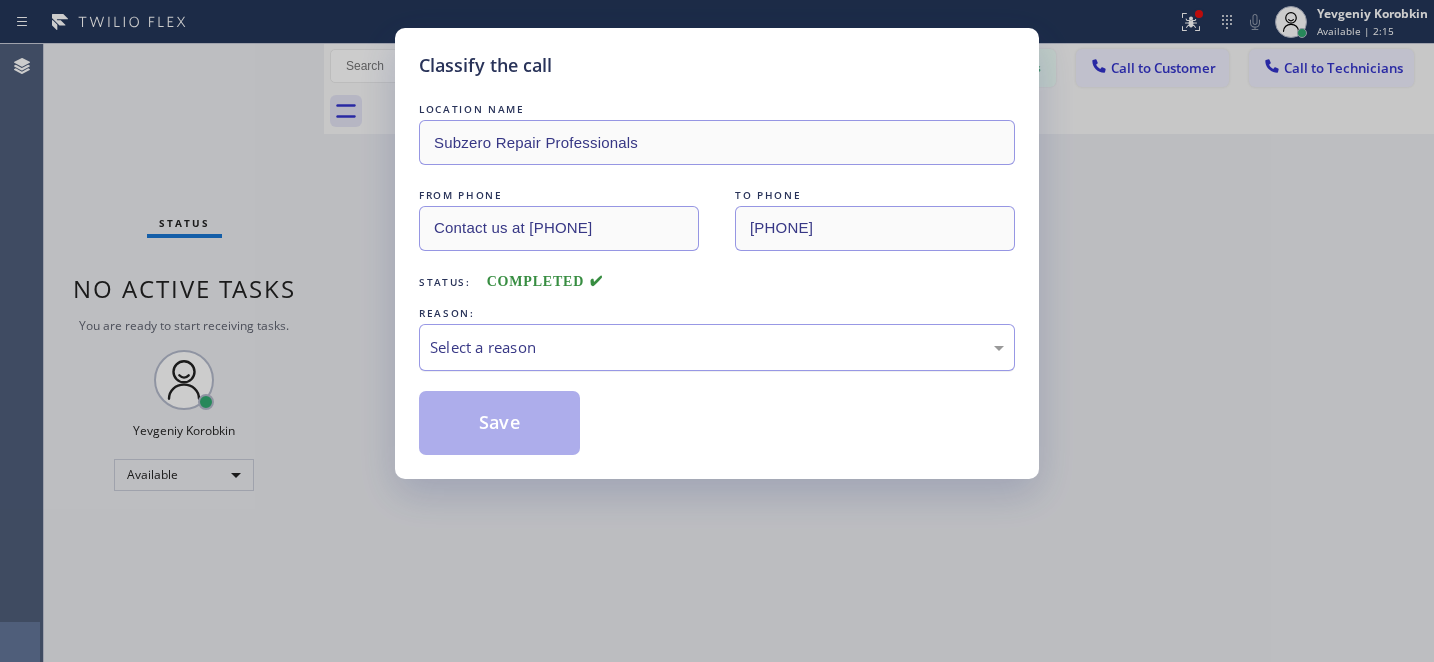 click on "Select a reason" at bounding box center (717, 347) 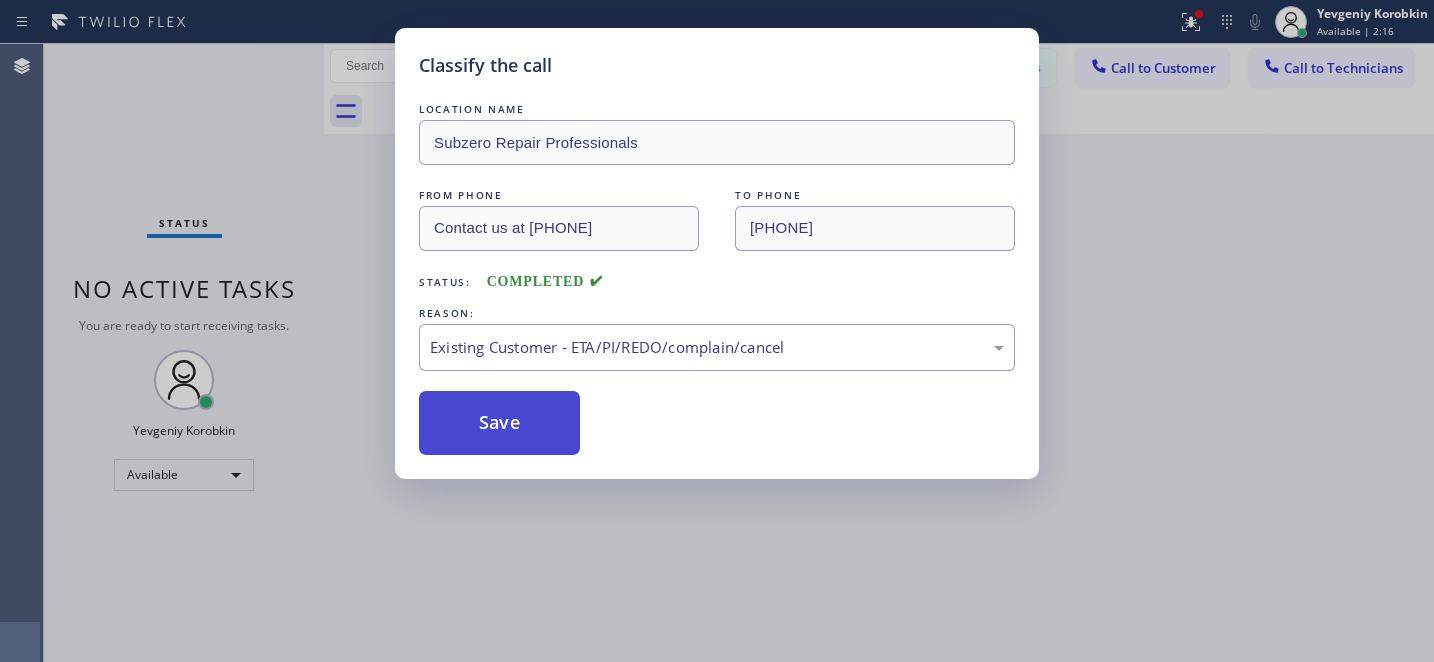 click on "Save" at bounding box center [499, 423] 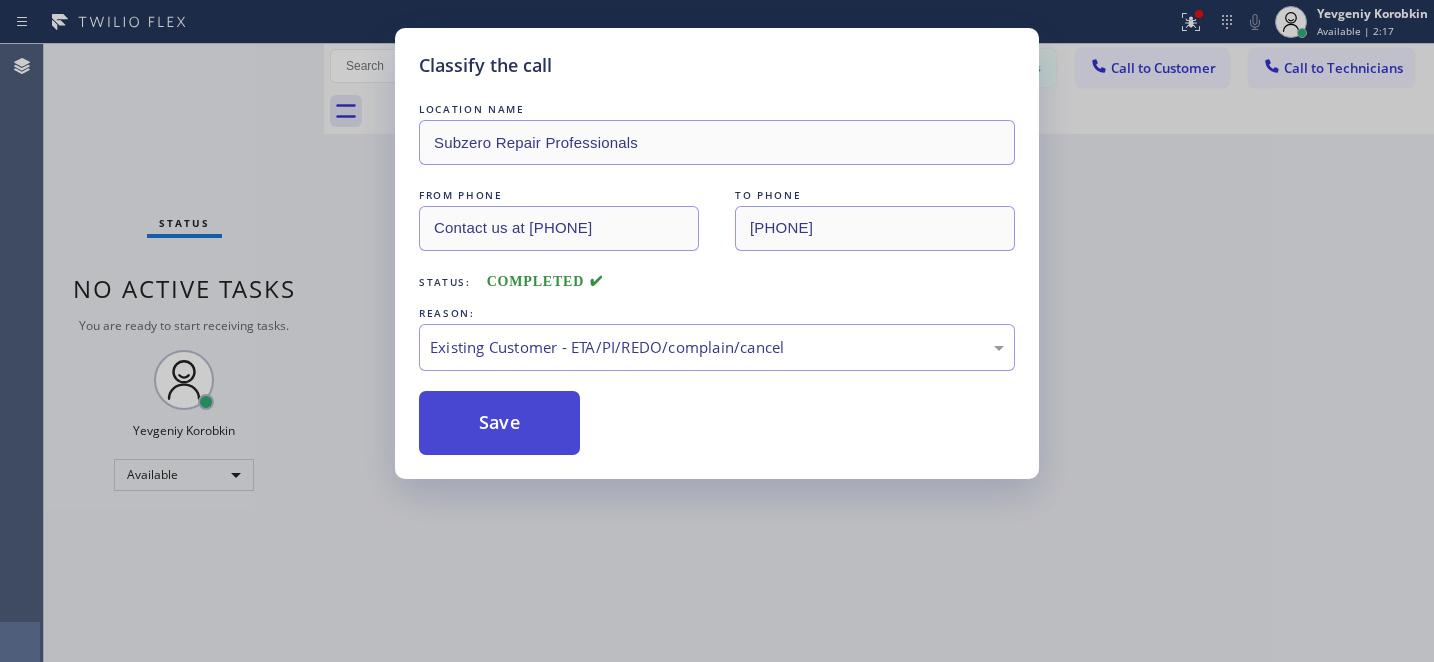 click on "Save" at bounding box center [499, 423] 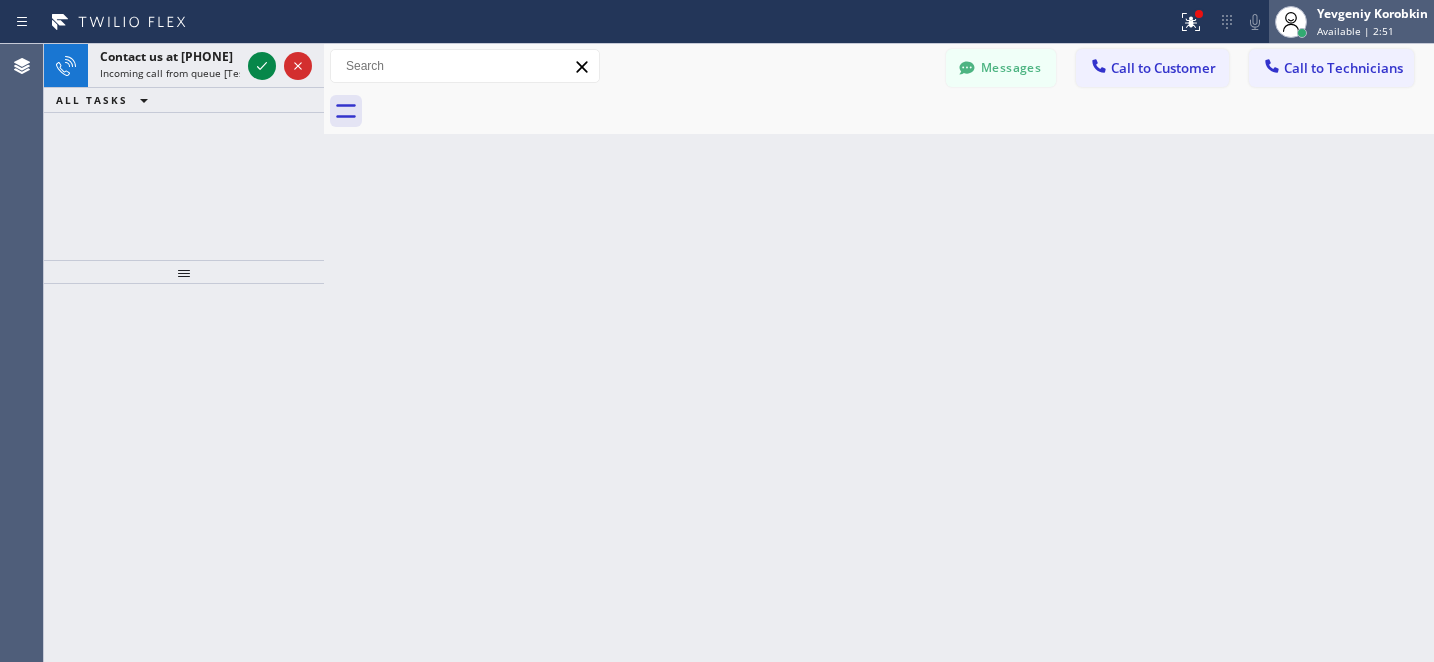 click on "Available | 2:51" at bounding box center [1355, 31] 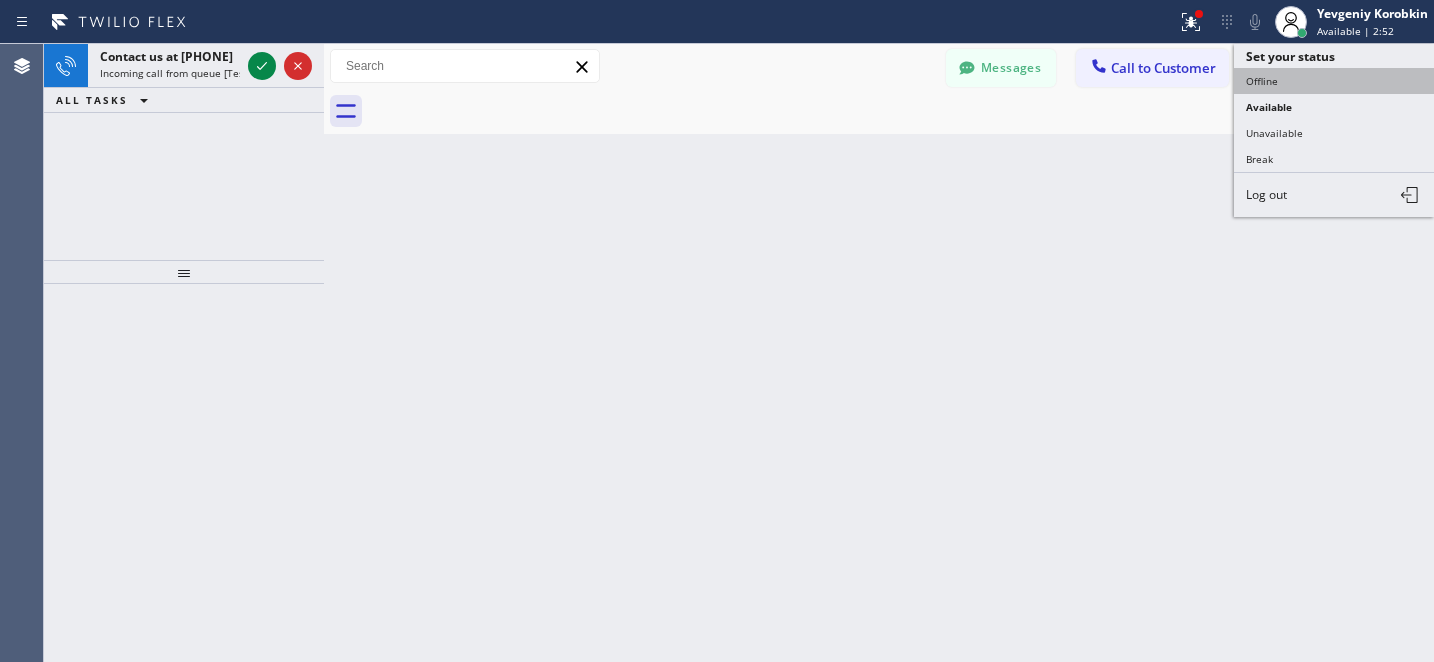 click on "Offline" at bounding box center (1334, 81) 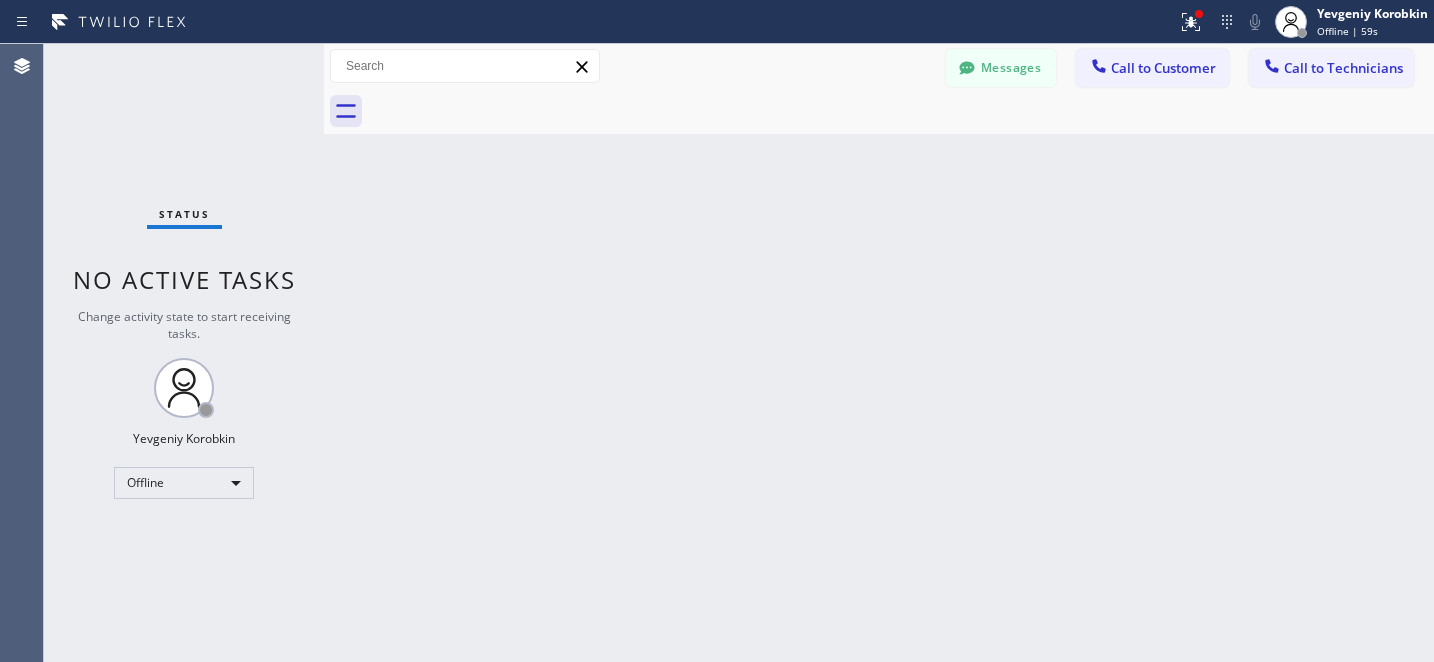 click on "Messages" at bounding box center (1001, 68) 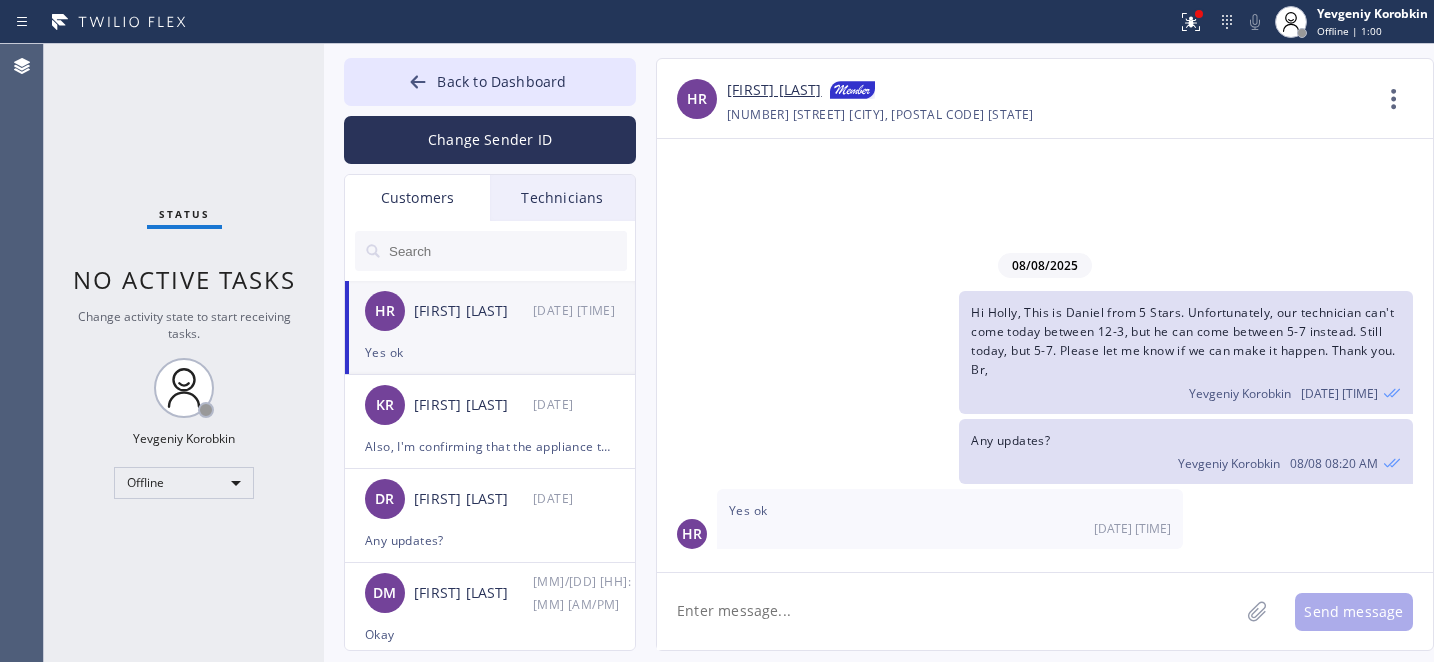 click on "Also, I'm confirming that the appliance tech will be here today sometime  between 10am-1pm to complete the appliance diagnostics.  Is [FIRST] the tech who will be coming?" at bounding box center (490, 446) 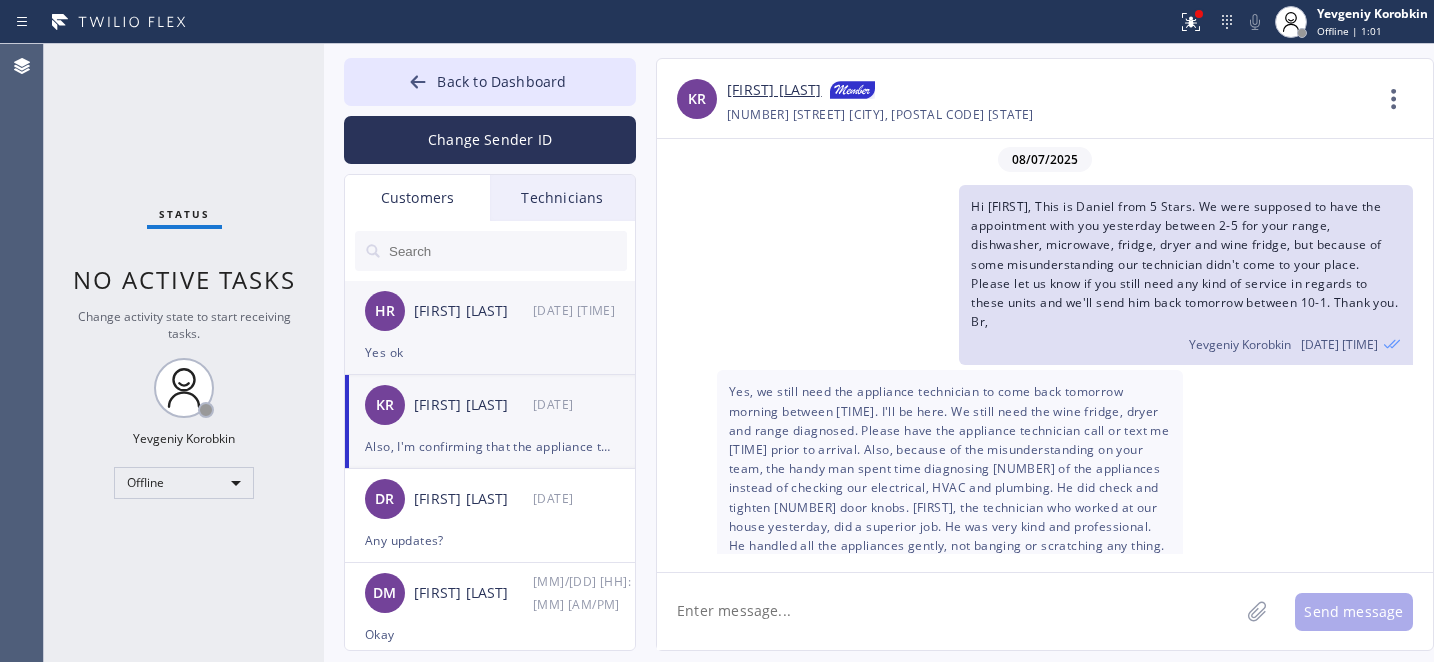 scroll, scrollTop: 1001, scrollLeft: 0, axis: vertical 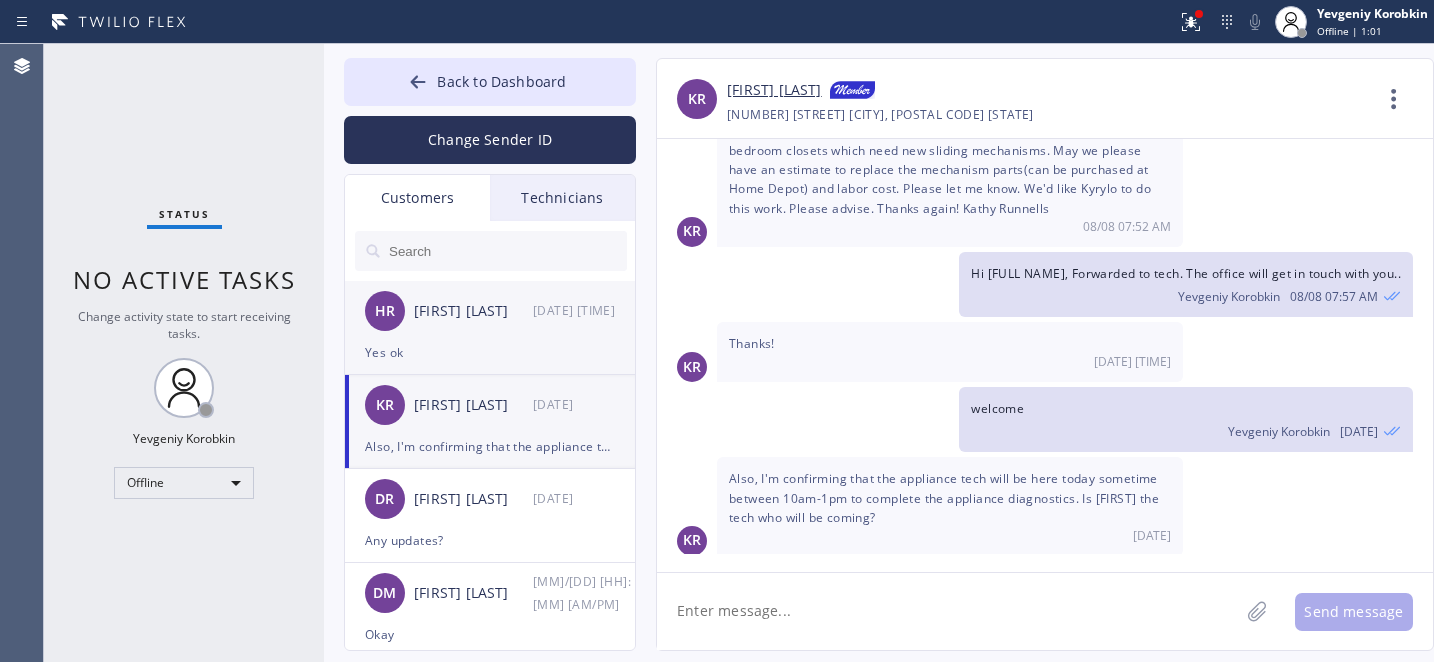 click on "HR [FIRST] [LAST] [DATE] [TIME]" at bounding box center (491, 311) 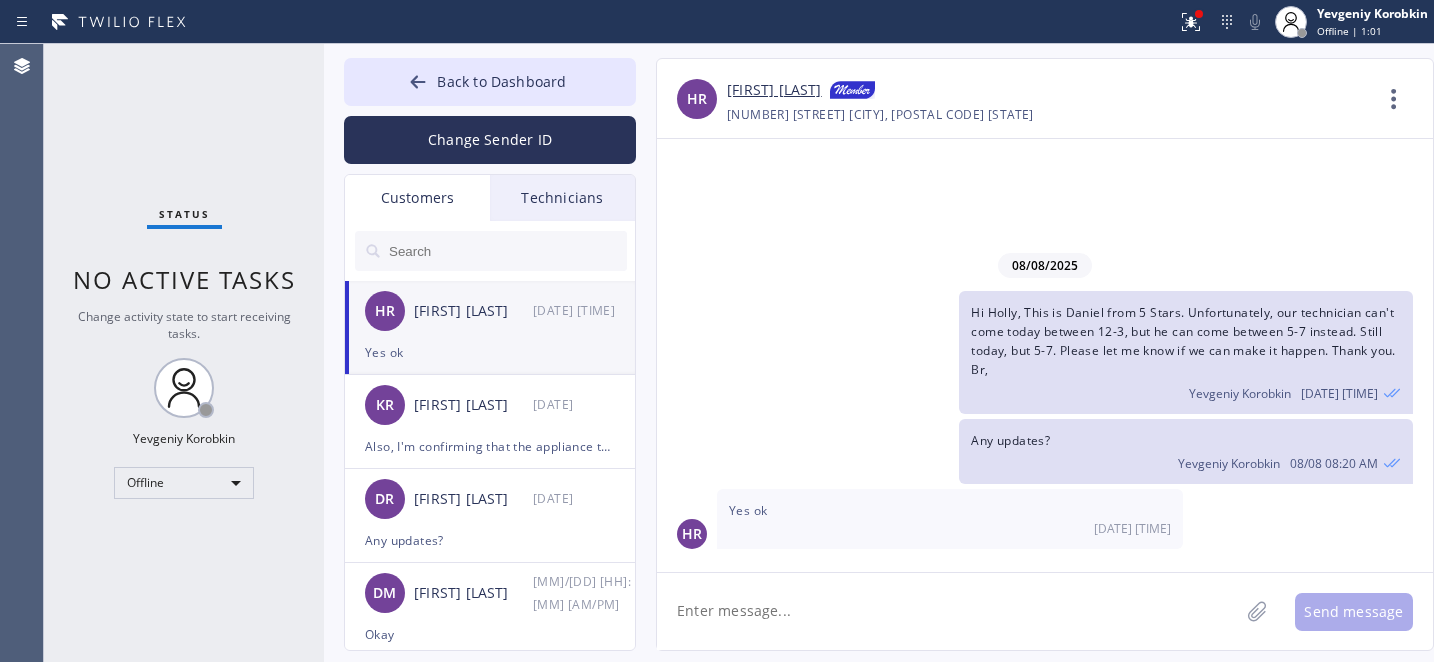 scroll, scrollTop: 0, scrollLeft: 0, axis: both 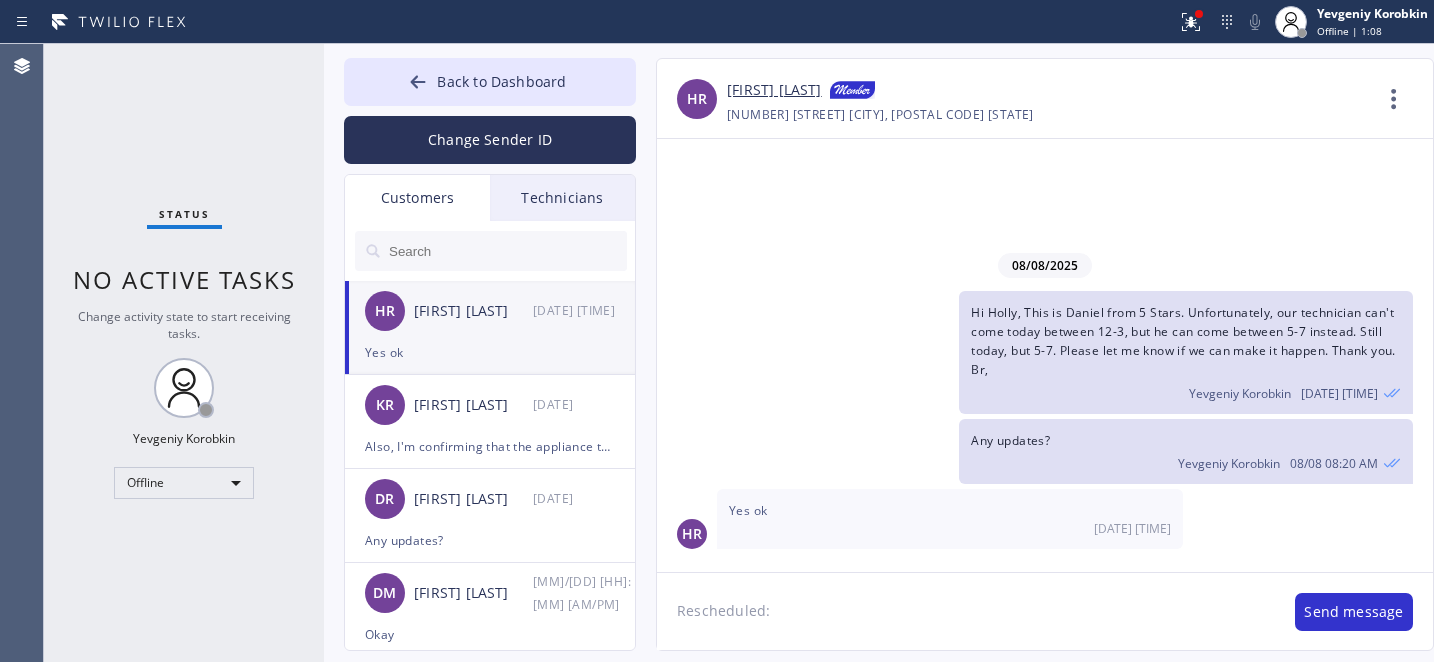 paste on "[DATE]	5pm - 7pm" 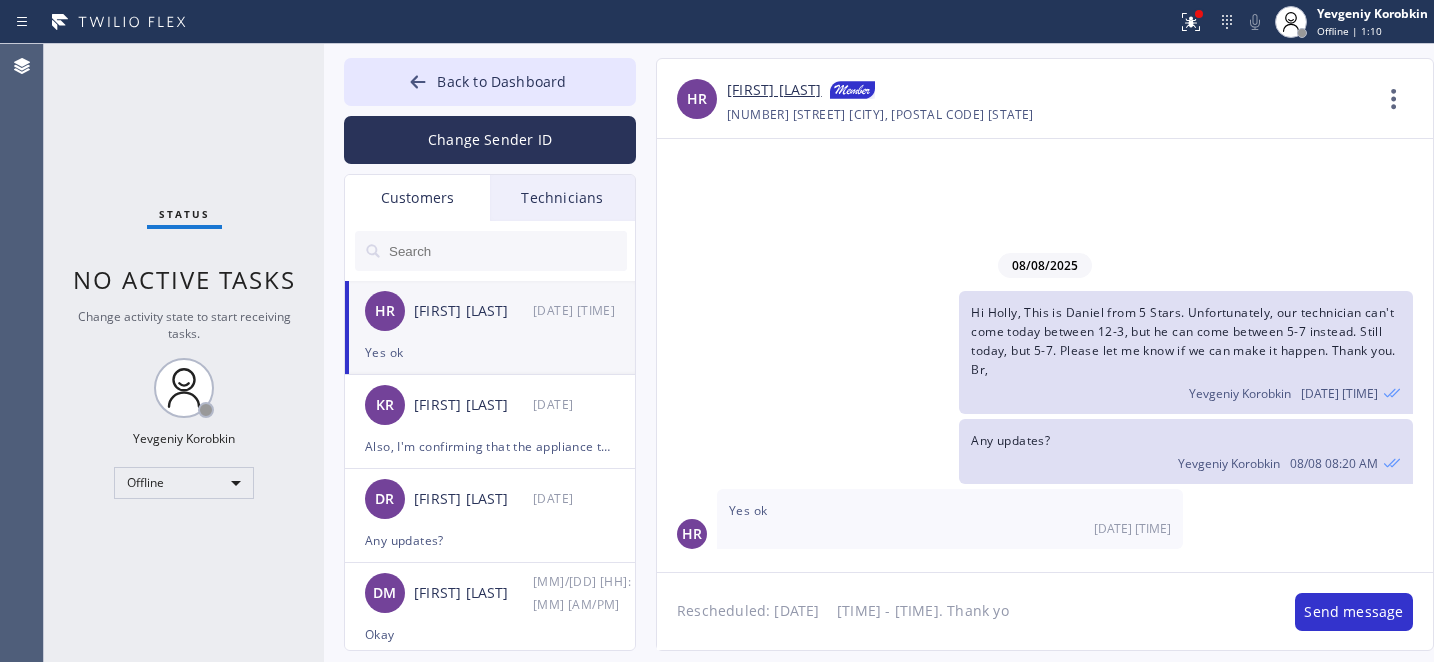 type on "Rescheduled: [DATE]	5pm - 7pm. Thank you" 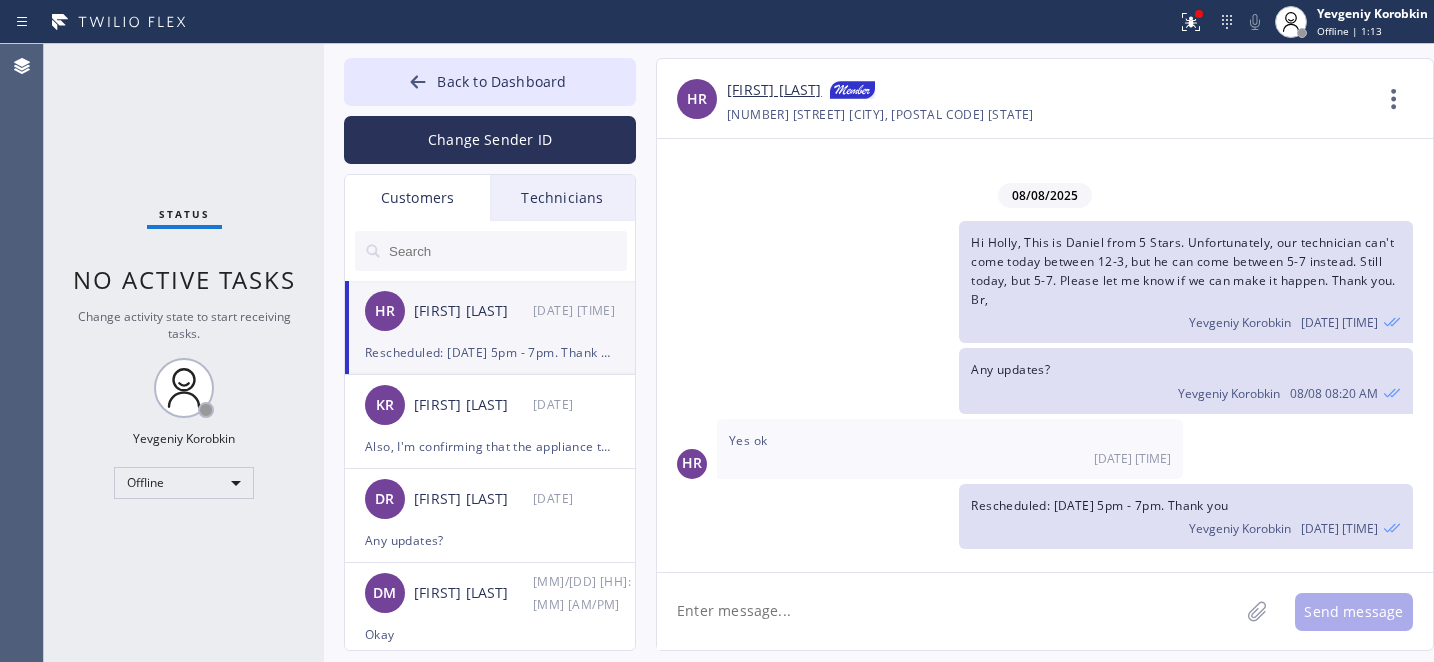 drag, startPoint x: 480, startPoint y: 427, endPoint x: 646, endPoint y: 292, distance: 213.96495 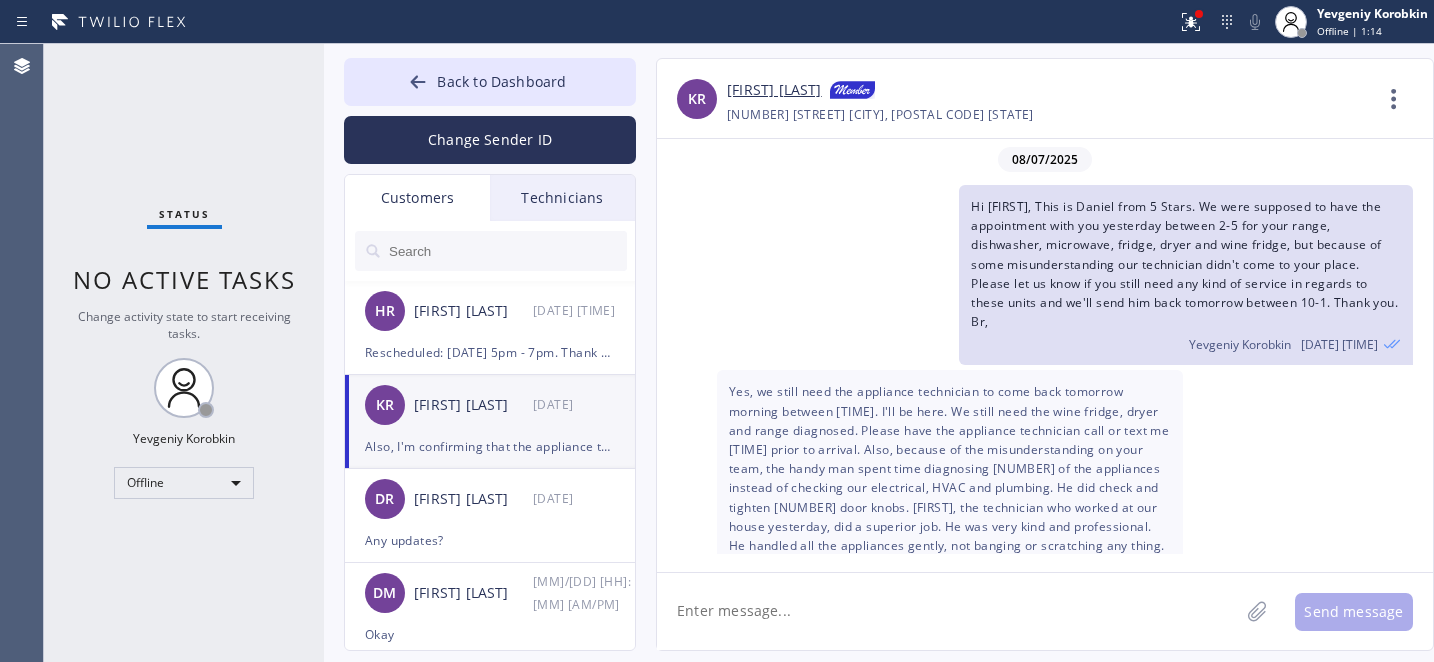 scroll, scrollTop: 1001, scrollLeft: 0, axis: vertical 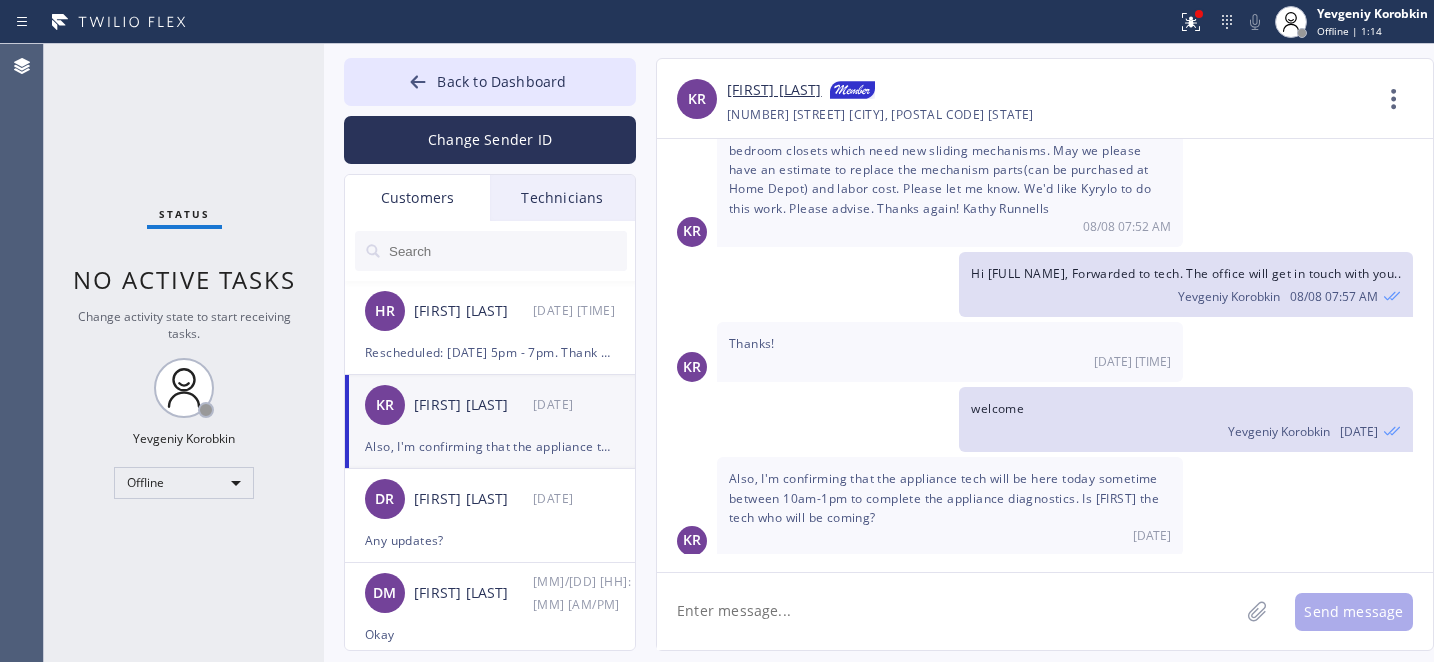 click on "[FIRST] [LAST]" at bounding box center (774, 91) 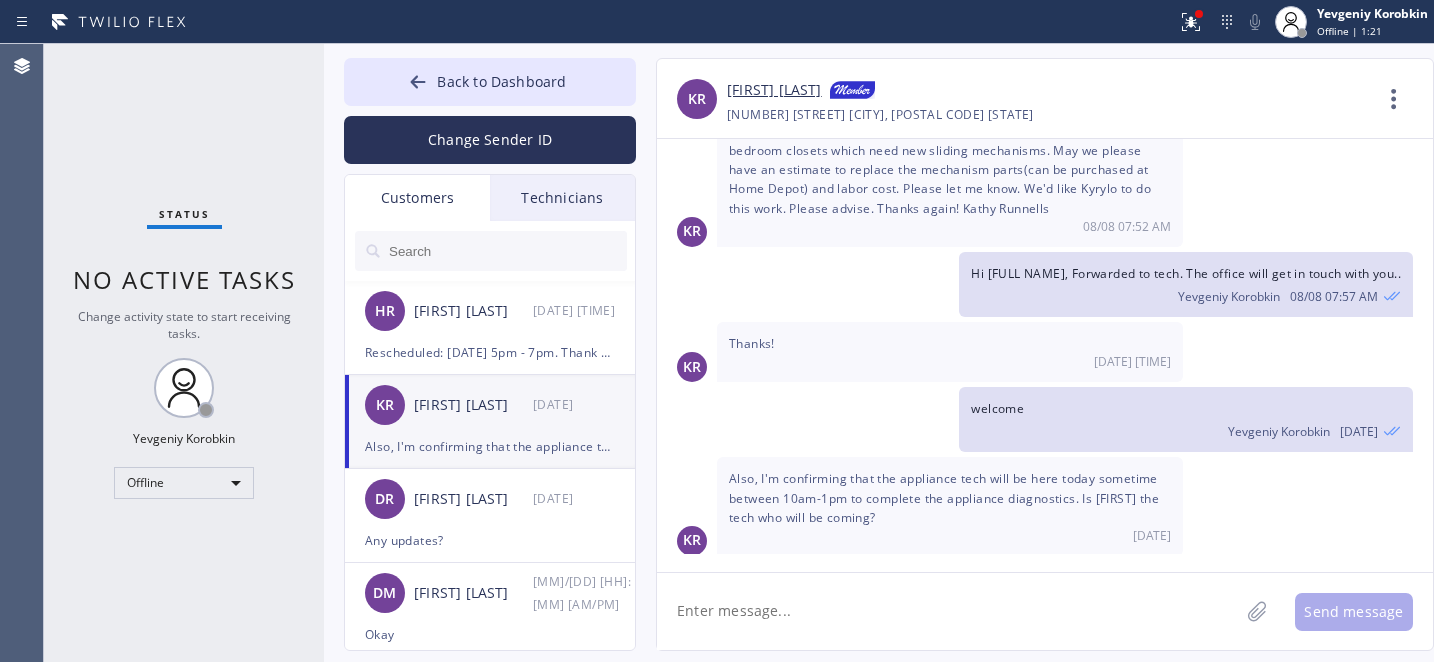 click on "KR [FIRST] [LAST] [DATE]" at bounding box center (491, 405) 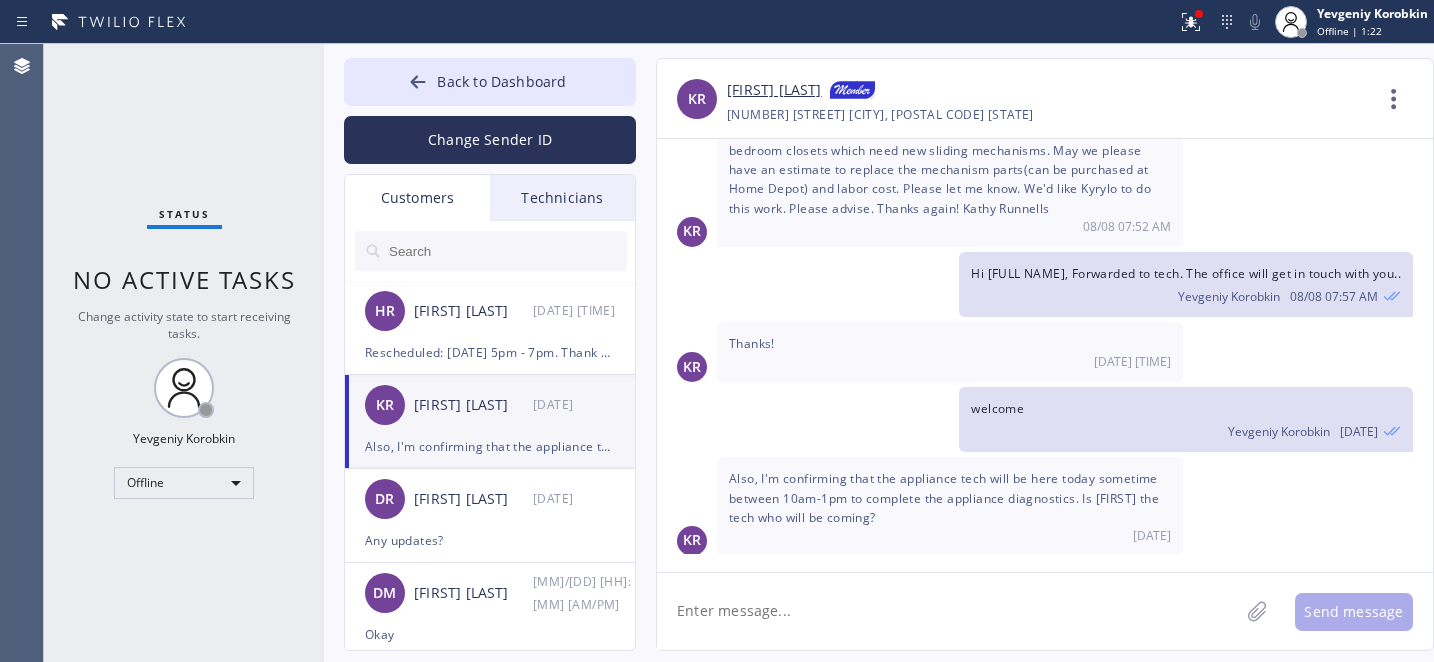 click 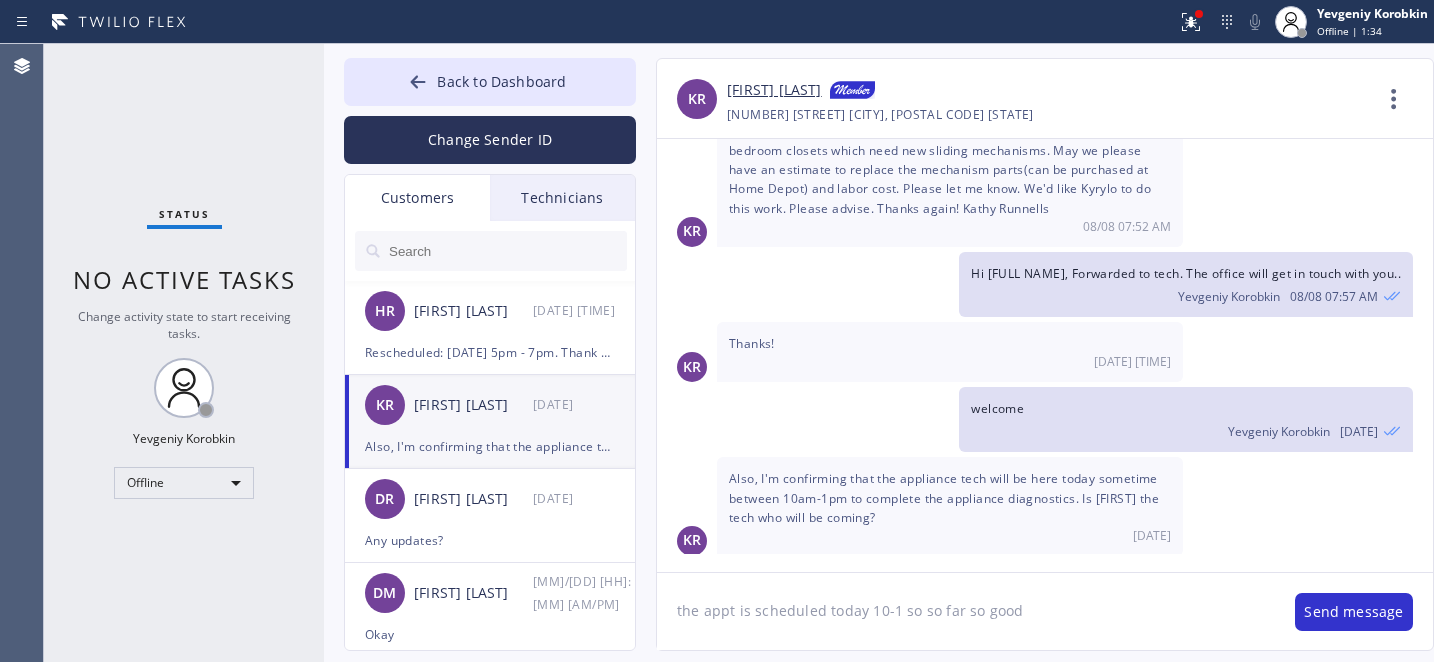 type on "the appt is scheduled today 10-1 so so far so good" 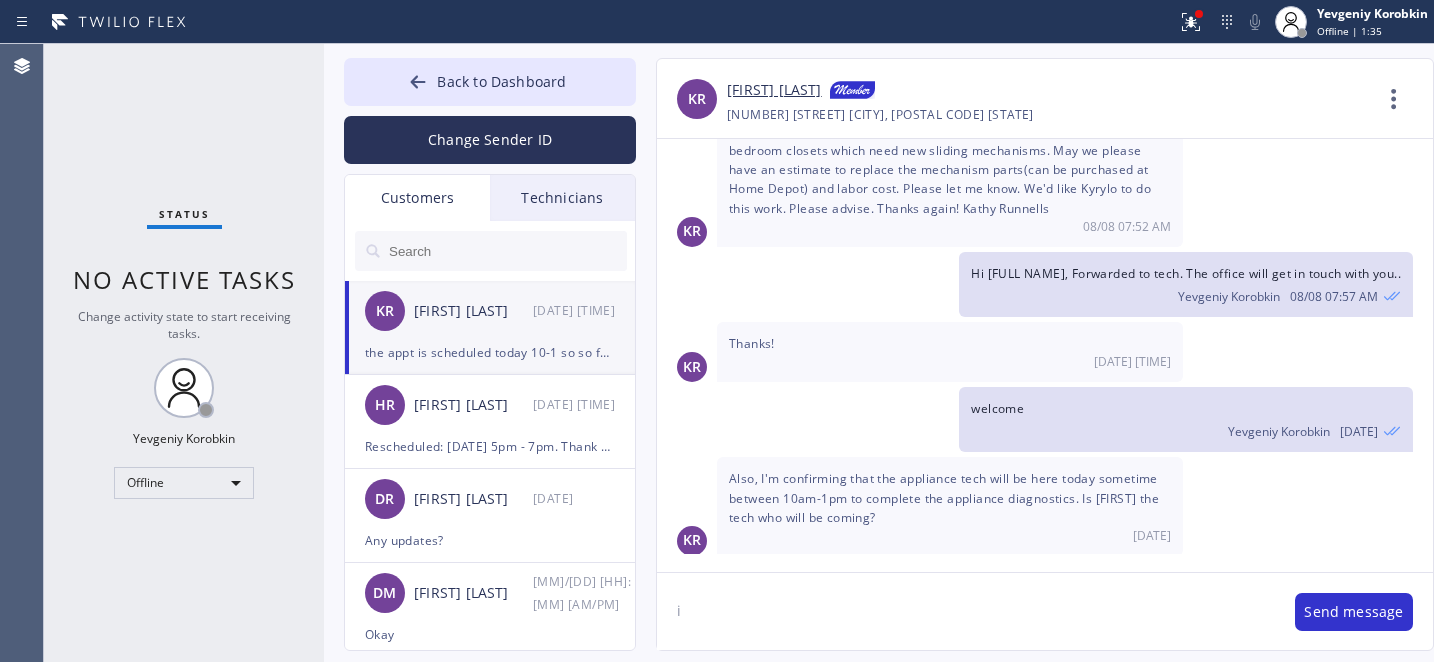 scroll, scrollTop: 1070, scrollLeft: 0, axis: vertical 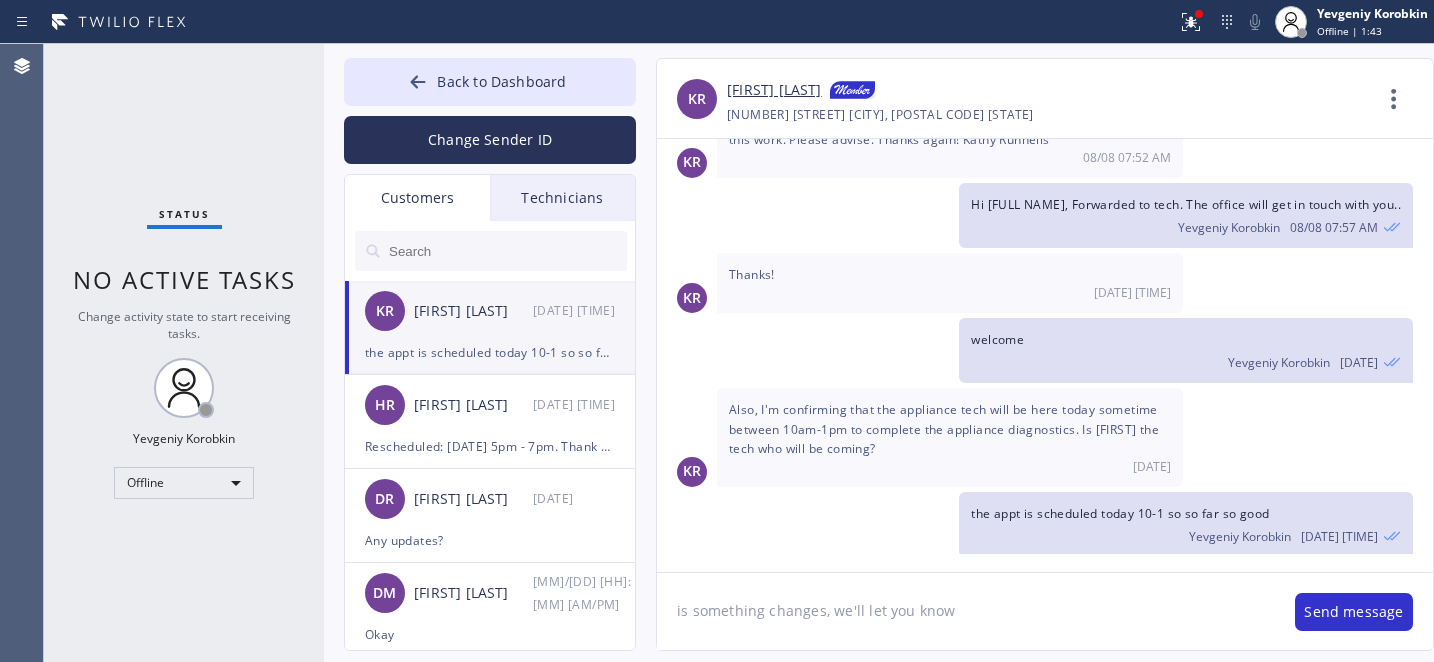 type on "is something changes, we'll let you know." 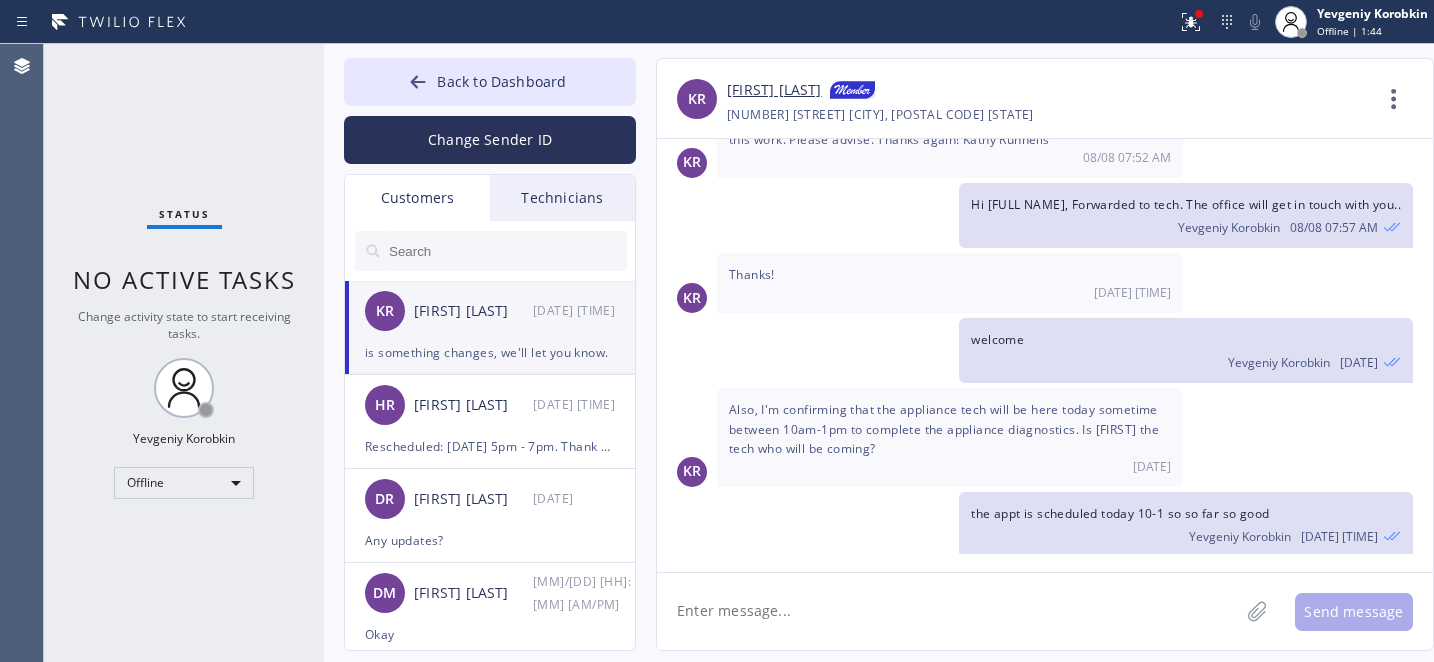 scroll, scrollTop: 1140, scrollLeft: 0, axis: vertical 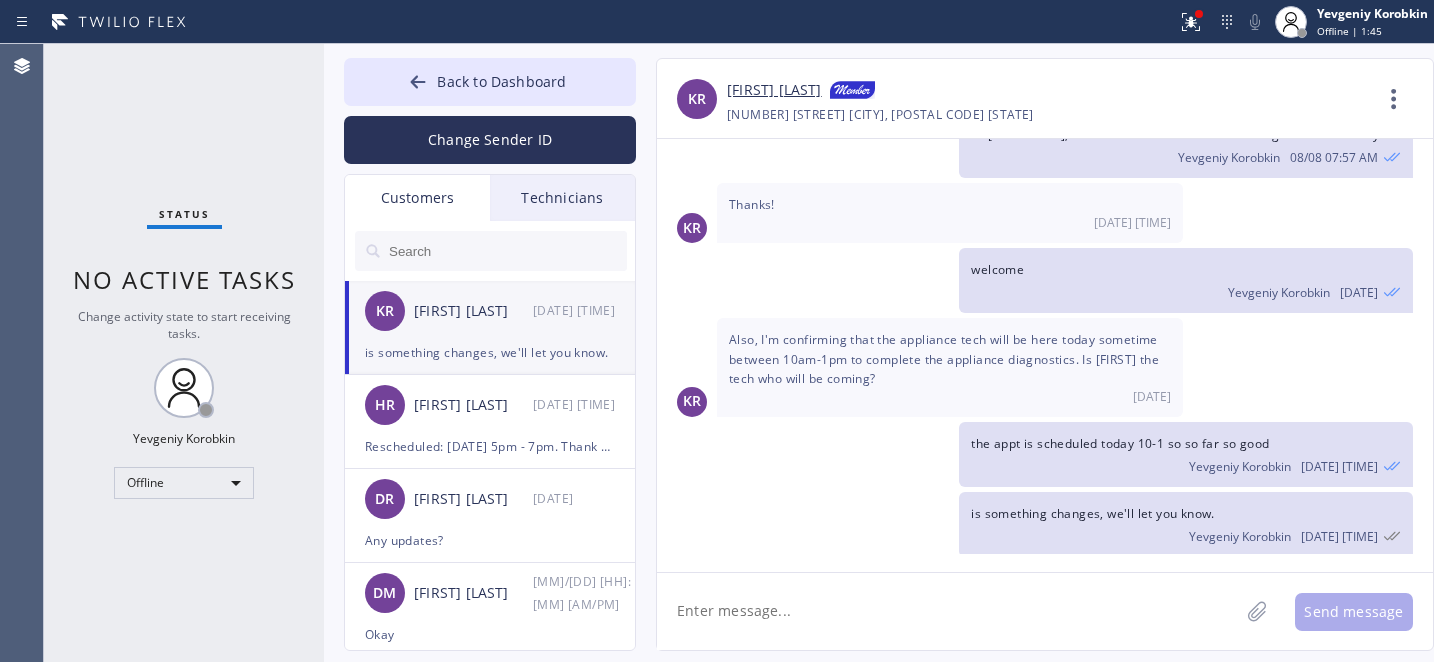 drag, startPoint x: 418, startPoint y: 91, endPoint x: 514, endPoint y: 5, distance: 128.88754 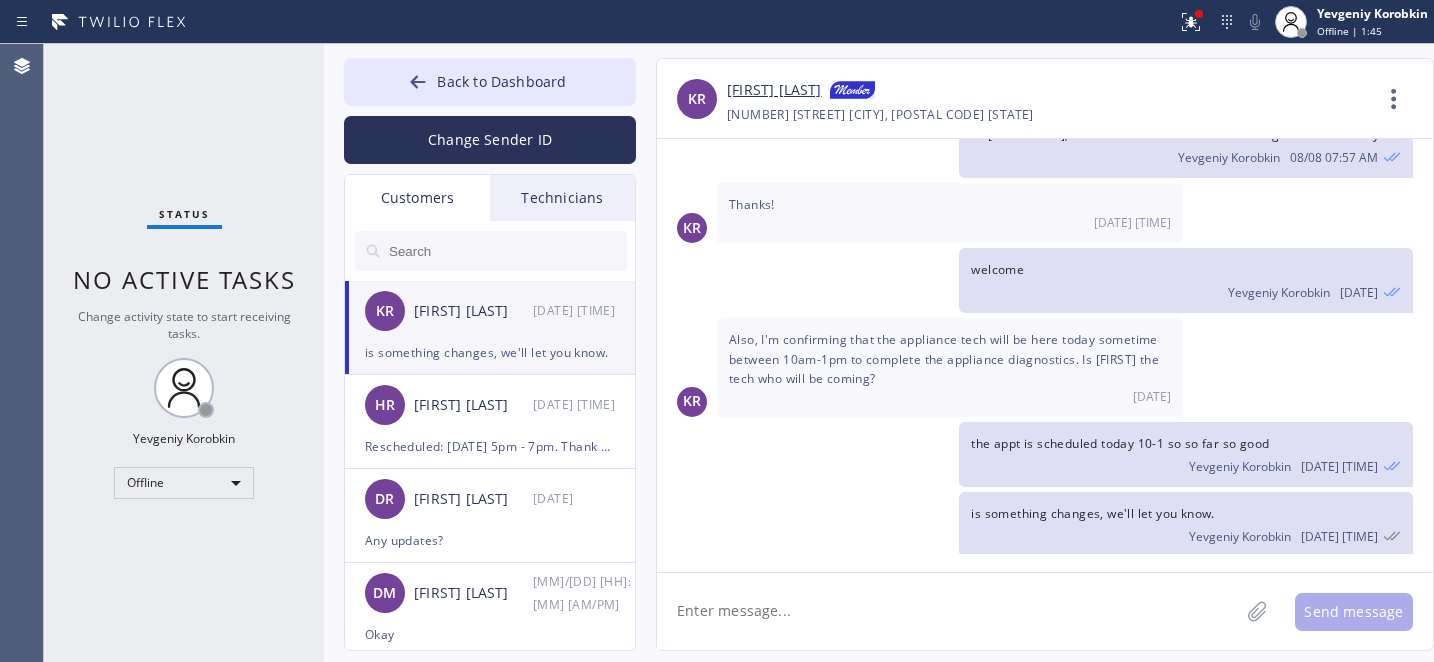 click at bounding box center [418, 84] 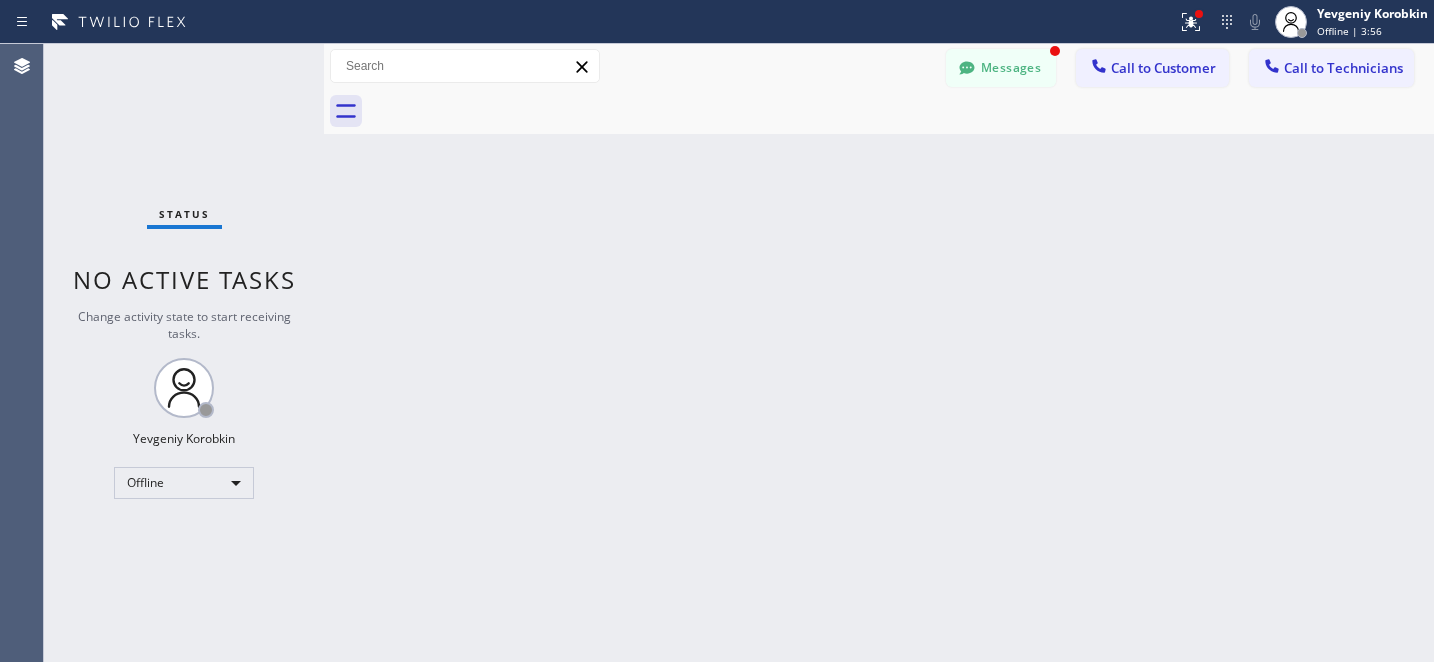 scroll, scrollTop: 1205, scrollLeft: 0, axis: vertical 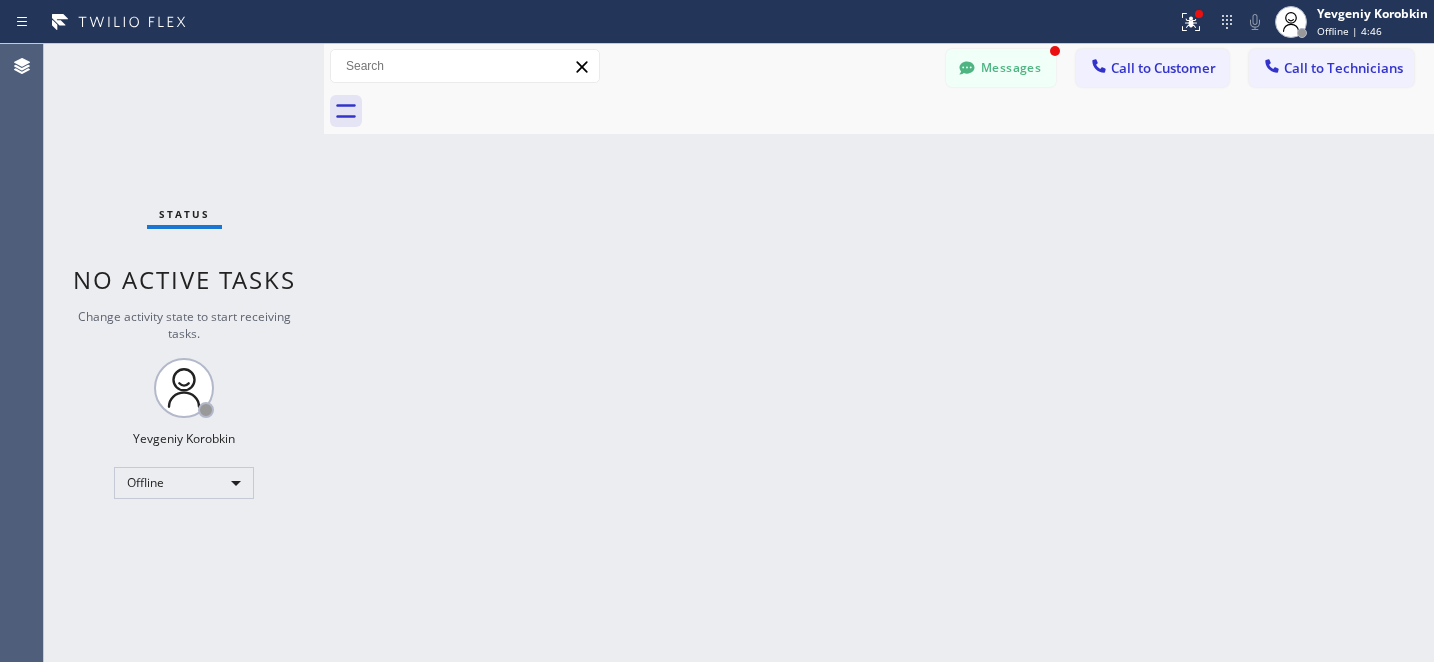 drag, startPoint x: 966, startPoint y: 73, endPoint x: 555, endPoint y: 359, distance: 500.7165 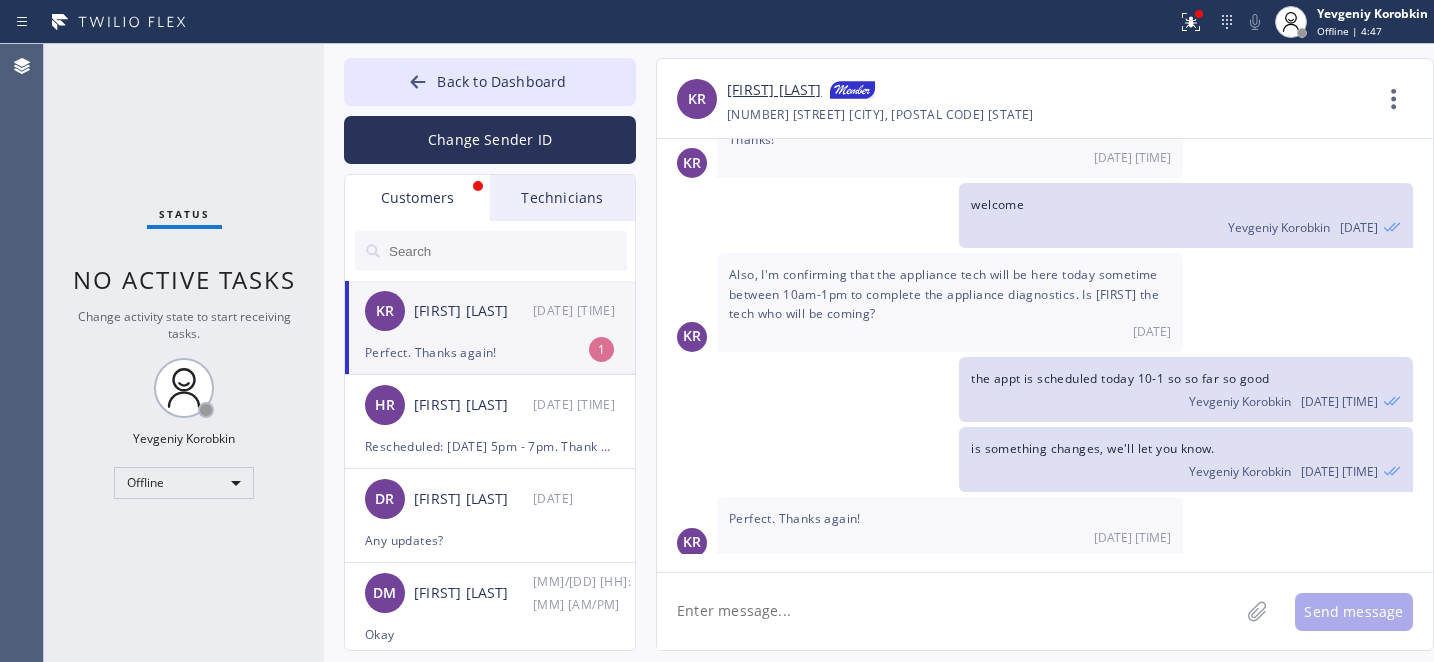 click on "KR [LAST] [LAST] [DATE] [TIME]" at bounding box center (491, 311) 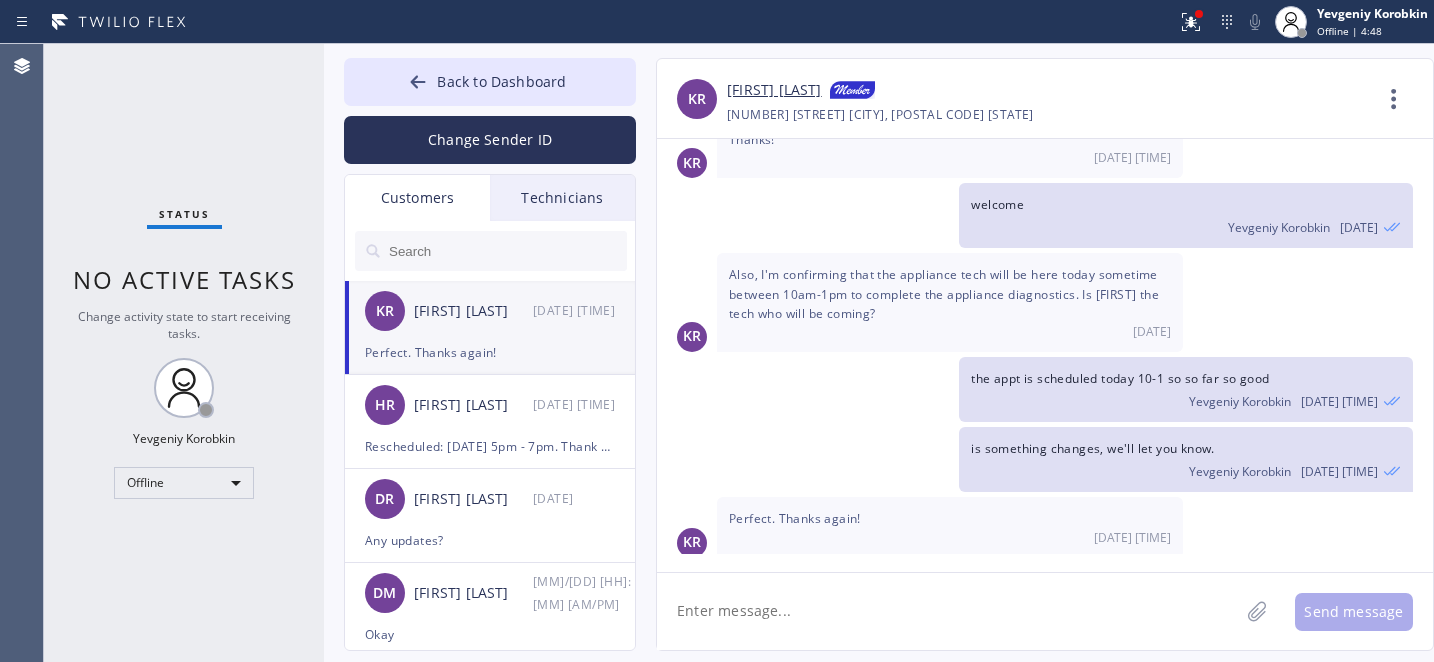 click 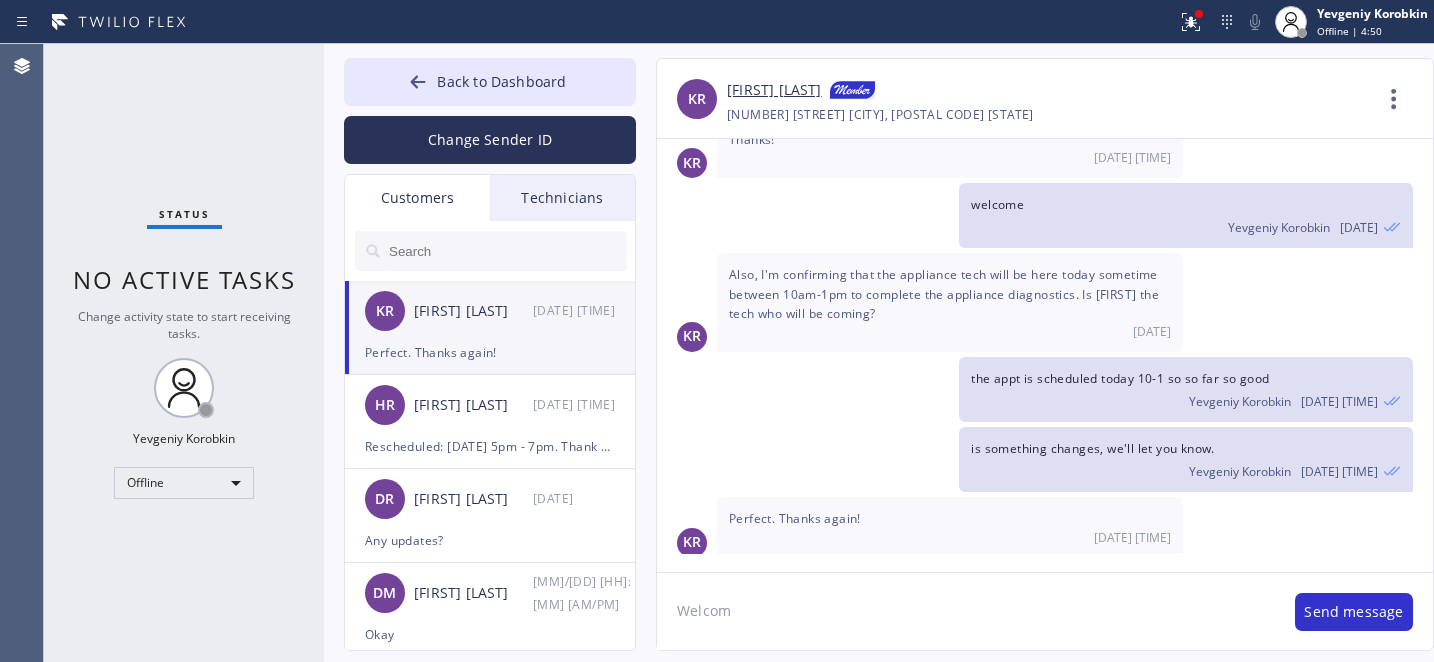 type on "Welcome" 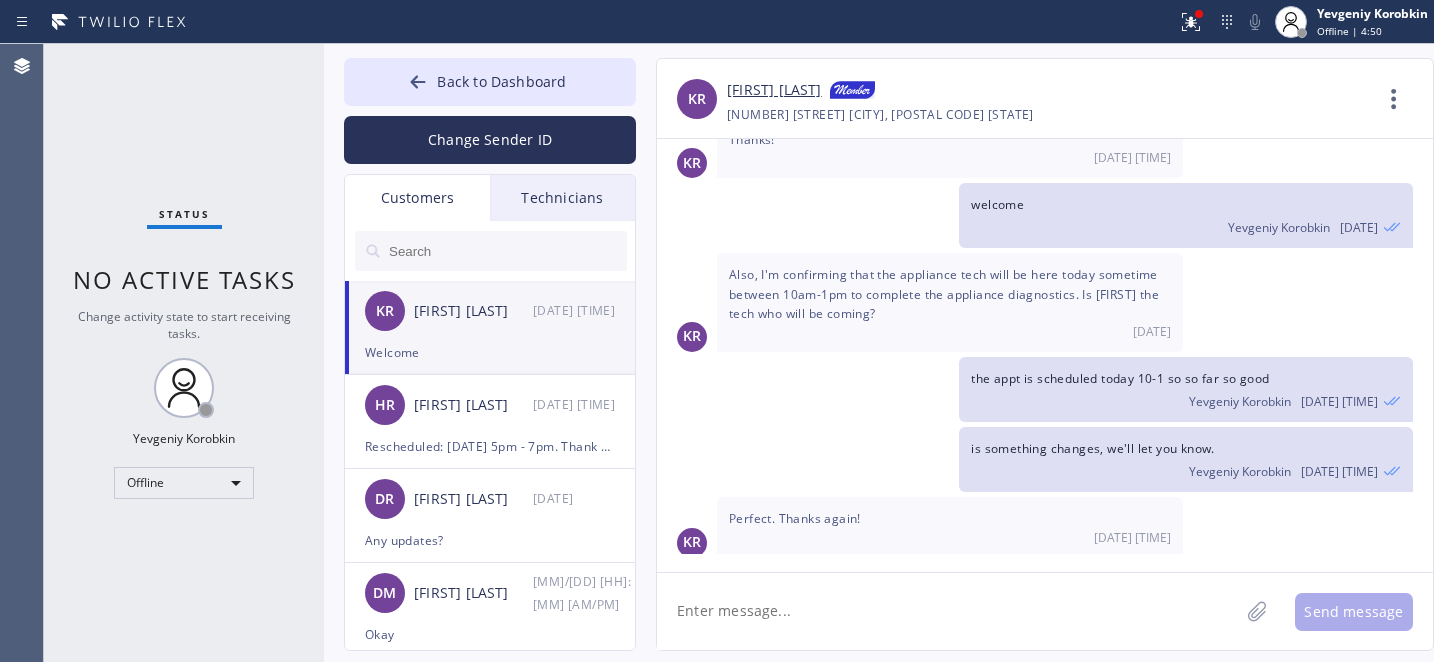 scroll, scrollTop: 1274, scrollLeft: 0, axis: vertical 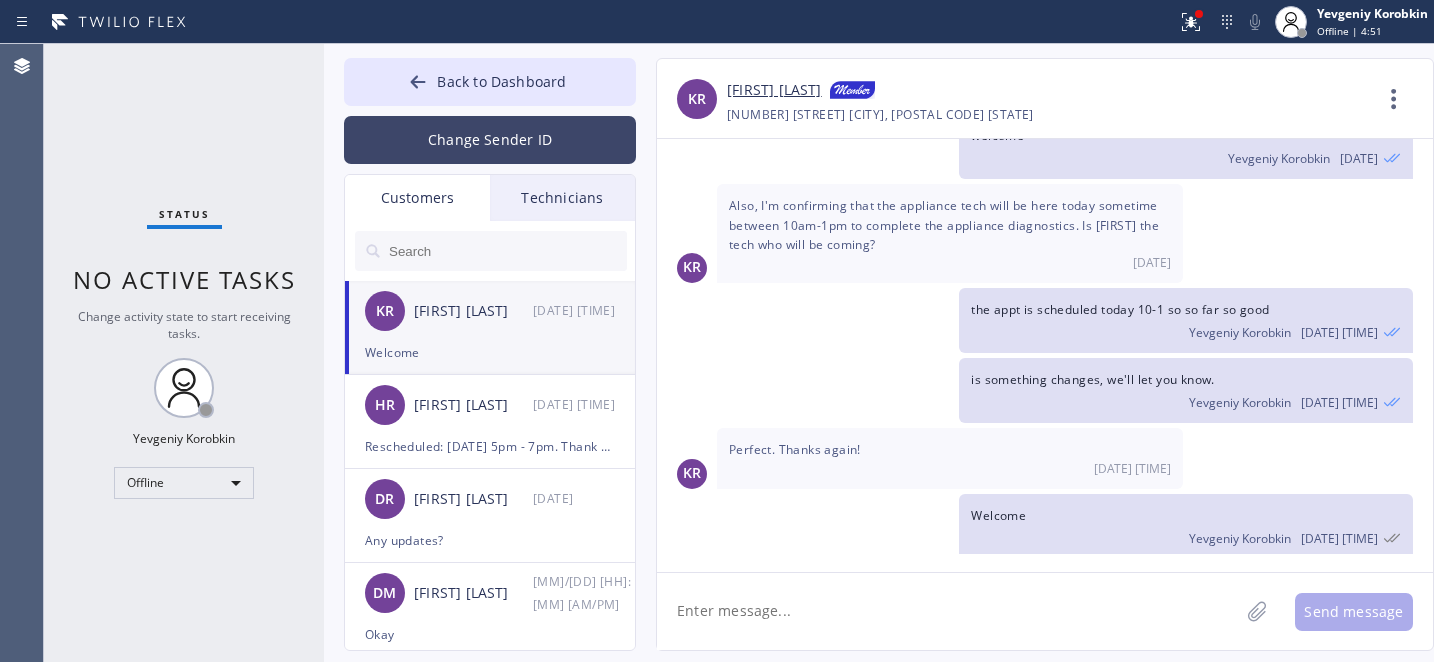 click on "Back to Dashboard" at bounding box center [501, 81] 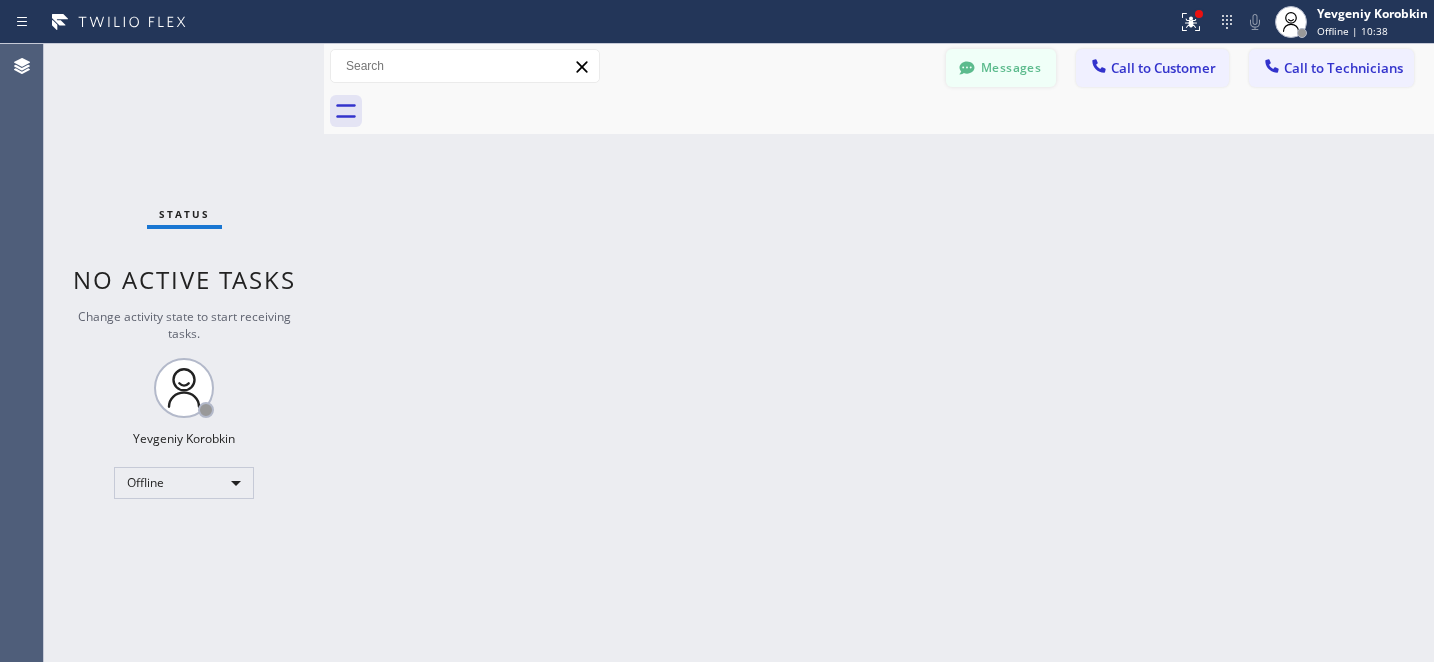 click on "Messages" at bounding box center (1001, 68) 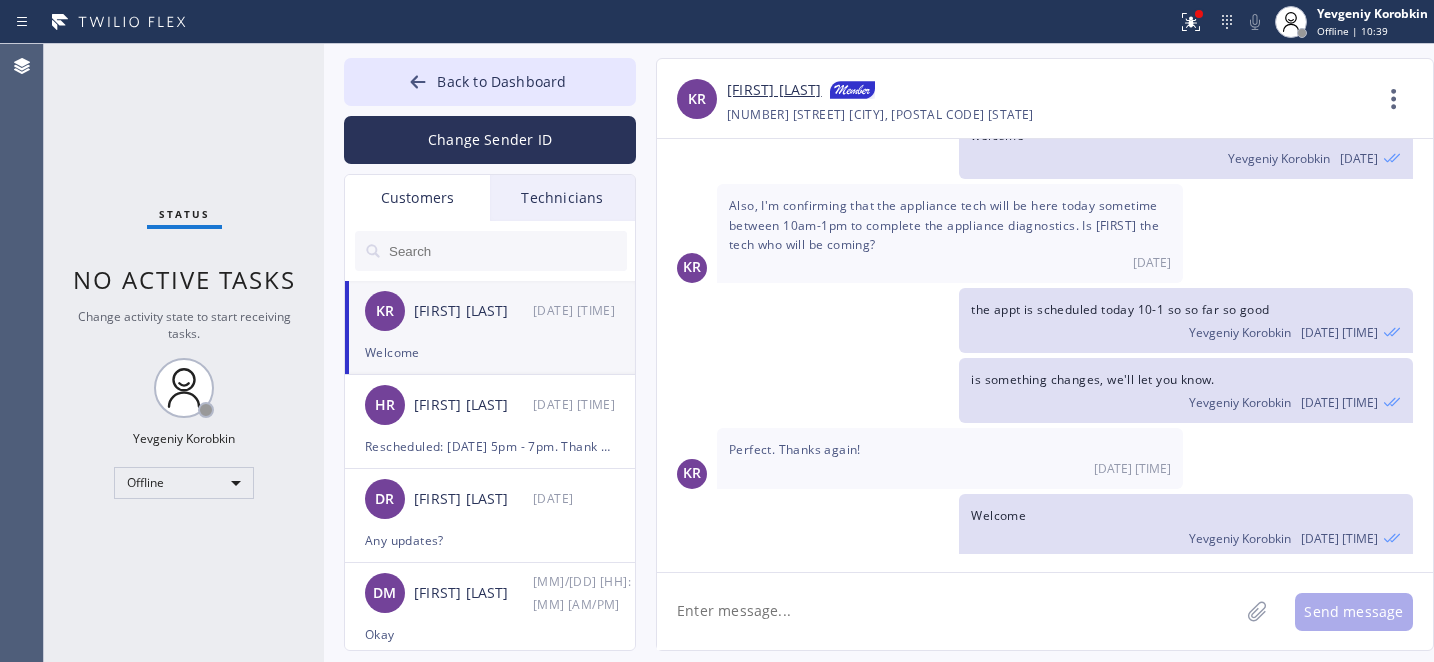 click at bounding box center [507, 251] 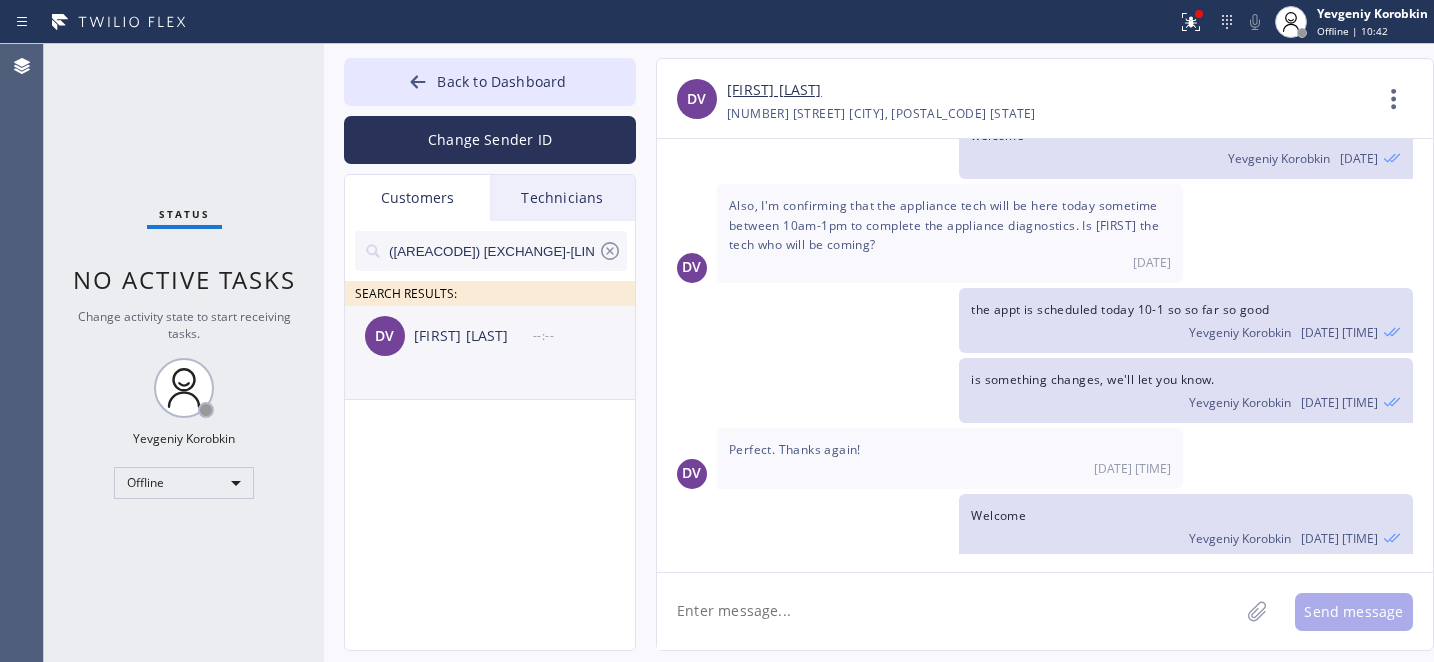 click on "[FIRST] [LAST]" at bounding box center [473, 336] 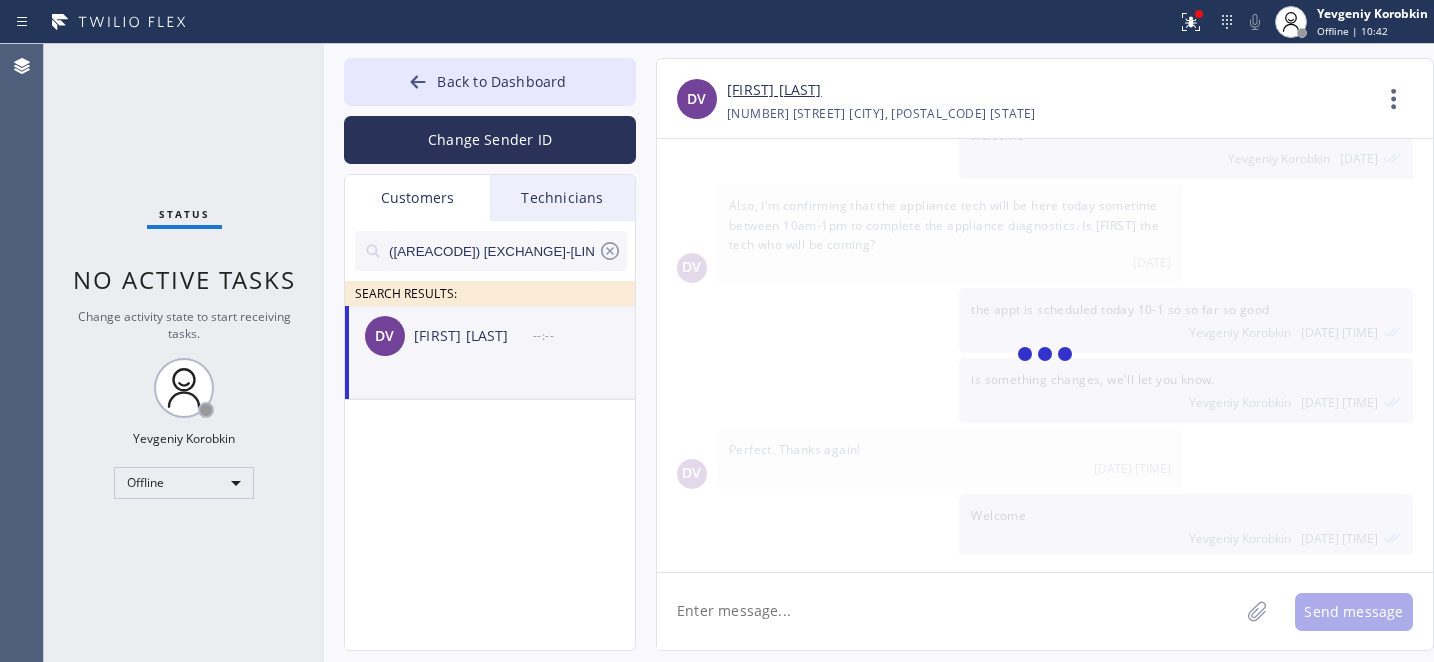 scroll, scrollTop: 0, scrollLeft: 0, axis: both 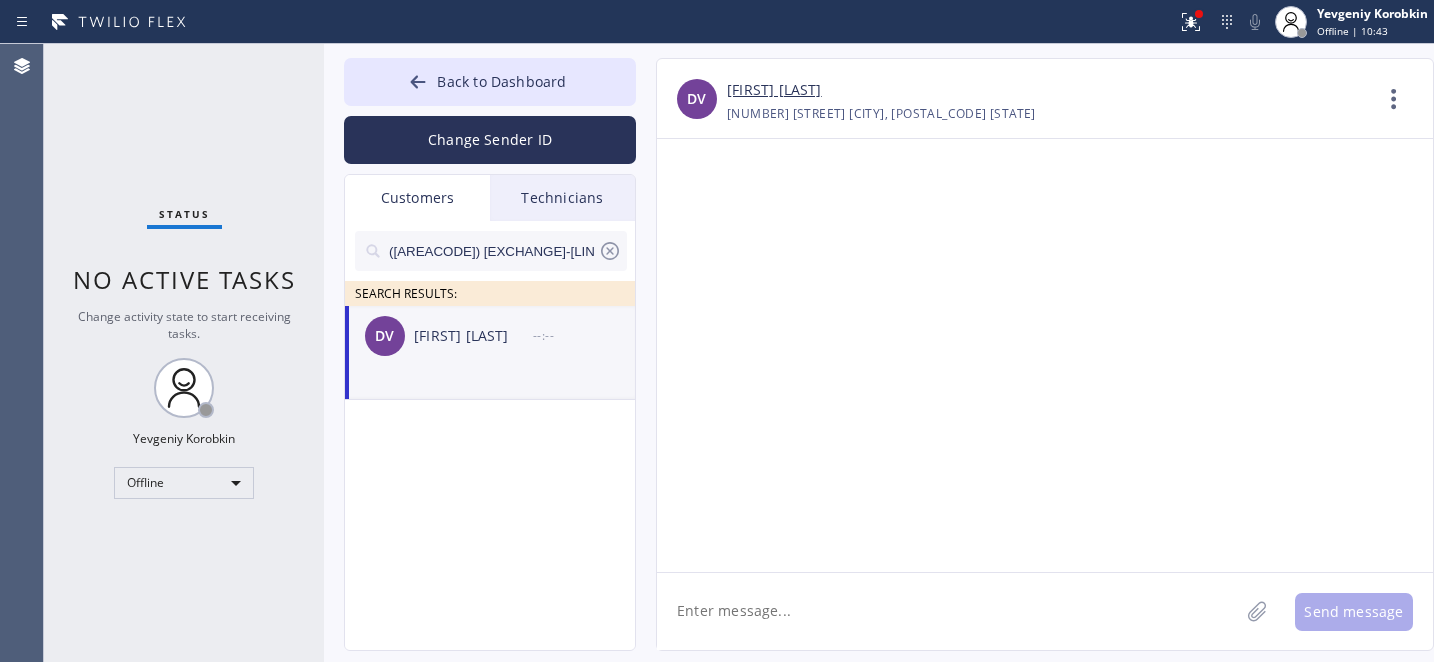 click 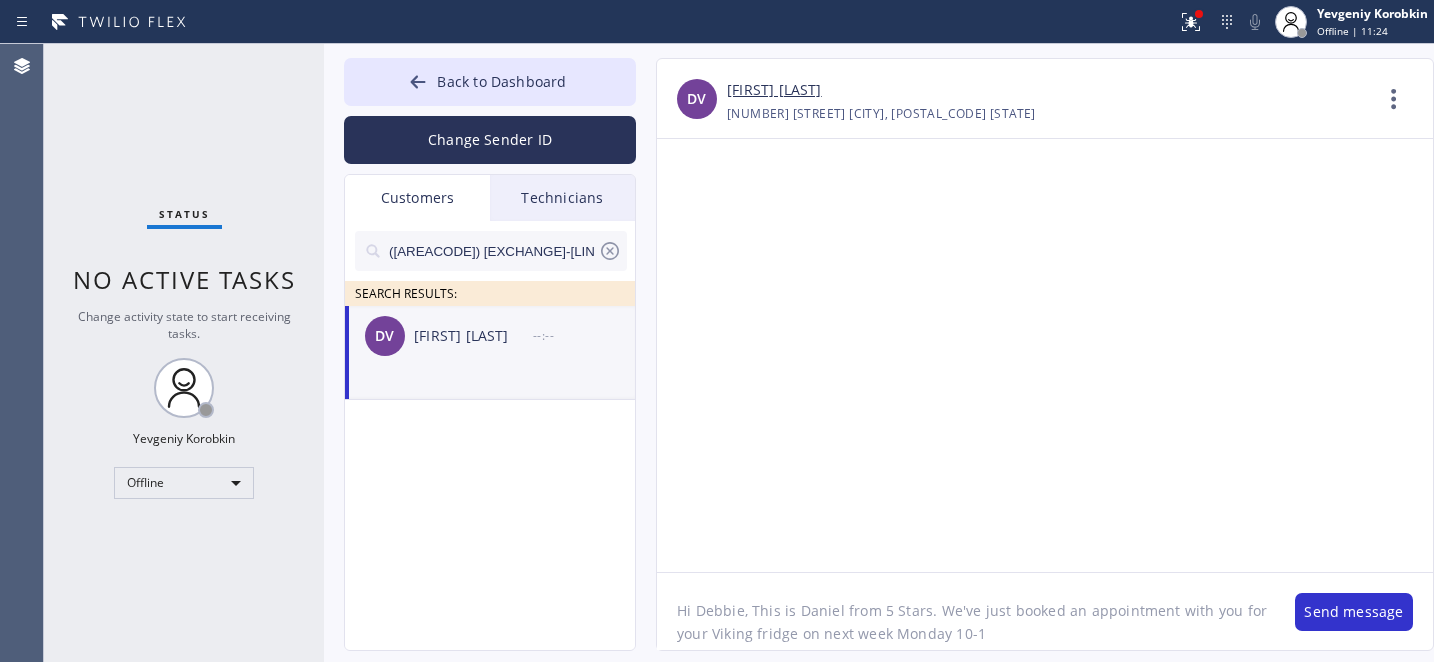 click on "Hi Debbie, This is Daniel from 5 Stars. We've just booked an appointment with you for your Viking fridge on next week Monday 10-1" 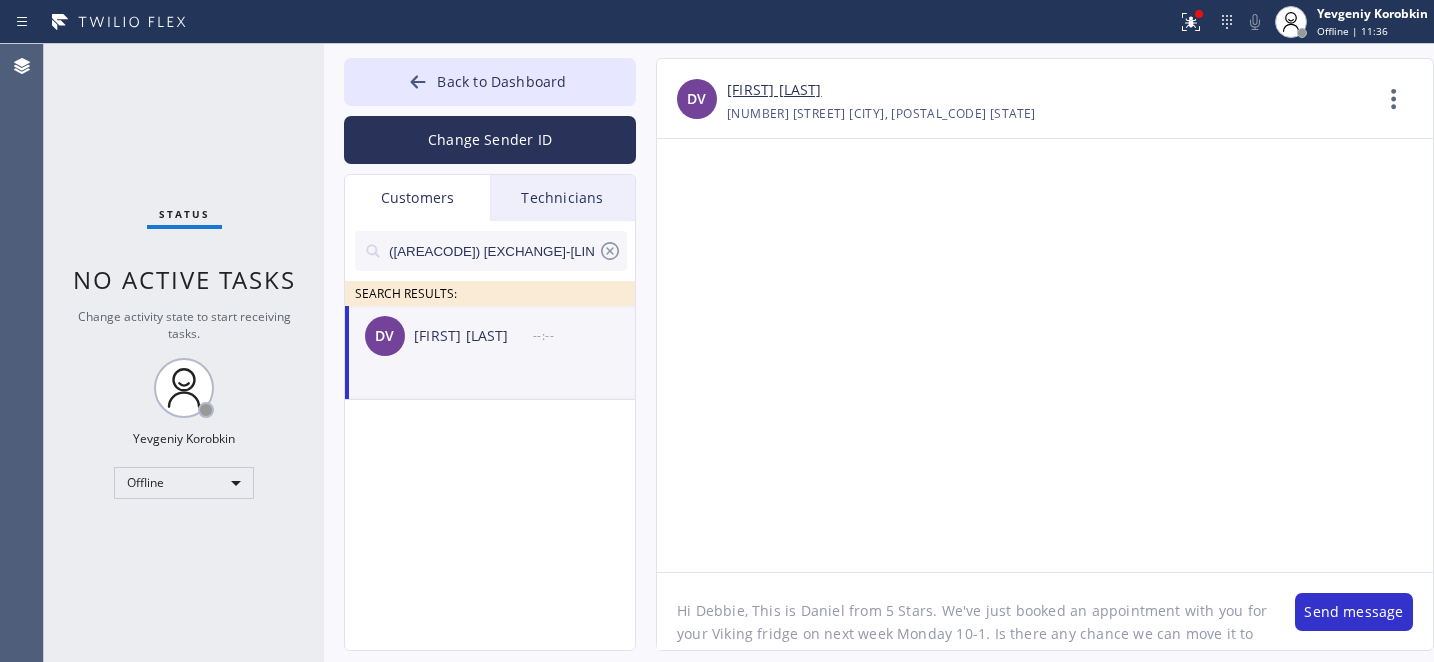 scroll, scrollTop: 16, scrollLeft: 0, axis: vertical 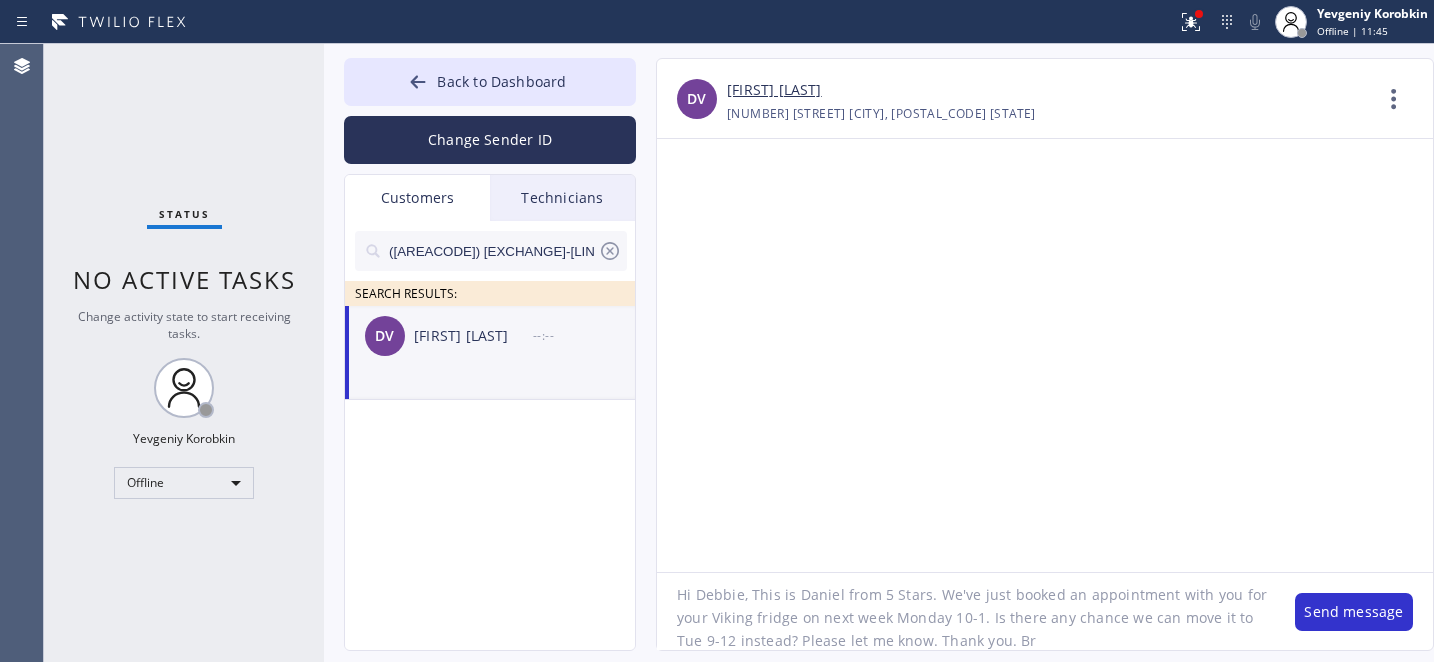 type on "Hi [PERSON], This is Daniel from 5 Stars. We've just booked an appointment with you for your Viking fridge on next week Monday 10-1. Is there any chance we can move it to Tue 9-12 instead? Please let me know. Thank you. Br," 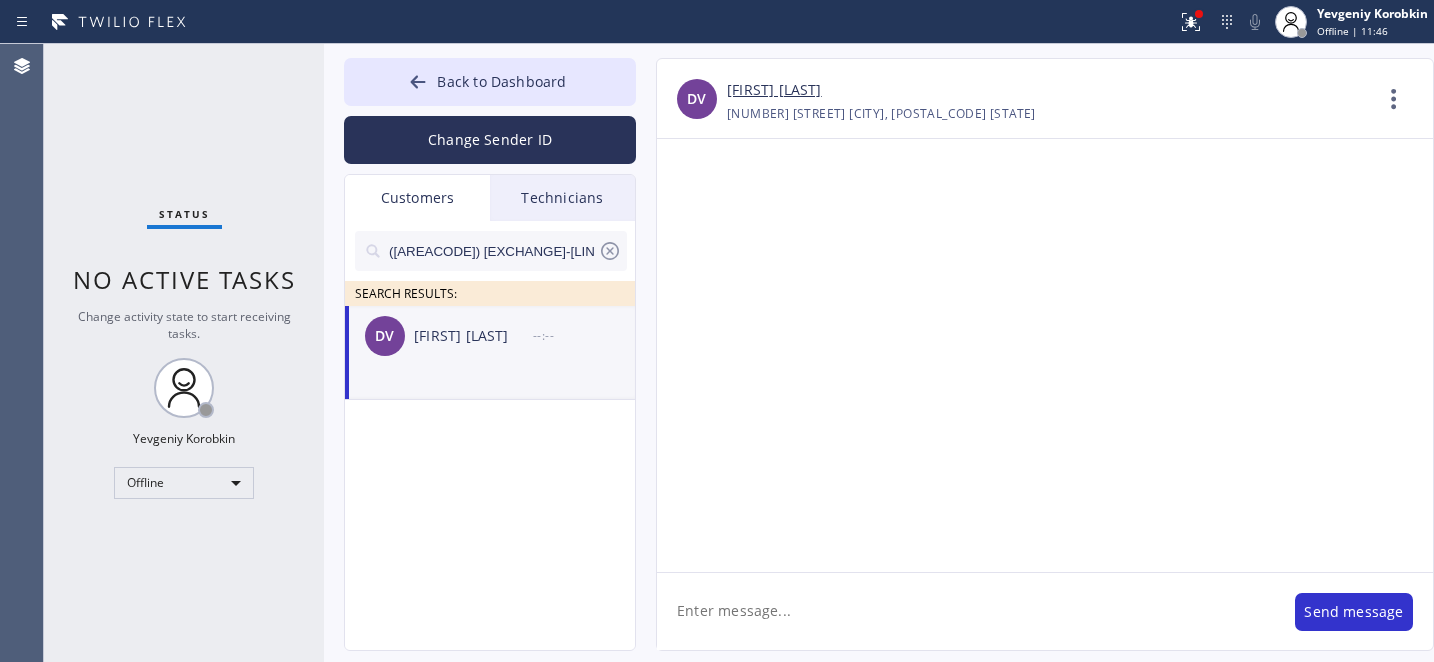 scroll, scrollTop: 0, scrollLeft: 0, axis: both 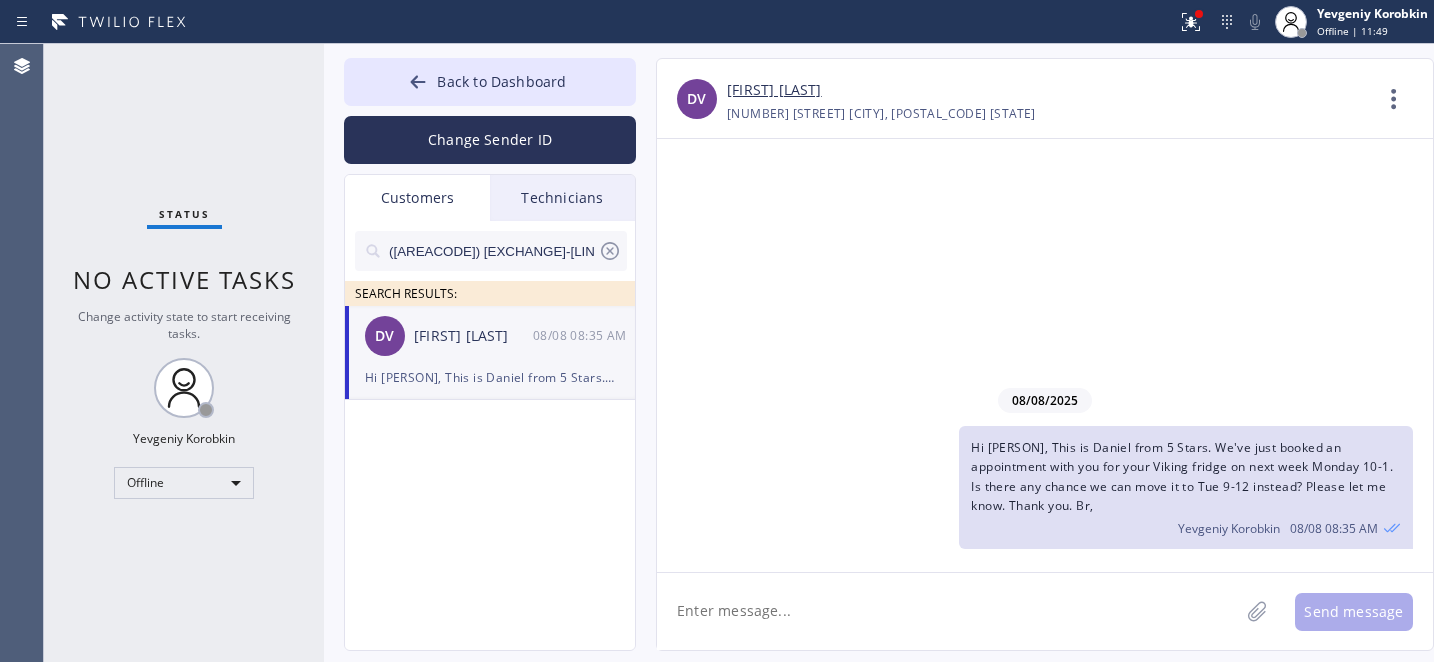 click 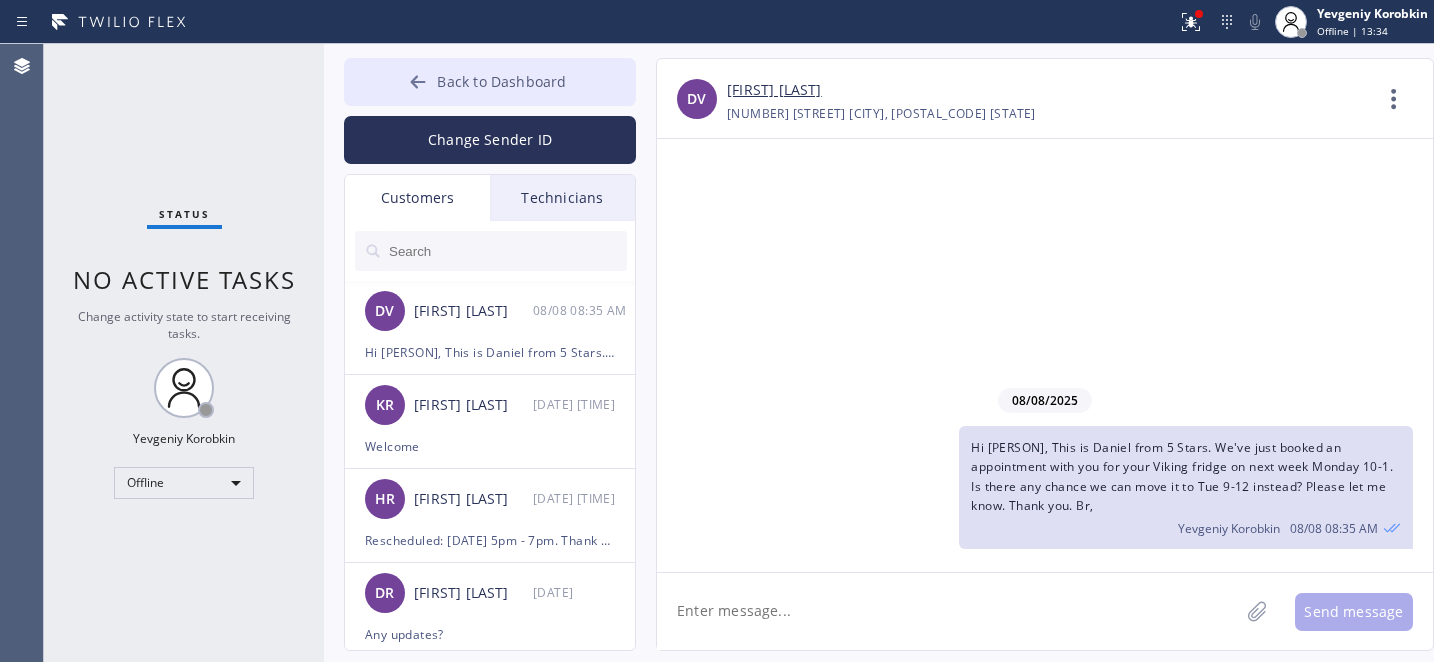 click on "Back to Dashboard" at bounding box center [490, 82] 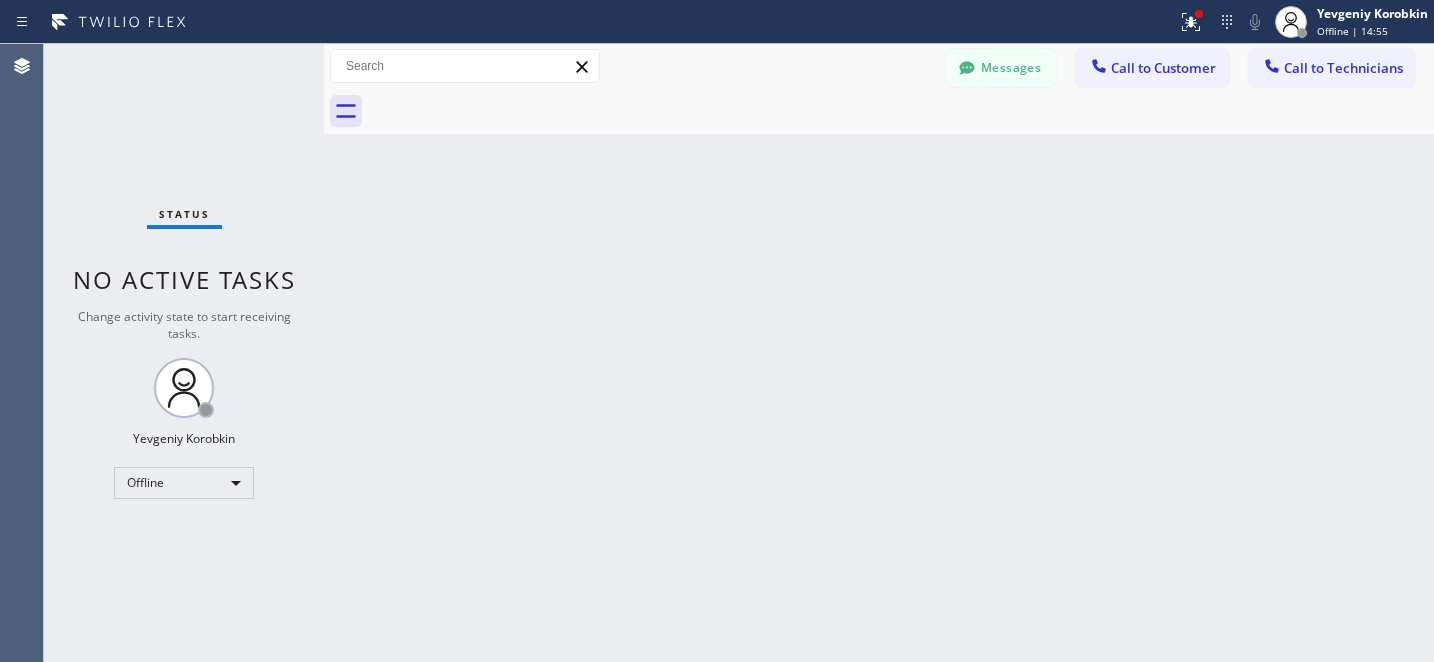 click on "Messages" at bounding box center [1001, 68] 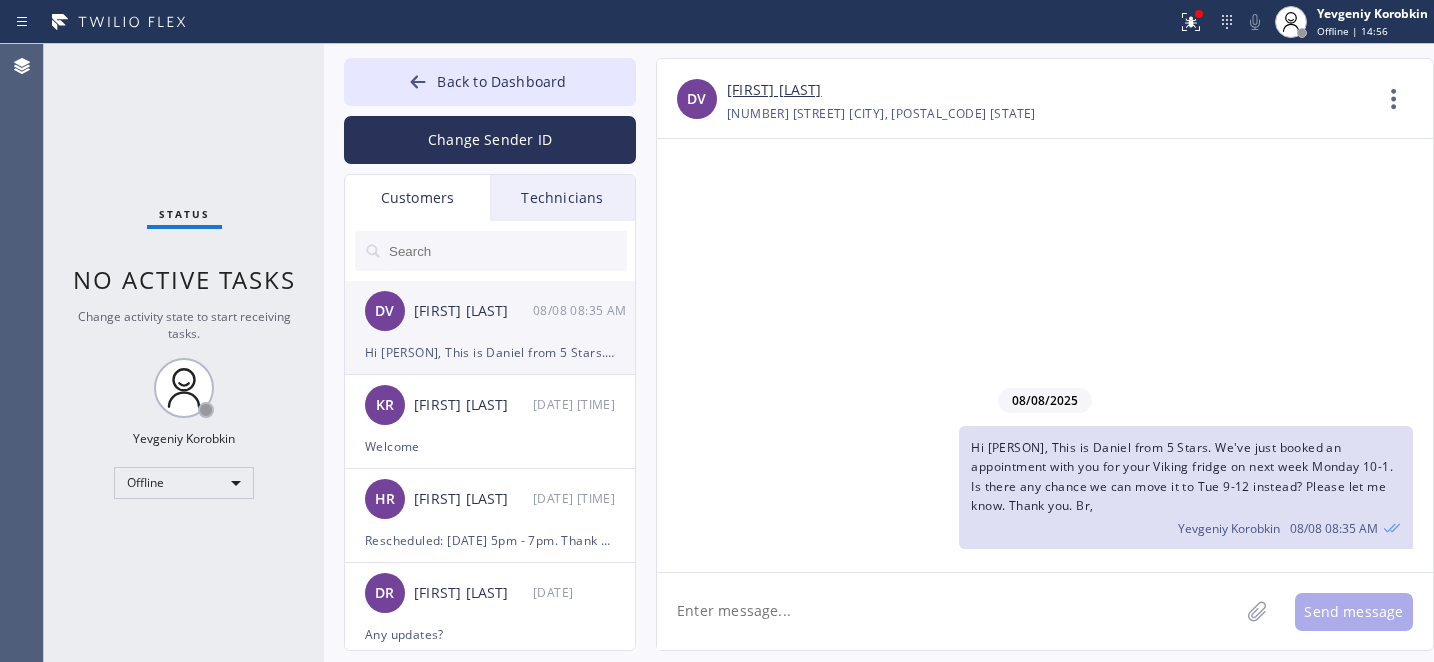 click on "DV [FIRST] [LAST] [DATE]" at bounding box center (491, 311) 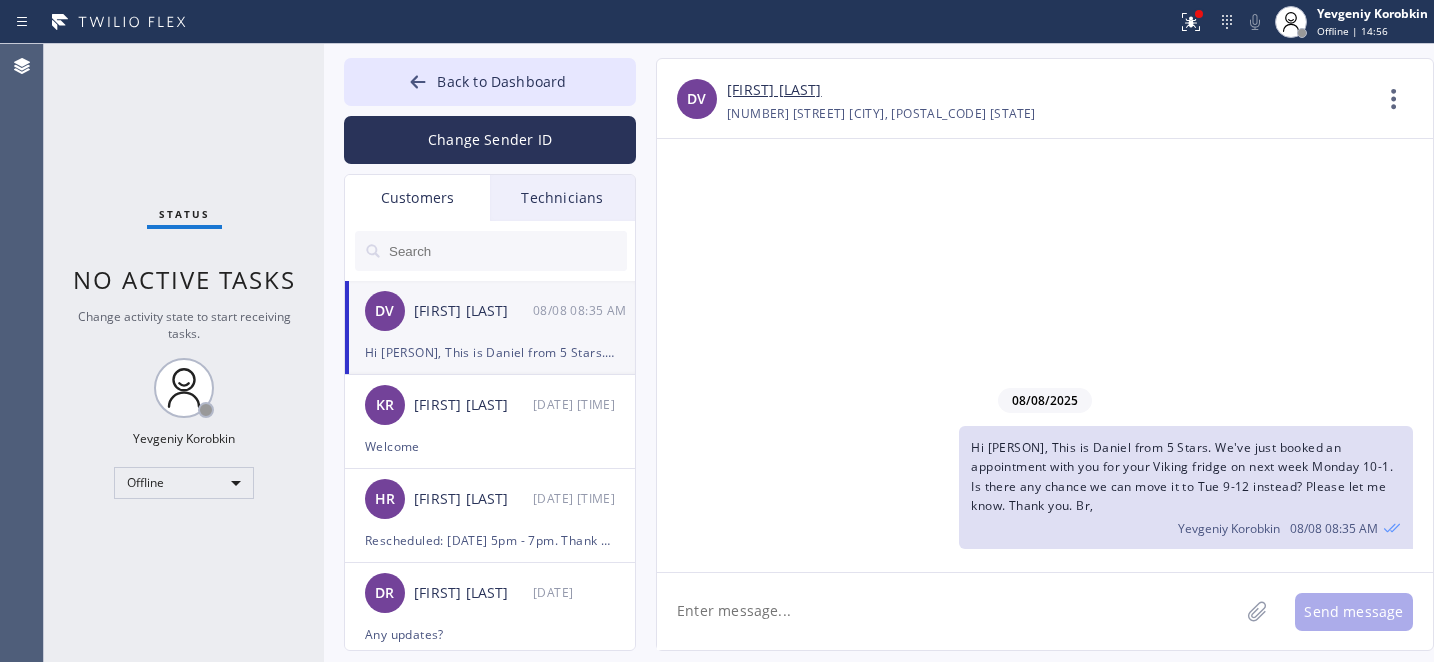 click at bounding box center [507, 251] 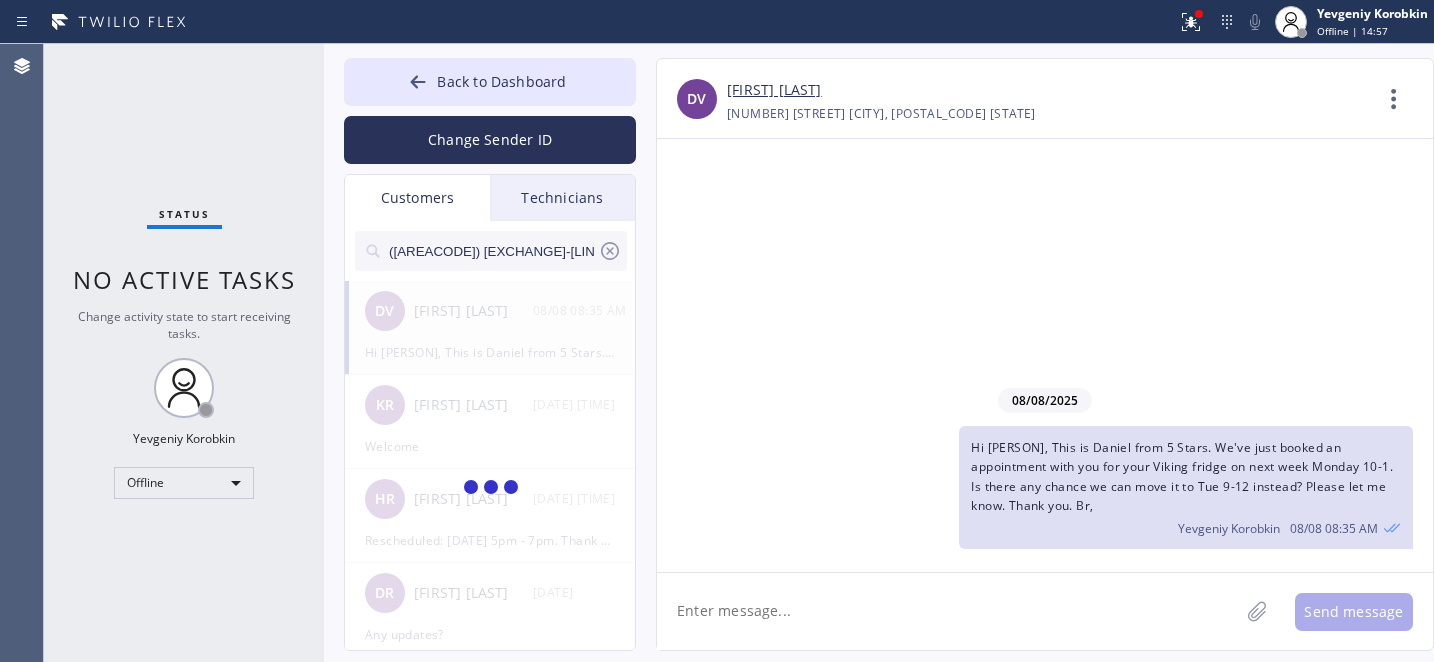click on "Hi [PERSON], This is Daniel from 5 Stars. We've just booked an appointment with you for your Viking fridge on next week Monday 10-1. Is there any chance we can move it to Tue 9-12 instead? Please let me know. Thank you. Br," at bounding box center (1182, 476) 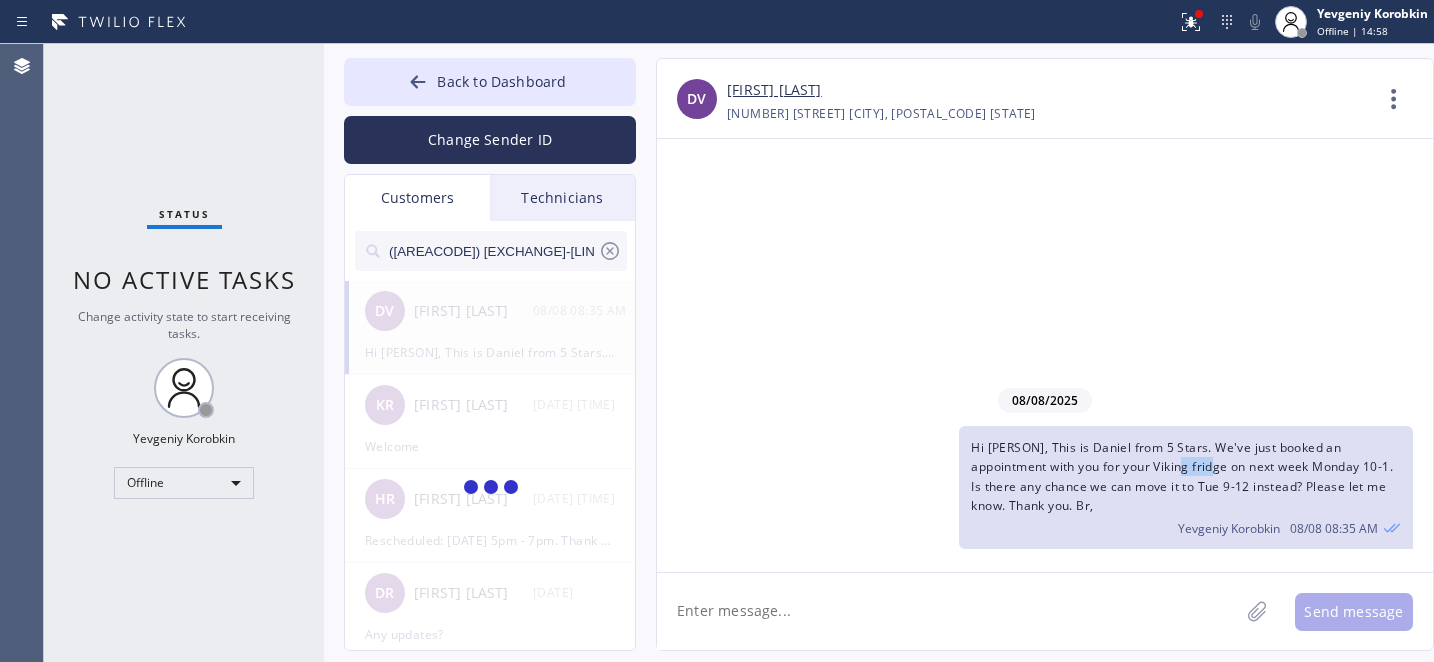 click on "Hi [PERSON], This is Daniel from 5 Stars. We've just booked an appointment with you for your Viking fridge on next week Monday 10-1. Is there any chance we can move it to Tue 9-12 instead? Please let me know. Thank you. Br," at bounding box center (1182, 476) 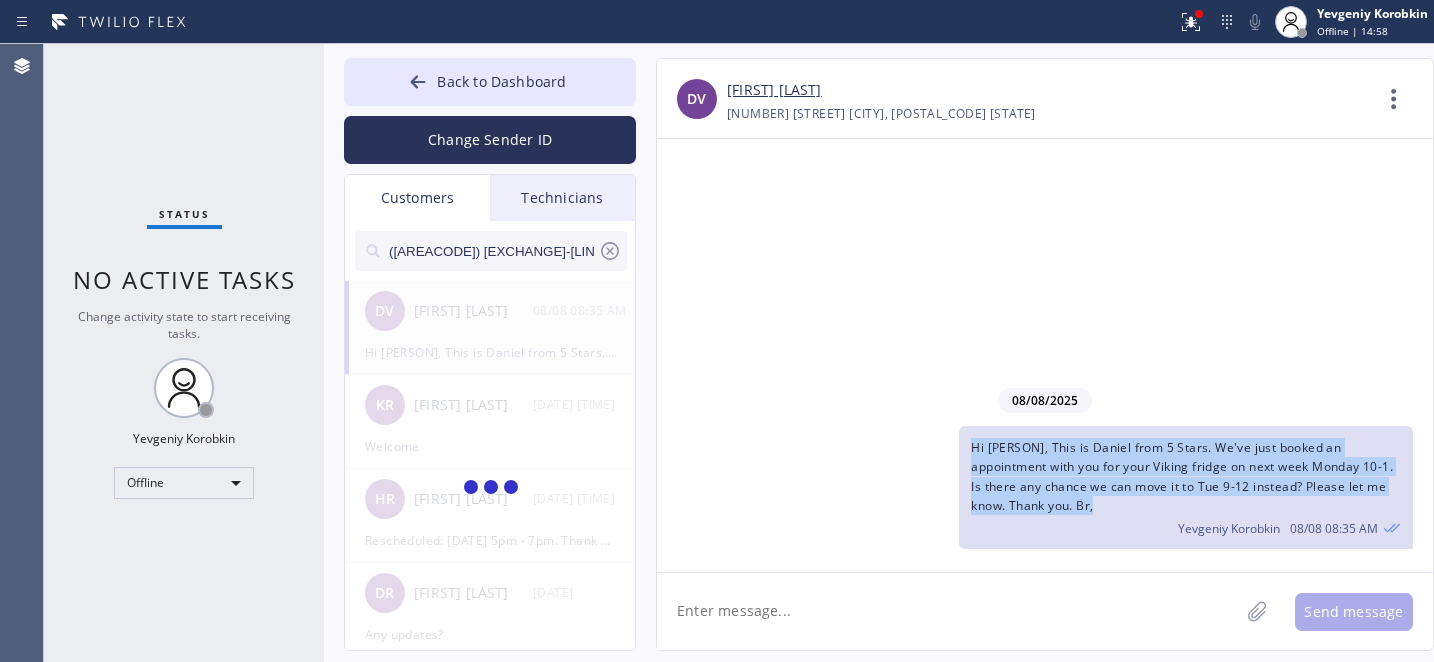 click on "Hi [PERSON], This is Daniel from 5 Stars. We've just booked an appointment with you for your Viking fridge on next week Monday 10-1. Is there any chance we can move it to Tue 9-12 instead? Please let me know. Thank you. Br," at bounding box center (1182, 476) 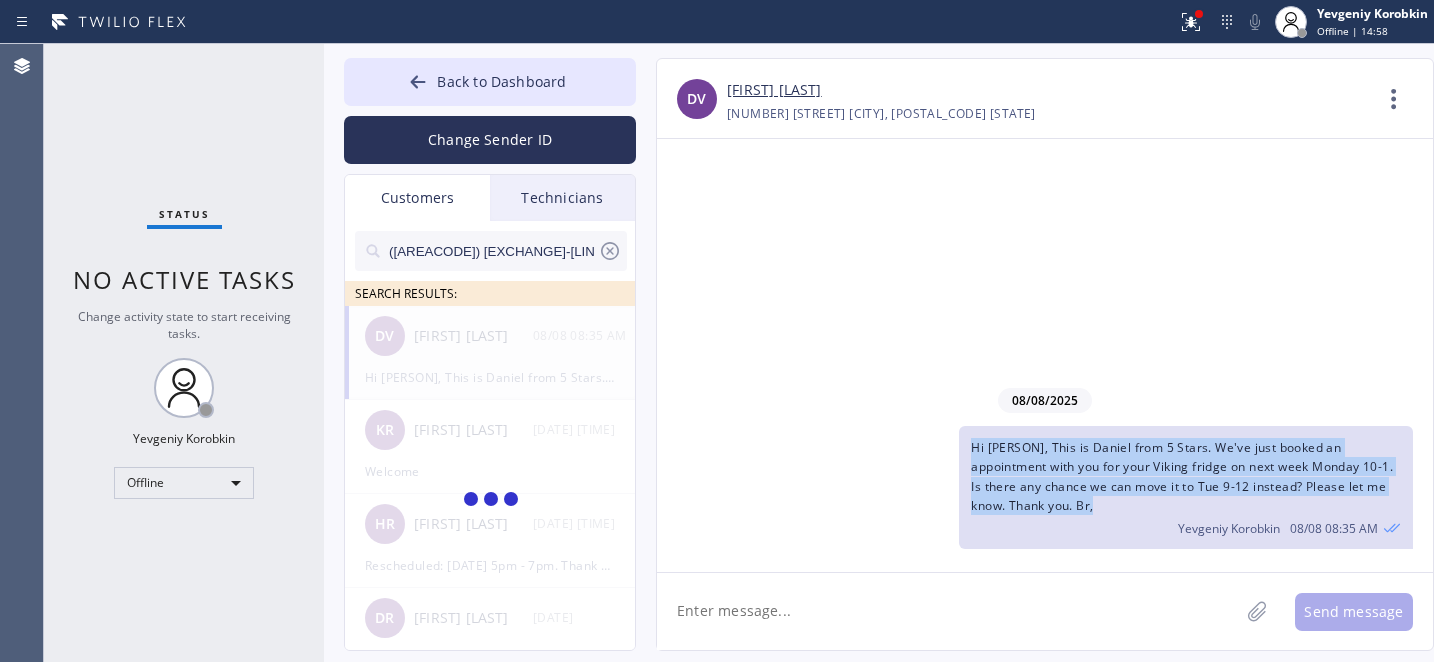 copy on "Hi [PERSON], This is Daniel from 5 Stars. We've just booked an appointment with you for your Viking fridge on next week Monday 10-1. Is there any chance we can move it to Tue 9-12 instead? Please let me know. Thank you. Br," 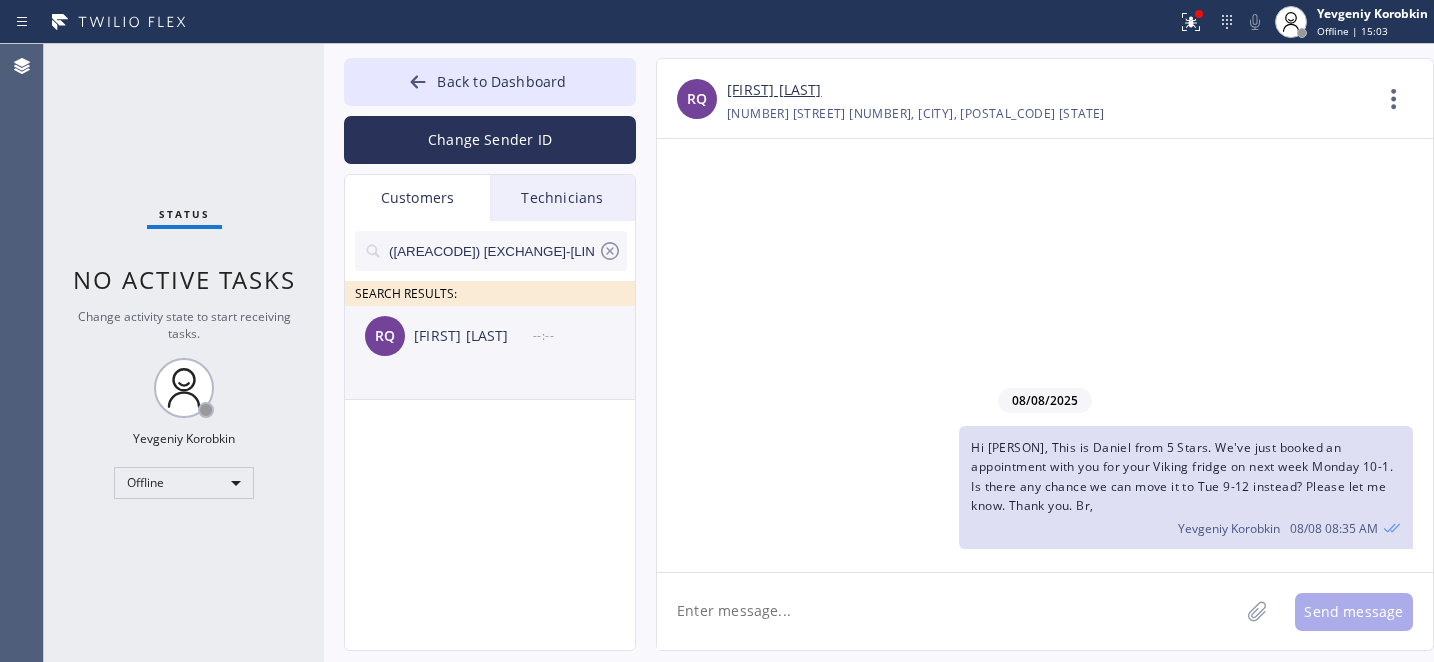 click on "[FIRST] [LAST]" at bounding box center [473, 336] 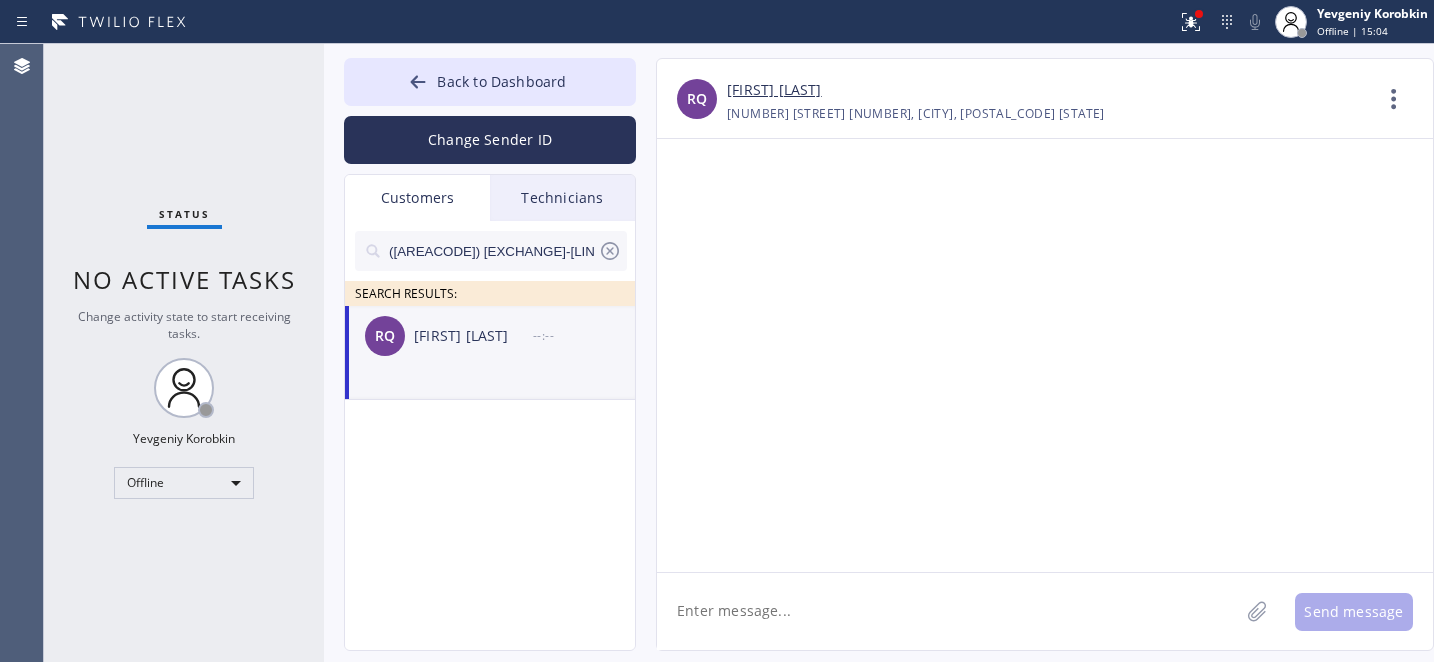click 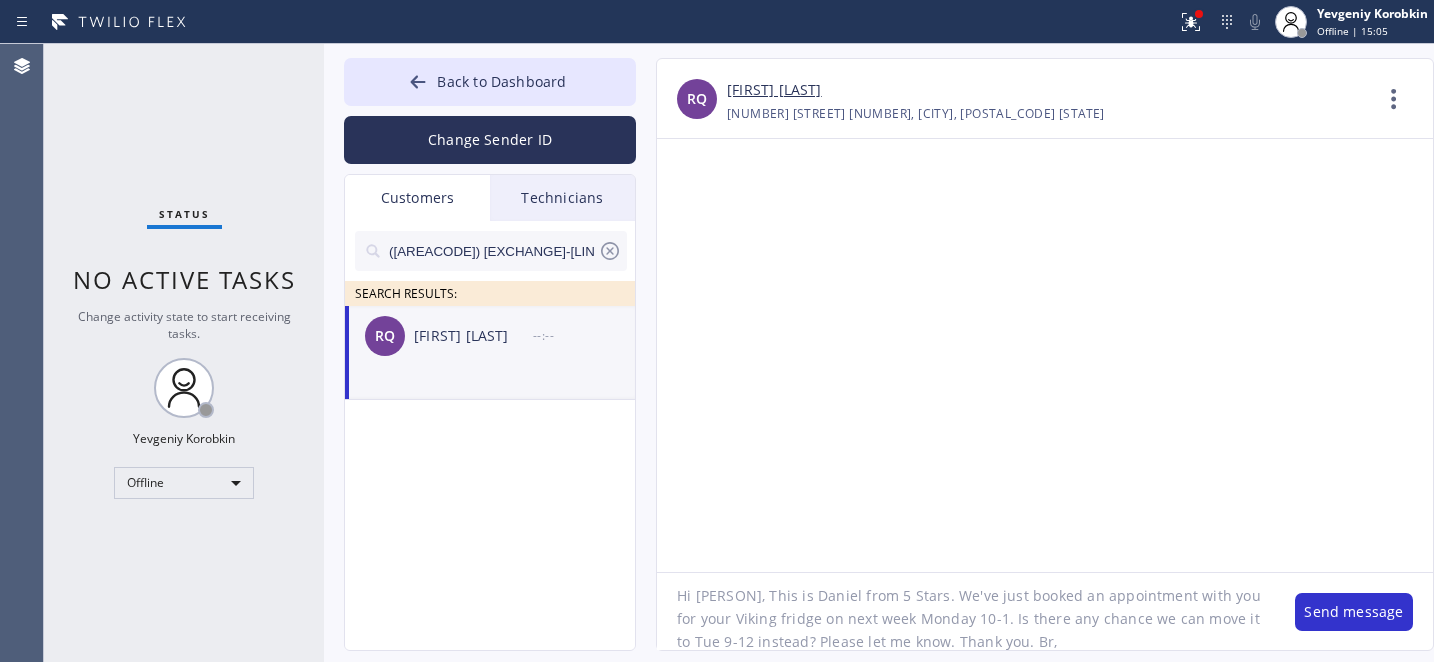 scroll, scrollTop: 0, scrollLeft: 0, axis: both 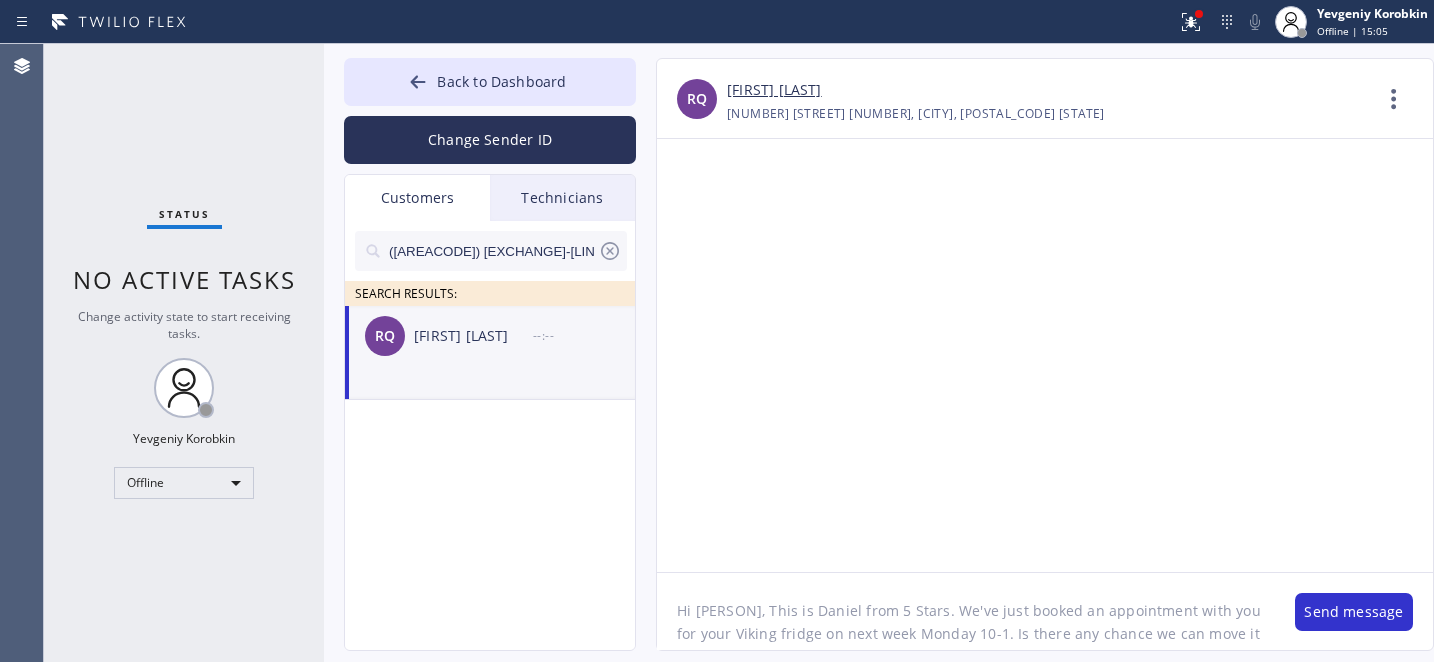 click on "Hi [PERSON], This is Daniel from 5 Stars. We've just booked an appointment with you for your Viking fridge on next week Monday 10-1. Is there any chance we can move it to Tue 9-12 instead? Please let me know. Thank you. Br," 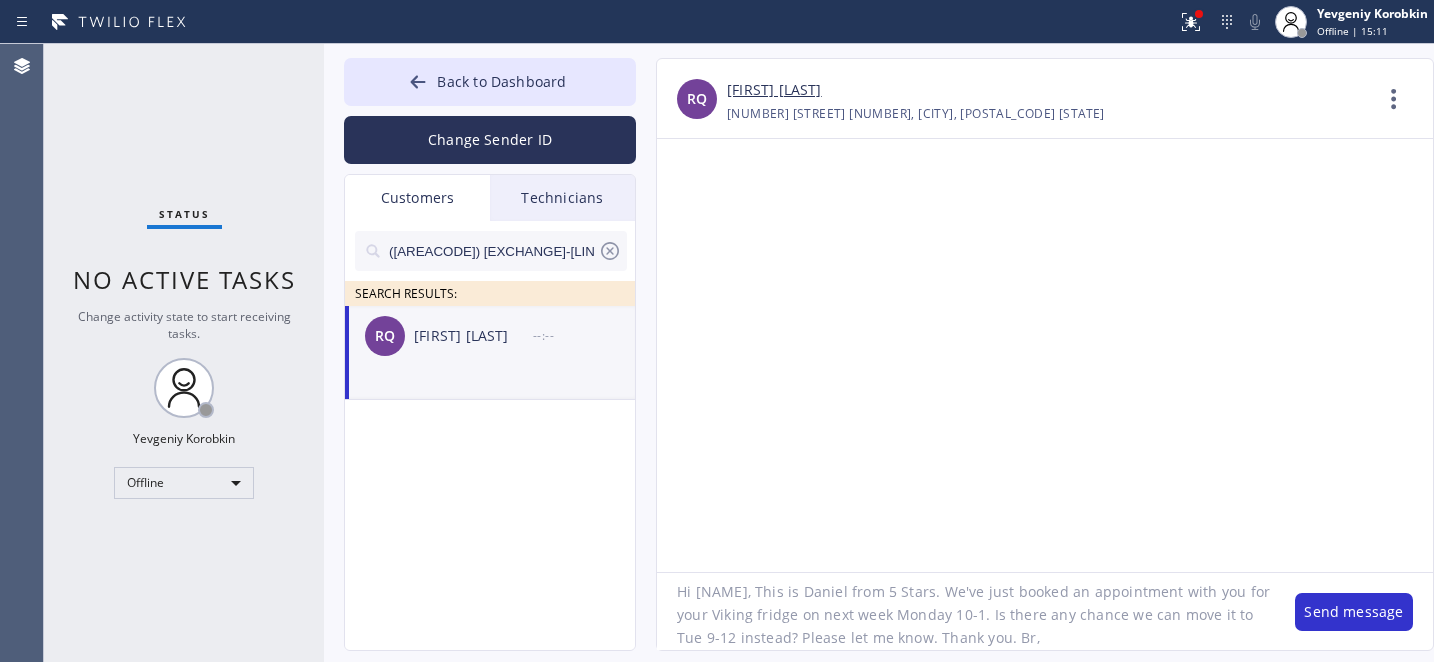 scroll, scrollTop: 8, scrollLeft: 0, axis: vertical 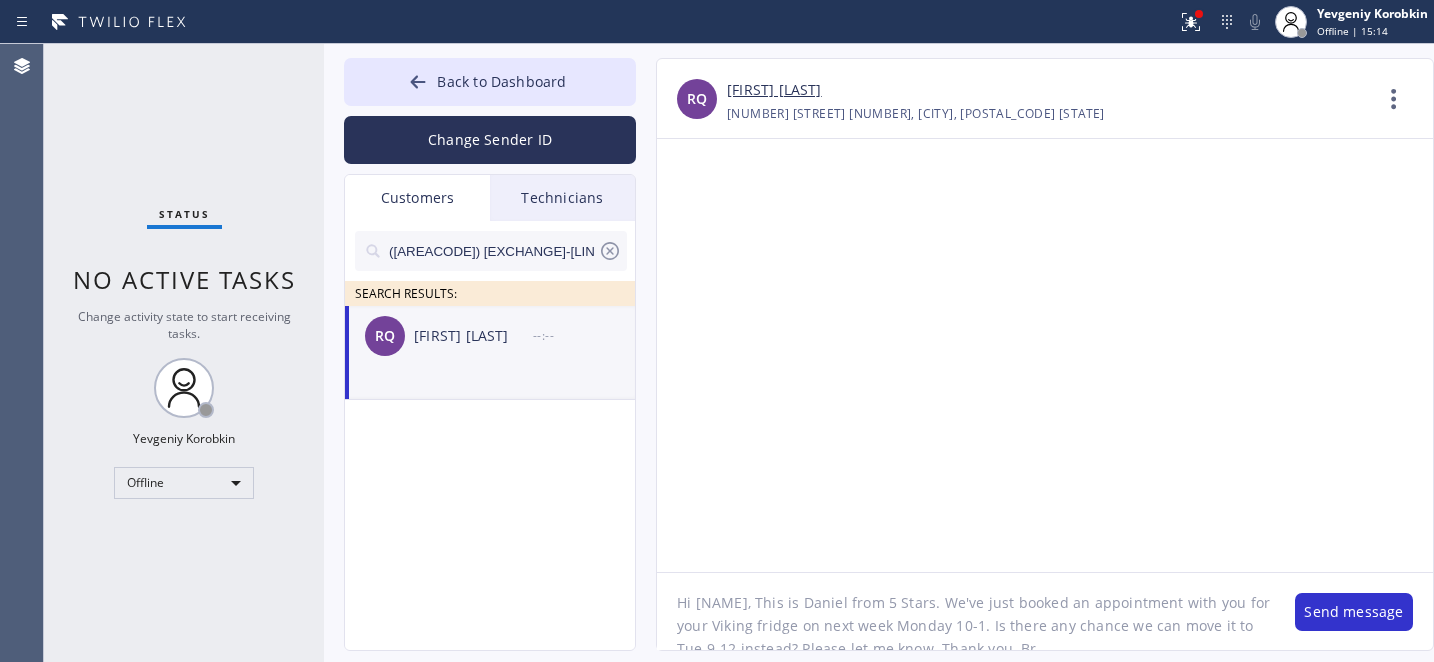 drag, startPoint x: 985, startPoint y: 606, endPoint x: 1059, endPoint y: 605, distance: 74.00676 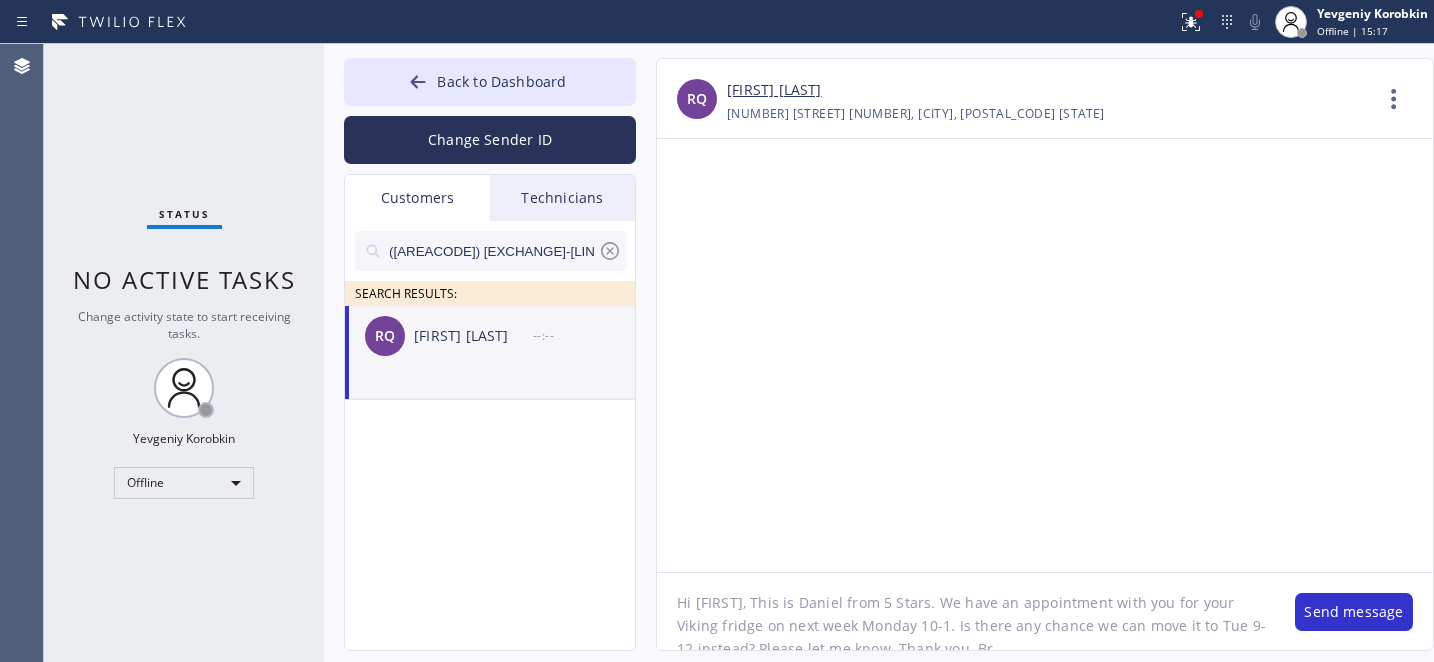 click on "Hi [FIRST], This is Daniel from 5 Stars. We have an appointment with you for your Viking fridge on next week Monday 10-1. Is there any chance we can move it to Tue 9-12 instead? Please let me know. Thank you. Br," 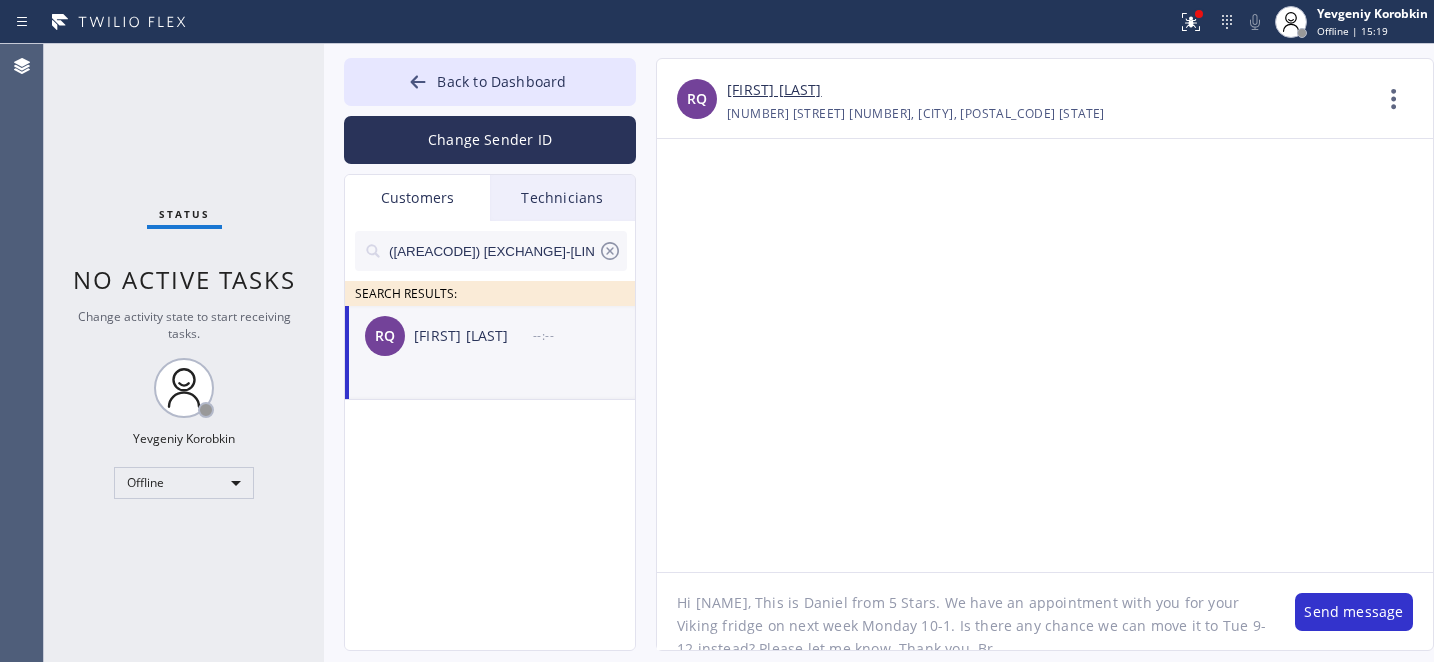 click on "Hi [NAME], This is Daniel from 5 Stars. We have an appointment with you for your Viking fridge on next week Monday 10-1. Is there any chance we can move it to Tue 9-12 instead? Please let me know. Thank you. Br," 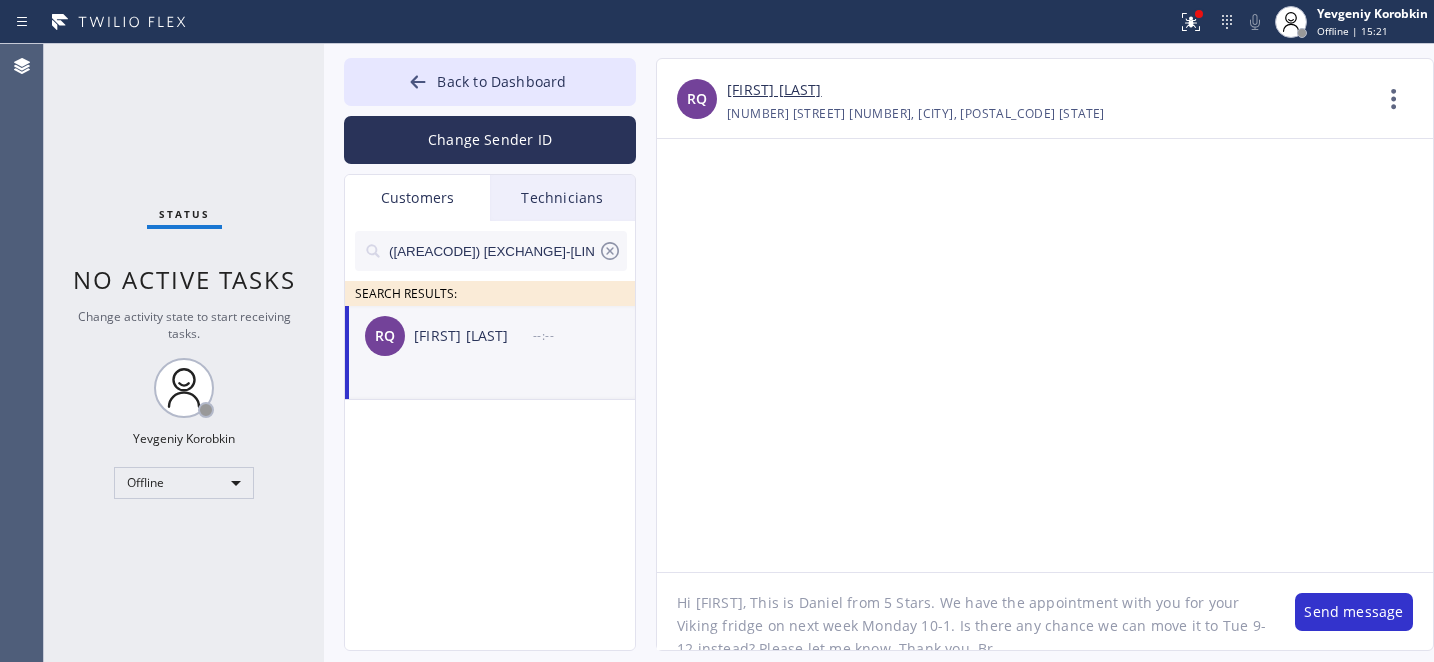 click on "Hi [FIRST], This is Daniel from 5 Stars. We have the appointment with you for your Viking fridge on next week Monday 10-1. Is there any chance we can move it to Tue 9-12 instead? Please let me know. Thank you. Br," 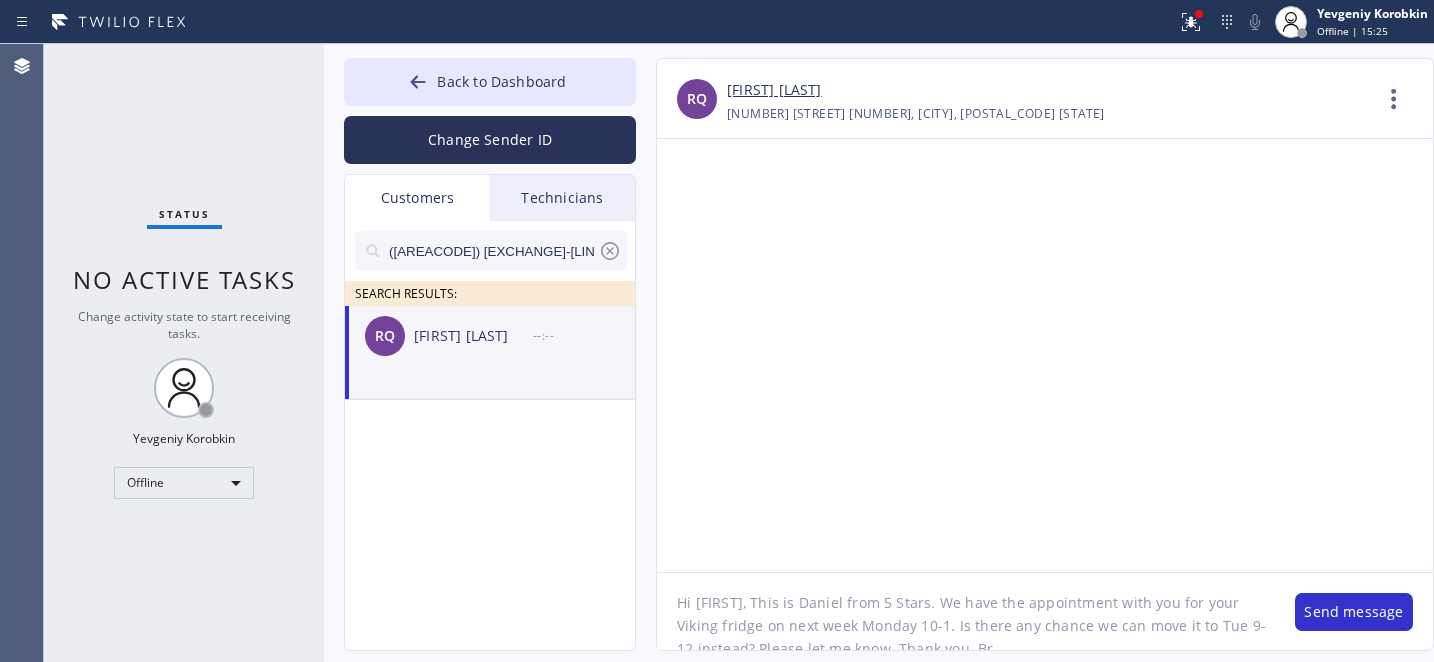 drag, startPoint x: 1174, startPoint y: 603, endPoint x: 941, endPoint y: 618, distance: 233.48233 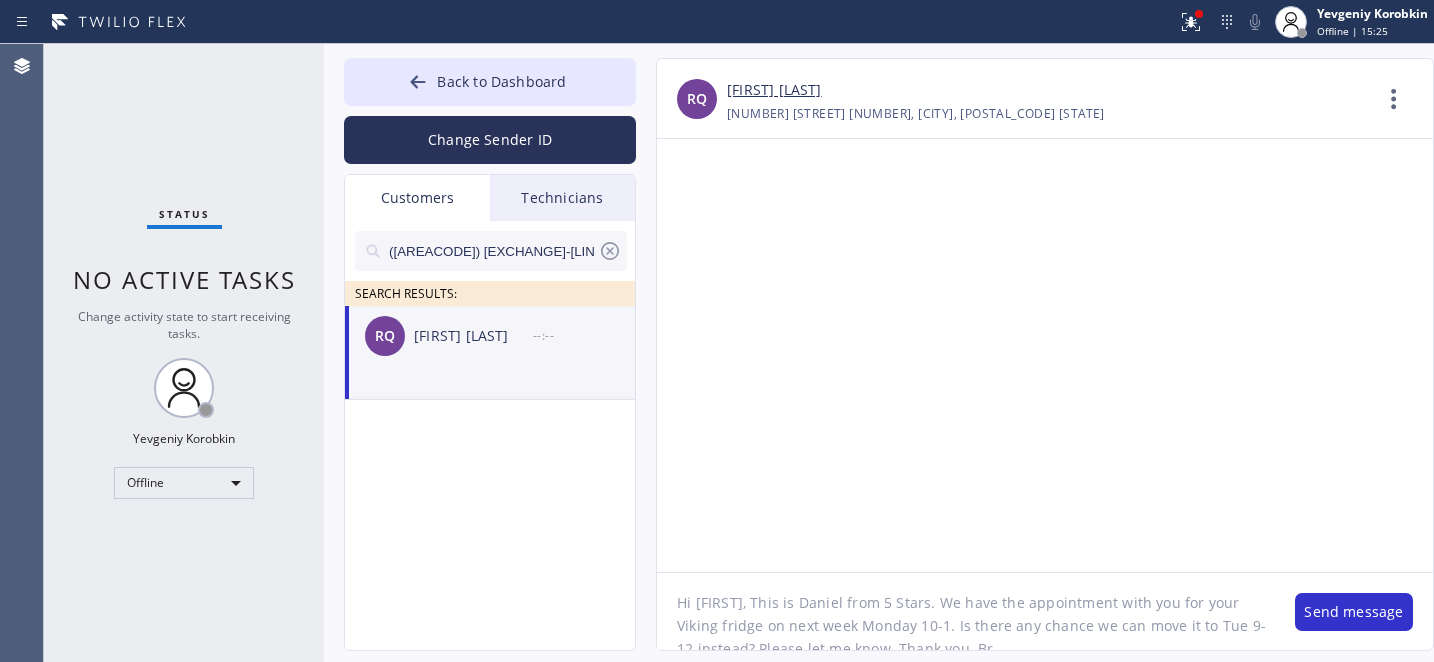click on "Hi [FIRST], This is Daniel from 5 Stars. We have the appointment with you for your Viking fridge on next week Monday 10-1. Is there any chance we can move it to Tue 9-12 instead? Please let me know. Thank you. Br," 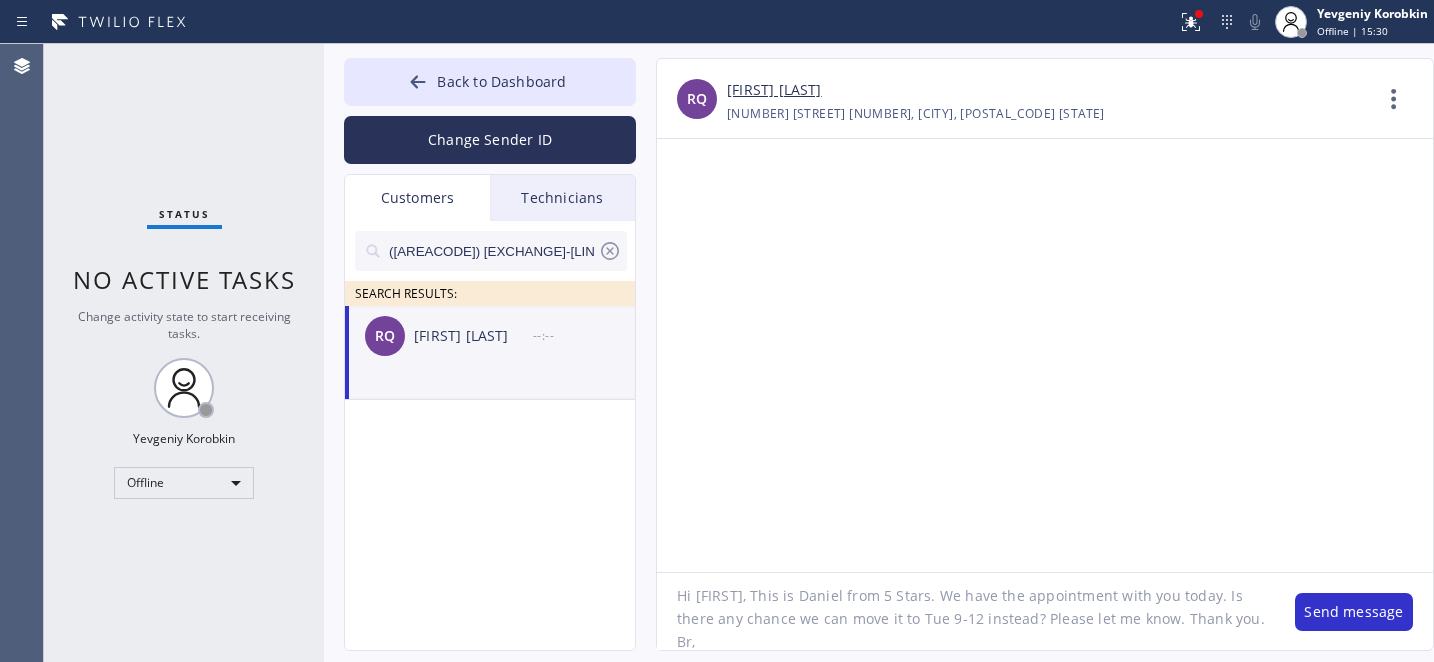 scroll, scrollTop: 16, scrollLeft: 0, axis: vertical 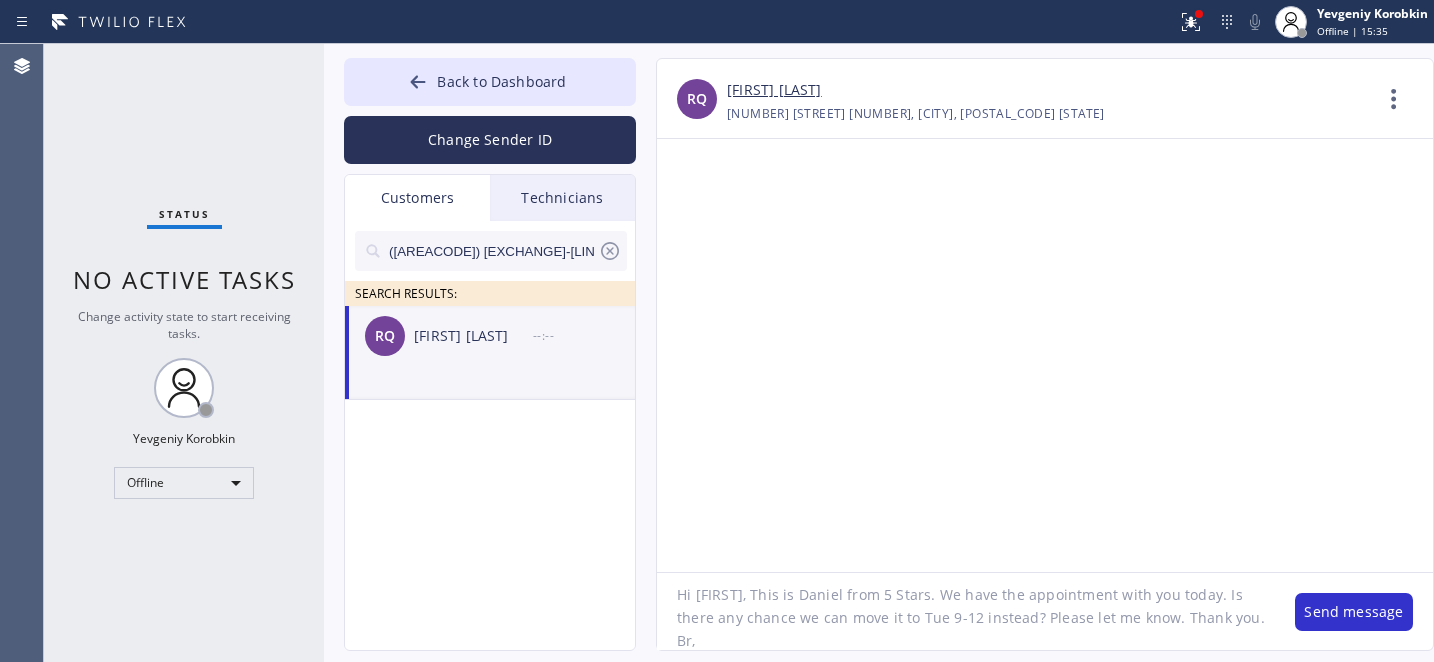 drag, startPoint x: 933, startPoint y: 619, endPoint x: 1025, endPoint y: 616, distance: 92.0489 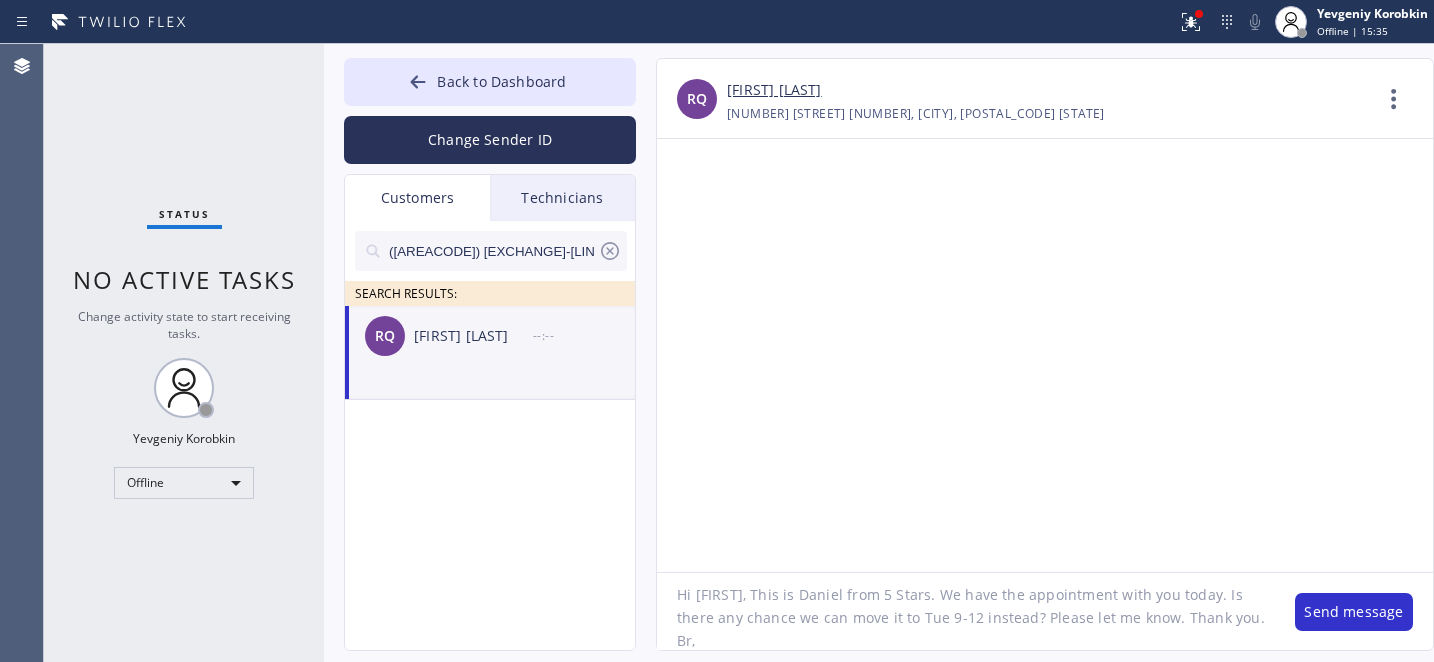 click on "Hi [FIRST], This is Daniel from 5 Stars. We have the appointment with you today. Is there any chance we can move it to Tue 9-12 instead? Please let me know. Thank you. Br," 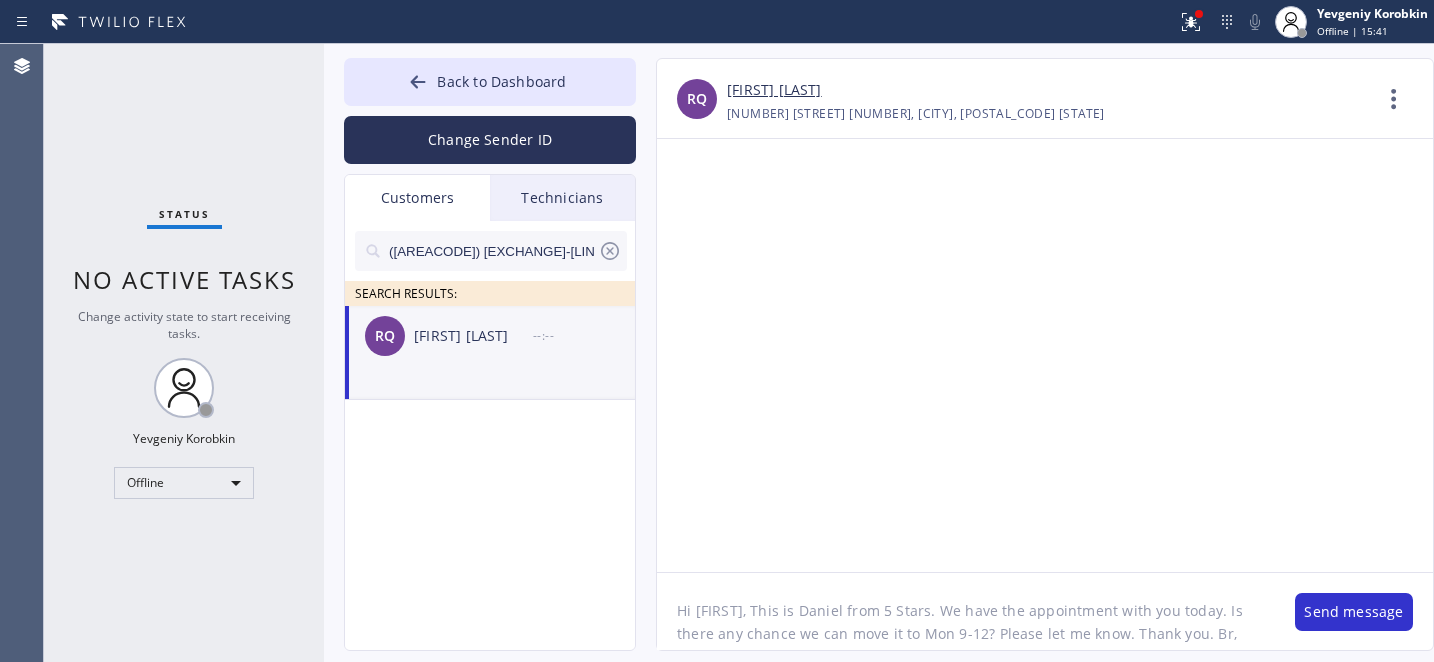 click on "Hi [FIRST], This is Daniel from 5 Stars. We have the appointment with you today. Is there any chance we can move it to Mon 9-12? Please let me know. Thank you. Br," 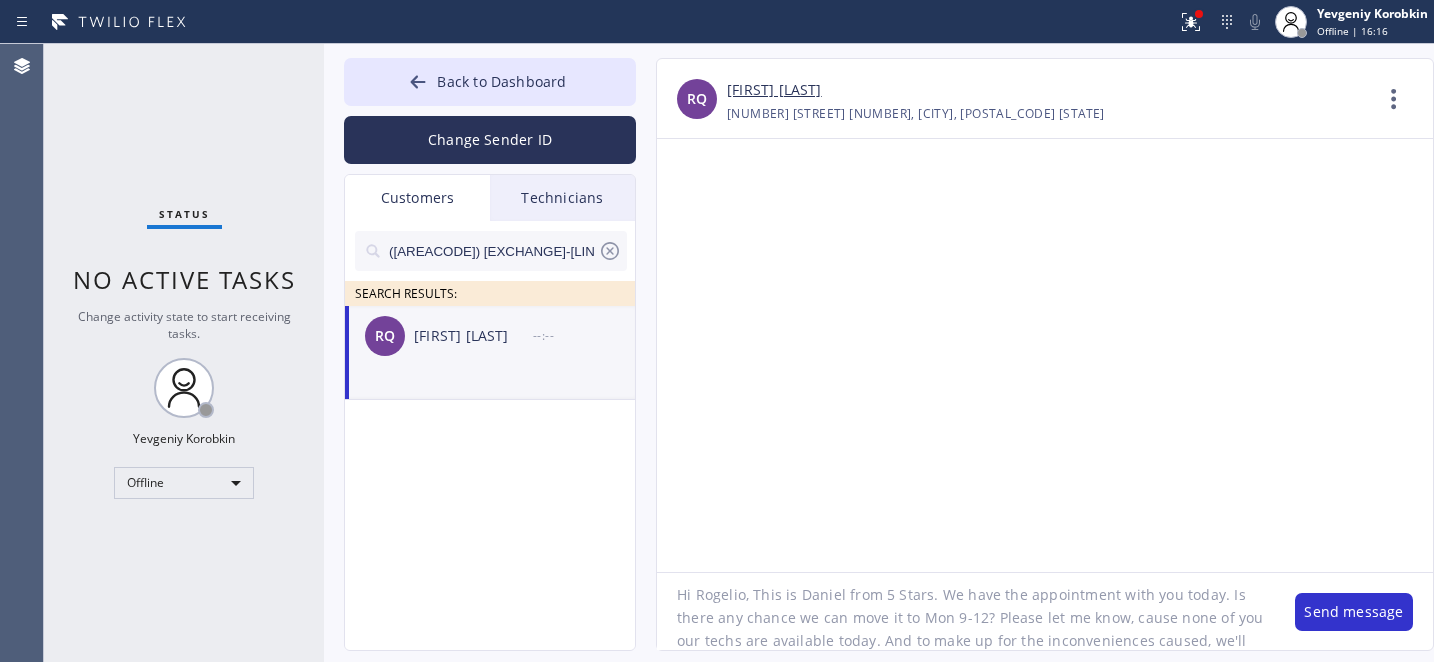 scroll, scrollTop: 39, scrollLeft: 0, axis: vertical 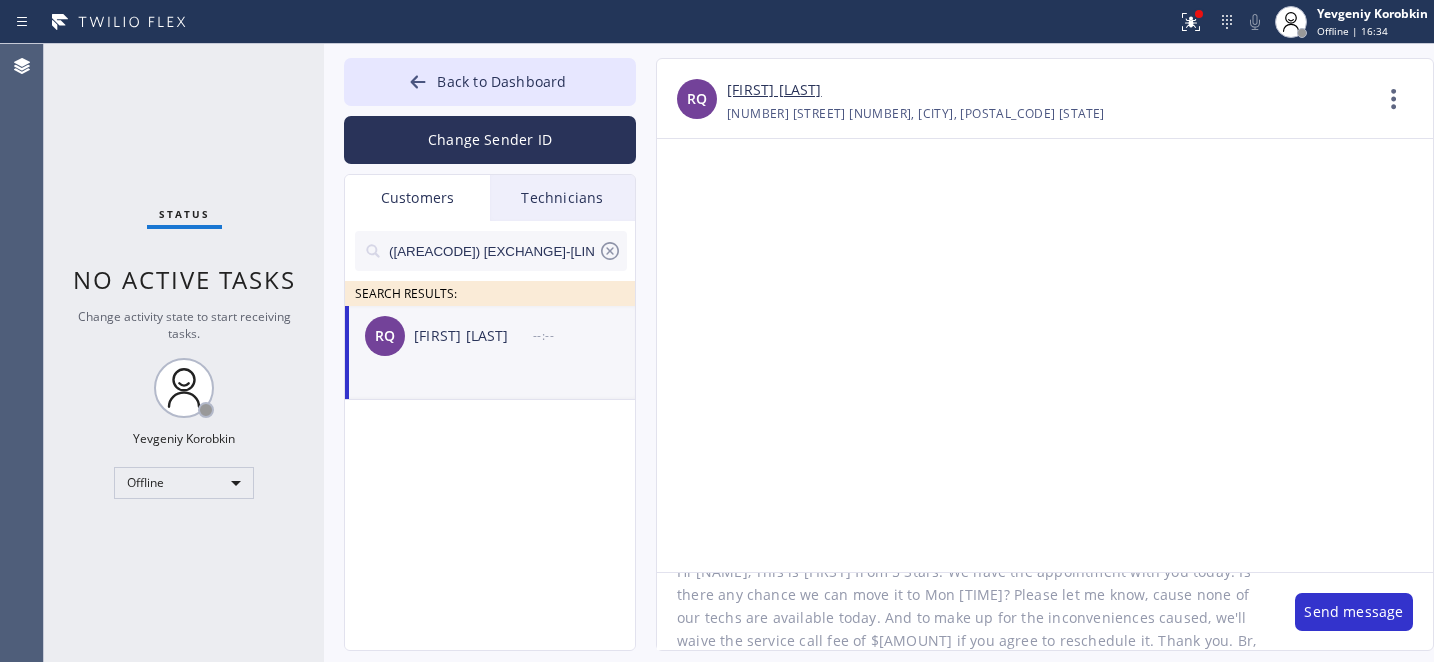 type on "Hi [NAME], This is Daniel from 5 Stars. We have the appointment with you today. Is there any chance we can move it to Mon 9-12? Please let me know, cause none of you our techs are available today. And to make up for the inconveniences caused, we'll waive the service call fee of $75 if you agree to reschedule it. Thank you. Br," 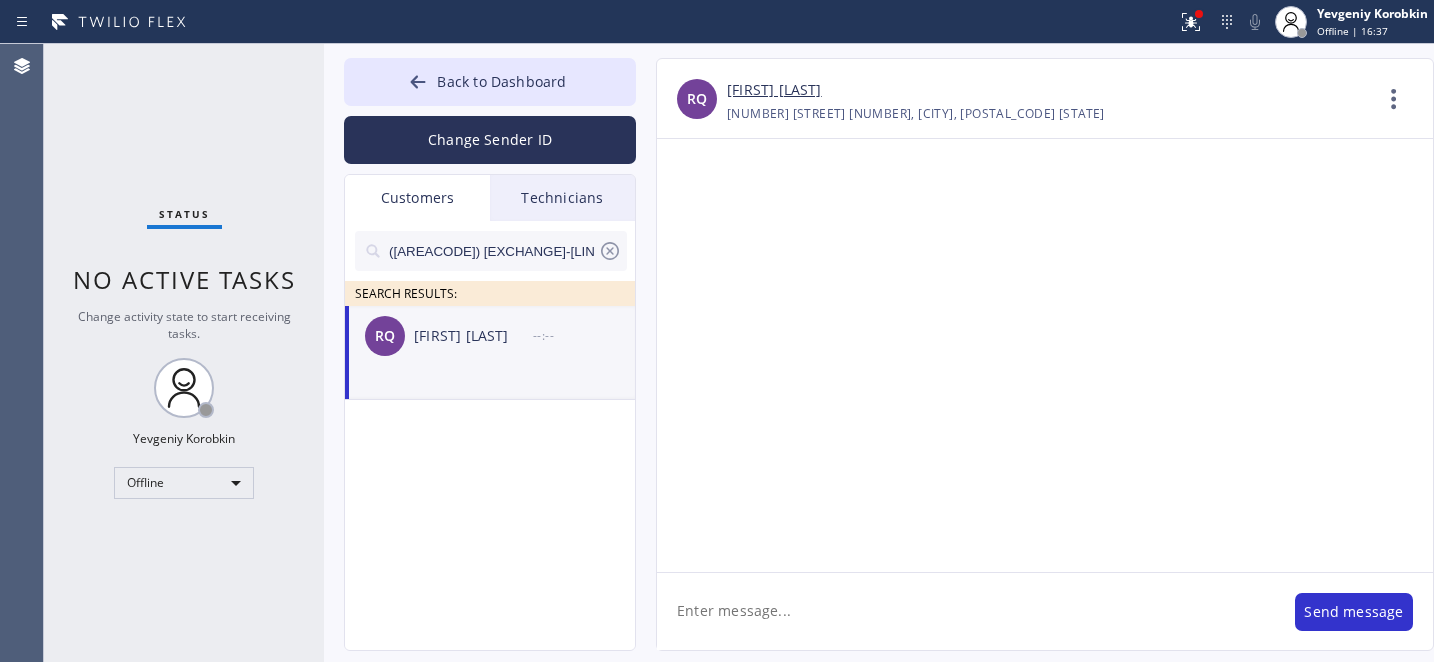 scroll, scrollTop: 0, scrollLeft: 0, axis: both 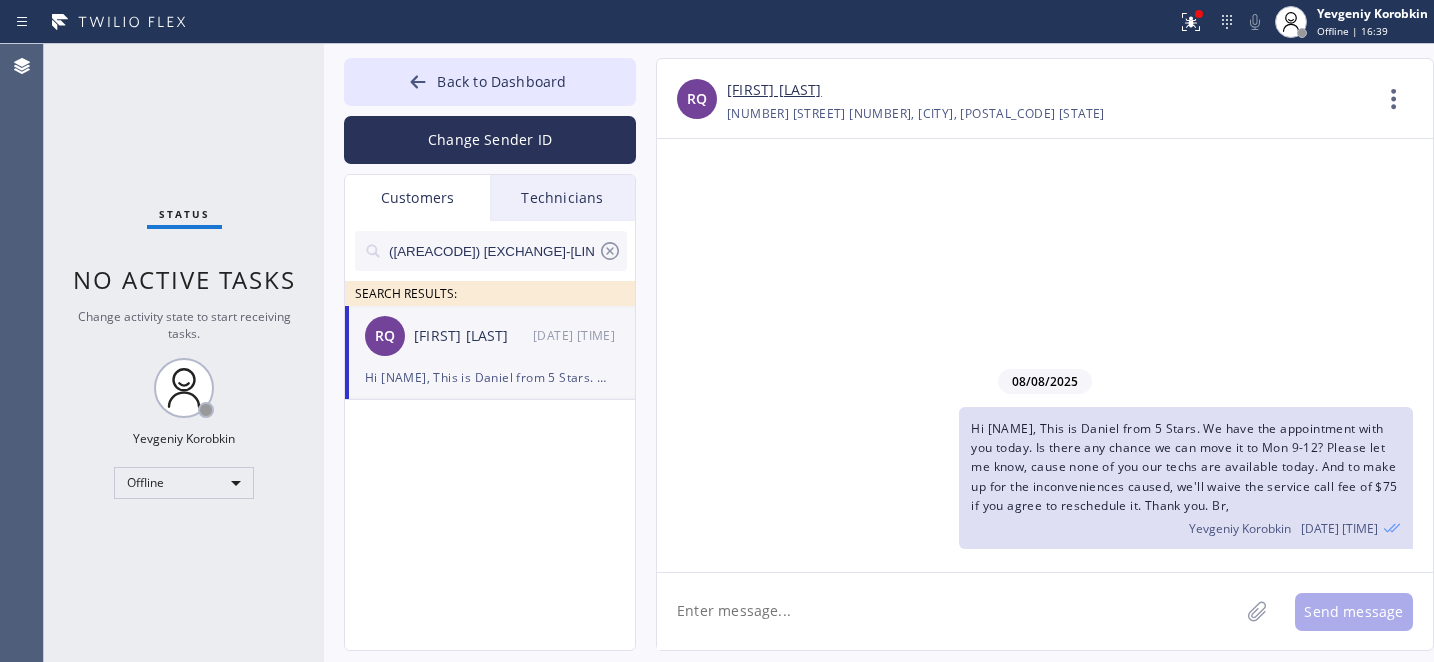 click 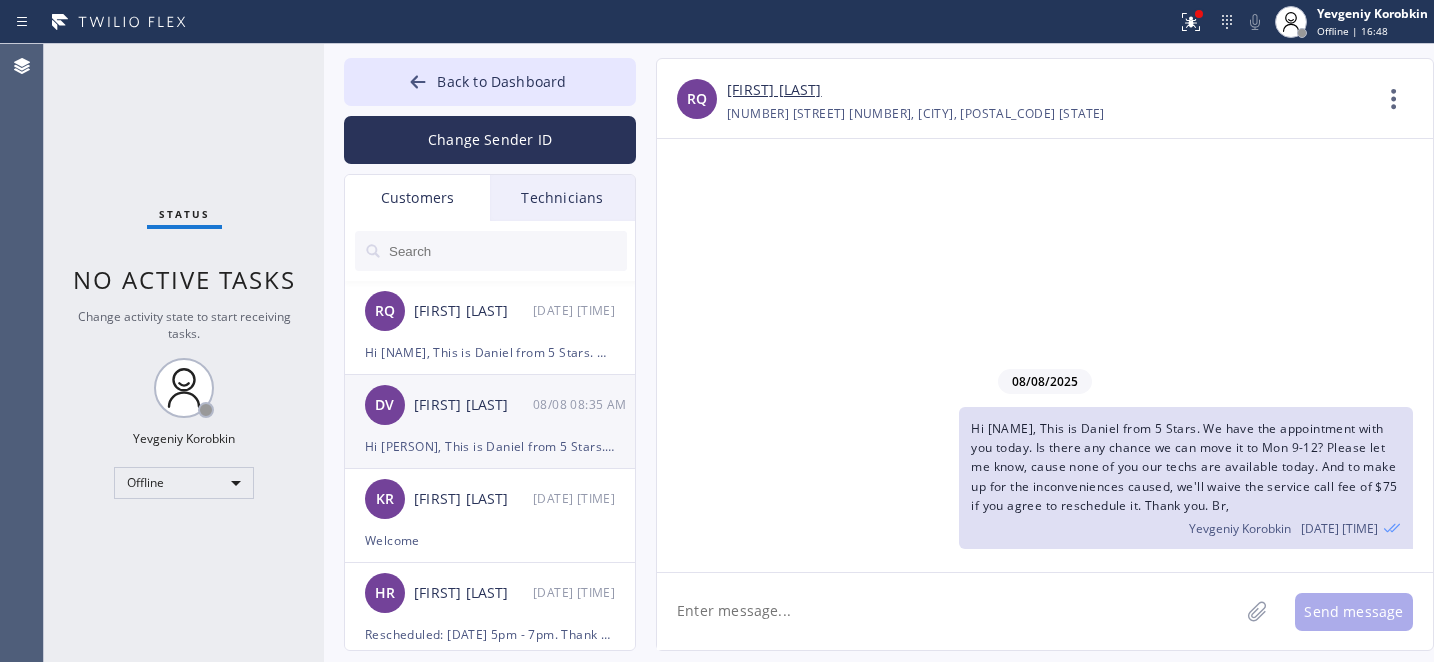 click on "DV [FIRST] [LAST] [DATE]" at bounding box center [491, 405] 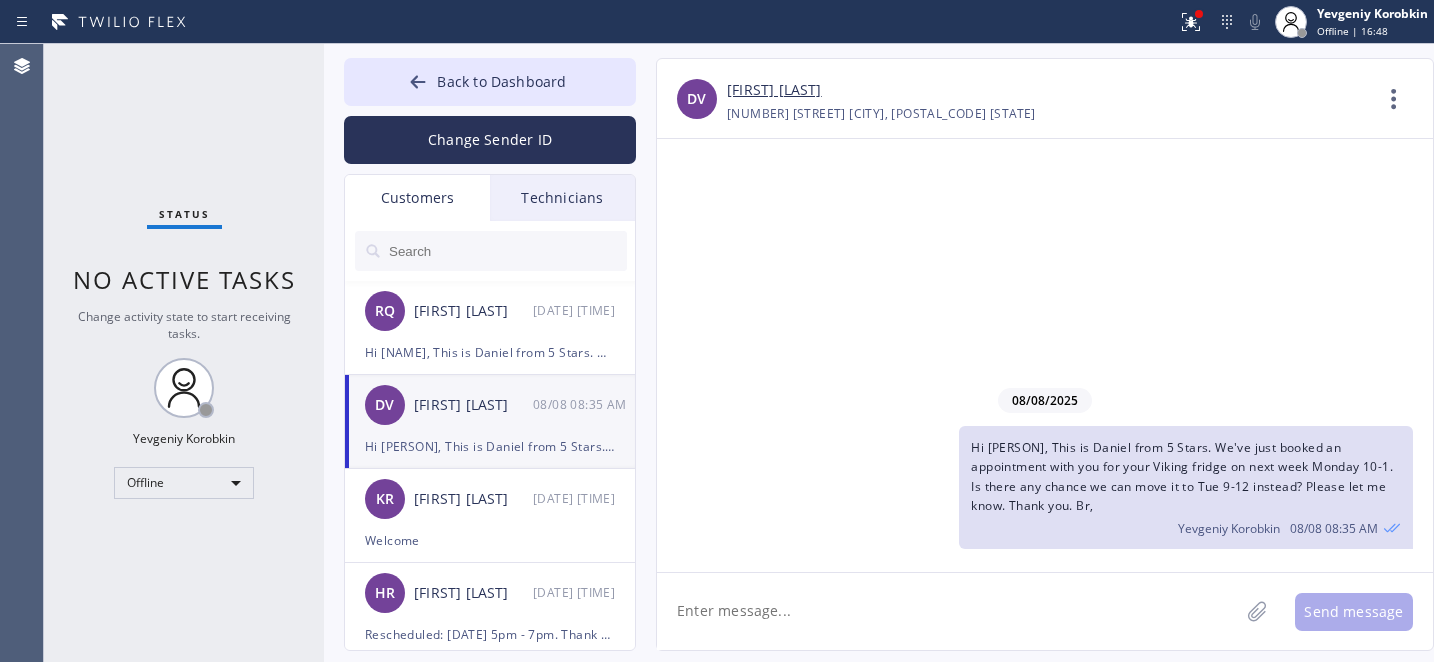 click 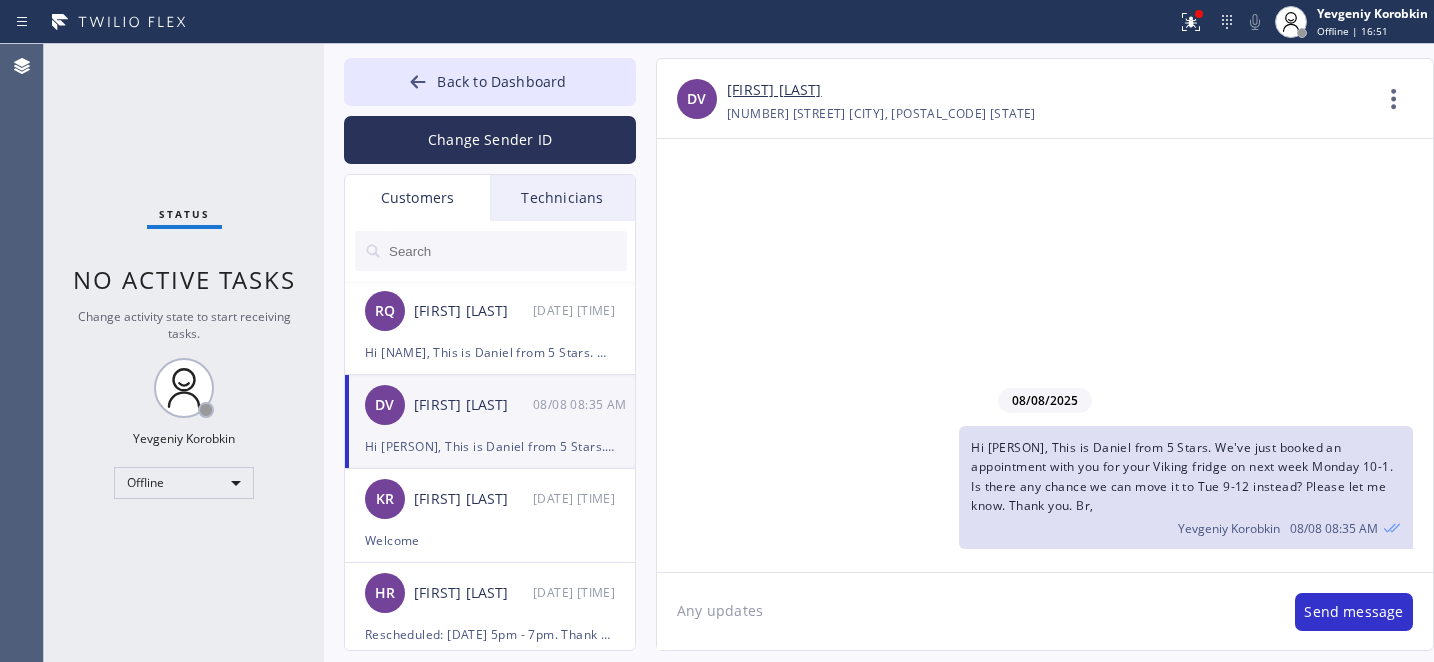 type on "Any updates?" 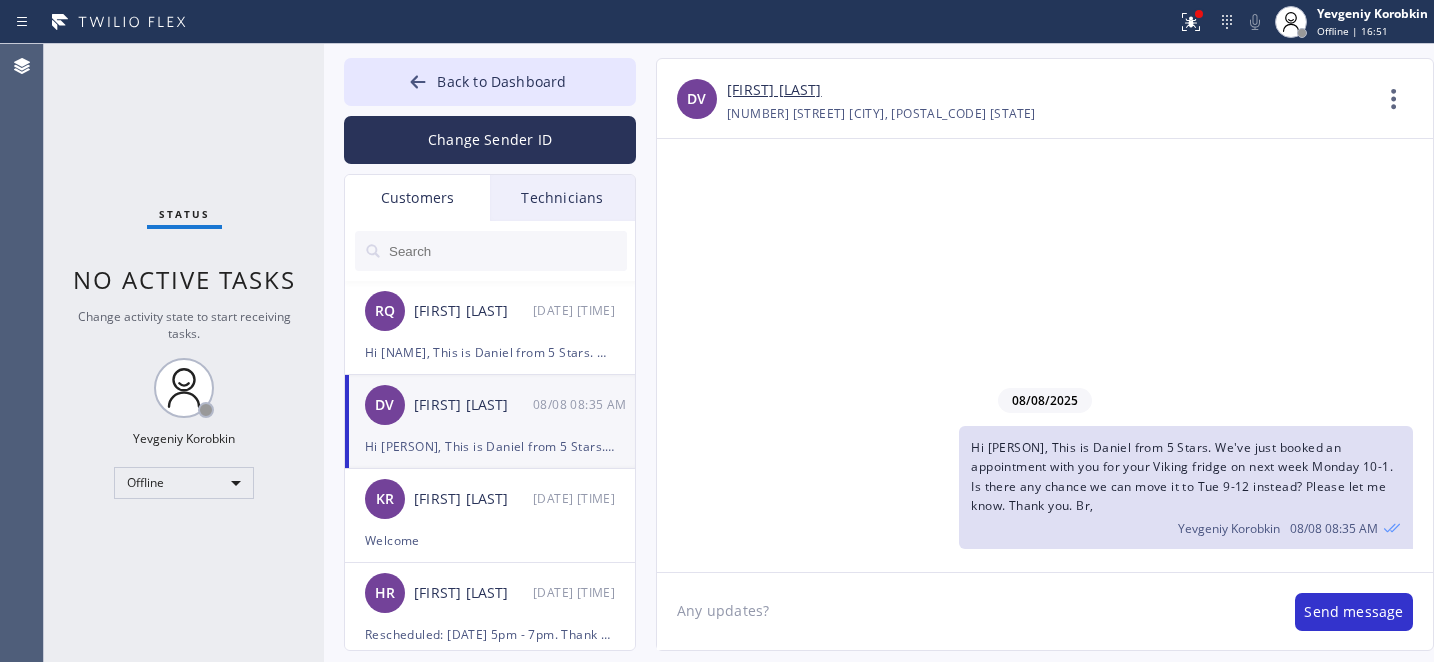 type 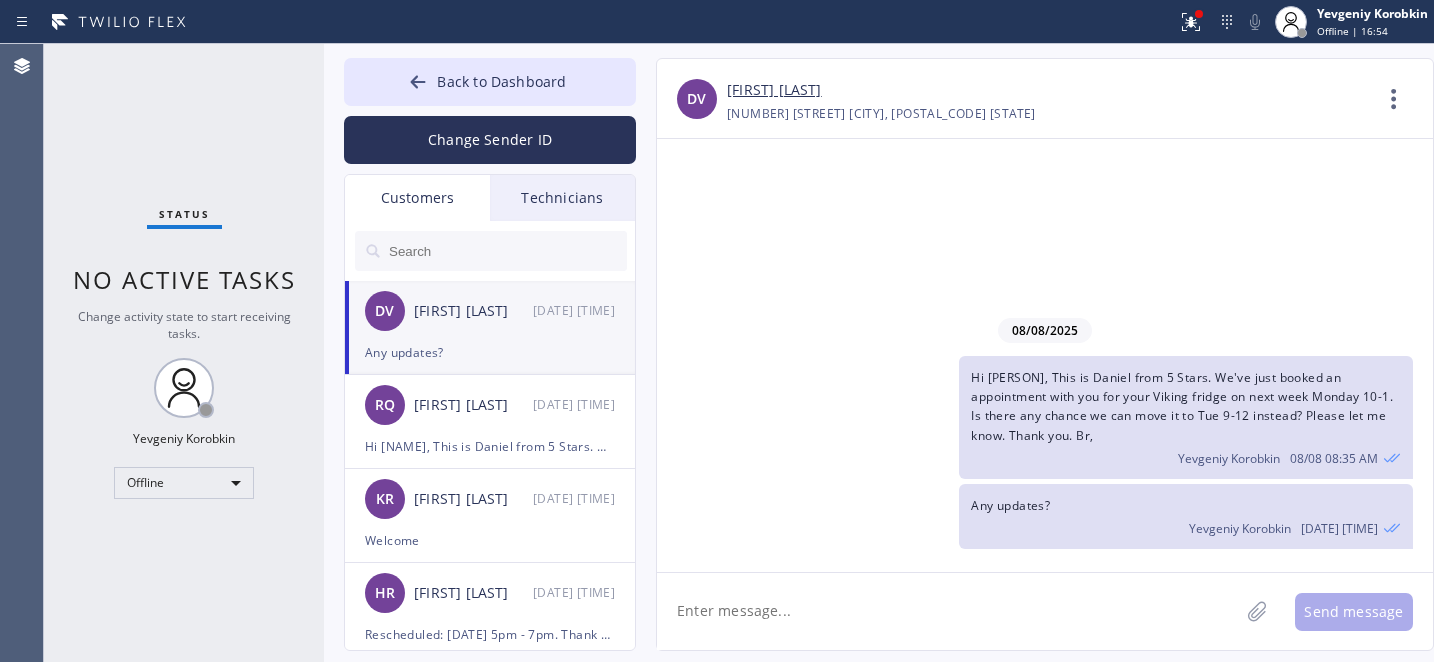 click on "[FIRST] [LAST]" at bounding box center (774, 90) 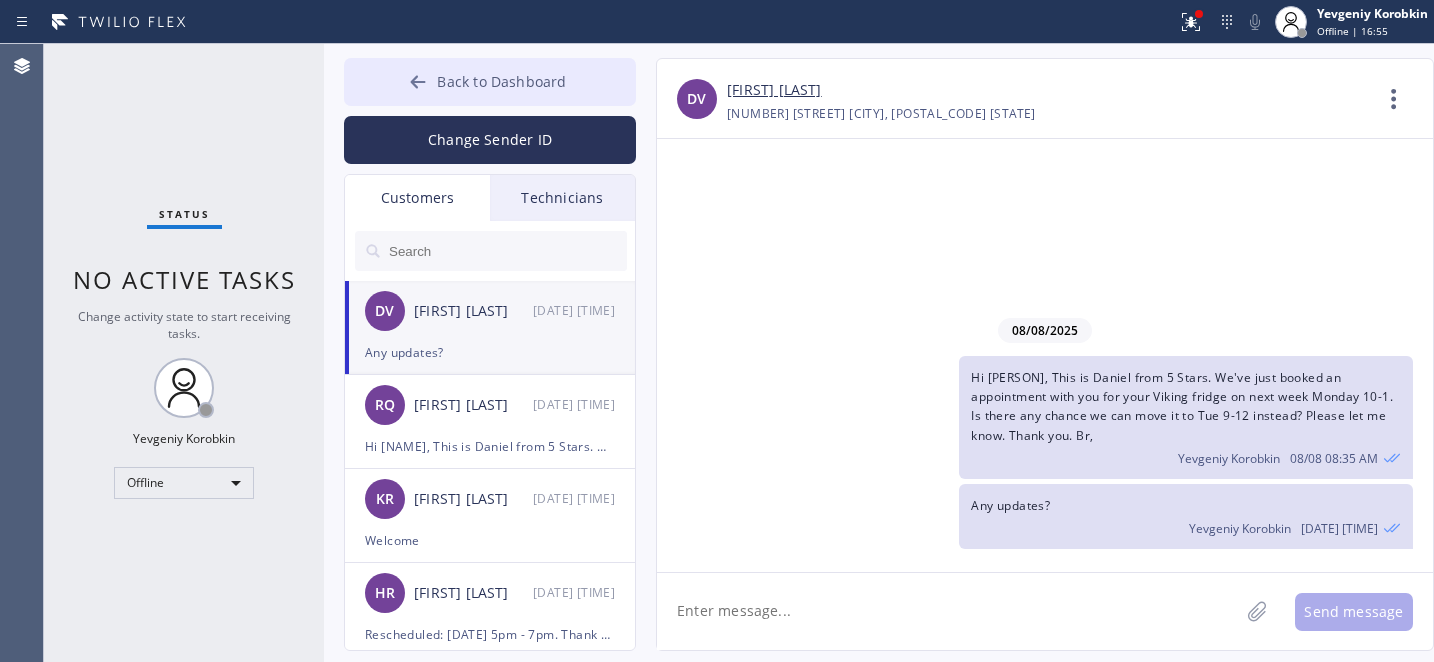 click on "Back to Dashboard" at bounding box center [490, 82] 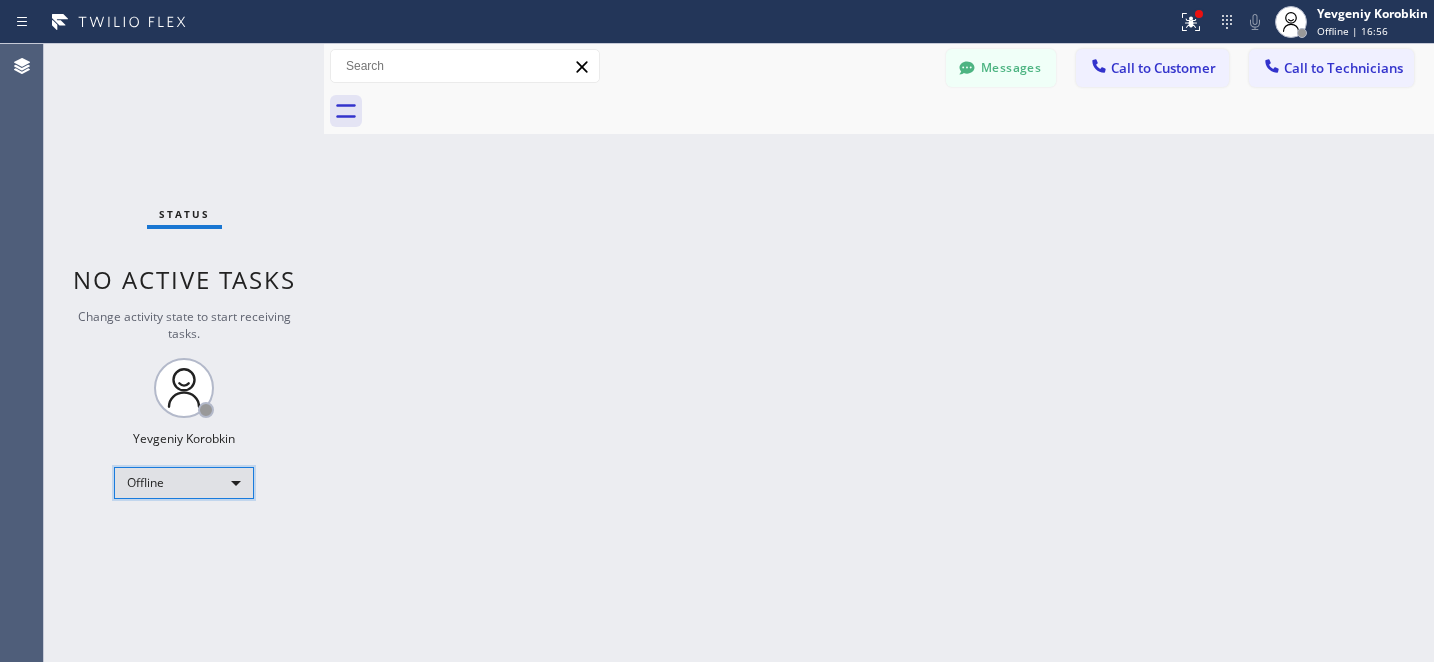 click on "Offline" at bounding box center (184, 483) 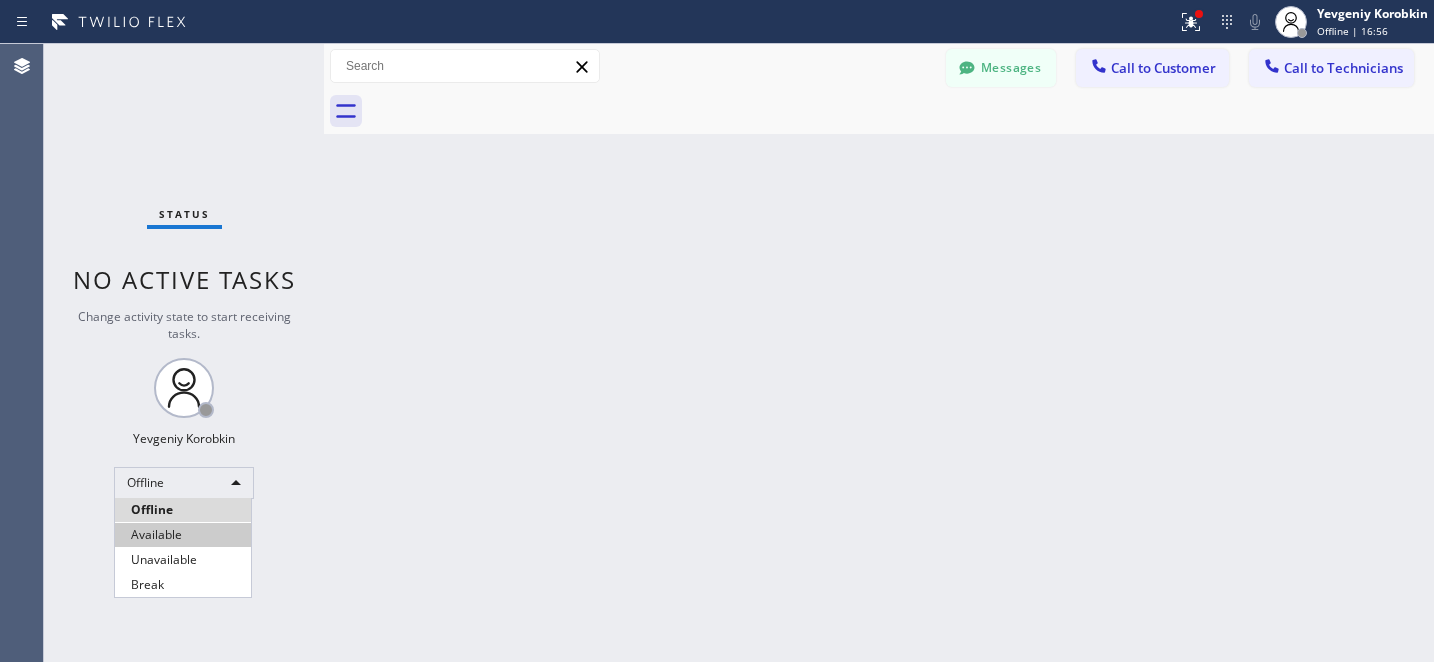 click on "Available" at bounding box center (183, 535) 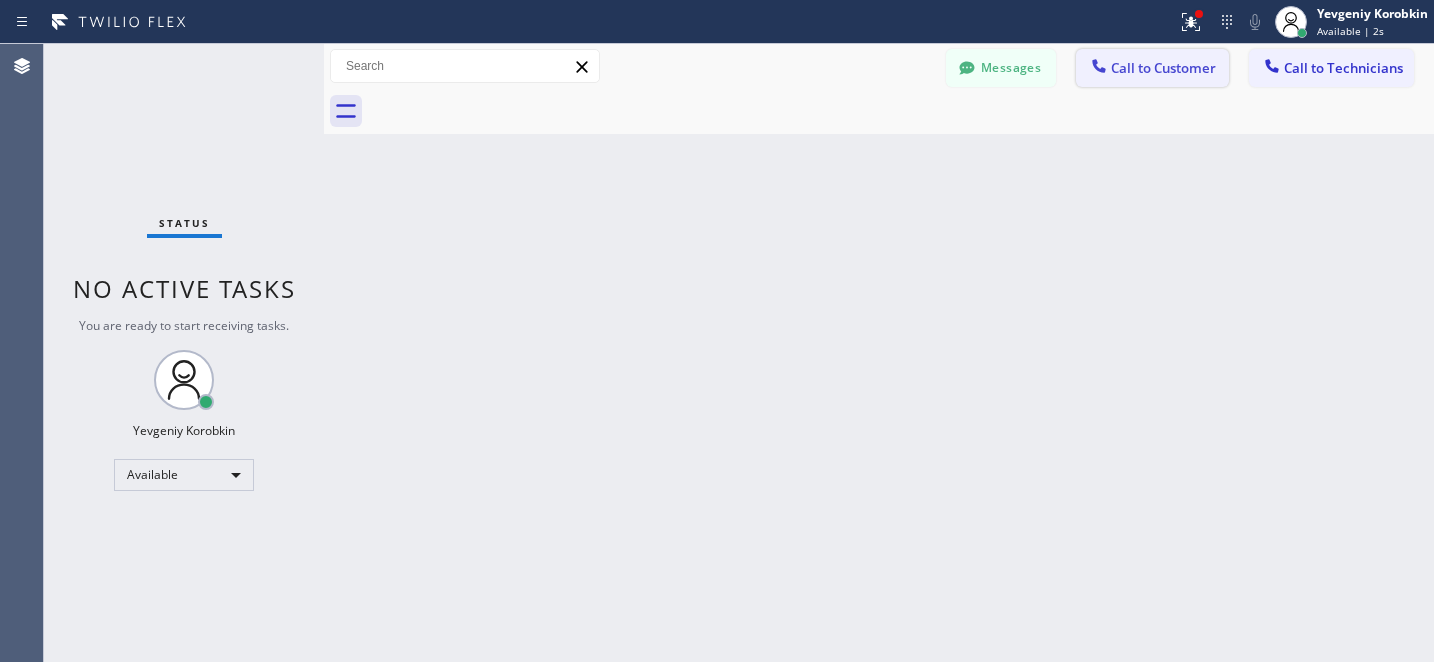 click on "Call to Customer" at bounding box center (1152, 68) 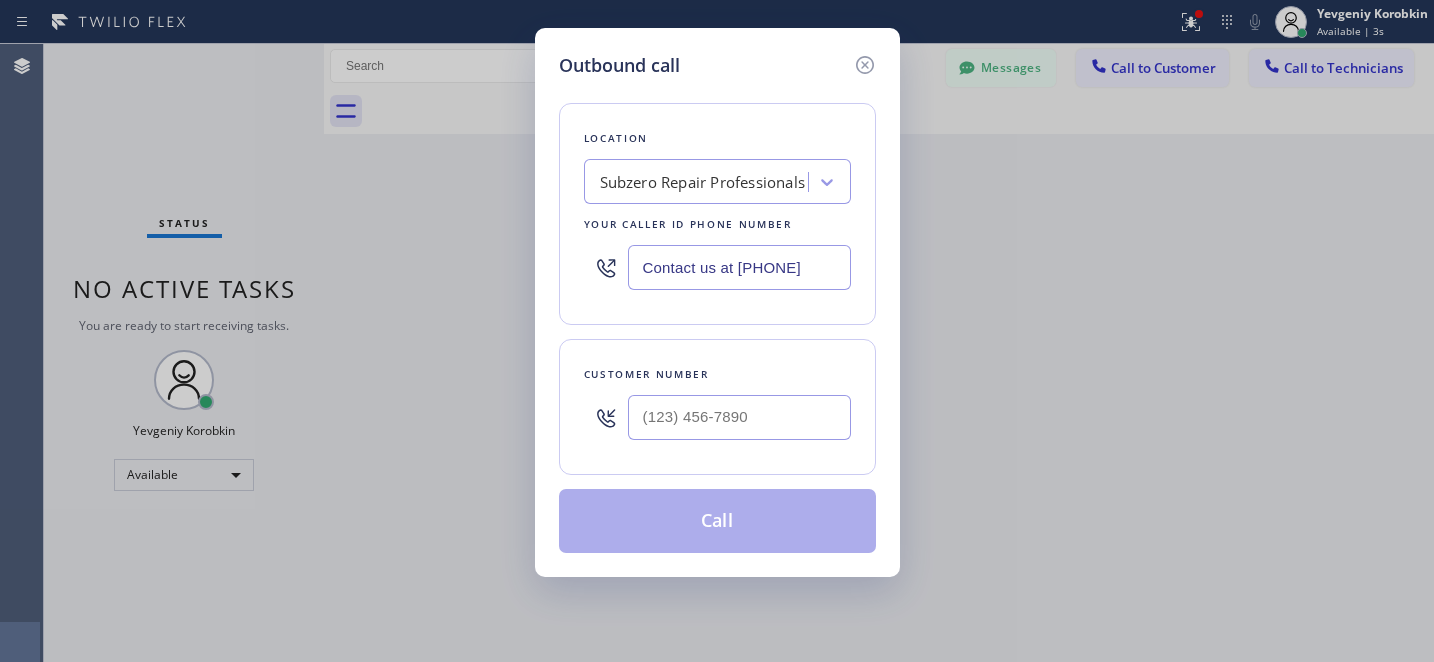click on "Subzero Repair Professionals" at bounding box center [703, 182] 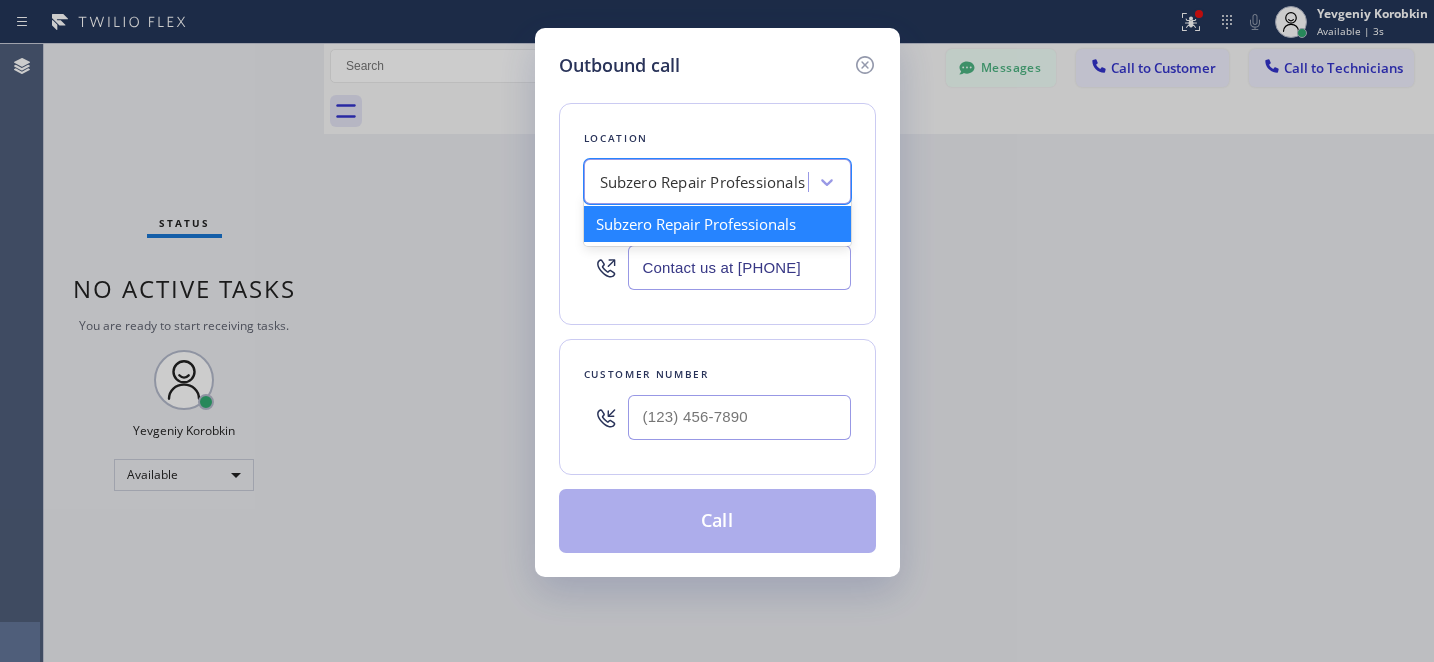 paste on "Viking Repair Service" 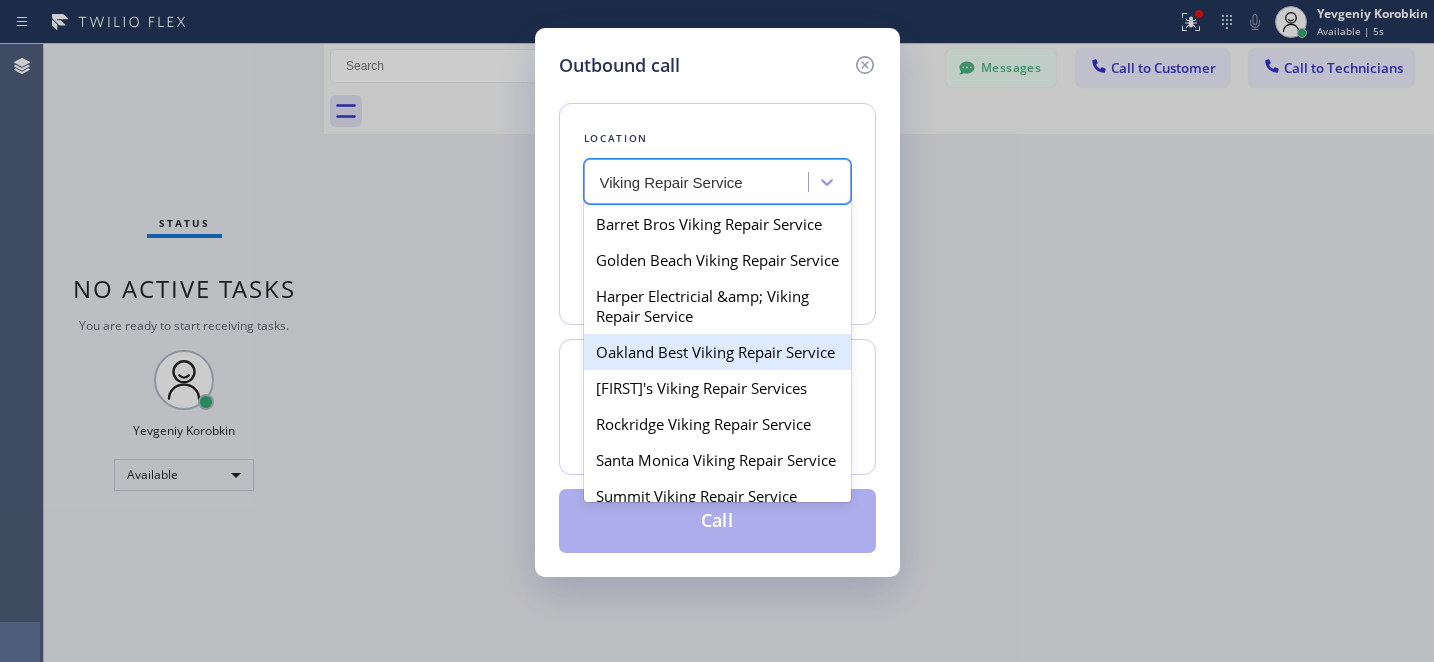 type on "Viking Repair Service" 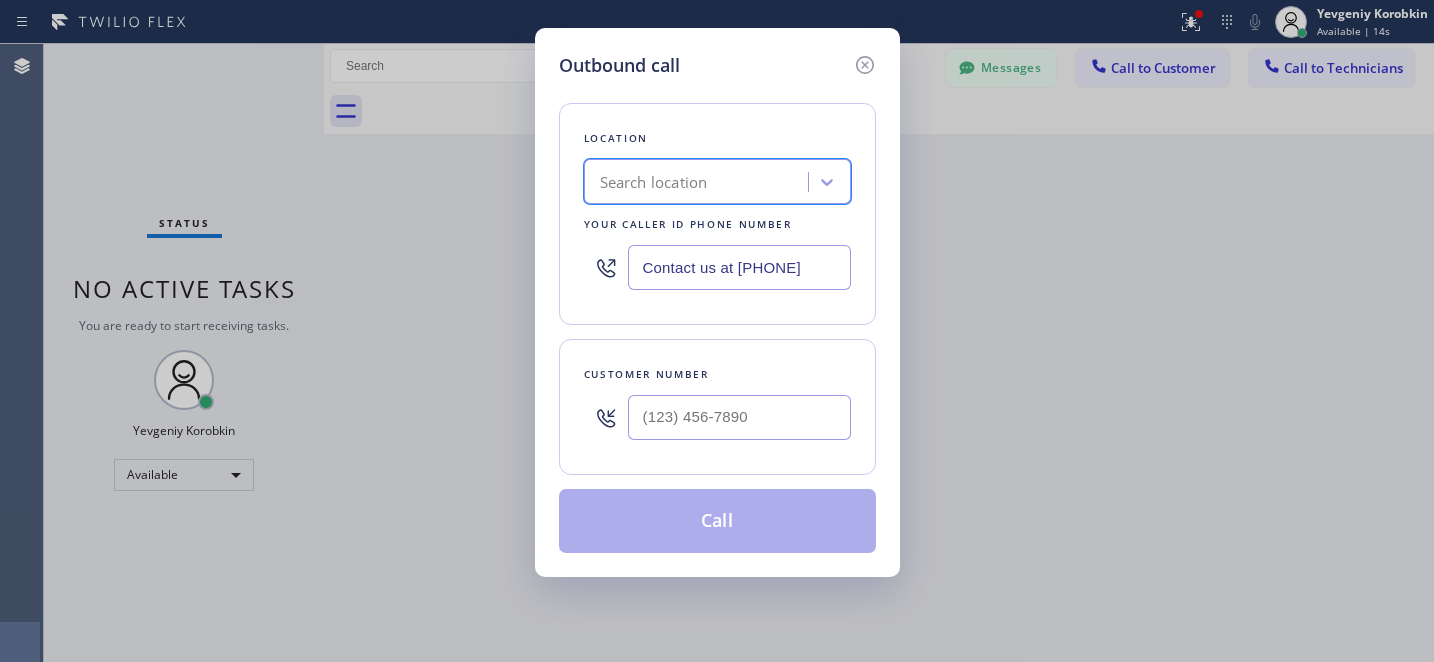 click 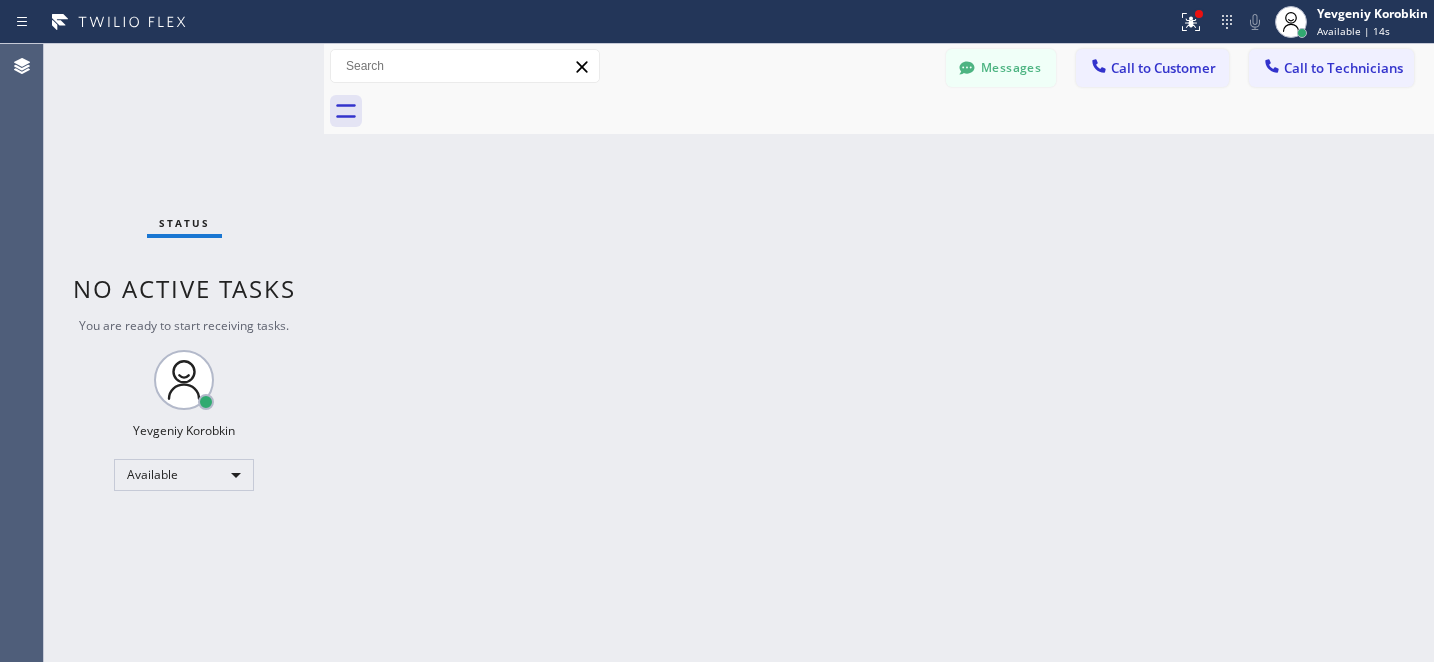 click 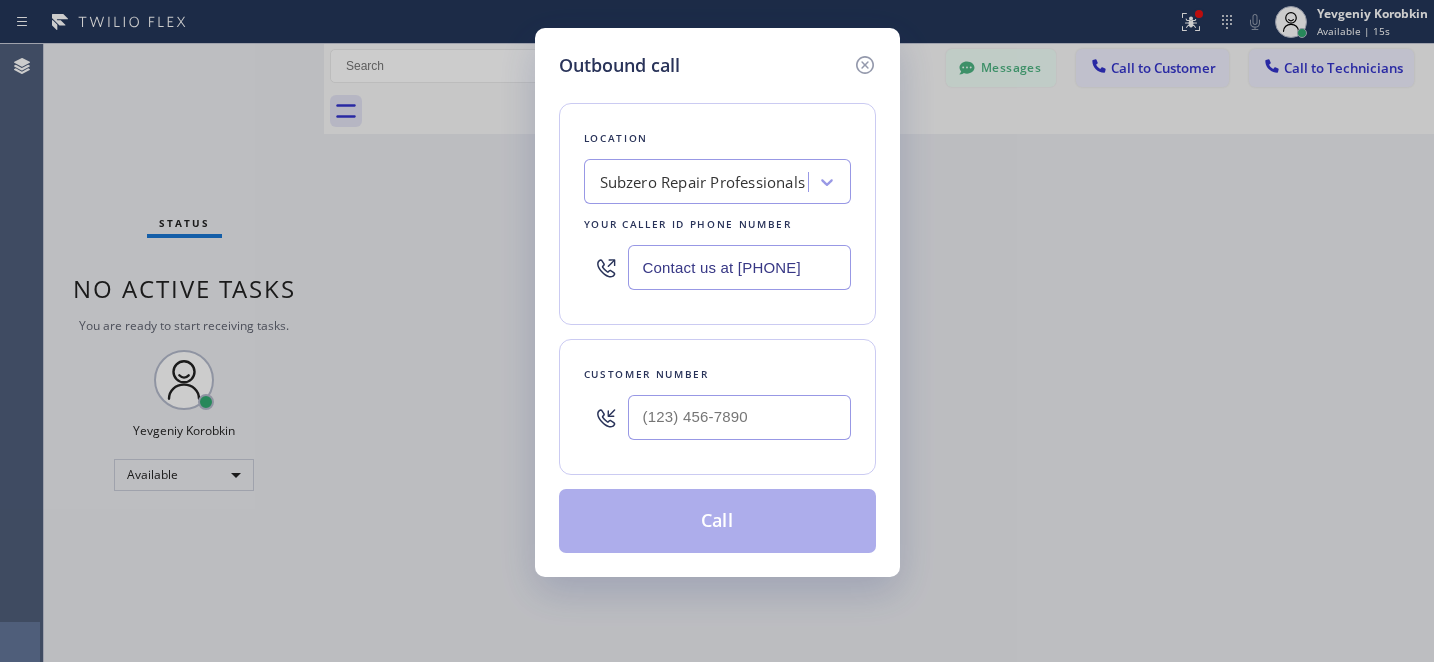 click on "Subzero Repair Professionals" at bounding box center (703, 182) 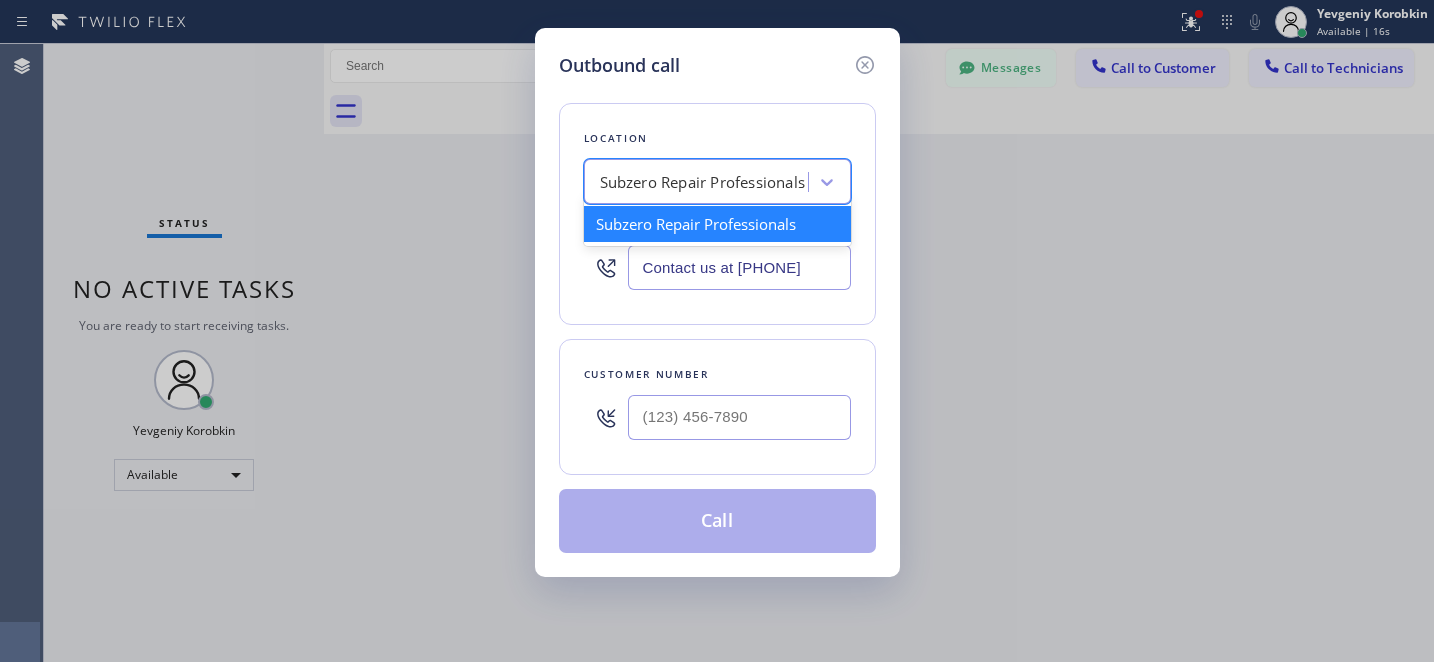 click on "Contact us at [PHONE]" at bounding box center (739, 267) 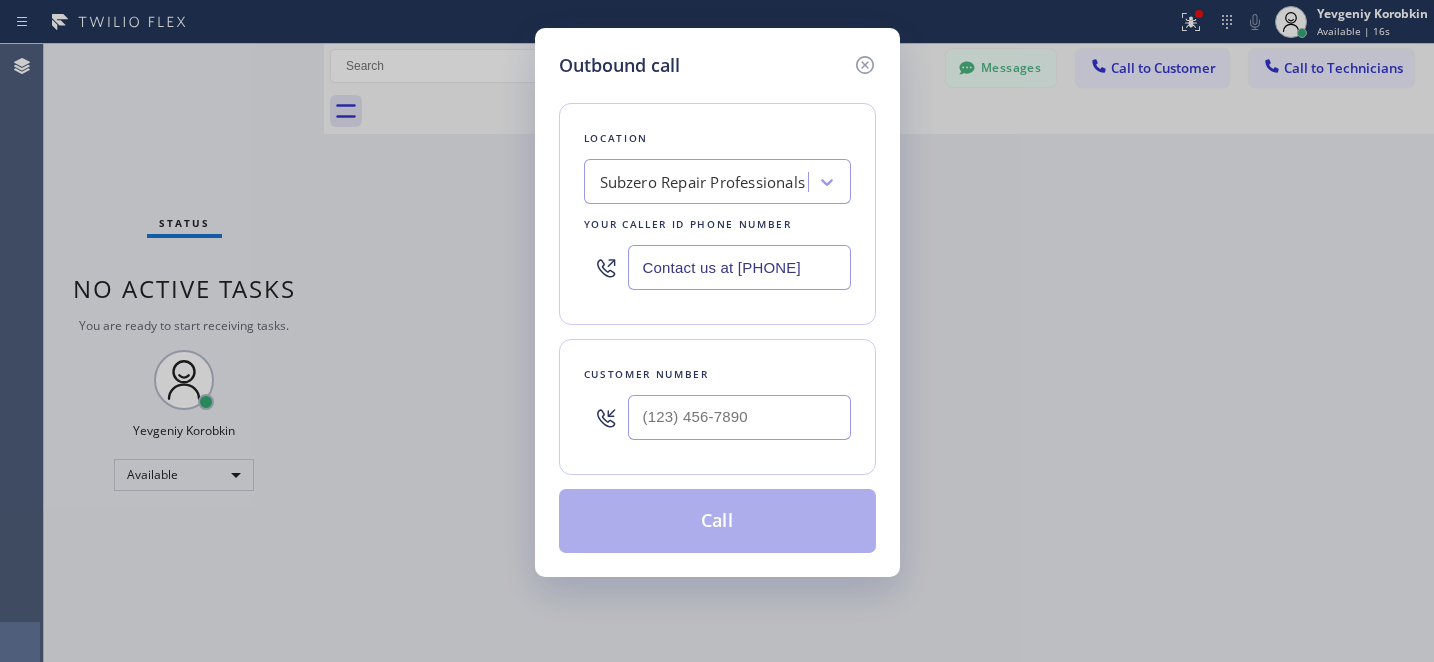 click on "Contact us at [PHONE]" at bounding box center [739, 267] 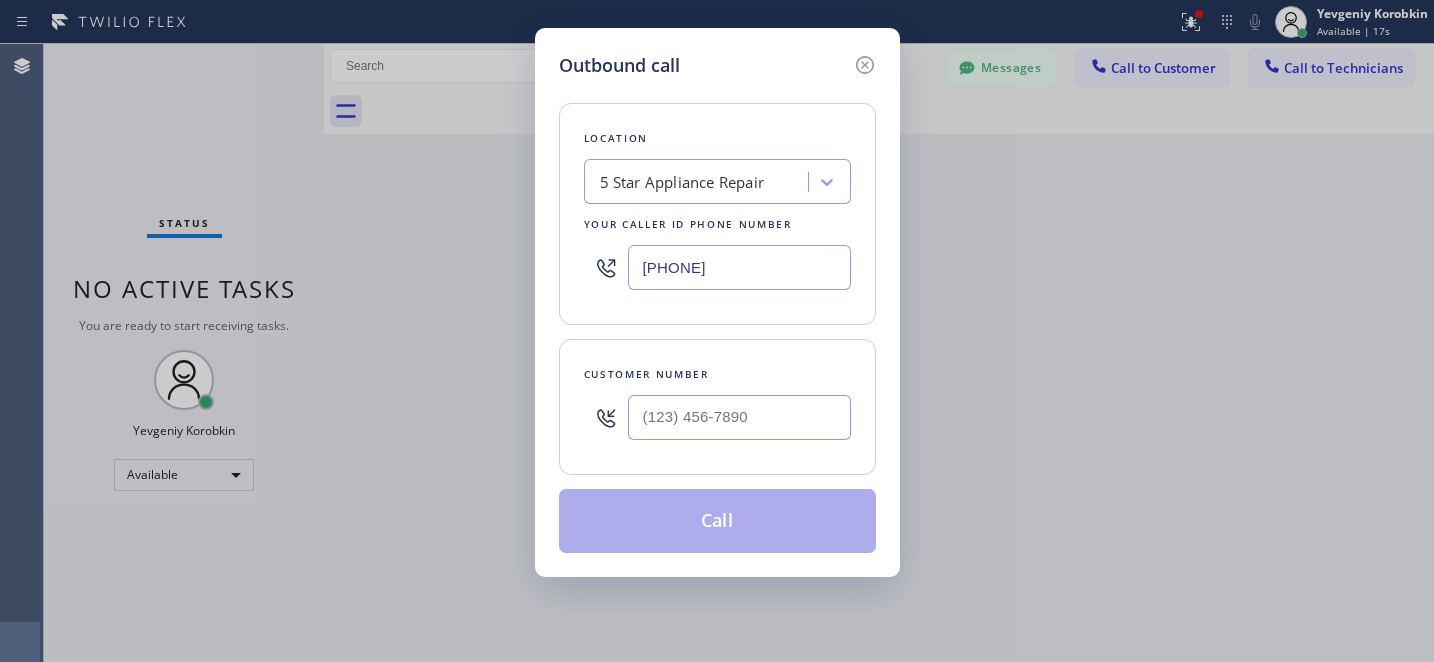 type on "[PHONE]" 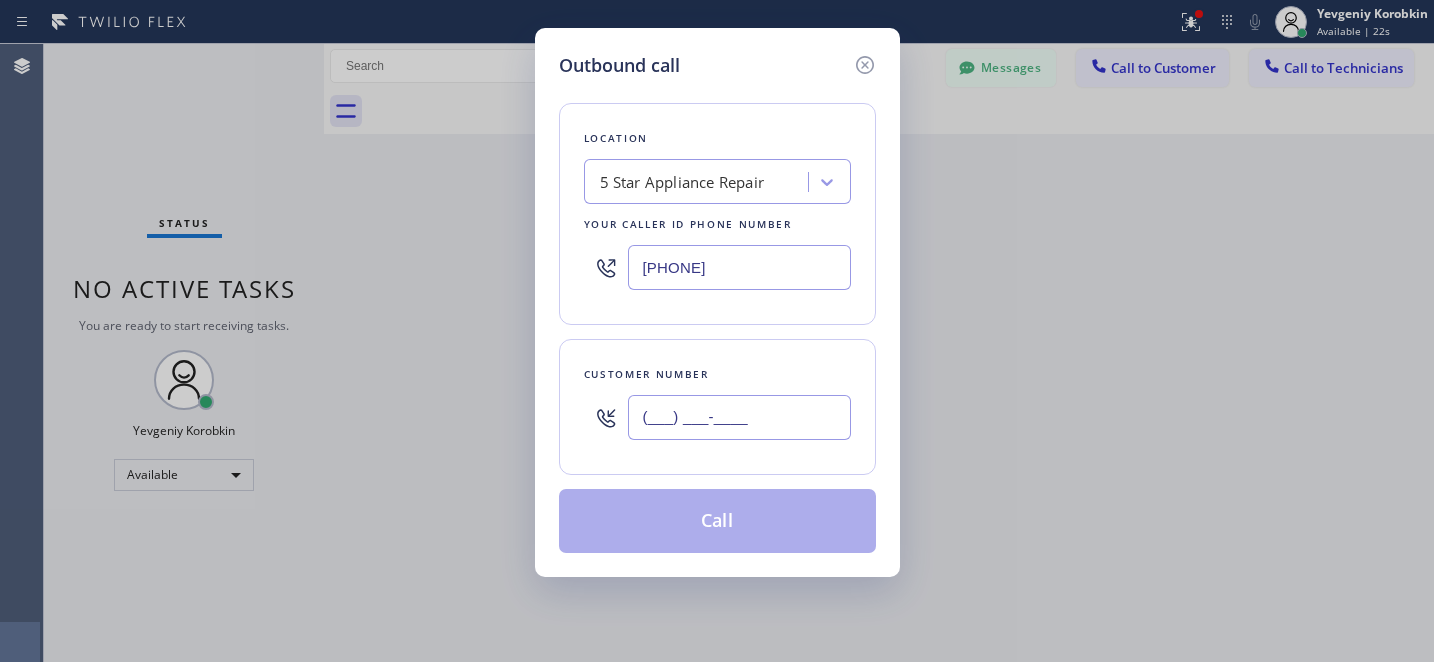click on "(___) ___-____" at bounding box center (739, 417) 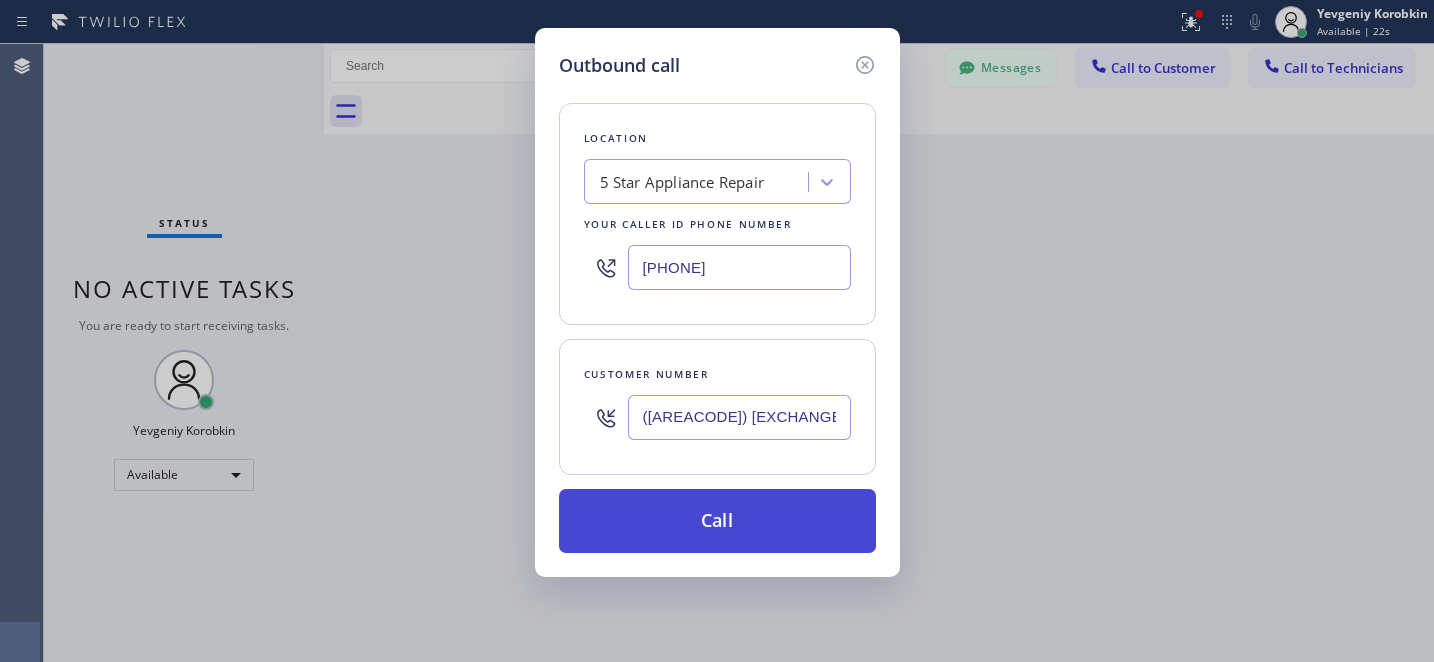 type on "([AREACODE]) [EXCHANGE]-[LINE]" 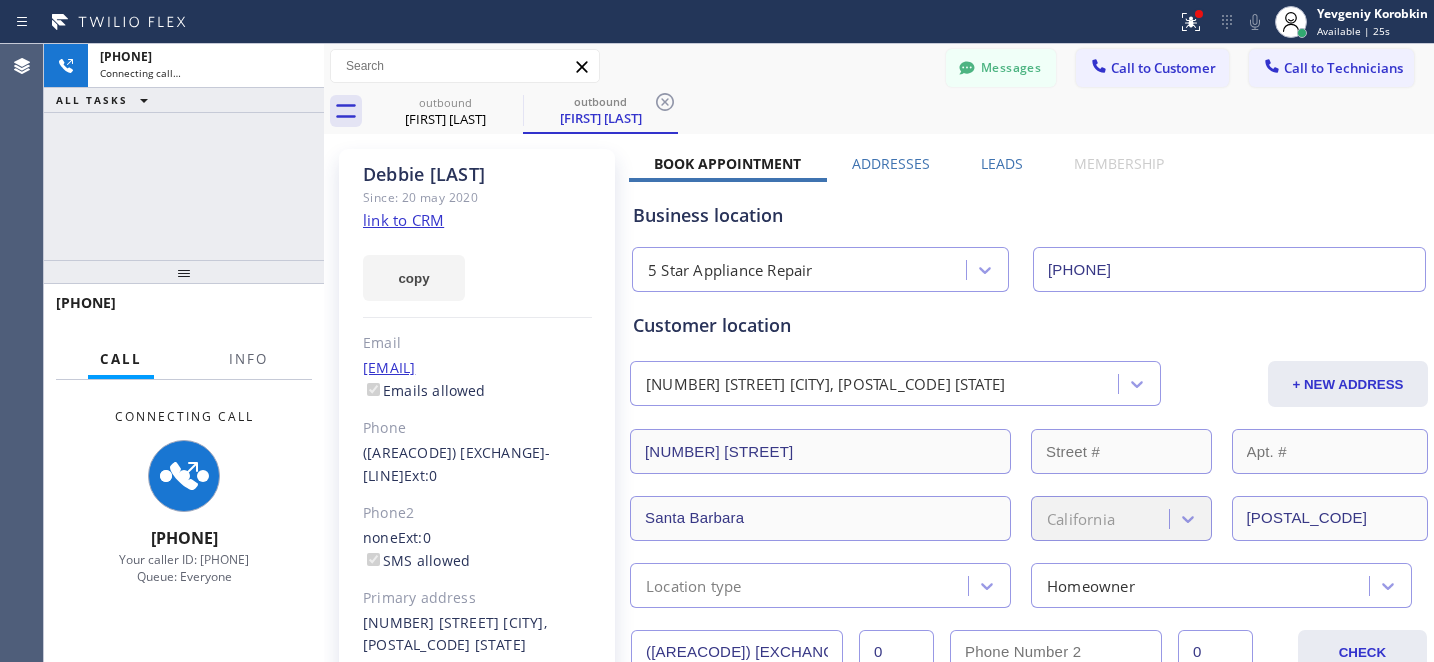 type on "[PHONE]" 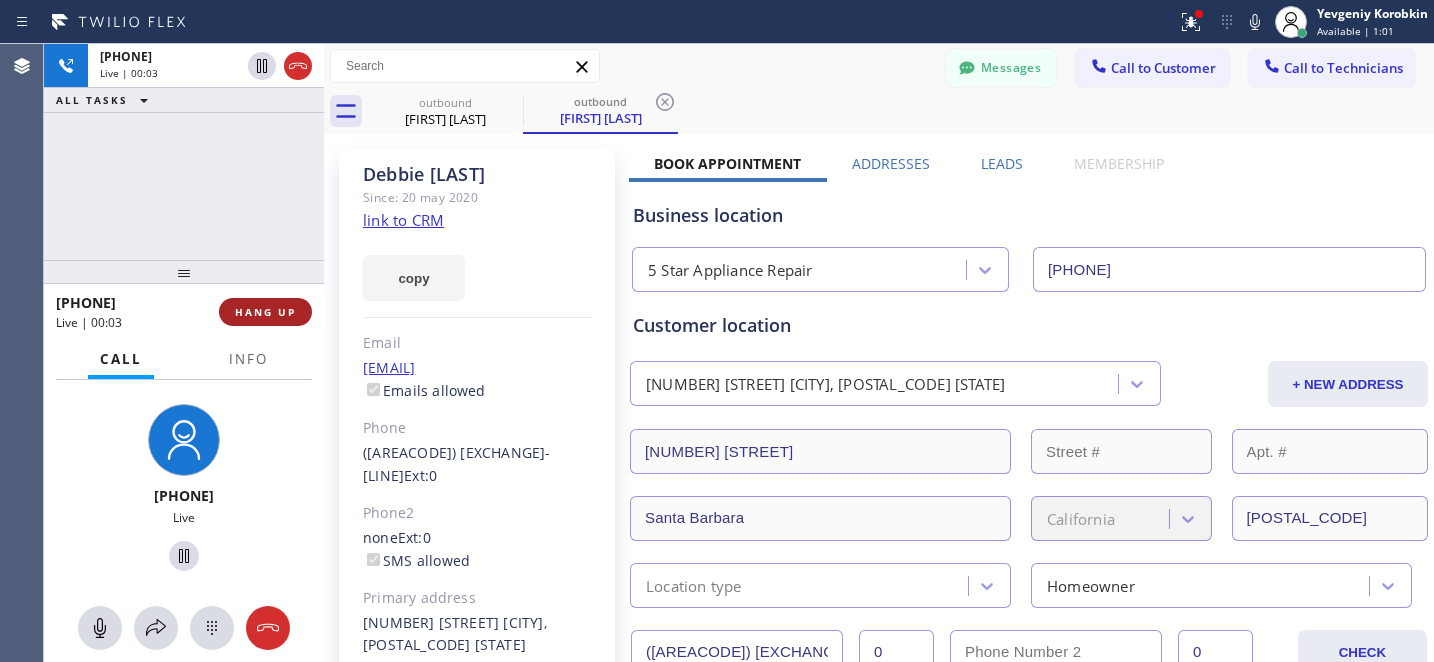 click on "HANG UP" at bounding box center [265, 312] 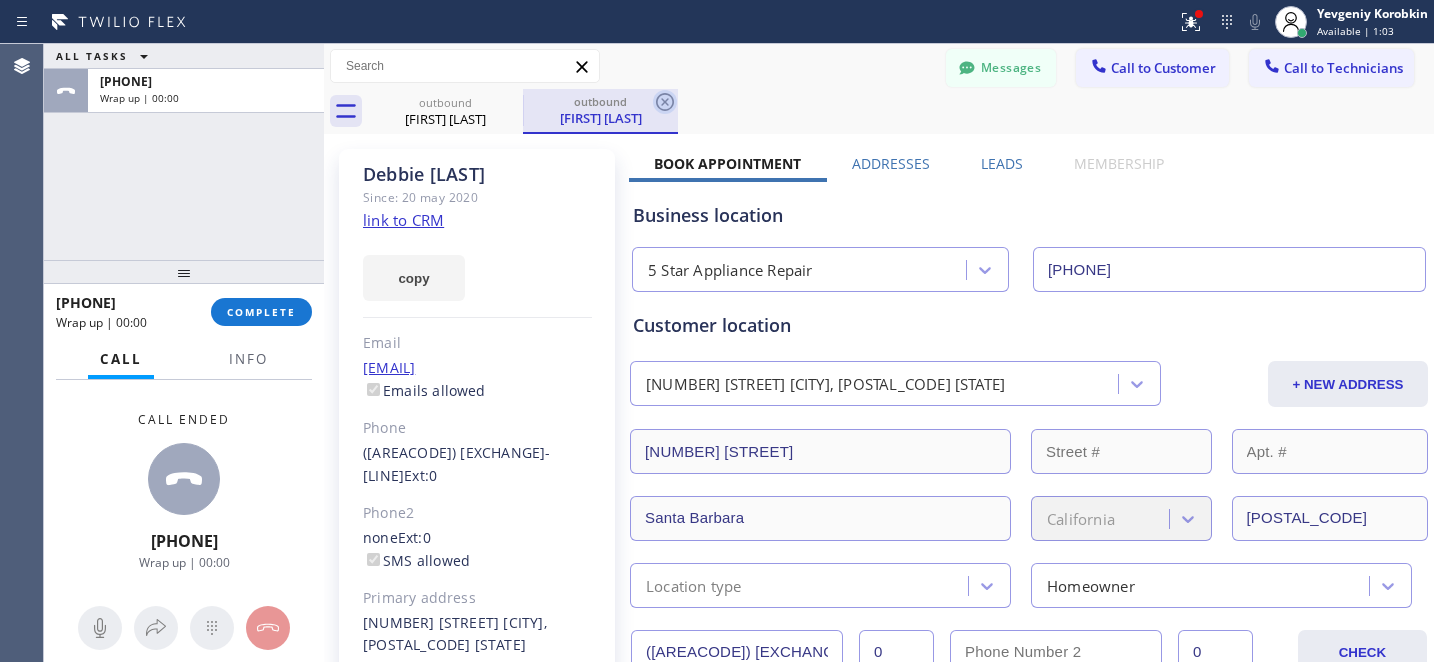 click 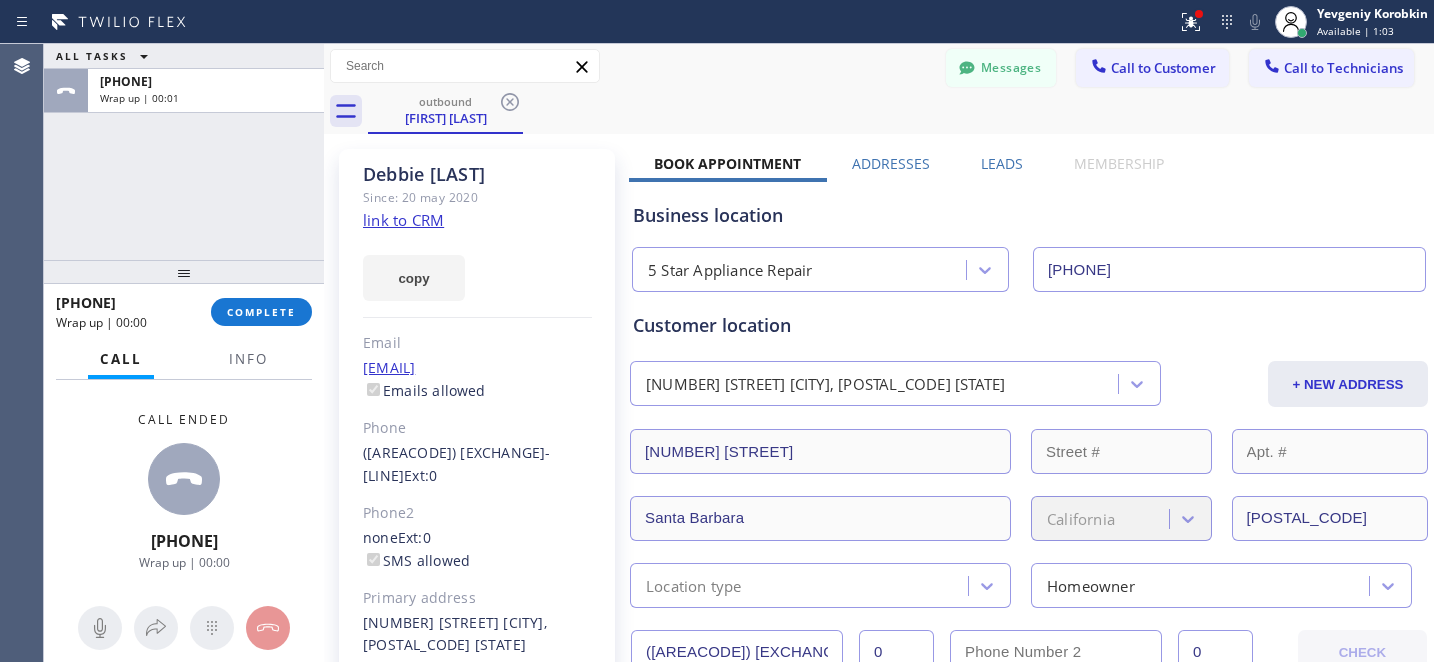 click 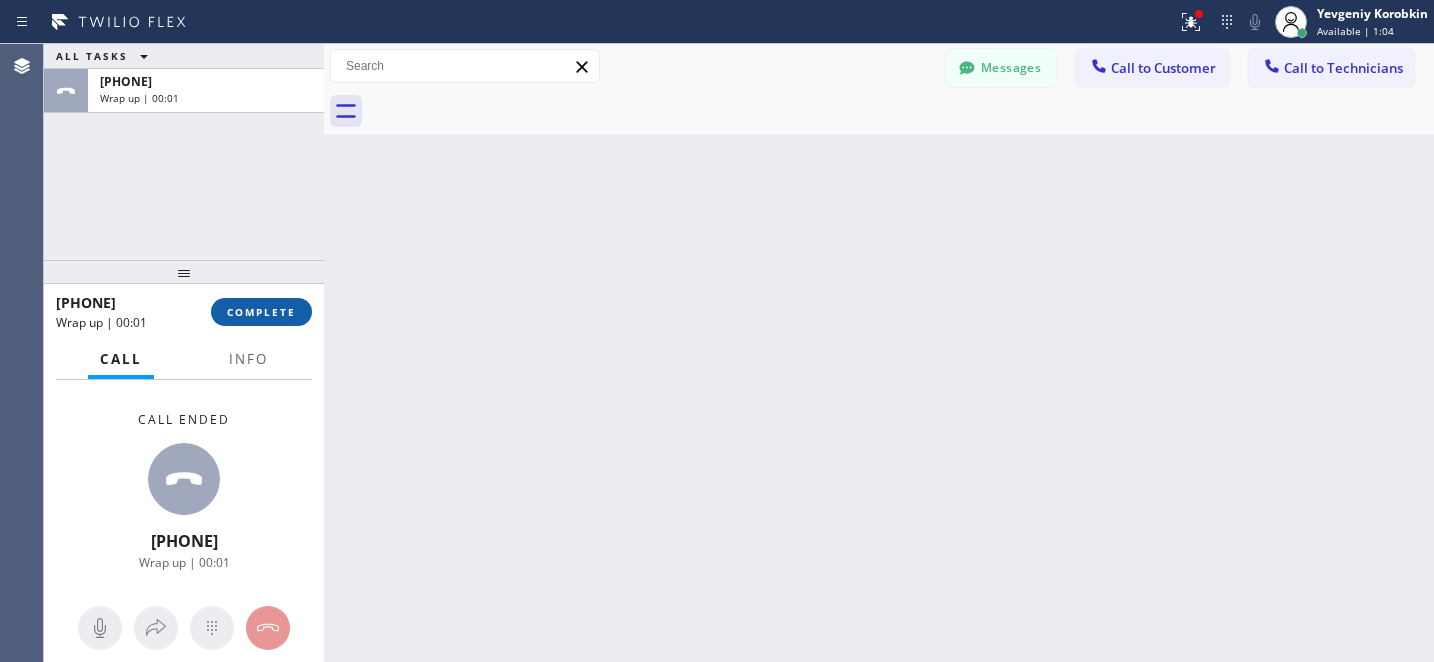 click on "COMPLETE" at bounding box center (261, 312) 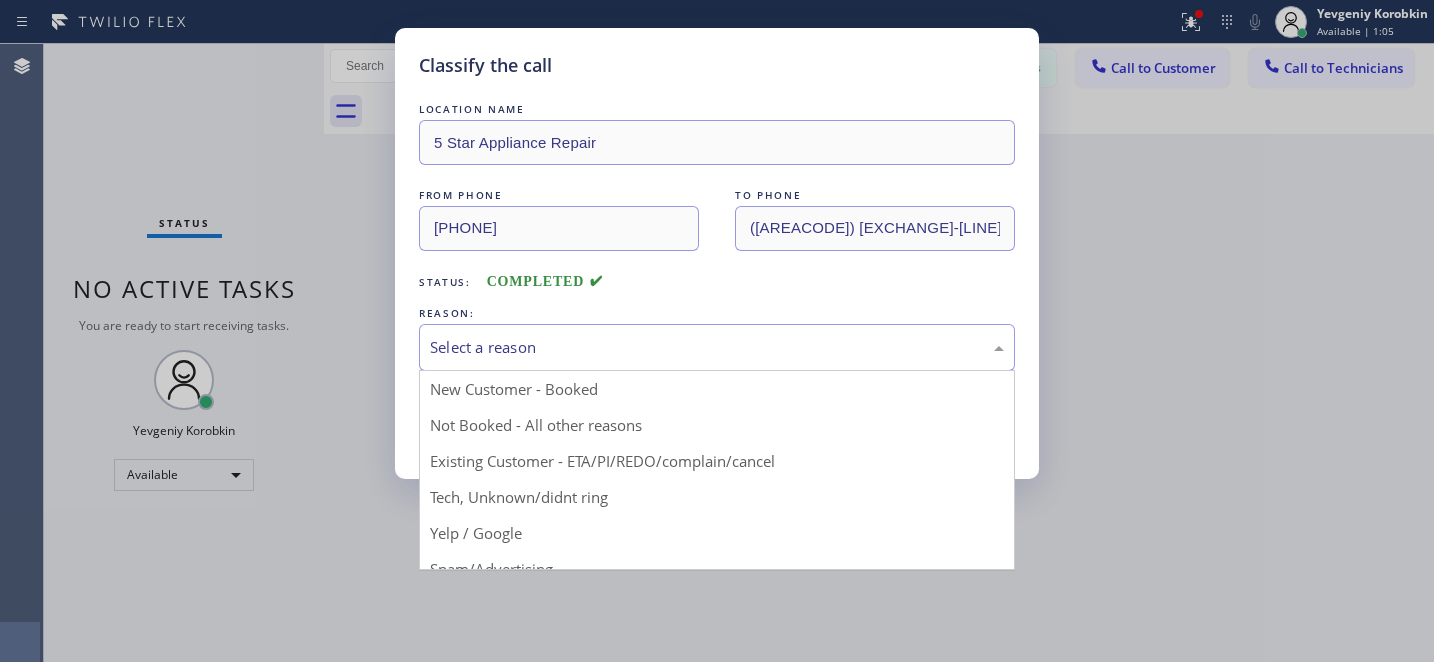 click on "Select a reason" at bounding box center [717, 347] 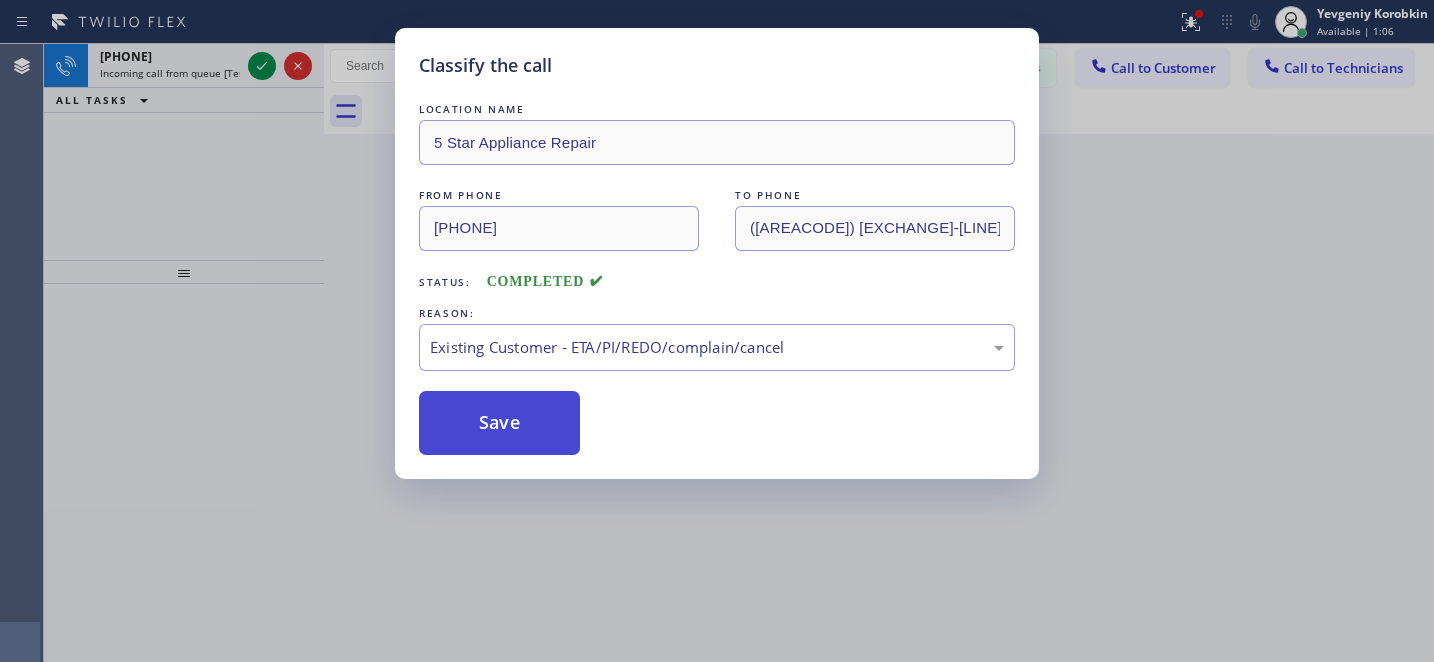 click on "Save" at bounding box center (499, 423) 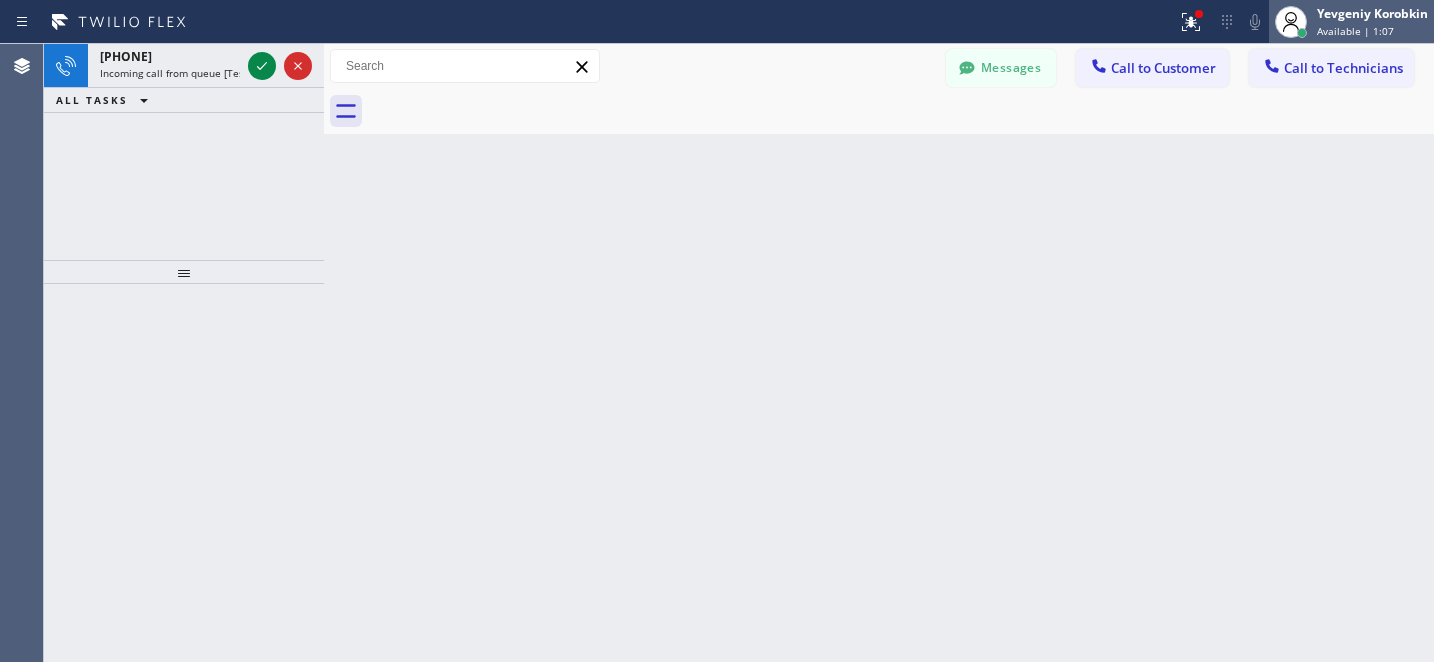 click on "Available | 1:07" at bounding box center (1355, 31) 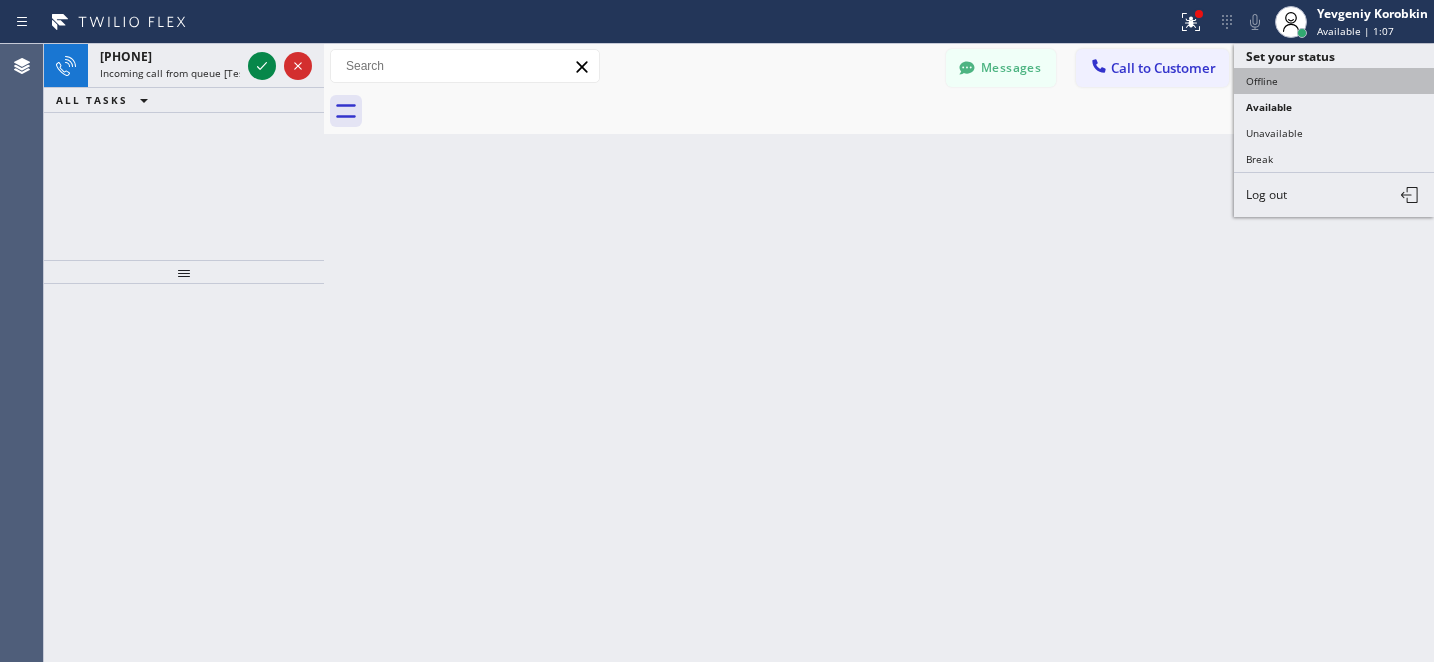 click on "Offline" at bounding box center (1334, 81) 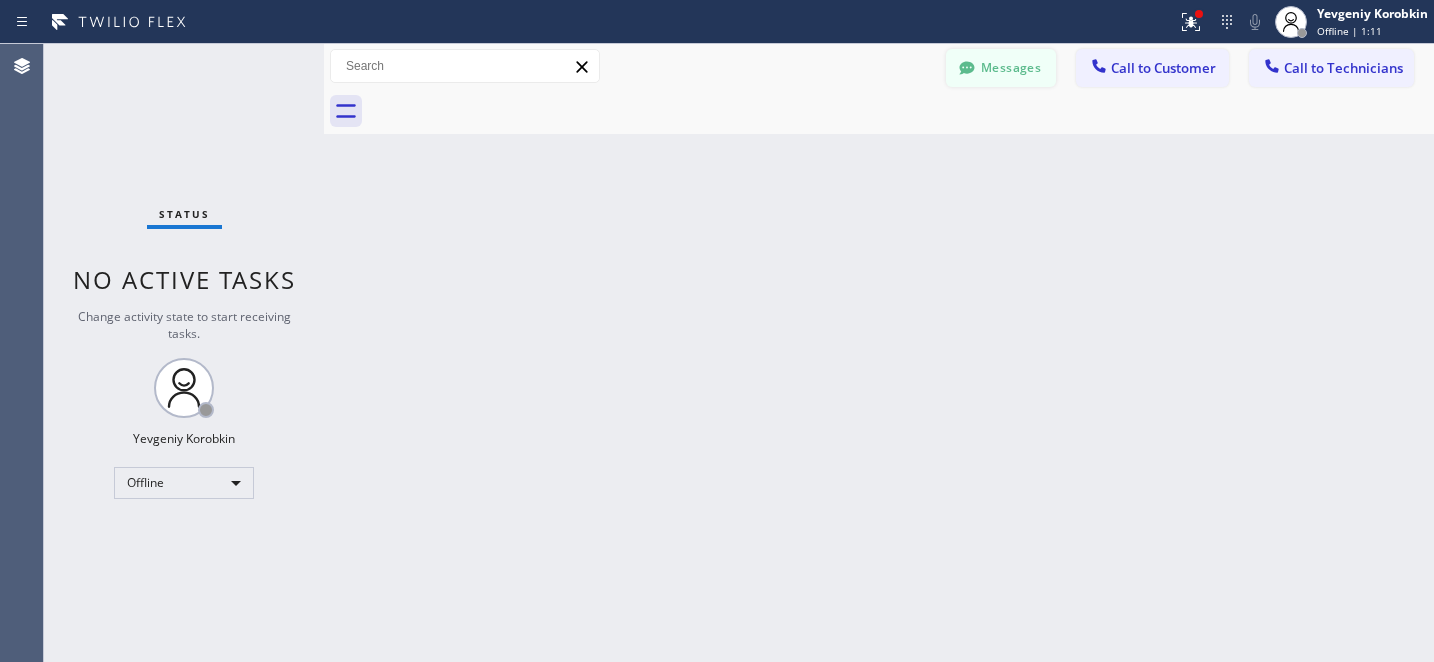 click on "Messages" at bounding box center [1001, 68] 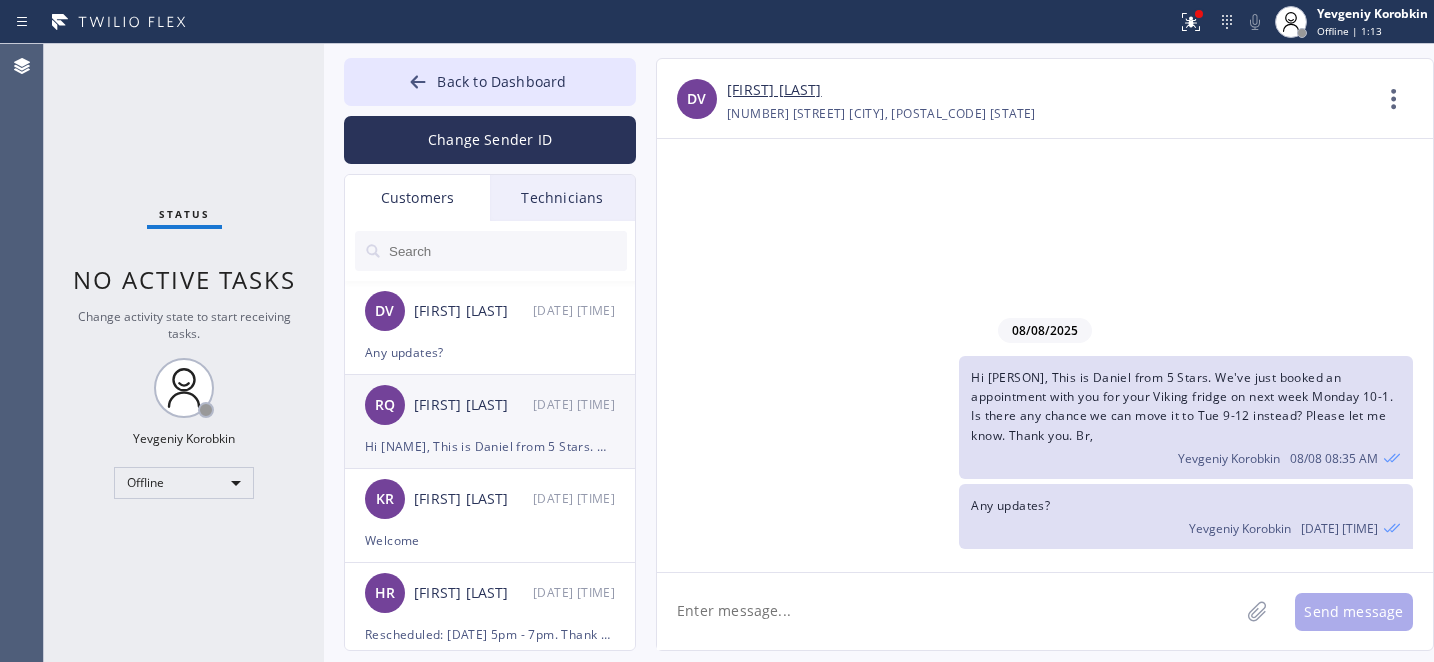 click on "Hi [NAME], This is Daniel from 5 Stars. We have the appointment with you today. Is there any chance we can move it to Mon 9-12? Please let me know, cause none of you our techs are available today. And to make up for the inconveniences caused, we'll waive the service call fee of $75 if you agree to reschedule it. Thank you. Br," at bounding box center [490, 446] 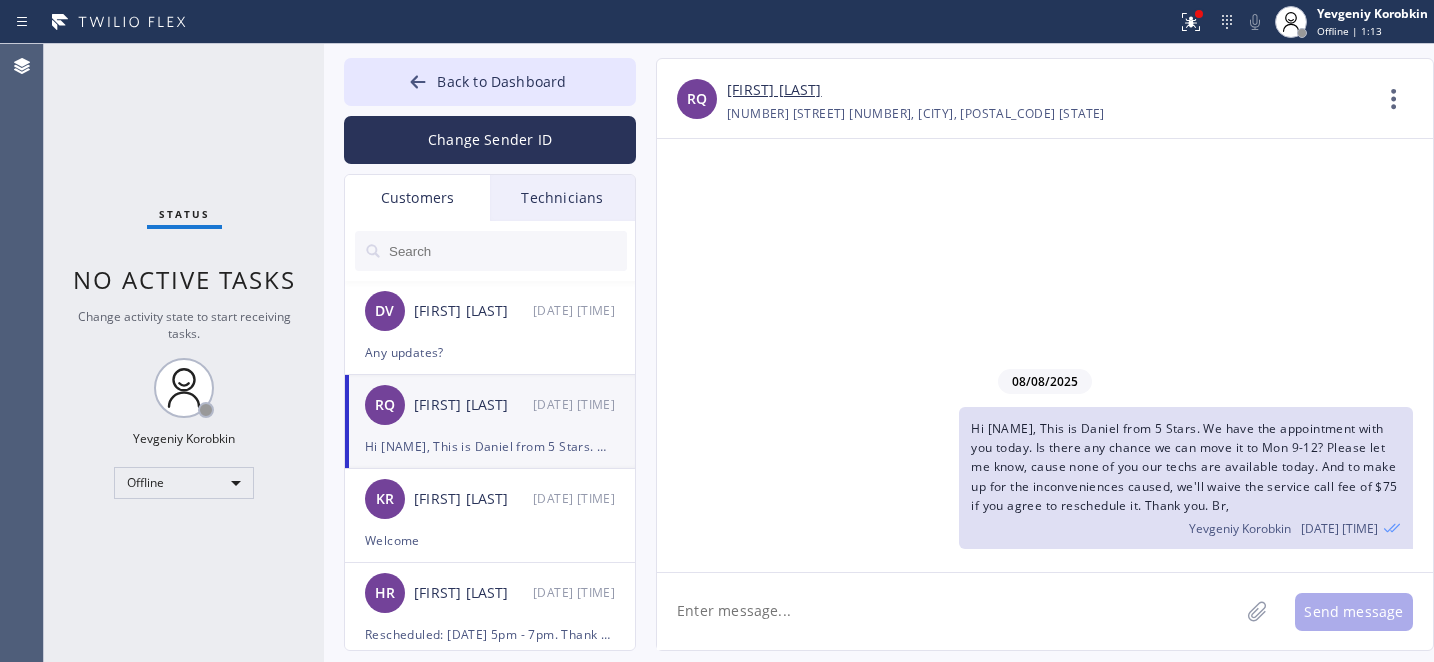 click 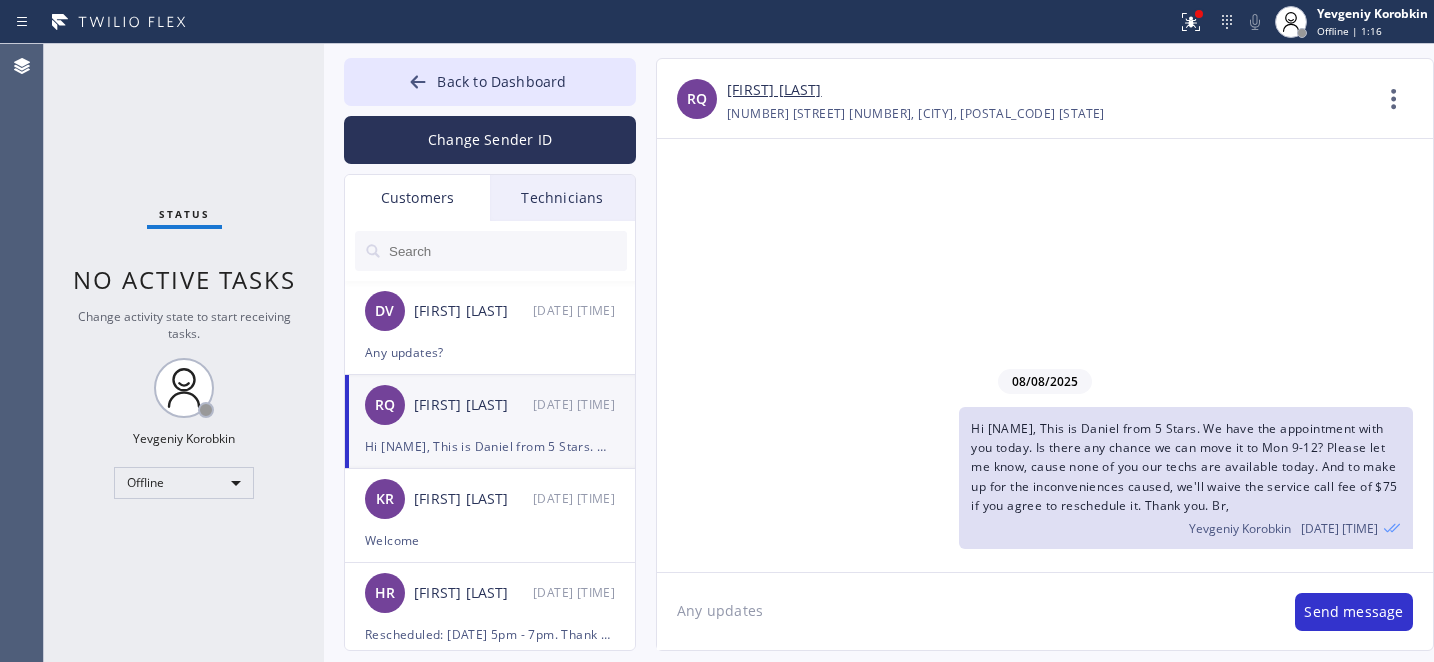 type on "Any updates?" 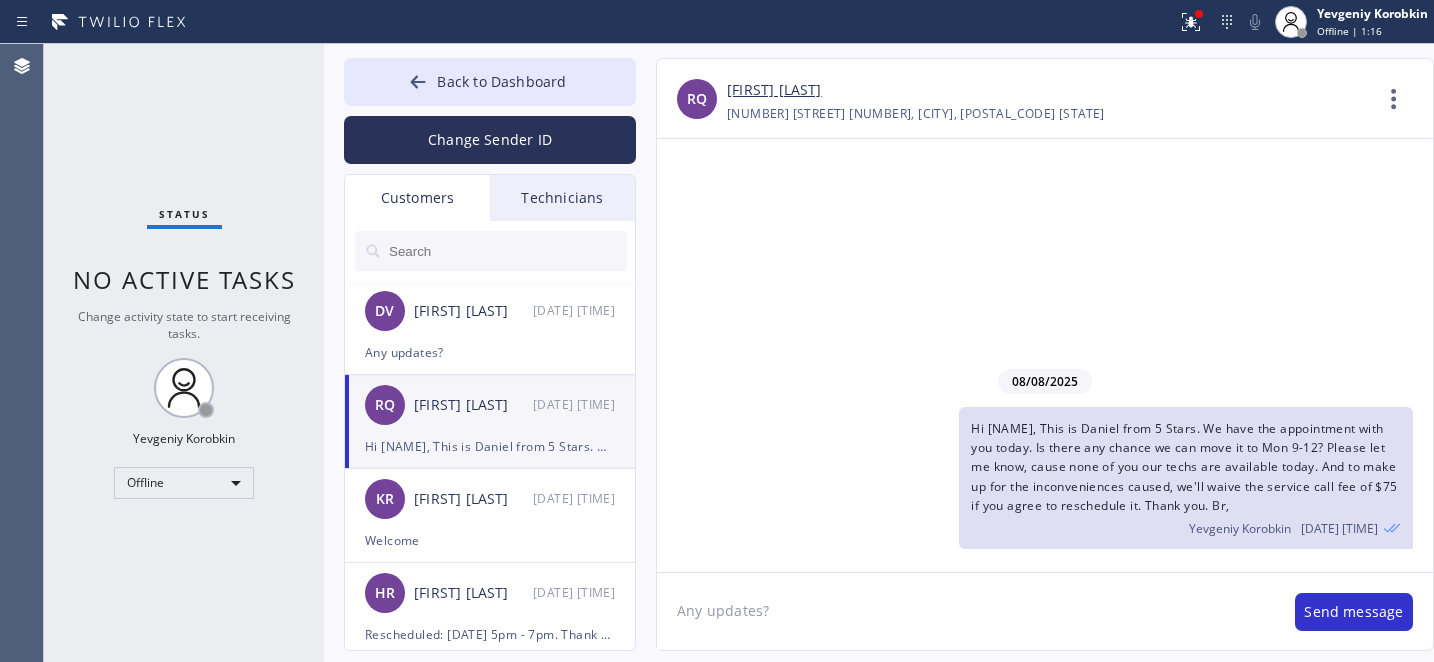 type 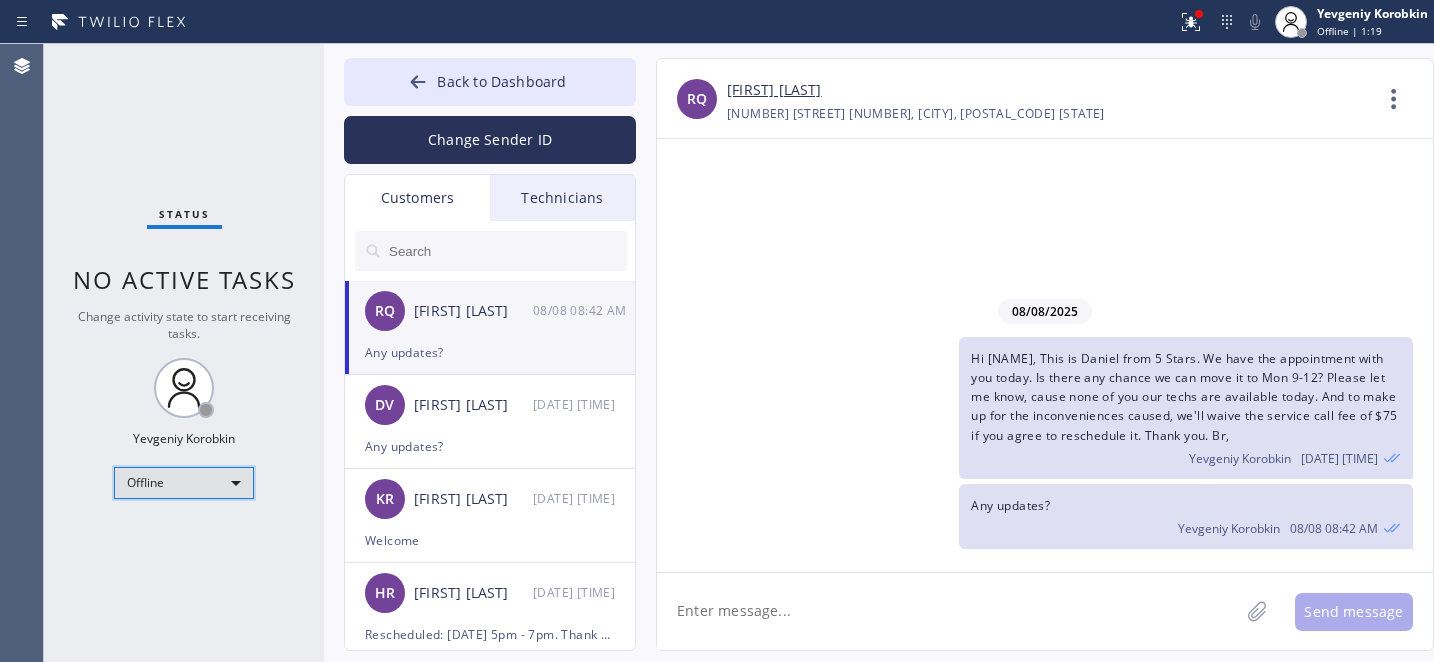 click on "Offline" at bounding box center (184, 483) 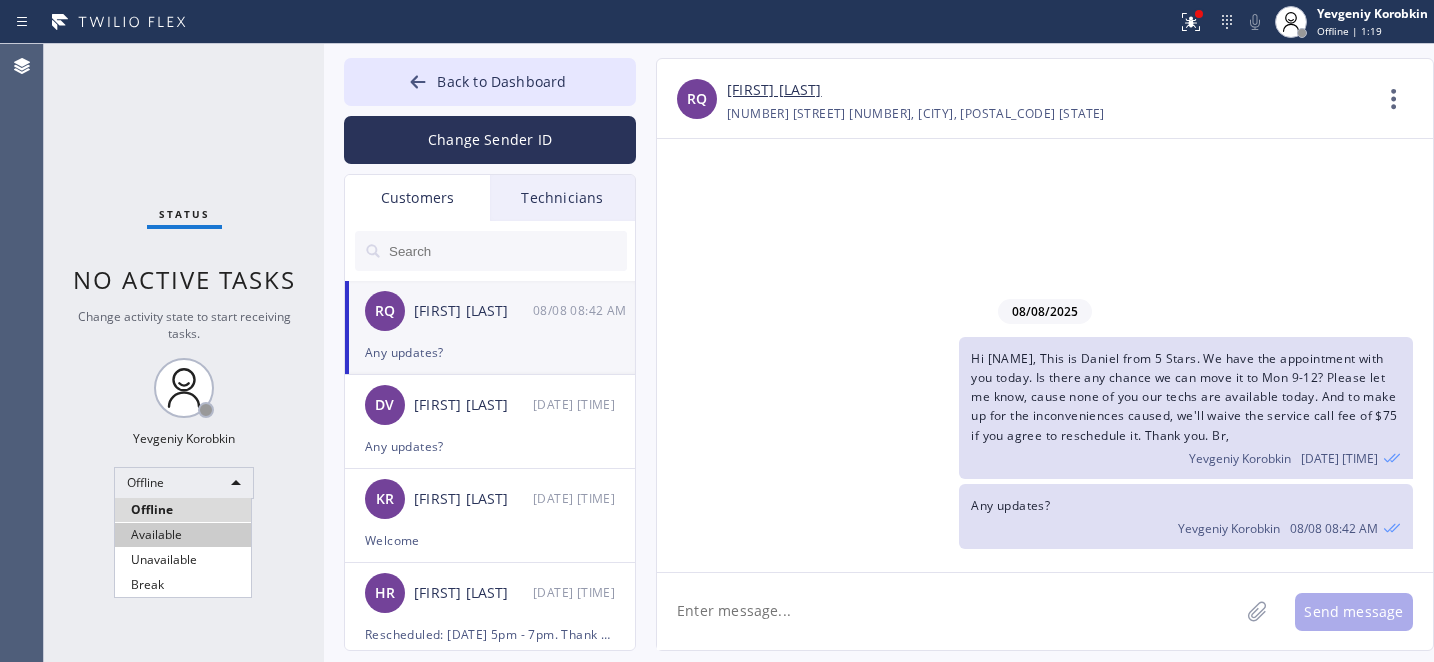 click on "Available" at bounding box center (183, 535) 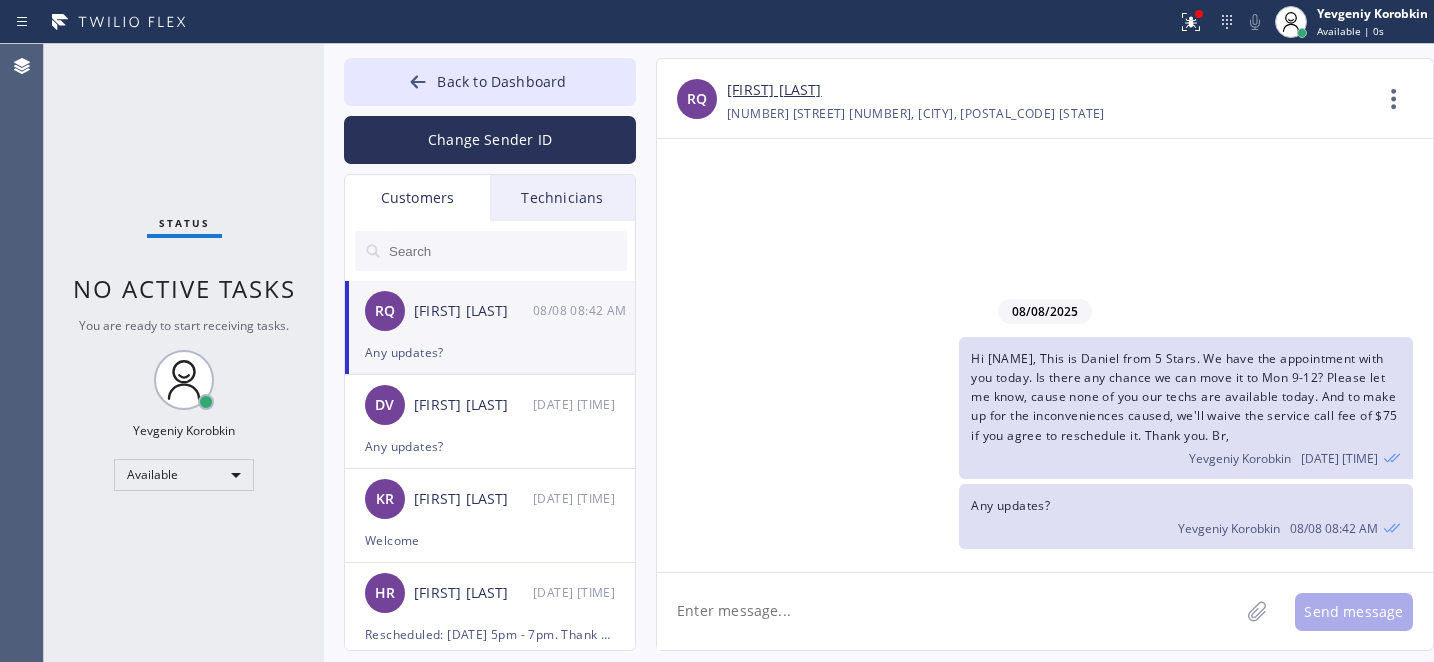 click on "[FIRST] [LAST]" at bounding box center (774, 90) 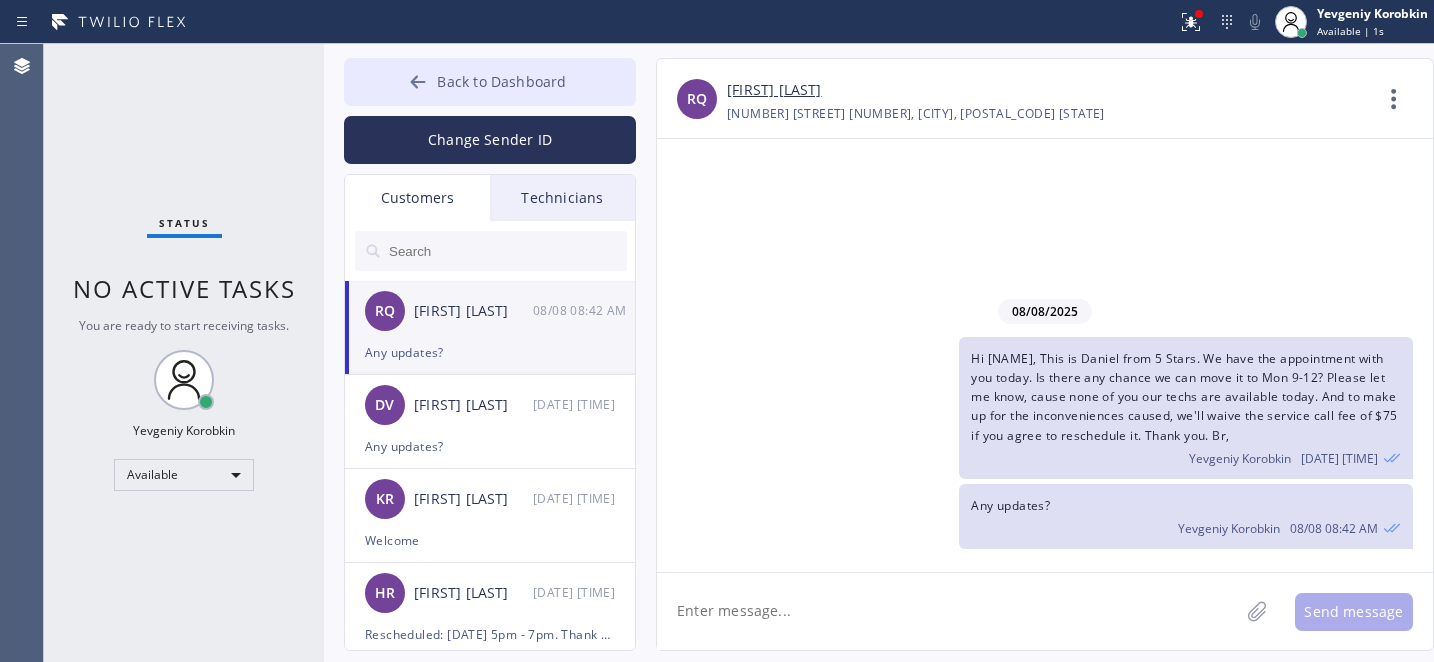 drag, startPoint x: 438, startPoint y: 76, endPoint x: 456, endPoint y: 58, distance: 25.455845 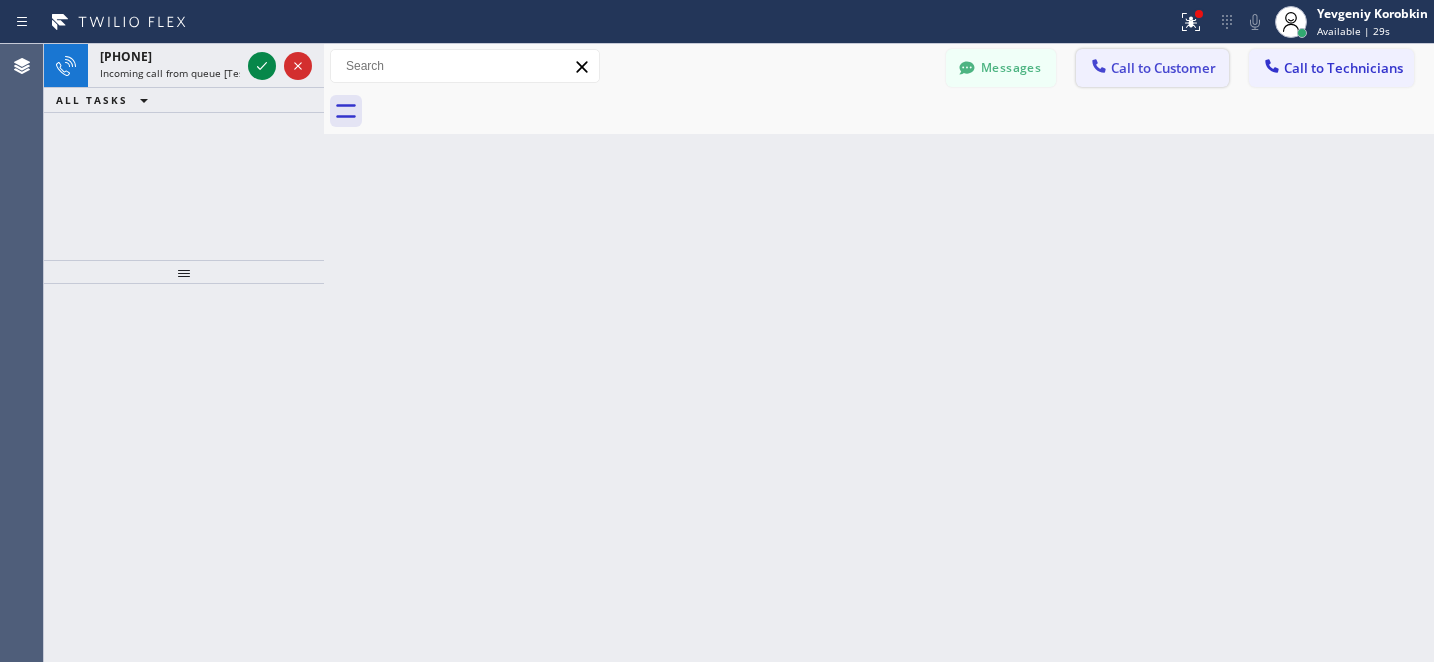 click on "Call to Customer" at bounding box center [1163, 68] 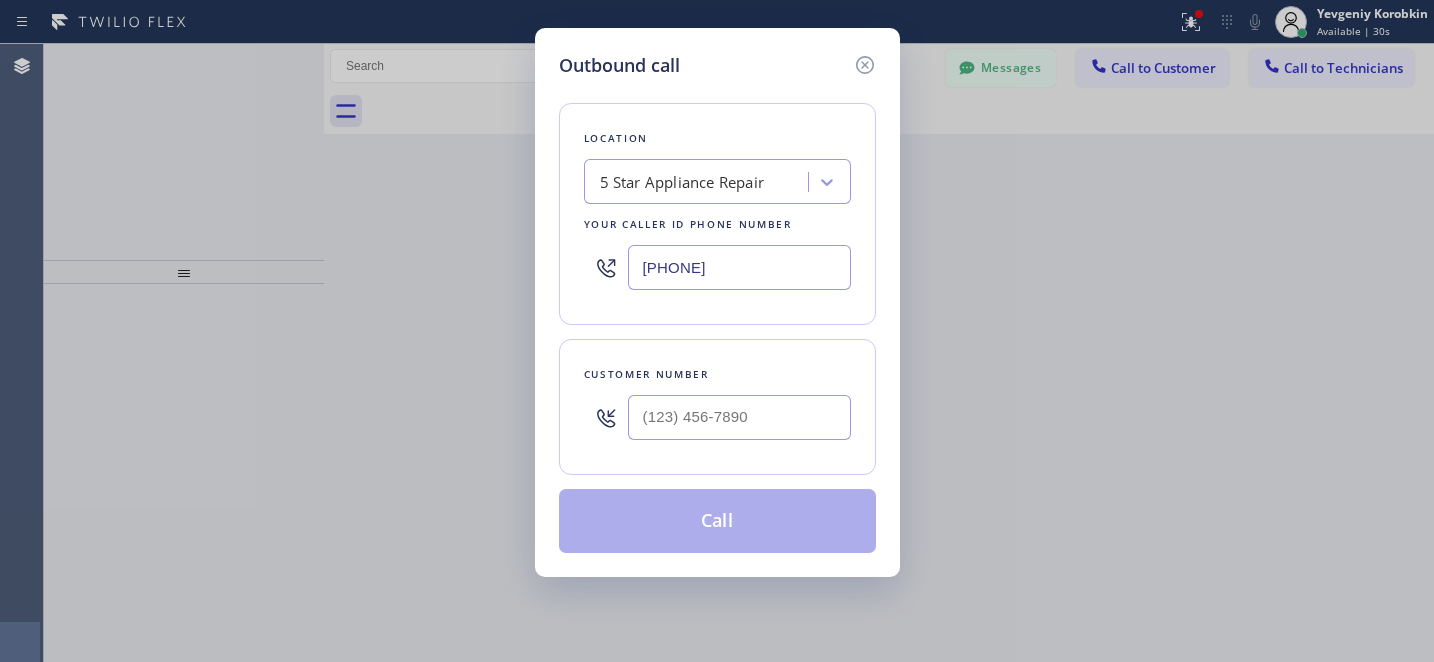 click on "5 Star Appliance Repair" at bounding box center [682, 182] 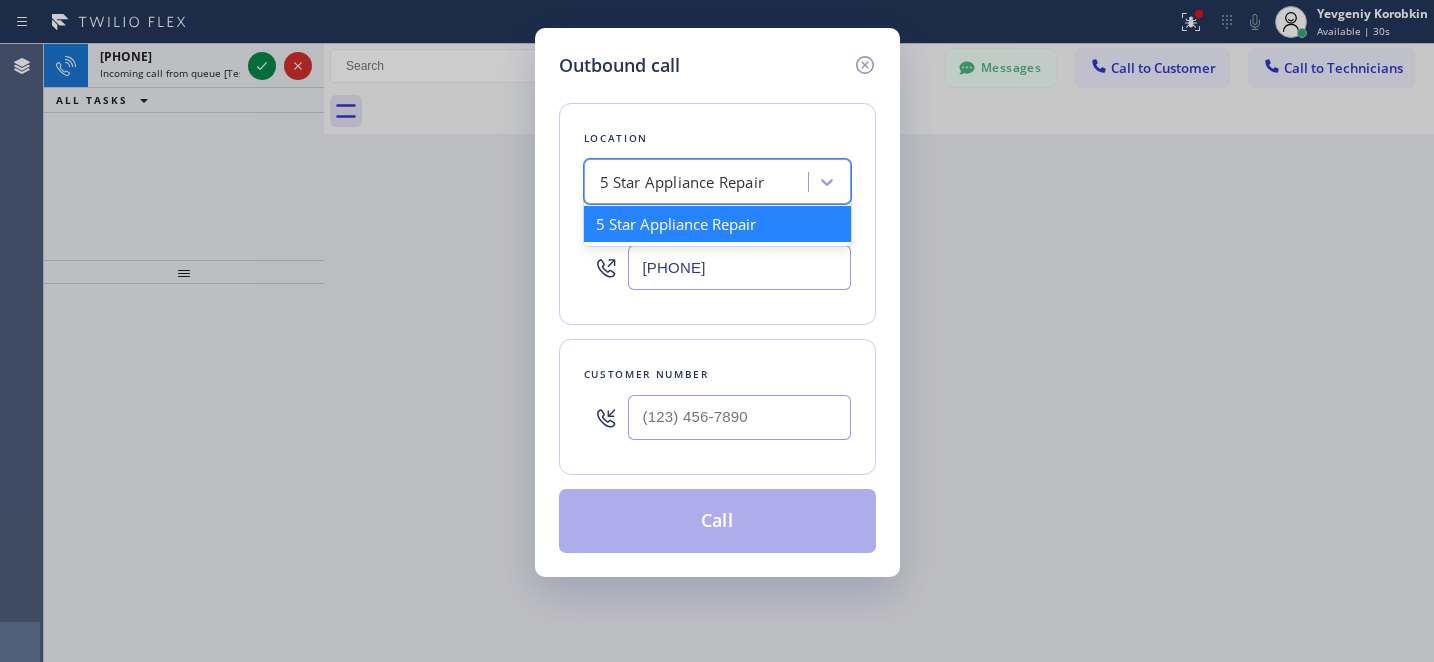 paste on "Bestway Appliance Repair Phoenix" 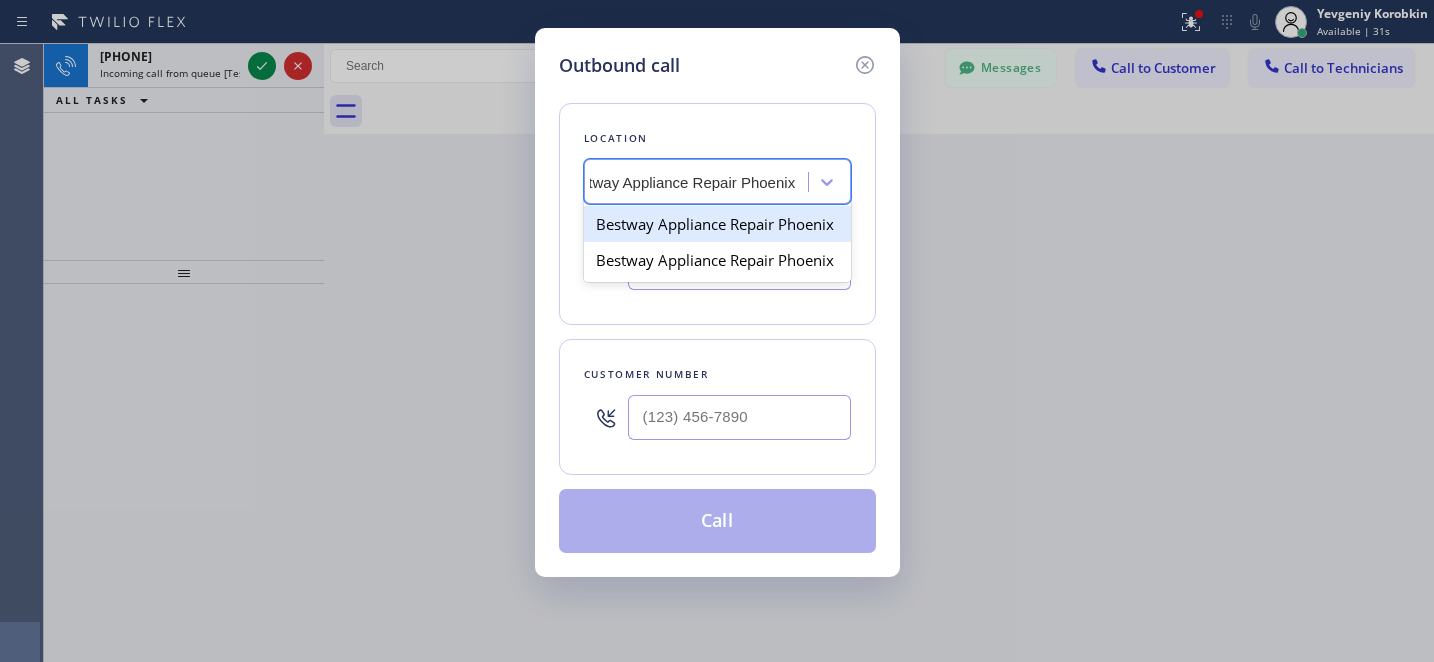 click on "Bestway Appliance Repair Phoenix" at bounding box center (717, 224) 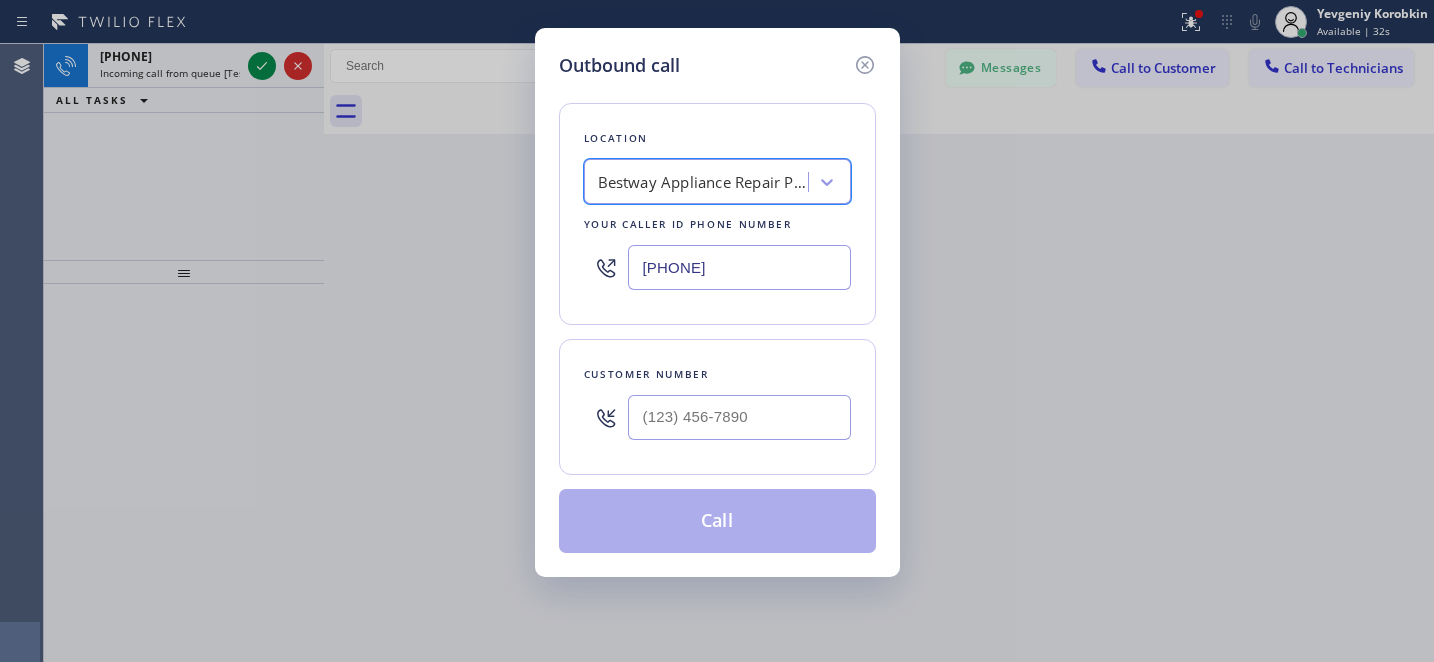scroll, scrollTop: 0, scrollLeft: 2, axis: horizontal 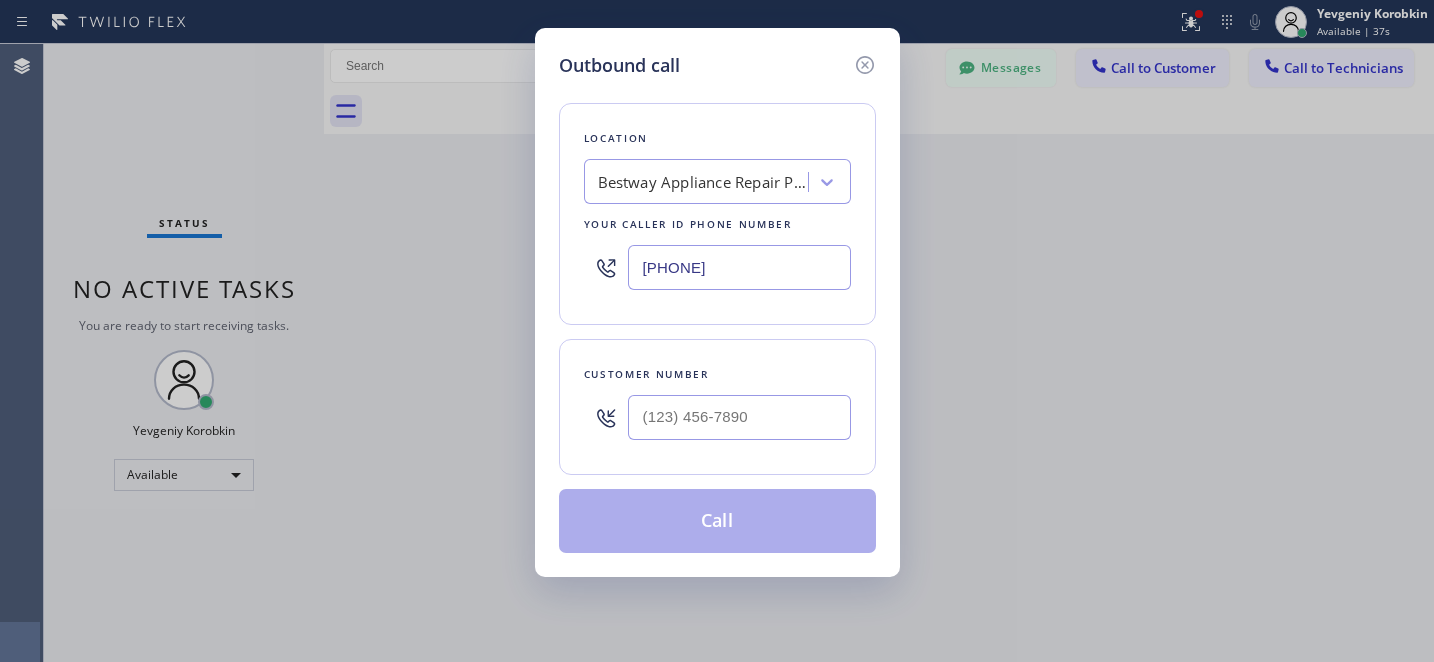 click at bounding box center [739, 417] 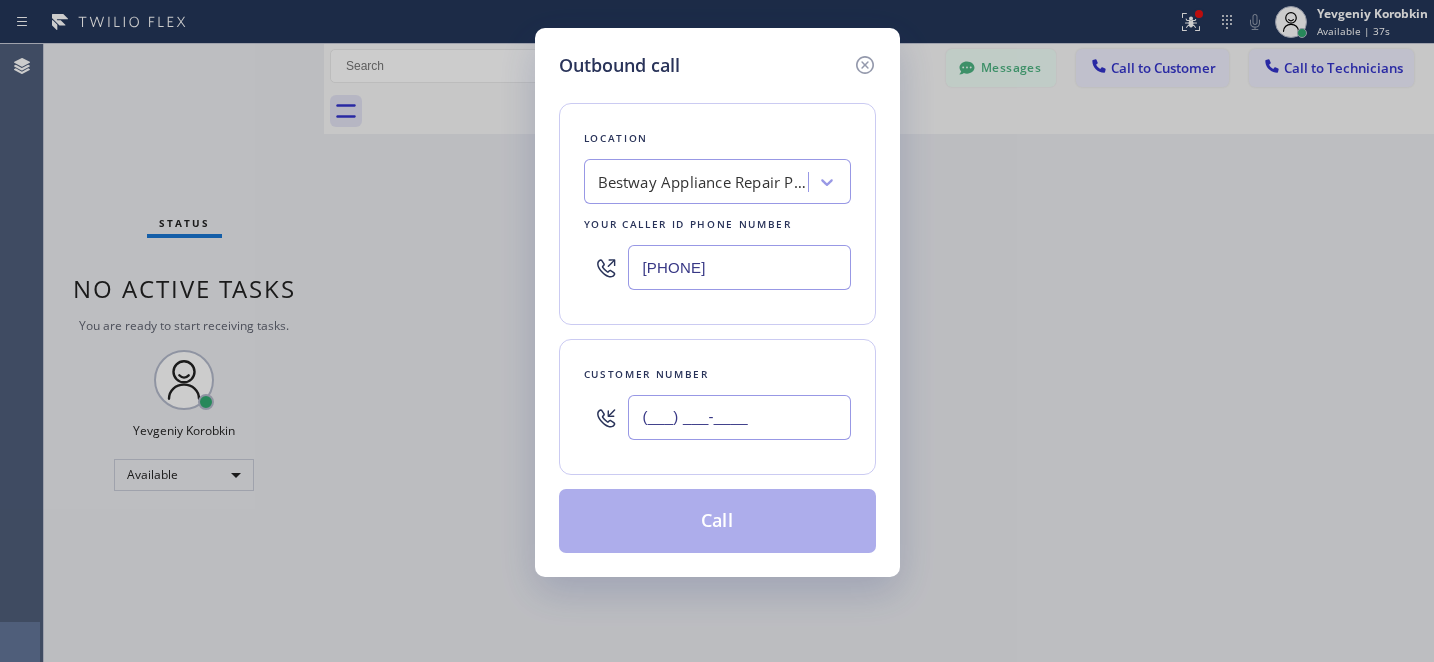 click on "(___) ___-____" at bounding box center [739, 417] 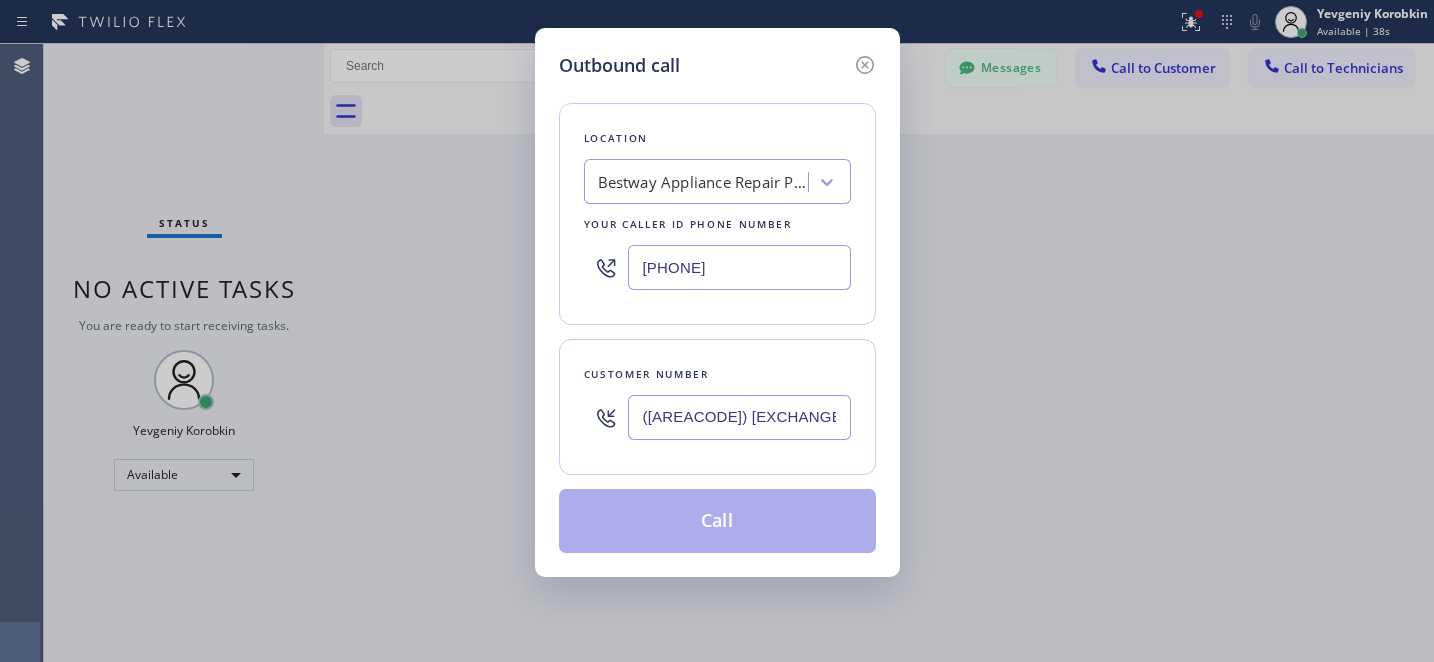 type on "([AREACODE]) [EXCHANGE]-[LINE]" 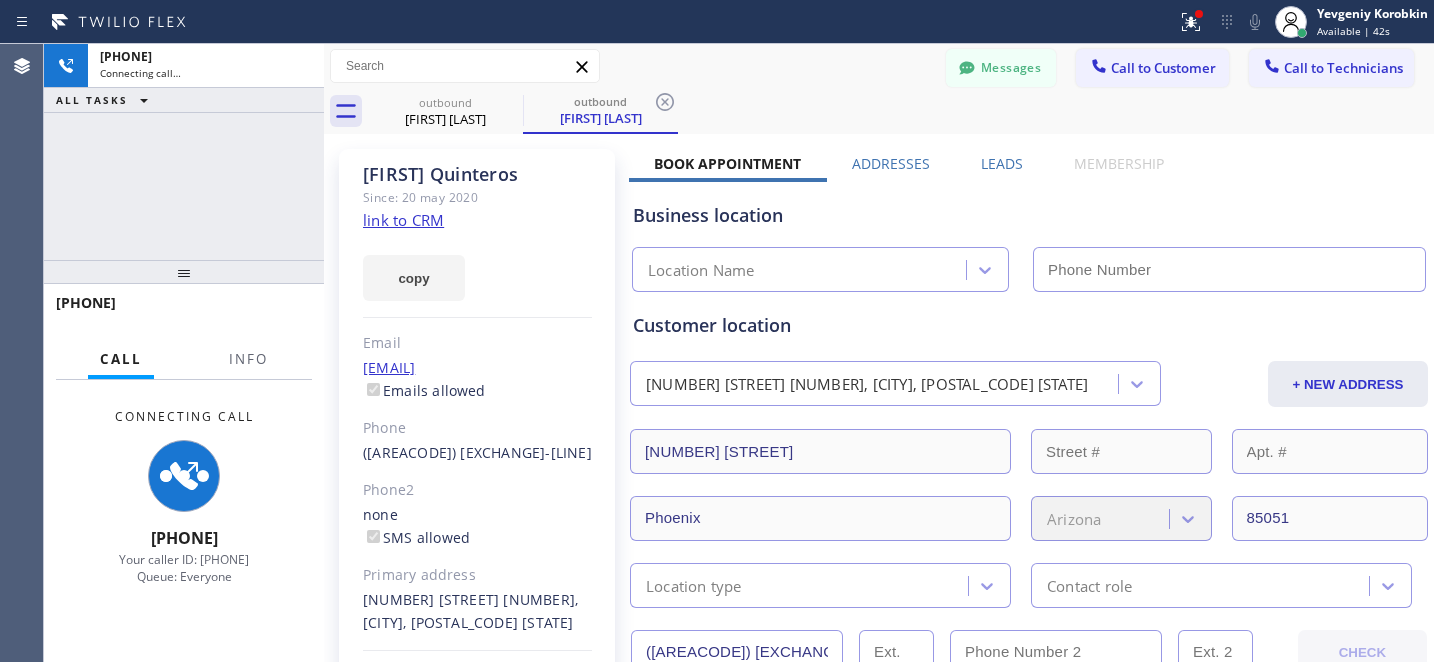 type on "[PHONE]" 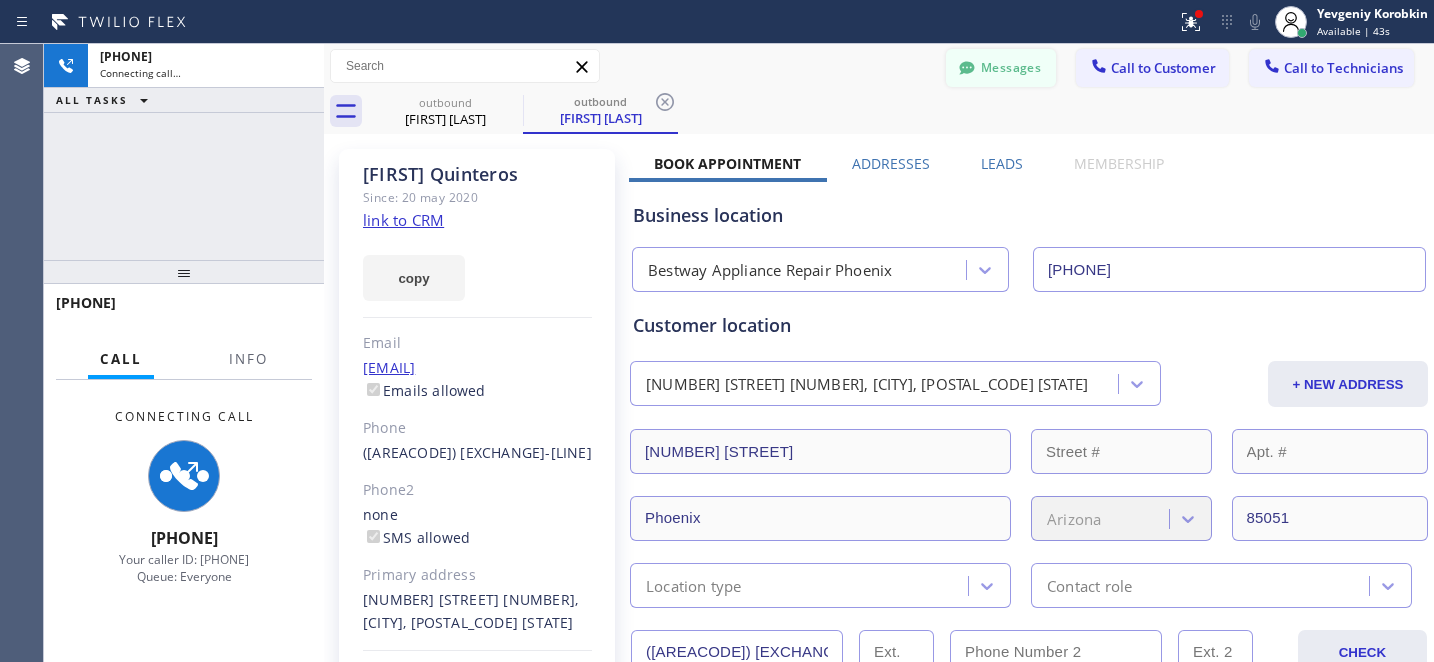click on "Messages" at bounding box center (1001, 68) 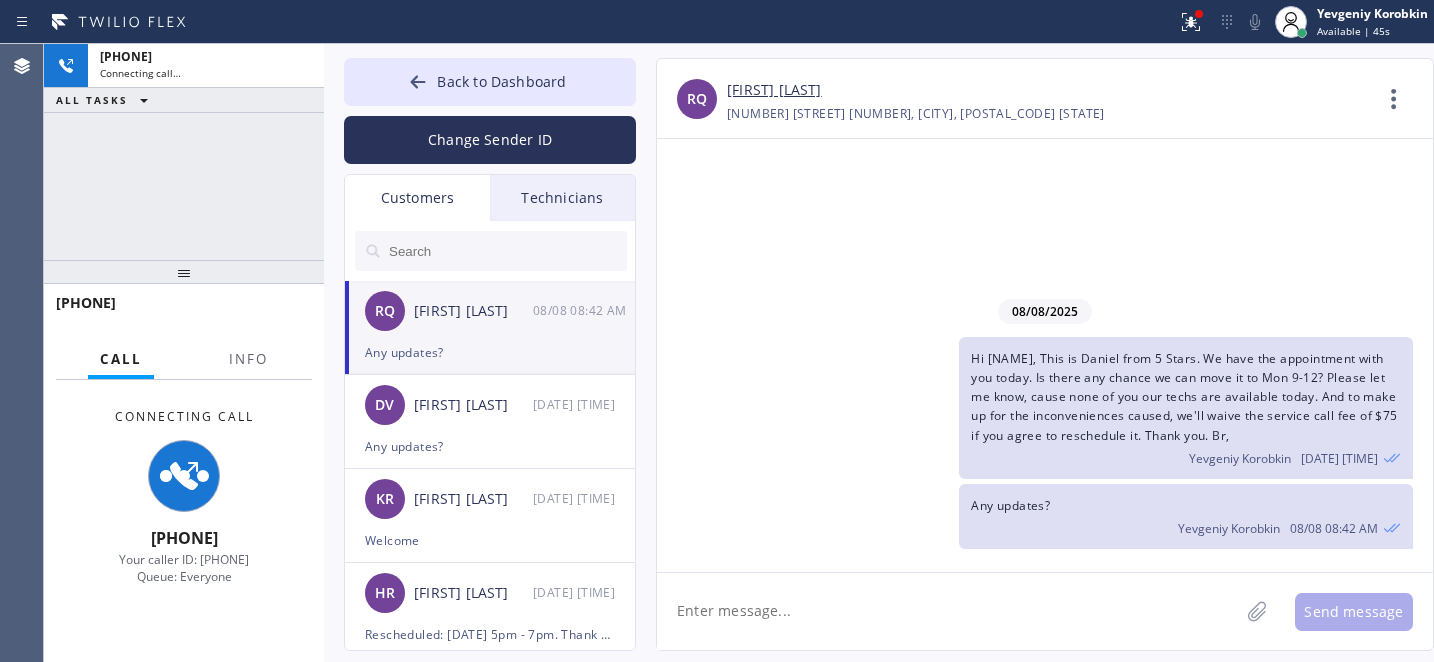 click on "Any updates?" at bounding box center [490, 352] 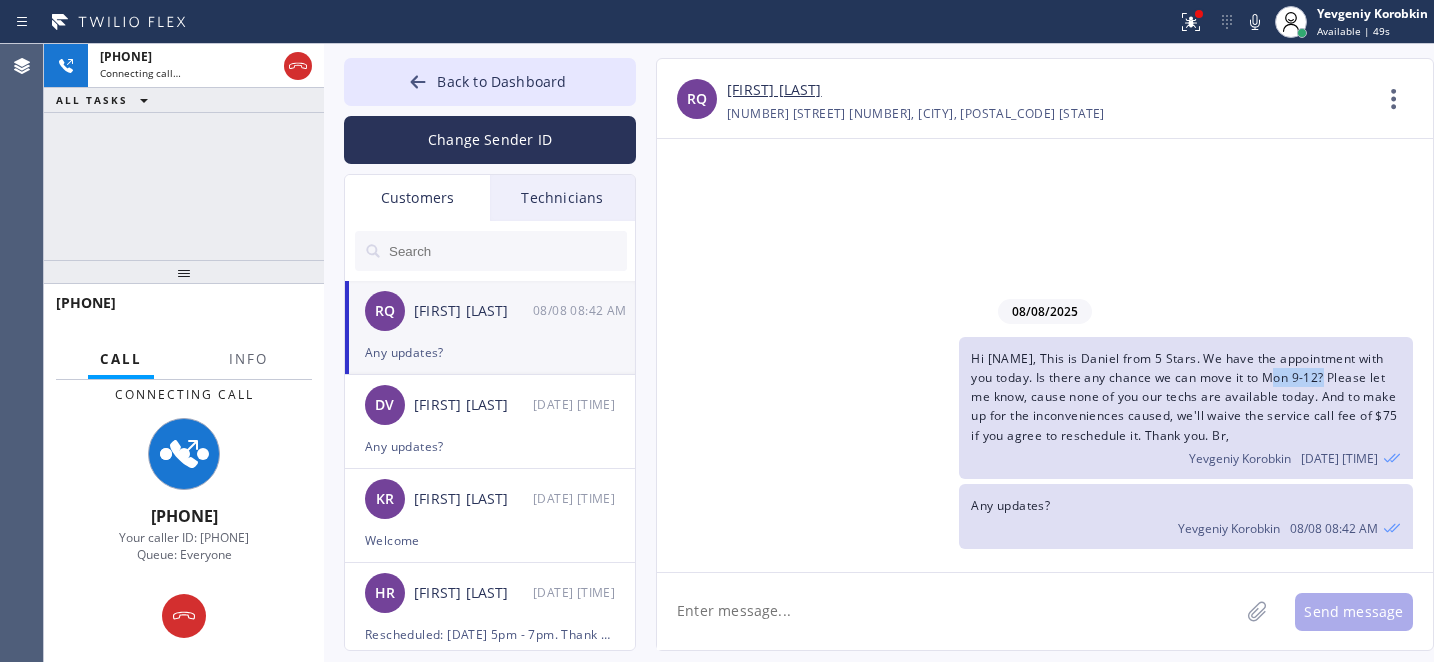 drag, startPoint x: 1265, startPoint y: 380, endPoint x: 1319, endPoint y: 377, distance: 54.08327 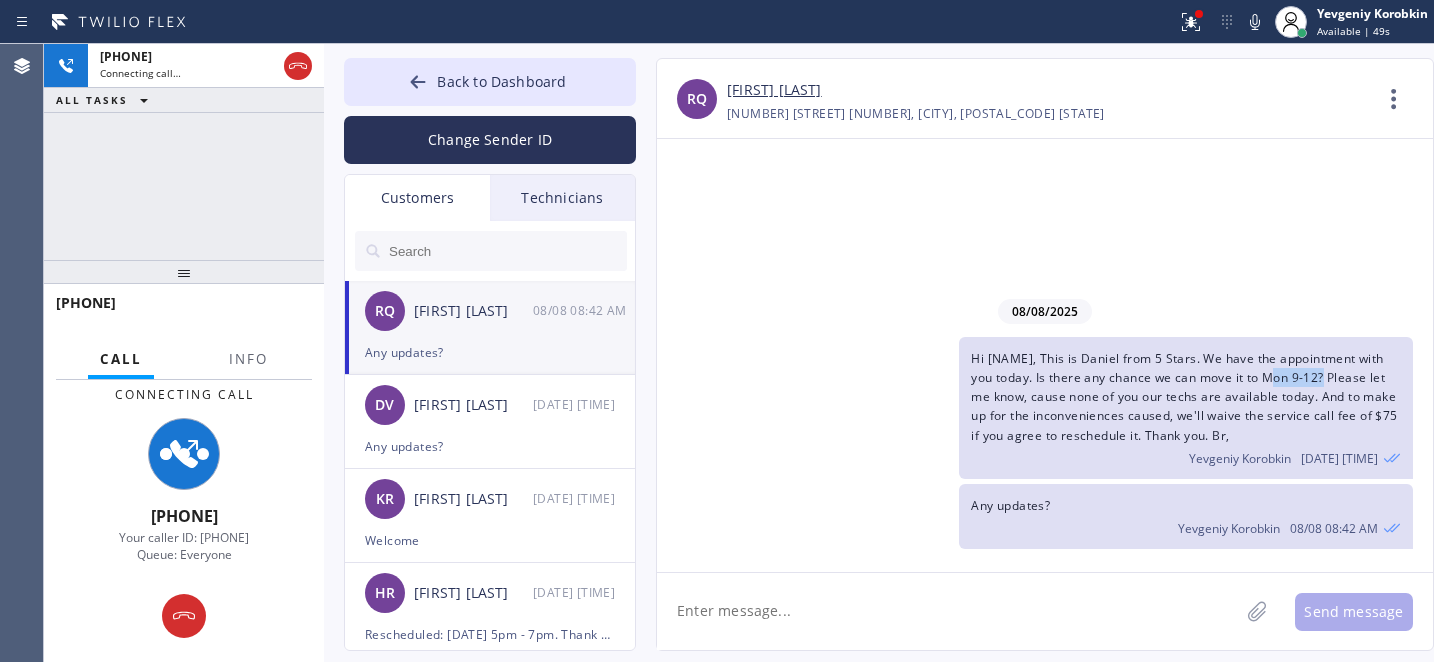 click on "Hi [NAME], This is Daniel from 5 Stars. We have the appointment with you today. Is there any chance we can move it to Mon 9-12? Please let me know, cause none of you our techs are available today. And to make up for the inconveniences caused, we'll waive the service call fee of $75 if you agree to reschedule it. Thank you. Br," at bounding box center (1184, 397) 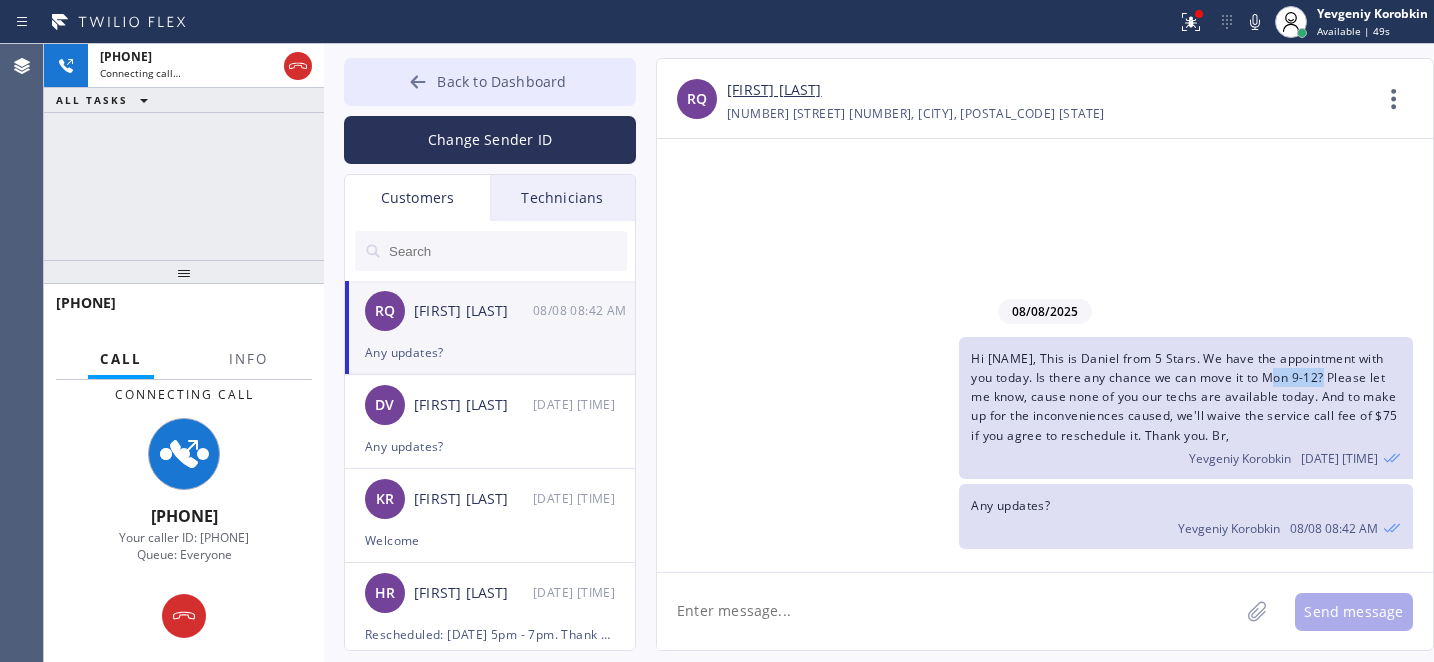 click on "Back to Dashboard" at bounding box center [501, 81] 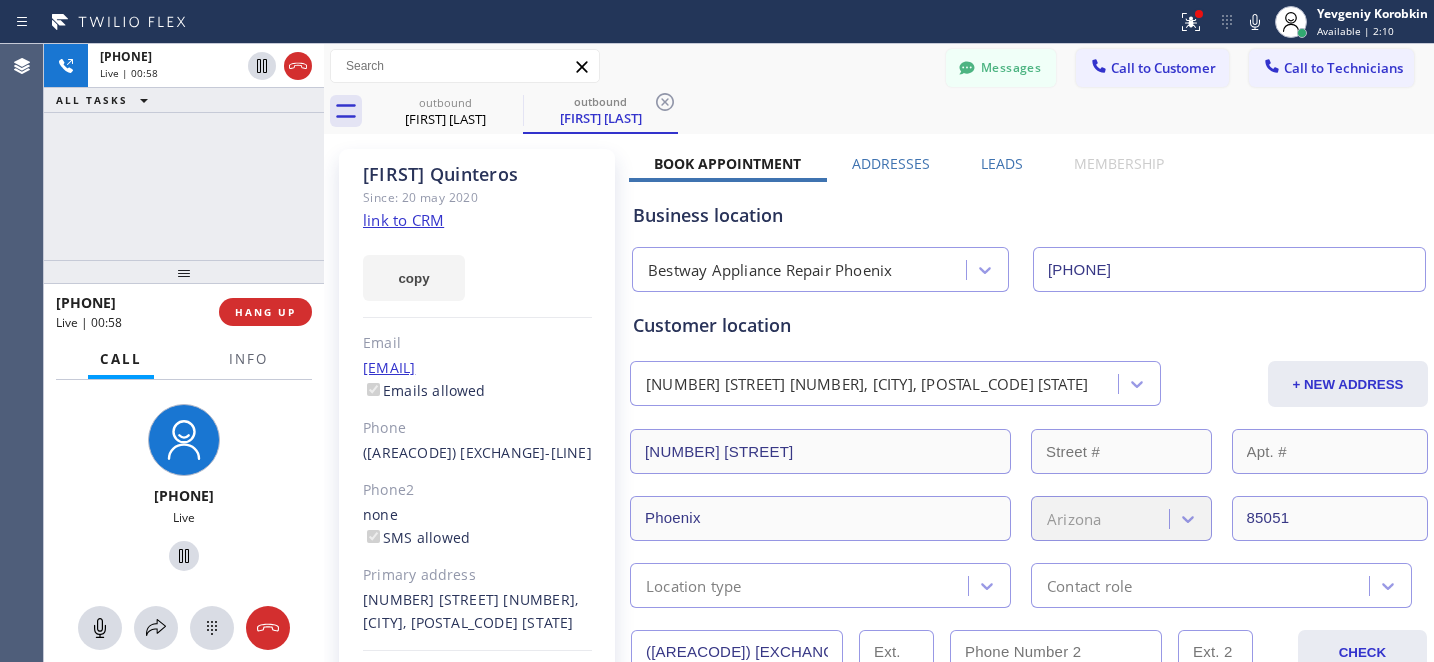 click on "outbound Rogelio Quinteros outbound Rogelio Quinteros" at bounding box center [901, 111] 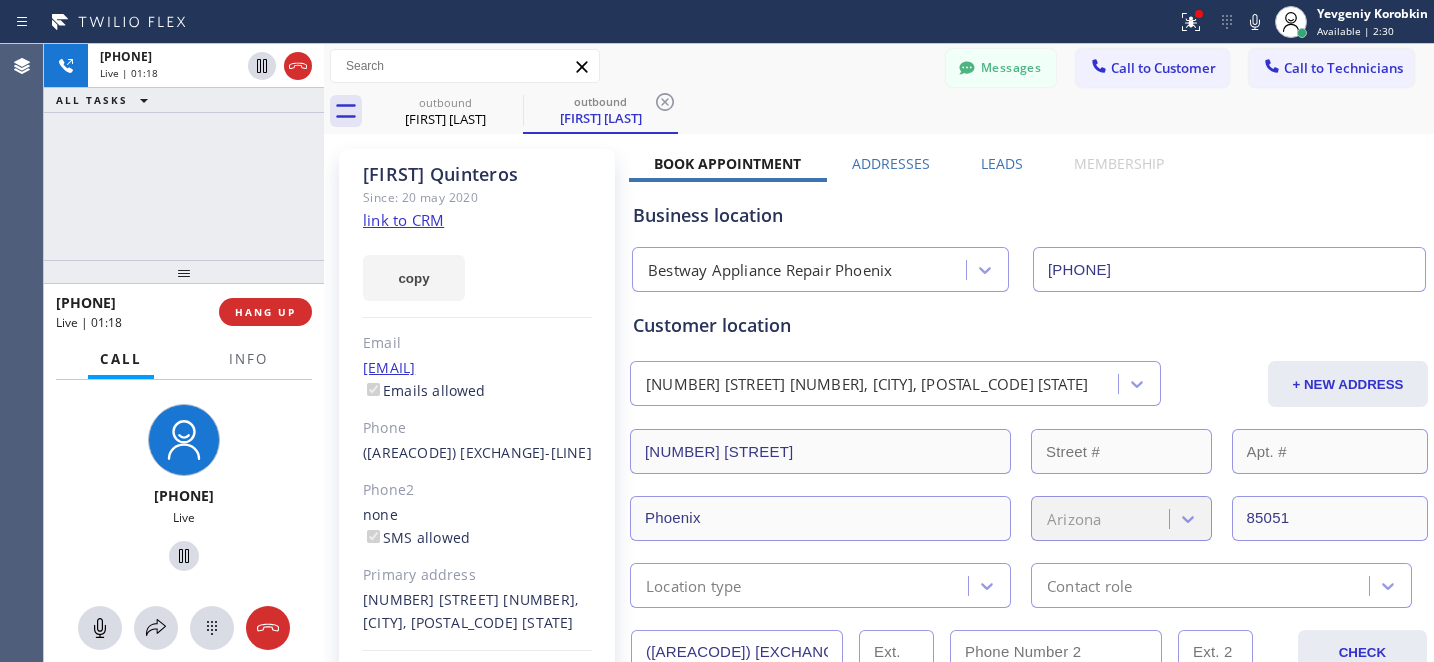 click on "Live | 01:18" at bounding box center [130, 322] 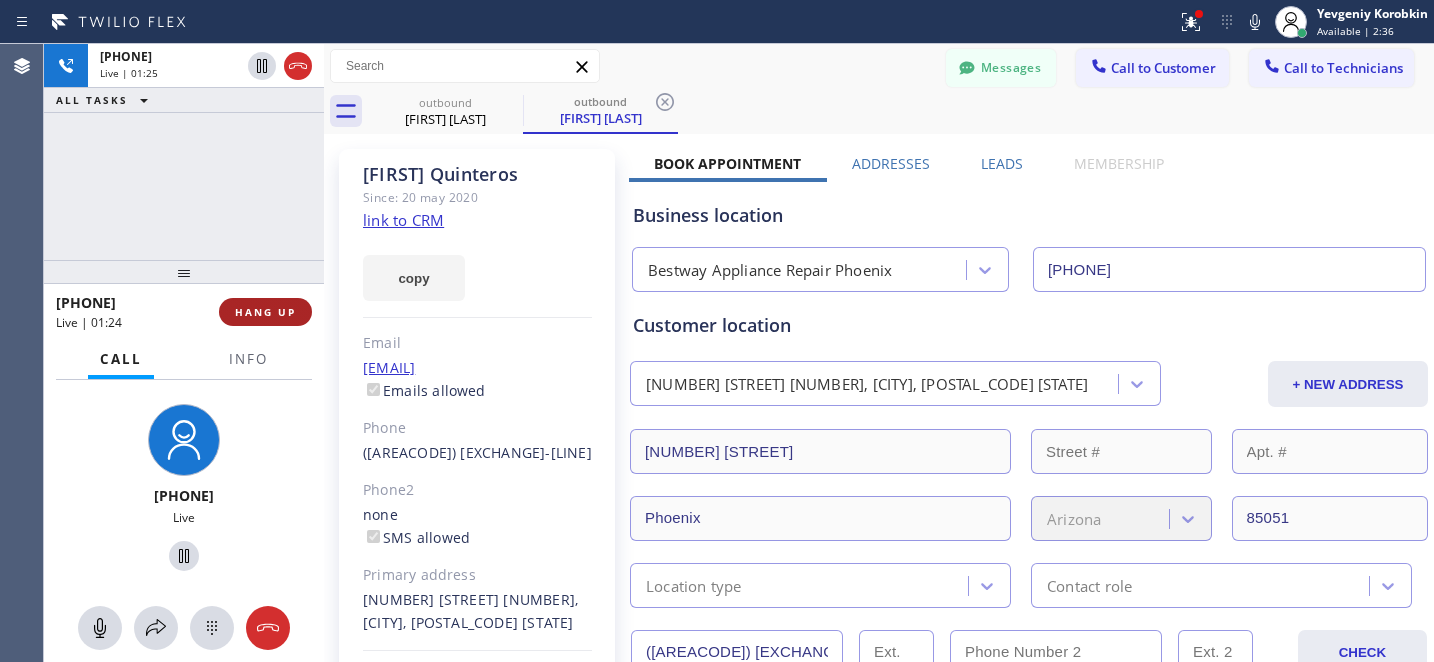 click on "HANG UP" at bounding box center (265, 312) 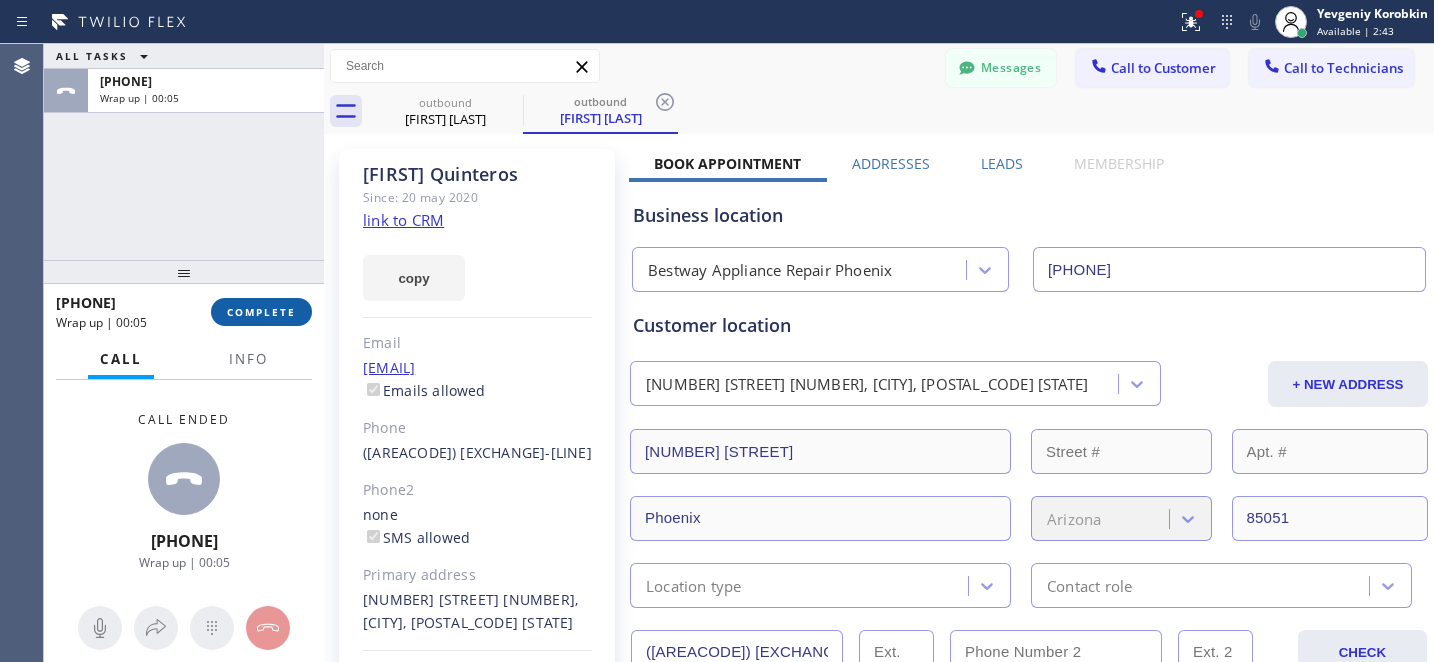 click on "COMPLETE" at bounding box center (261, 312) 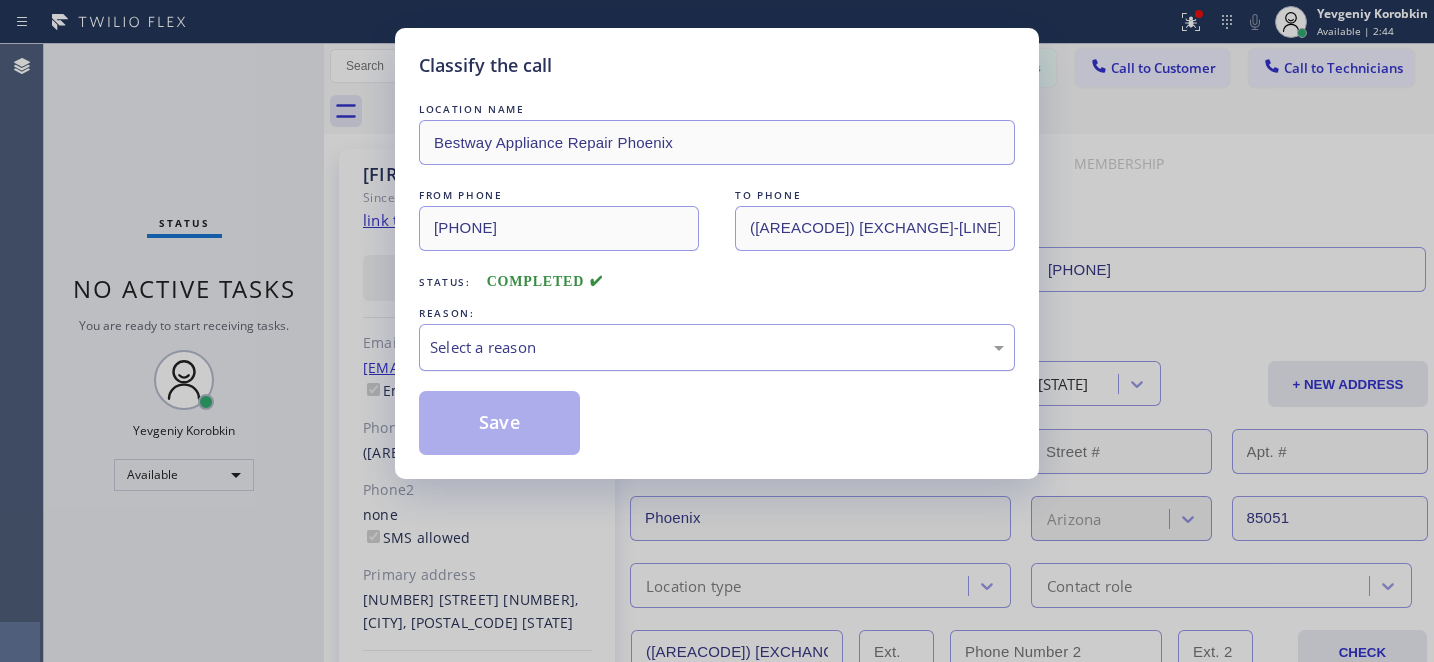 click on "Select a reason" at bounding box center [717, 347] 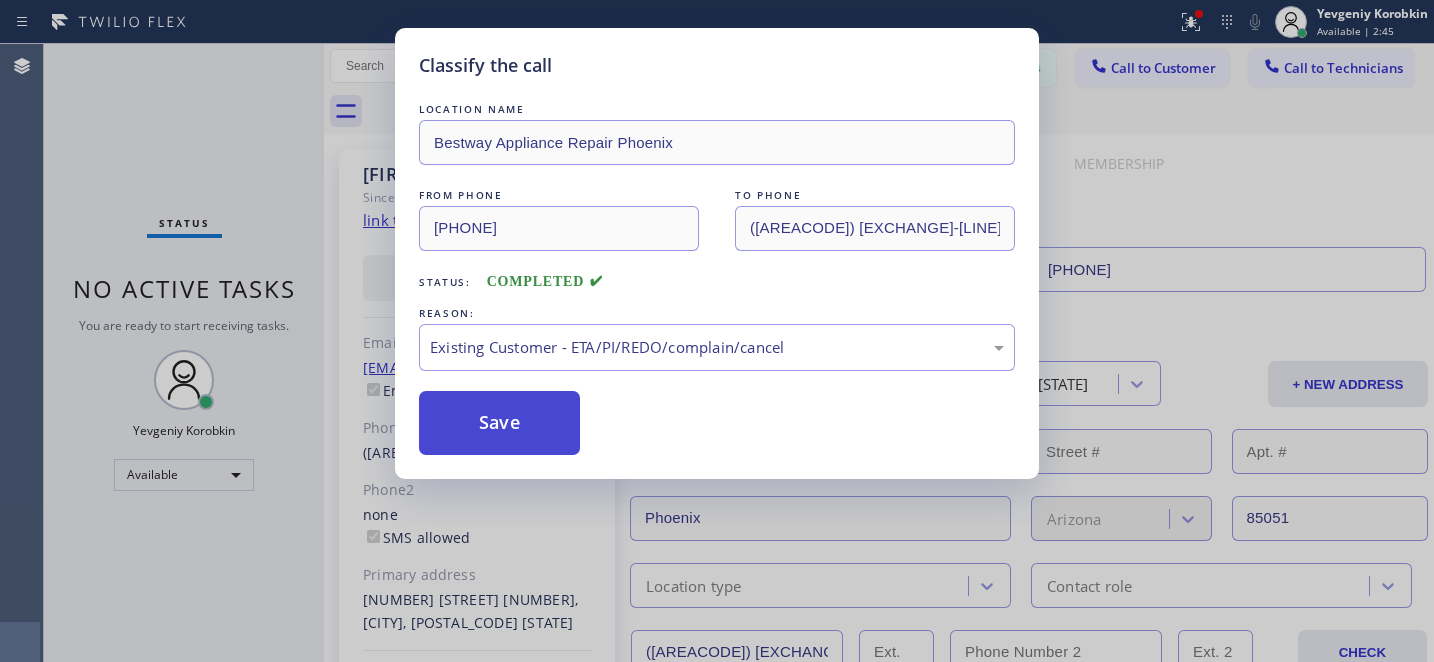 click on "Save" at bounding box center (499, 423) 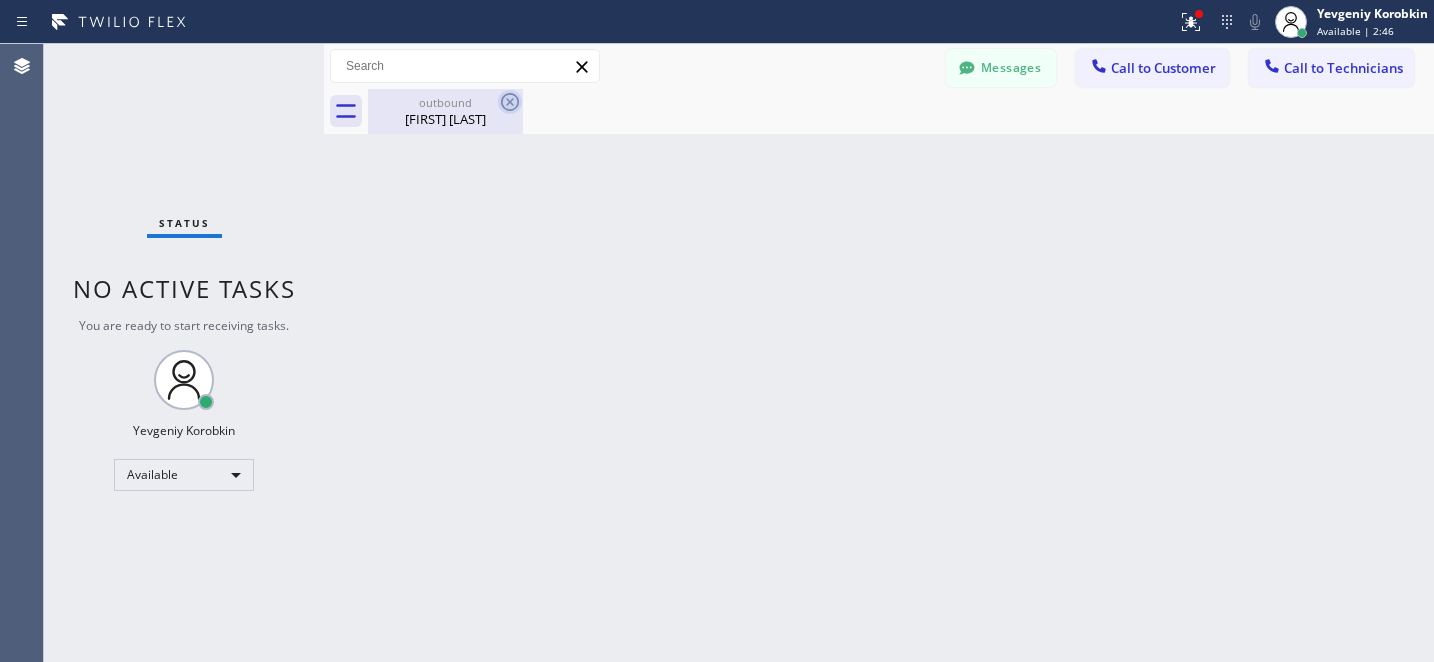 click on "outbound" at bounding box center (445, 102) 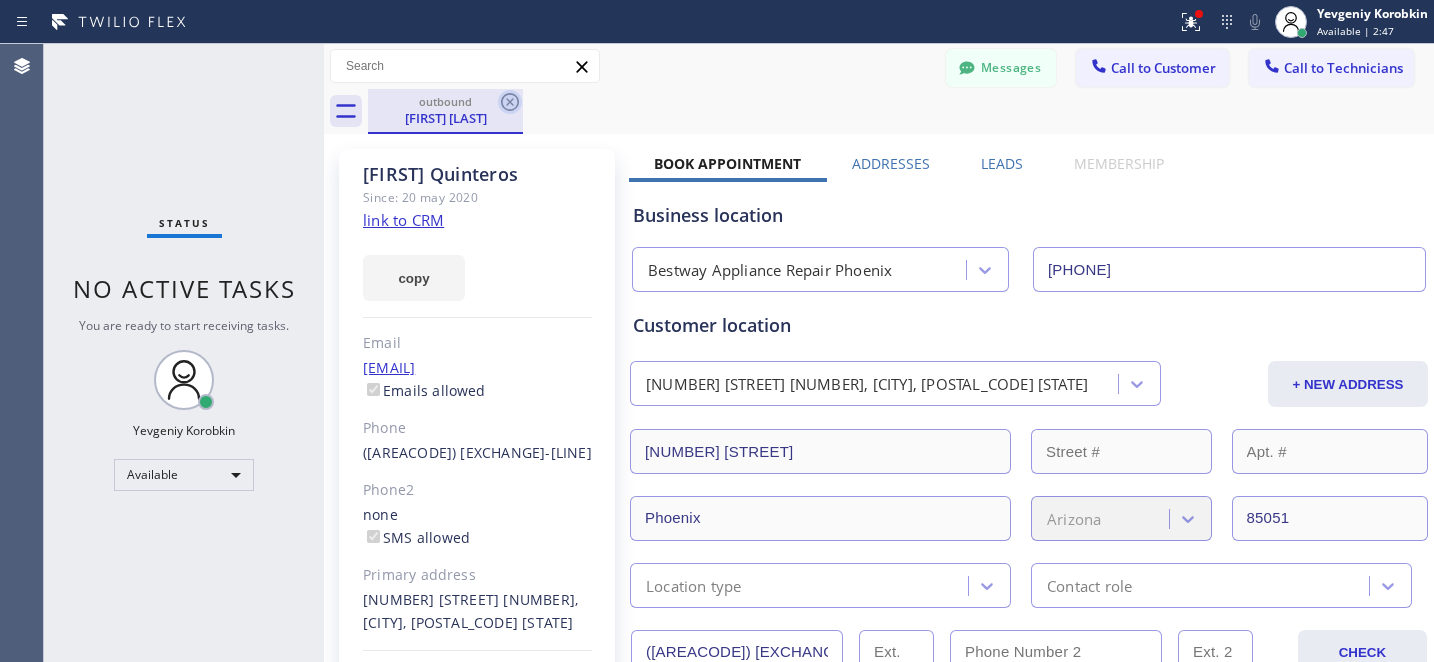 click 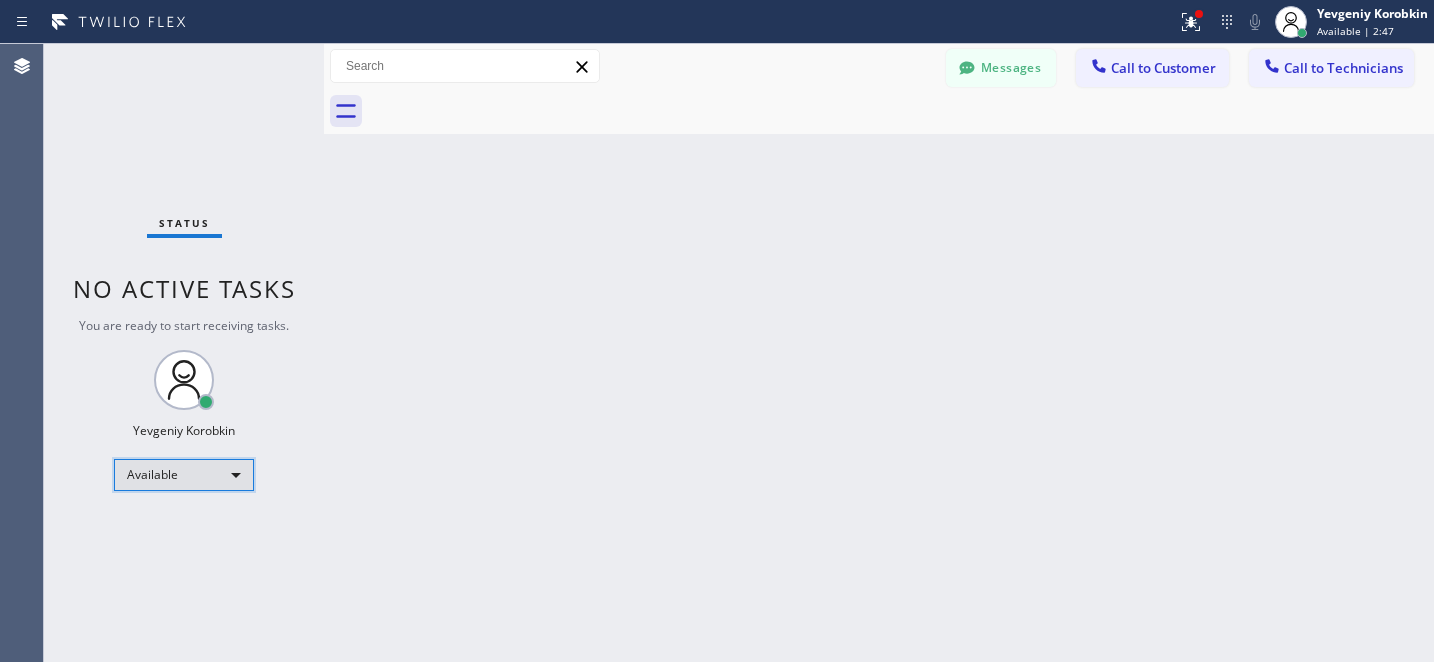 click on "Available" at bounding box center [184, 475] 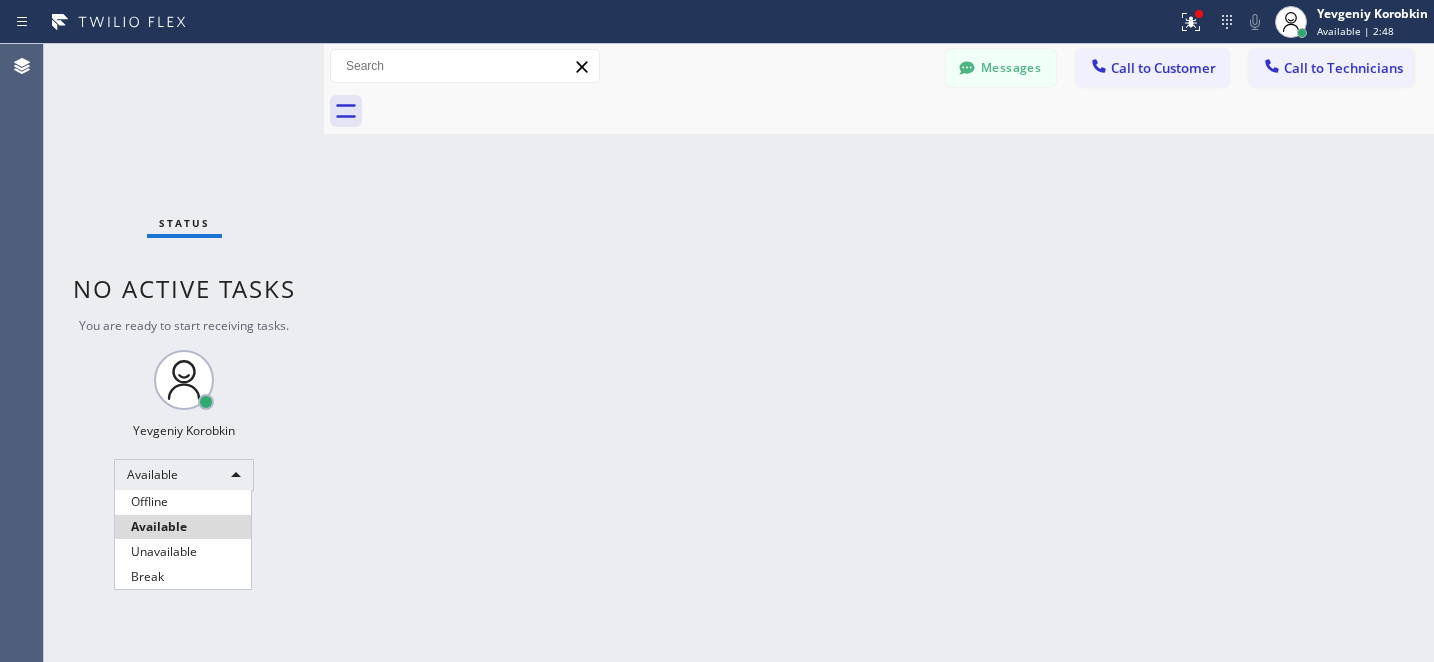 drag, startPoint x: 172, startPoint y: 502, endPoint x: 241, endPoint y: 390, distance: 131.54848 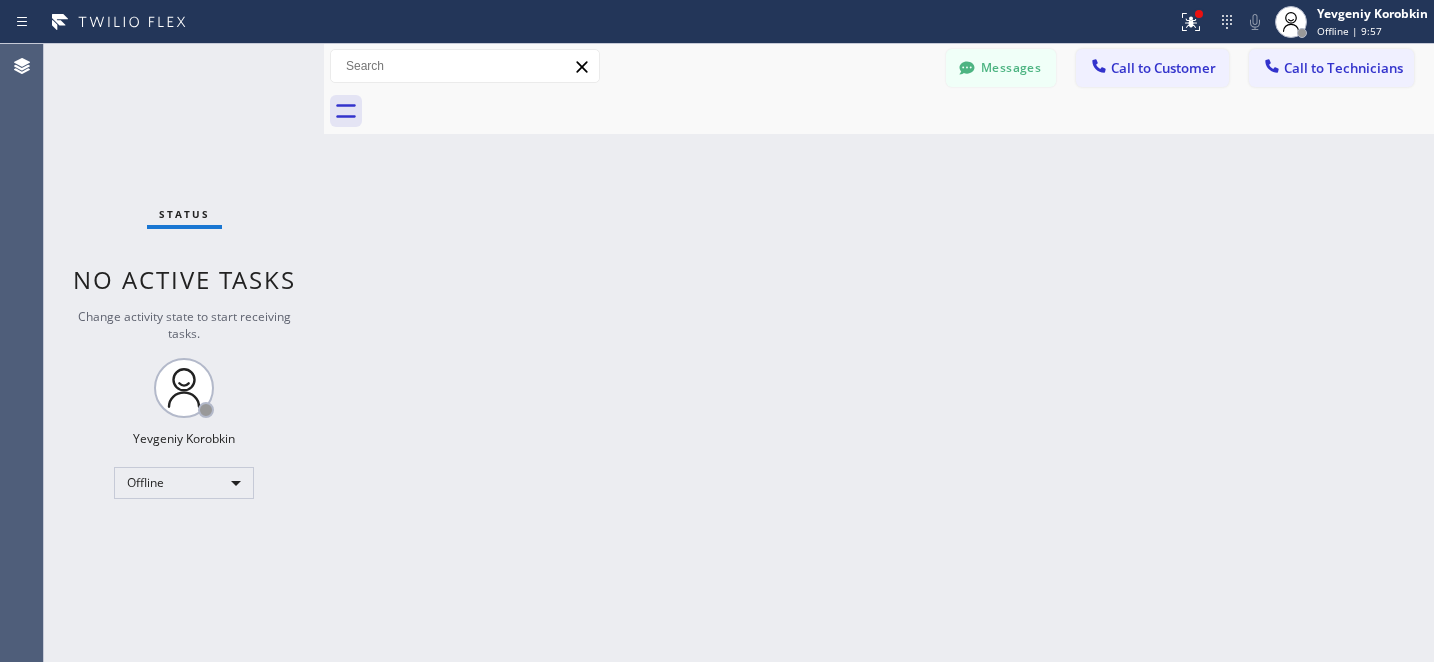drag, startPoint x: 979, startPoint y: 77, endPoint x: 622, endPoint y: 308, distance: 425.2176 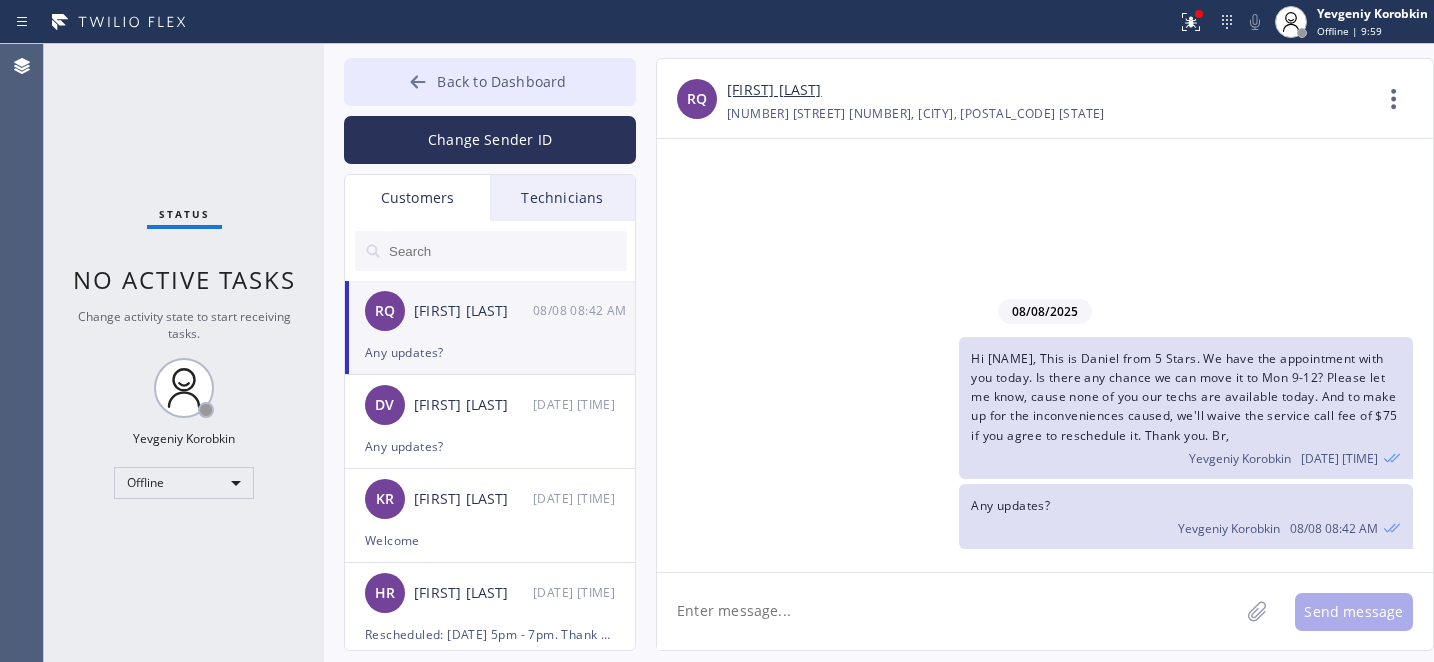 click on "Back to Dashboard" at bounding box center [501, 81] 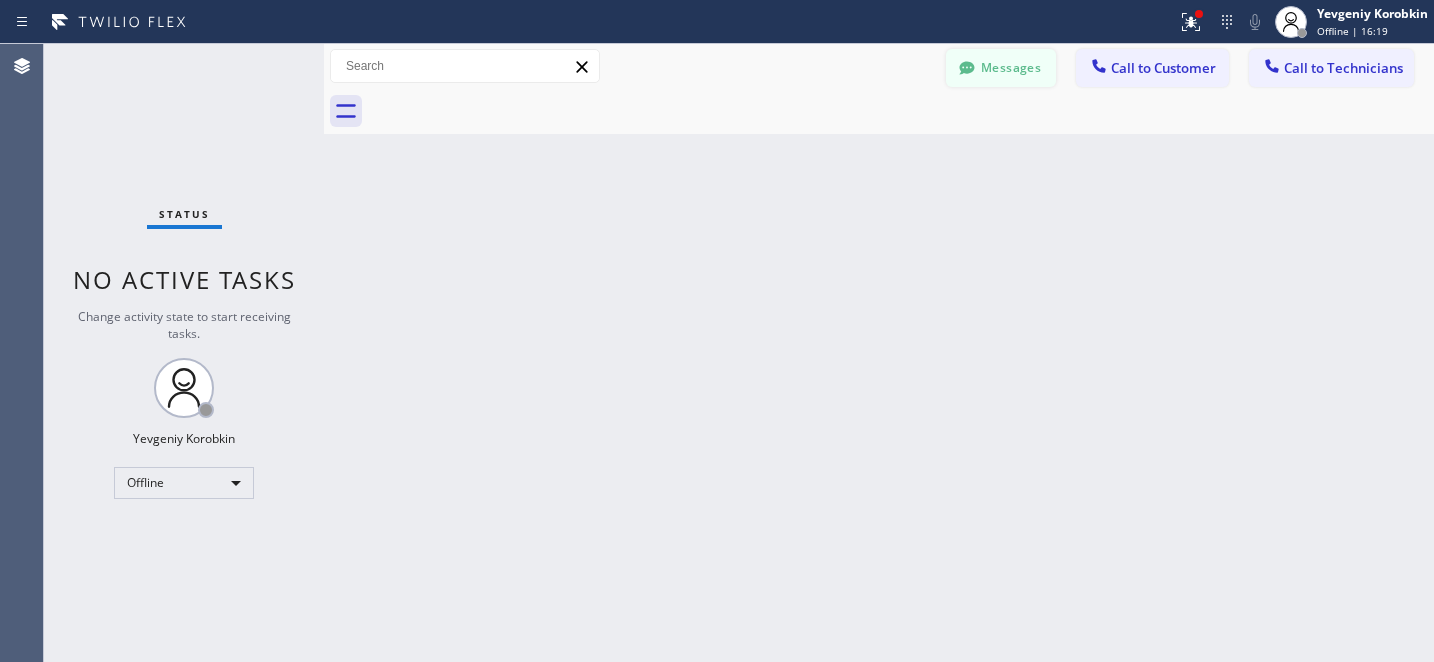click on "Messages" at bounding box center [1001, 68] 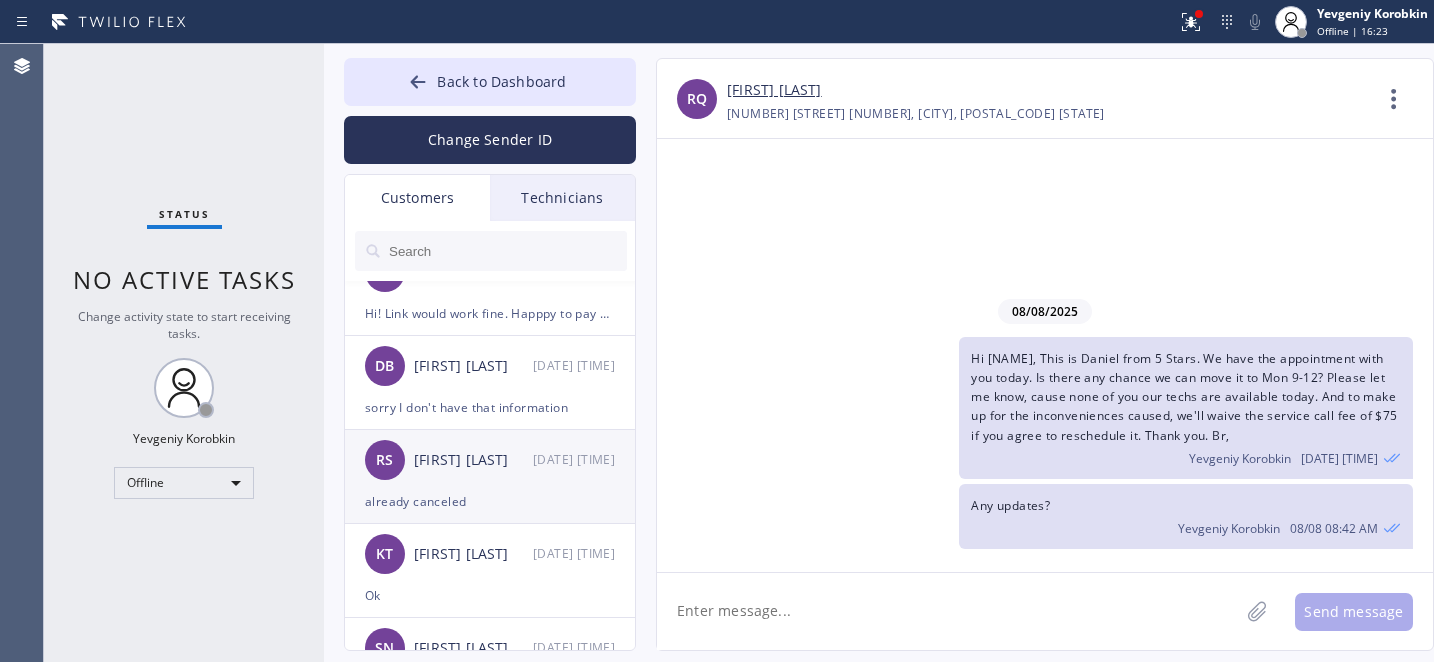 scroll, scrollTop: 497, scrollLeft: 0, axis: vertical 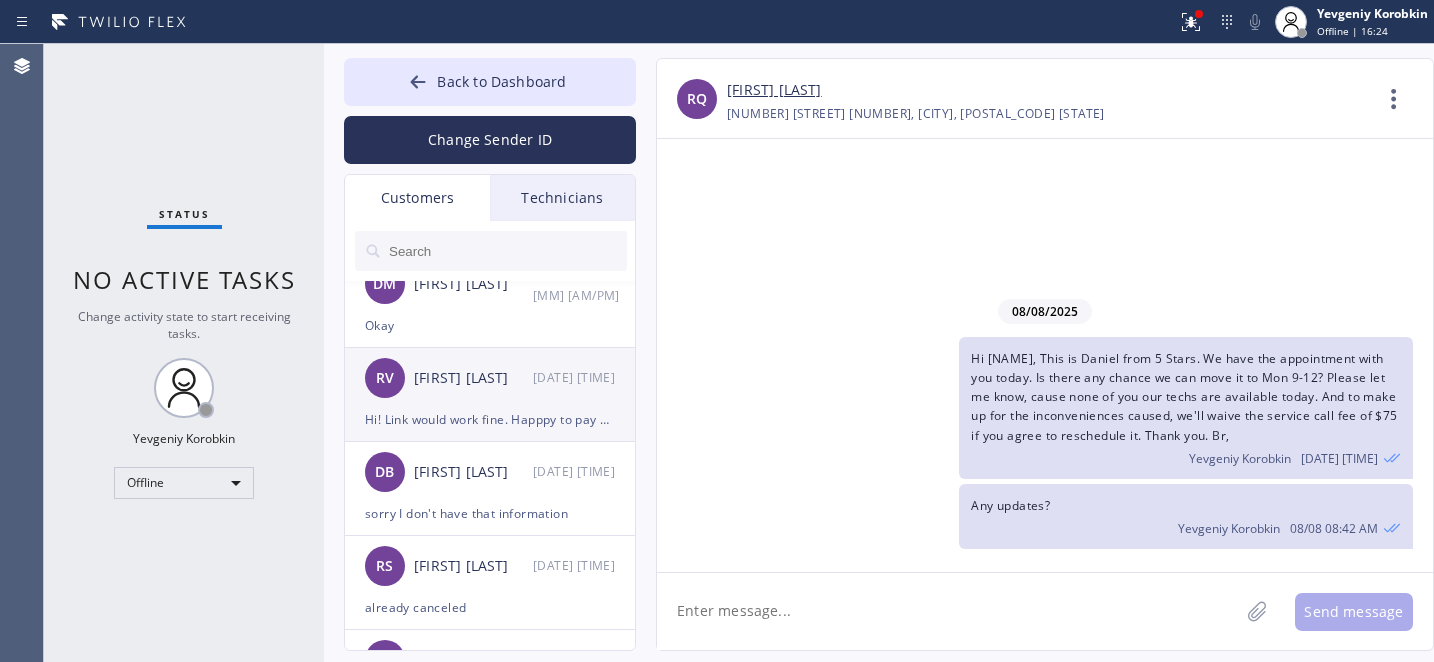 click on "RV [FIRST] [LAST] [DATE] [TIME]" at bounding box center [491, 378] 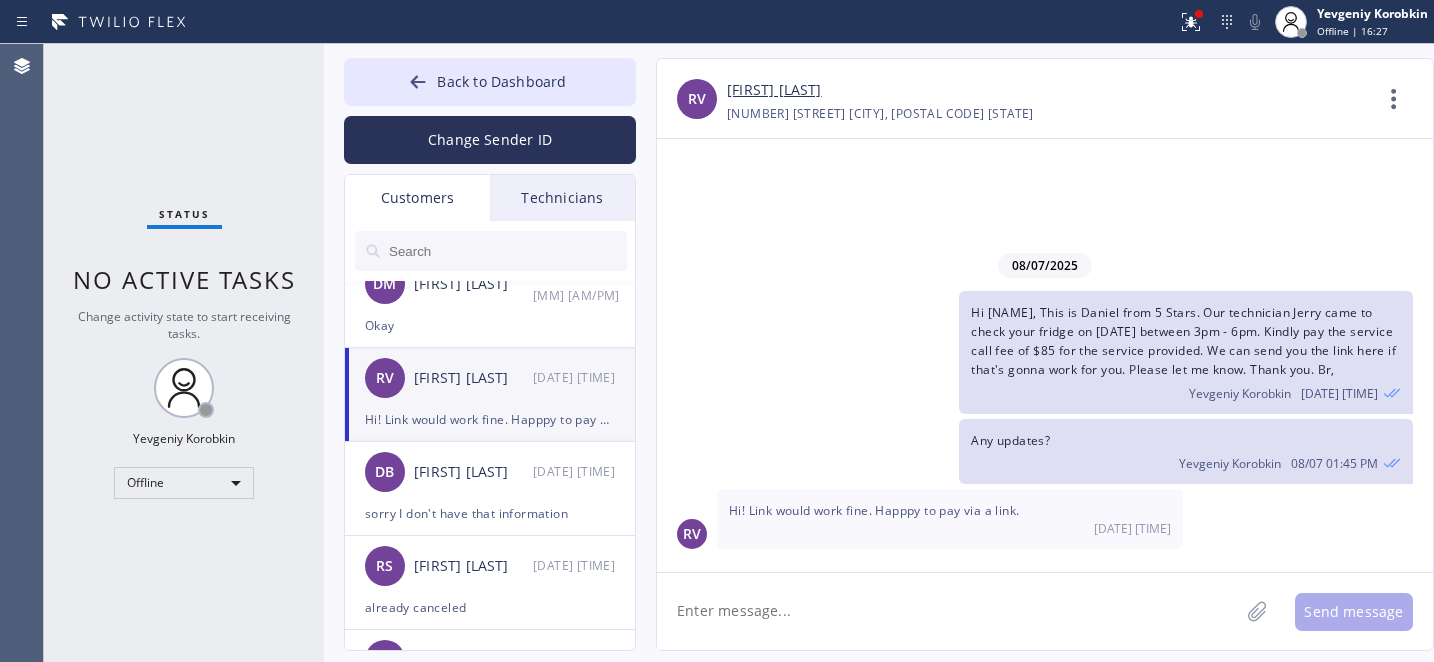 click on "Back to Dashboard" at bounding box center [501, 81] 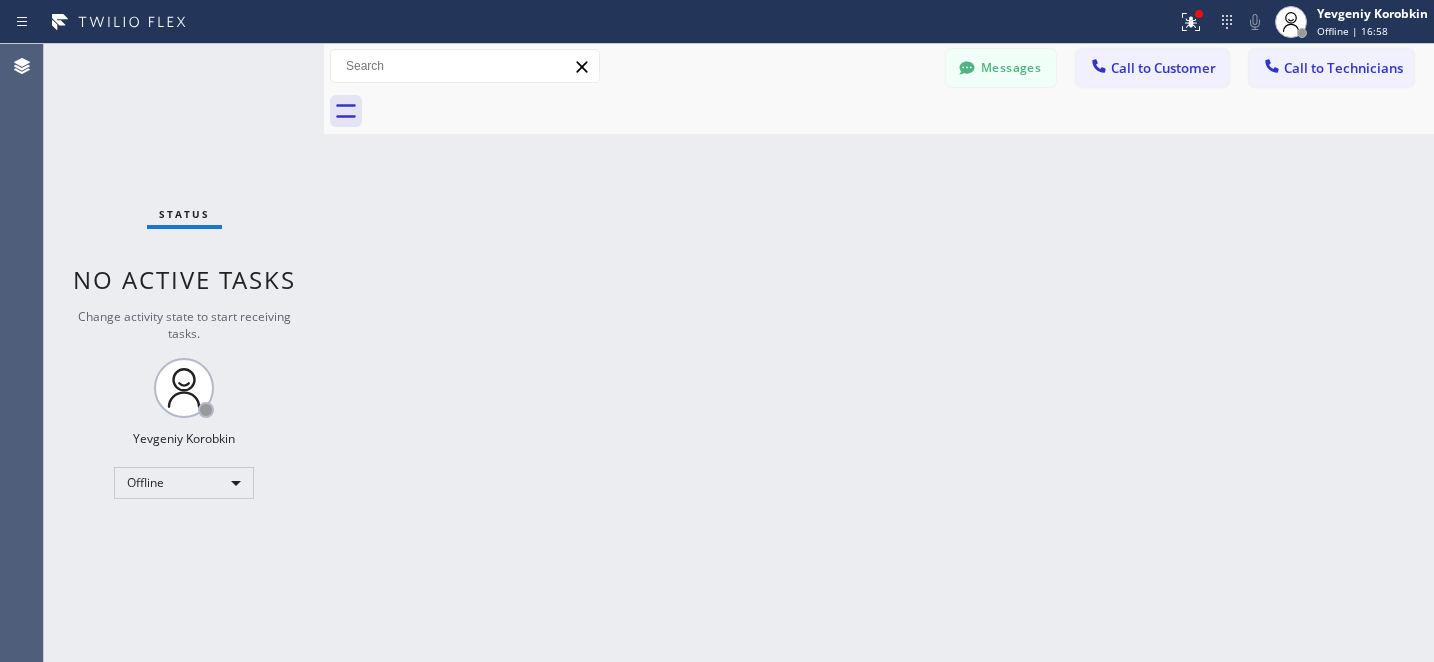 click on "Messages" at bounding box center (1001, 68) 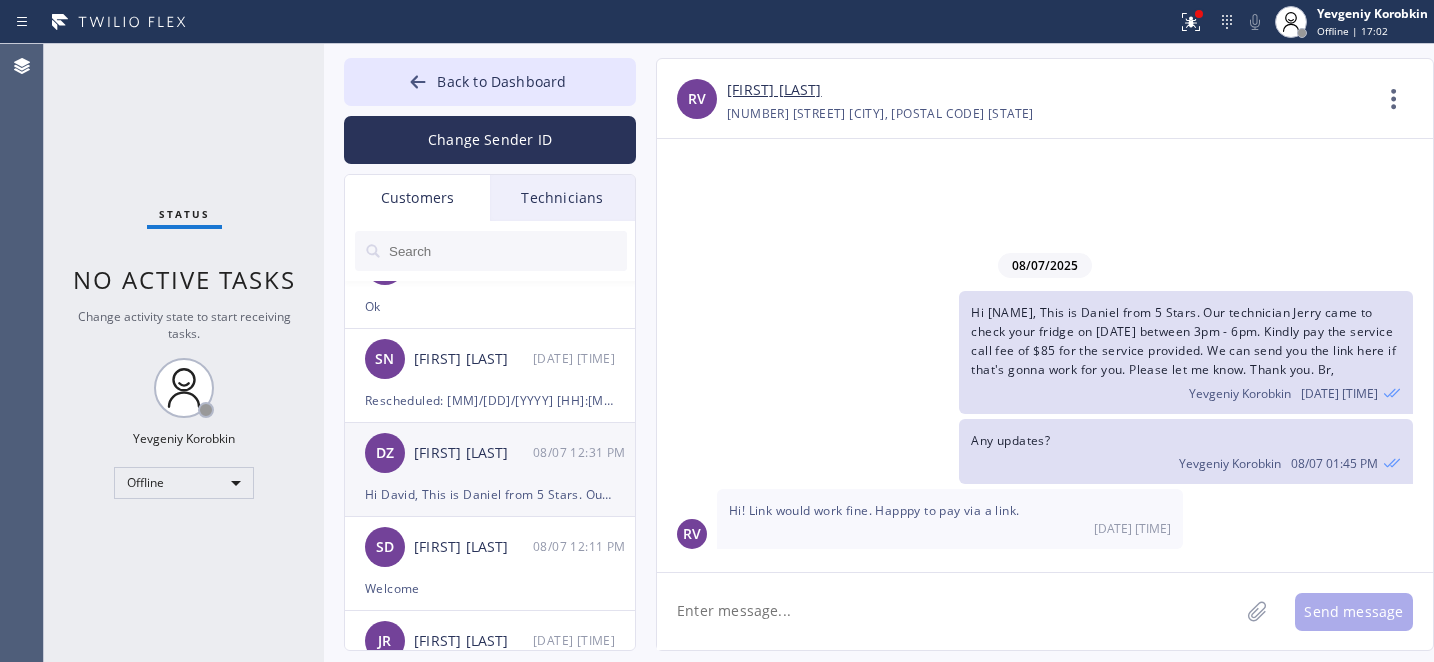scroll, scrollTop: 909, scrollLeft: 0, axis: vertical 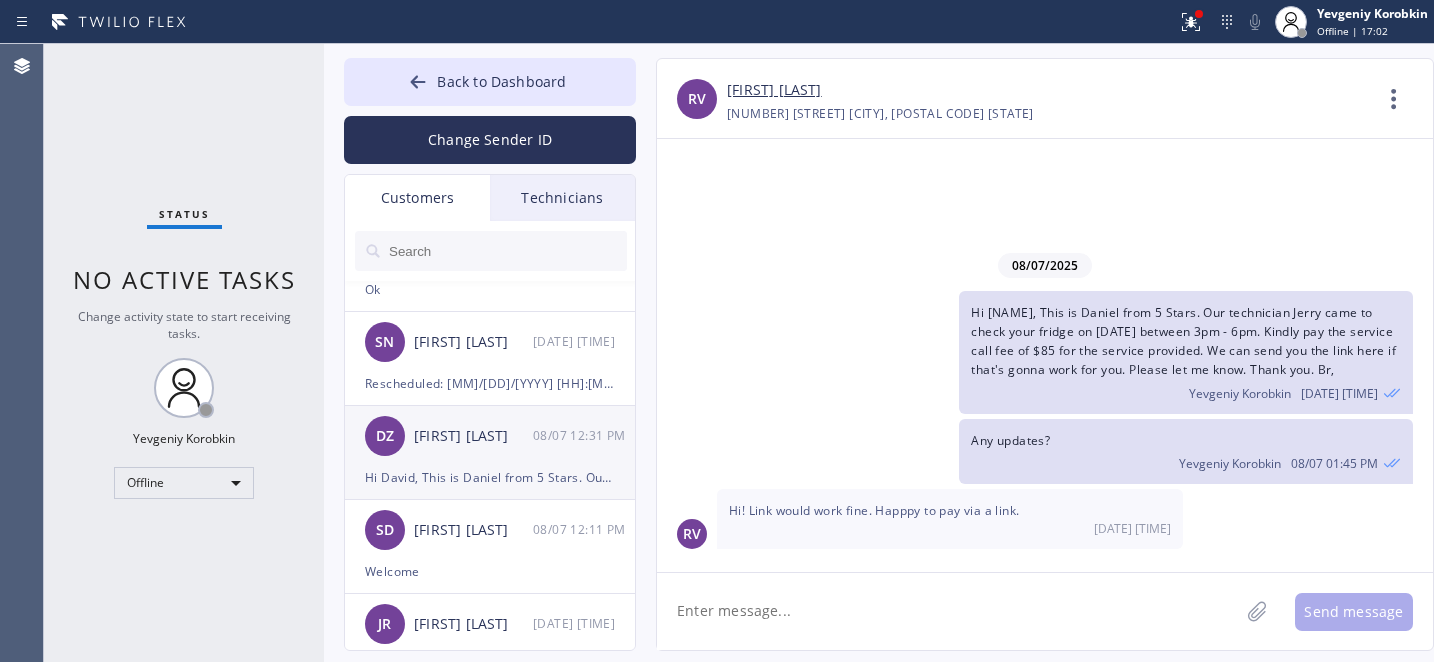 click on "Hi David, This is Daniel from 5 Stars. Our tech might be running late as he's been held back at the previous call. He'll call you as soon as he's on his way to your place. Thank you. Br," at bounding box center (490, 477) 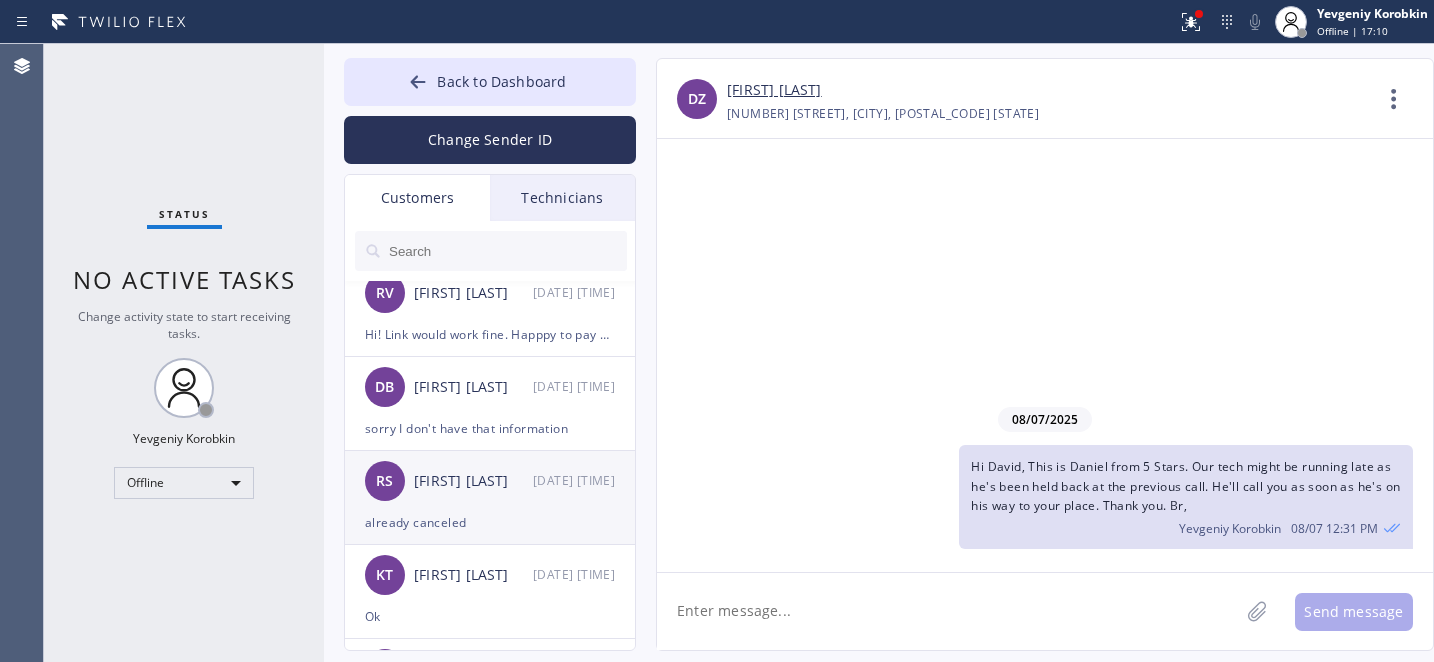 scroll, scrollTop: 548, scrollLeft: 0, axis: vertical 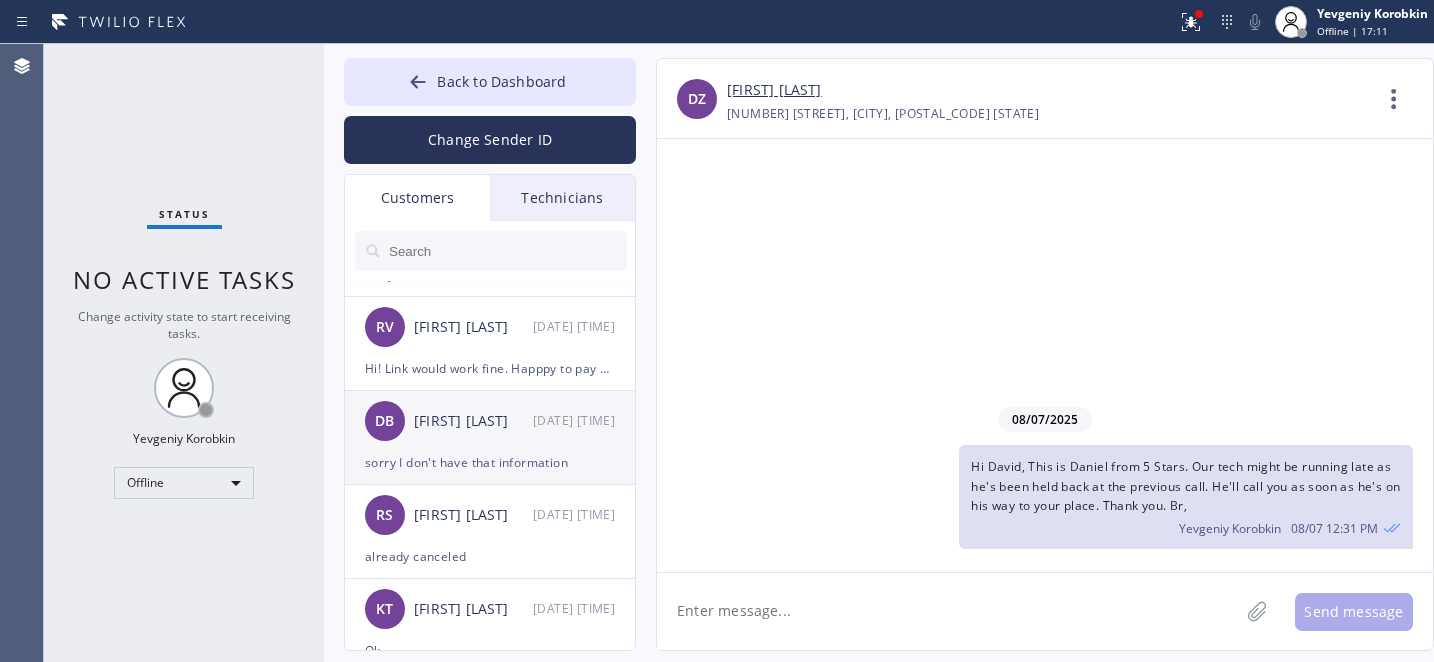 click on "DB Deborah Brown 08/07 02:32 PM" at bounding box center (491, 421) 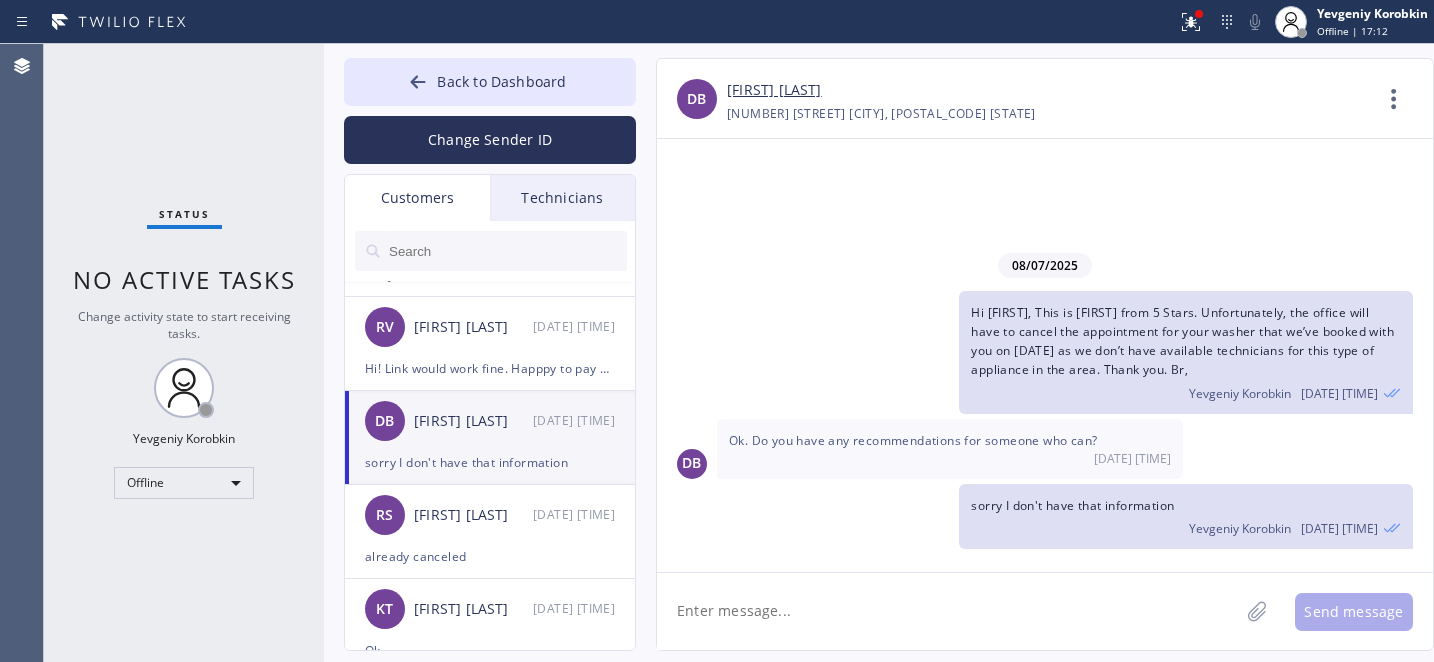 click at bounding box center [507, 251] 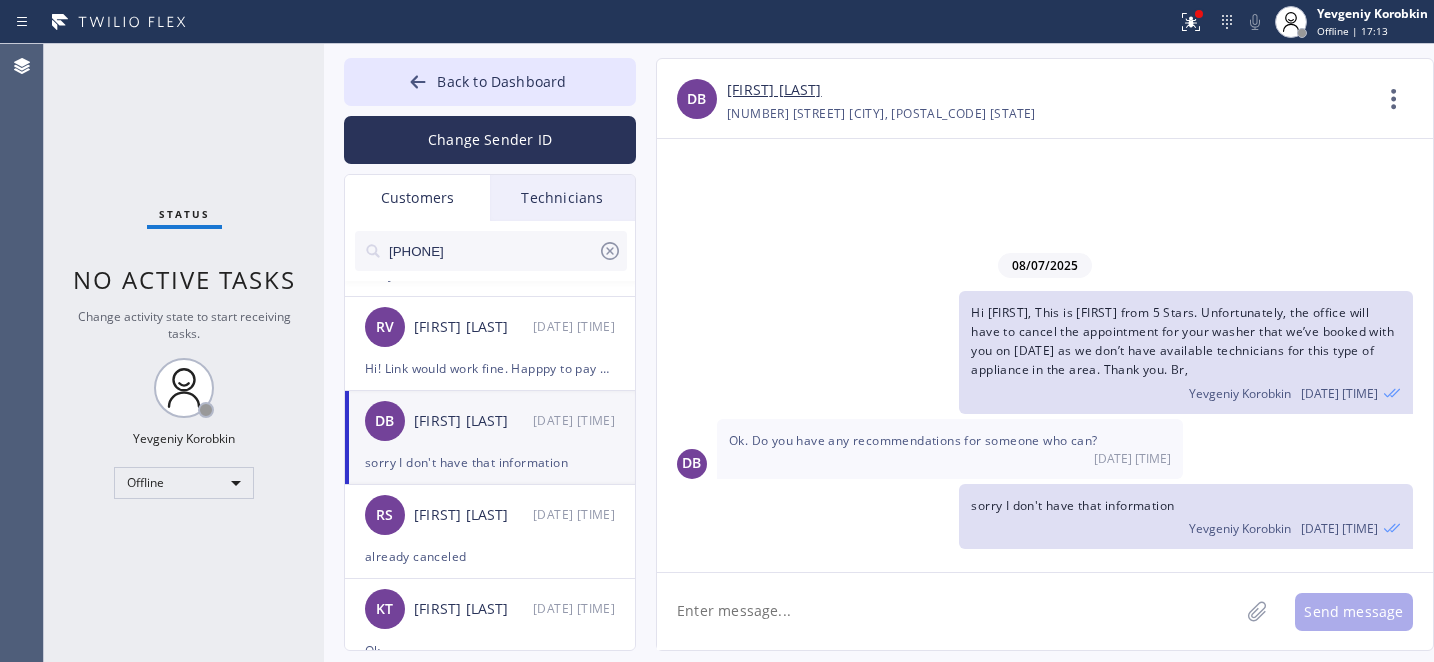 click on "Hi [FIRST], This is [FIRST] from 5 Stars. Unfortunately, the office will have to cancel the appointment for your washer that we’ve booked with you on [DATE] as we don’t have available technicians for this type of appliance in the area. Thank you. Br," at bounding box center (1182, 341) 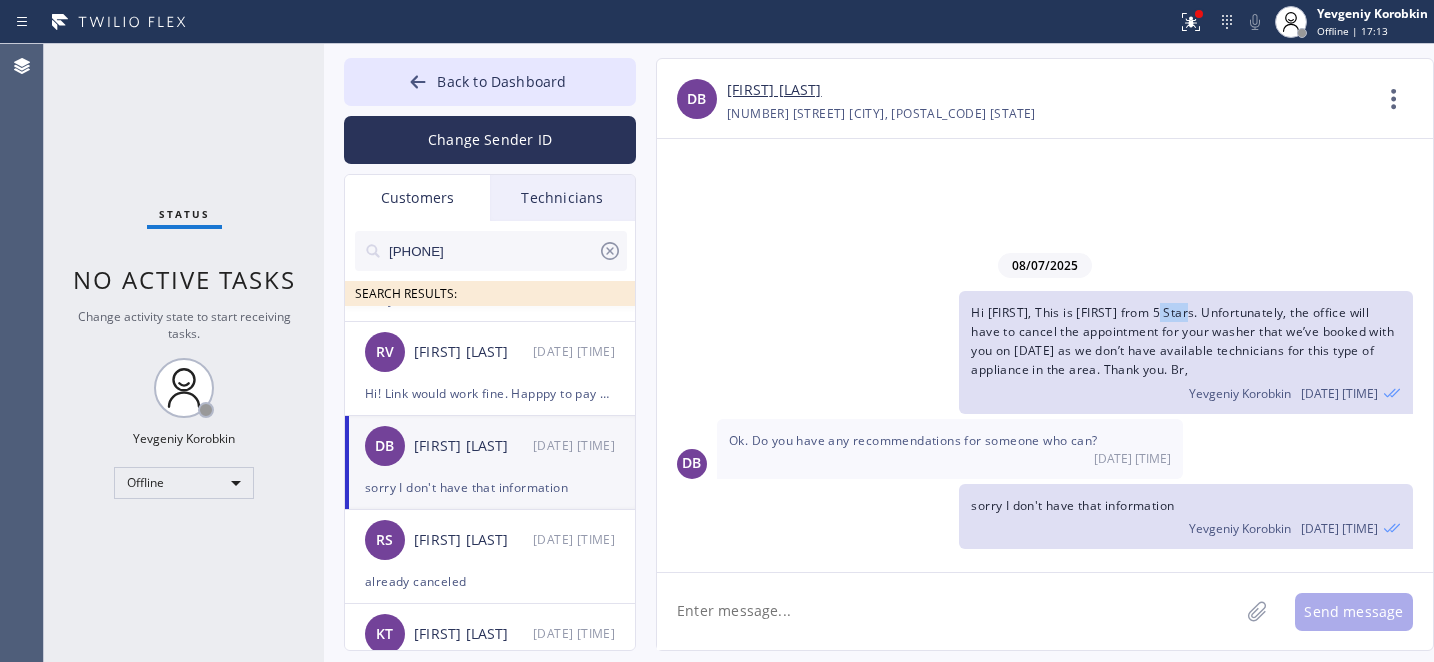 click on "Hi [FIRST], This is [FIRST] from 5 Stars. Unfortunately, the office will have to cancel the appointment for your washer that we’ve booked with you on [DATE] as we don’t have available technicians for this type of appliance in the area. Thank you. Br," at bounding box center [1182, 341] 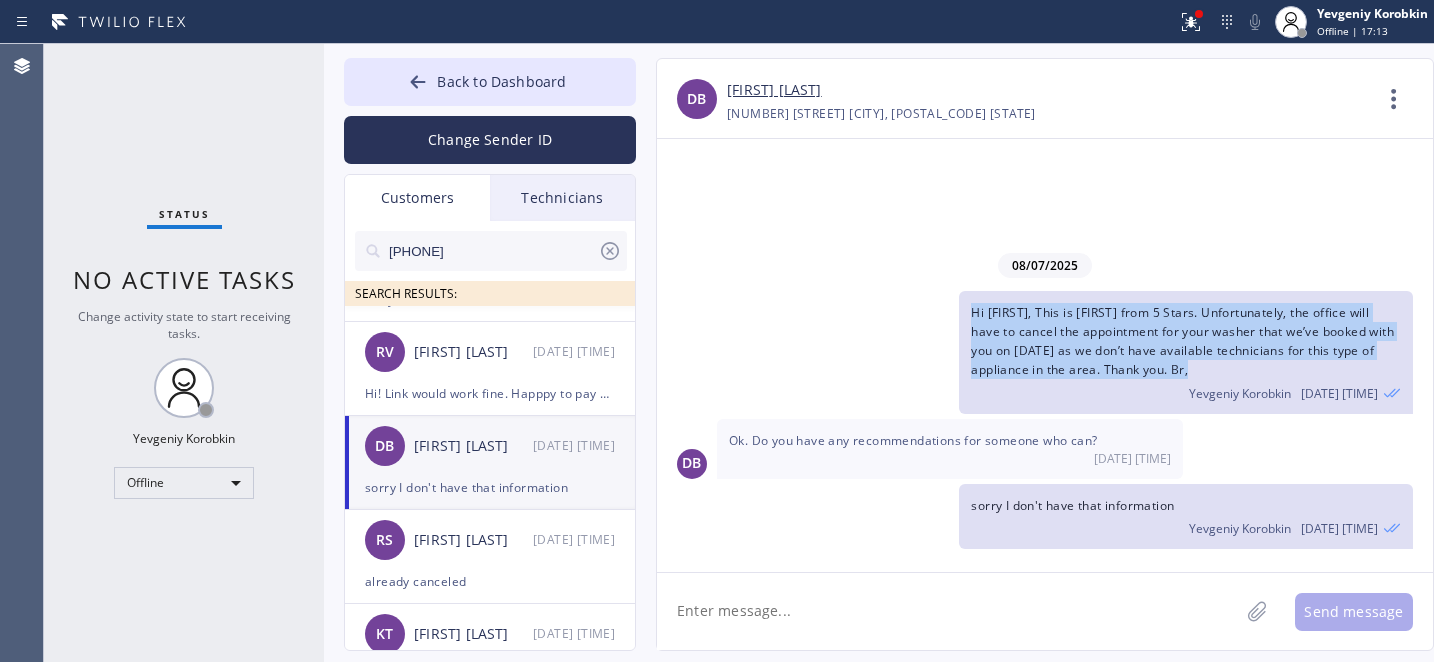 click on "Hi [FIRST], This is [FIRST] from 5 Stars. Unfortunately, the office will have to cancel the appointment for your washer that we’ve booked with you on [DATE] as we don’t have available technicians for this type of appliance in the area. Thank you. Br," at bounding box center [1182, 341] 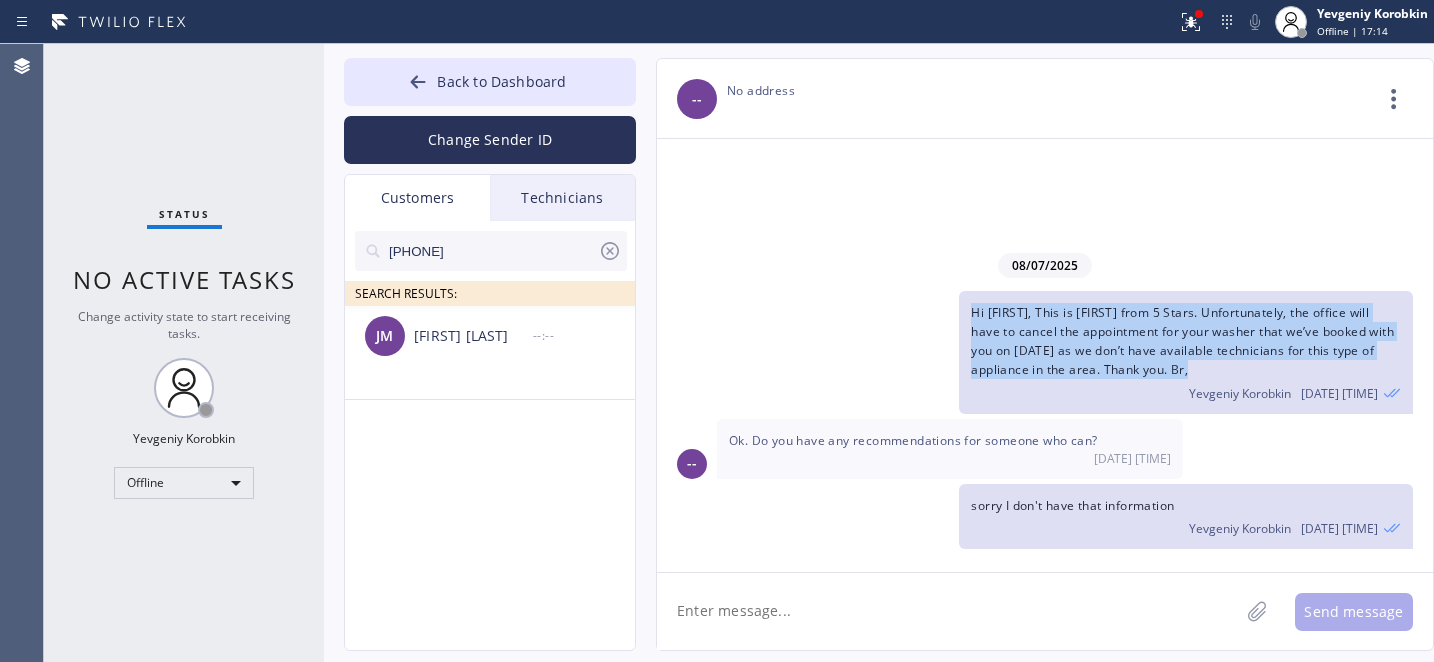 scroll, scrollTop: 0, scrollLeft: 0, axis: both 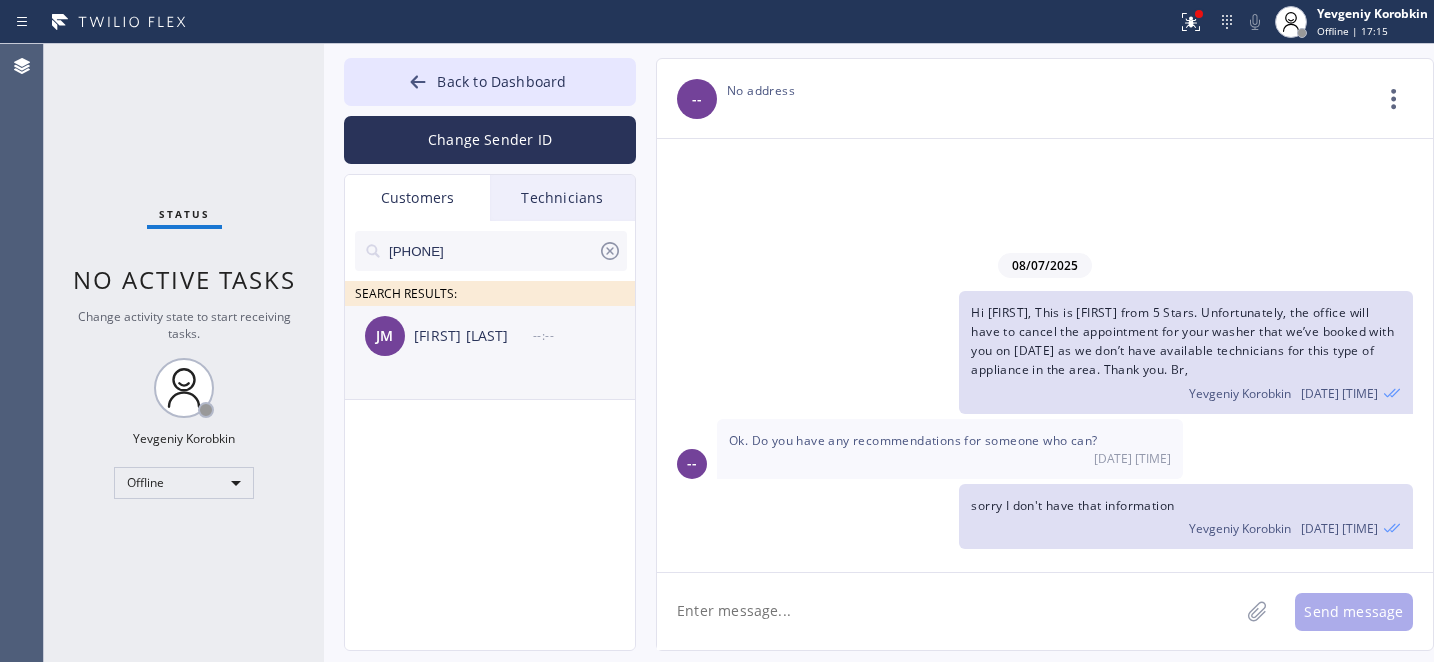 click on "[FIRST] [LAST] --:--" at bounding box center [491, 336] 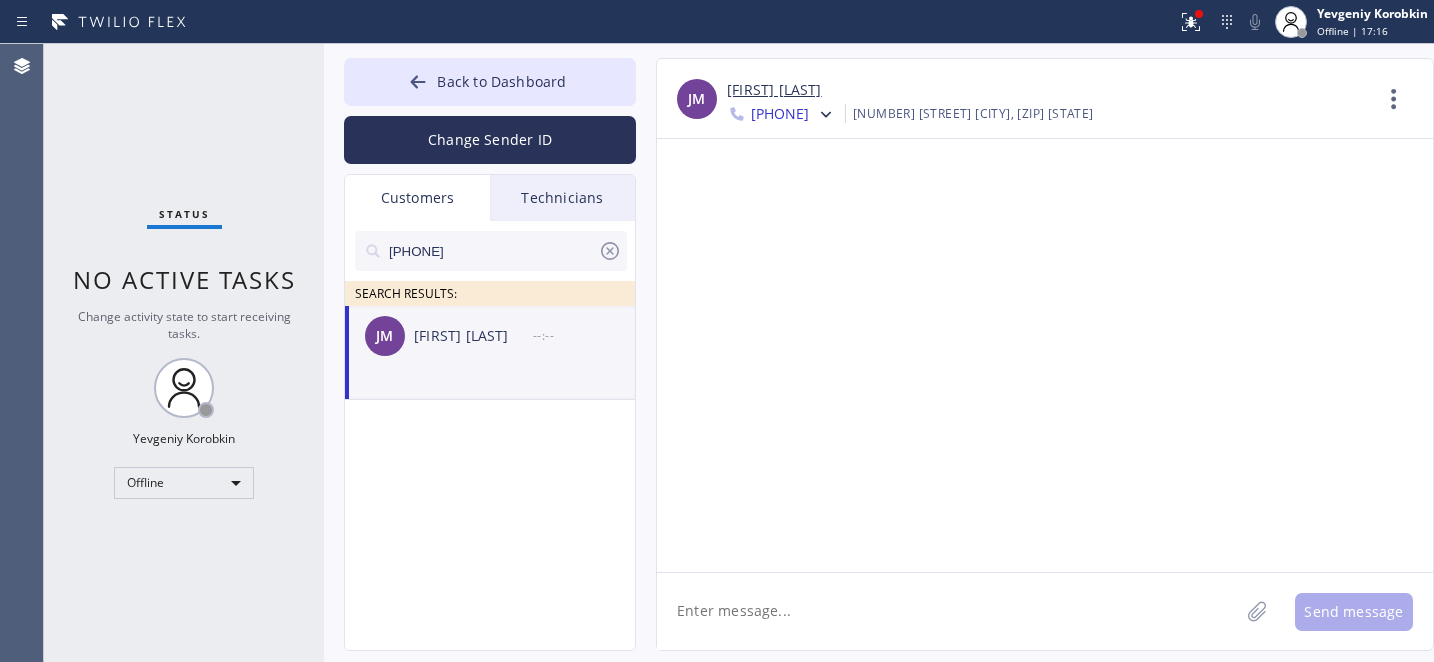 click 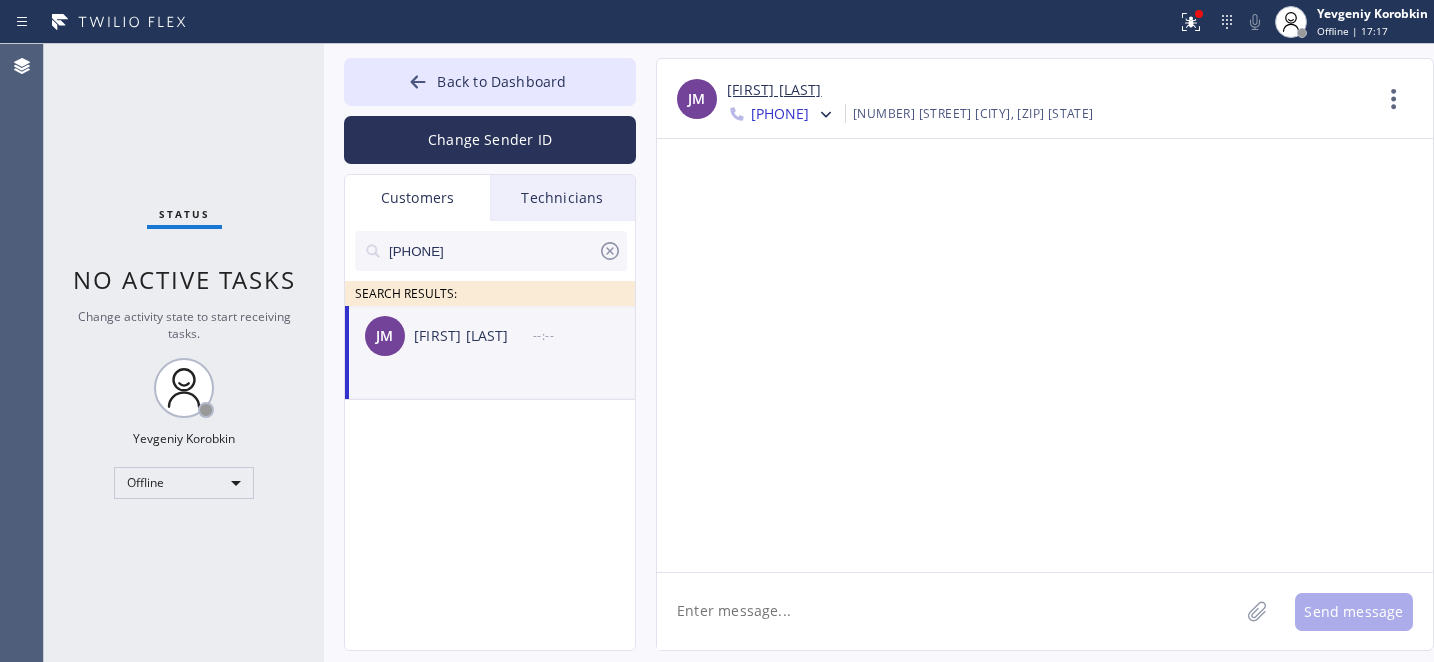 paste on "Hi [FIRST], This is [FIRST] from 5 Stars. Unfortunately, the office will have to cancel the appointment for your washer that we’ve booked with you on [DATE] as we don’t have available technicians for this type of appliance in the area. Thank you. Br," 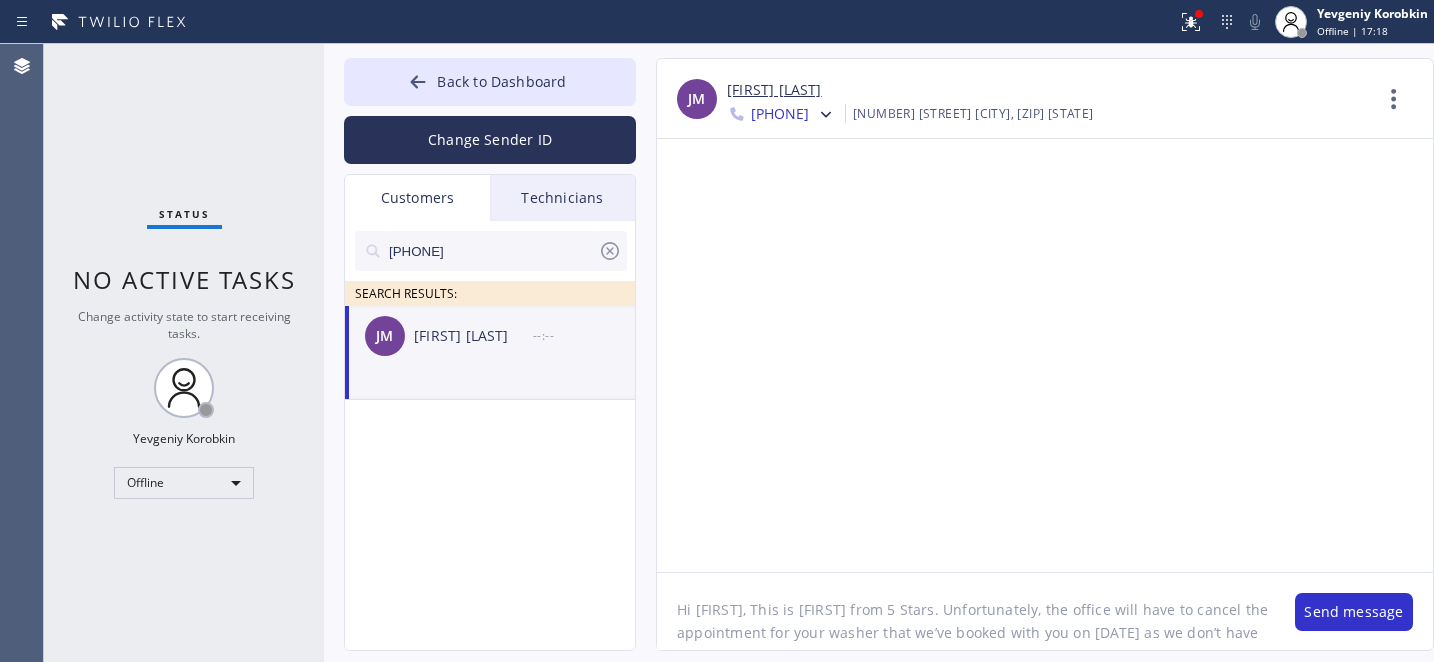 scroll, scrollTop: 0, scrollLeft: 0, axis: both 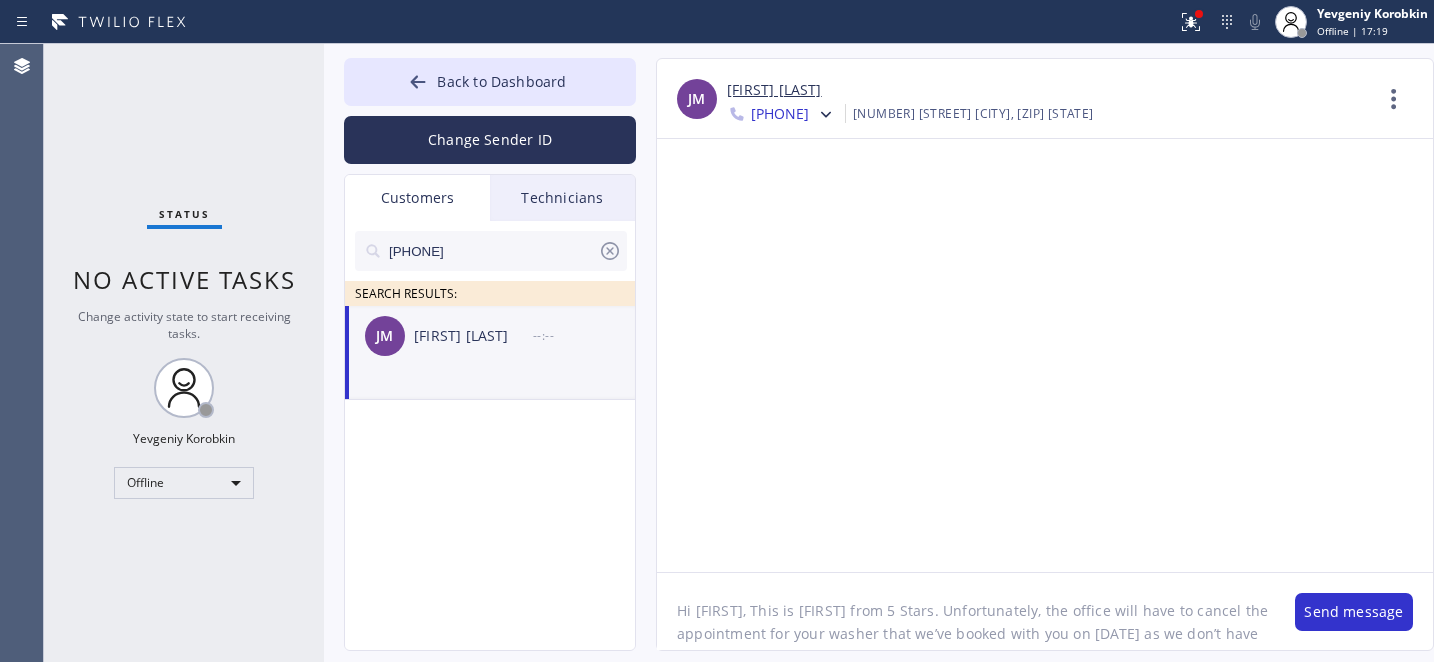 click on "Hi [FIRST], This is [FIRST] from 5 Stars. Unfortunately, the office will have to cancel the appointment for your washer that we’ve booked with you on [DATE] as we don’t have available technicians for this type of appliance in the area. Thank you. Br," 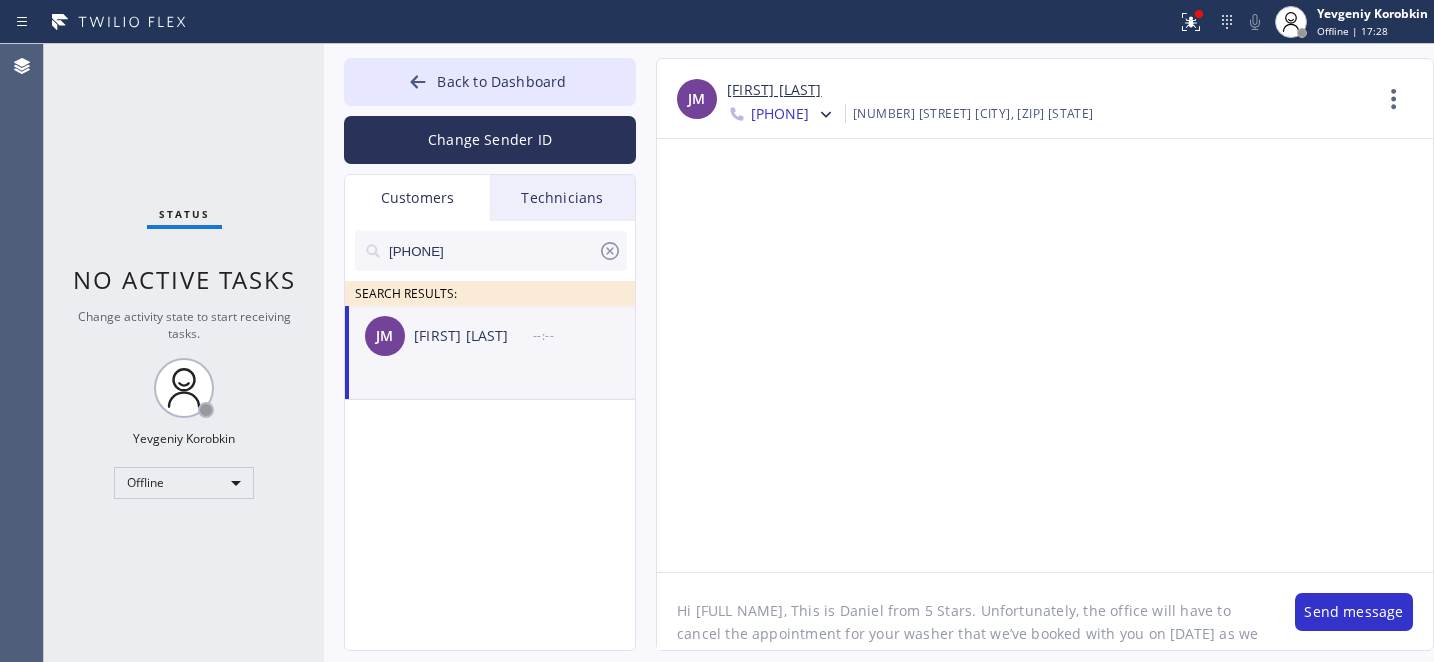 scroll, scrollTop: 26, scrollLeft: 0, axis: vertical 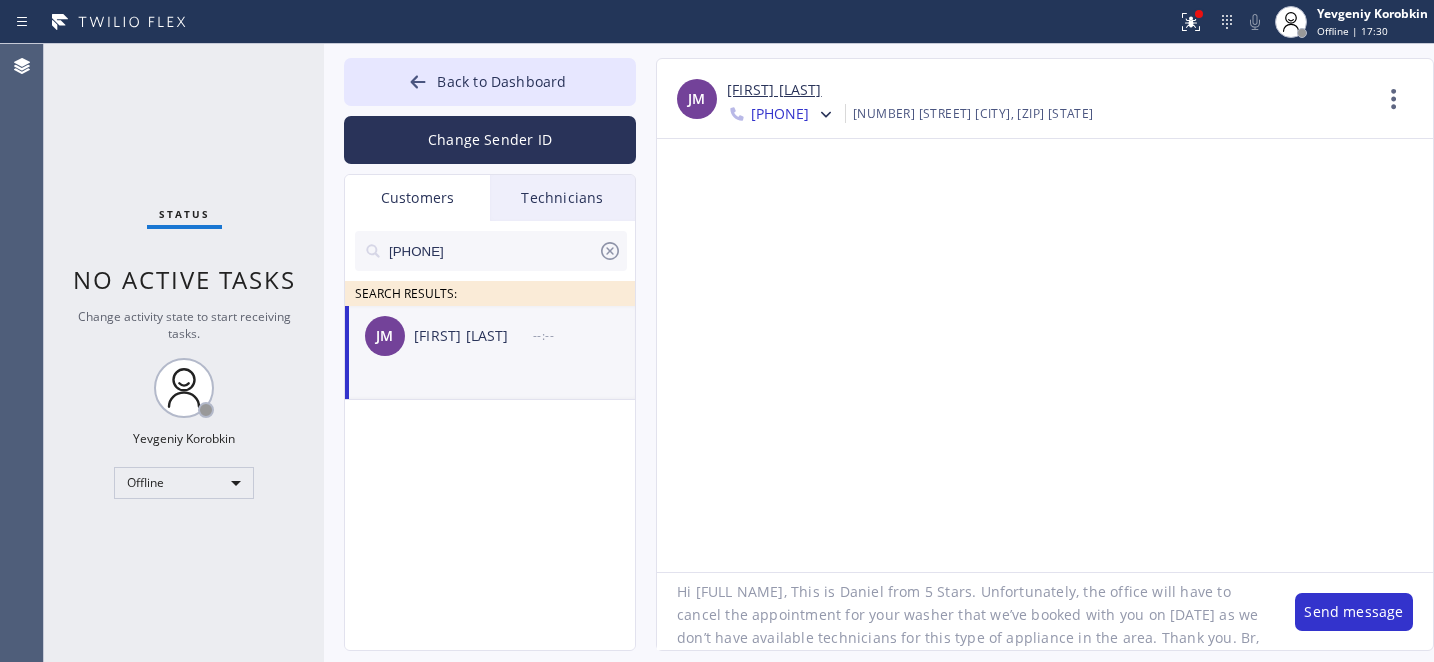 click on "Hi [FULL NAME], This is Daniel from 5 Stars. Unfortunately, the office will have to cancel the appointment for your washer that we’ve booked with you on [DATE] as we don’t have available technicians for this type of appliance in the area. Thank you. Br," 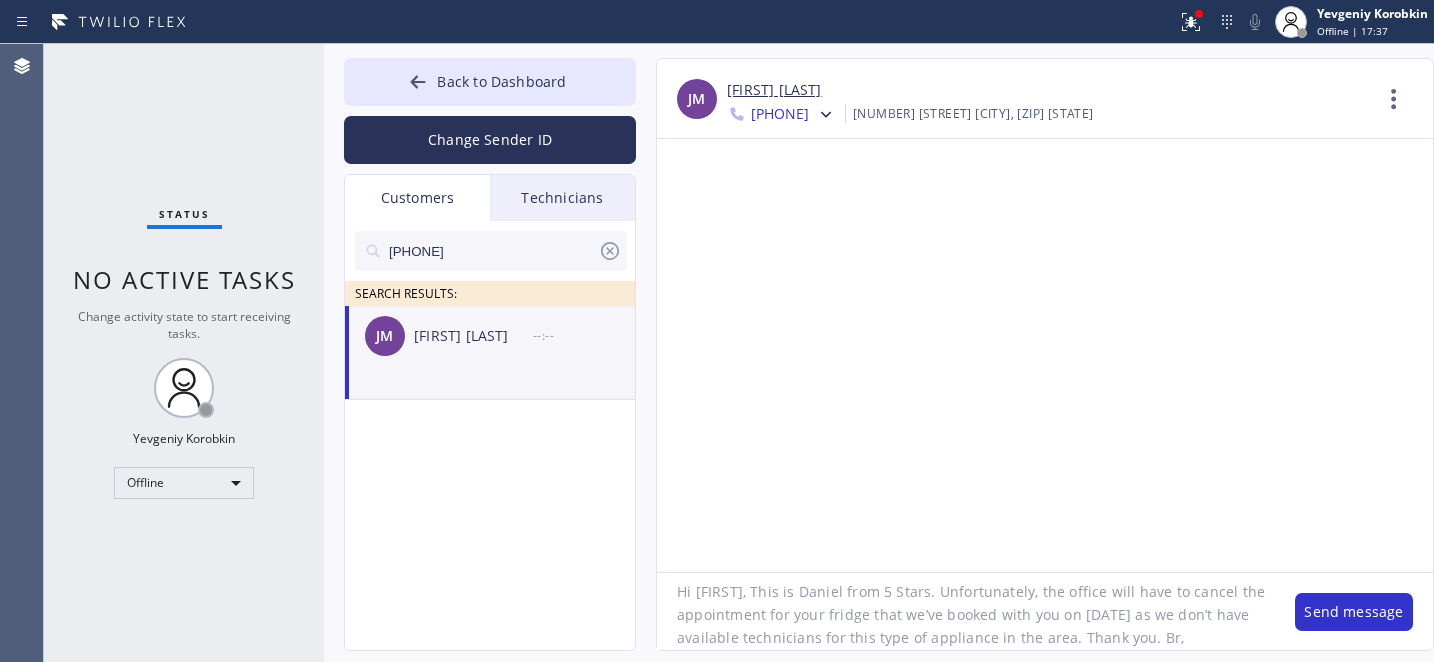 drag, startPoint x: 1077, startPoint y: 610, endPoint x: 1149, endPoint y: 605, distance: 72.1734 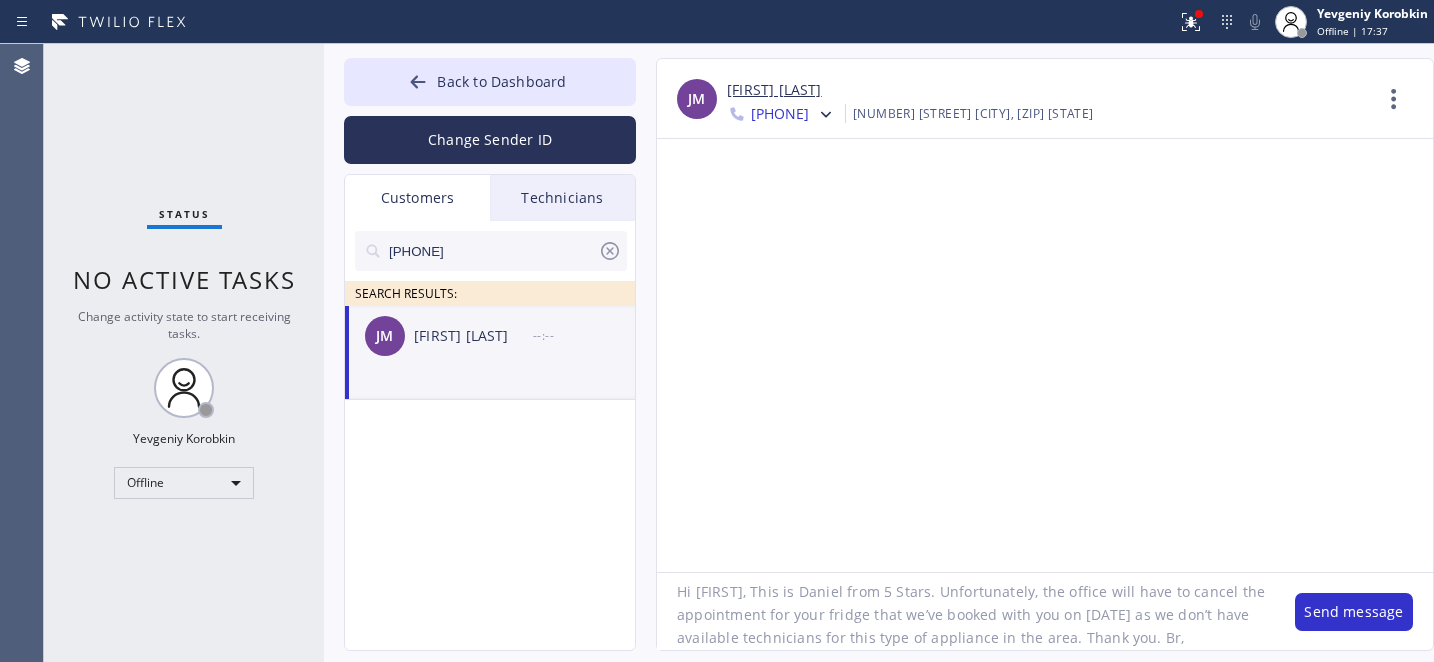 click on "Hi [FIRST], This is Daniel from 5 Stars. Unfortunately, the office will have to cancel the appointment for your fridge that we’ve booked with you on [DATE] as we don’t have available technicians for this type of appliance in the area. Thank you. Br," 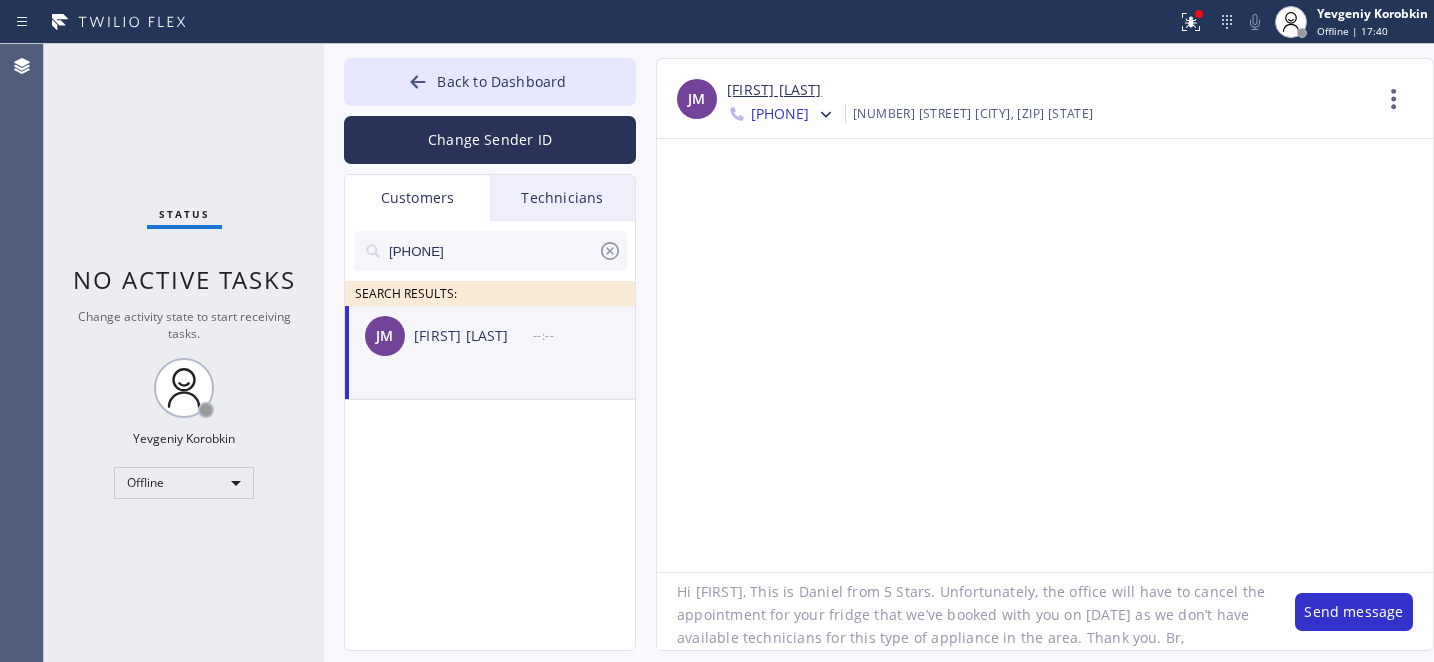 click on "Hi [FIRST], This is Daniel from 5 Stars. Unfortunately, the office will have to cancel the appointment for your fridge that we’ve booked with you on [DATE] as we don’t have available technicians for this type of appliance in the area. Thank you. Br," 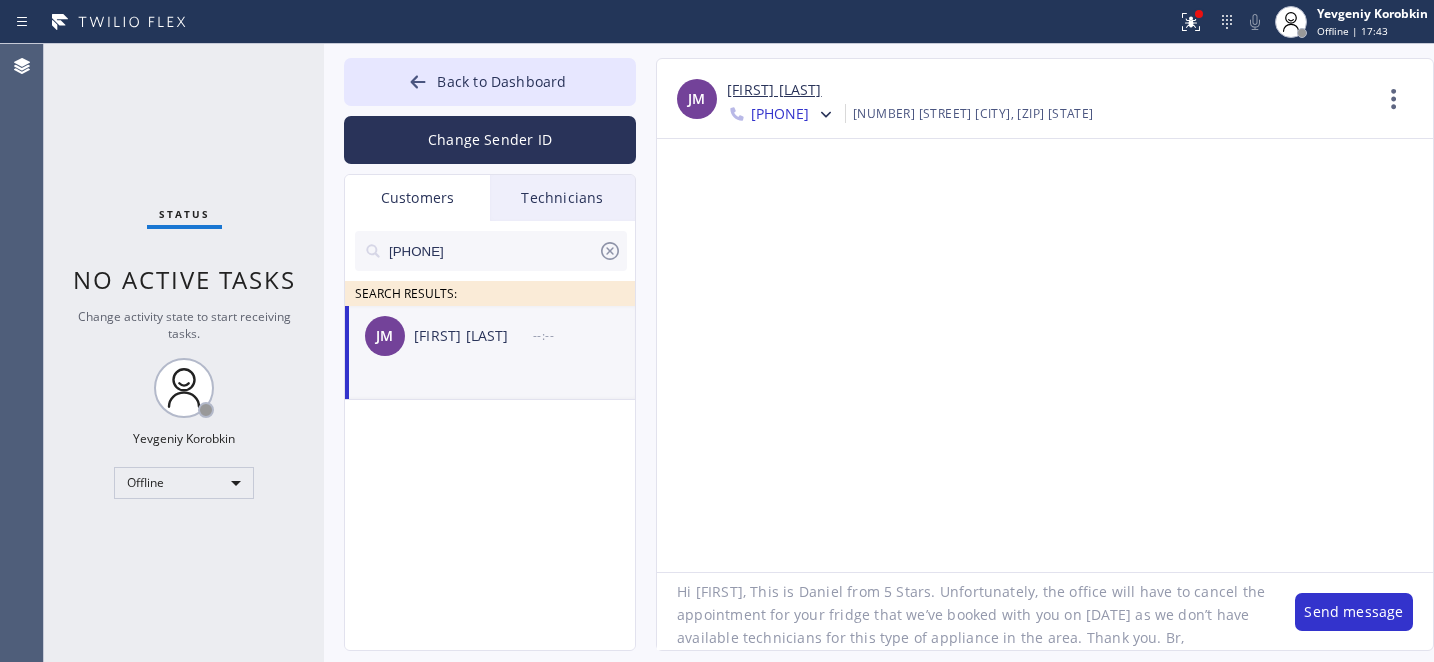 drag, startPoint x: 1108, startPoint y: 631, endPoint x: 1206, endPoint y: 628, distance: 98.045906 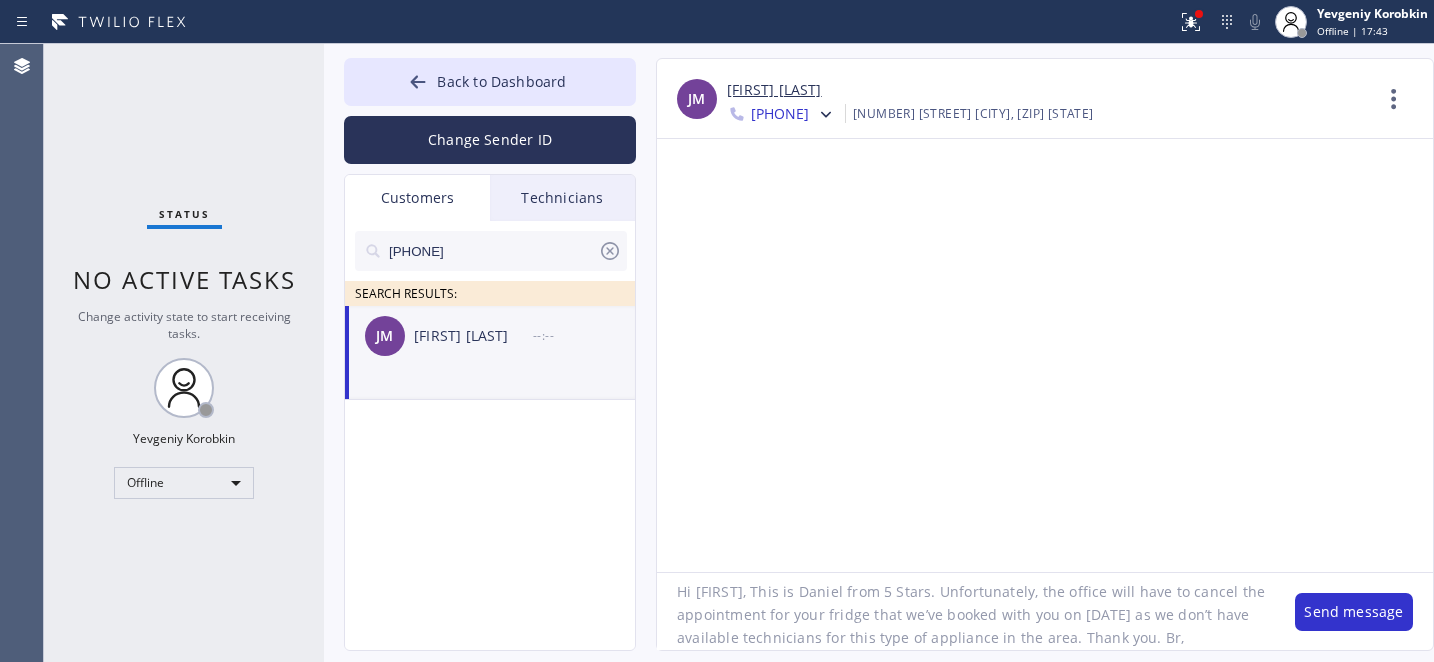 click on "Hi [FIRST], This is Daniel from 5 Stars. Unfortunately, the office will have to cancel the appointment for your fridge that we’ve booked with you on [DATE] as we don’t have available technicians for this type of appliance in the area. Thank you. Br," 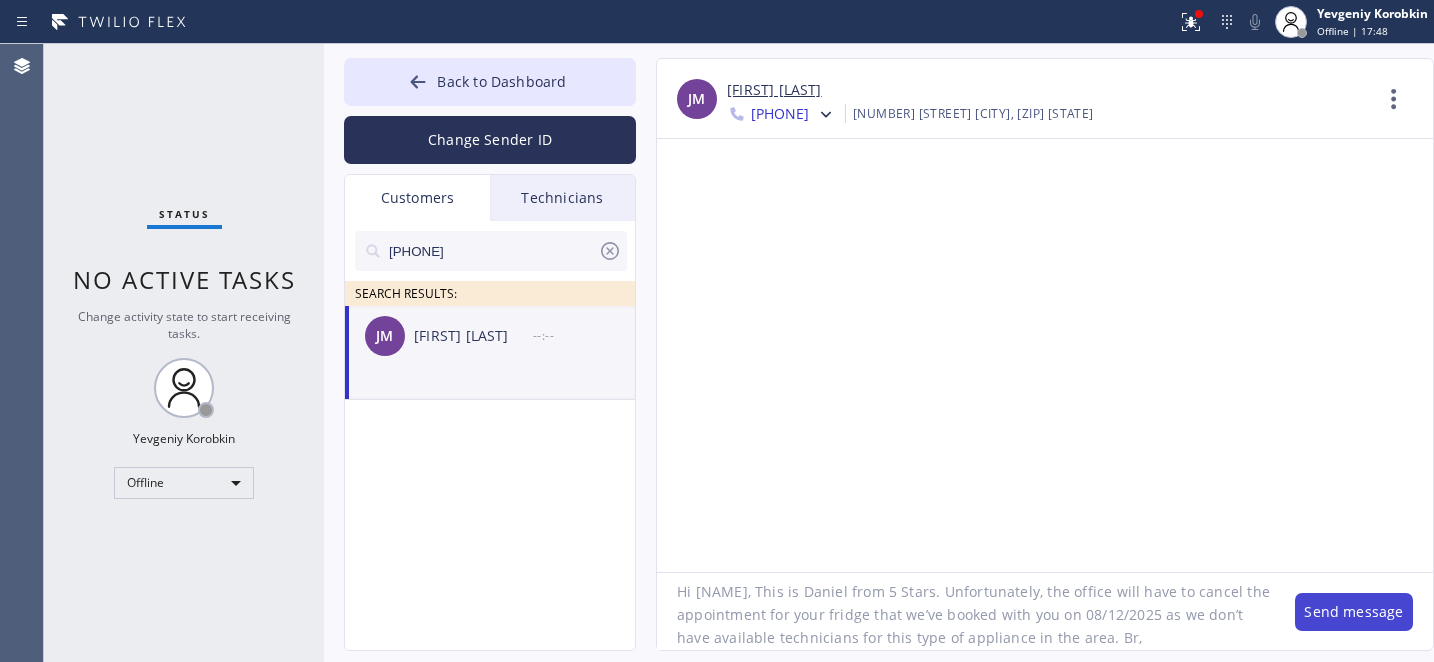 type on "Hi [NAME], This is Daniel from 5 Stars. Unfortunately, the office will have to cancel the appointment for your fridge that we’ve booked with you on 08/12/2025 as we don’t have available technicians for this type of appliance in the area. Br," 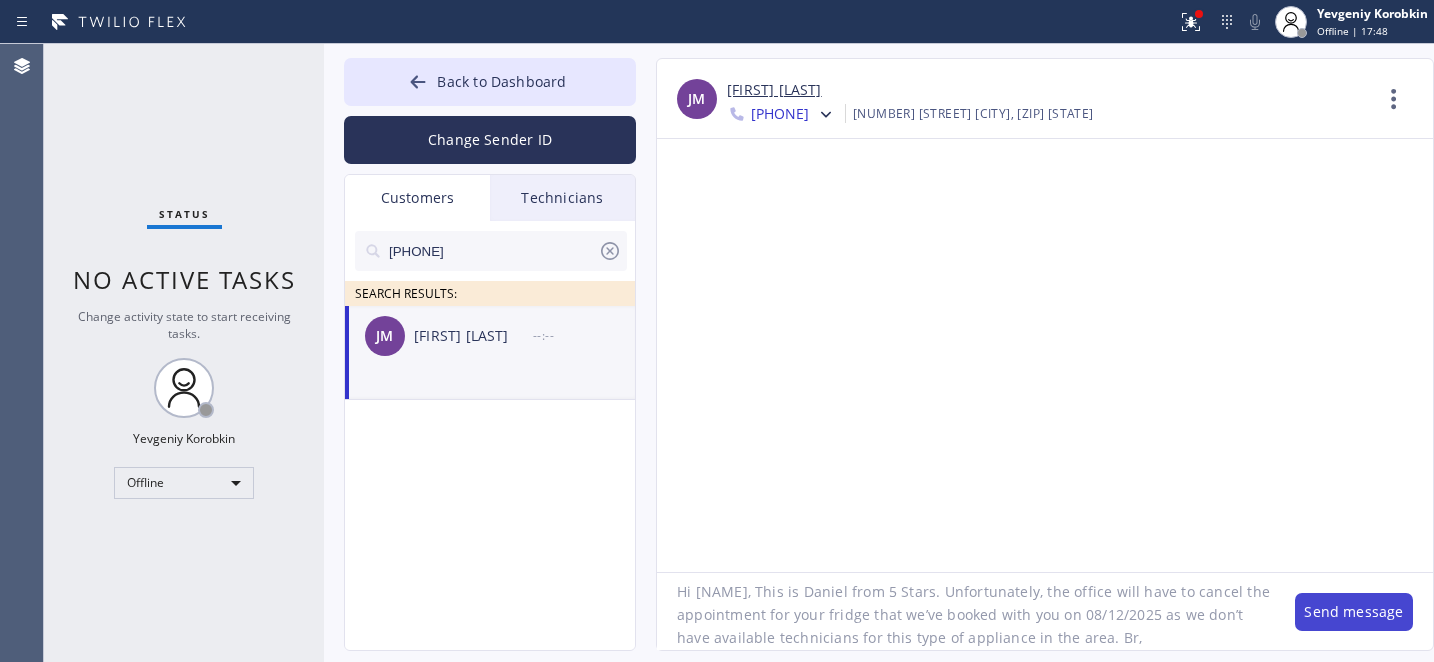 click on "Send message" at bounding box center [1354, 612] 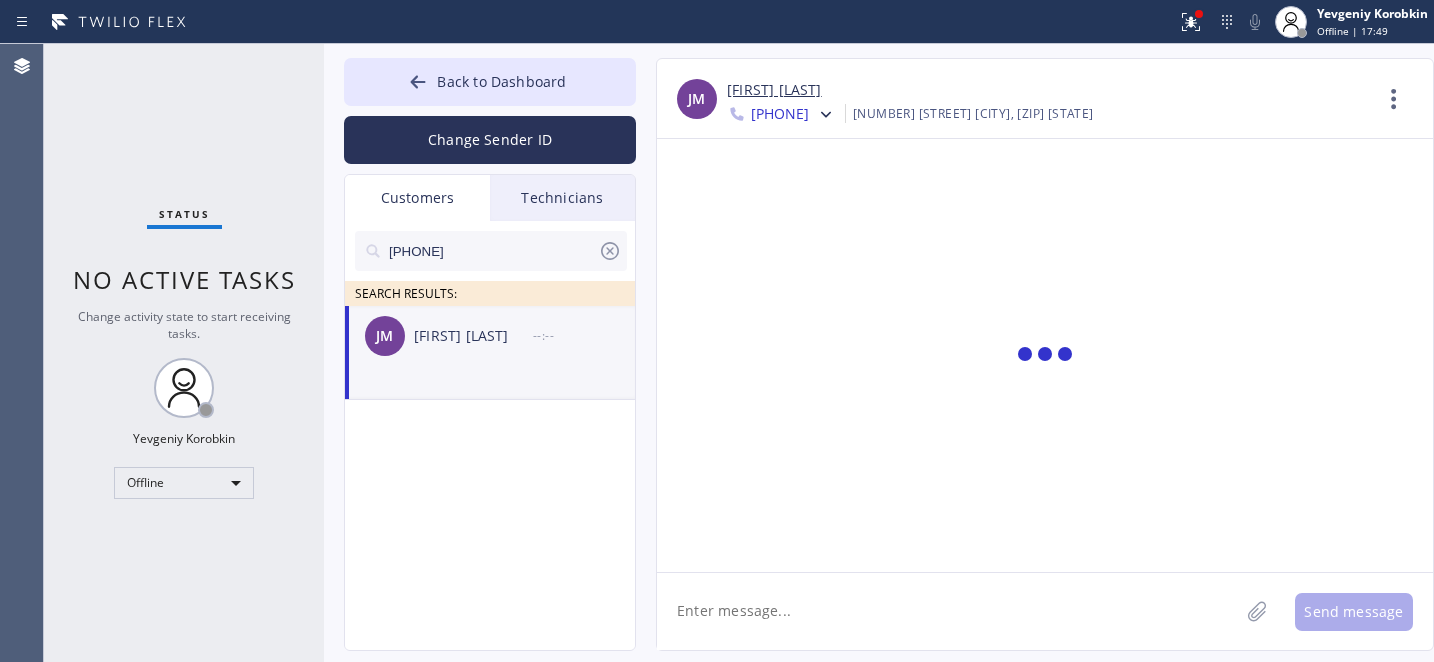 scroll, scrollTop: 0, scrollLeft: 0, axis: both 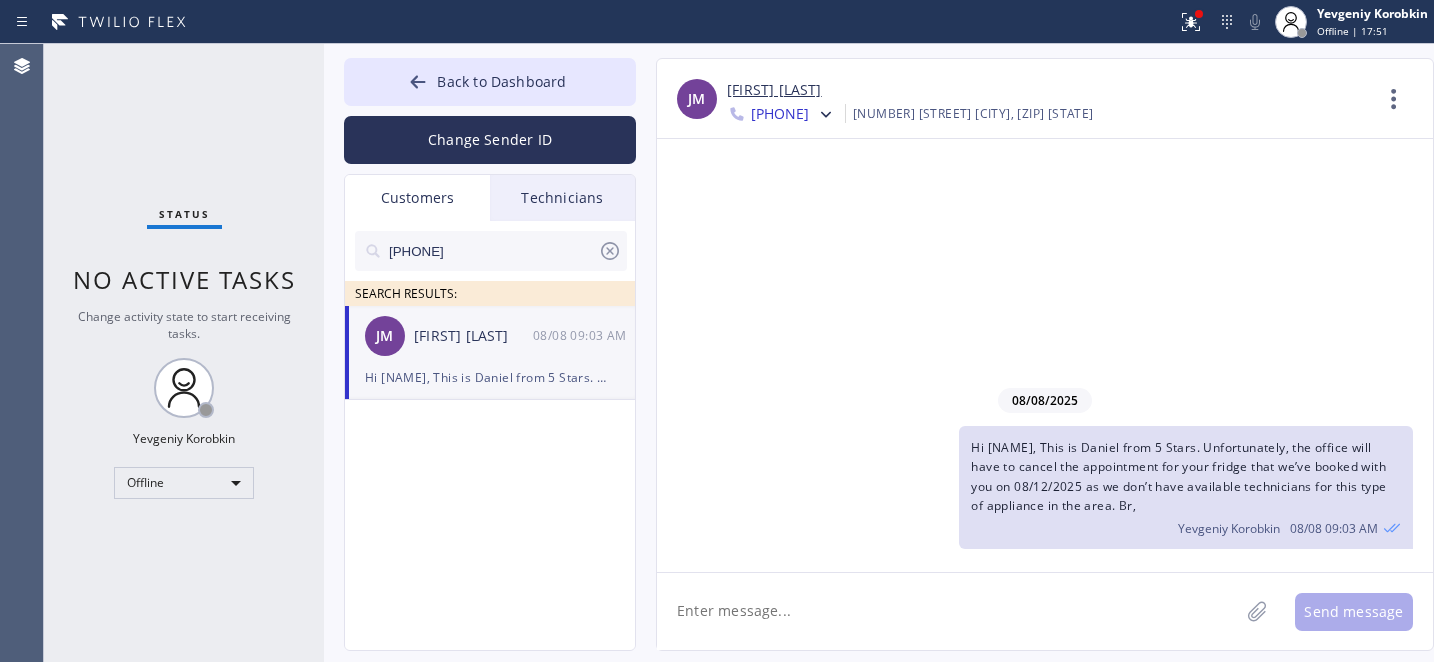 click 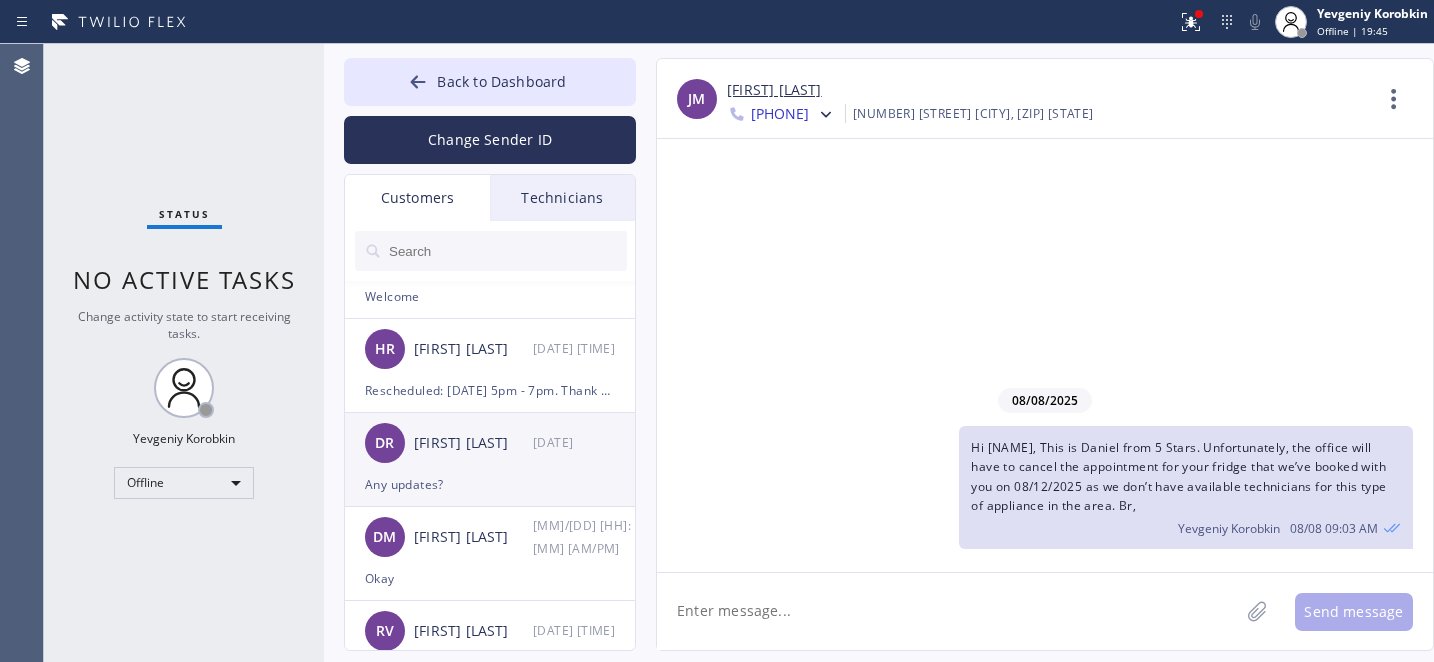 scroll, scrollTop: 427, scrollLeft: 0, axis: vertical 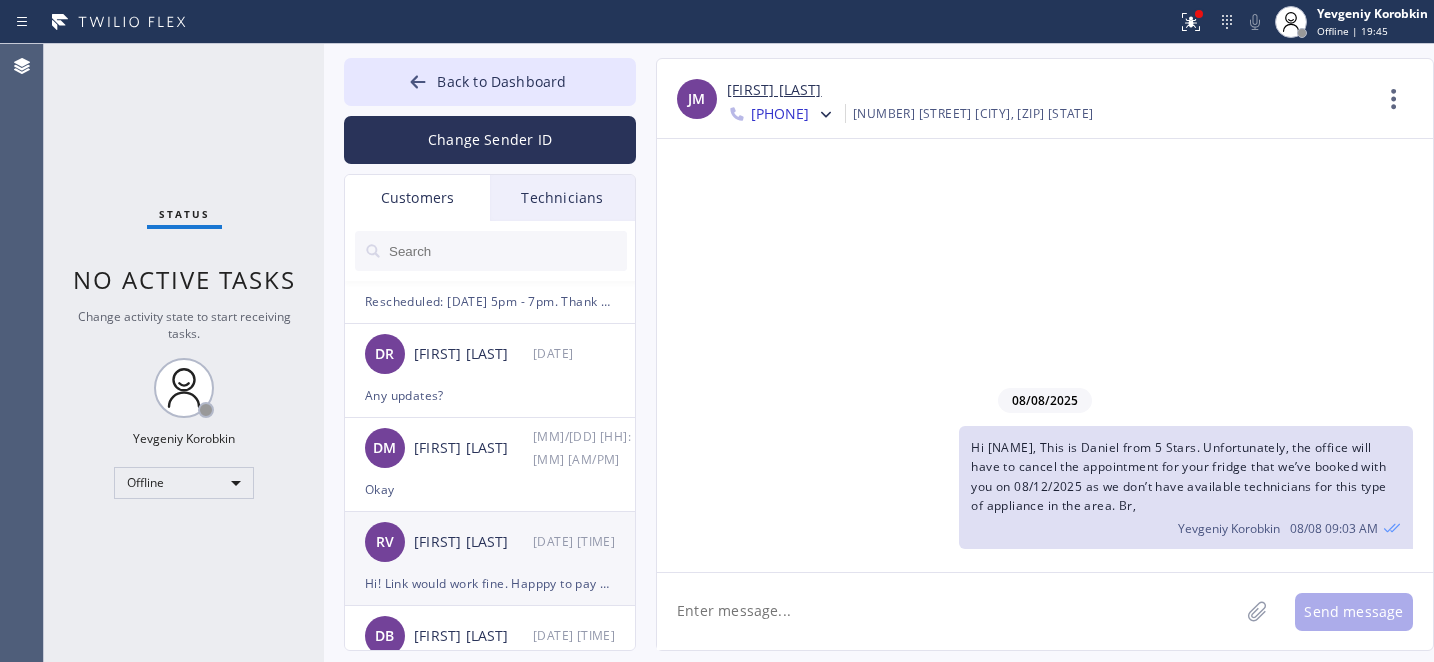 click on "[FIRST] [LAST]" at bounding box center [473, 542] 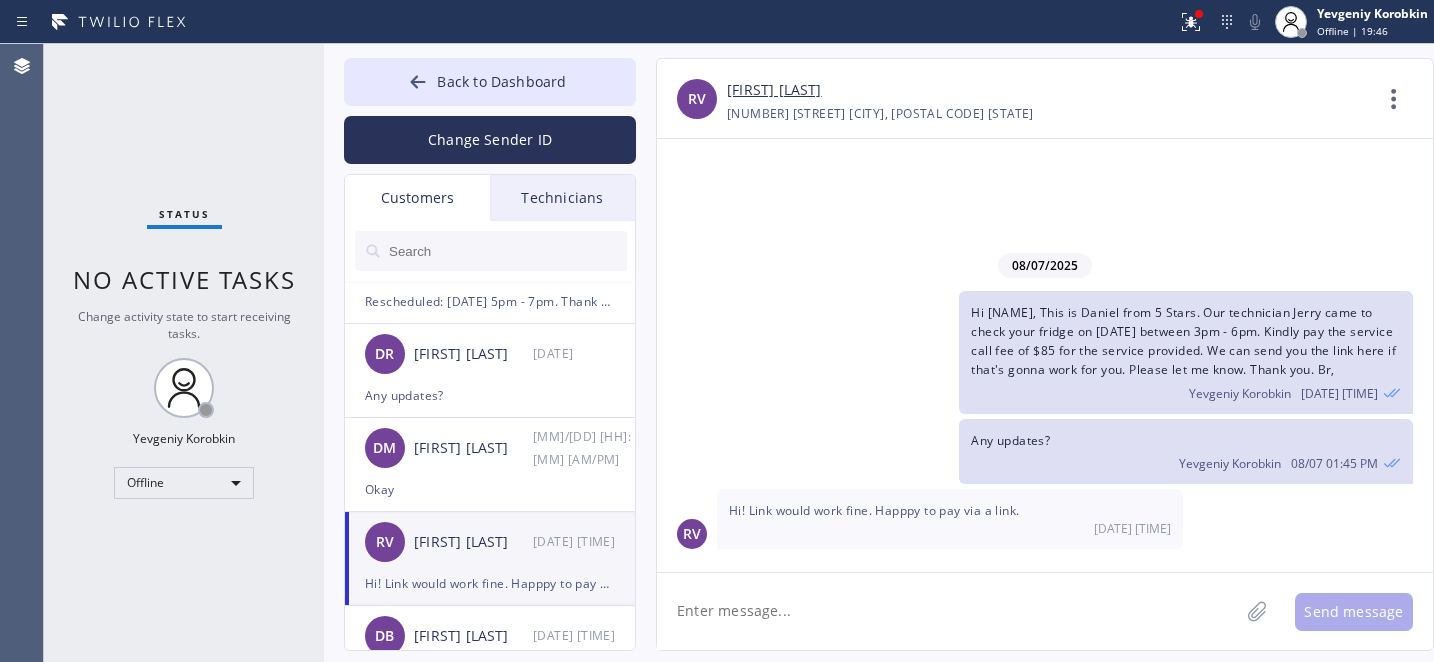 click 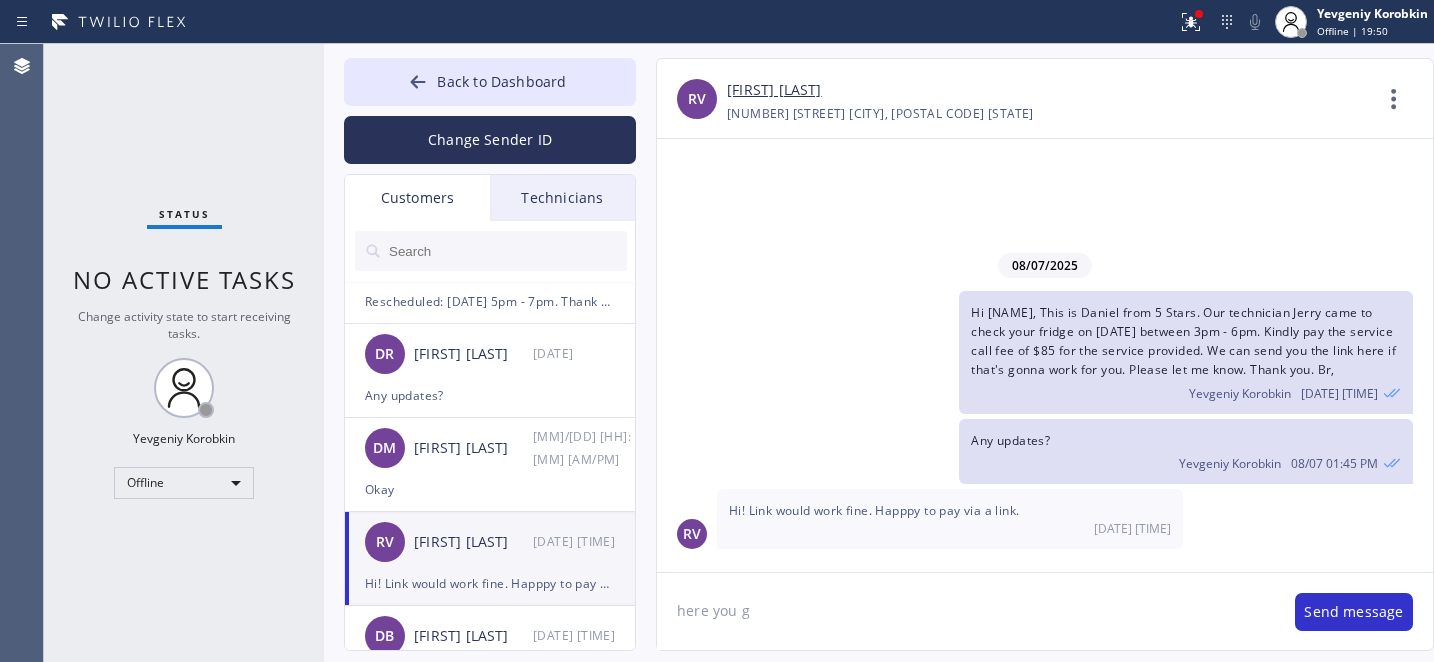 type on "here you go" 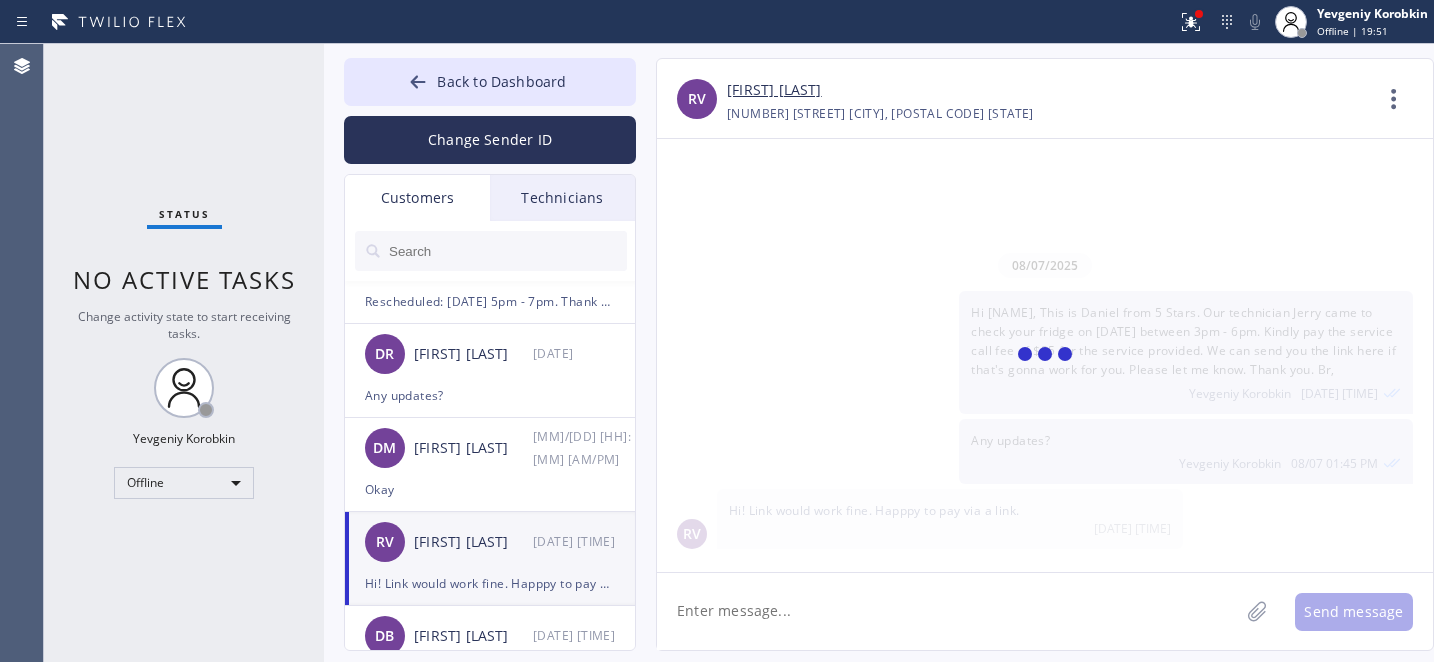 paste on "https://swipesimple.com/links/lnk_[ALPHANUMERIC]" 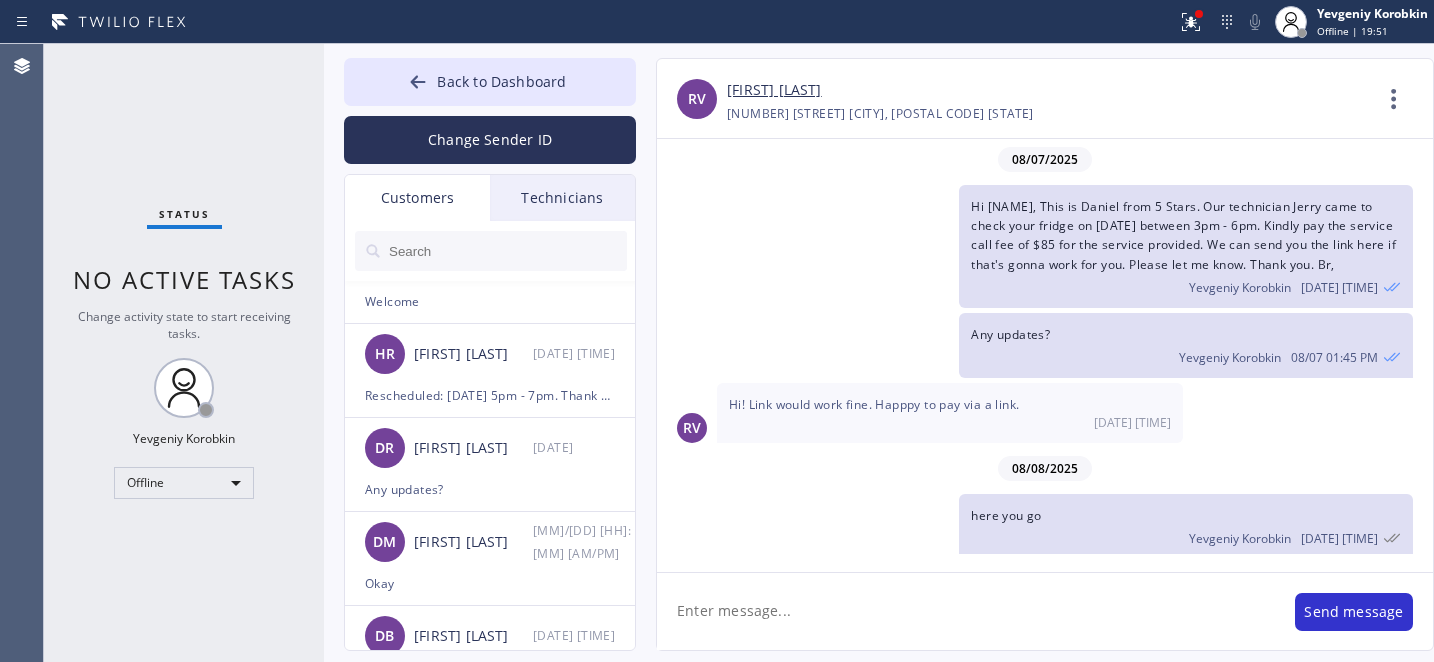 type on "https://swipesimple.com/links/lnk_[ALPHANUMERIC]" 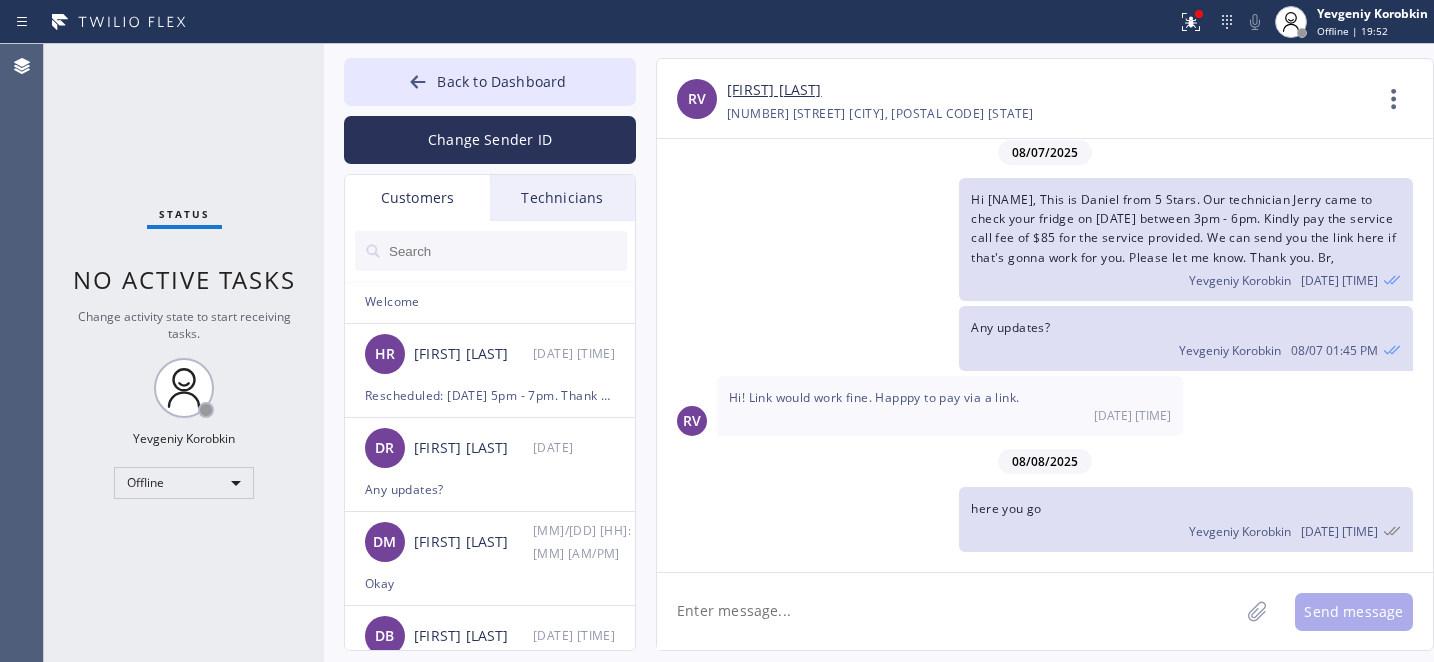 scroll, scrollTop: 77, scrollLeft: 0, axis: vertical 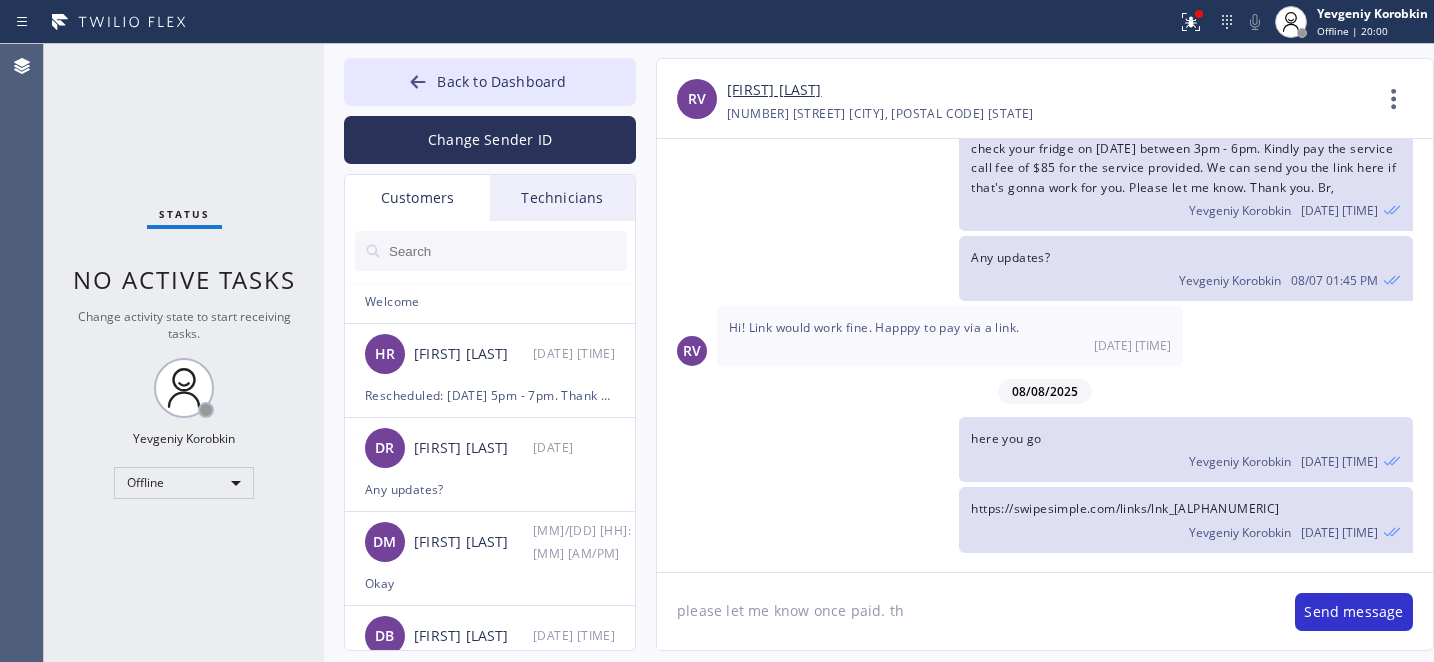 type on "please let me know once paid. thx" 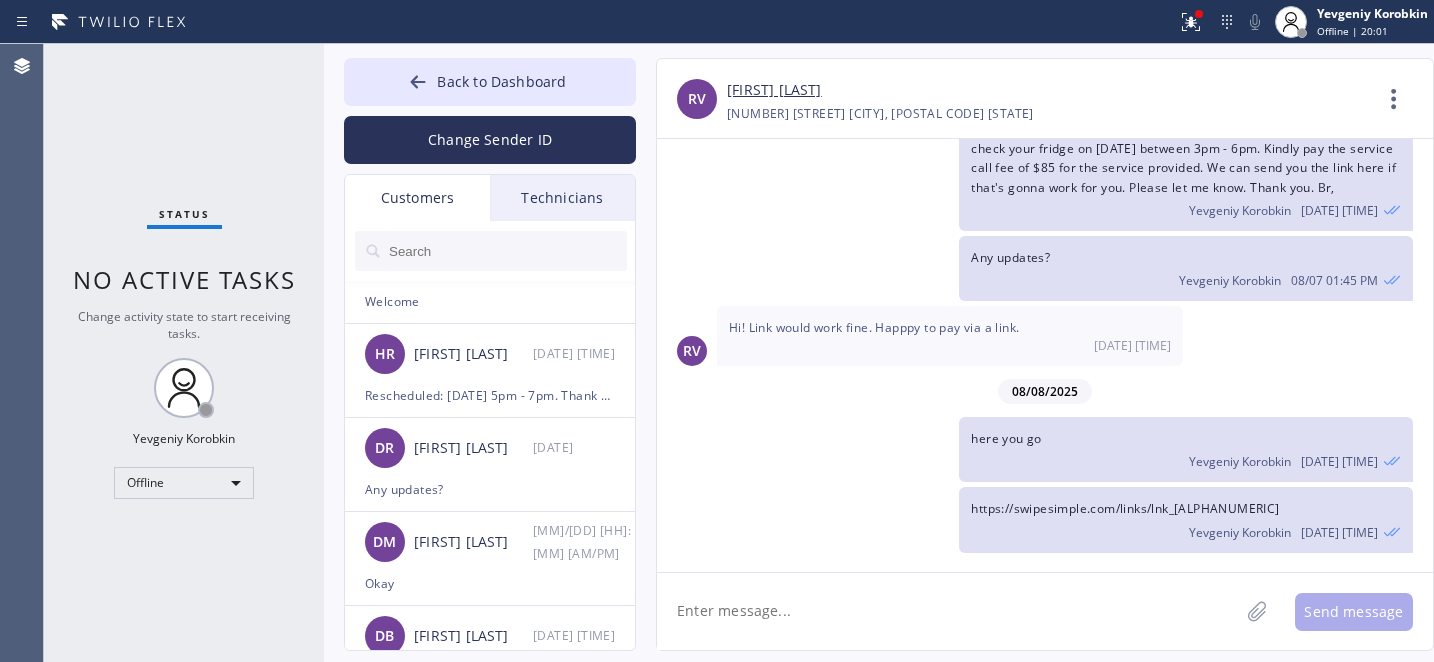 scroll, scrollTop: 147, scrollLeft: 0, axis: vertical 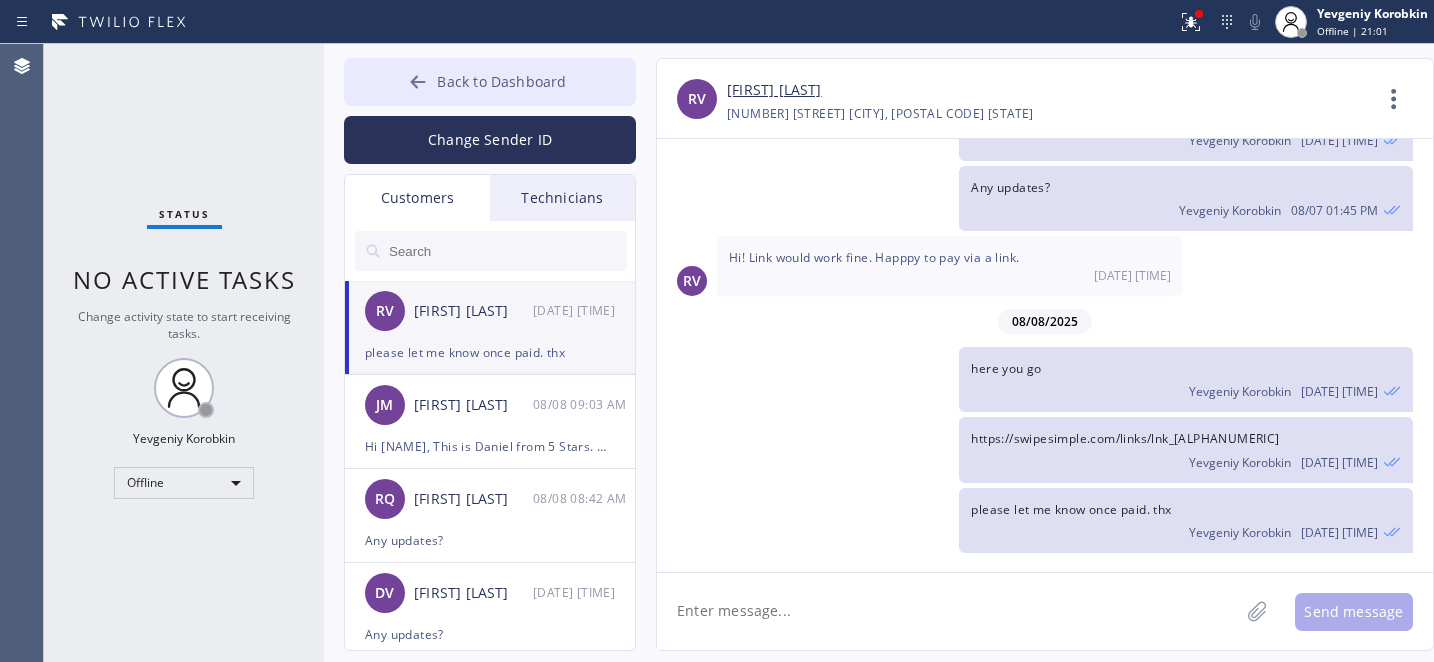 click on "Back to Dashboard" at bounding box center (501, 81) 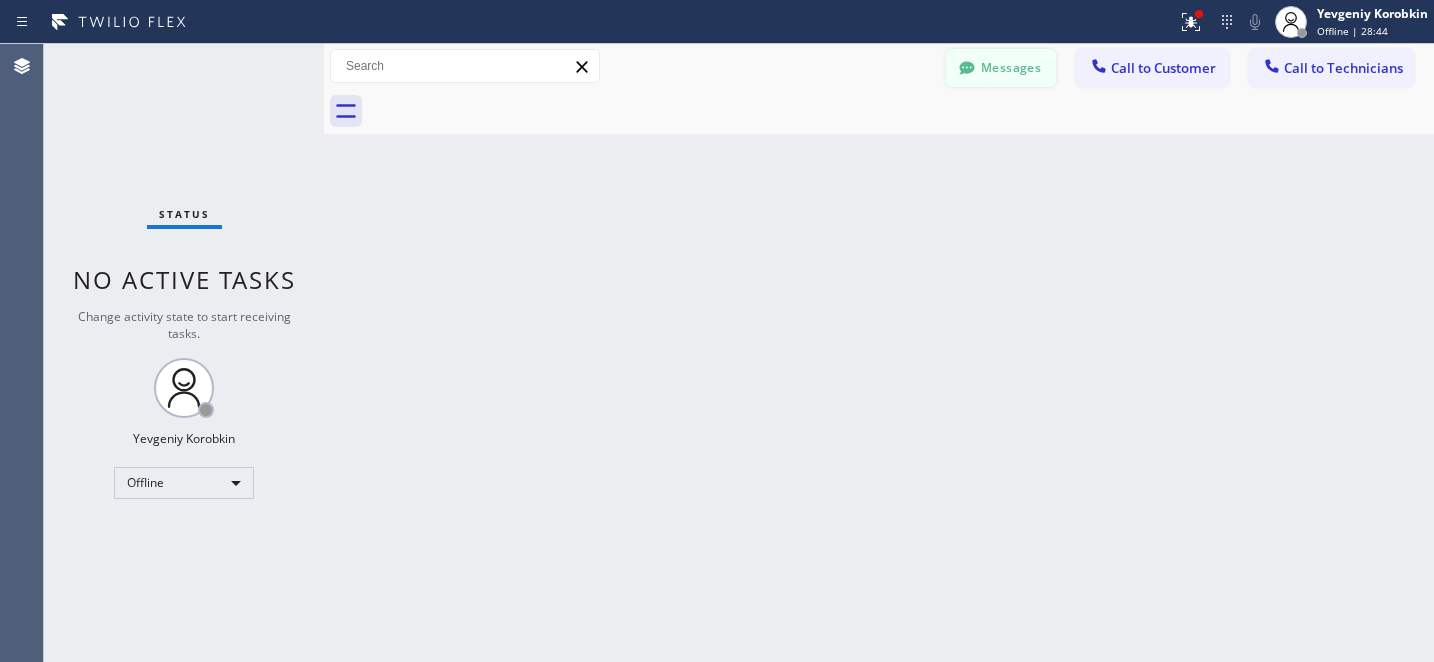 click on "Messages" at bounding box center (1001, 68) 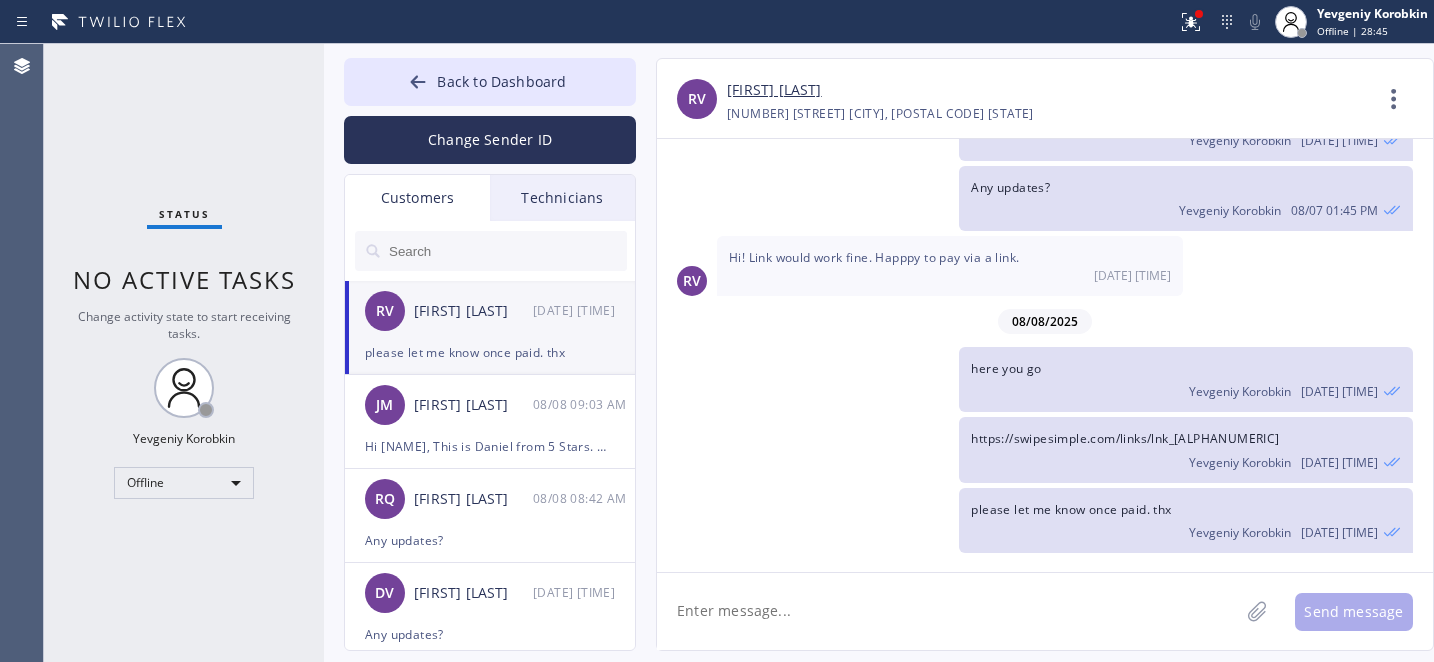 click at bounding box center [507, 251] 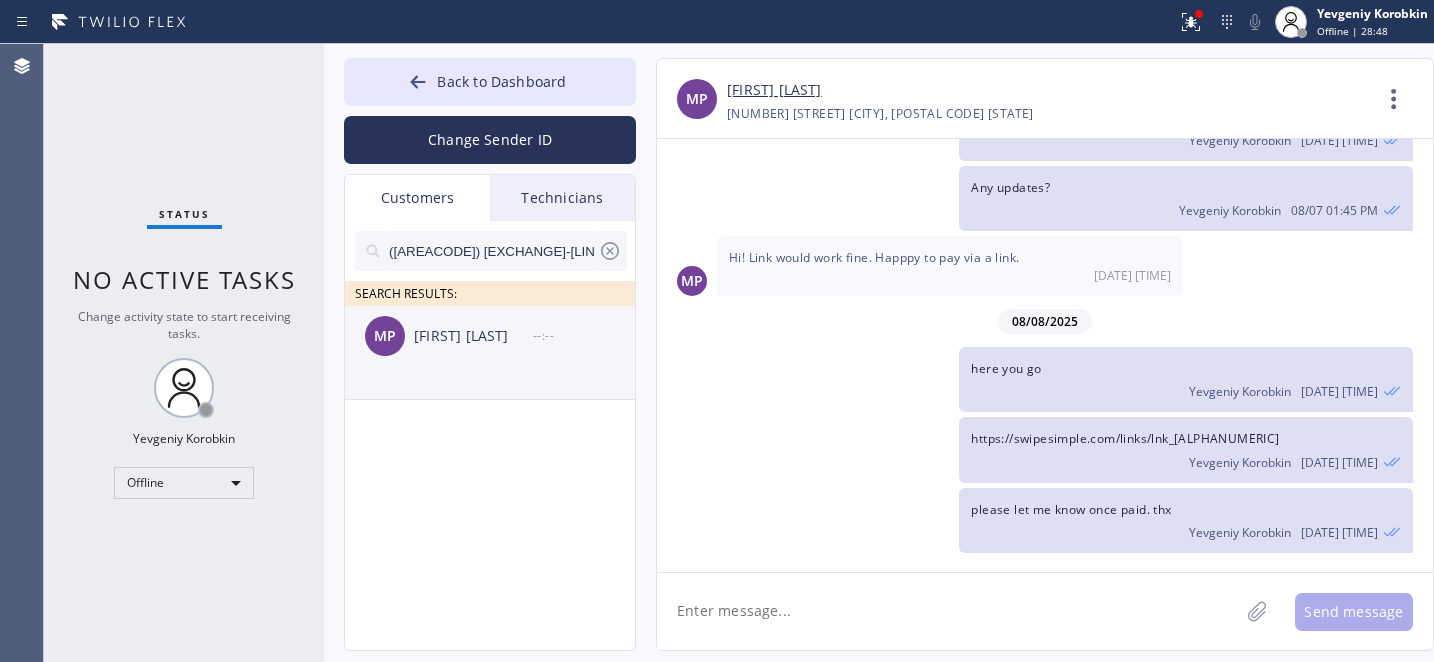 click on "MP [NAME] --:--" at bounding box center [491, 336] 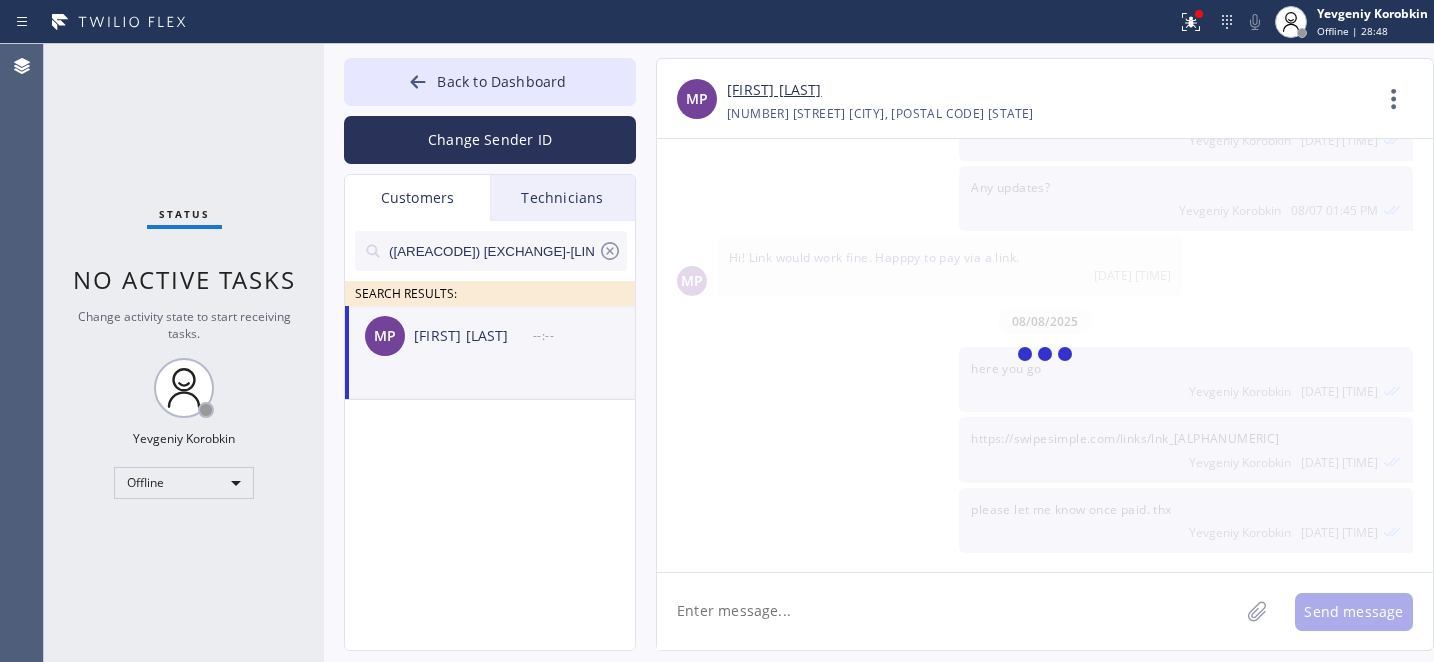 scroll, scrollTop: 0, scrollLeft: 0, axis: both 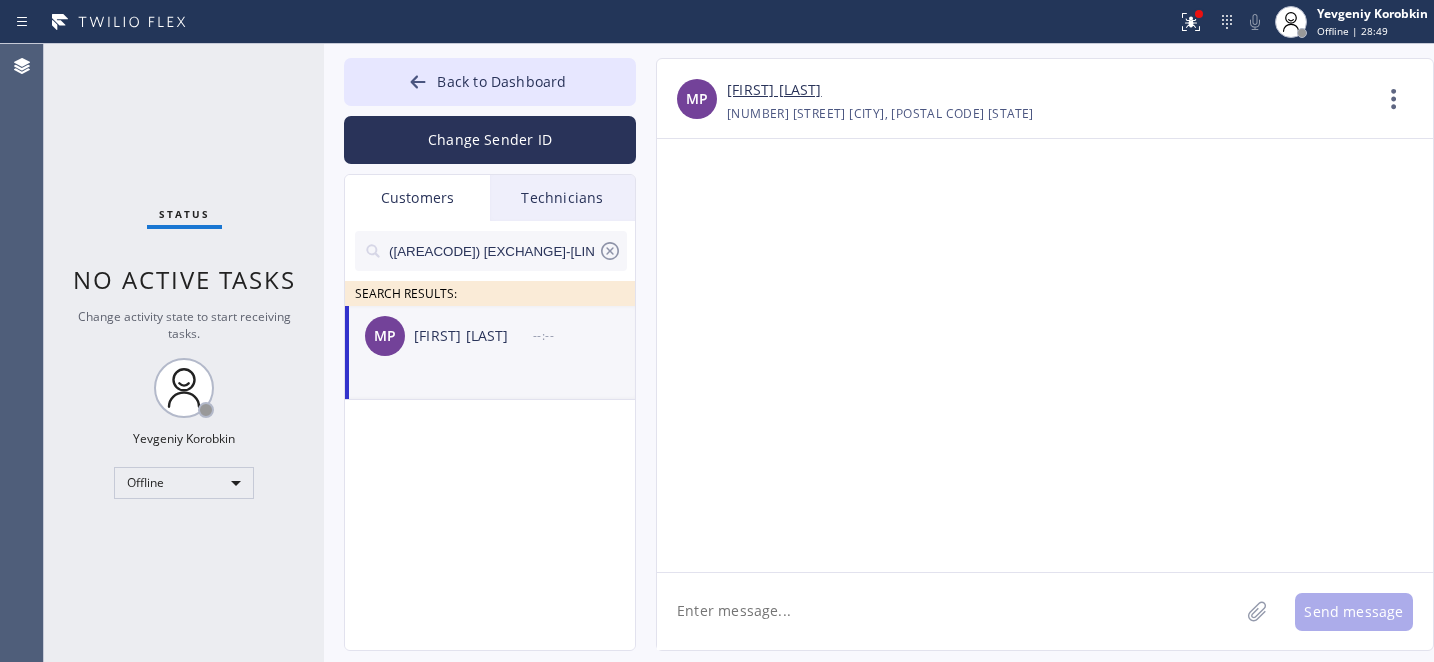 click 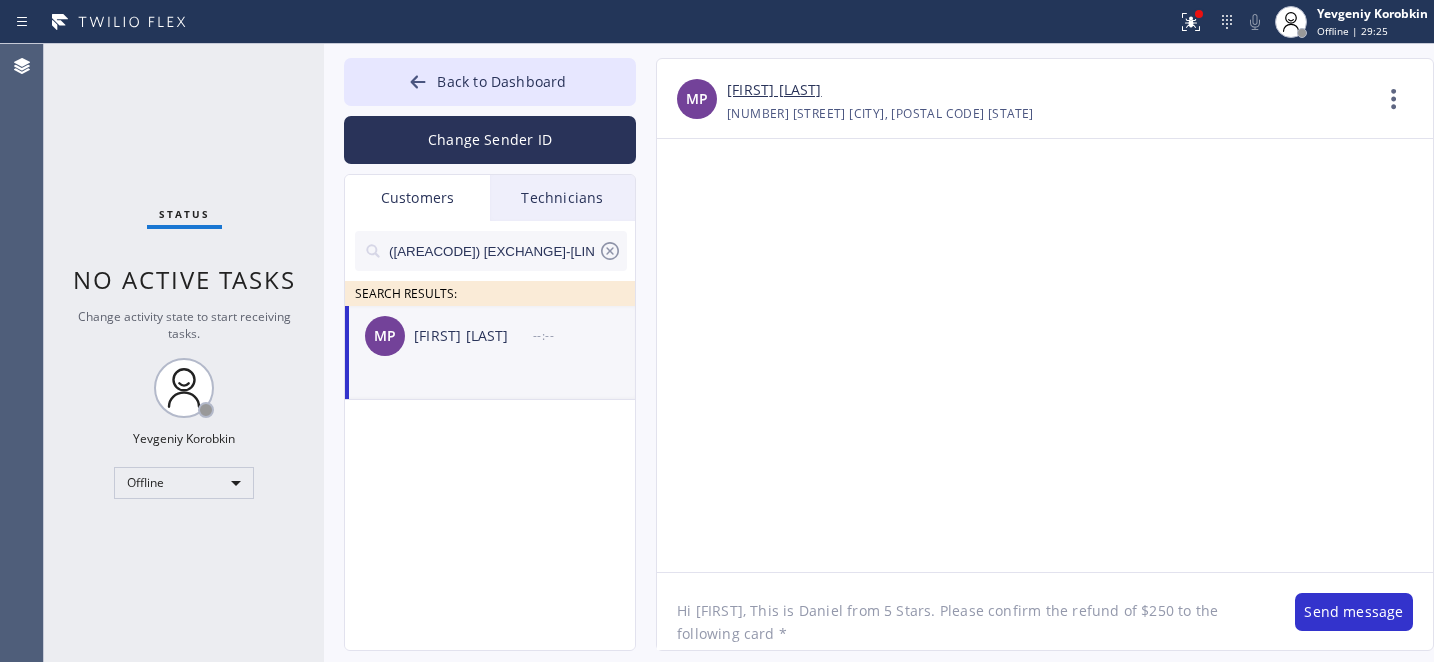 paste on "[LAST_FOUR_DIGITS]" 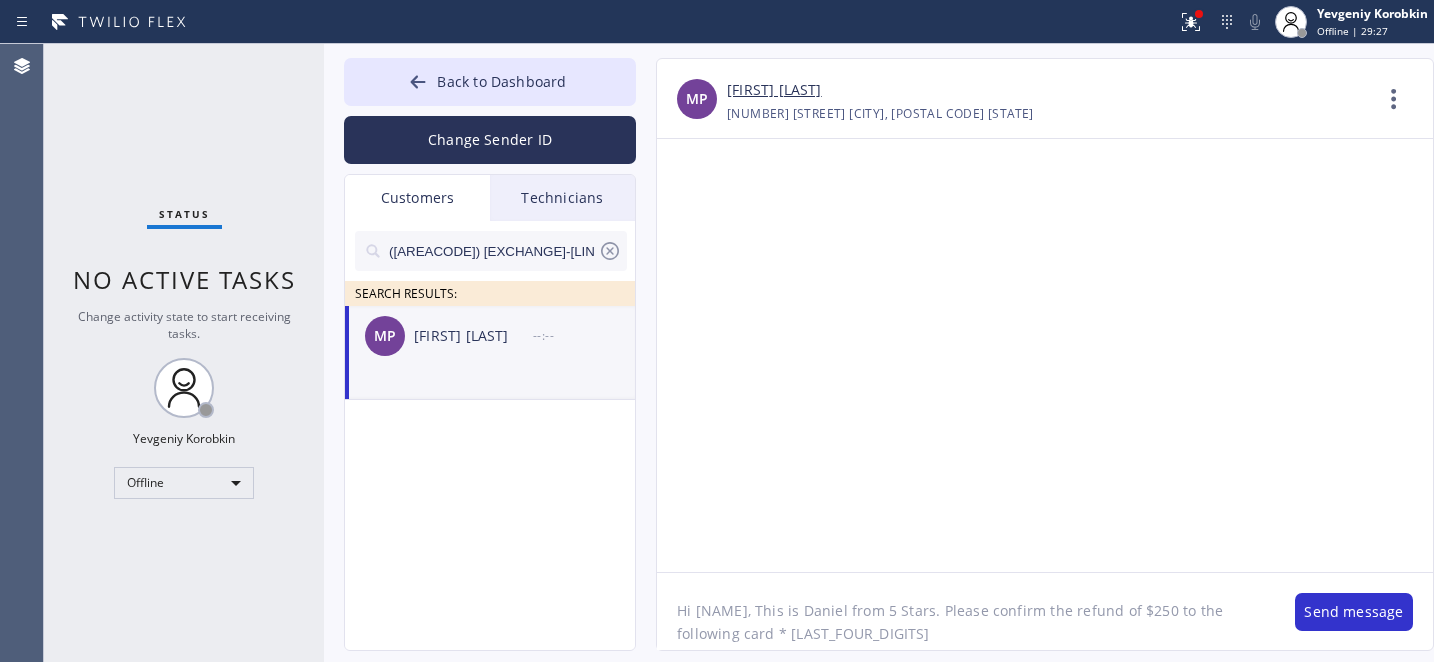 click on "Hi [NAME], This is Daniel from 5 Stars. Please confirm the refund of $250 to the following card * [LAST_FOUR_DIGITS]" 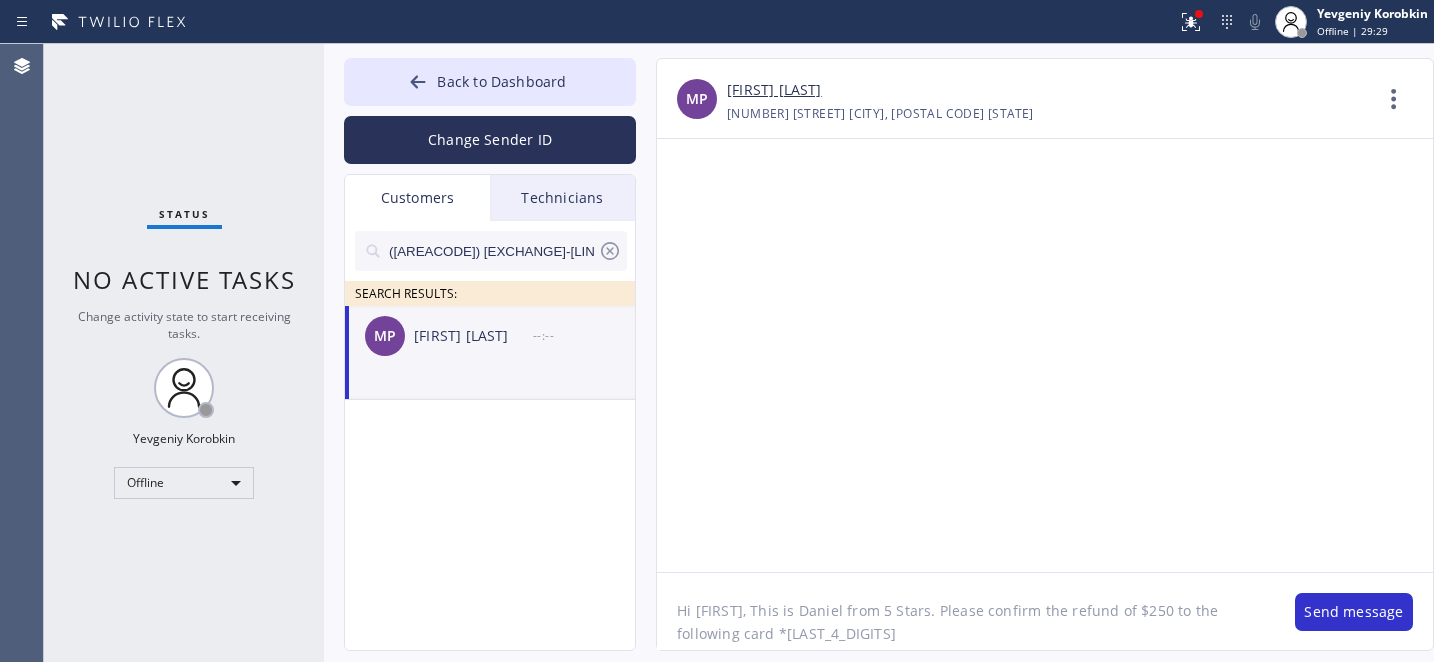 click on "Hi [FIRST], This is Daniel from 5 Stars. Please confirm the refund of $250 to the following card *[LAST_4_DIGITS]" 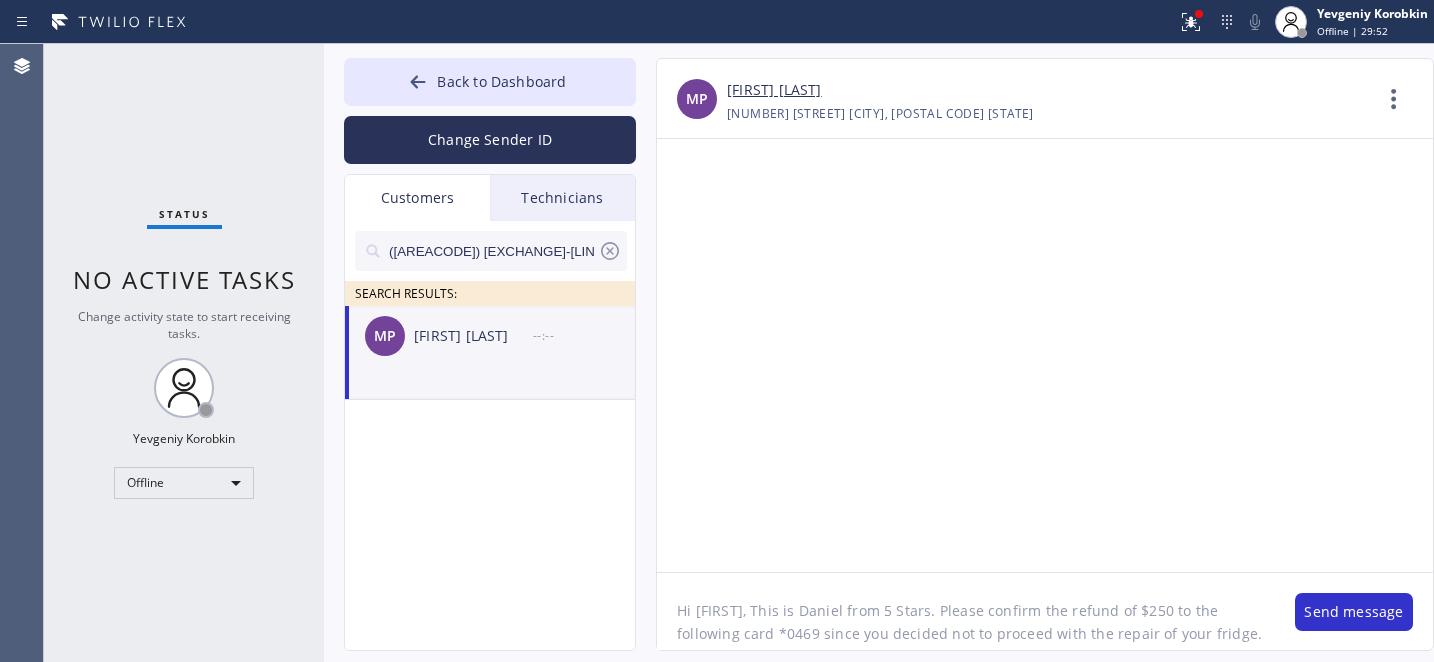 type on "Hi Micah, This is Daniel from 5 Stars. Please confirm the refund of $250 to the following card *0469 since you decided not to proceed with the repair of your fridge. Thank you. Br," 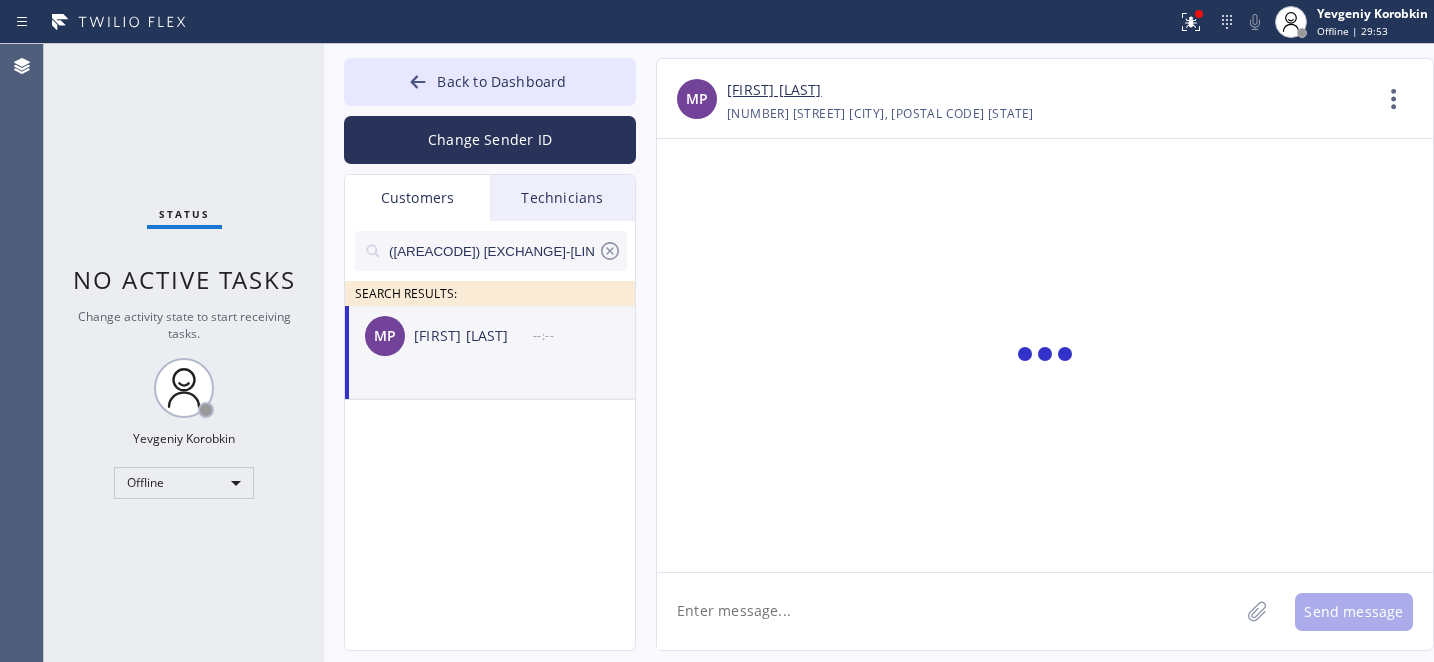 scroll, scrollTop: 0, scrollLeft: 0, axis: both 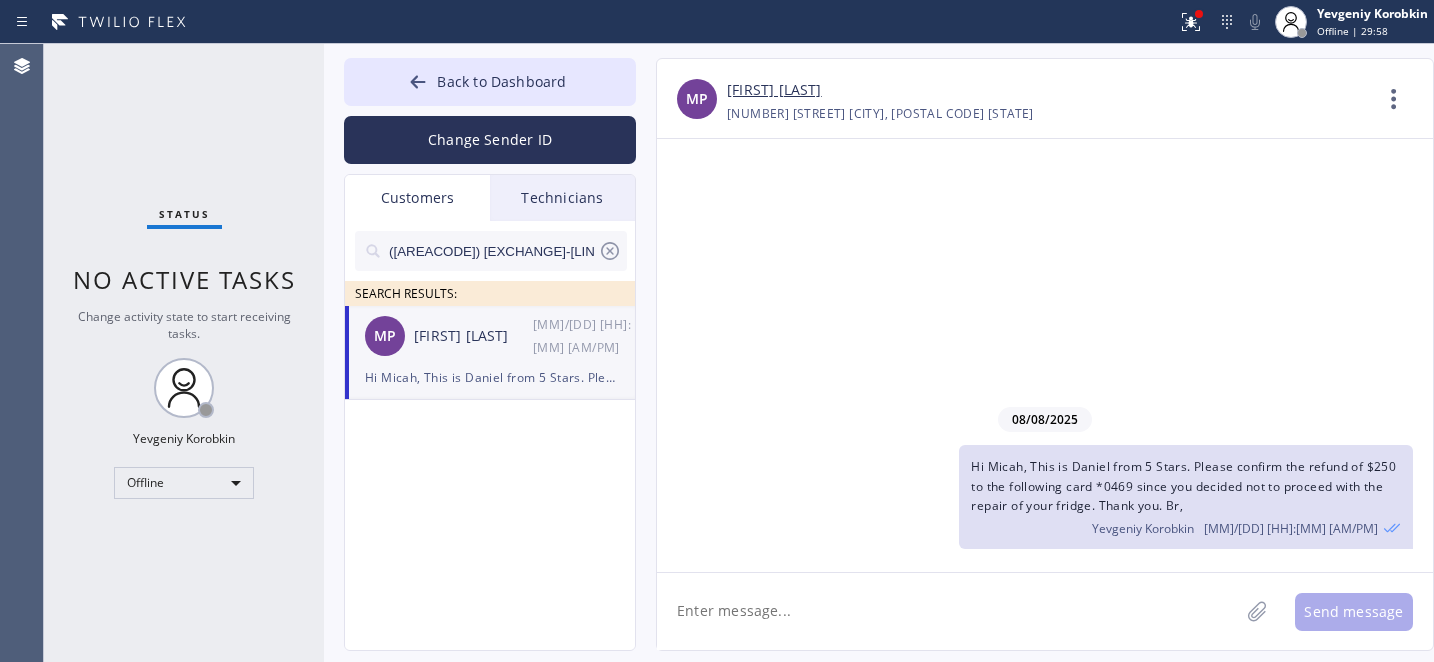 type 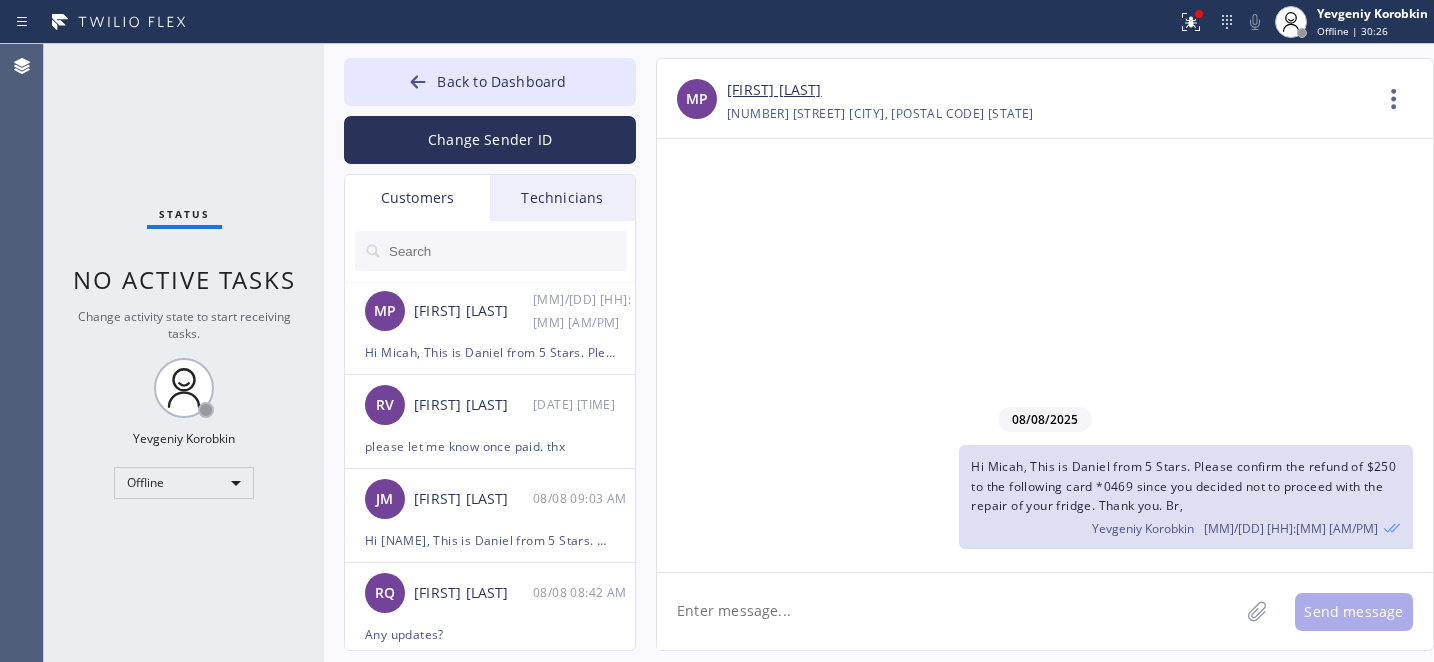 drag, startPoint x: 447, startPoint y: 61, endPoint x: 666, endPoint y: 288, distance: 315.42035 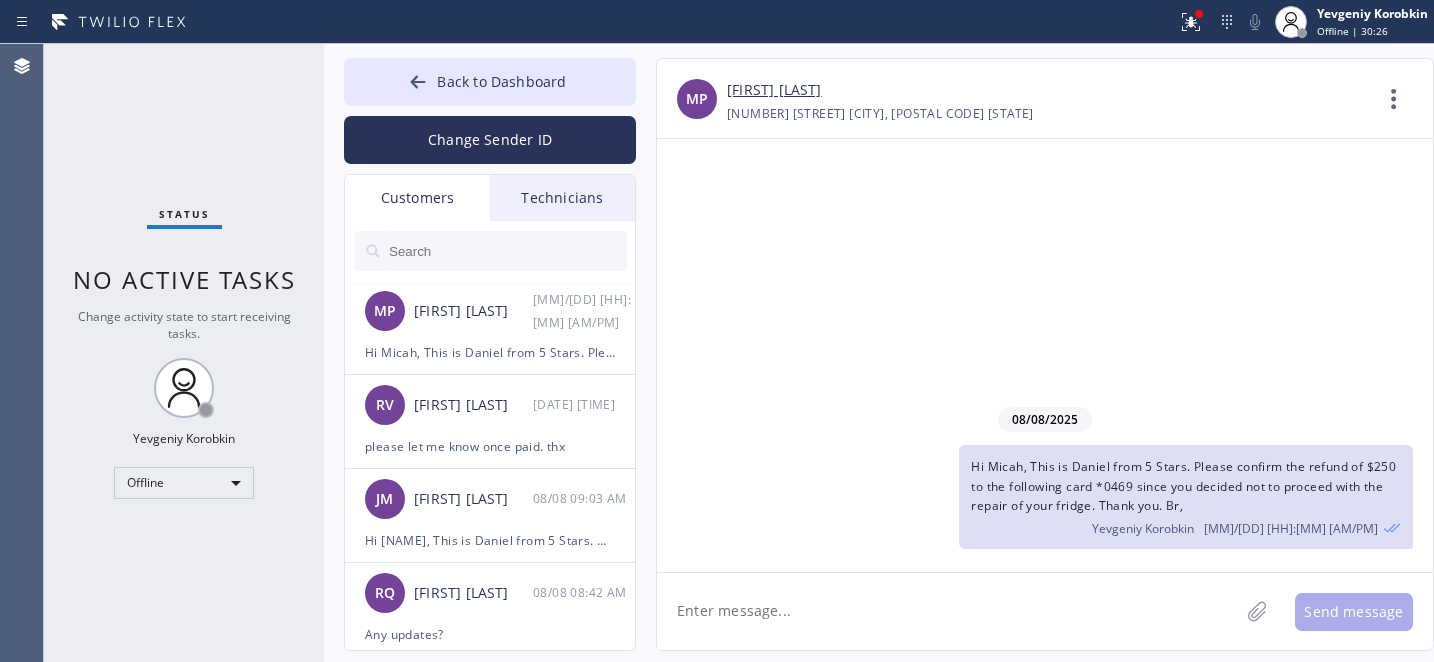 click on "Back to Dashboard" at bounding box center (490, 82) 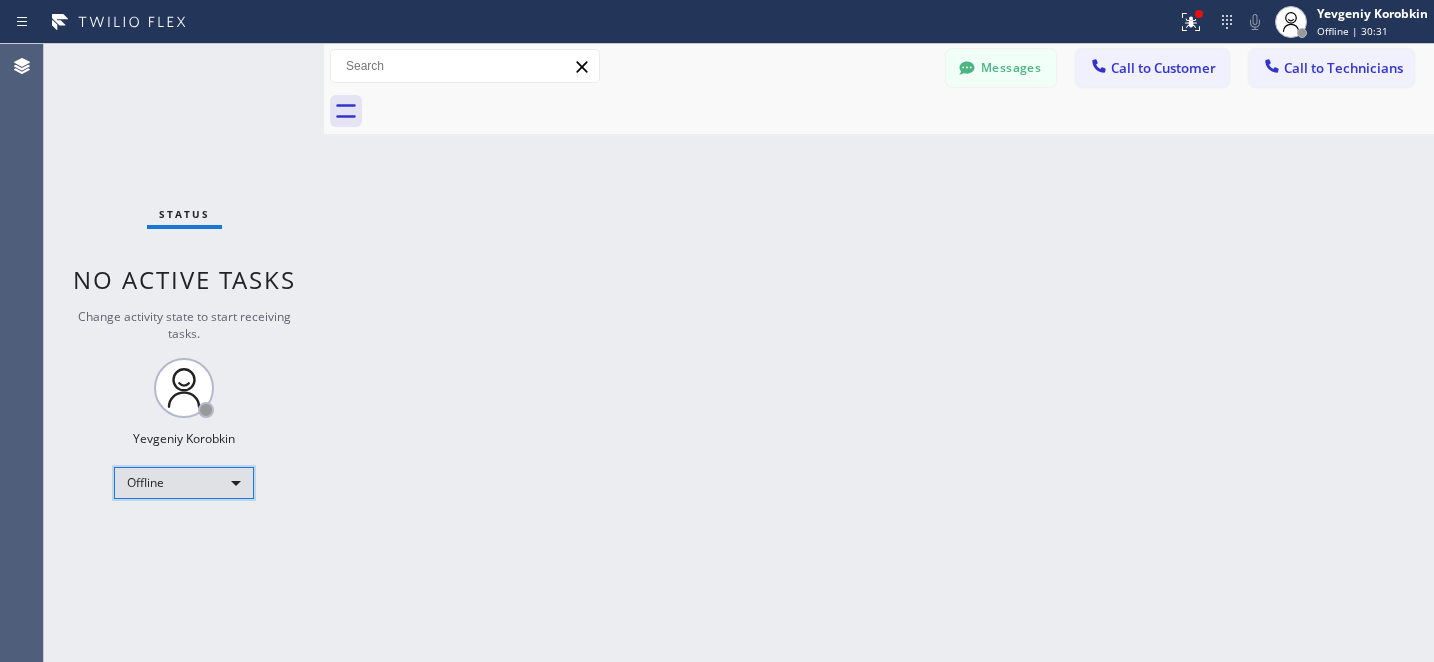 click on "Offline" at bounding box center (184, 483) 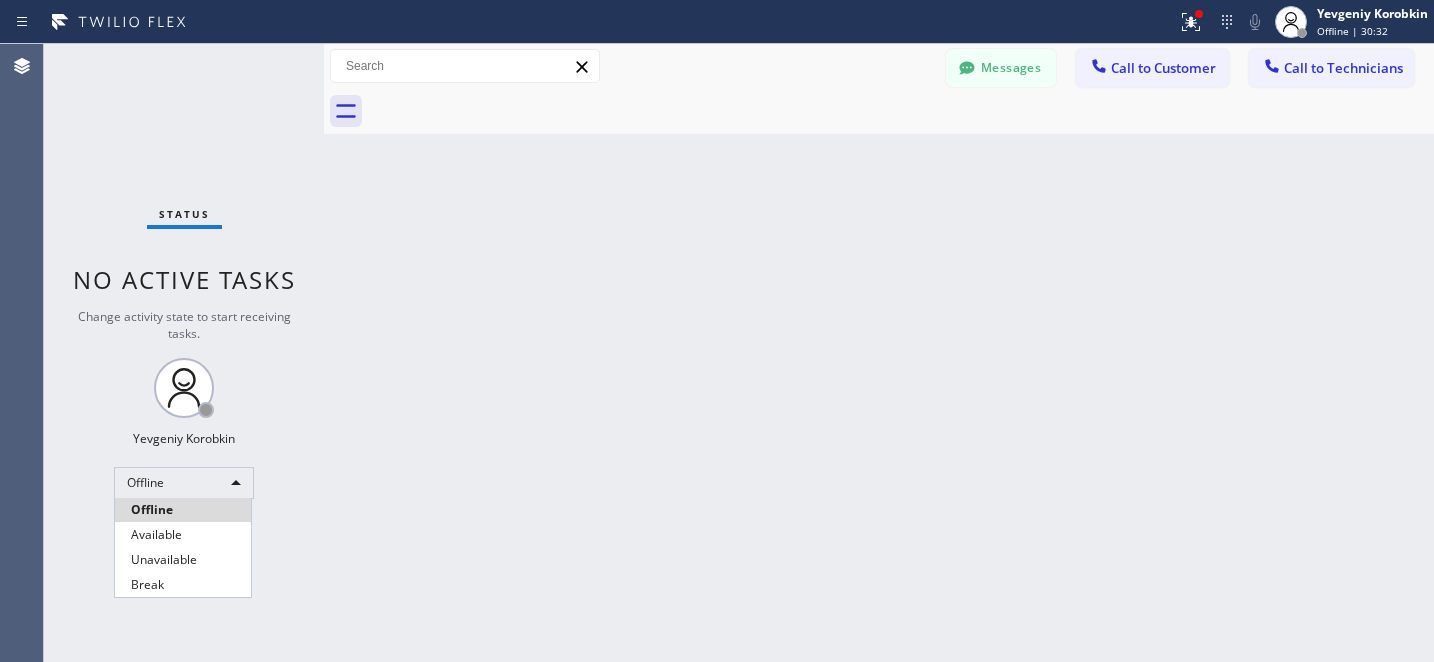 click on "Available" at bounding box center [183, 535] 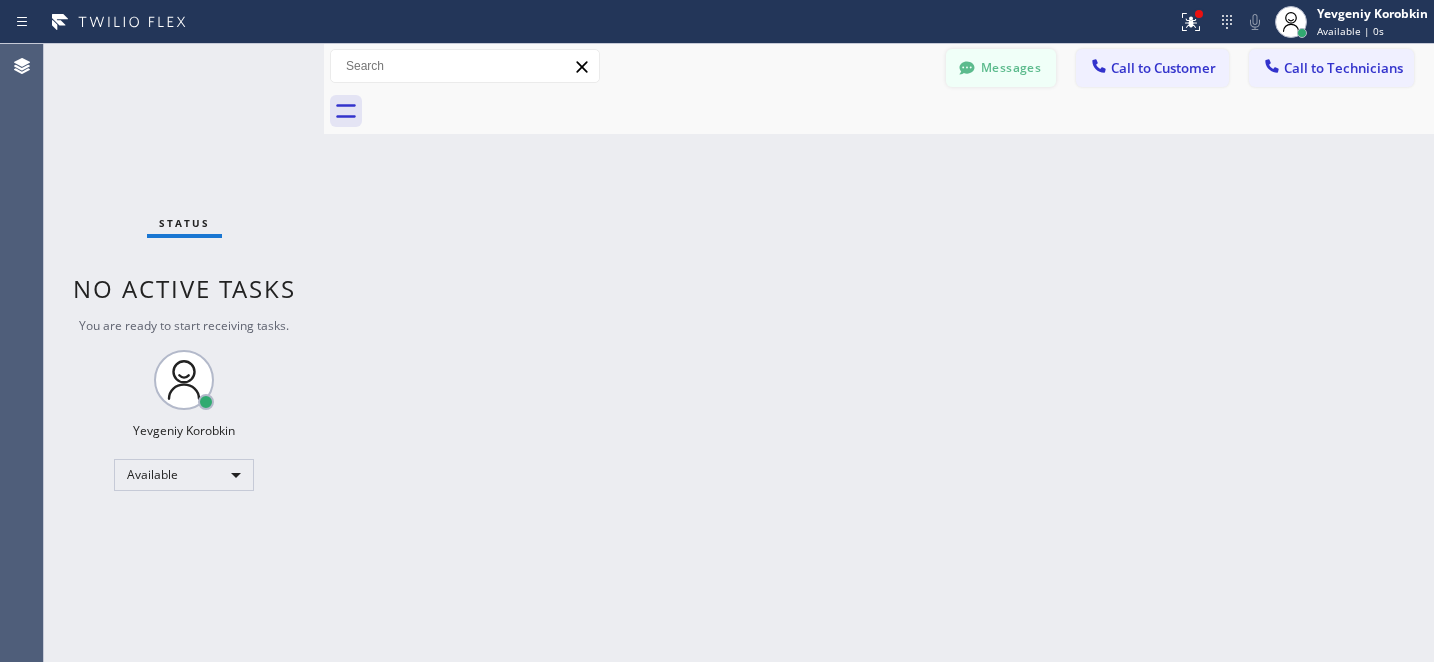 click on "Messages" at bounding box center [1001, 68] 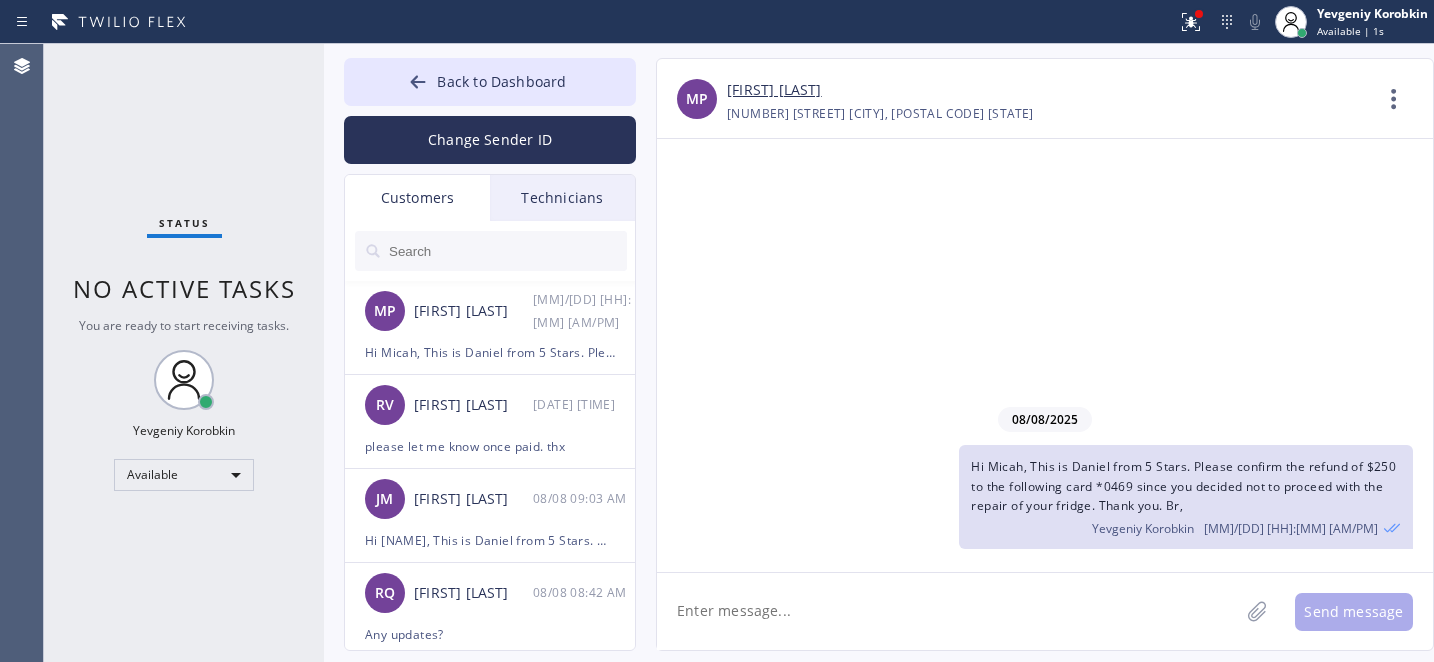 click on "MP [FIRST] [LAST] [DATE] [TIME]" at bounding box center (491, 311) 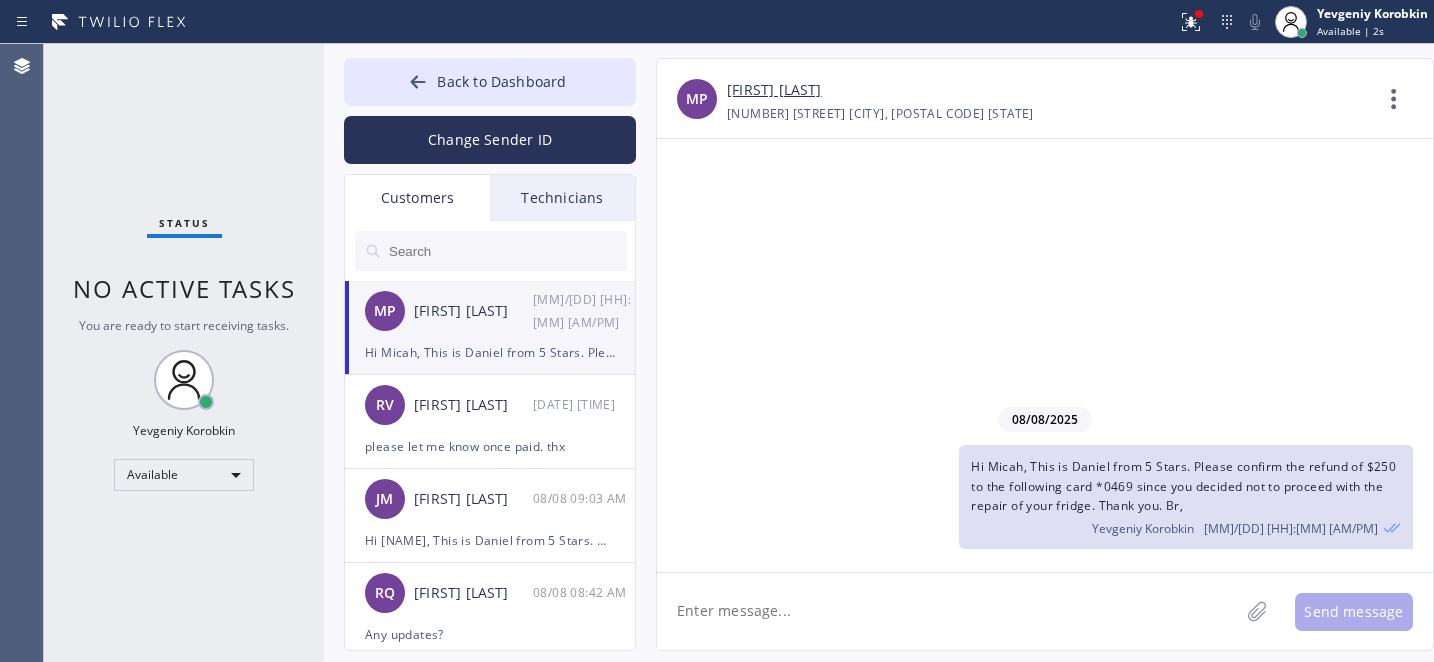 click on "[FIRST] [LAST]" at bounding box center [774, 90] 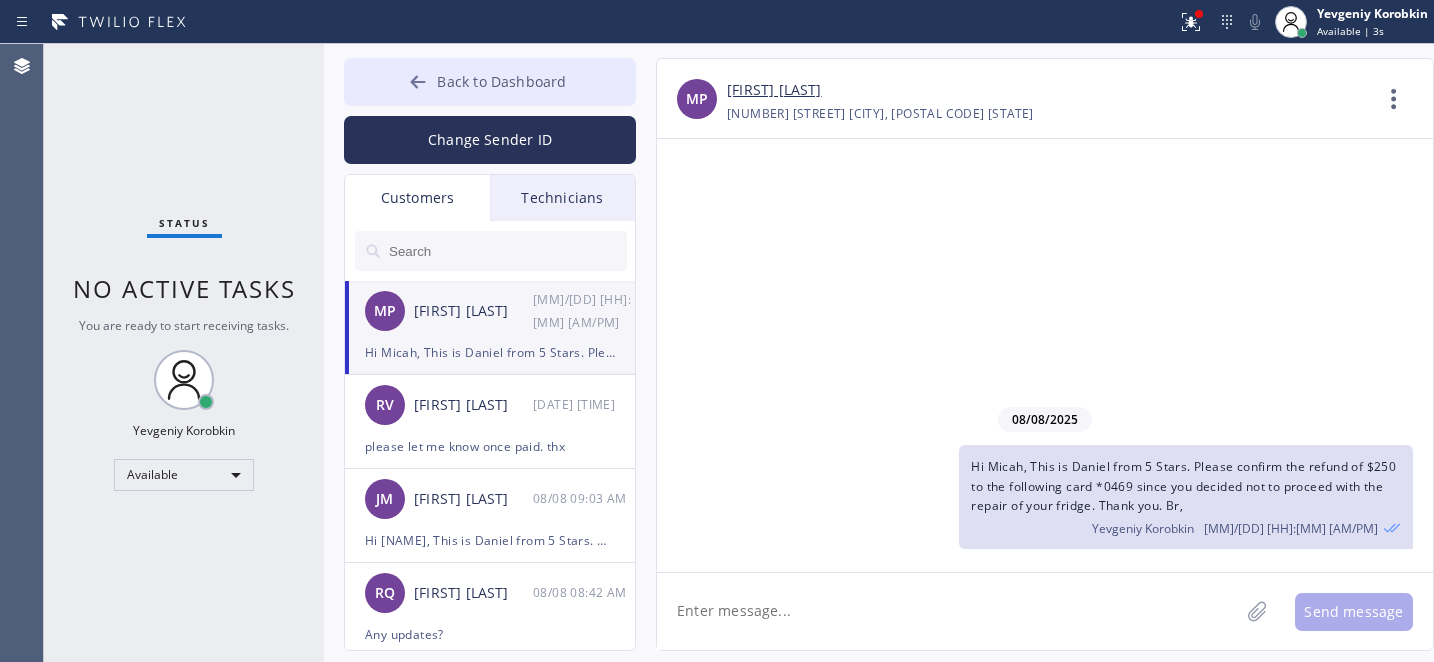 click on "Back to Dashboard" at bounding box center [501, 81] 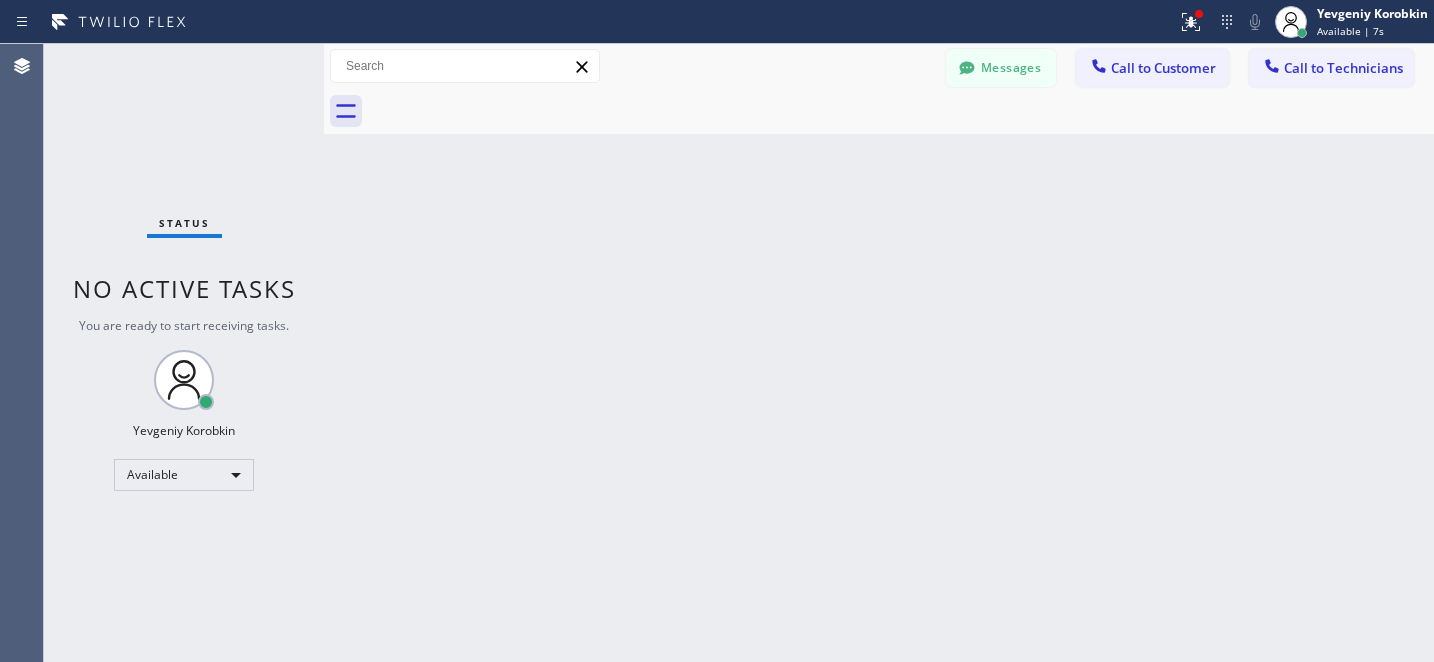 click on "Call to Customer" at bounding box center (1152, 68) 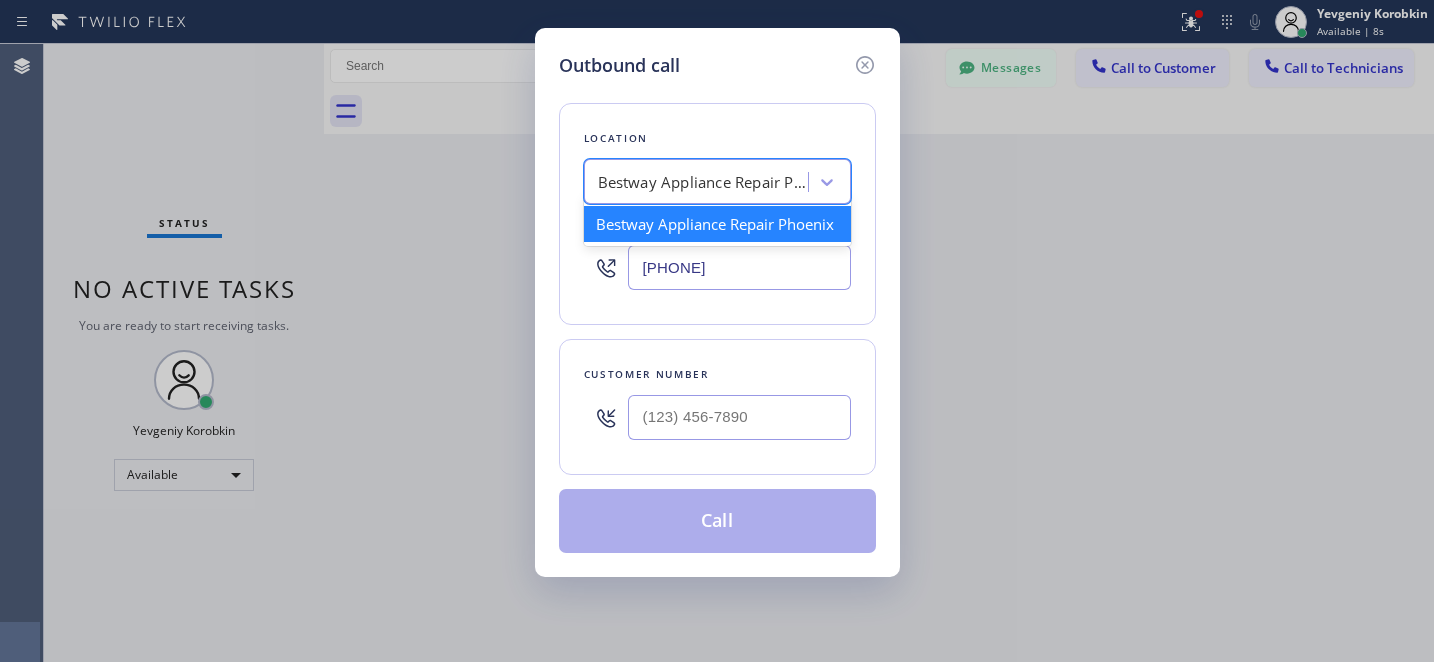 click on "Bestway Appliance Repair Phoenix" at bounding box center [699, 182] 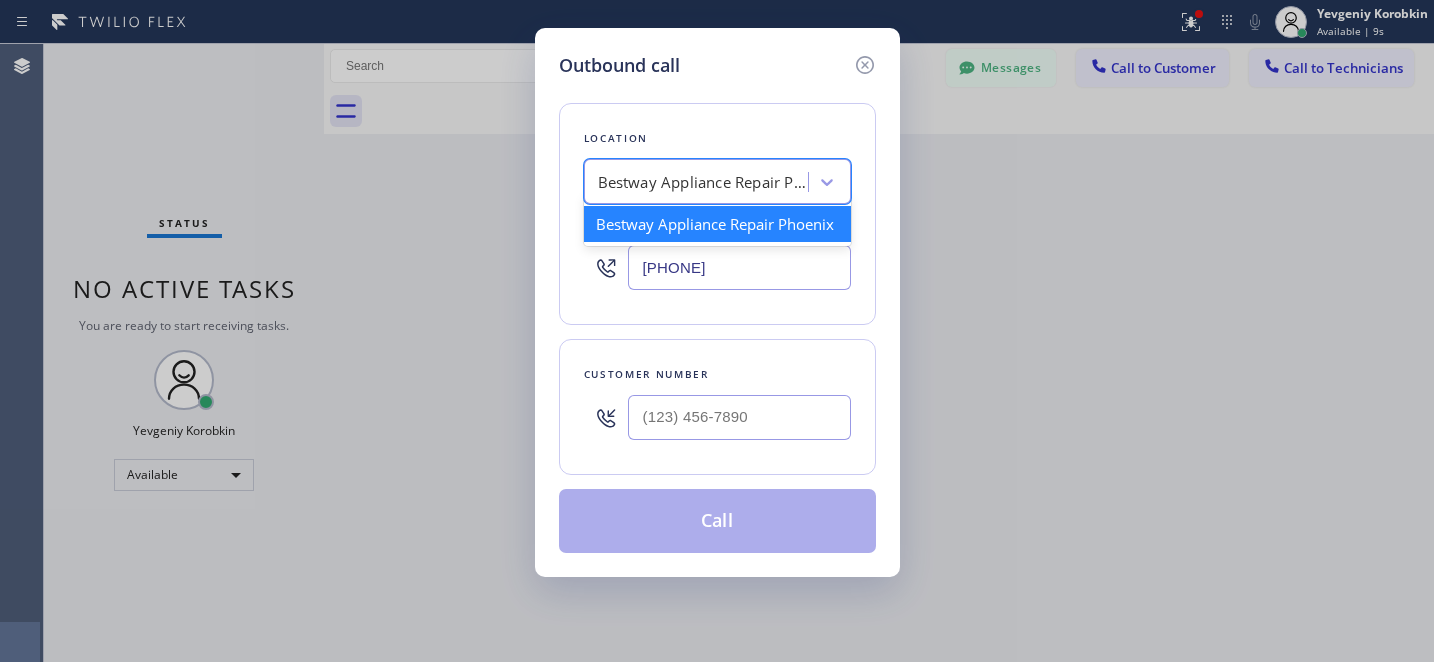 paste on "Most Honest Appliance Repair Encinitas" 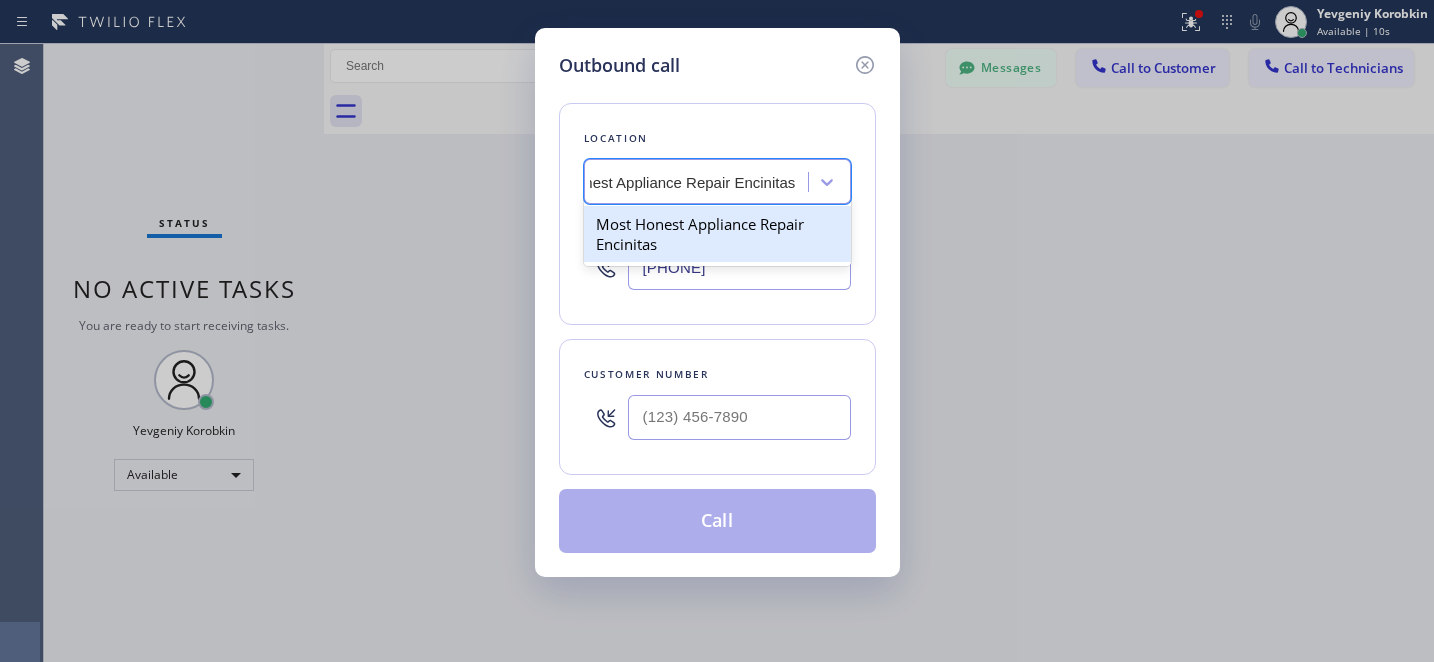 drag, startPoint x: 694, startPoint y: 229, endPoint x: 691, endPoint y: 194, distance: 35.128338 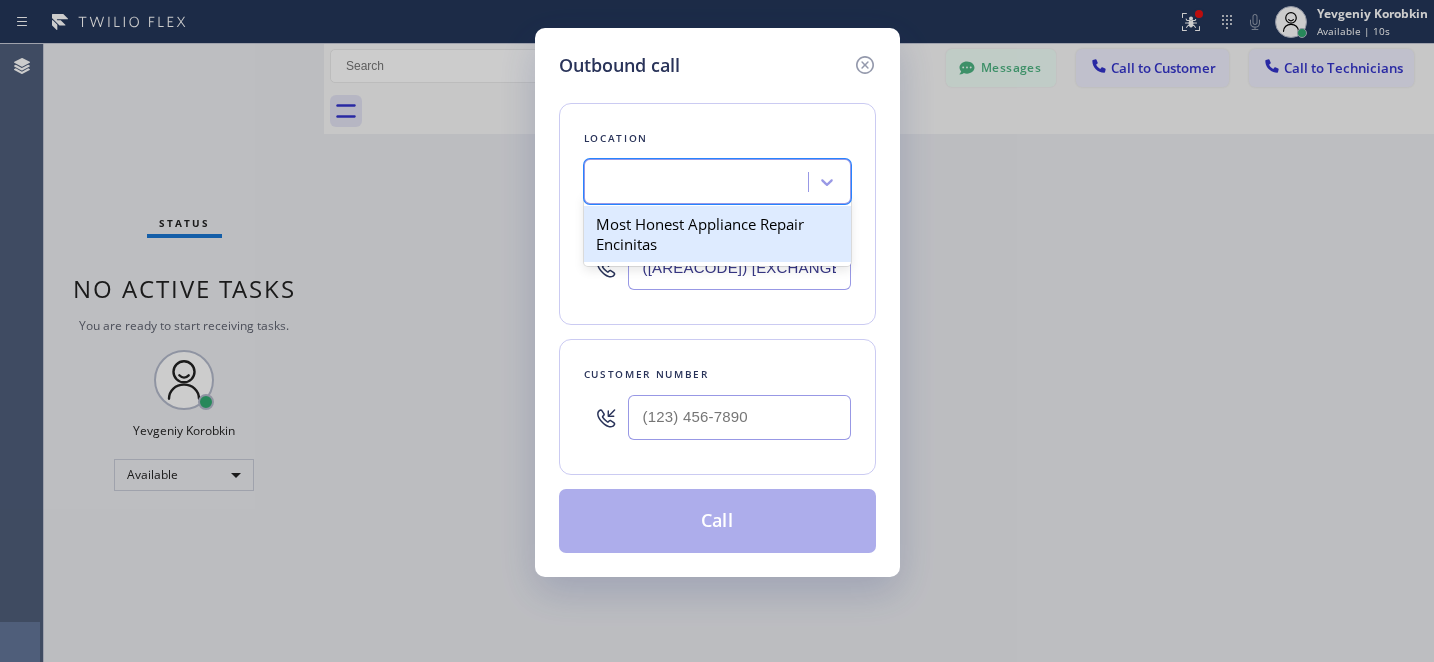 scroll, scrollTop: 0, scrollLeft: 2, axis: horizontal 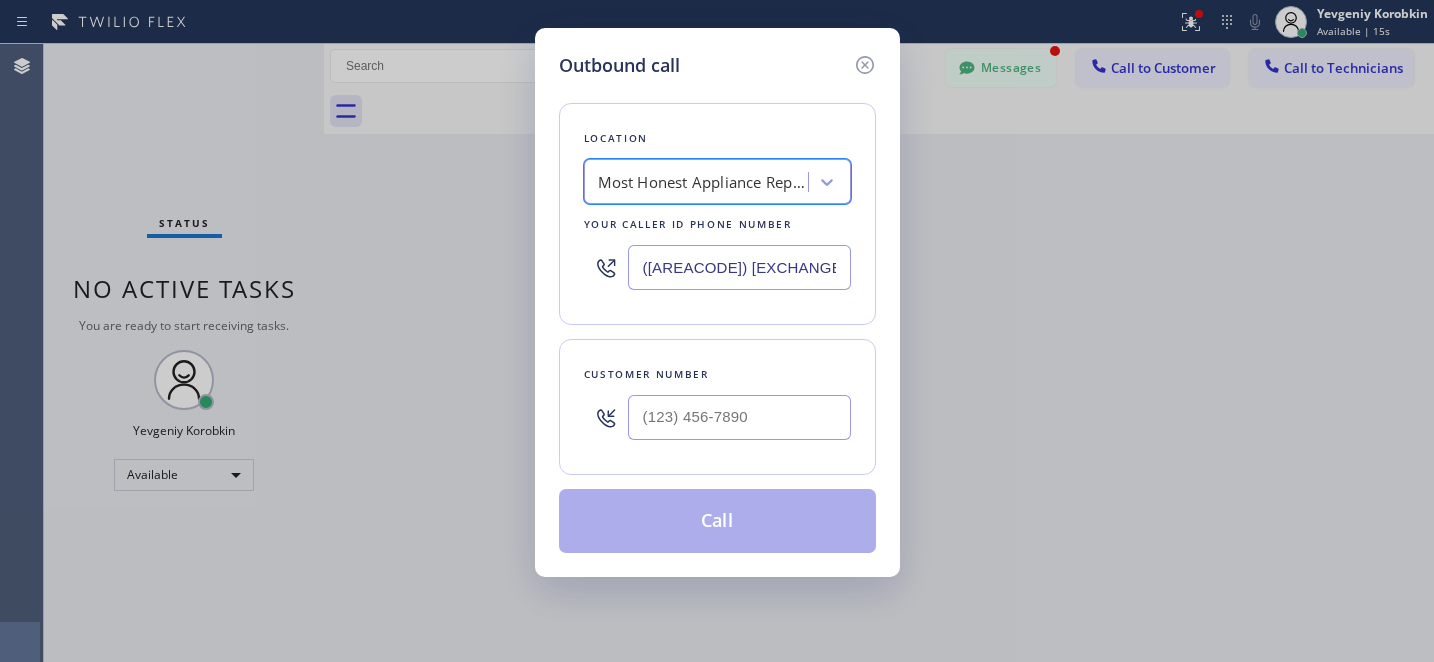 type on "(___) ___-____" 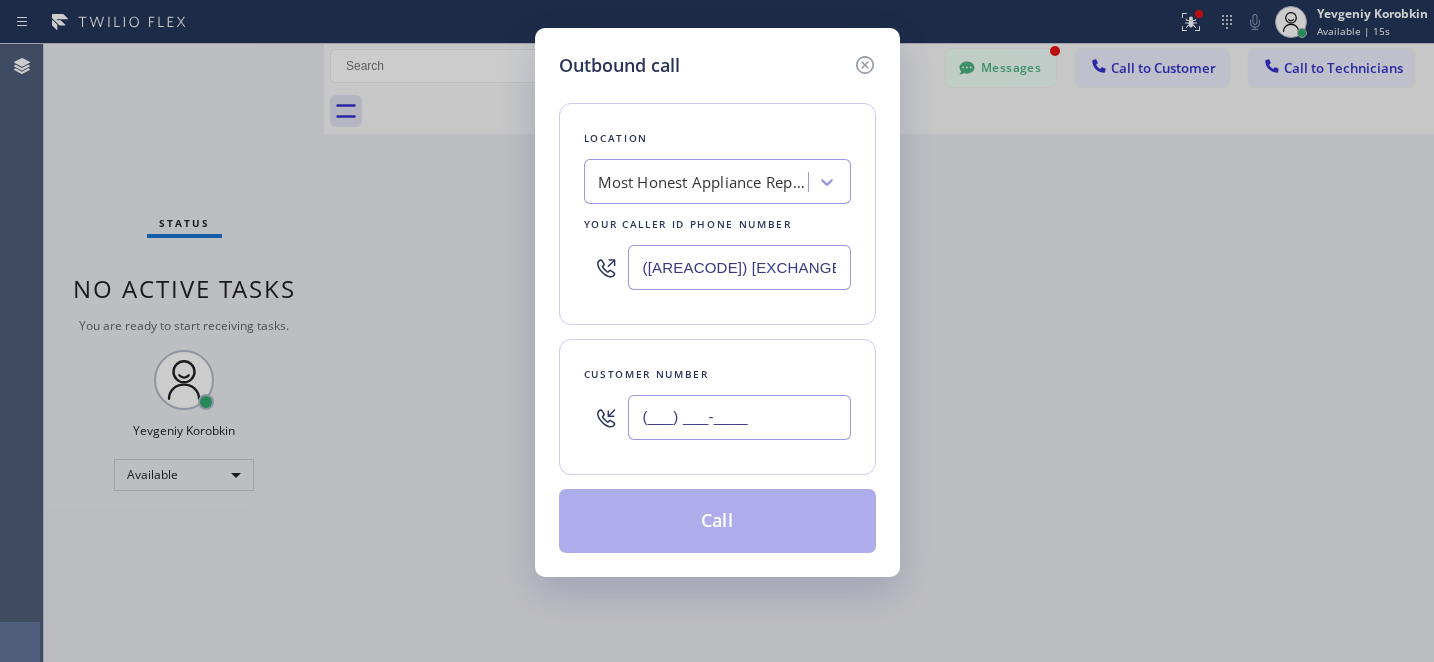 click on "(___) ___-____" at bounding box center (739, 417) 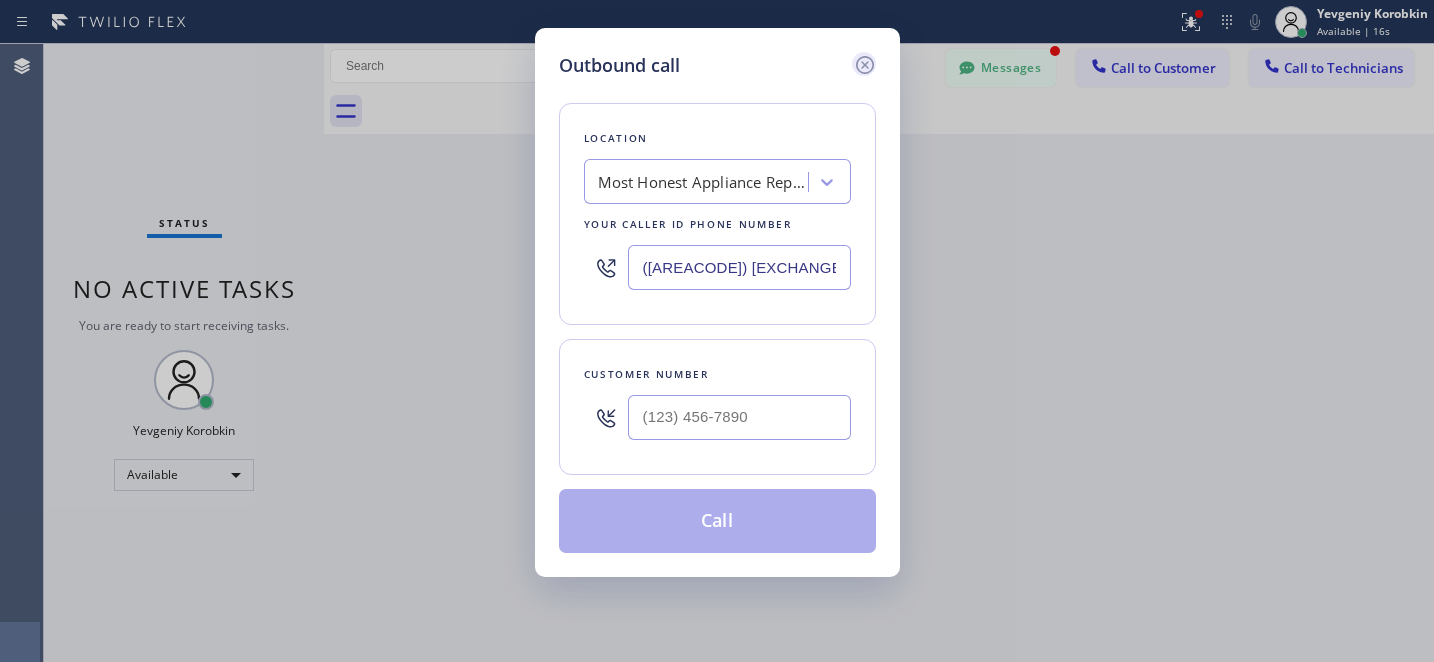 click 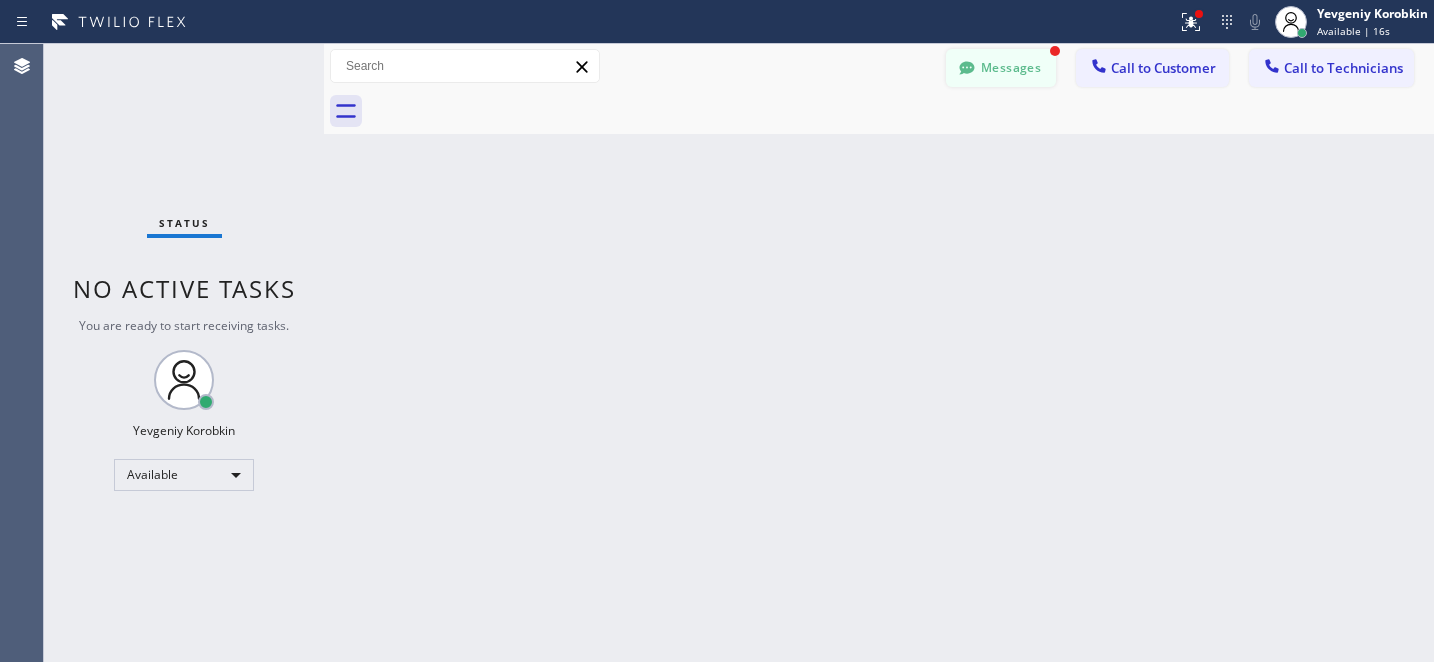 click on "Messages" at bounding box center (1001, 68) 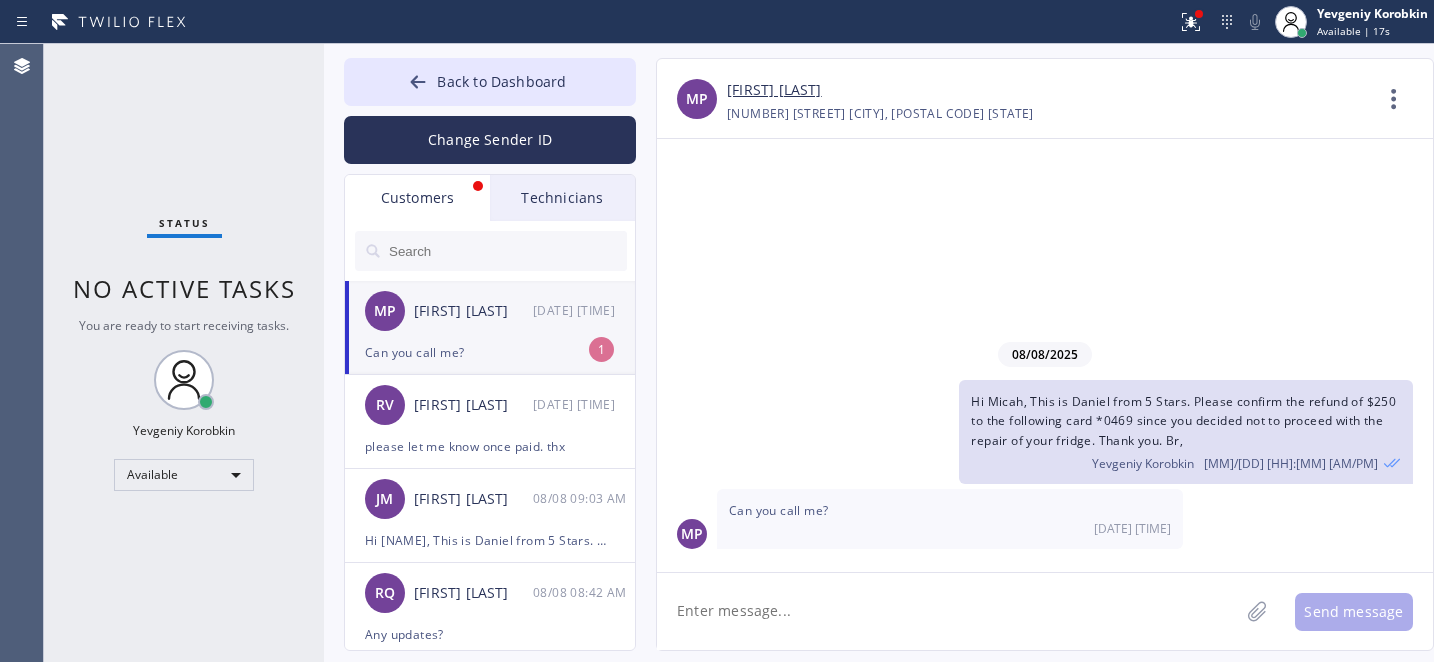 click on "Can you call me?" at bounding box center (490, 352) 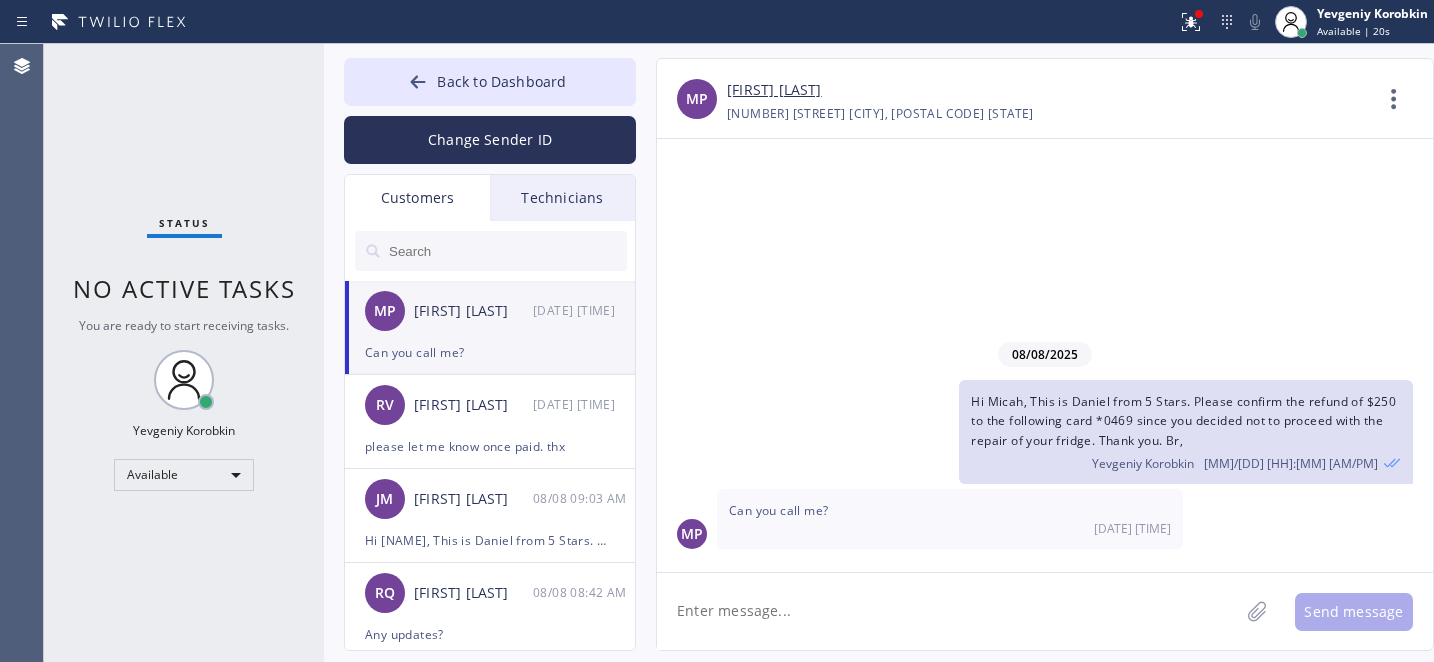 click 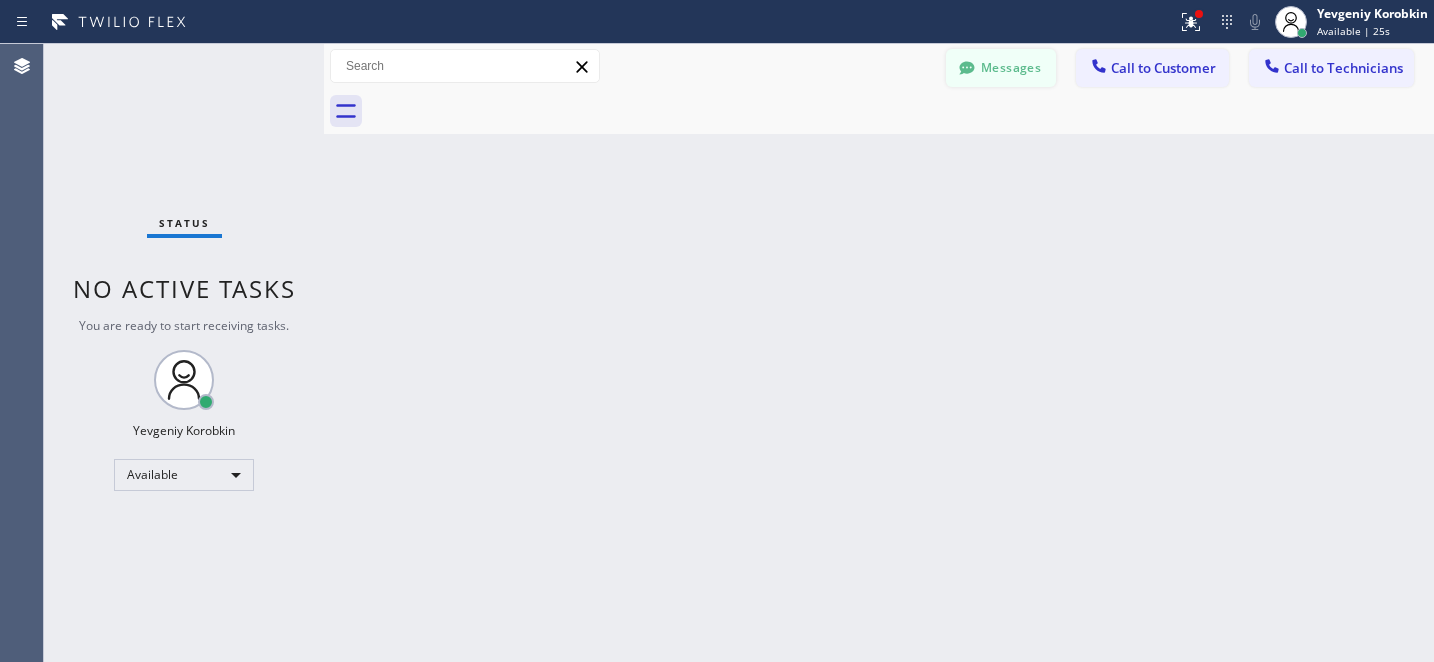click 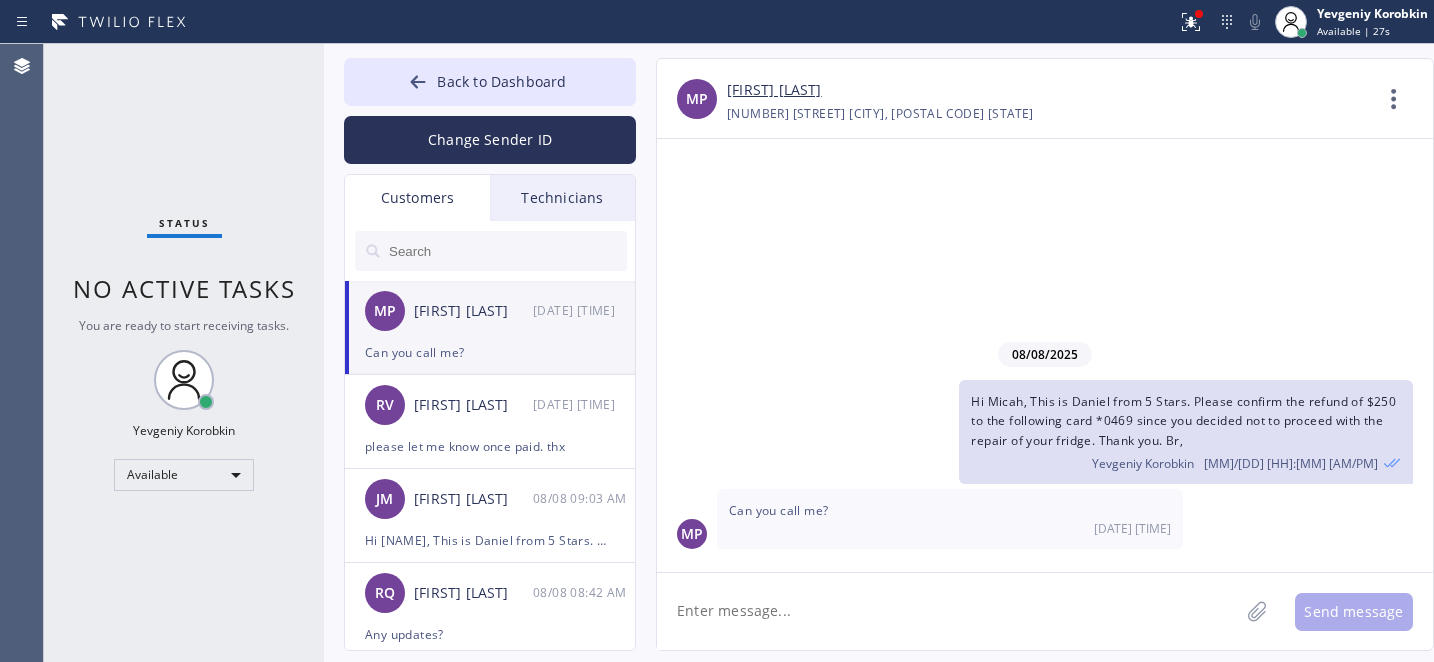 click 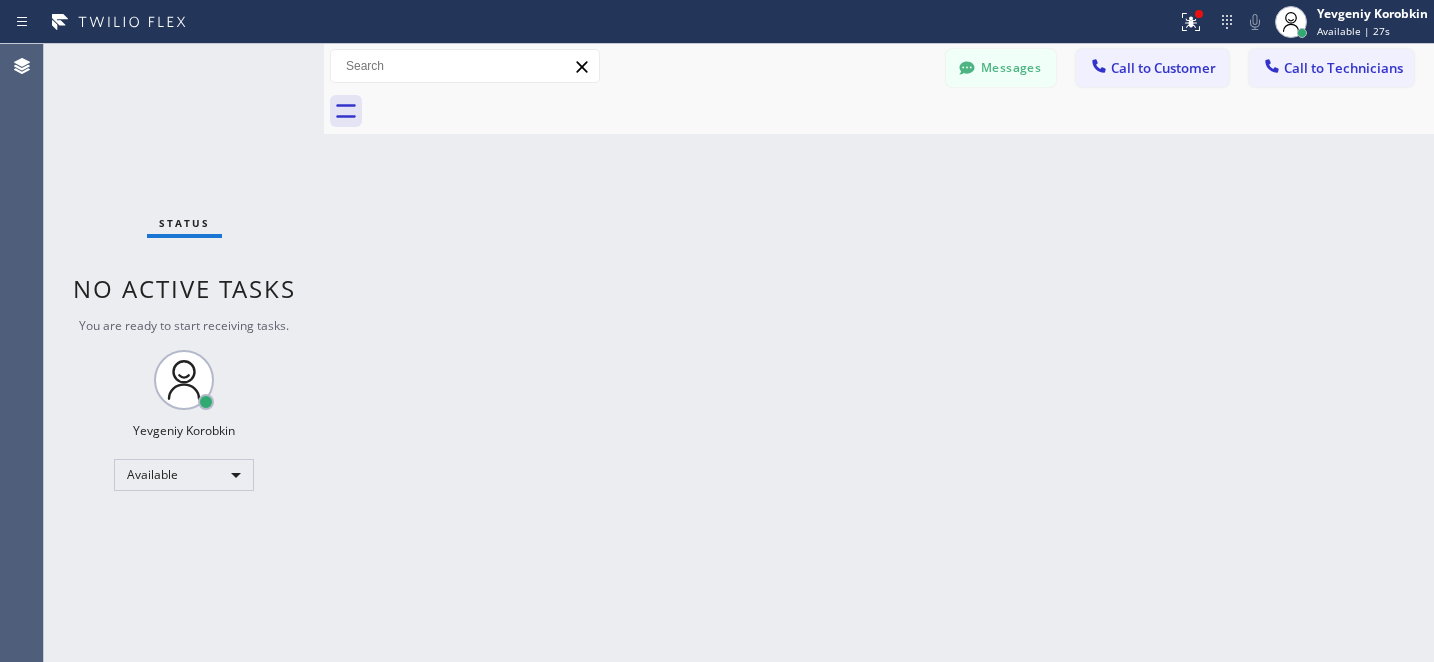 click on "Call to Customer" at bounding box center [1163, 68] 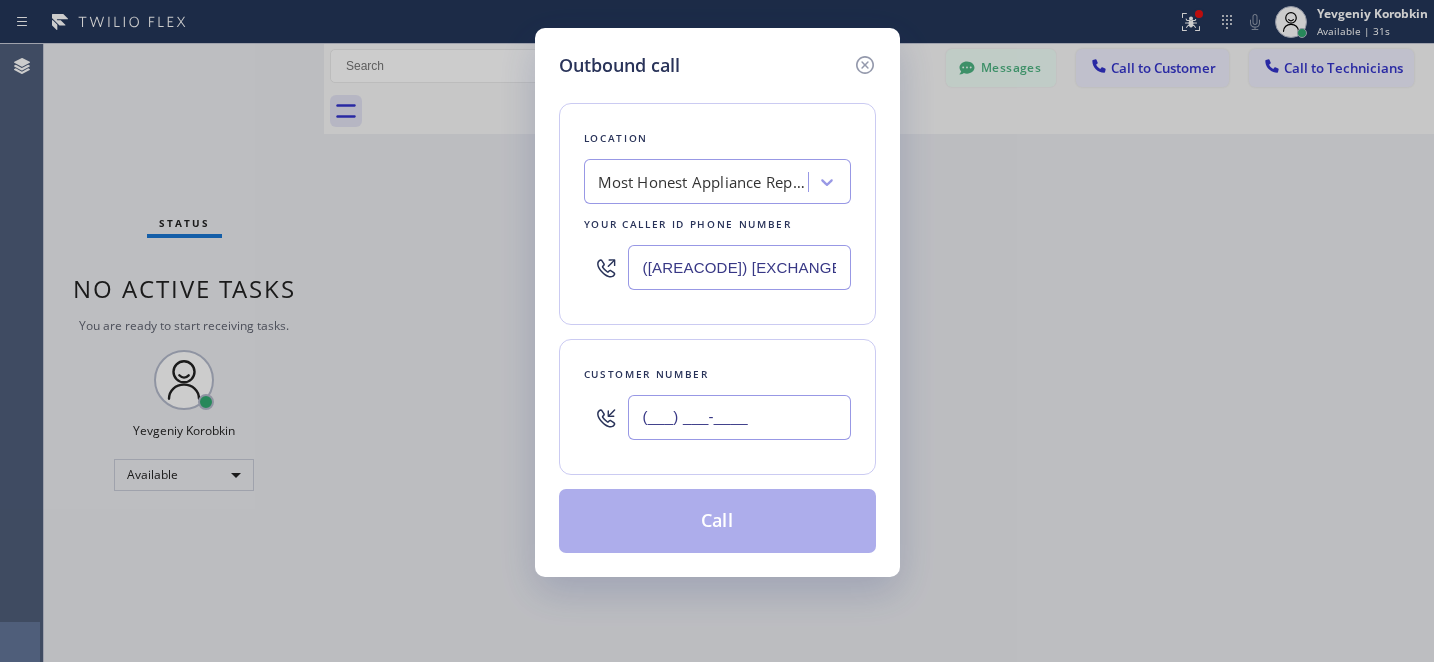 click on "(___) ___-____" at bounding box center [739, 417] 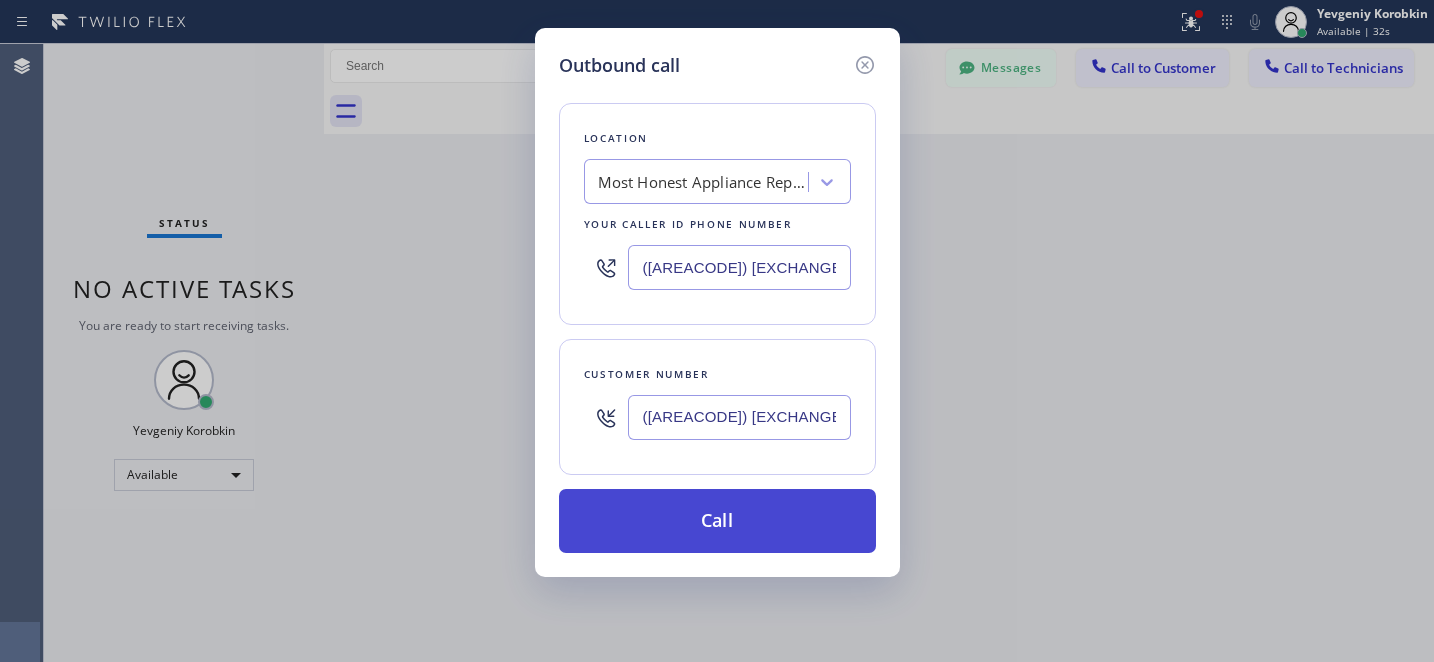 type on "([AREACODE]) [EXCHANGE]-[LINE]" 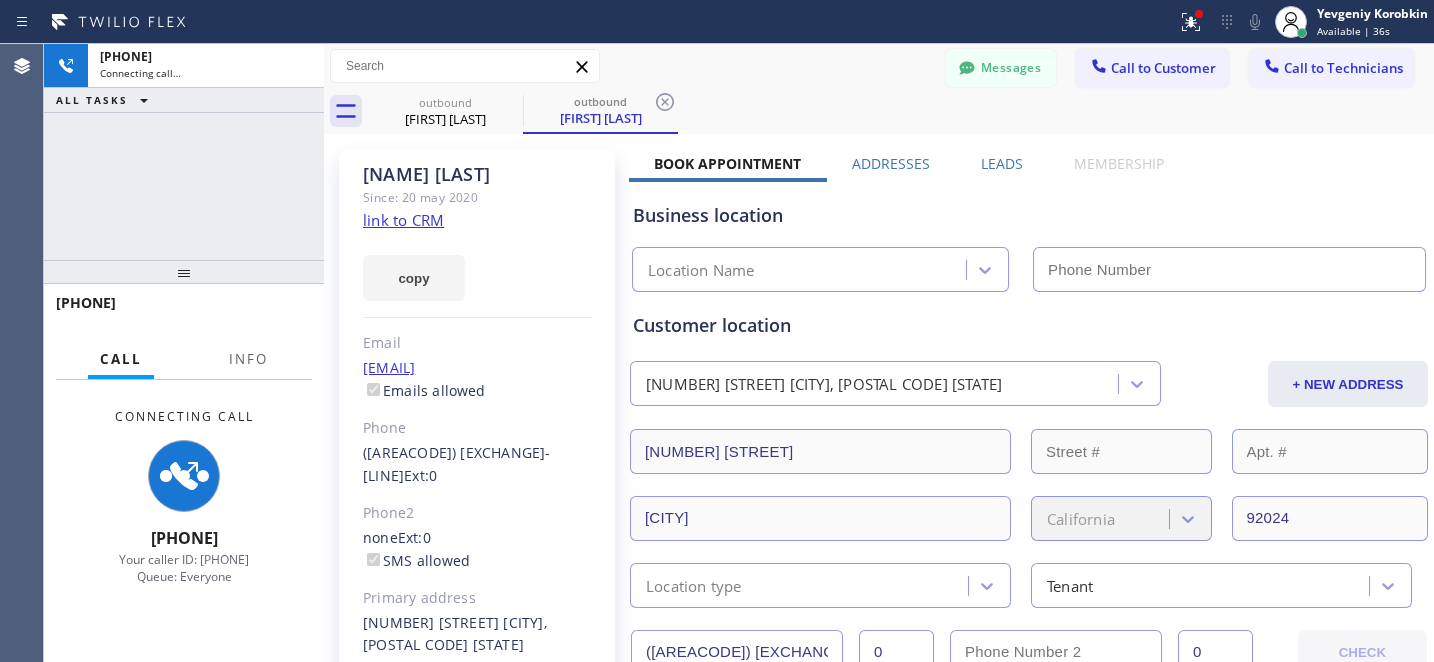 type on "([AREACODE]) [EXCHANGE]-[LINE]" 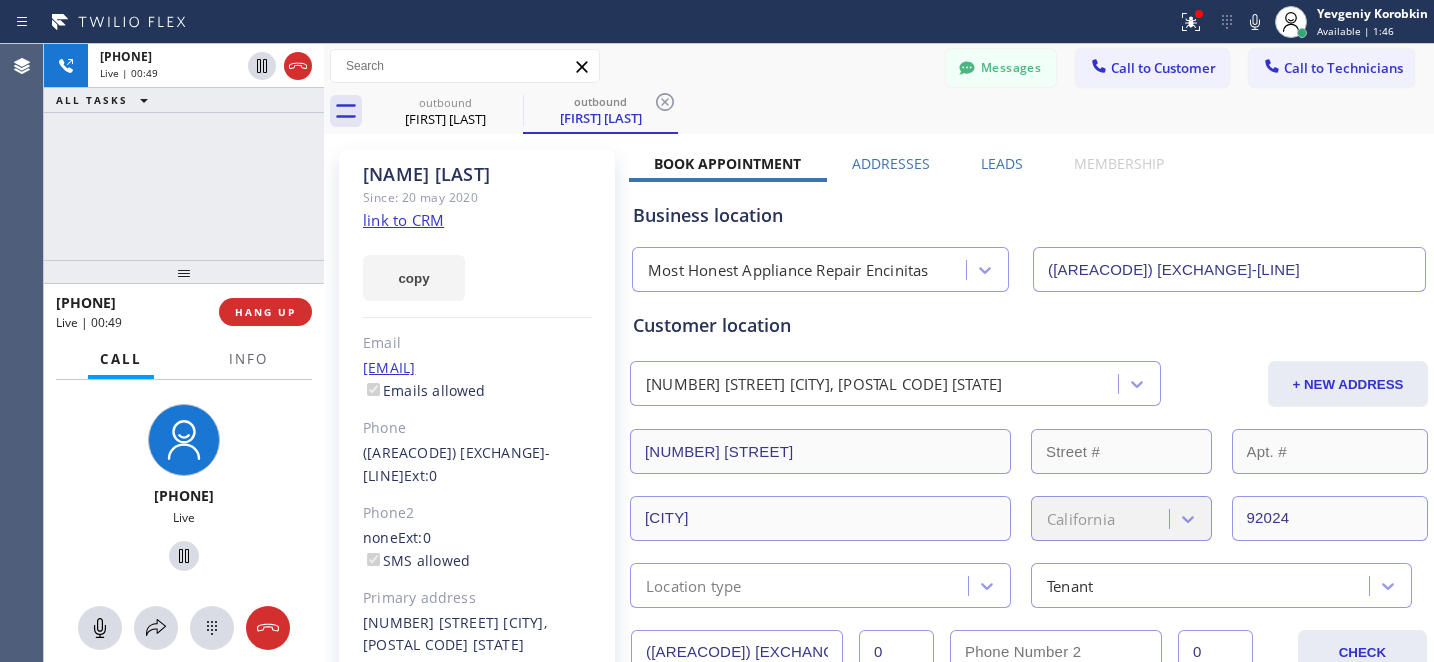 click on "Messages Call to Customer Call to Technicians Outbound call Location Most Honest Appliance Repair Encinitas Your caller id phone number [PHONE] Customer number Call Outbound call Technician Search Technician Your caller id phone number Your caller id phone number [PHONE] Call" at bounding box center (879, 66) 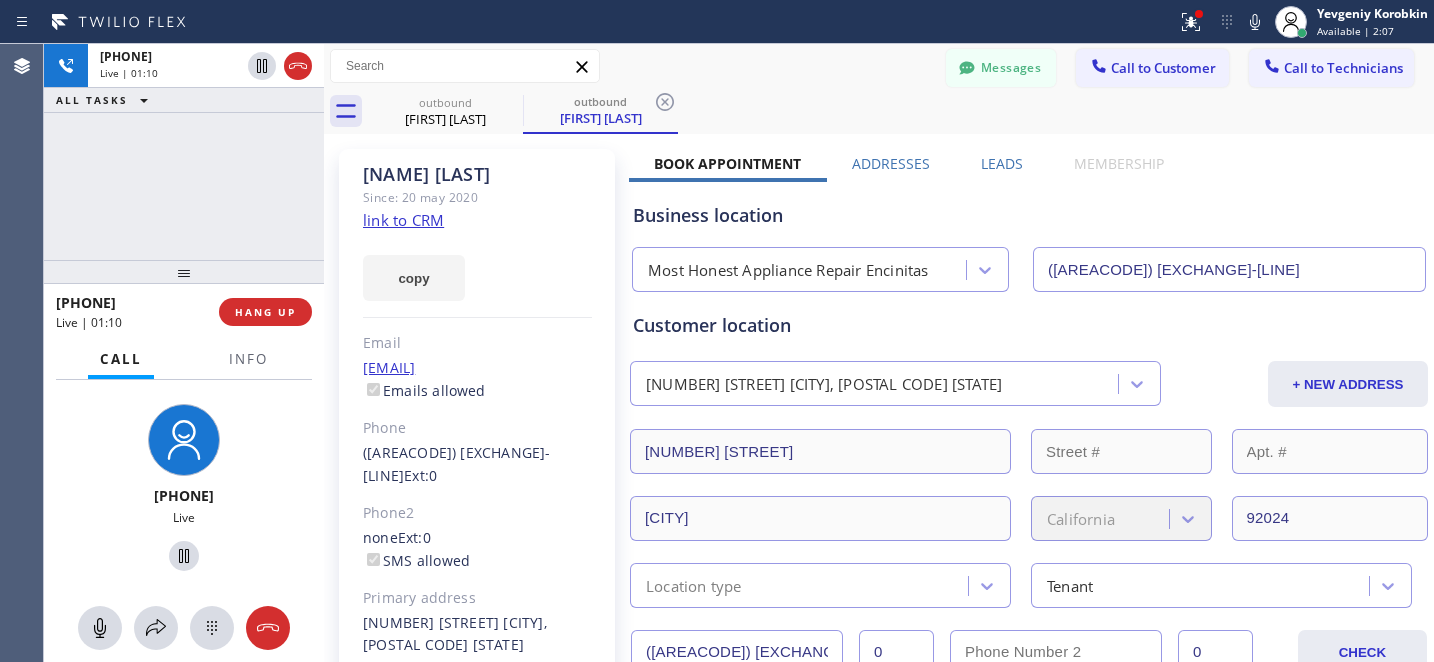 click on "outbound Micah Palmer outbound Micah Palmer" at bounding box center [901, 111] 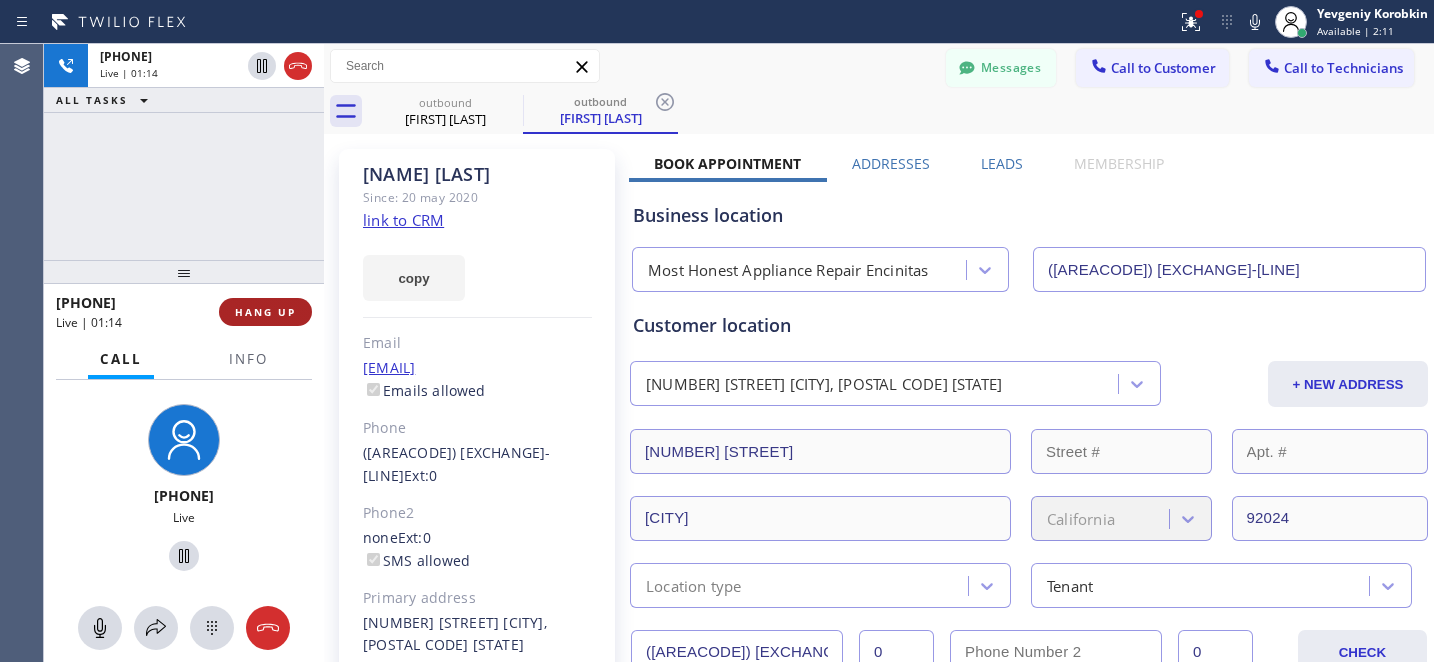 click on "HANG UP" at bounding box center (265, 312) 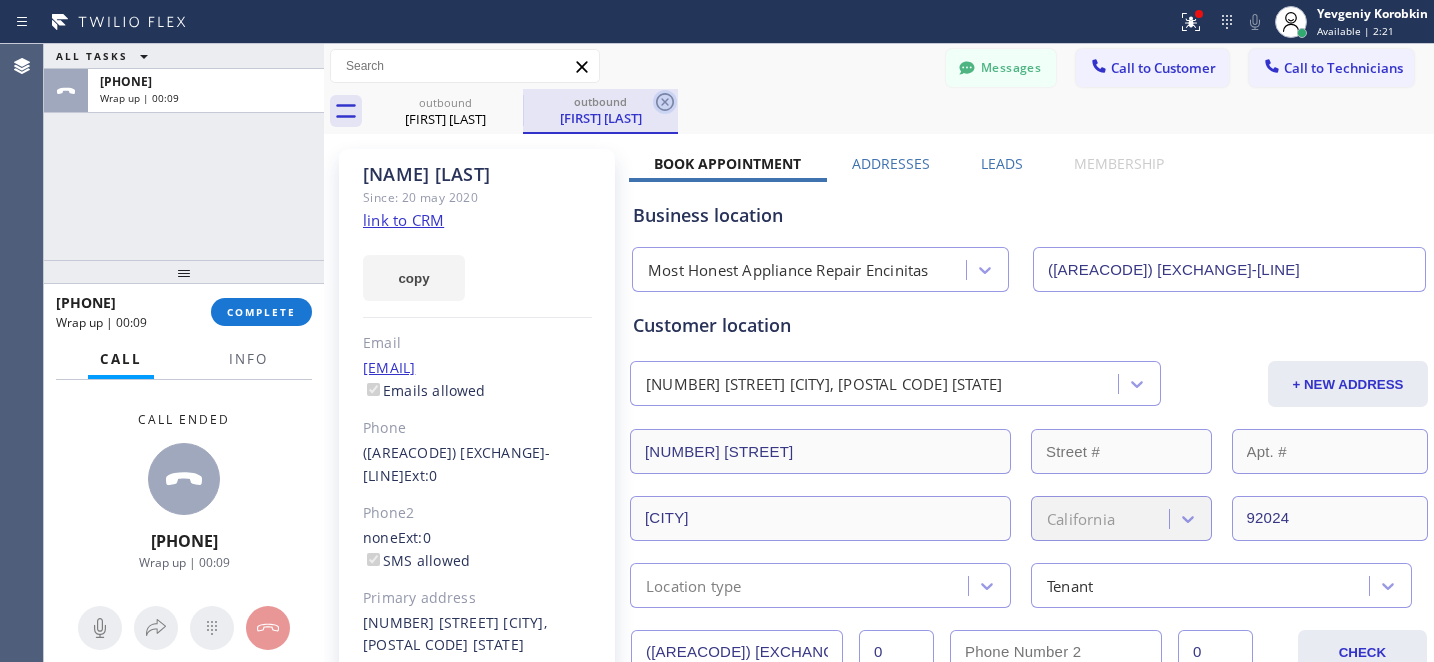 click 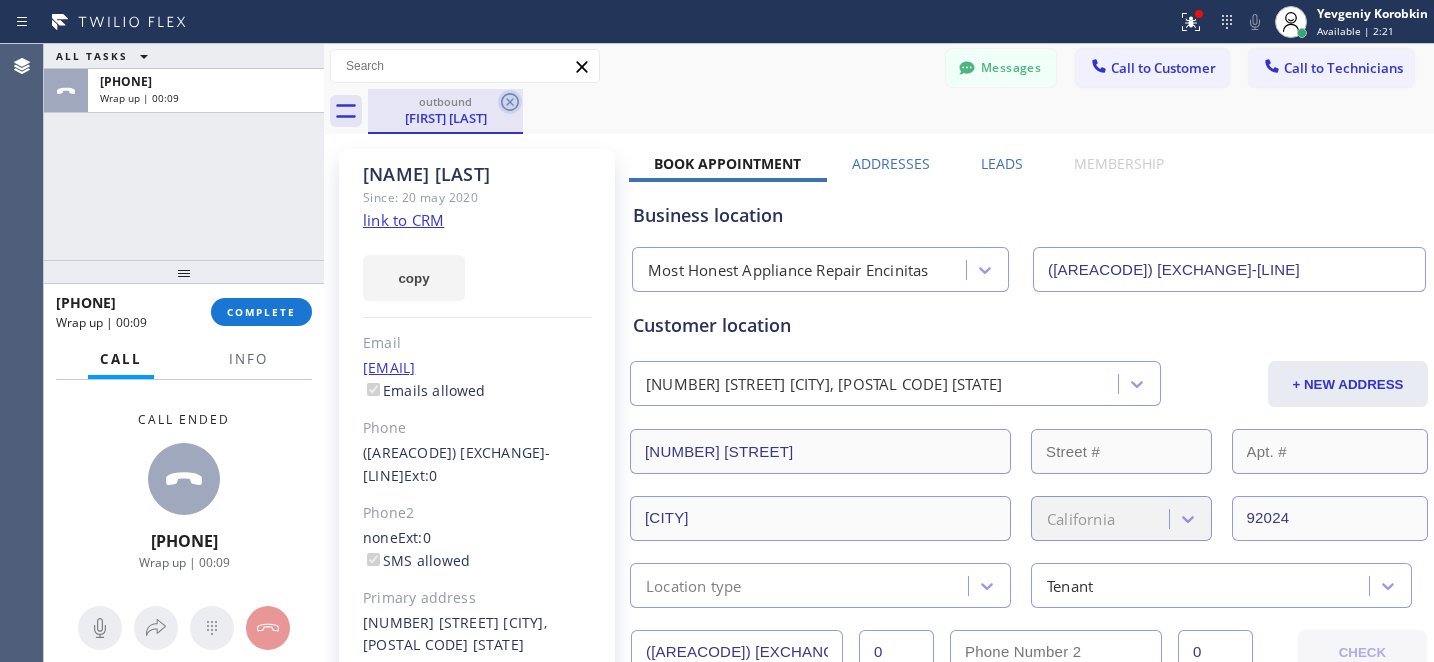 click 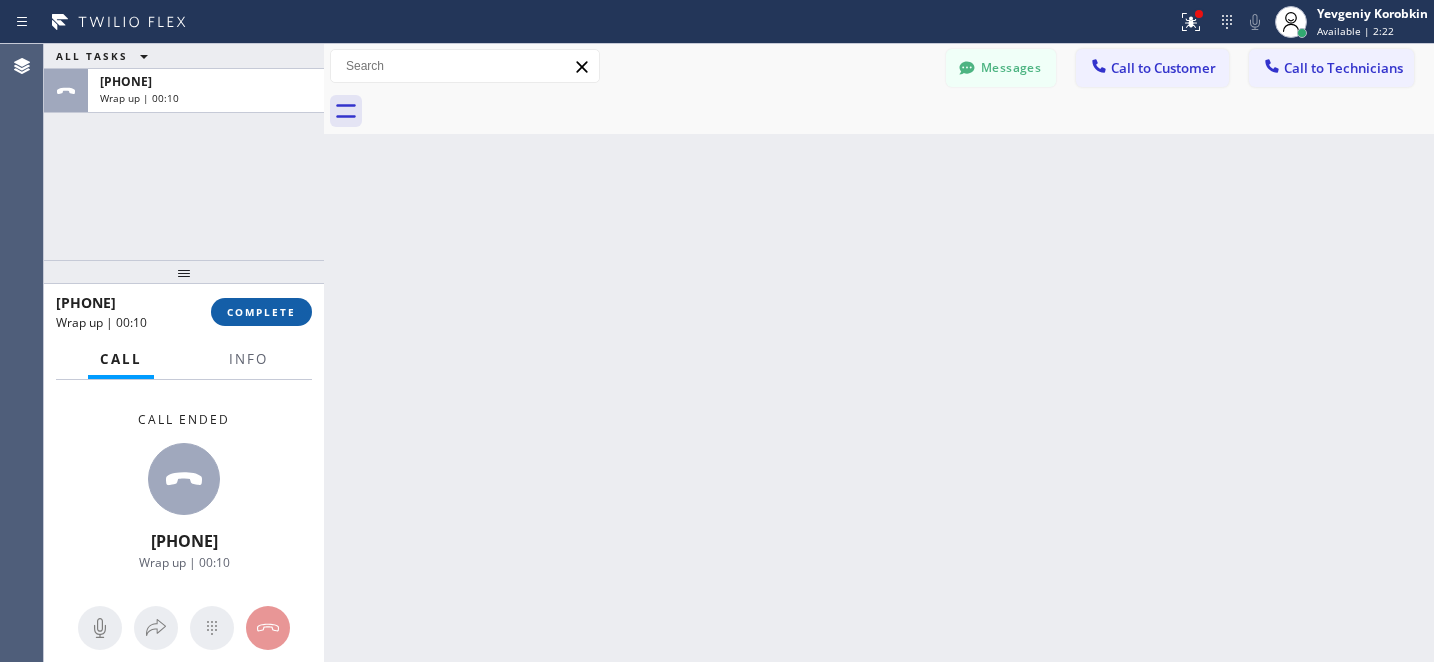 click on "COMPLETE" at bounding box center (261, 312) 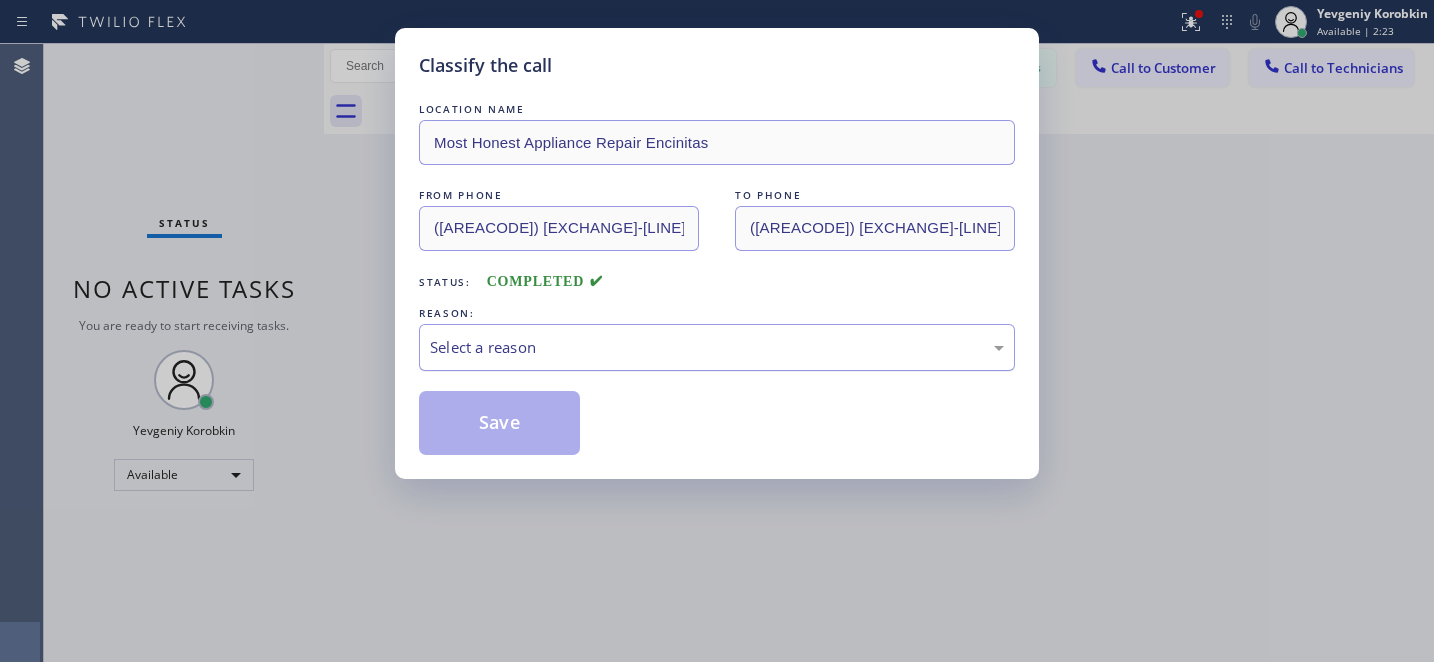 click on "Select a reason" at bounding box center [717, 347] 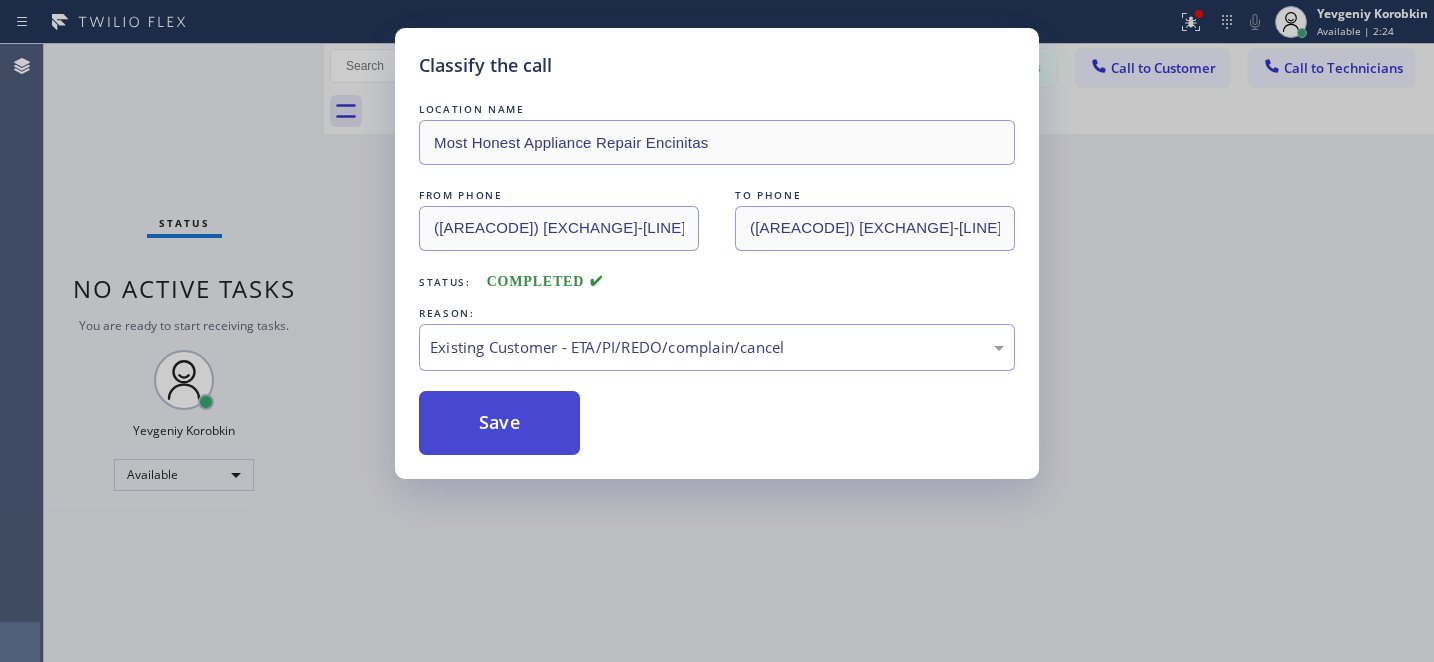 click on "Save" at bounding box center [499, 423] 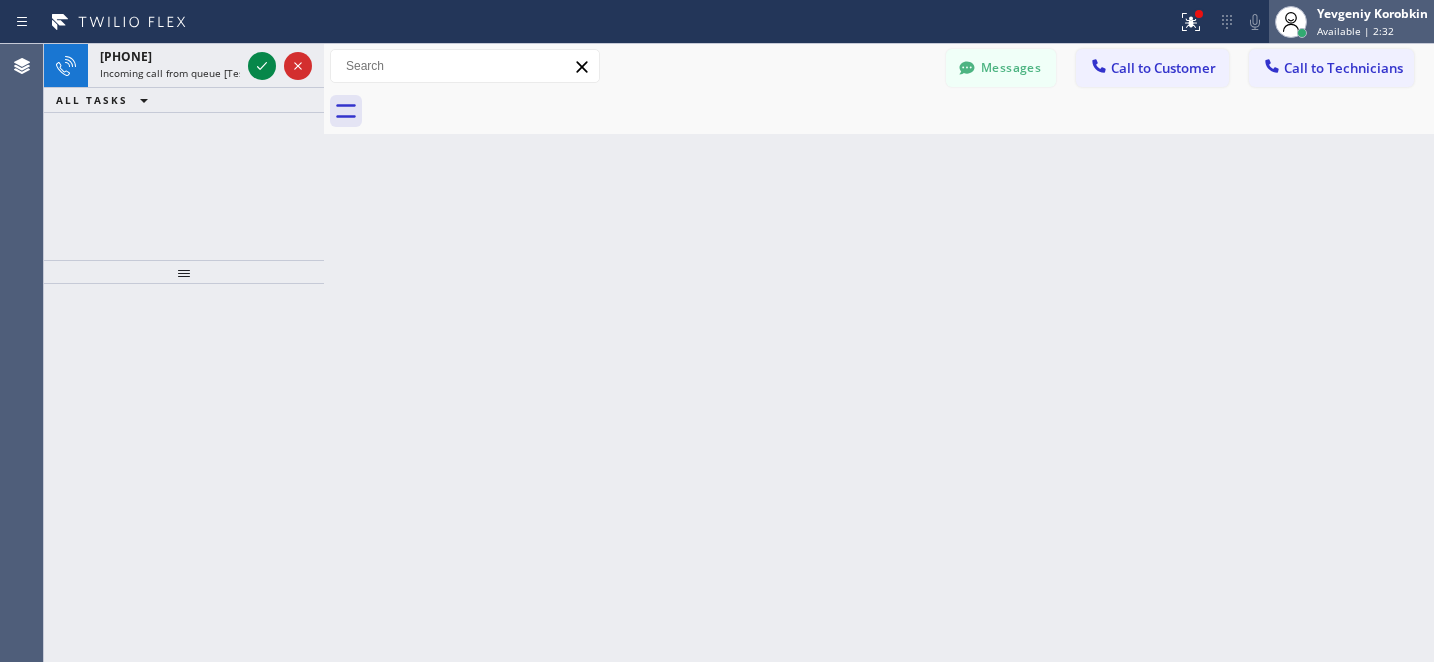 click on "Available | 2:32" at bounding box center [1355, 31] 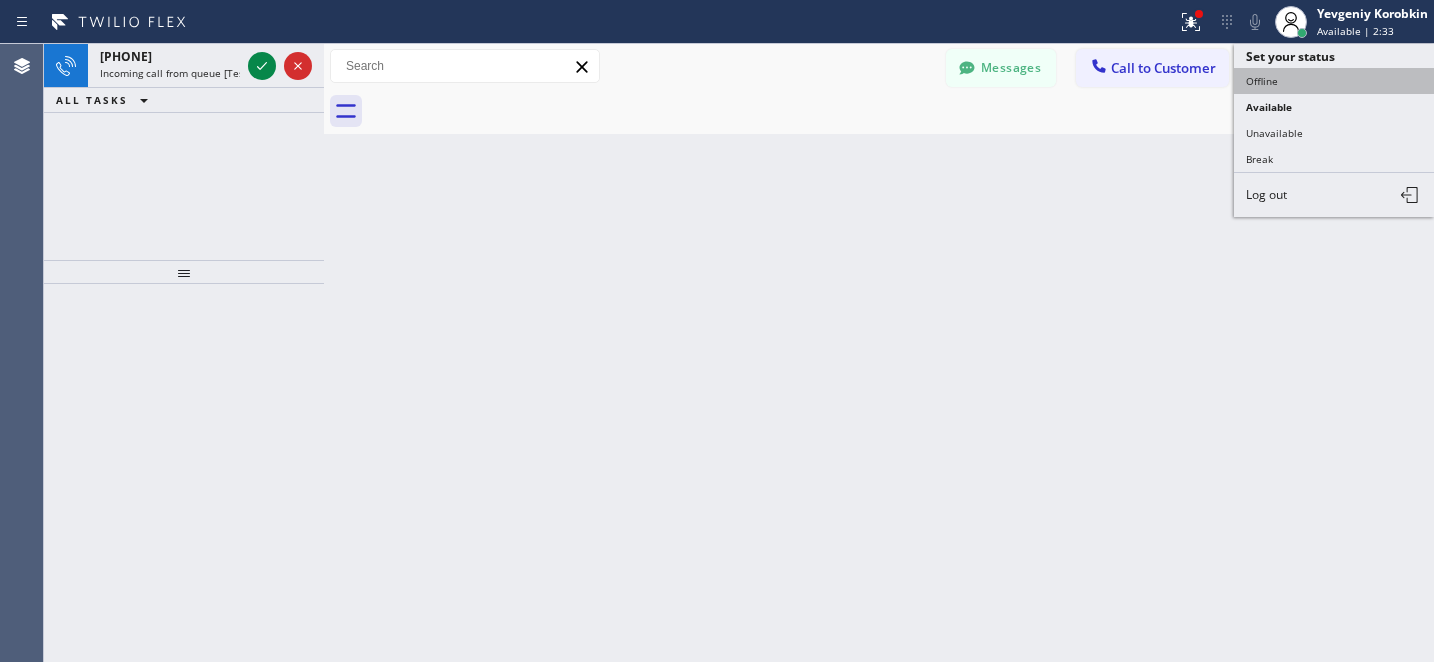 click on "Offline" at bounding box center (1334, 81) 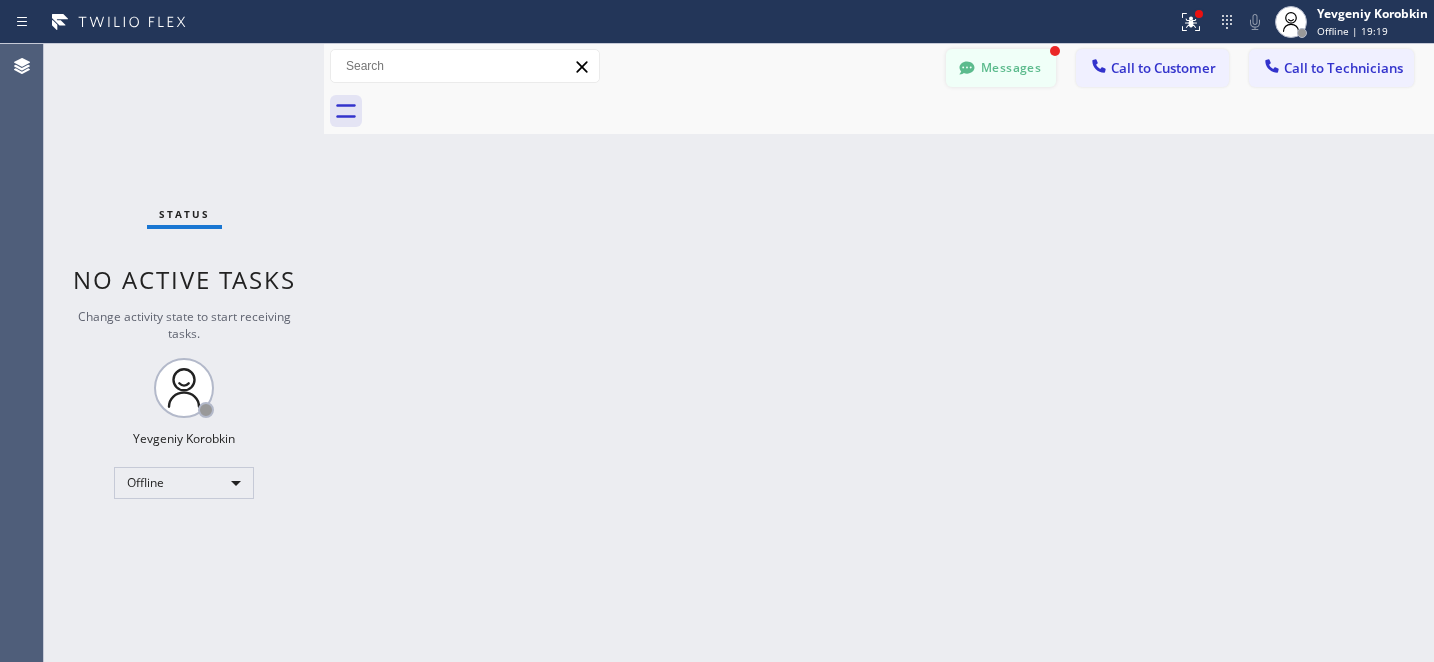 click on "Messages" at bounding box center (1001, 68) 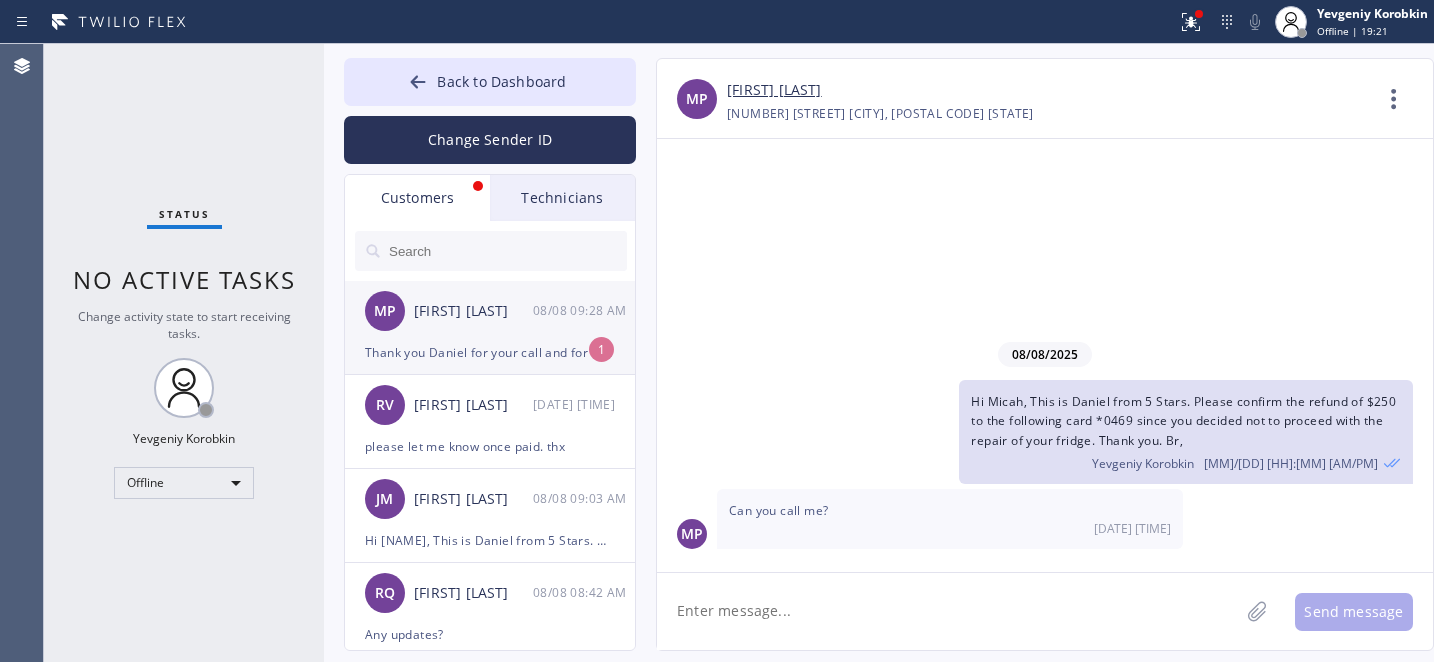 click on "MP Micah Quinteros [DATE] [TIME]" at bounding box center [491, 311] 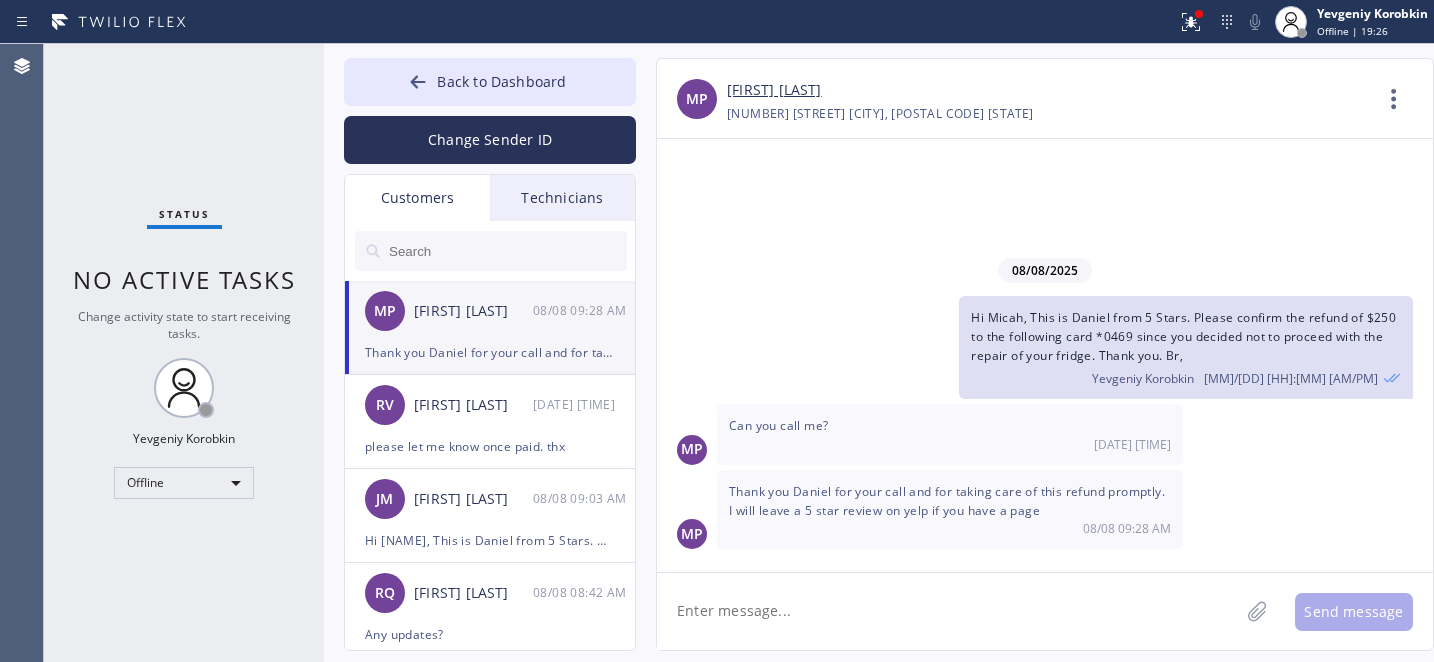 click 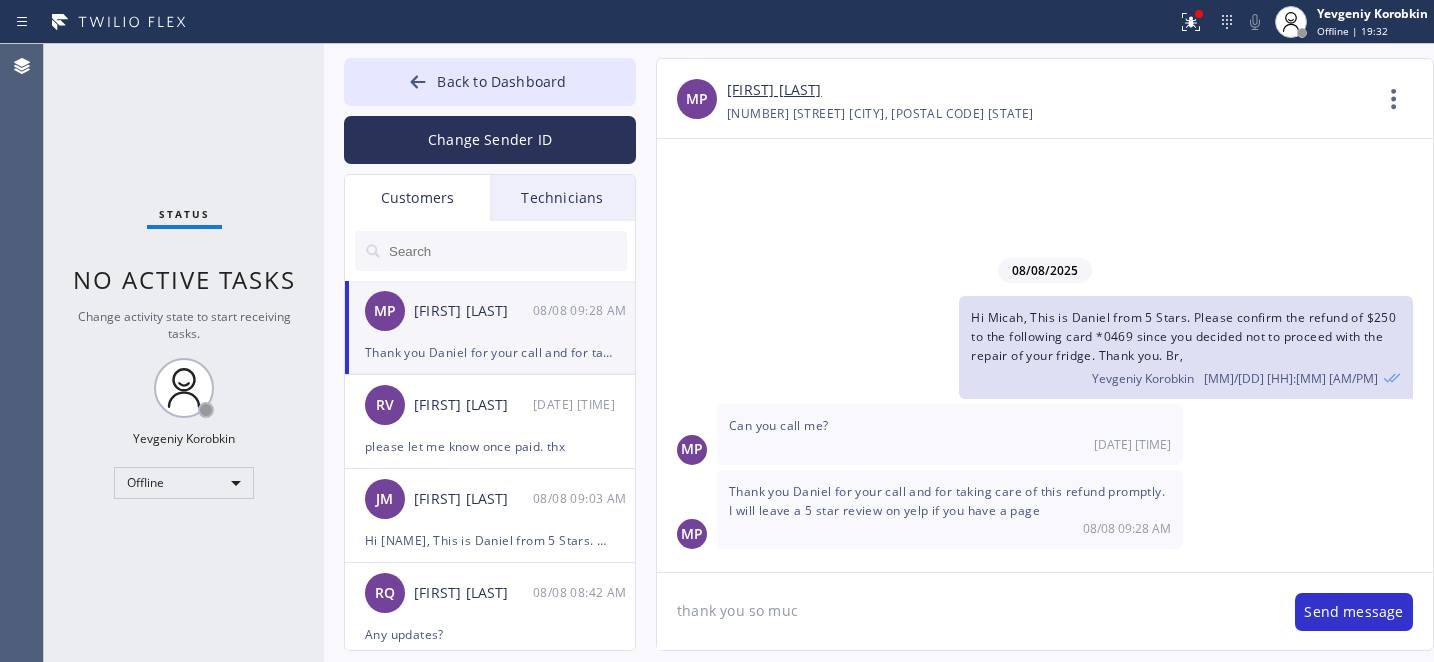 type on "thank you so much" 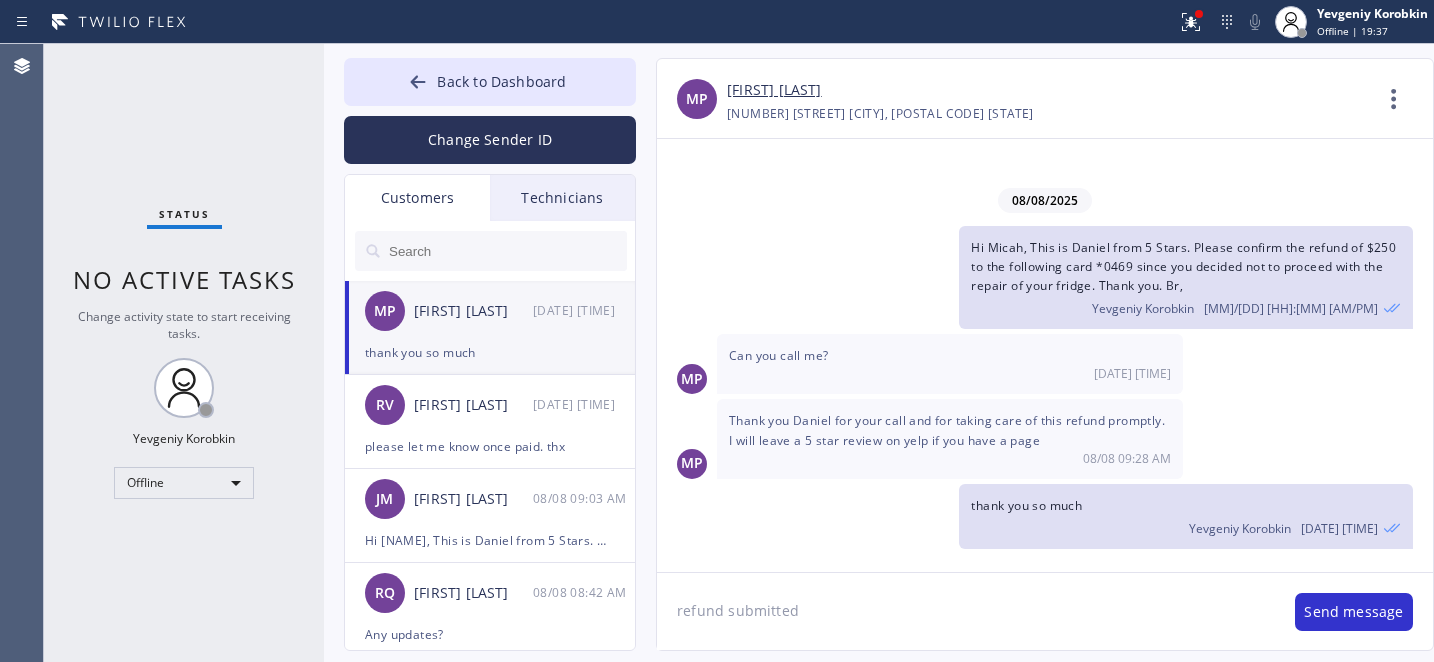 type on "refund submitted" 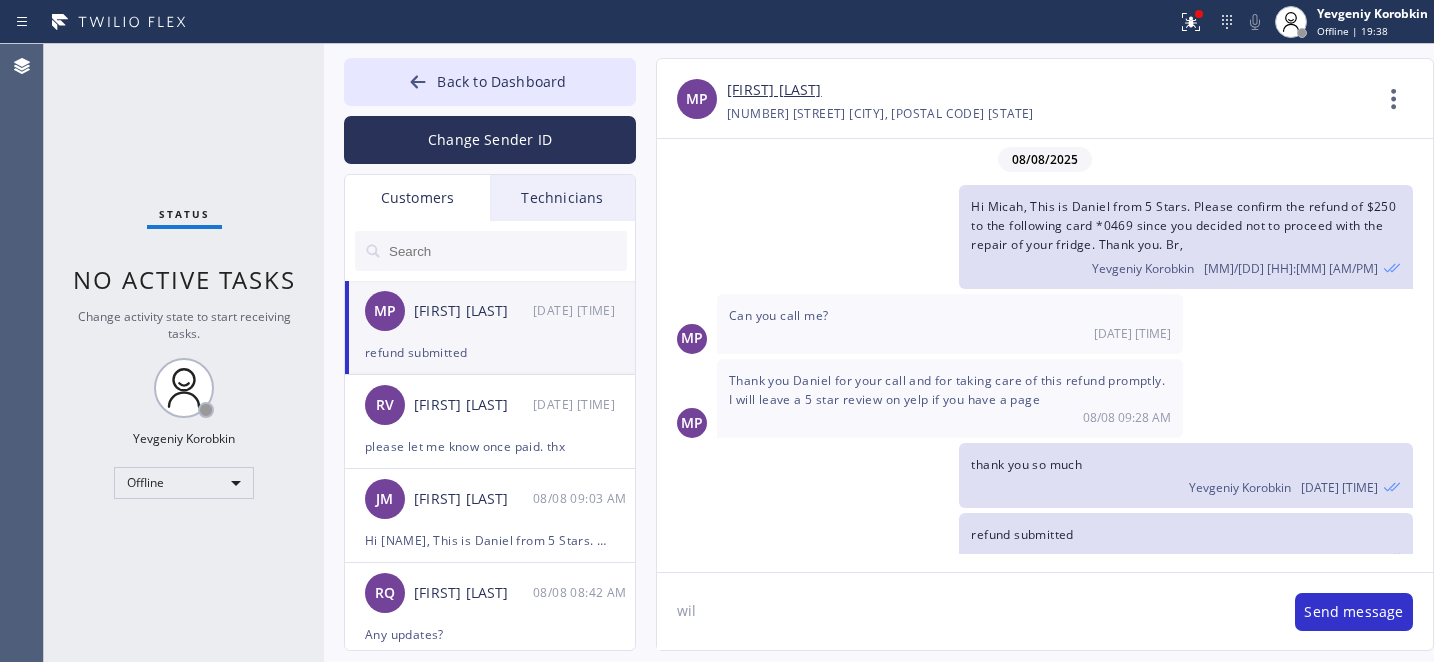 scroll, scrollTop: 26, scrollLeft: 0, axis: vertical 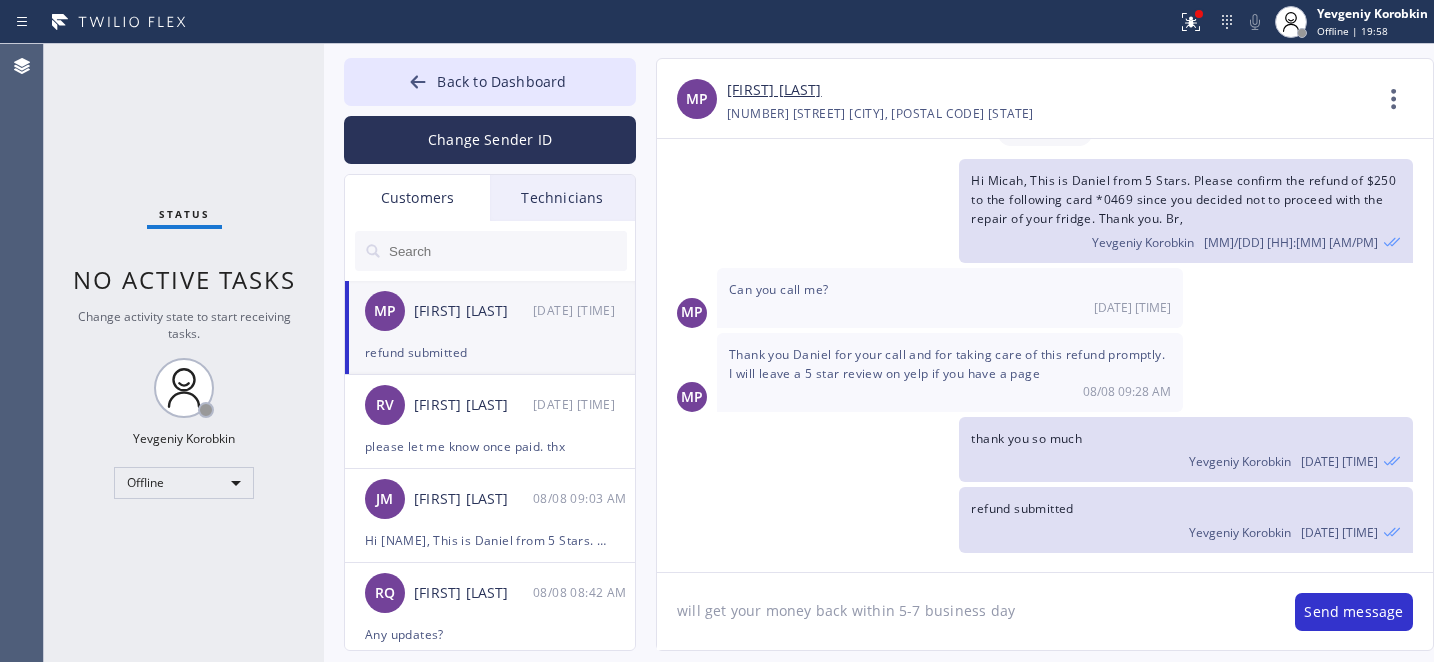 type on "will get your money back within 5-7 business days" 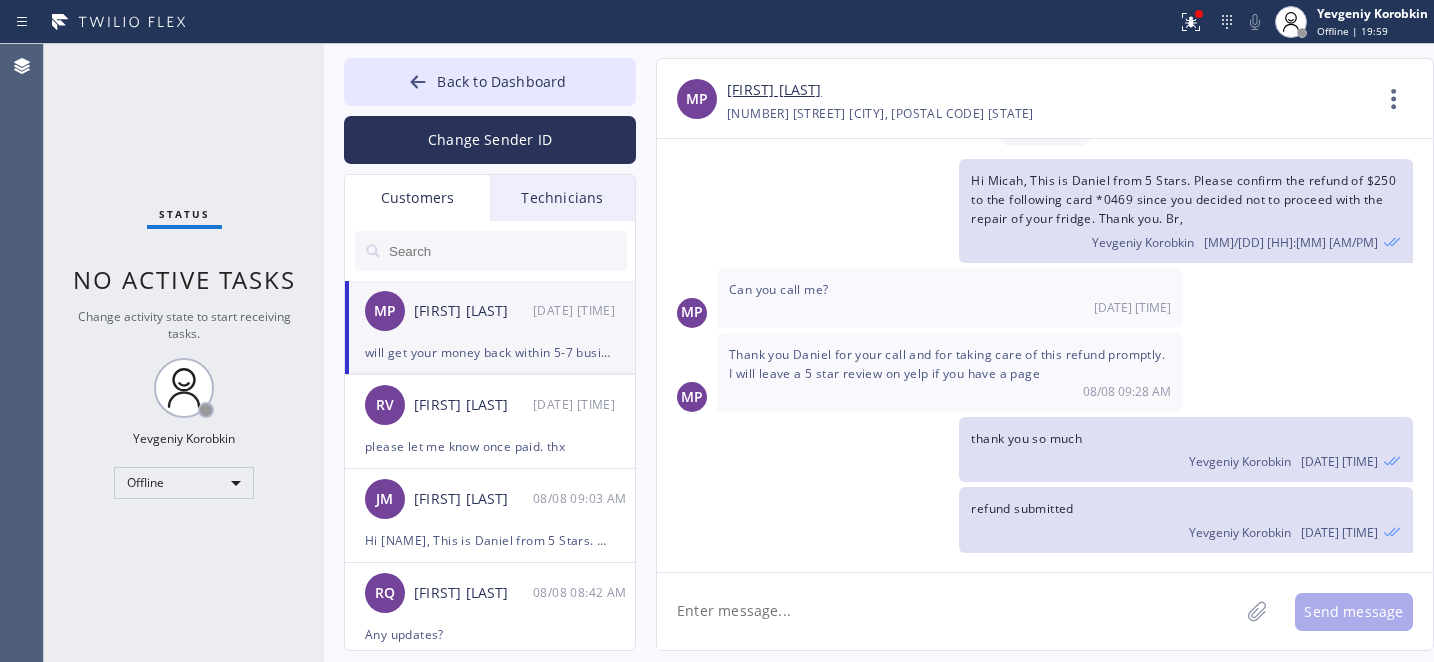 scroll, scrollTop: 96, scrollLeft: 0, axis: vertical 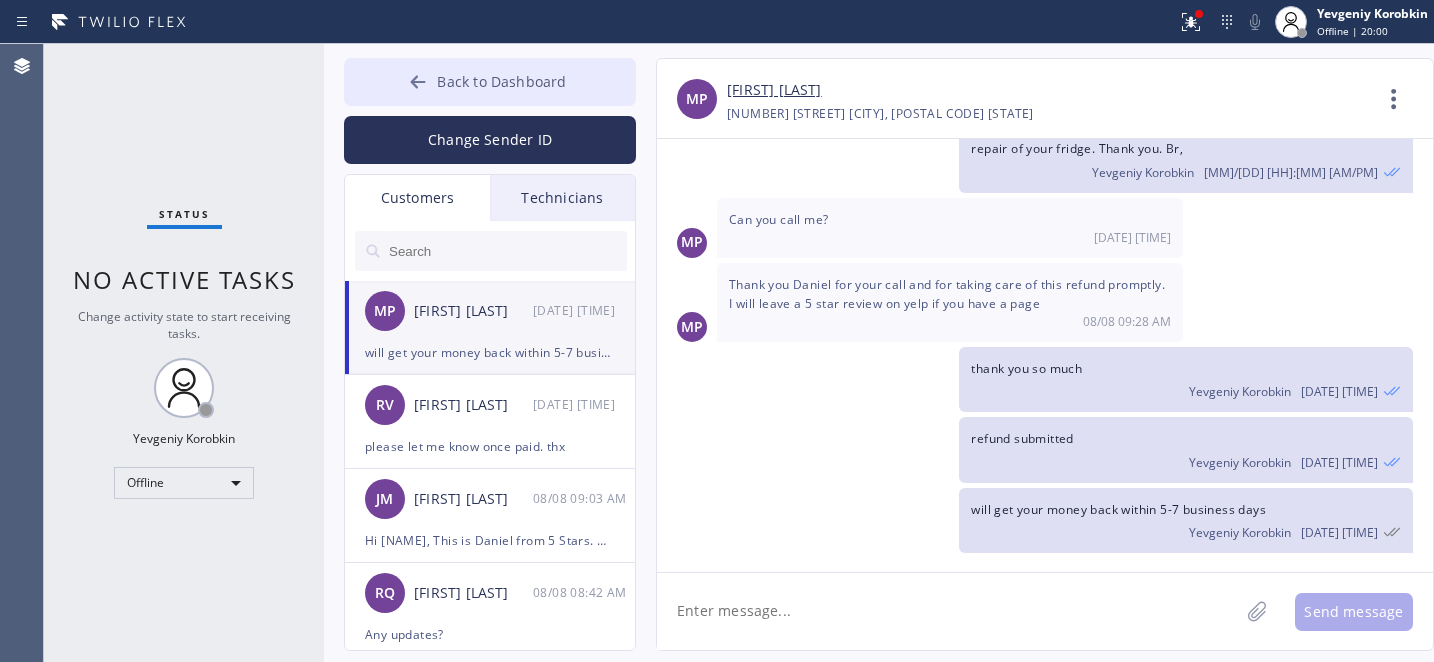 click on "Back to Dashboard" at bounding box center [501, 81] 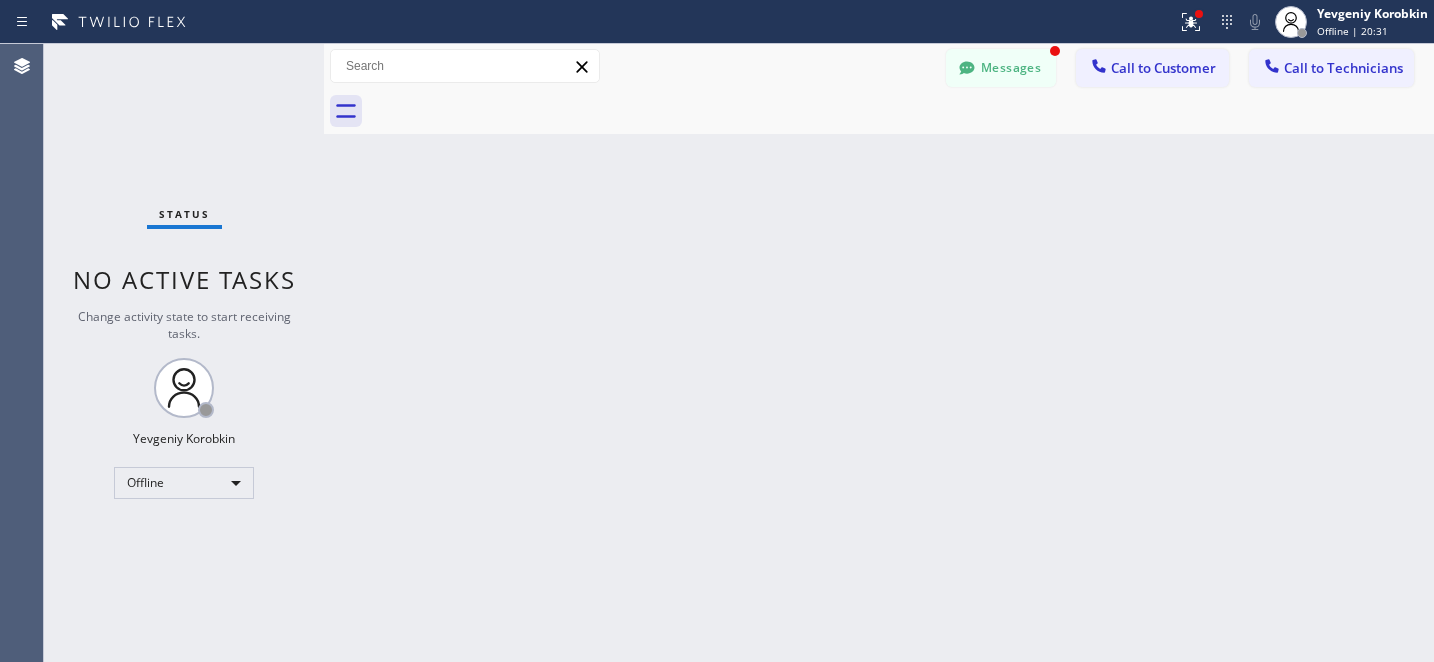 scroll, scrollTop: 161, scrollLeft: 0, axis: vertical 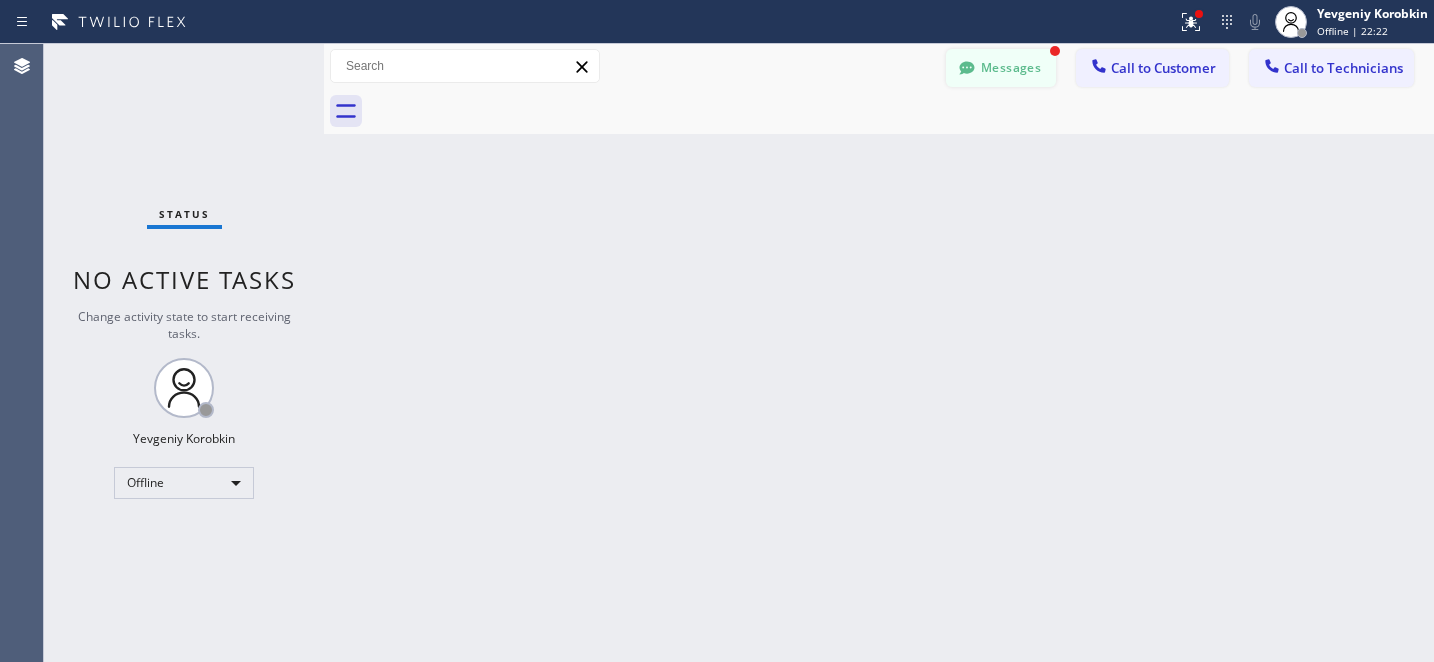 click on "Messages" at bounding box center [1001, 68] 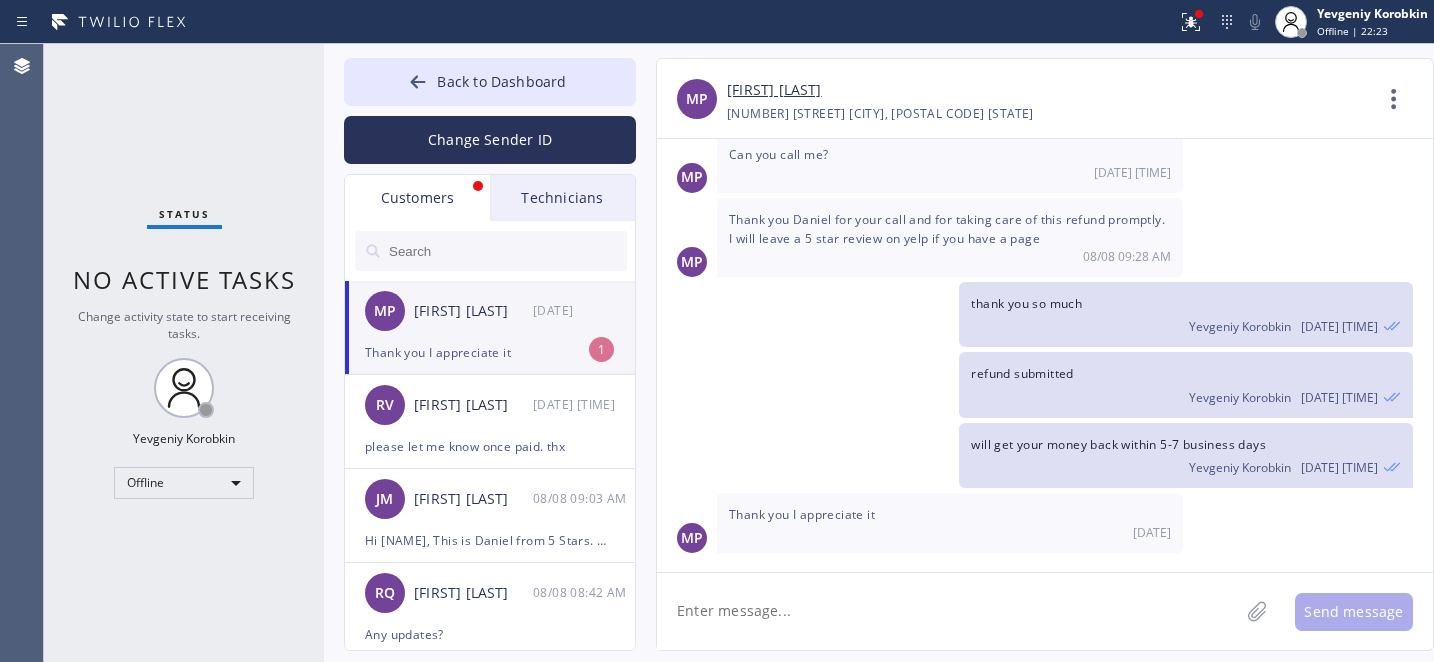 click on "Thank you I appreciate it" at bounding box center [490, 352] 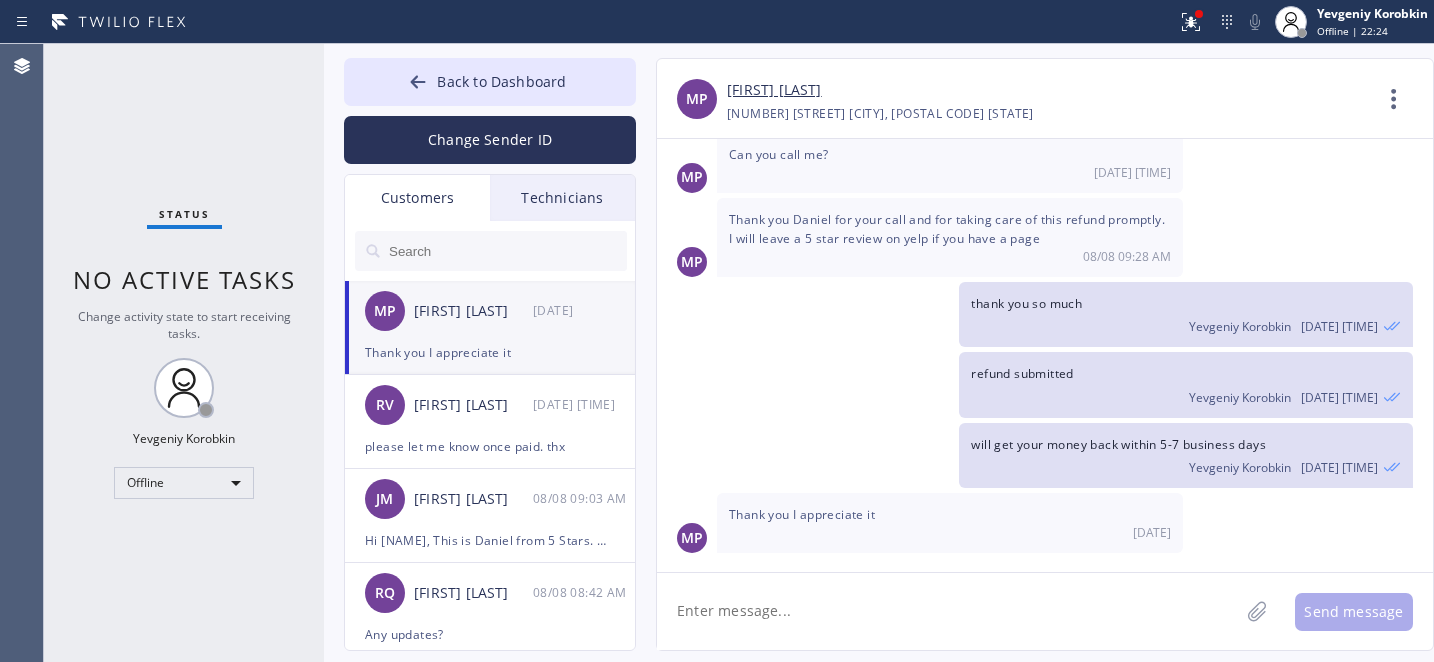 click 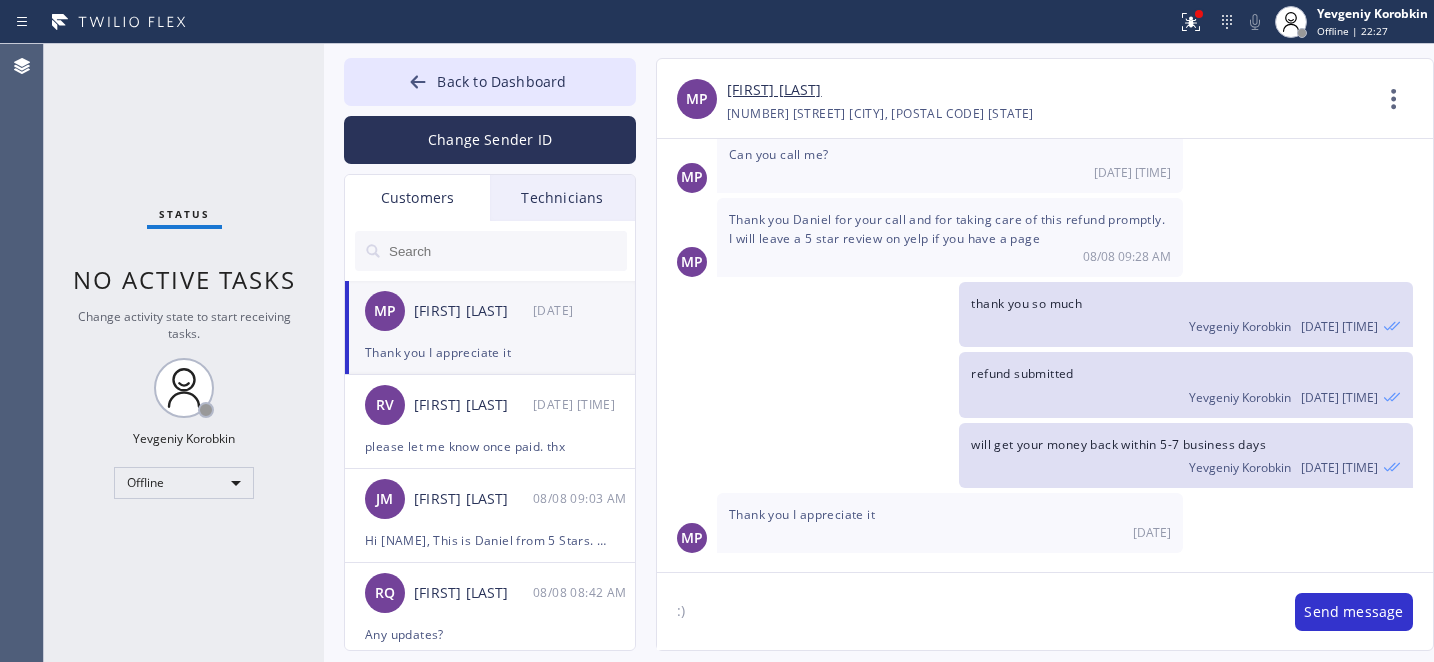 type on ":)" 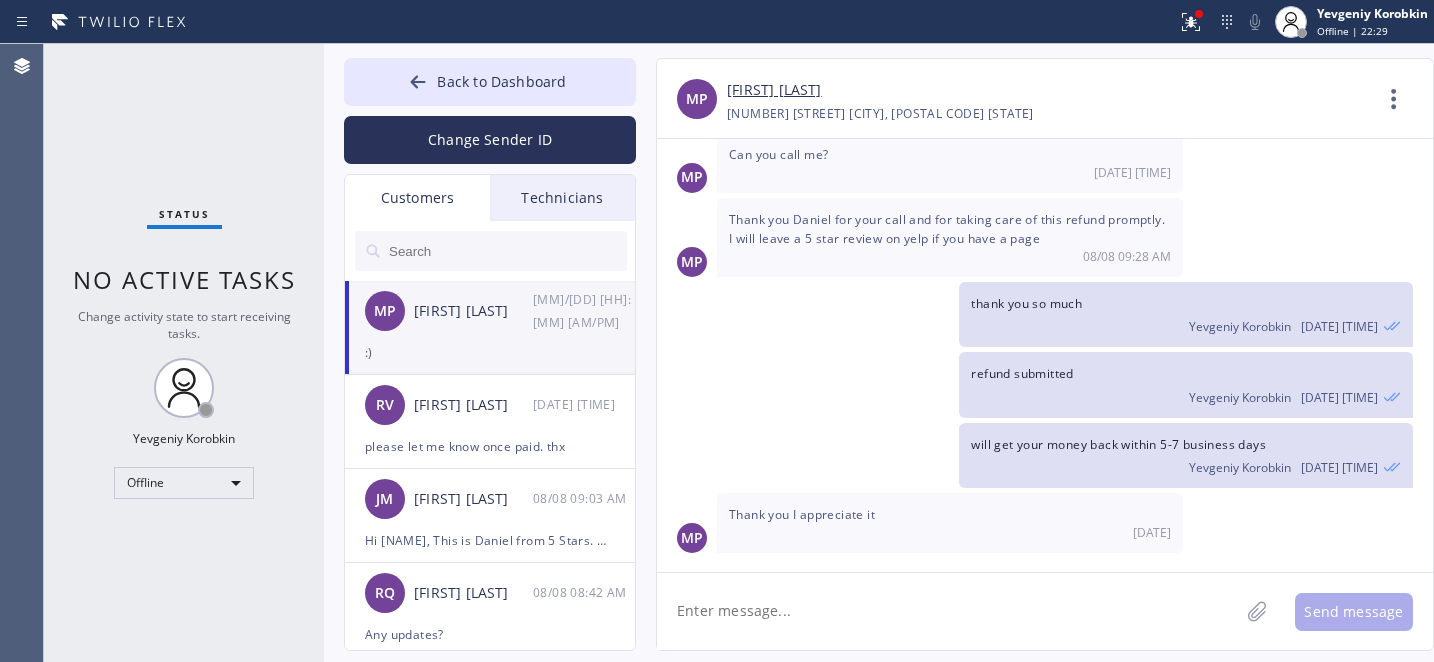 scroll, scrollTop: 230, scrollLeft: 0, axis: vertical 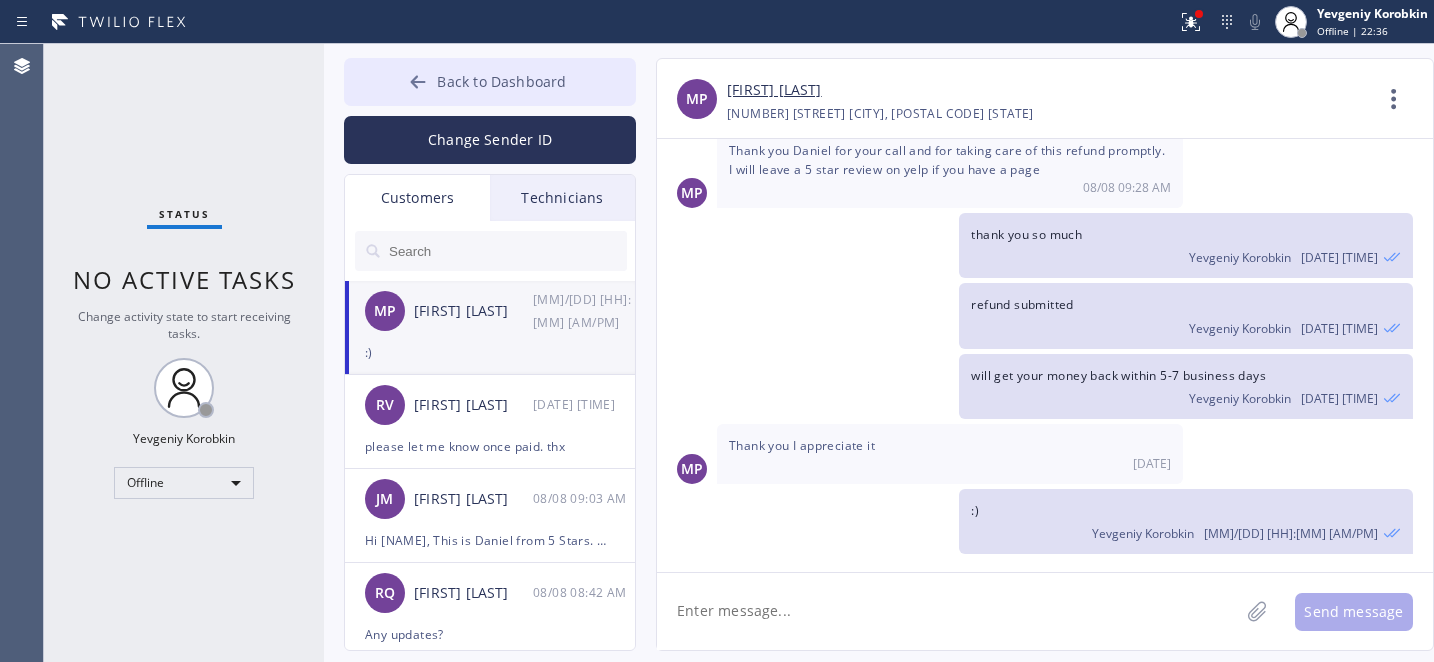 click on "Back to Dashboard" at bounding box center (501, 81) 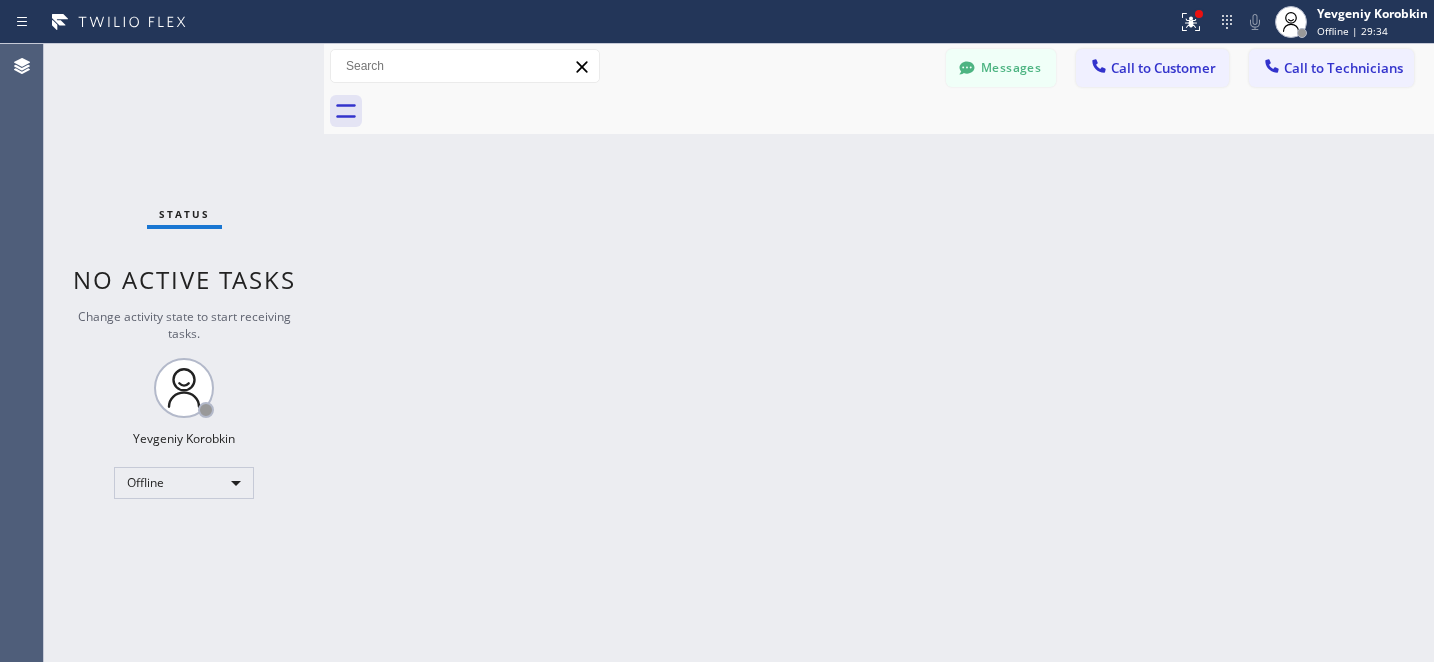 click on "Messages Call to Customer Call to Technicians Outbound call Location Most Honest Appliance Repair Encinitas Your caller id phone number [PHONE] Customer number Call Outbound call Technician Search Technician Your caller id phone number Your caller id phone number [PHONE] Call" at bounding box center [879, 66] 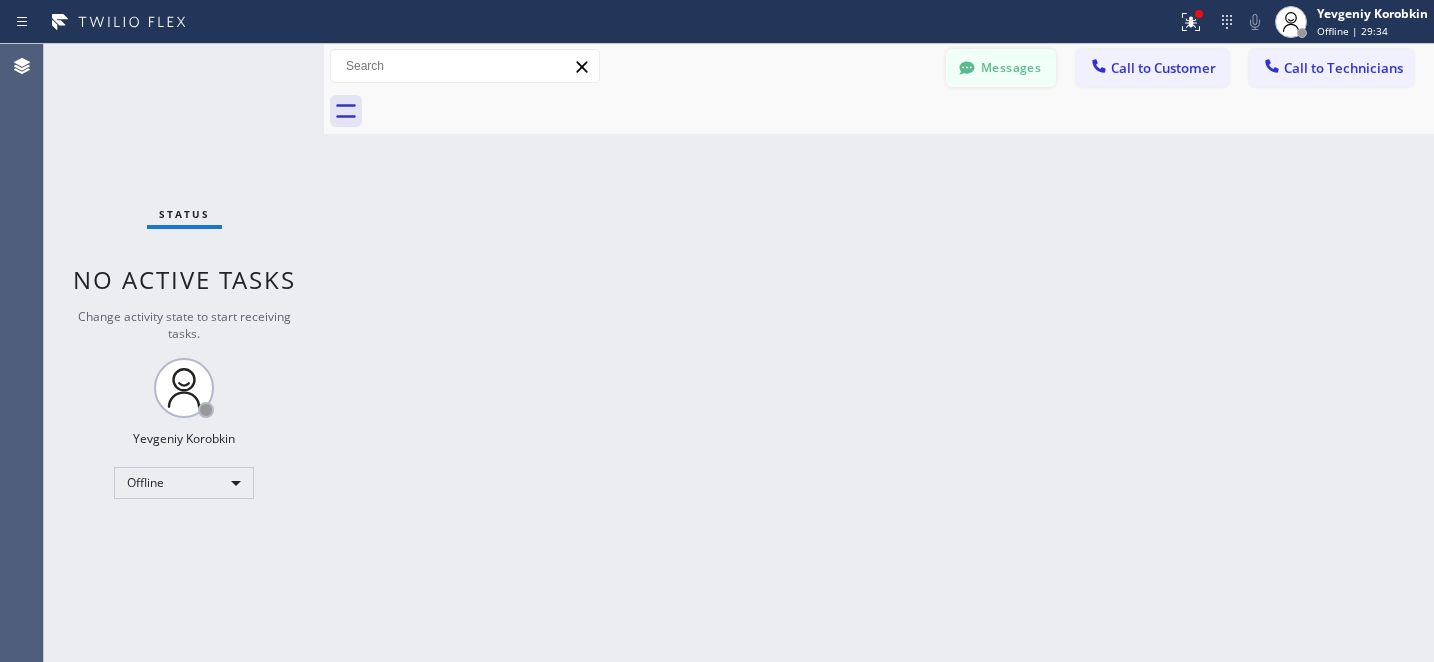 click on "Messages" at bounding box center (1001, 68) 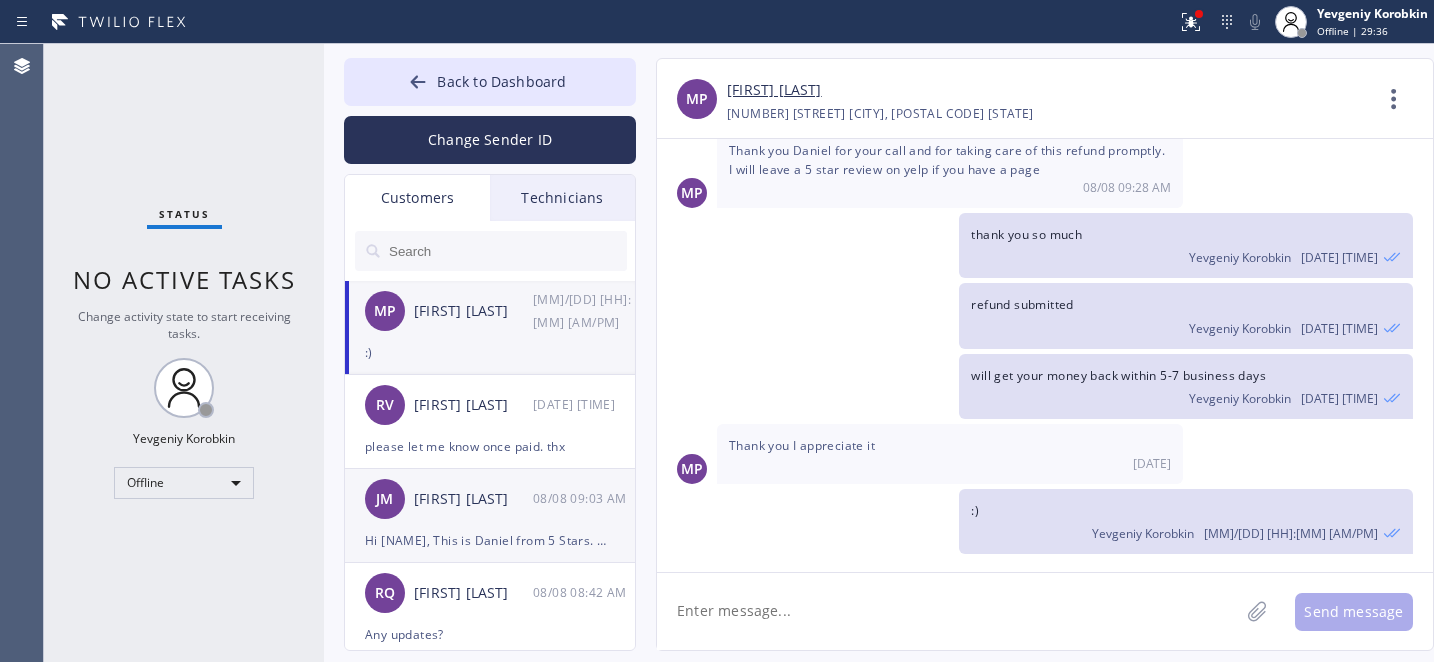 click on "JM [FIRST] [LAST] [TIME]" at bounding box center [491, 499] 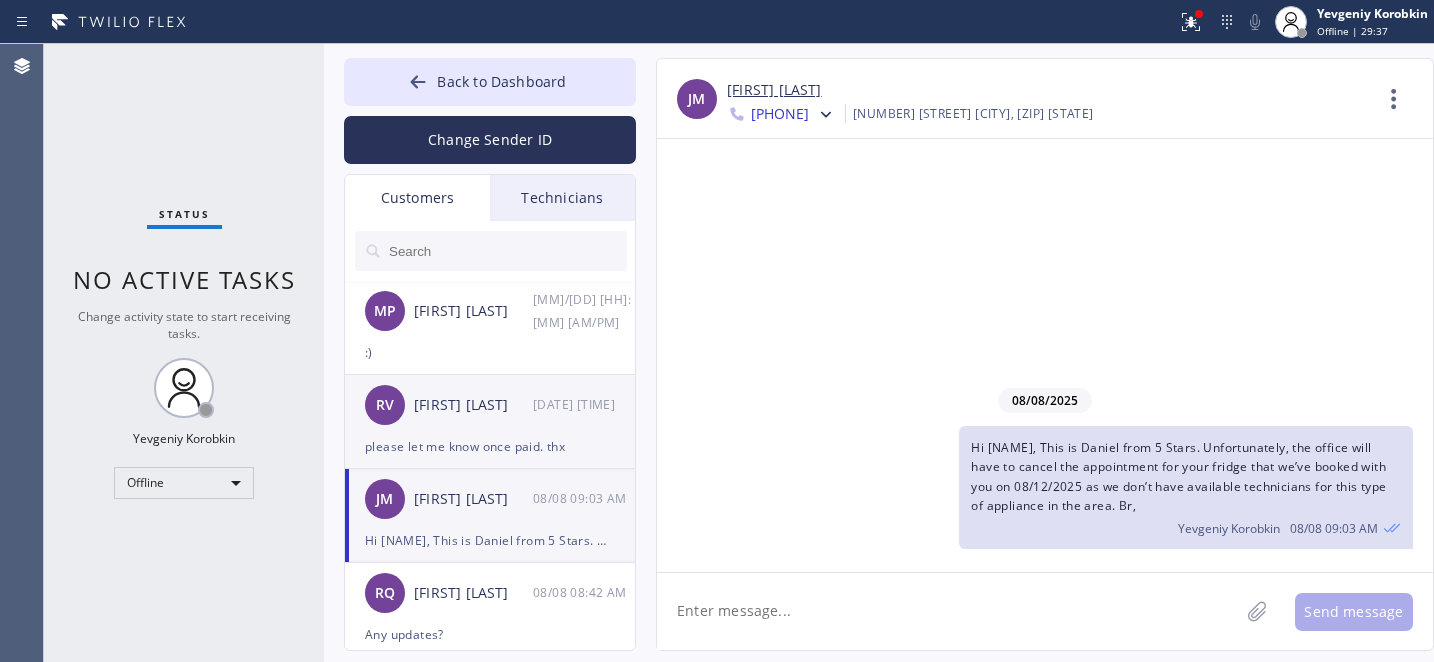 scroll, scrollTop: 0, scrollLeft: 0, axis: both 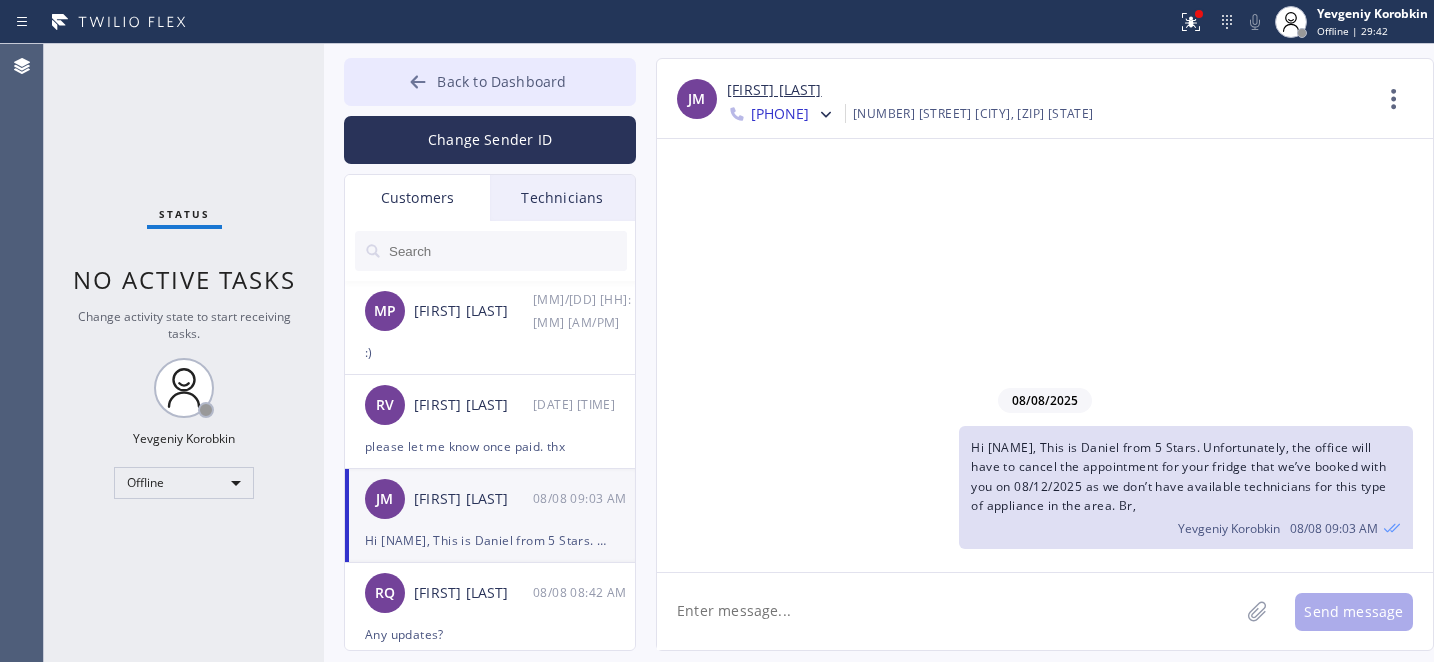 click on "Back to Dashboard" at bounding box center (490, 82) 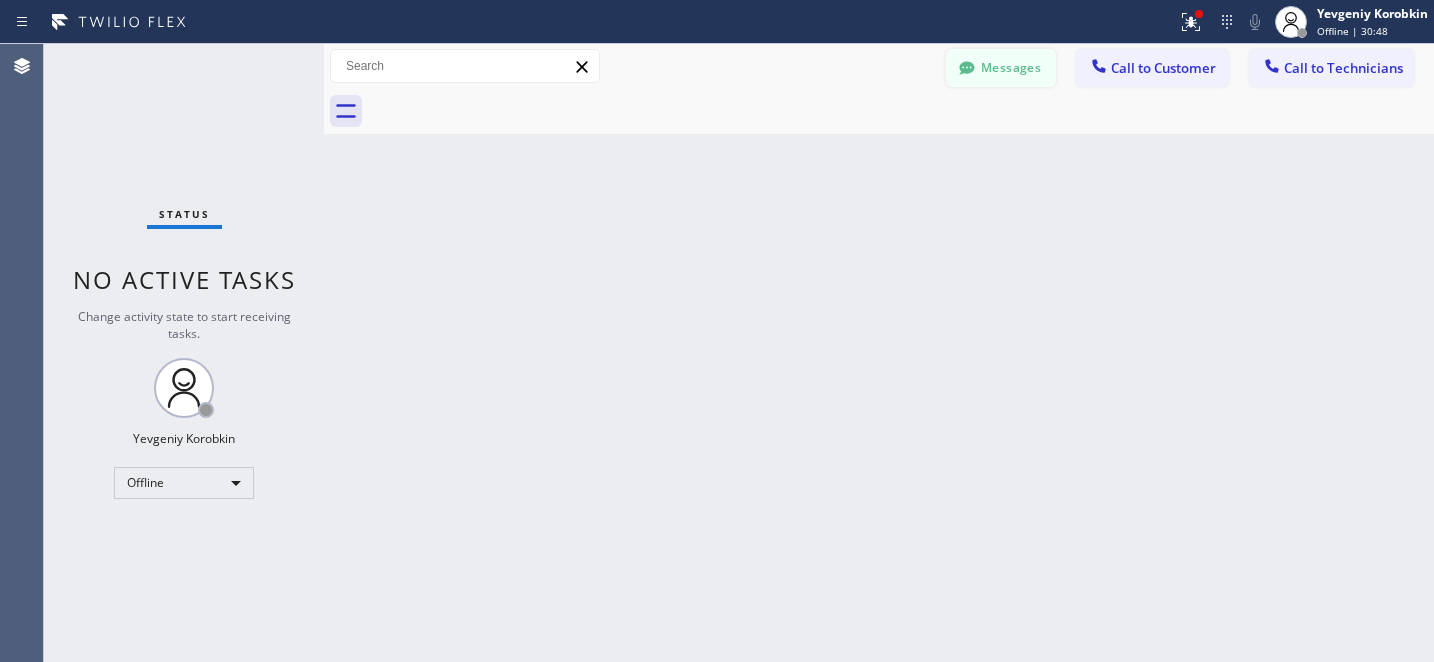click on "Messages" at bounding box center [1001, 68] 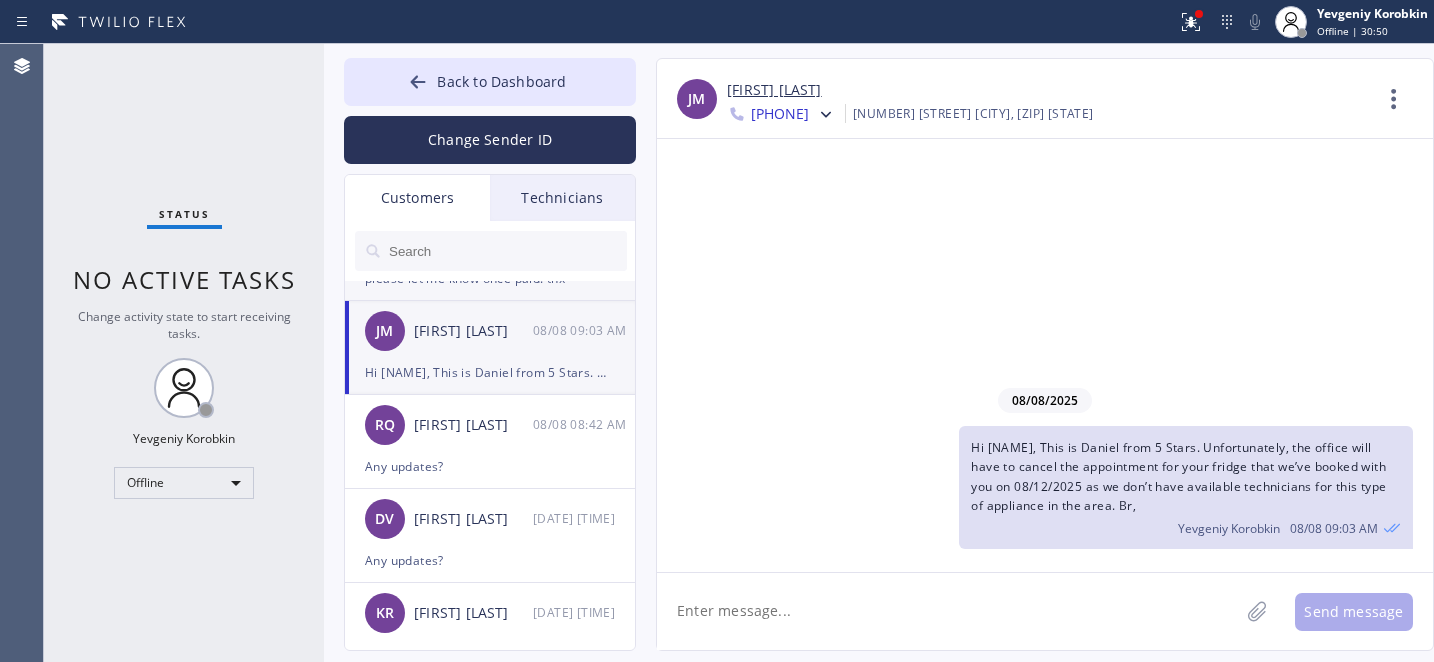 scroll, scrollTop: 321, scrollLeft: 0, axis: vertical 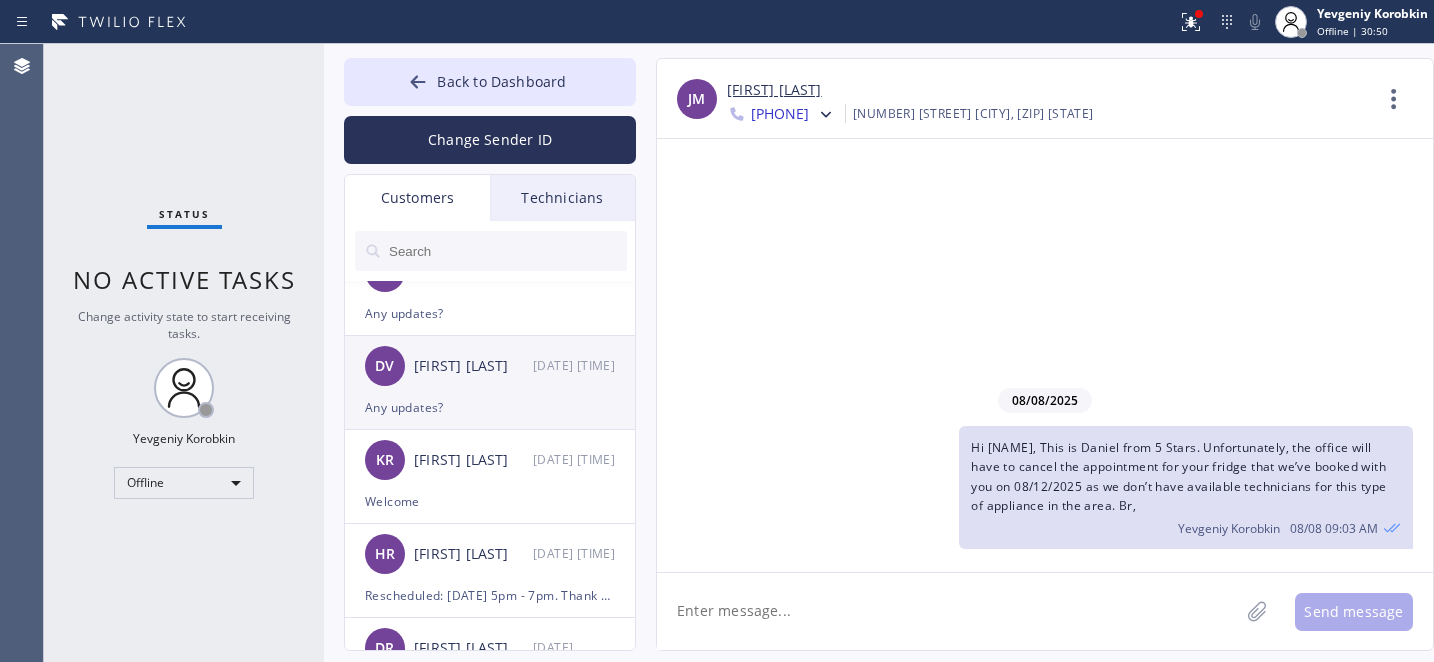 click on "Any updates?" at bounding box center [490, 407] 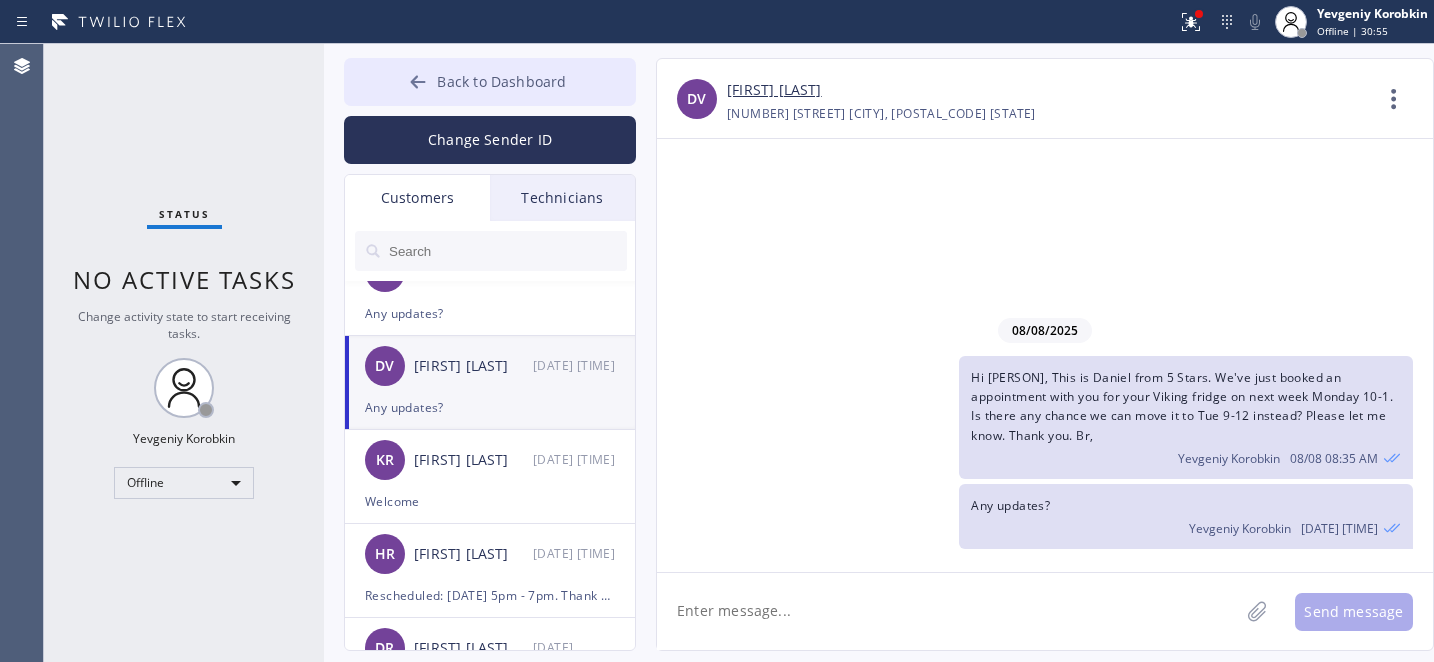 click at bounding box center [418, 84] 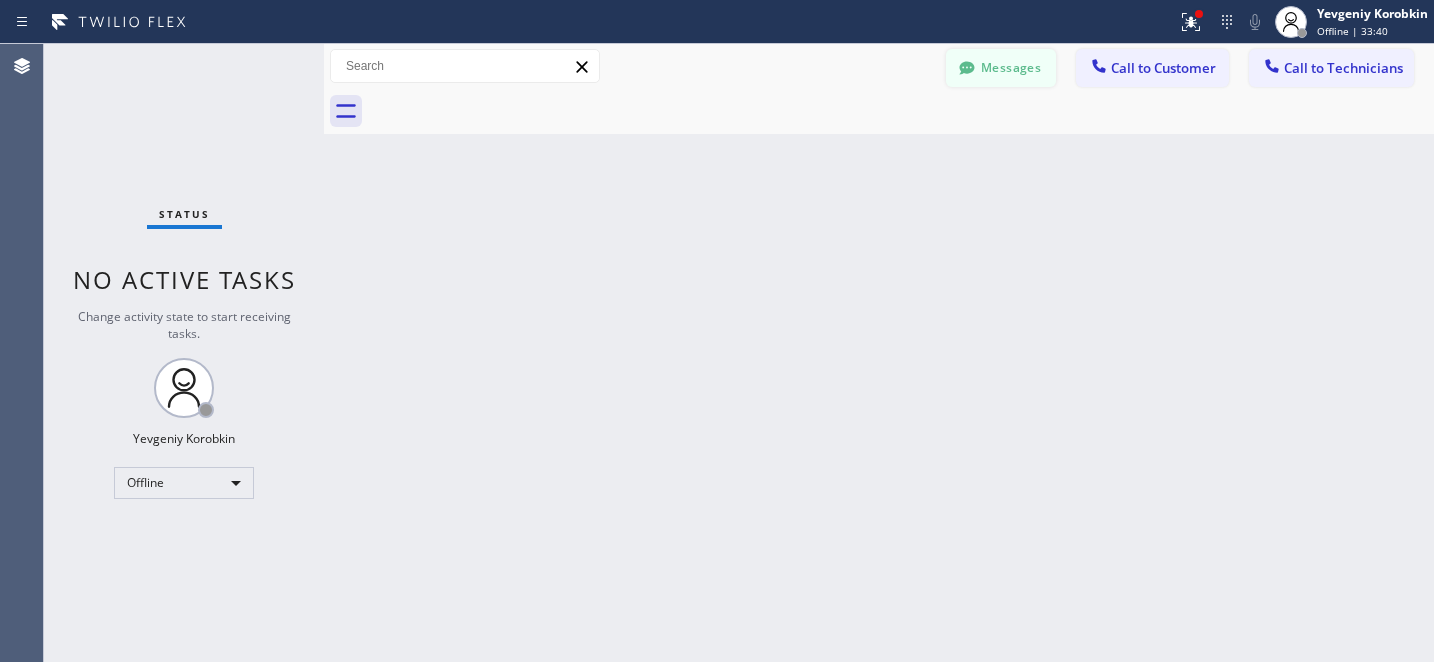 click on "Messages" at bounding box center [1001, 68] 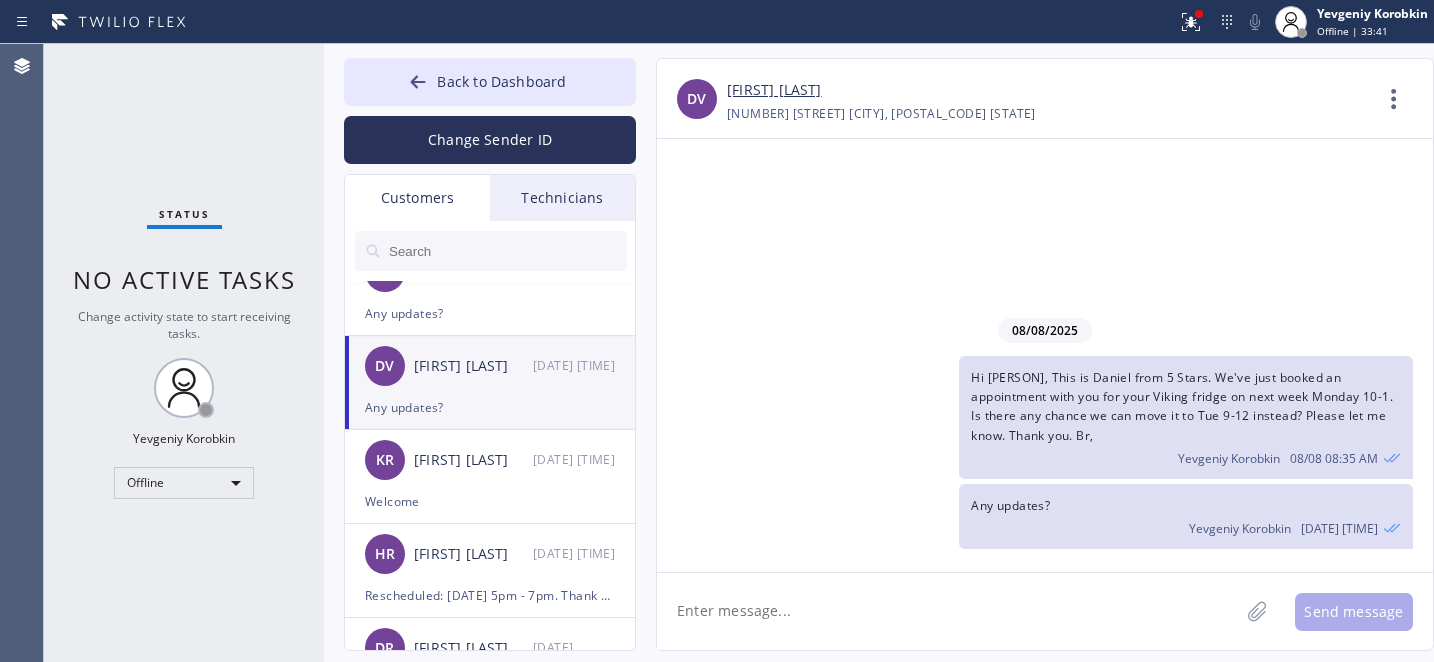 scroll, scrollTop: 0, scrollLeft: 0, axis: both 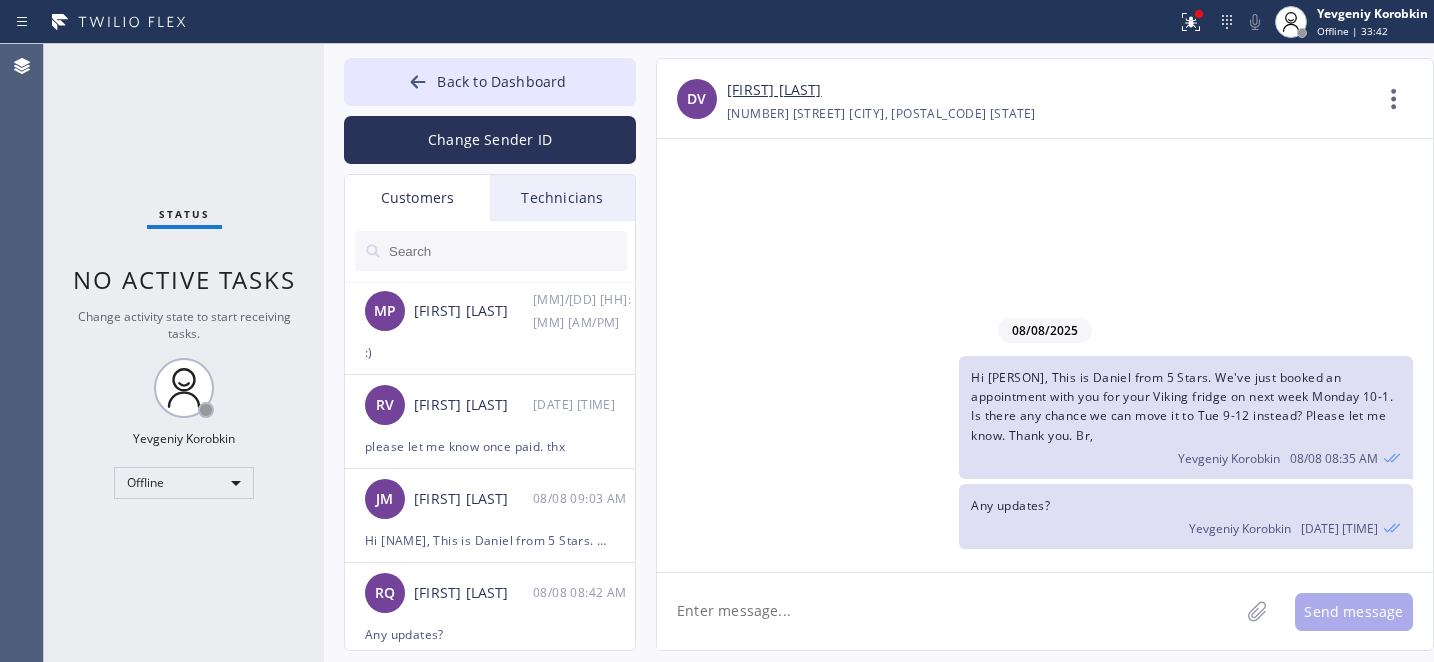 click at bounding box center (507, 251) 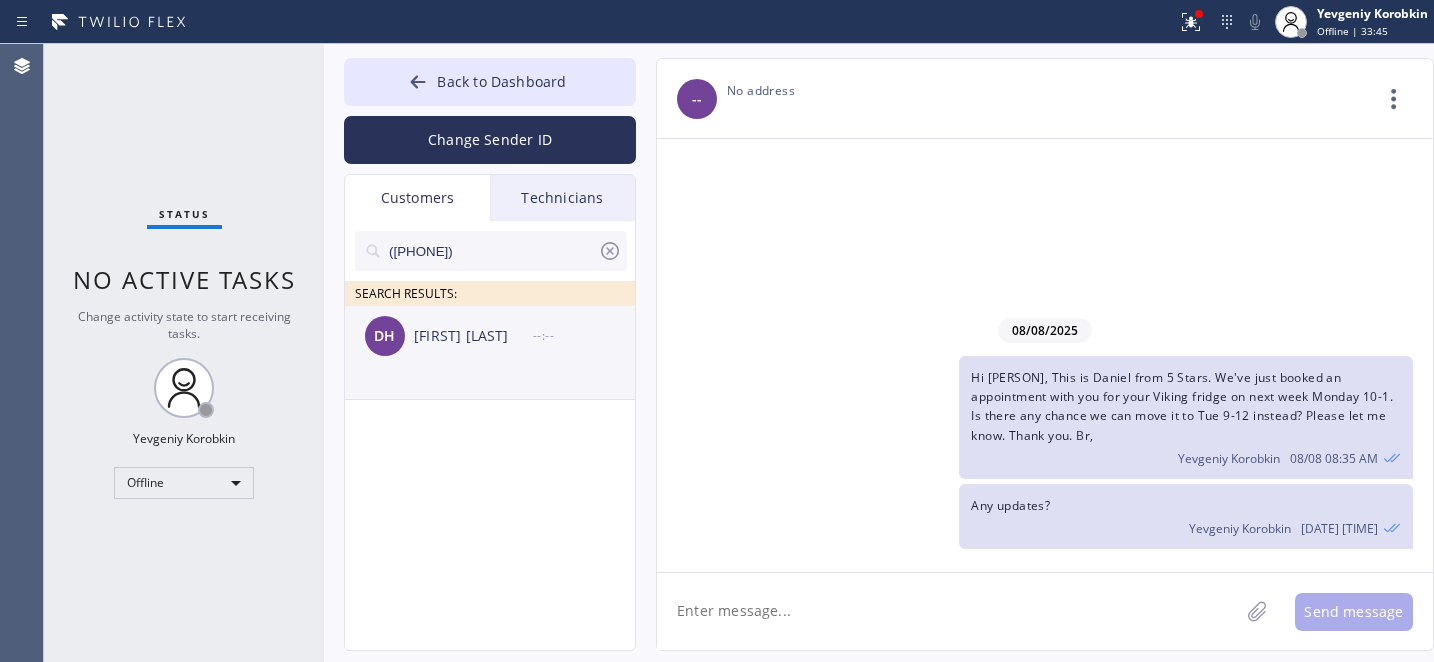click on "DH [FIRST] [LAST] --:--" at bounding box center (491, 336) 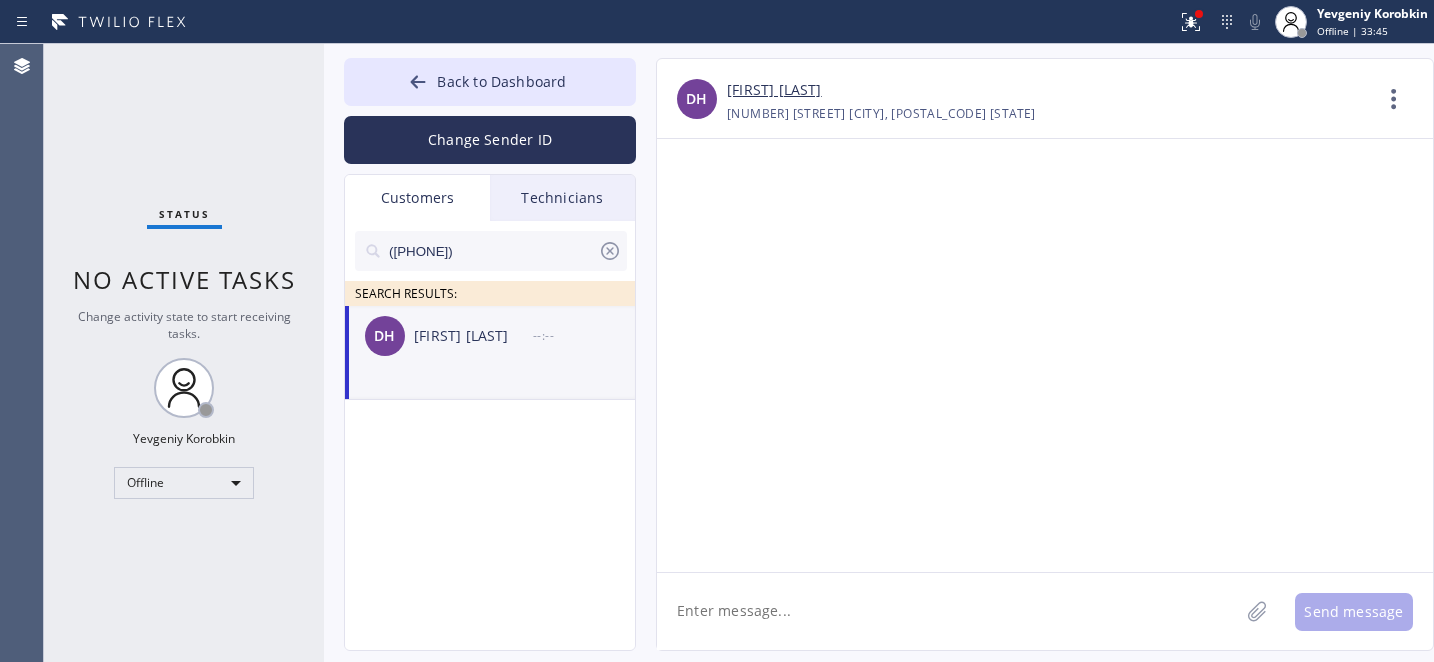 click 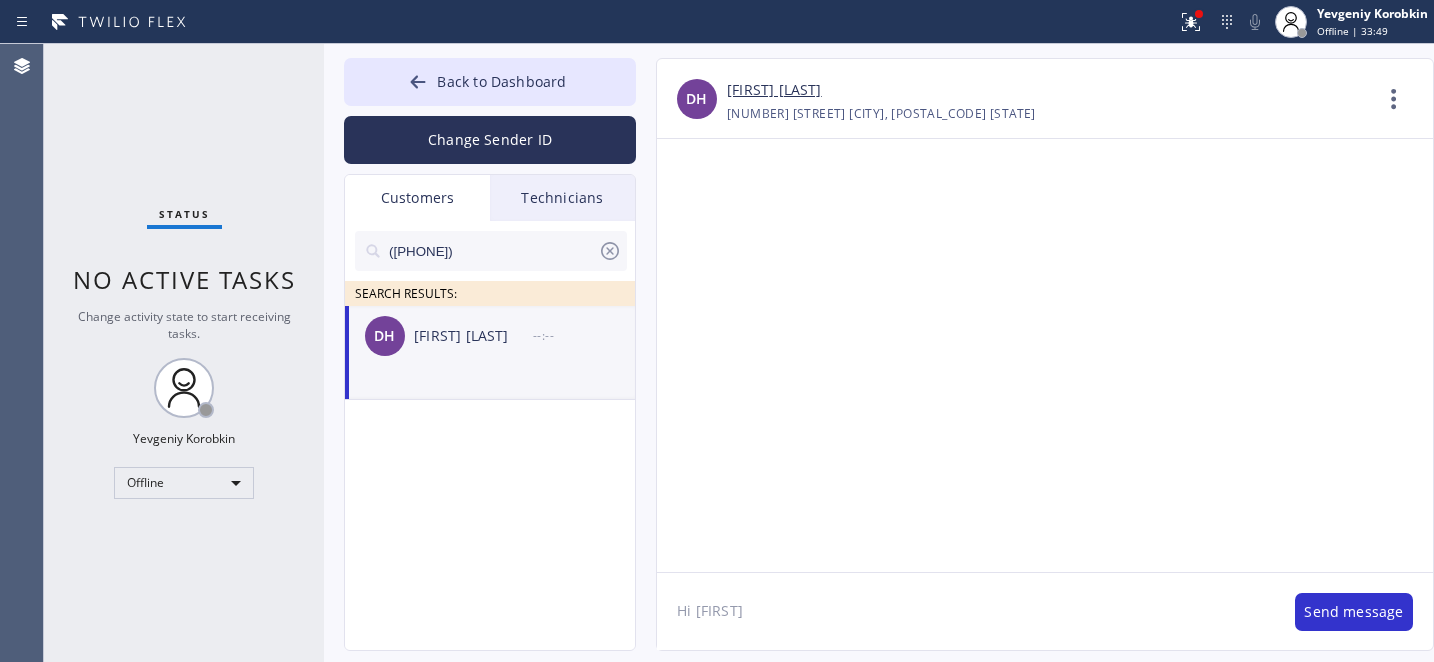 type on "Hi [FIRST]" 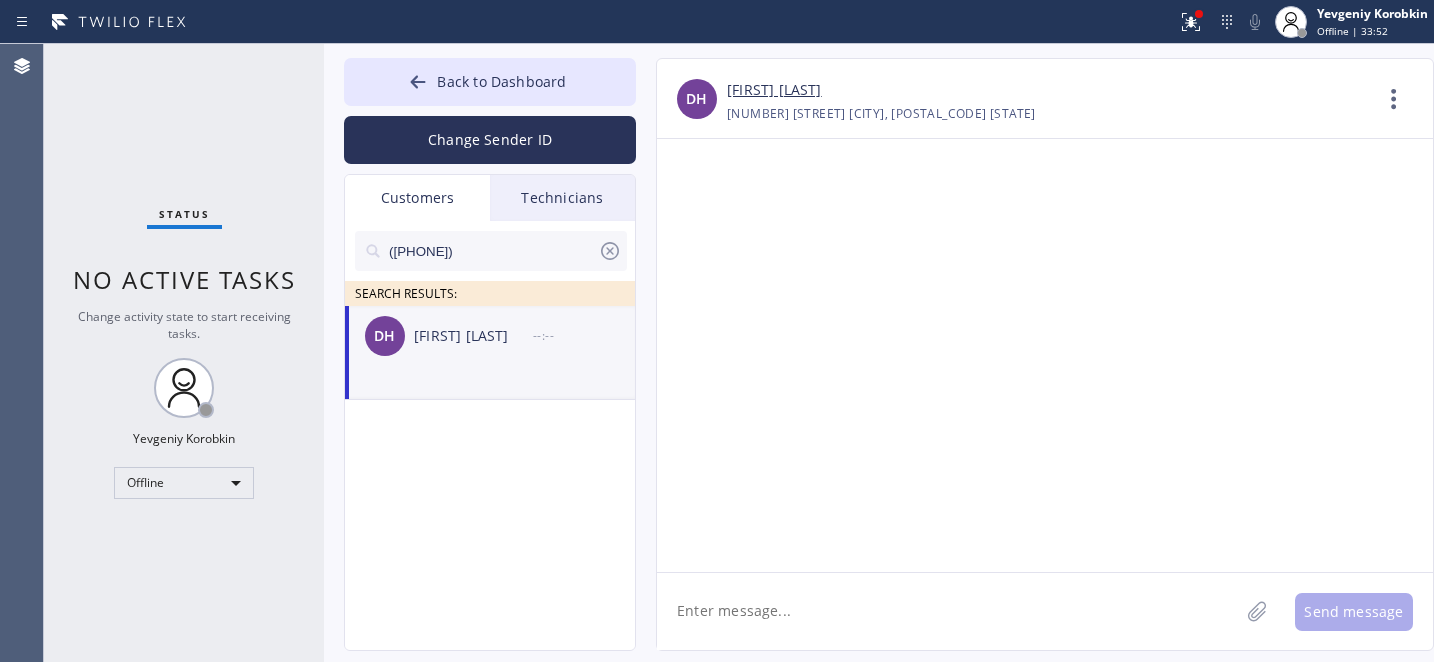 click 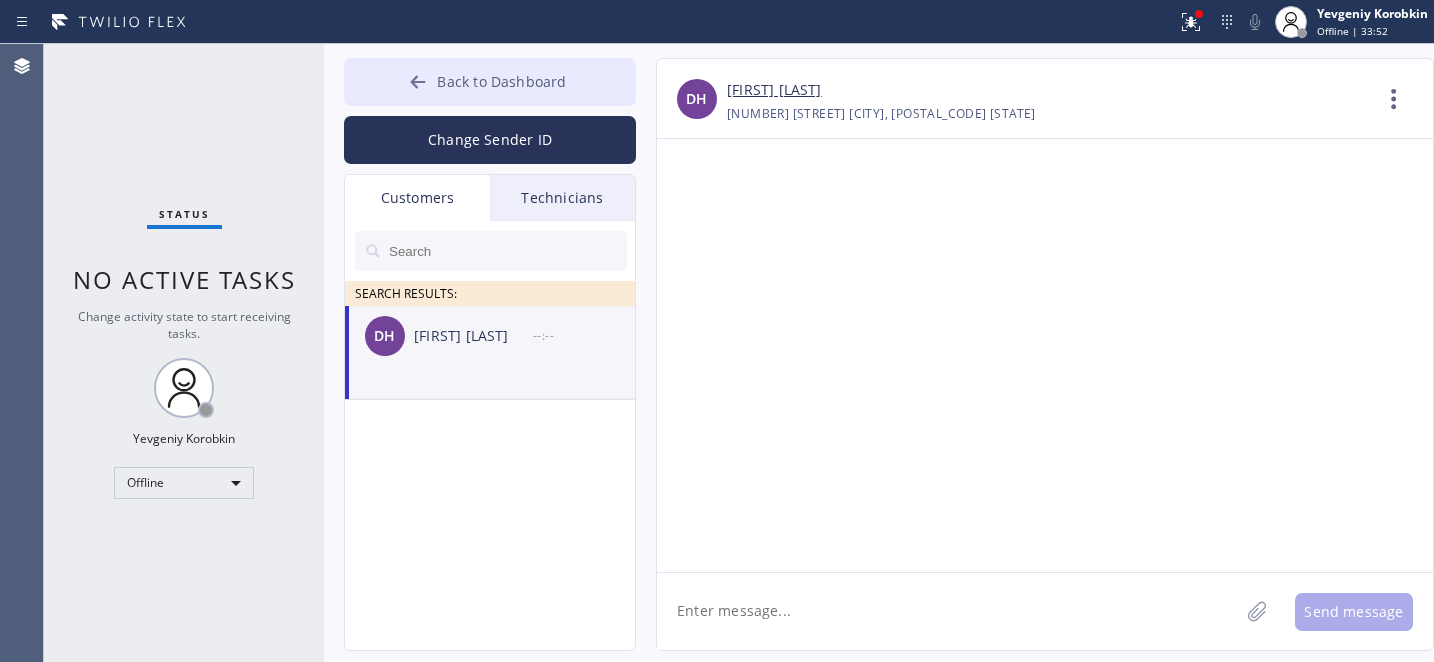 click on "Back to Dashboard" at bounding box center [501, 81] 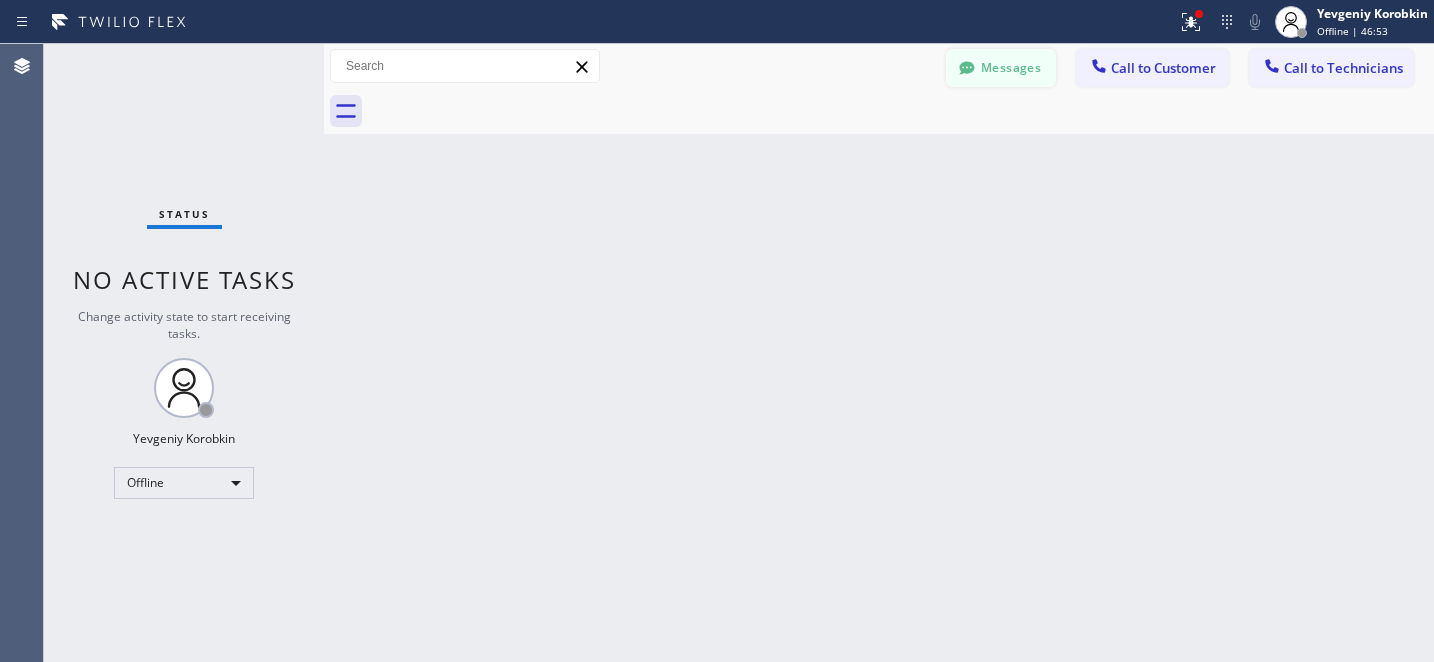 click on "Messages" at bounding box center [1001, 68] 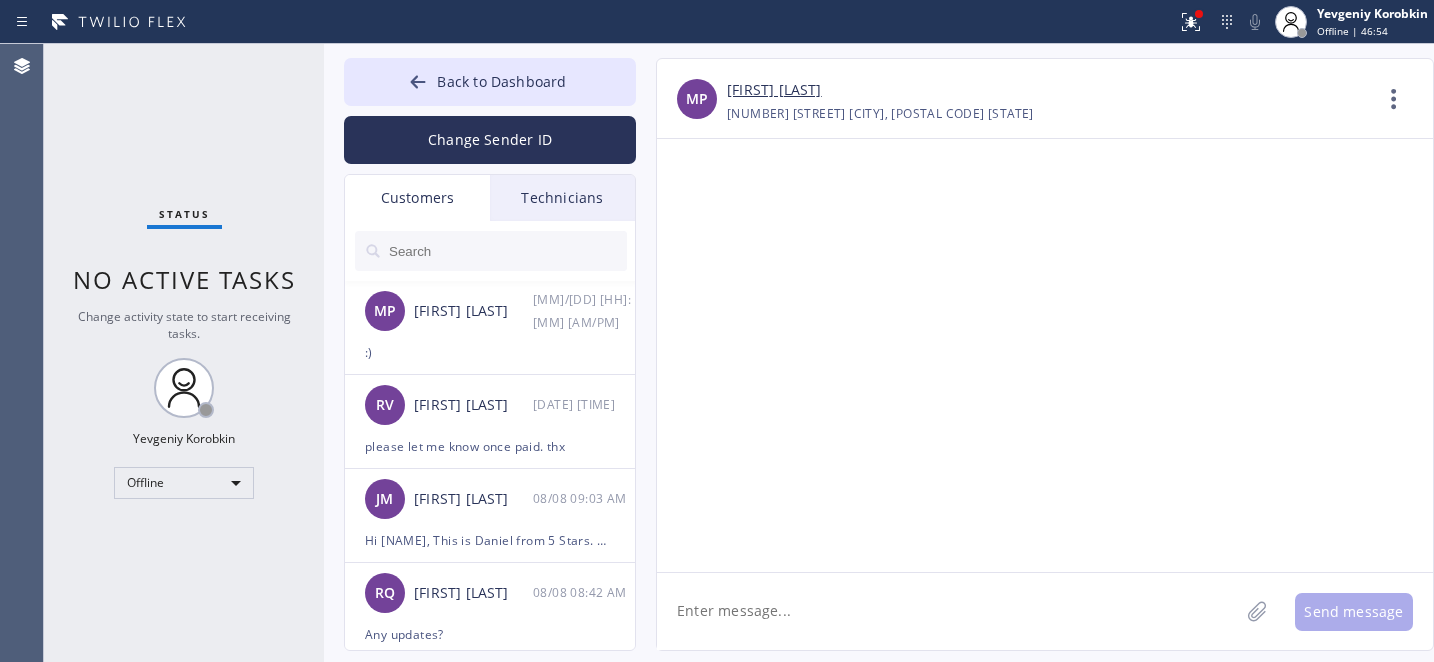 click at bounding box center [507, 251] 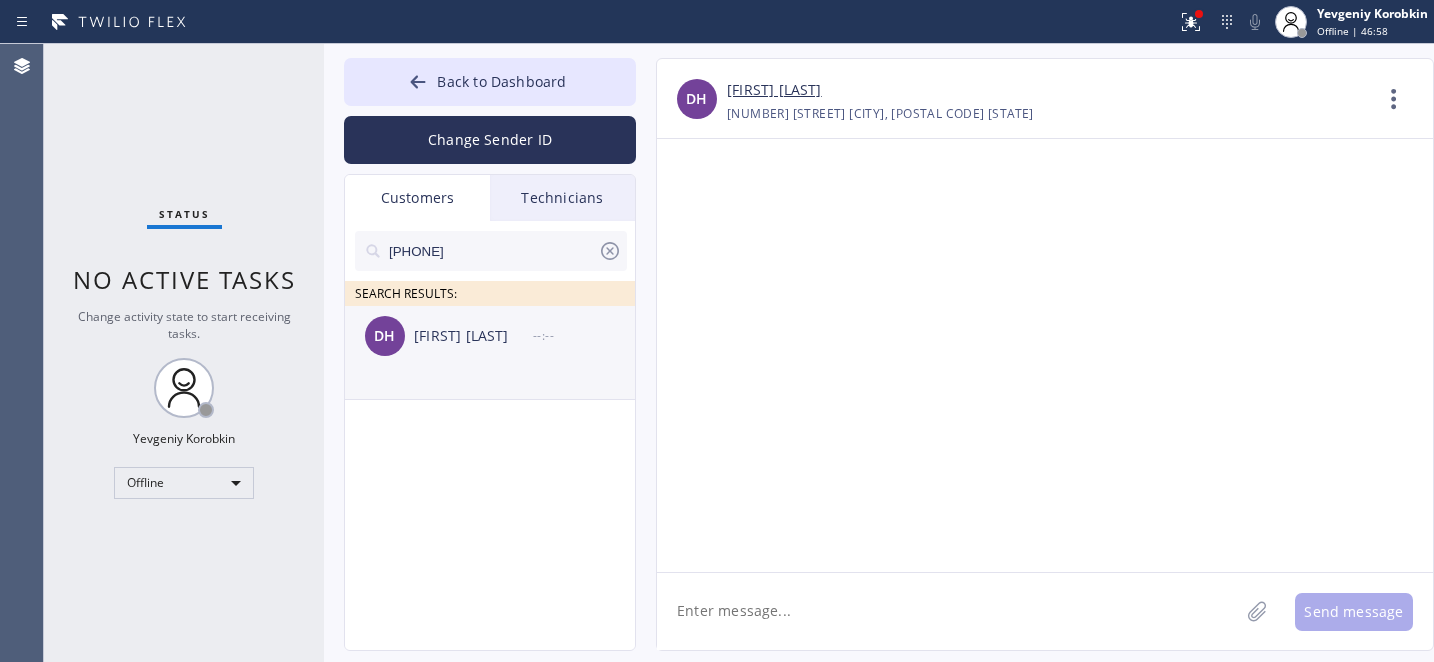 click on "DH [NAME] --:--" at bounding box center [491, 336] 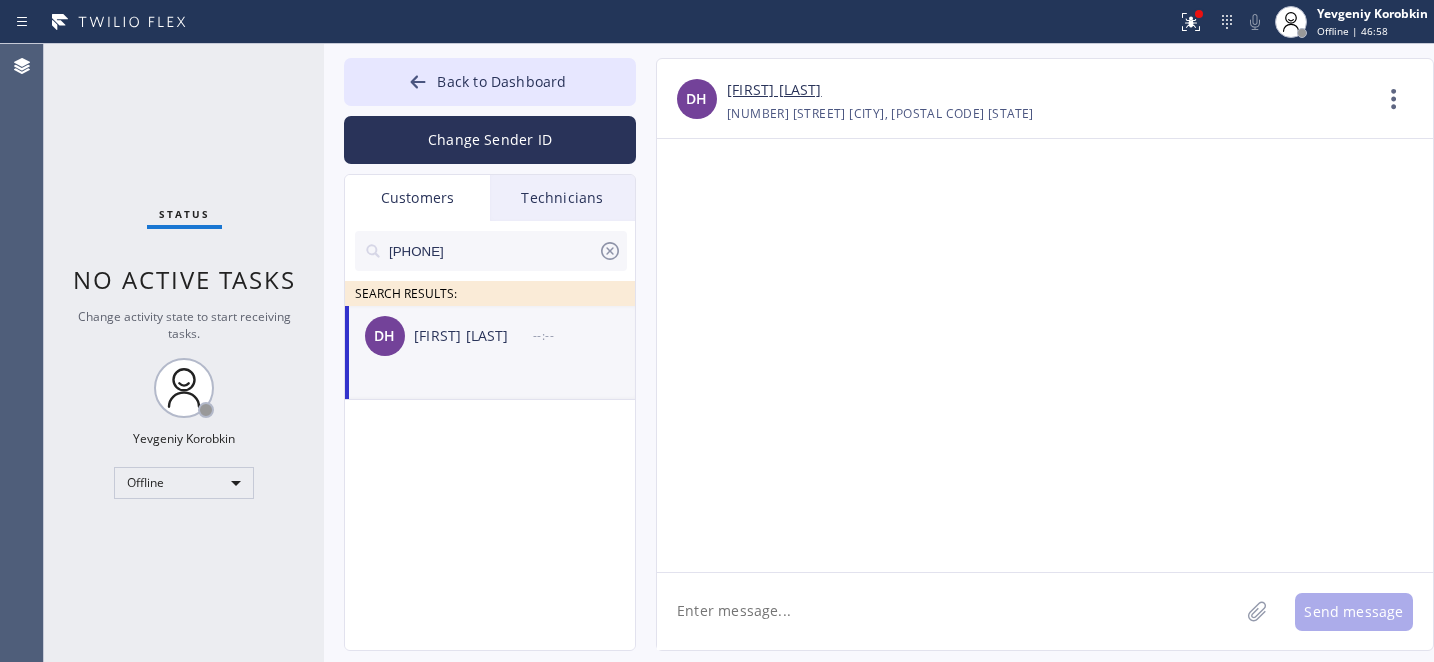 drag, startPoint x: 847, startPoint y: 618, endPoint x: 916, endPoint y: 575, distance: 81.3019 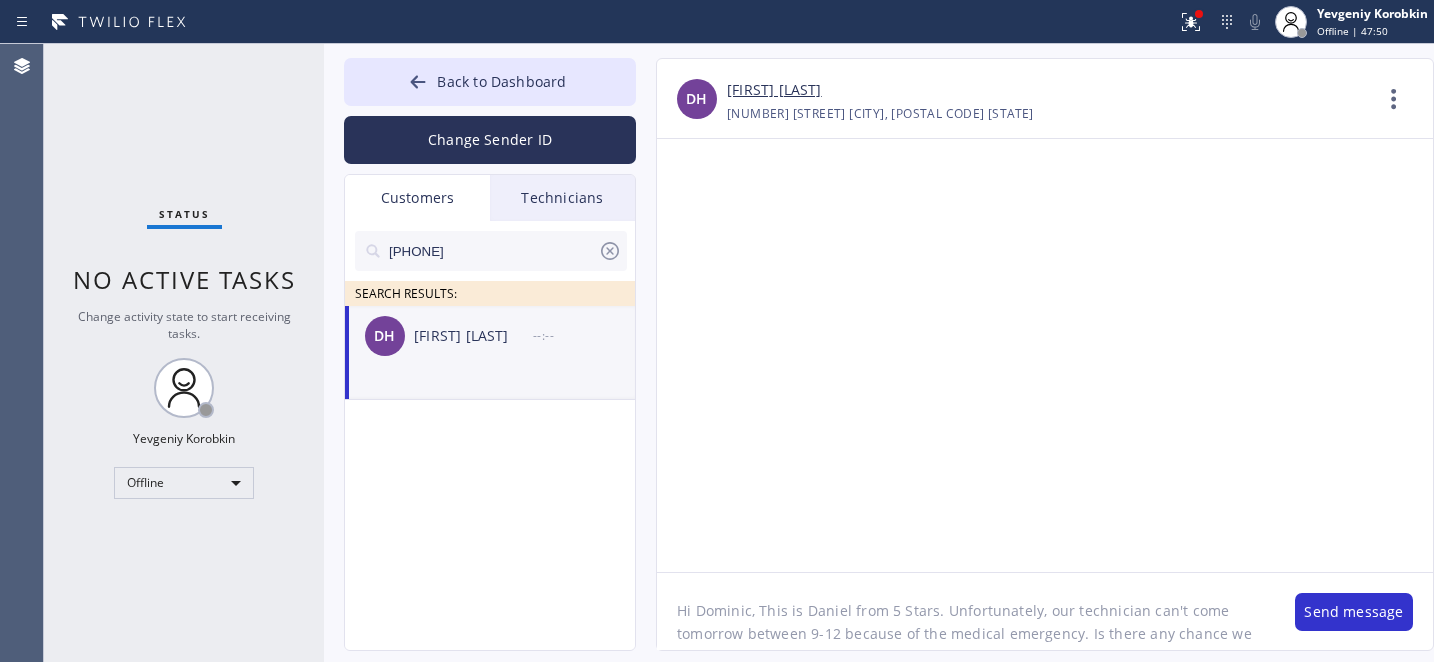 scroll, scrollTop: 16, scrollLeft: 0, axis: vertical 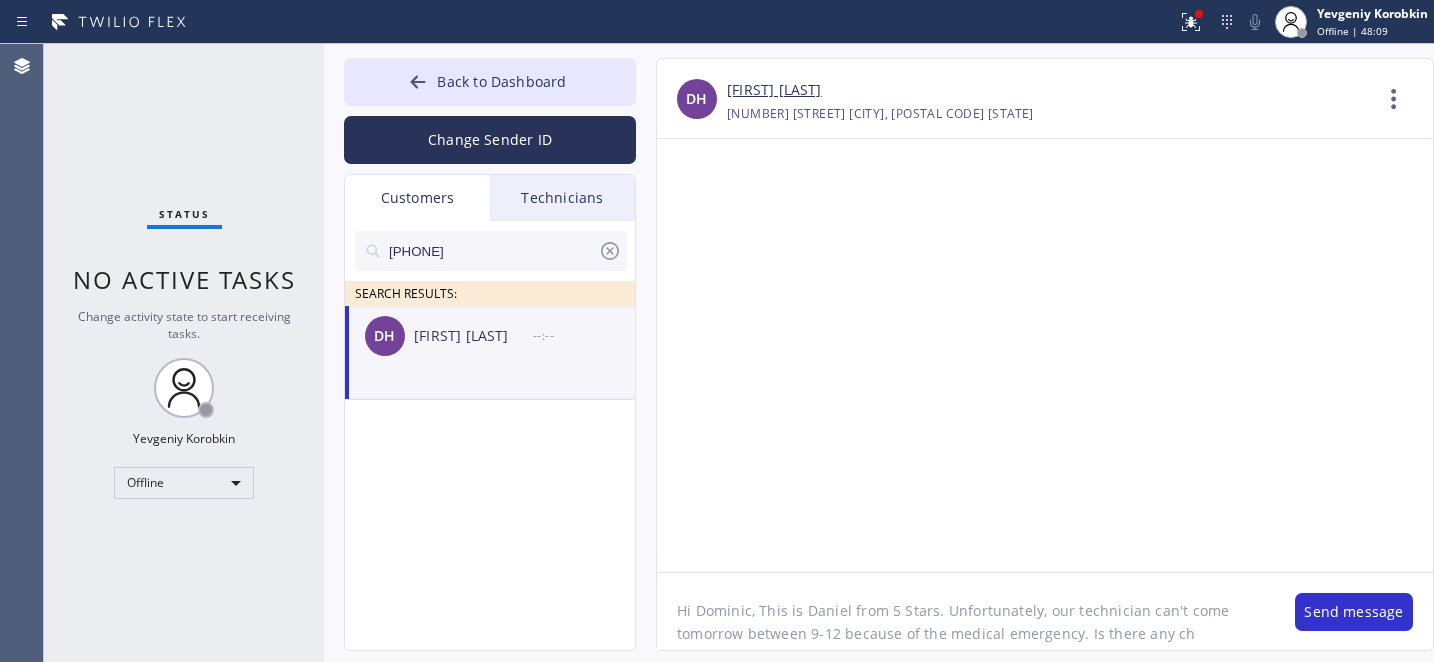 drag, startPoint x: 776, startPoint y: 641, endPoint x: 1095, endPoint y: 633, distance: 319.1003 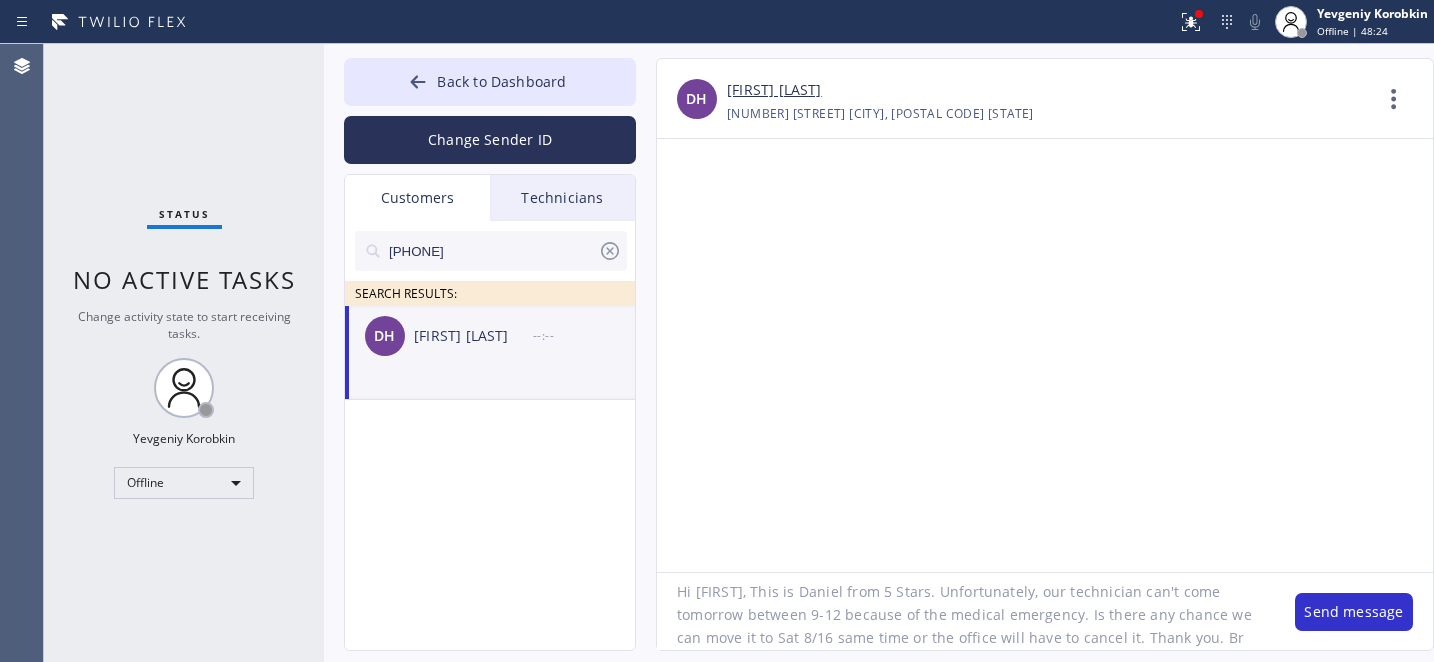 type on "Hi [FIRST], This is [FIRST] from 5 Stars. Unfortunately, our technician can't come tomorrow between 9-12 because of the medical emergency. Is there any chance we can move it to Sat [DATE] same time or the office will have to cancel it. Thank you. Br," 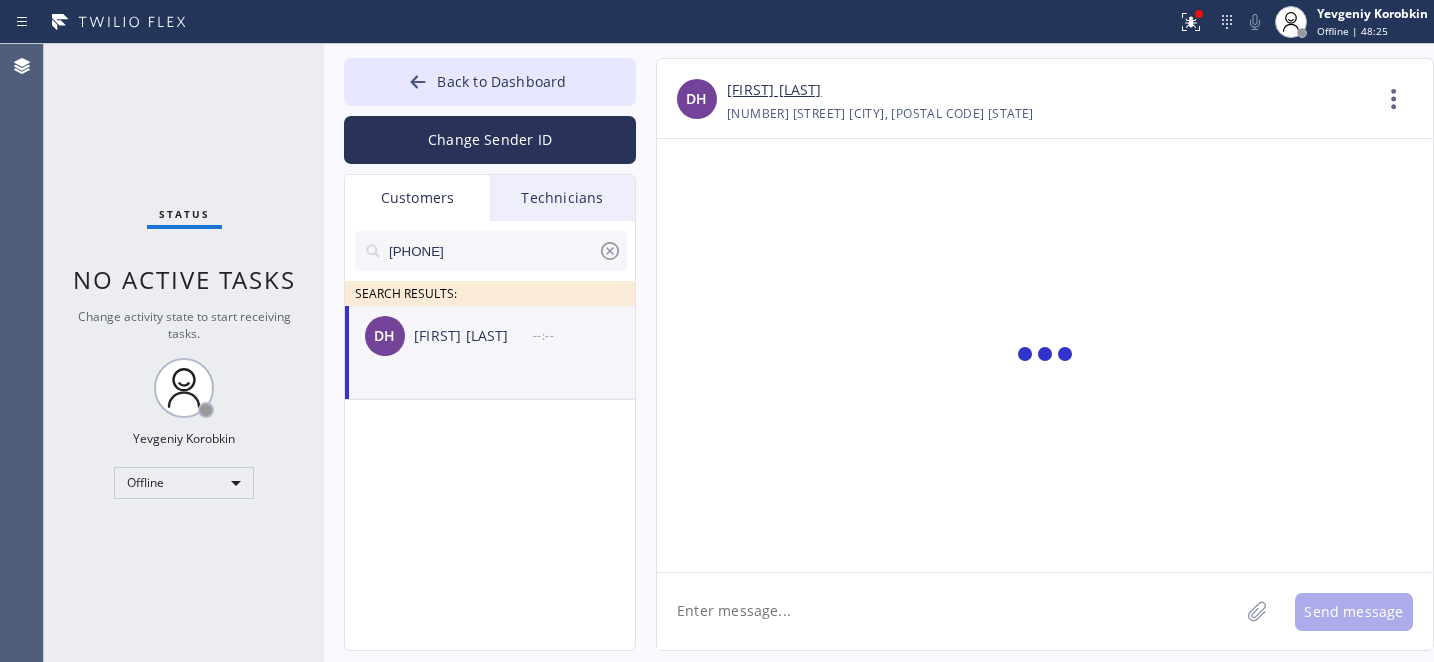 scroll, scrollTop: 0, scrollLeft: 0, axis: both 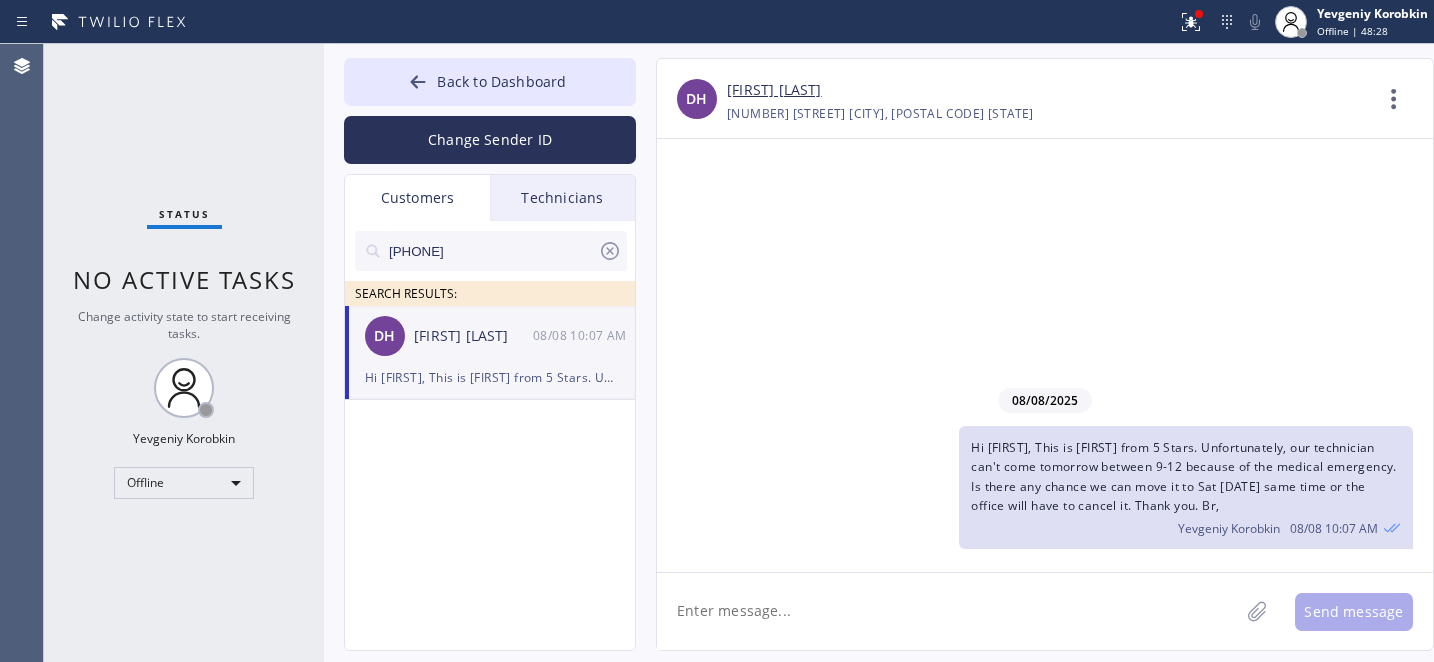 type 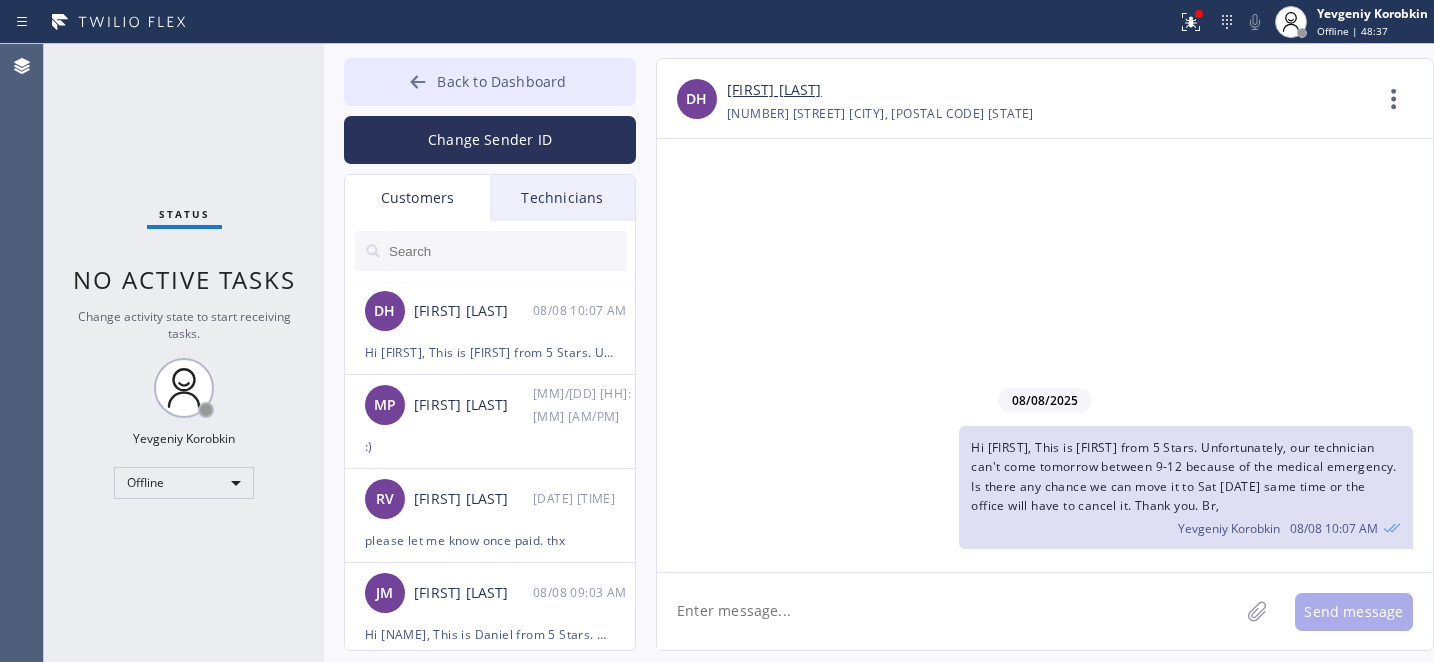 click 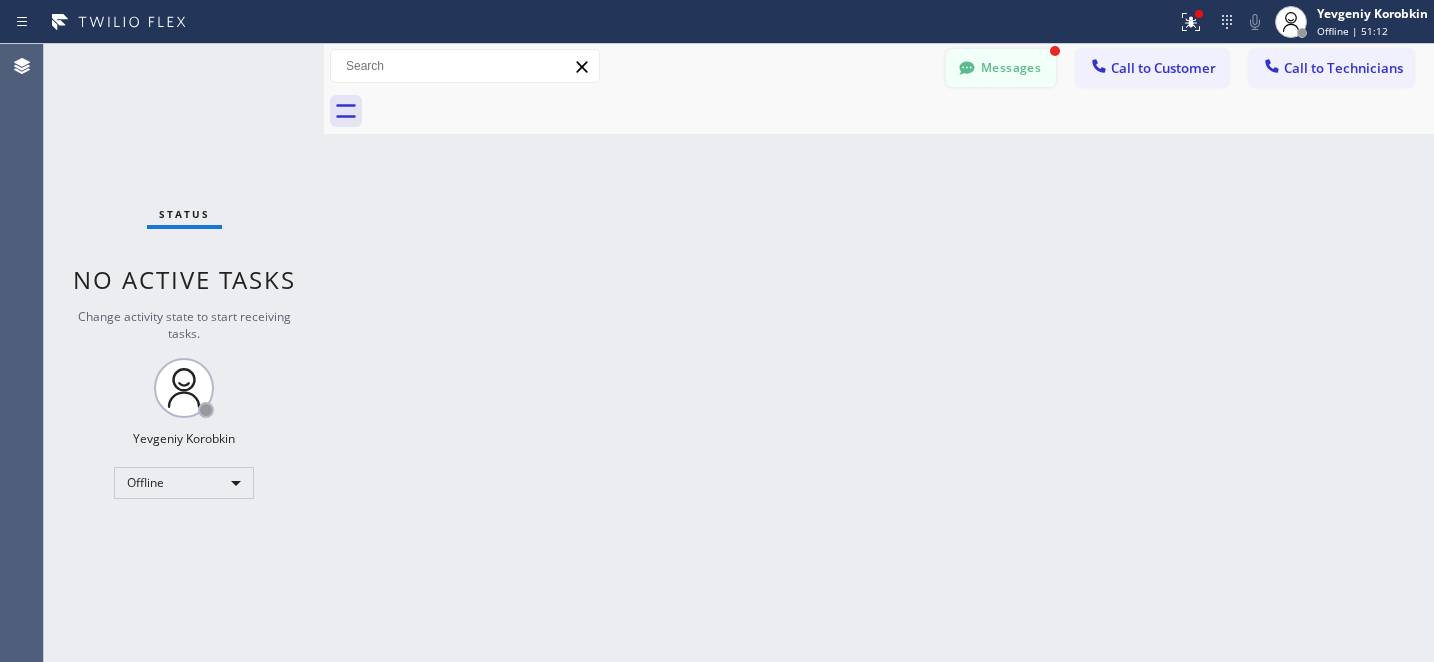 click on "Messages" at bounding box center (1001, 68) 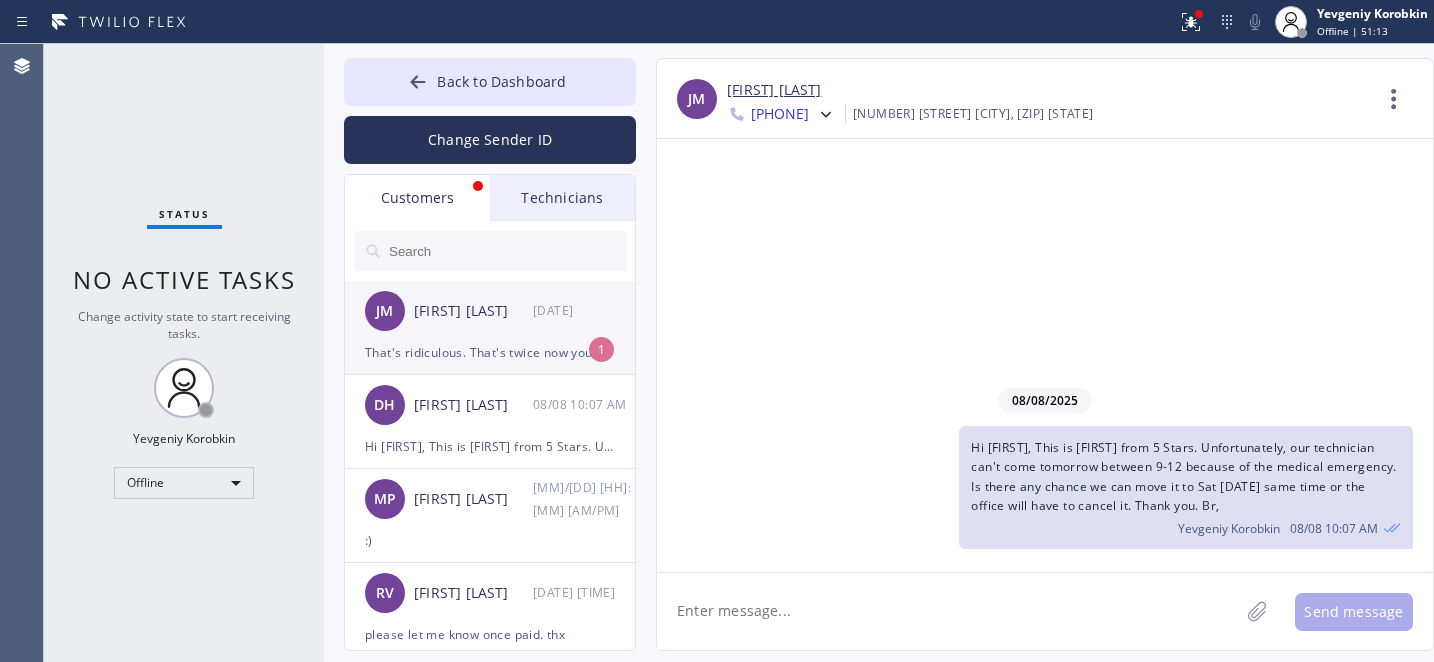 click on "[FIRST] [LAST] [DATE]" at bounding box center (491, 311) 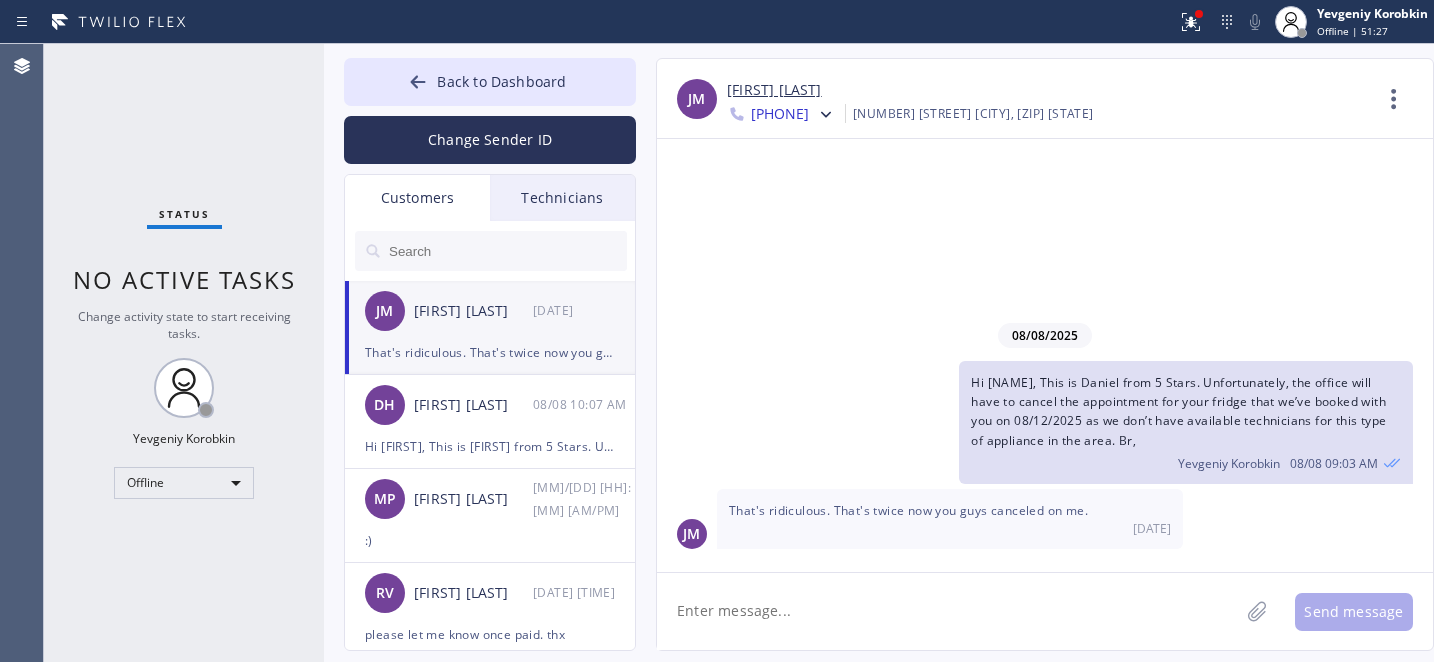 click on "Back to Dashboard" at bounding box center [501, 81] 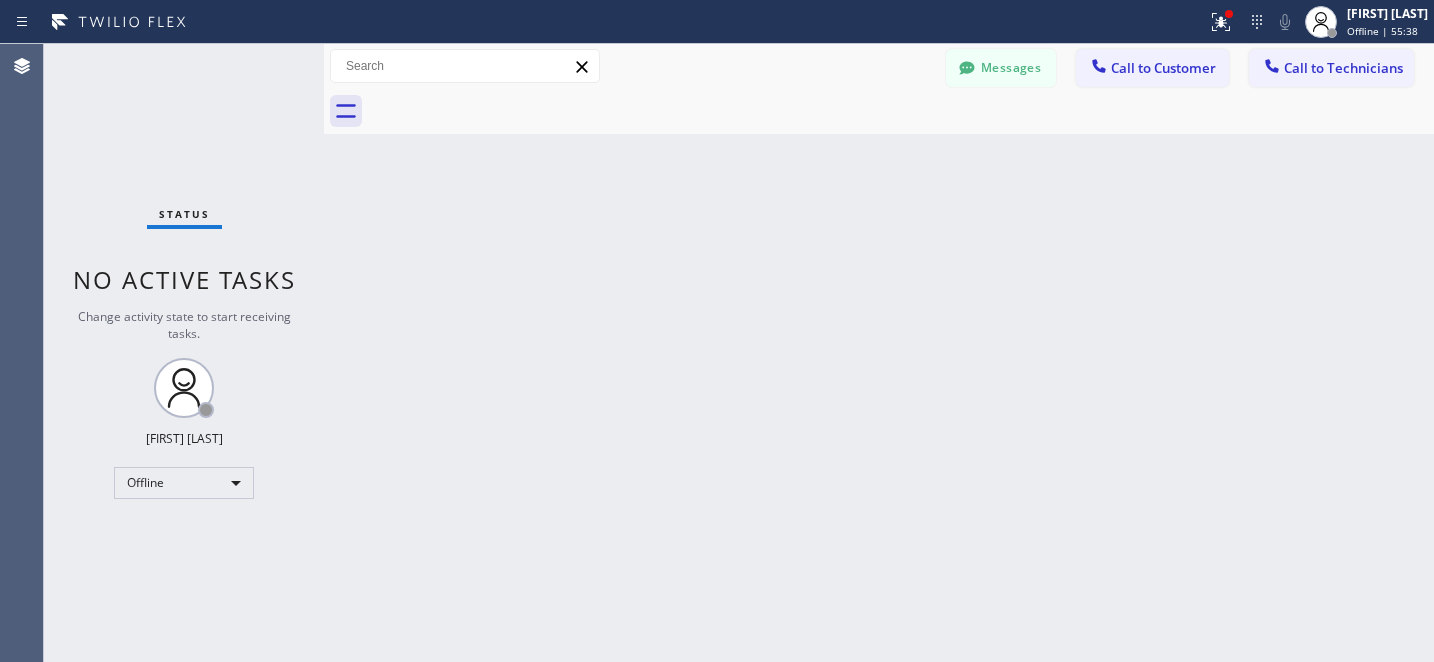 scroll, scrollTop: 0, scrollLeft: 0, axis: both 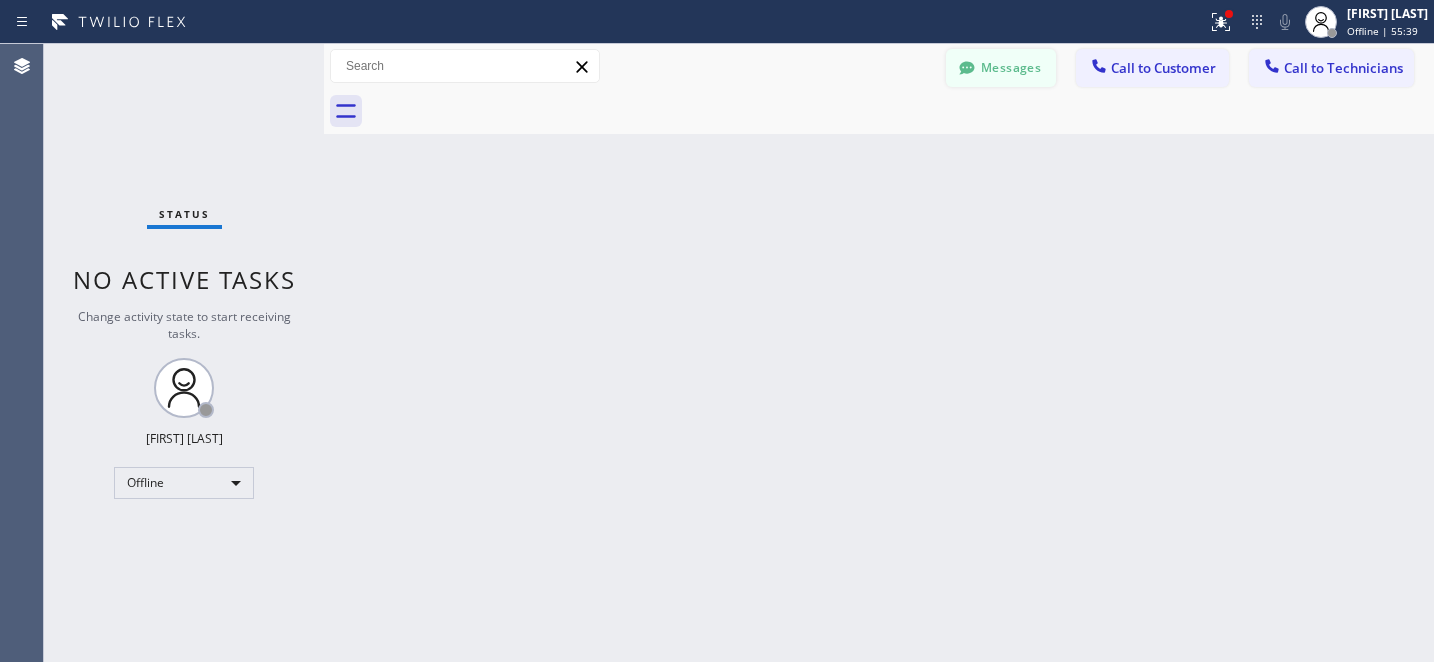 click on "Messages" at bounding box center (1001, 68) 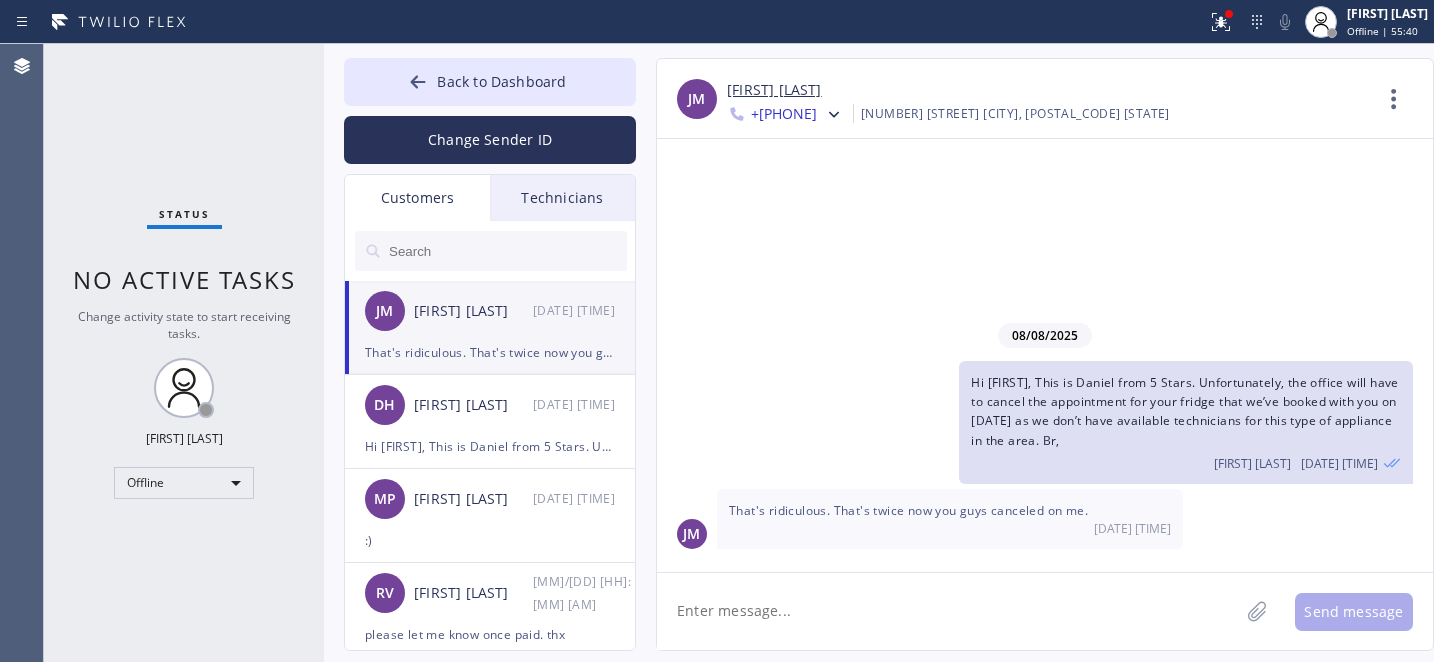click at bounding box center [507, 251] 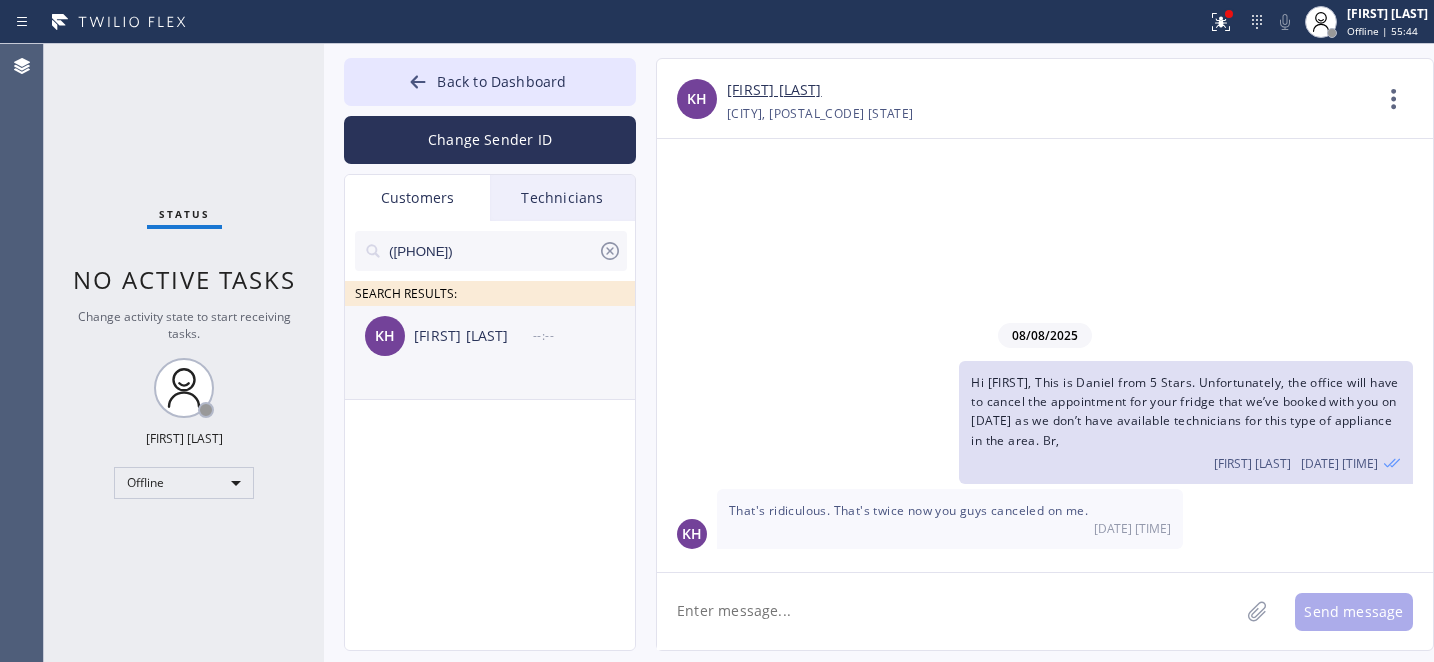 click on "Kim  Hoppner" at bounding box center [473, 336] 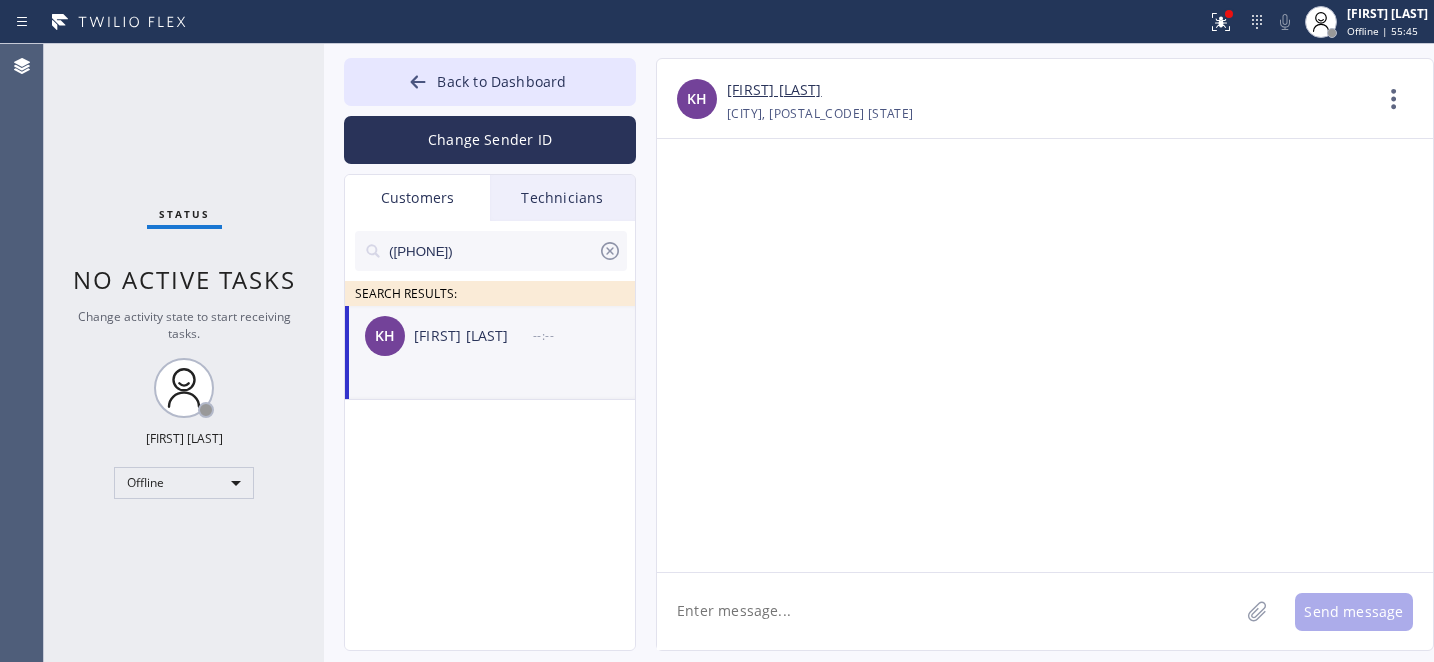 drag, startPoint x: 876, startPoint y: 614, endPoint x: 897, endPoint y: 612, distance: 21.095022 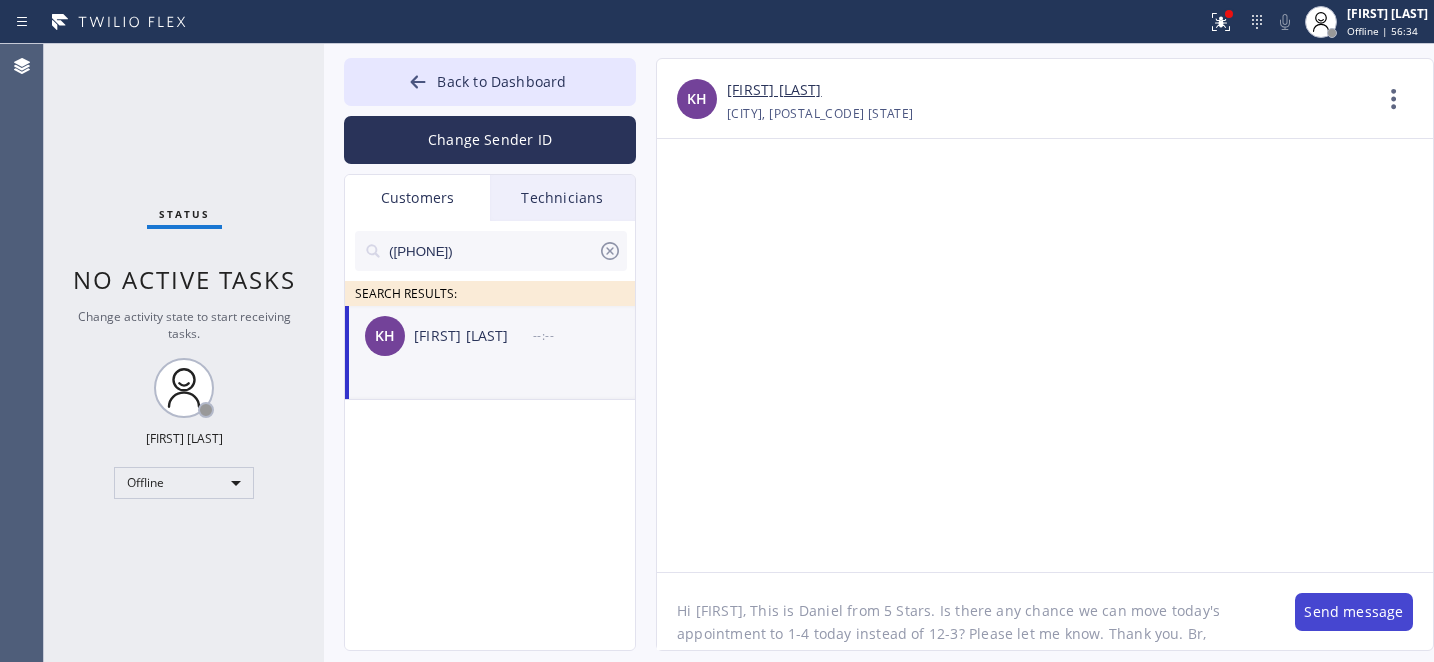 type on "Hi Kim, This is Daniel from 5 Stars. Is there any chance we can move today's appointment to 1-4 today instead of 12-3? Please let me know. Thank you. Br," 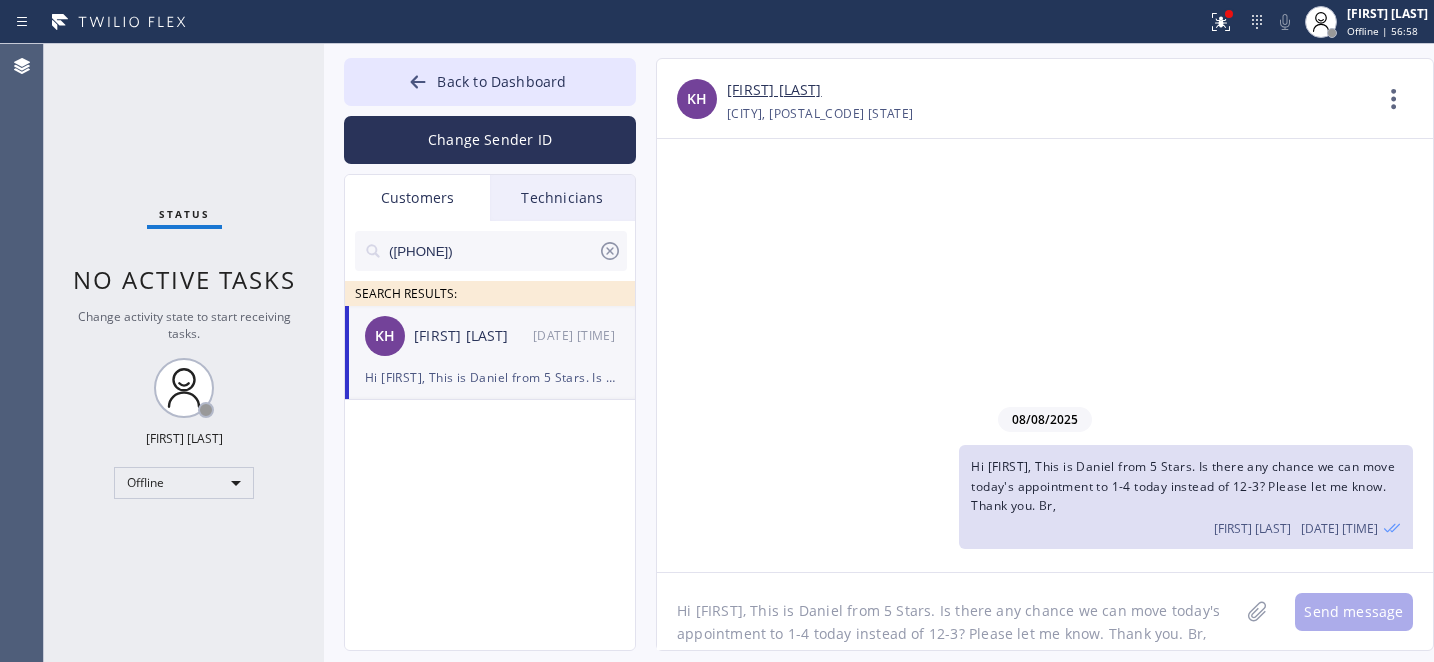 click on "(541) 515-8987" at bounding box center [492, 251] 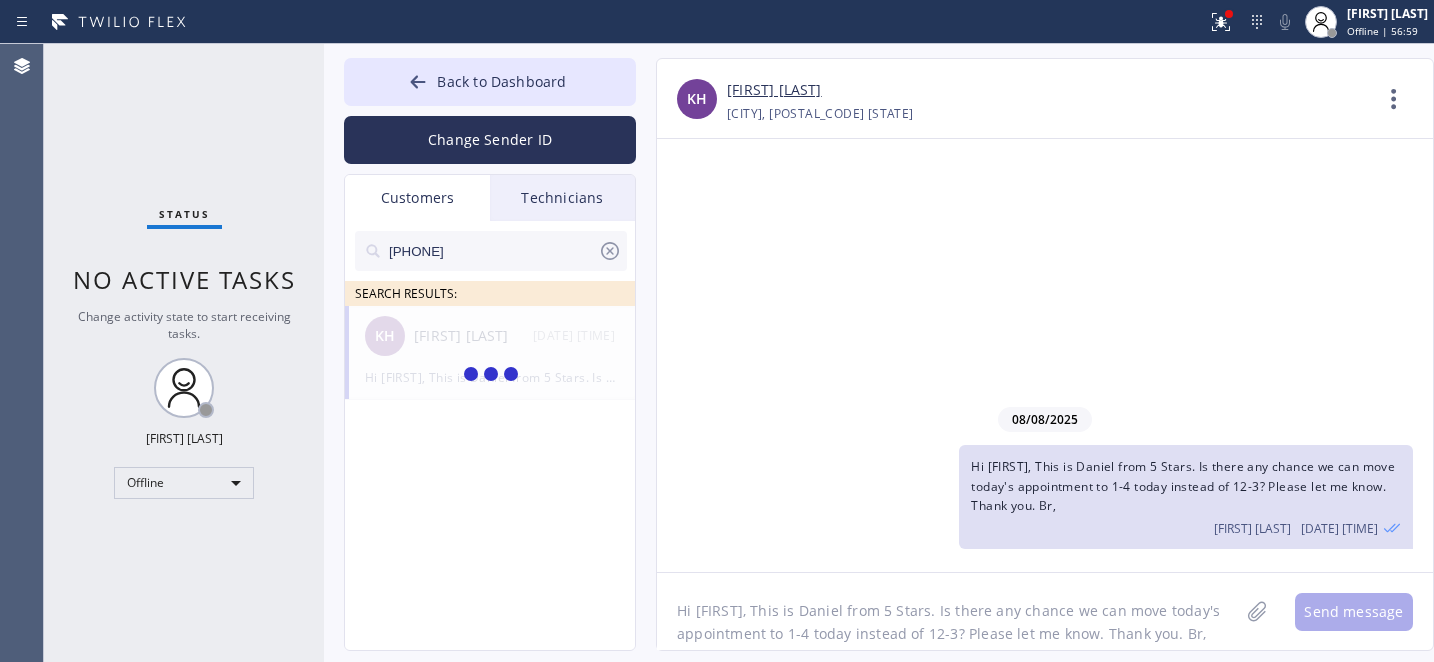 type on "(206) 310-4399" 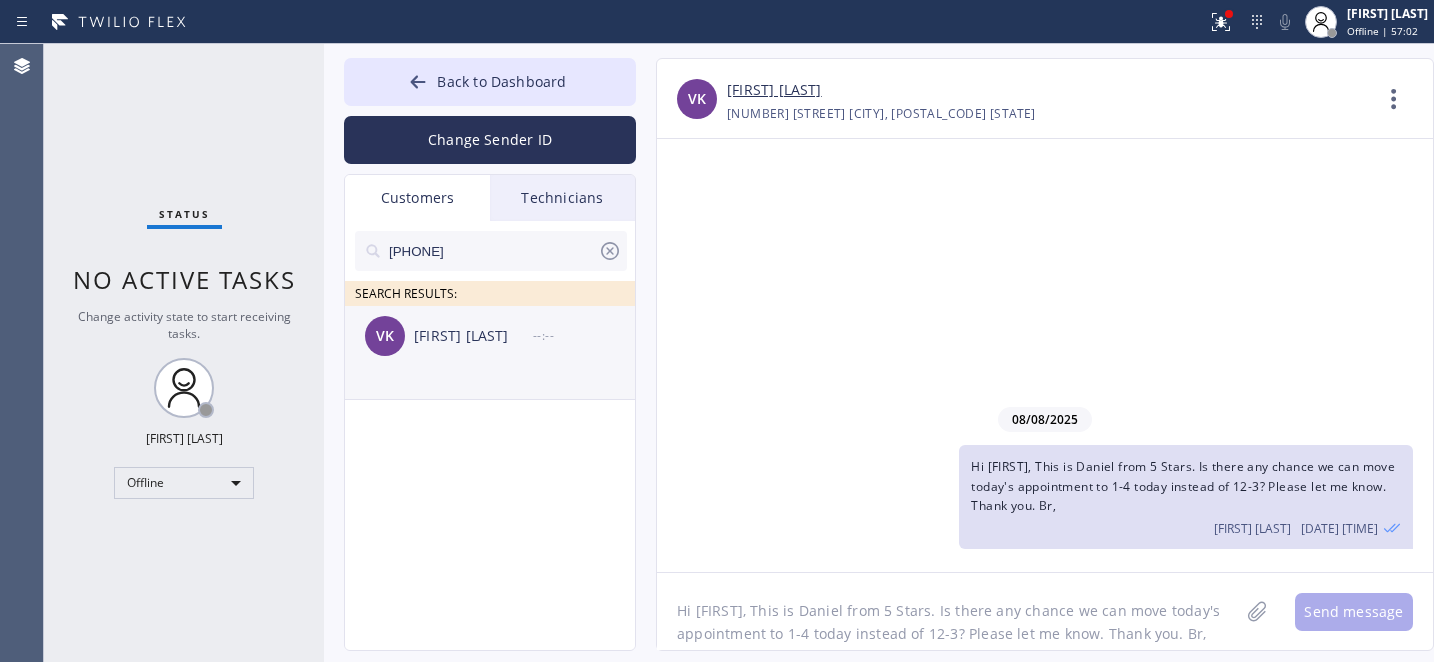 click on "VK Victoria  Karp --:--" at bounding box center [491, 336] 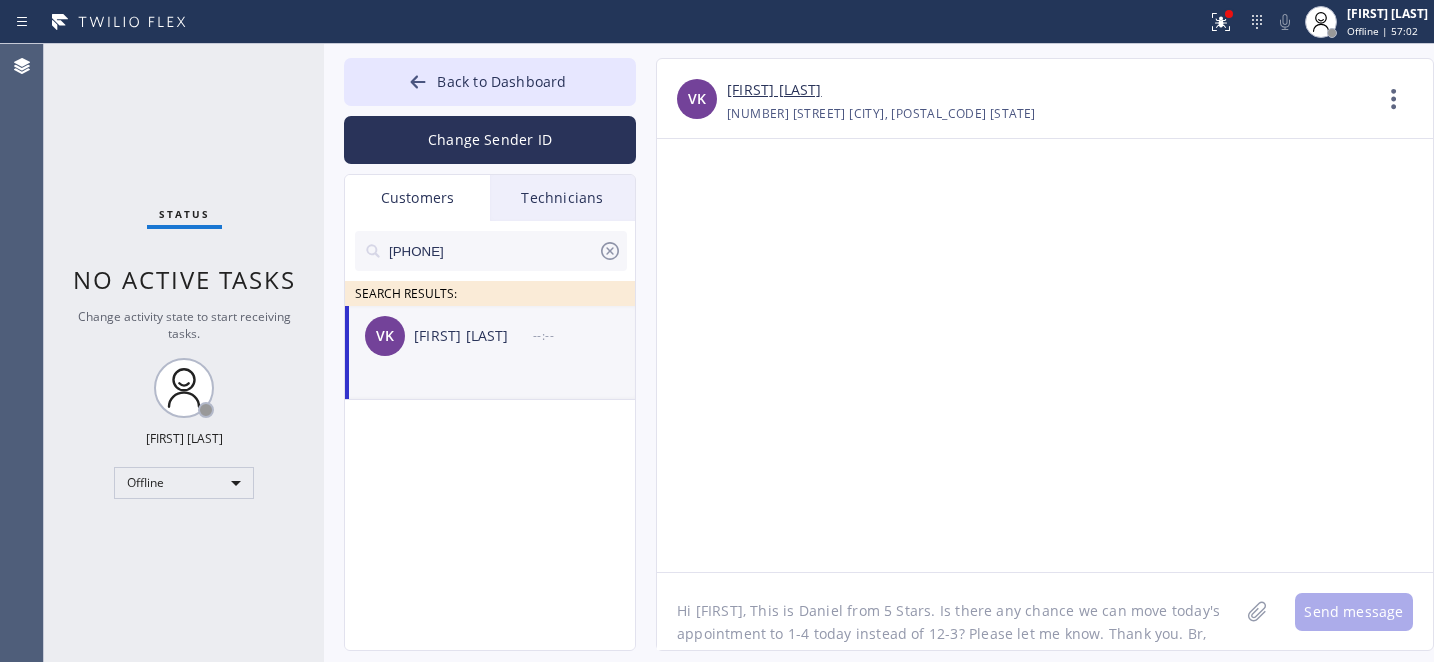 drag, startPoint x: 763, startPoint y: 583, endPoint x: 785, endPoint y: 592, distance: 23.769728 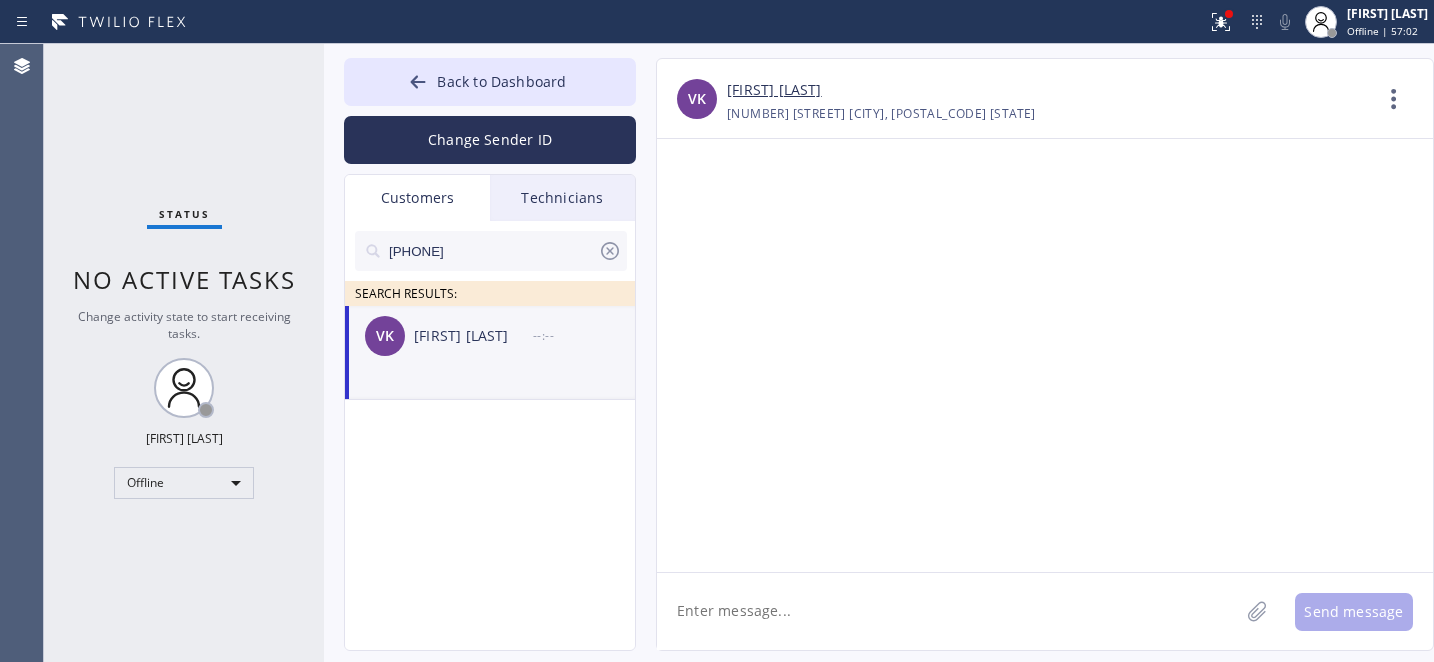 click 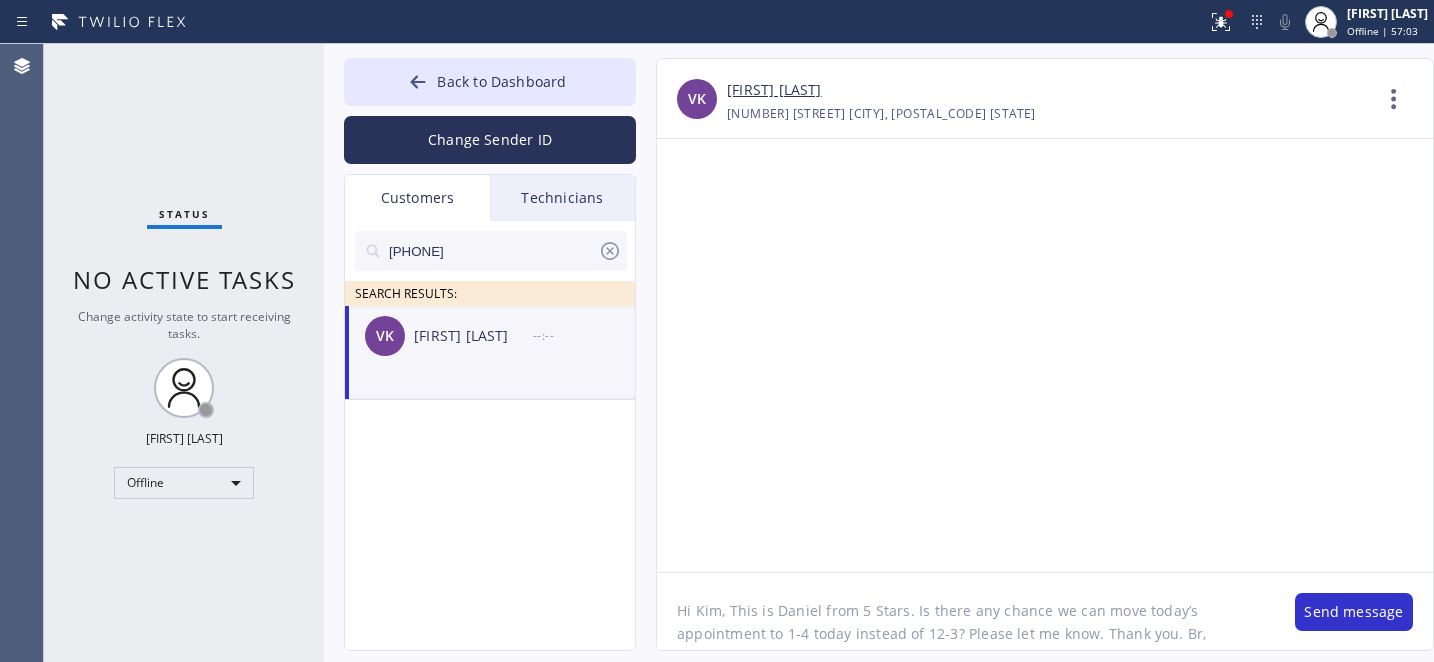 click on "Hi Kim, This is Daniel from 5 Stars. Is there any chance we can move today’s appointment to 1-4 today instead of 12-3? Please let me know. Thank you. Br," 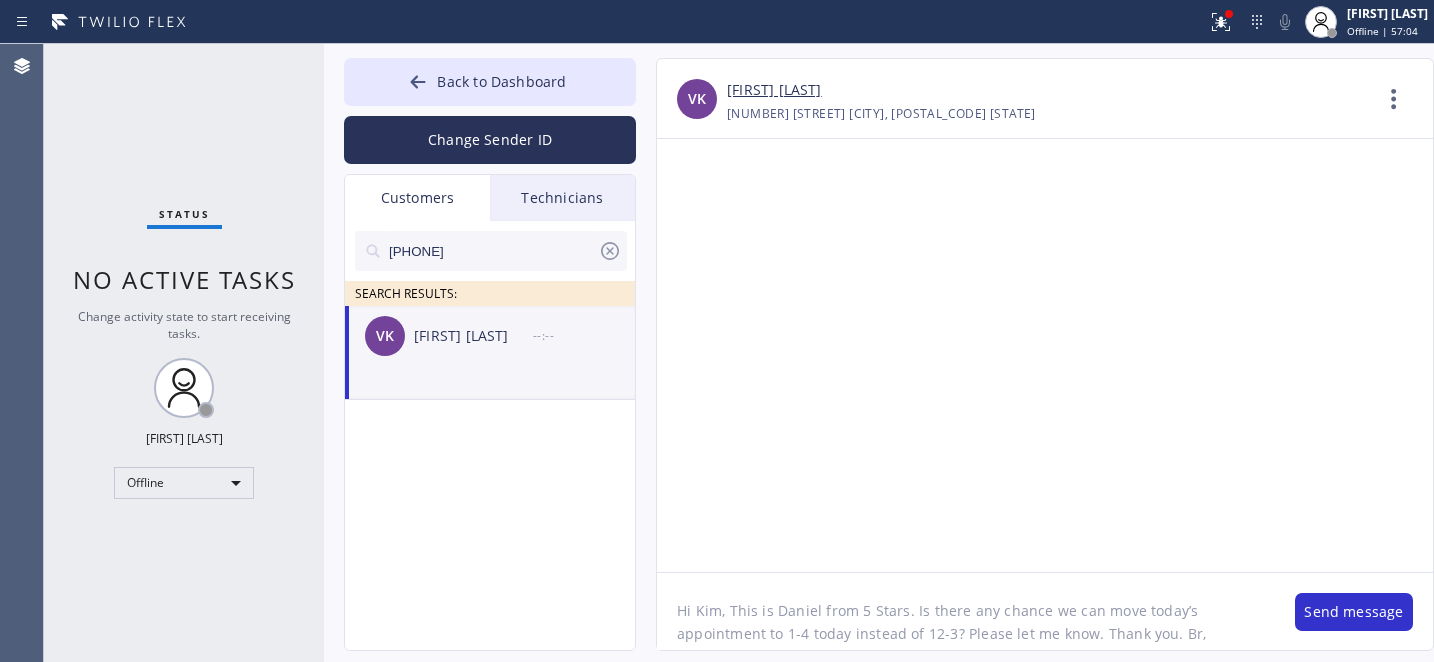 click on "Hi Kim, This is Daniel from 5 Stars. Is there any chance we can move today’s appointment to 1-4 today instead of 12-3? Please let me know. Thank you. Br," 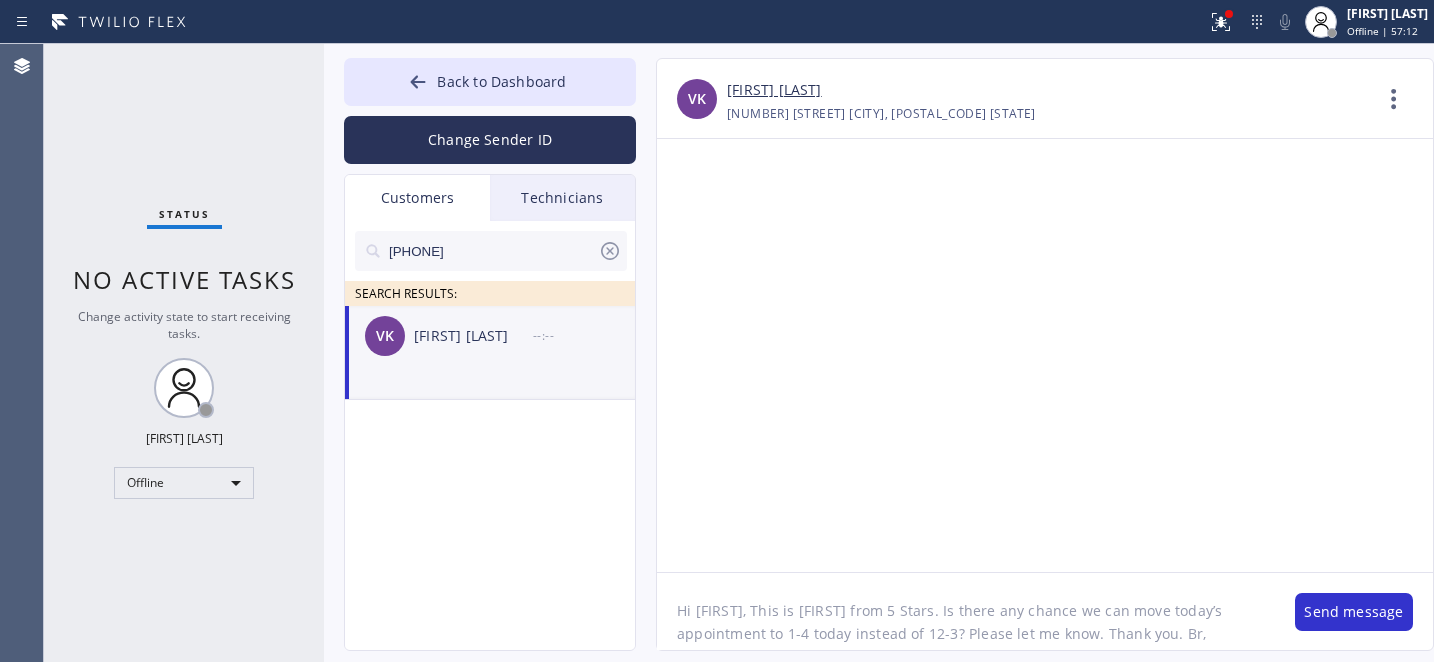 drag, startPoint x: 786, startPoint y: 635, endPoint x: 805, endPoint y: 633, distance: 19.104973 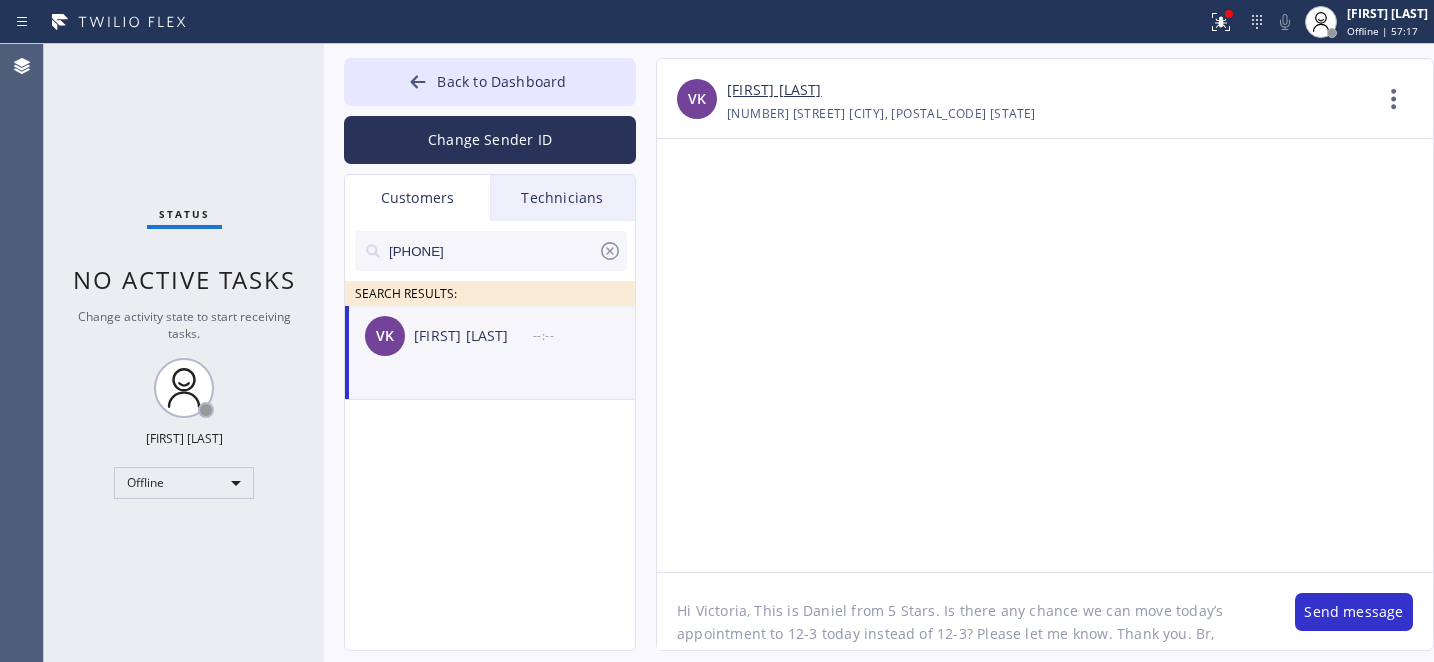 drag, startPoint x: 933, startPoint y: 638, endPoint x: 958, endPoint y: 634, distance: 25.317978 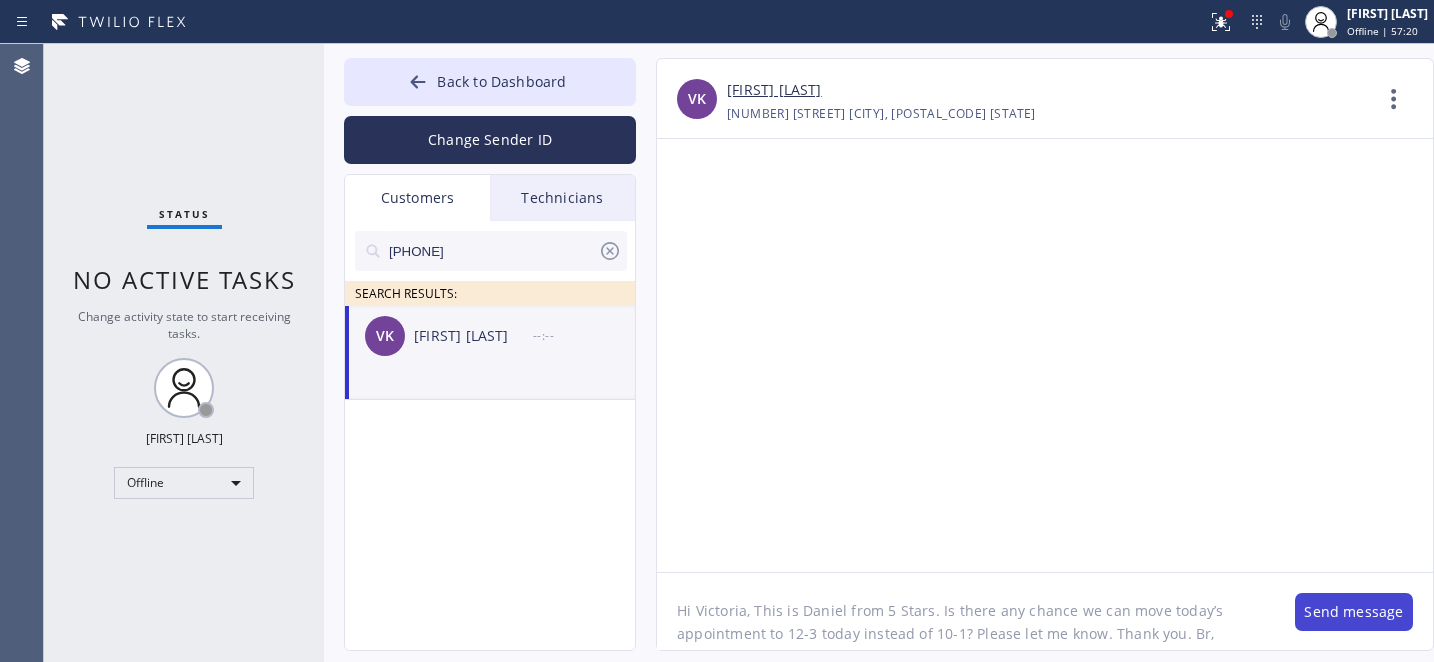 type on "Hi Victoria, This is Daniel from 5 Stars. Is there any chance we can move today’s appointment to 12-3 today instead of 10-1? Please let me know. Thank you. Br," 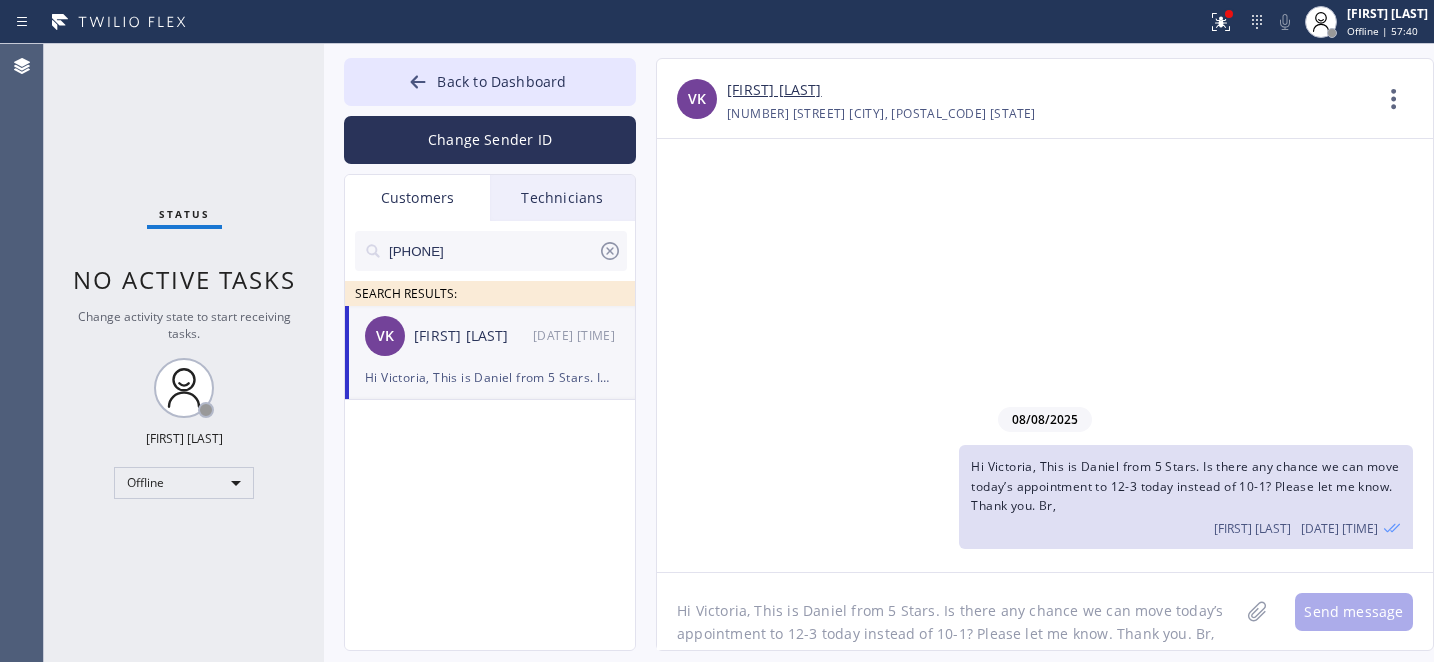 click on "(206) 310-4399" at bounding box center [492, 251] 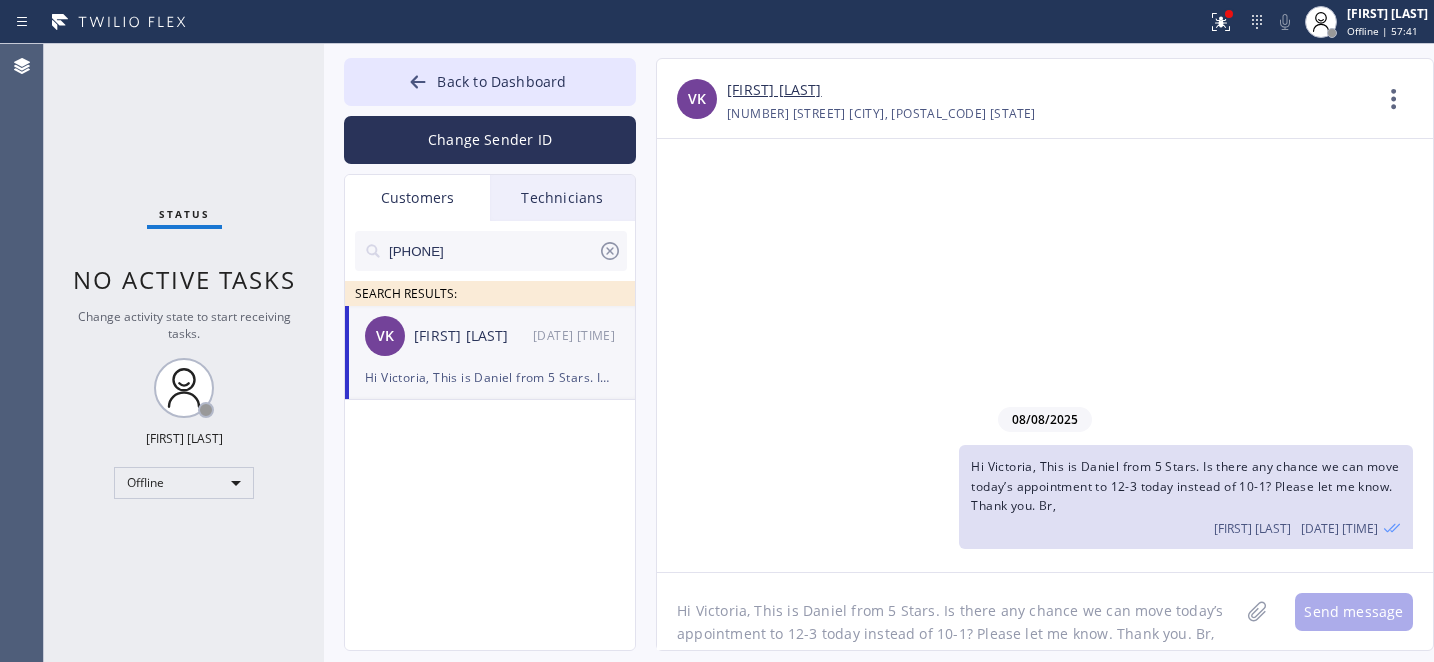 paste on "550-0286" 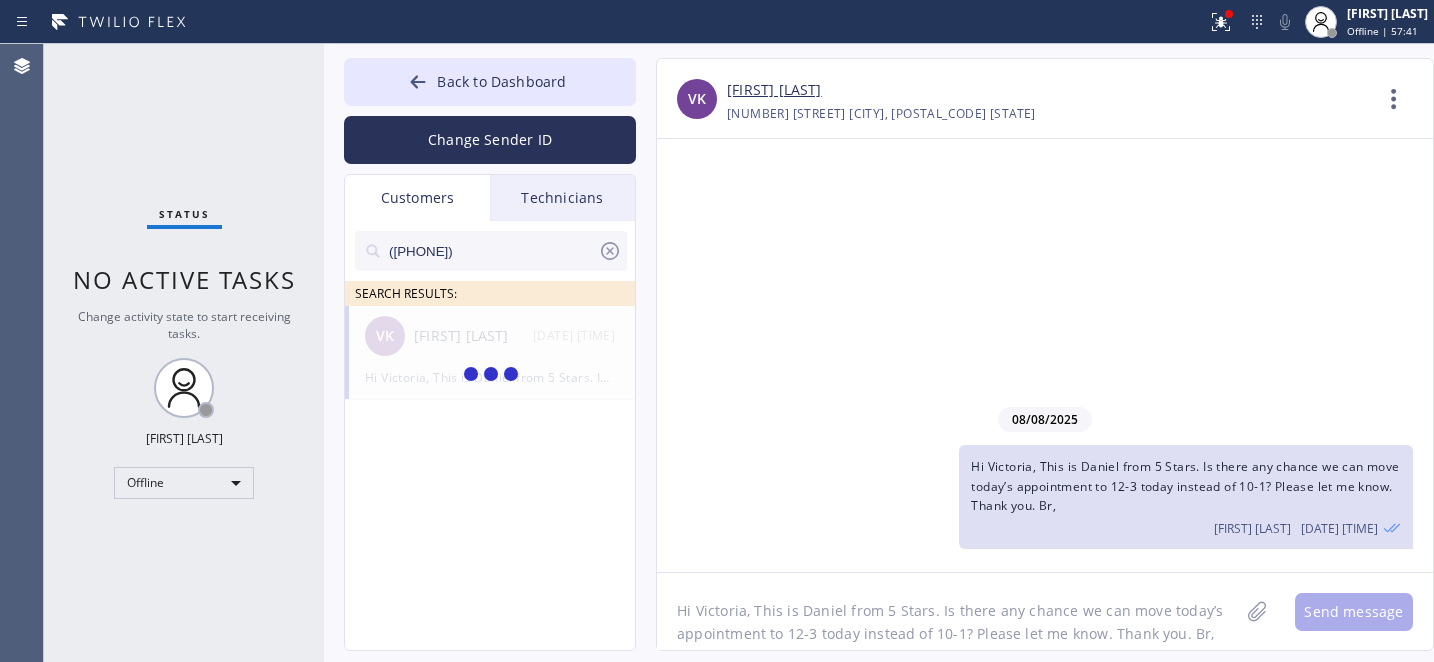 type on "(206) 550-0286" 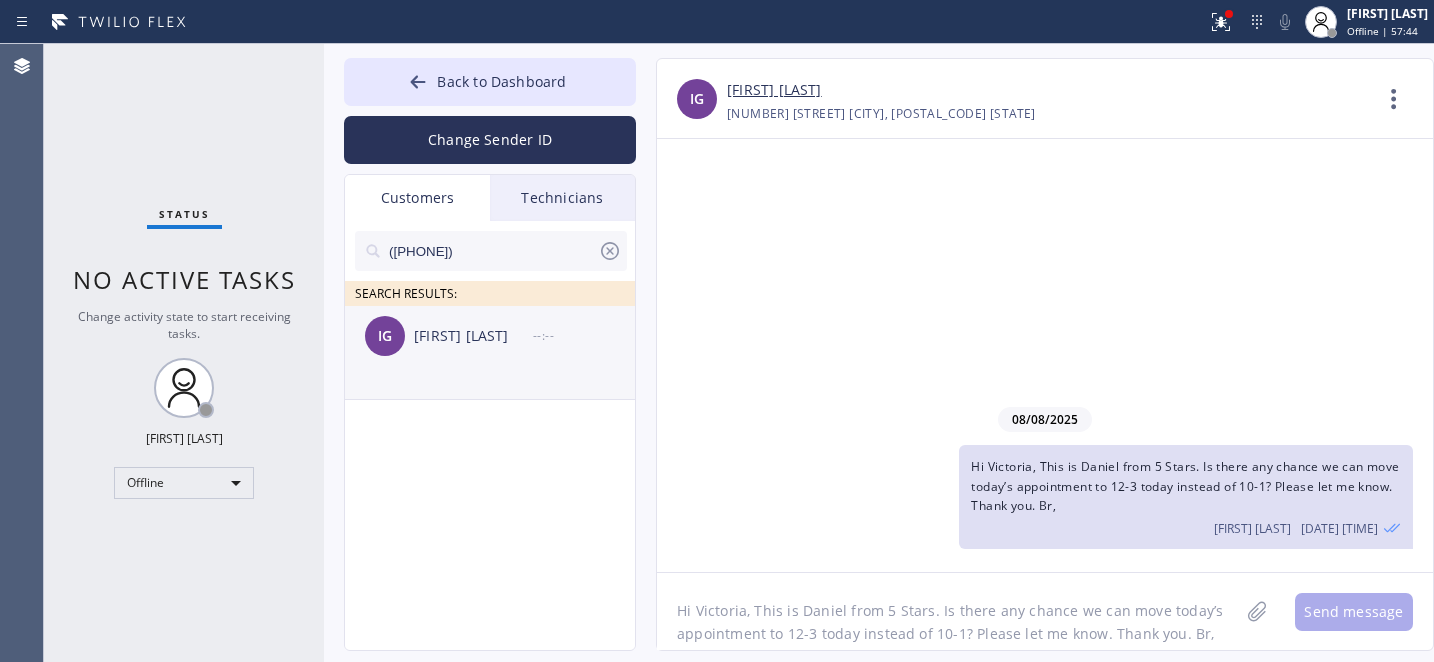 click on "Isaac Gribben" at bounding box center [473, 336] 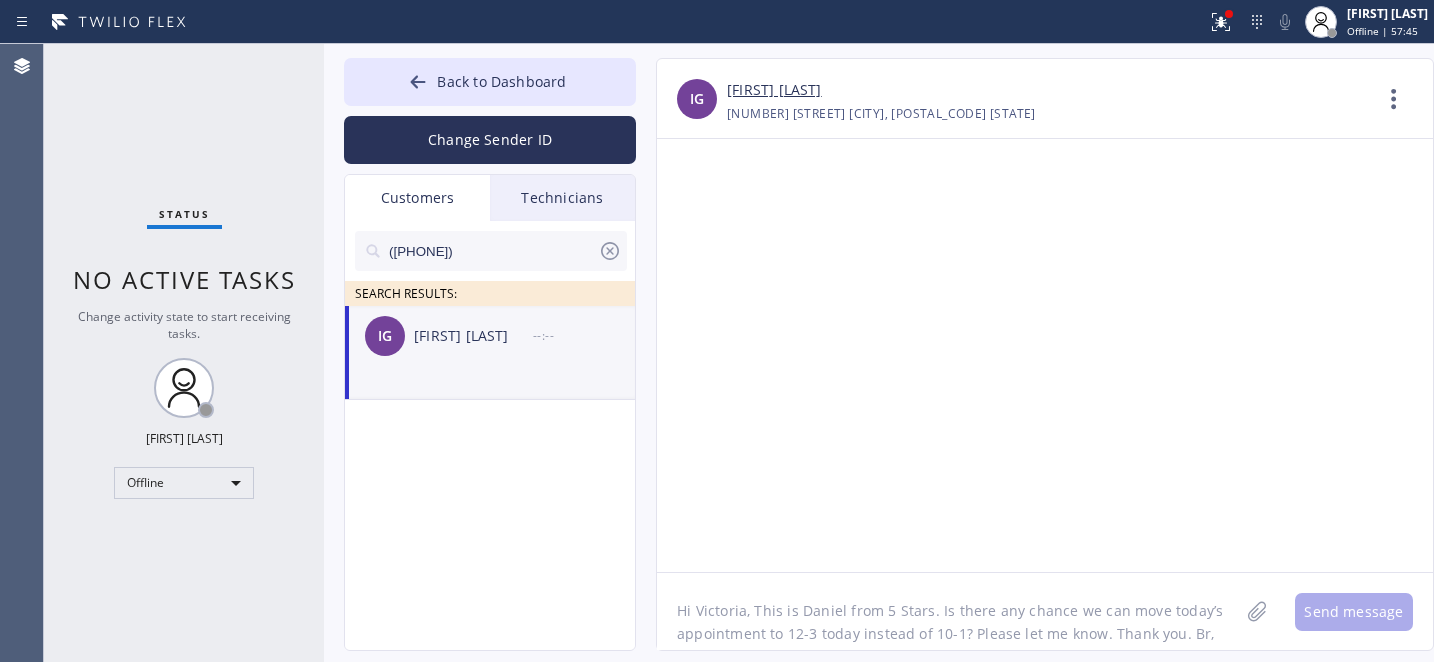 click on "Hi Victoria, This is Daniel from 5 Stars. Is there any chance we can move today’s appointment to 12-3 today instead of 10-1? Please let me know. Thank you. Br," 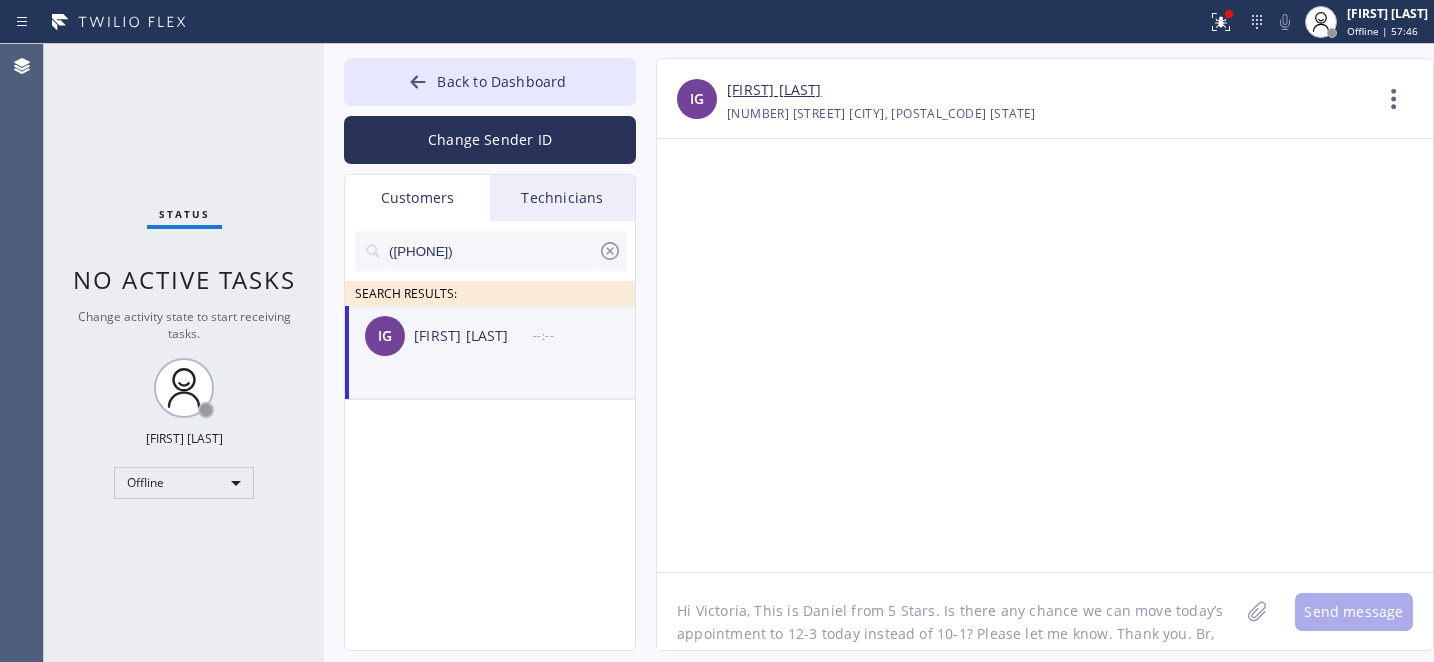 click on "Hi Victoria, This is Daniel from 5 Stars. Is there any chance we can move today’s appointment to 12-3 today instead of 10-1? Please let me know. Thank you. Br," 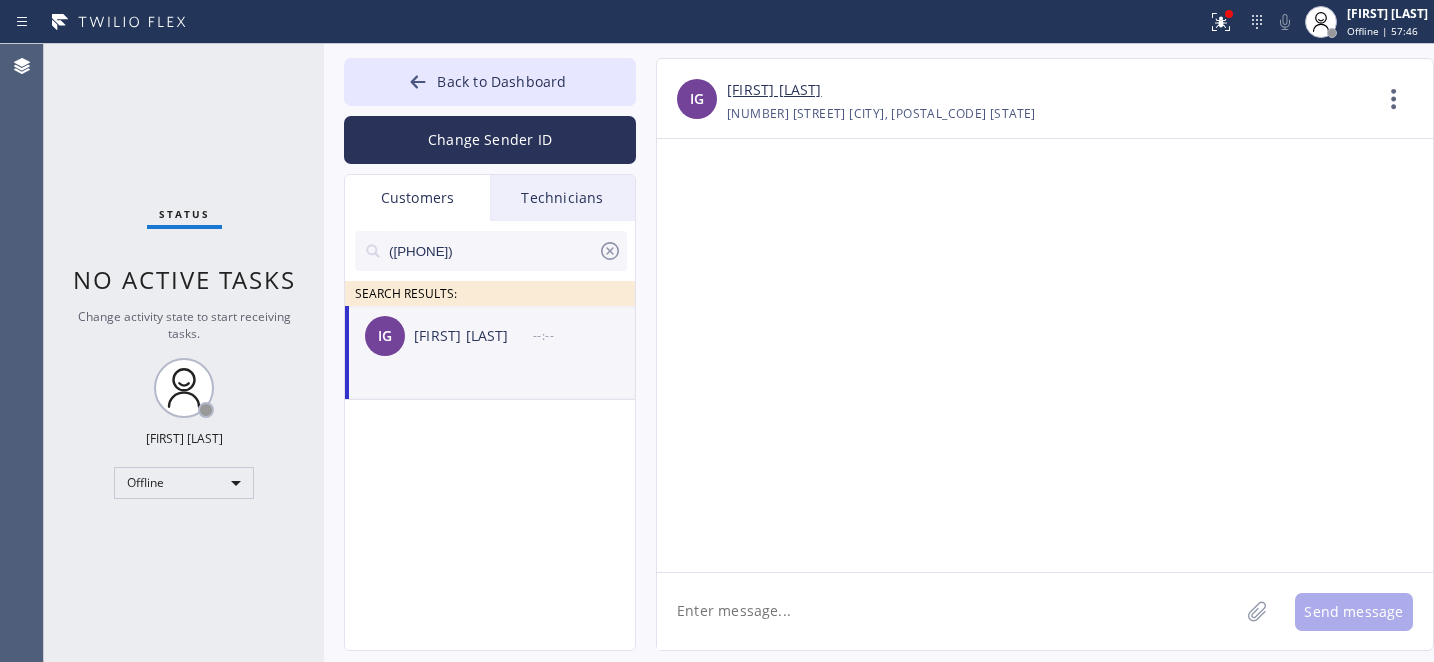 paste on "Hi Kim, This is Daniel from 5 Stars. Is there any chance we can move today’s appointment to 1-4 today instead of 12-3? Please let me know. Thank you. Br," 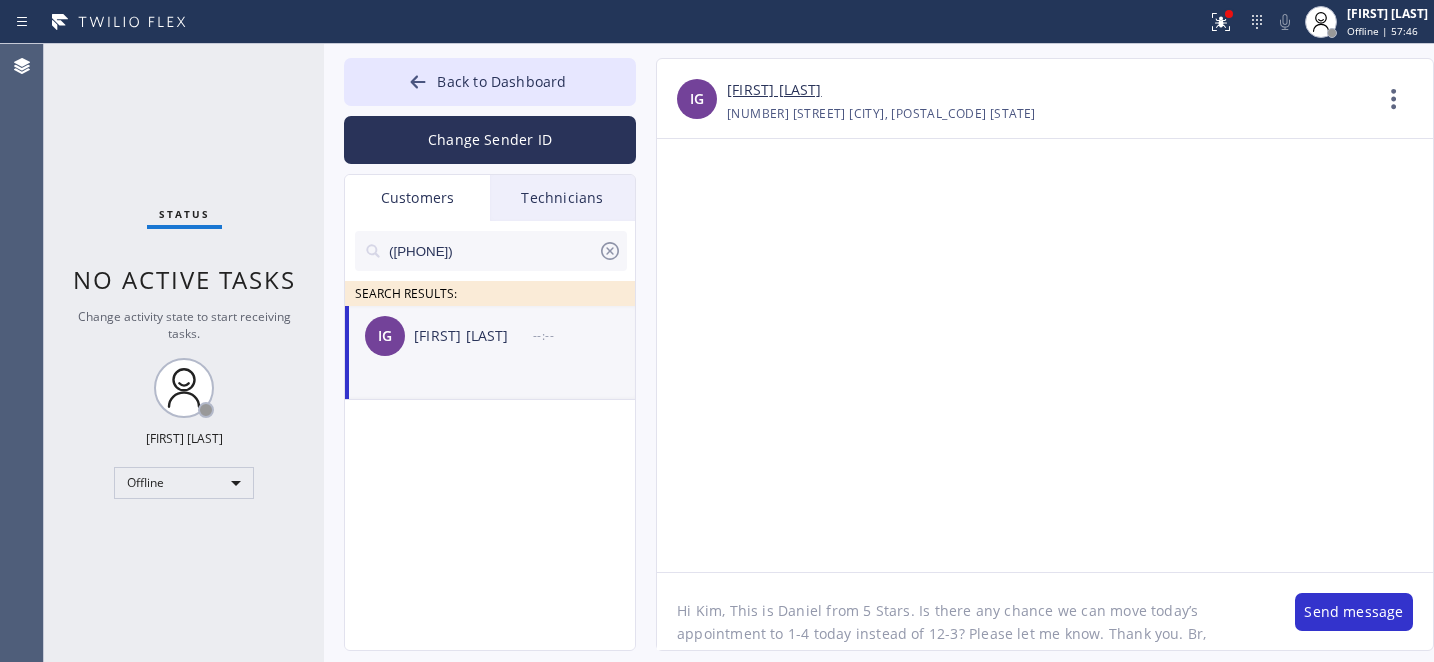 click on "Hi Kim, This is Daniel from 5 Stars. Is there any chance we can move today’s appointment to 1-4 today instead of 12-3? Please let me know. Thank you. Br," 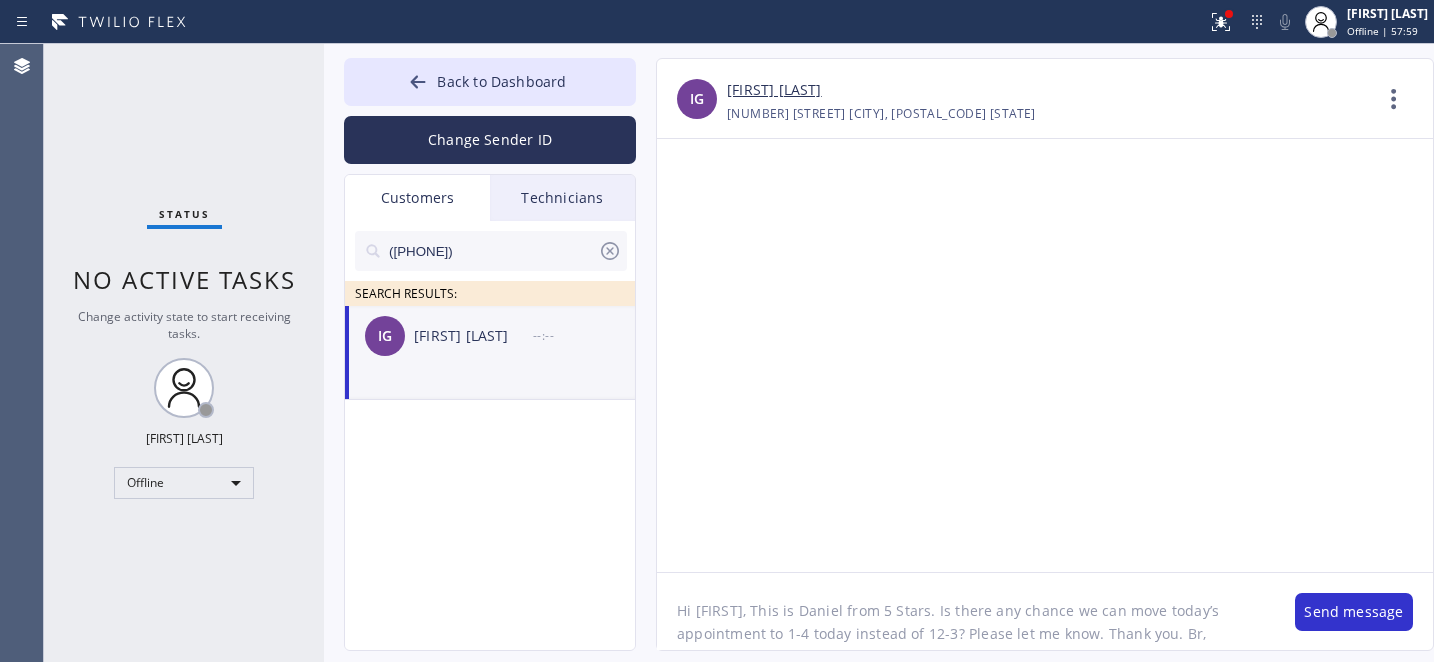 drag, startPoint x: 787, startPoint y: 635, endPoint x: 805, endPoint y: 628, distance: 19.313208 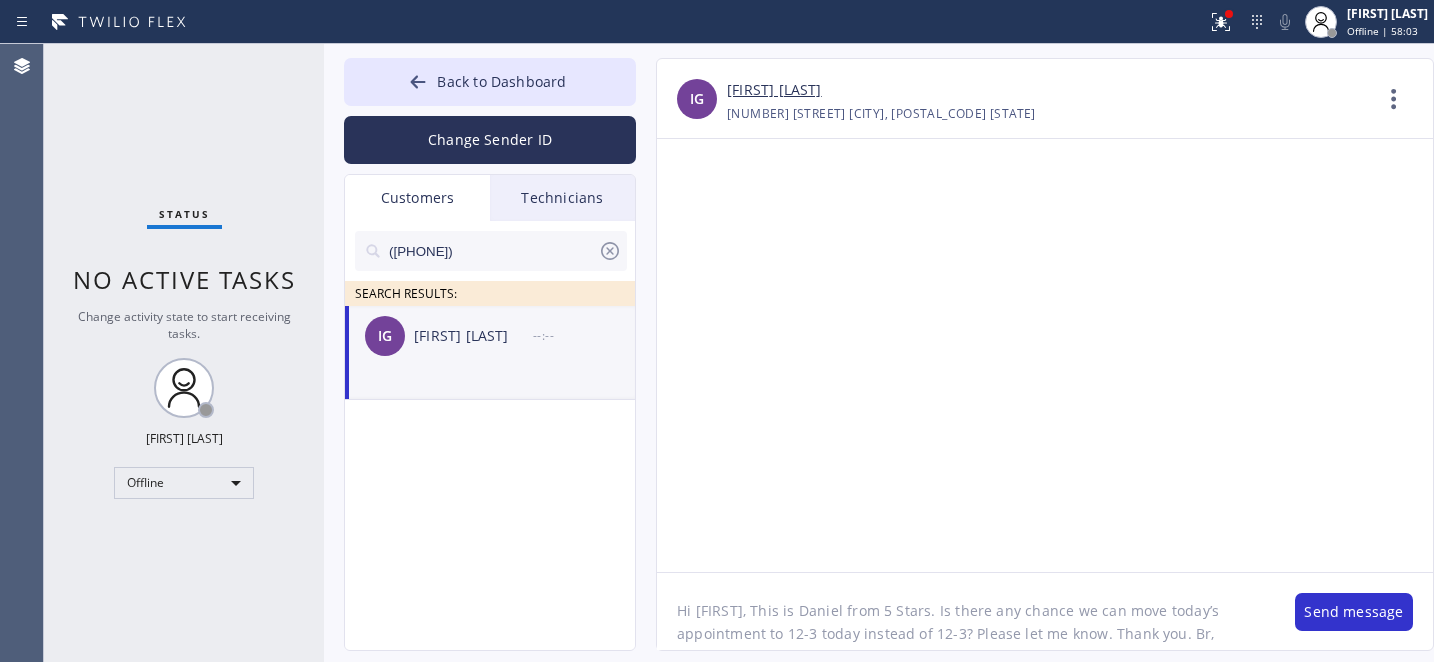 drag, startPoint x: 932, startPoint y: 634, endPoint x: 960, endPoint y: 631, distance: 28.160255 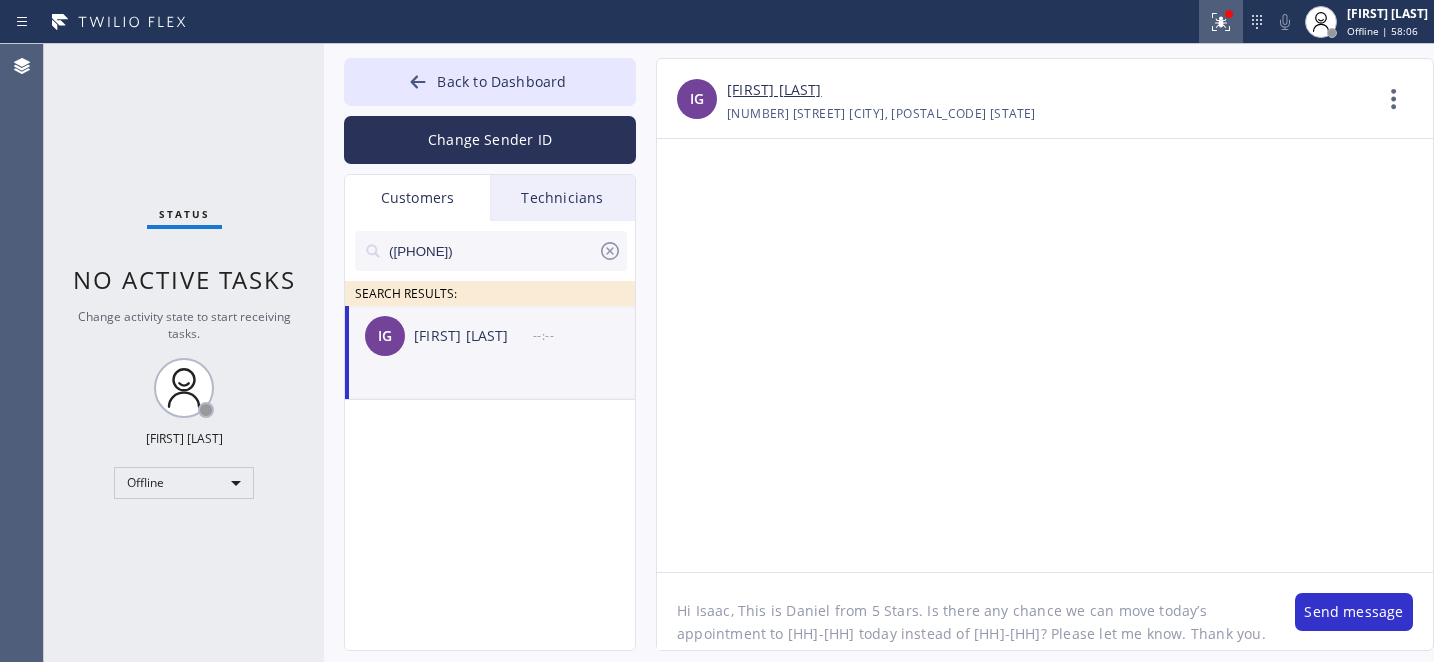 type on "Hi Isaac, This is Daniel from 5 Stars. Is there any chance we can move today’s appointment to 12-3 today instead of 9-12? Please let me know. Thank you. Br," 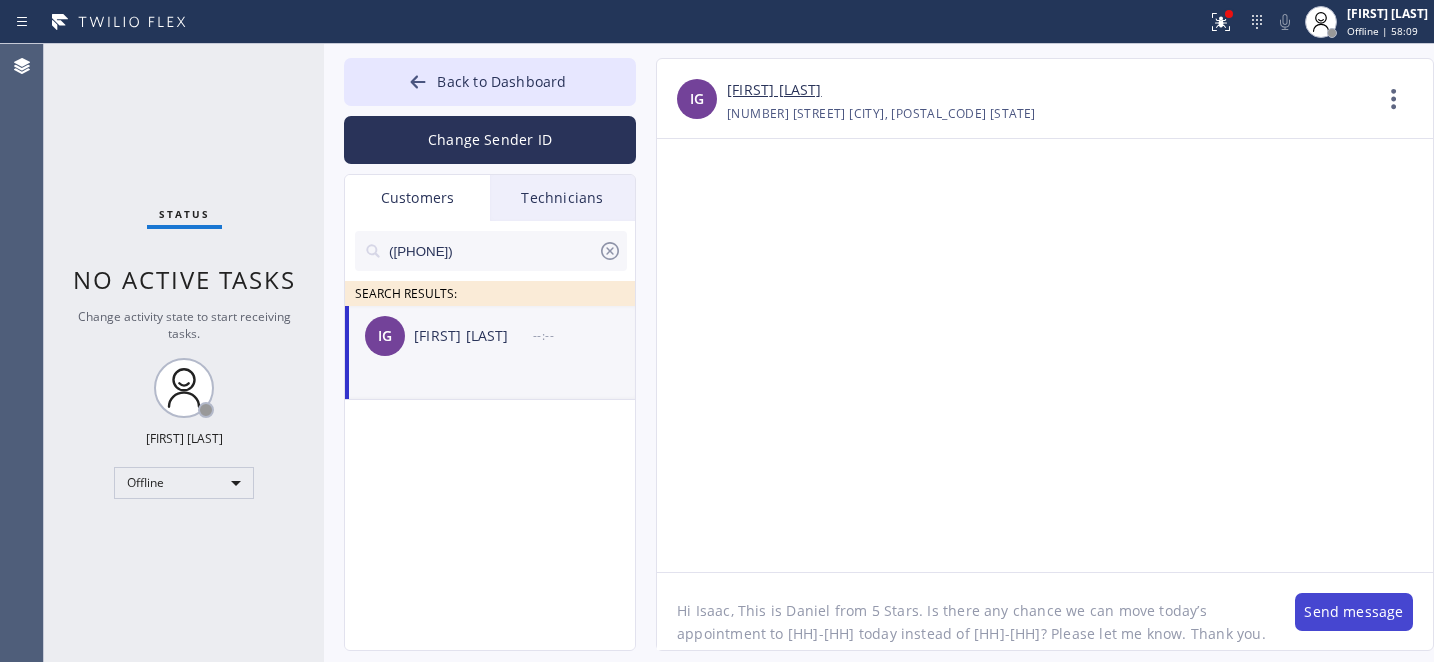 click on "Send message" at bounding box center (1354, 612) 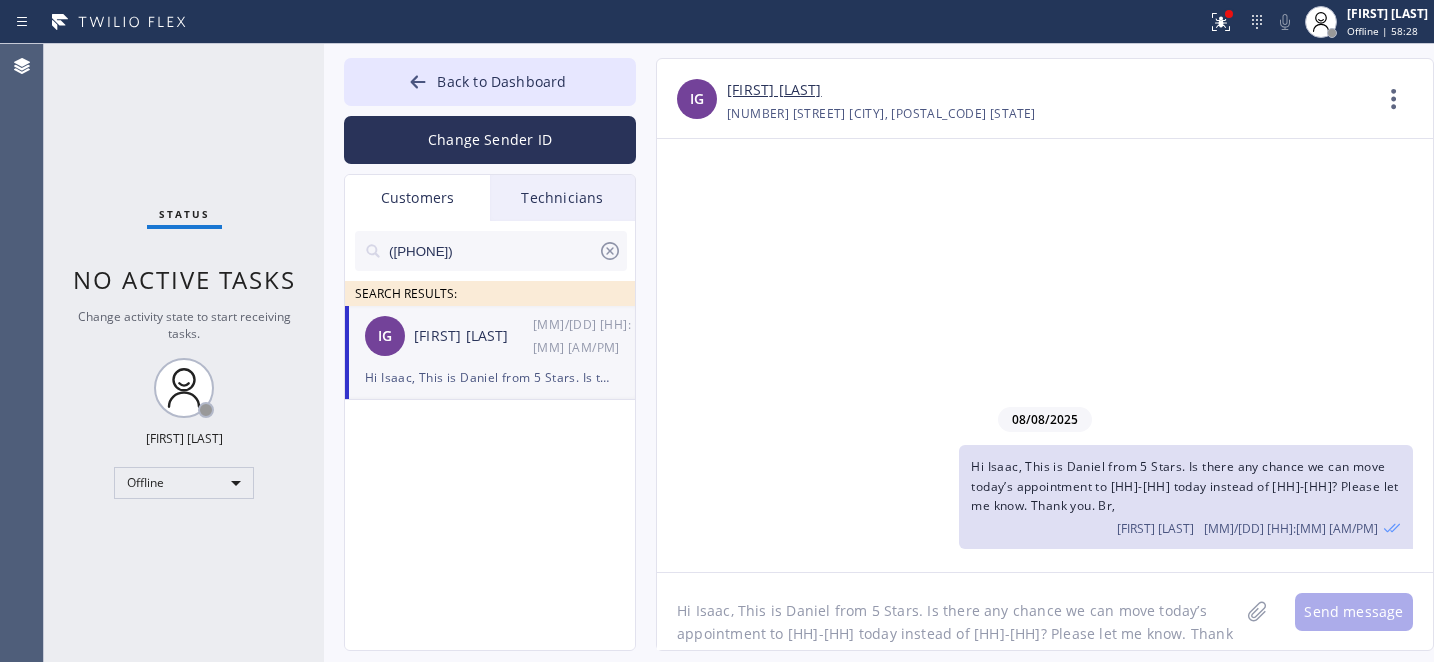click on "(206) 550-0286" at bounding box center [492, 251] 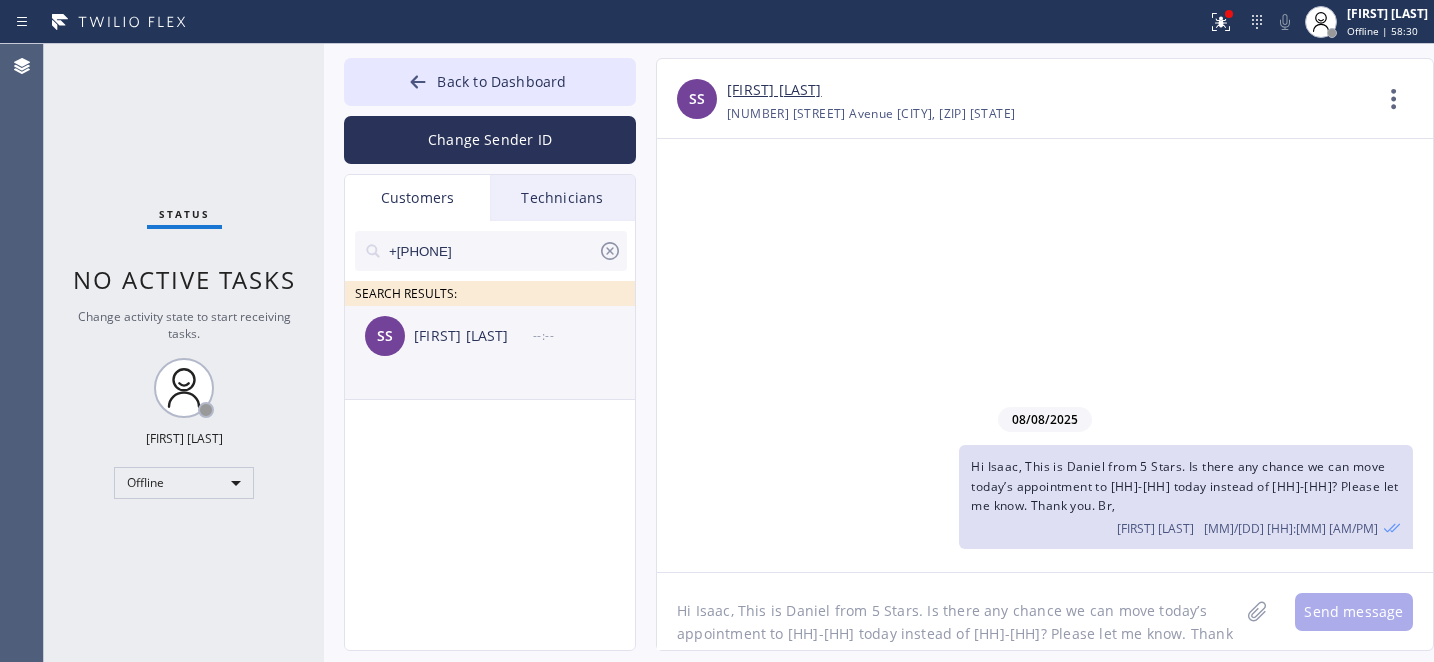 type on "(206) 484-2338" 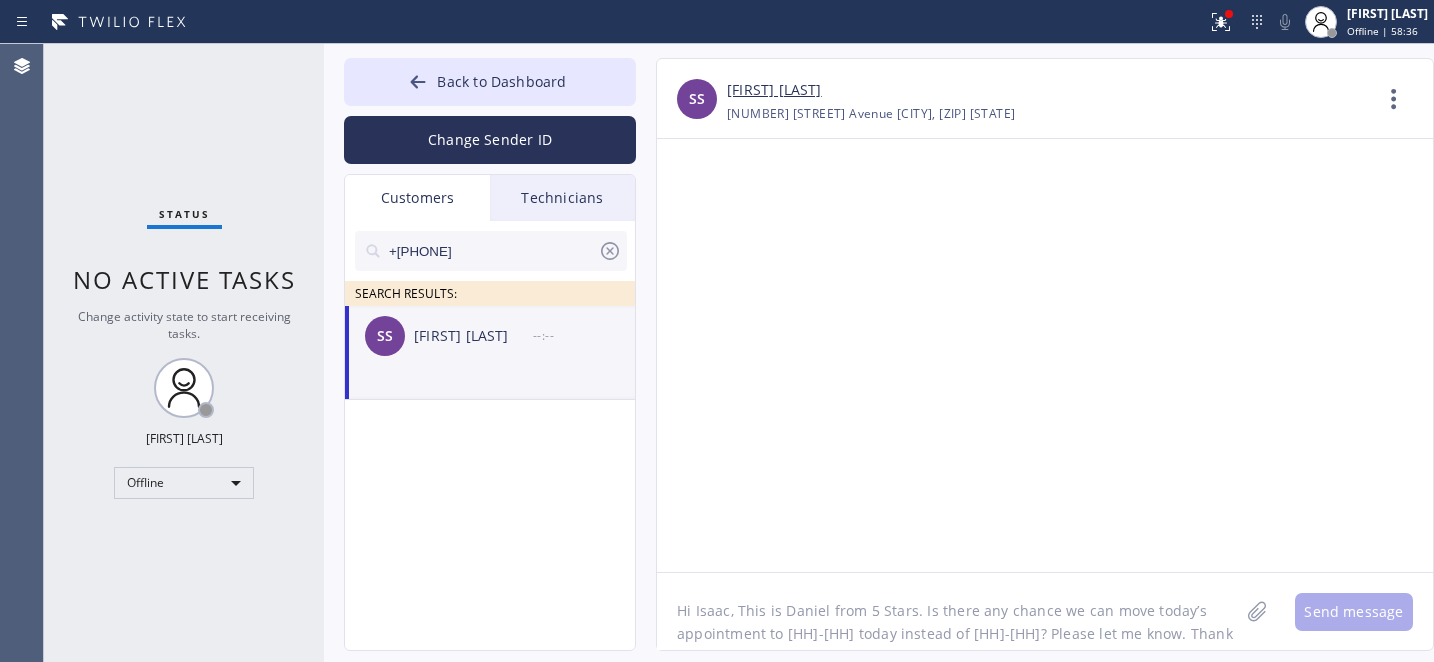 click on "SS Sam Singh --:--" at bounding box center (491, 336) 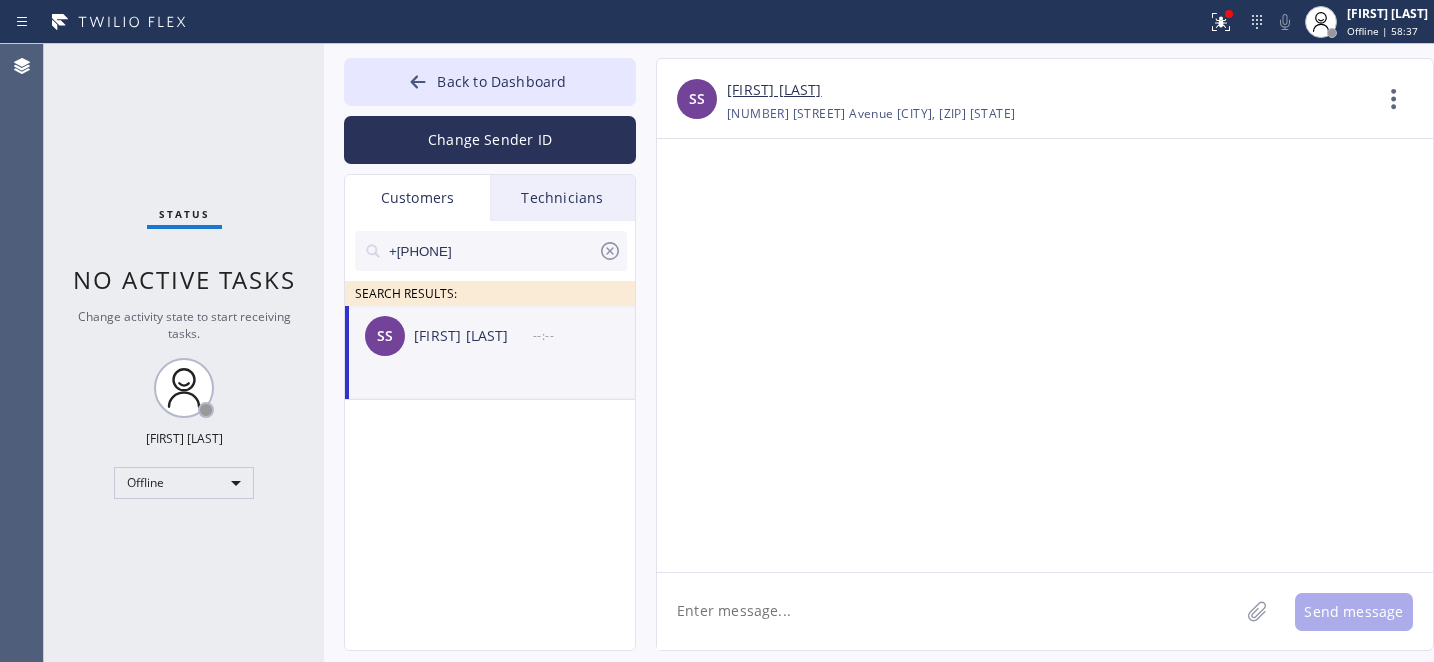 paste on "Hi Kim, This is Daniel from 5 Stars. Is there any chance we can move today’s appointment to 1-4 today instead of 12-3? Please let me know. Thank you. Br," 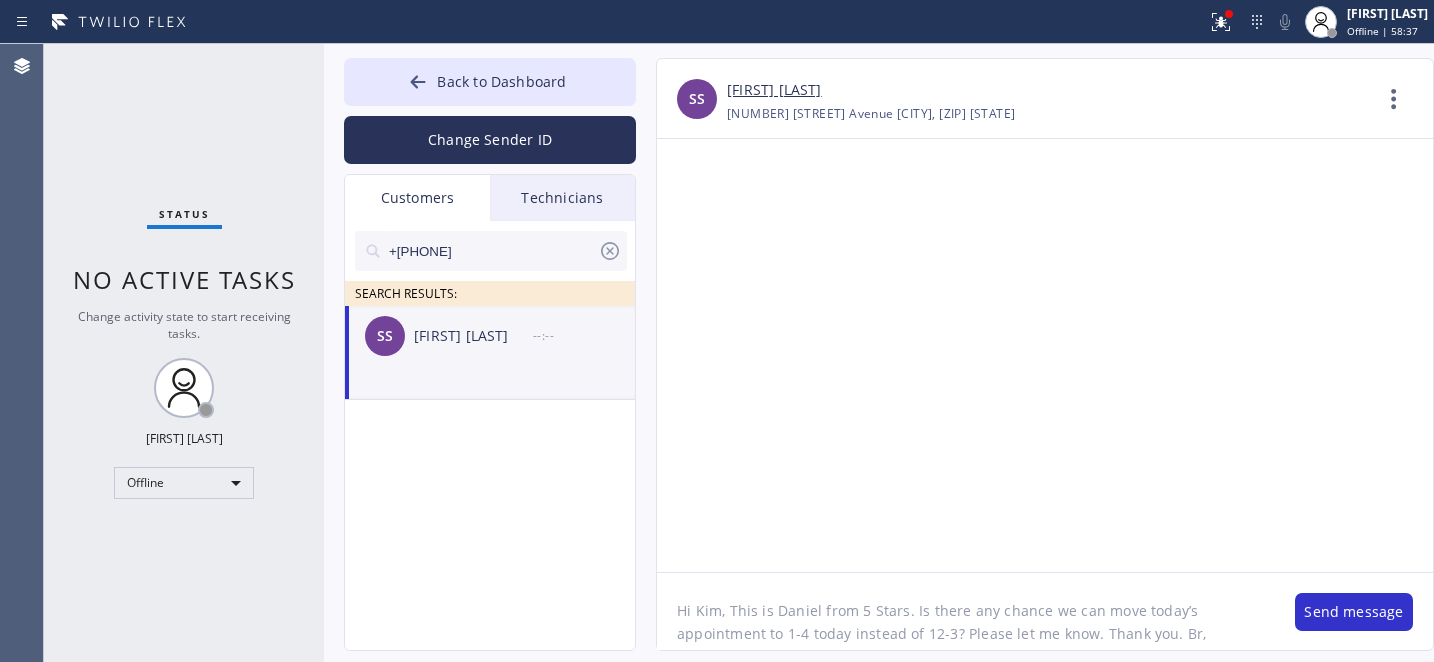 click on "Hi Kim, This is Daniel from 5 Stars. Is there any chance we can move today’s appointment to 1-4 today instead of 12-3? Please let me know. Thank you. Br," 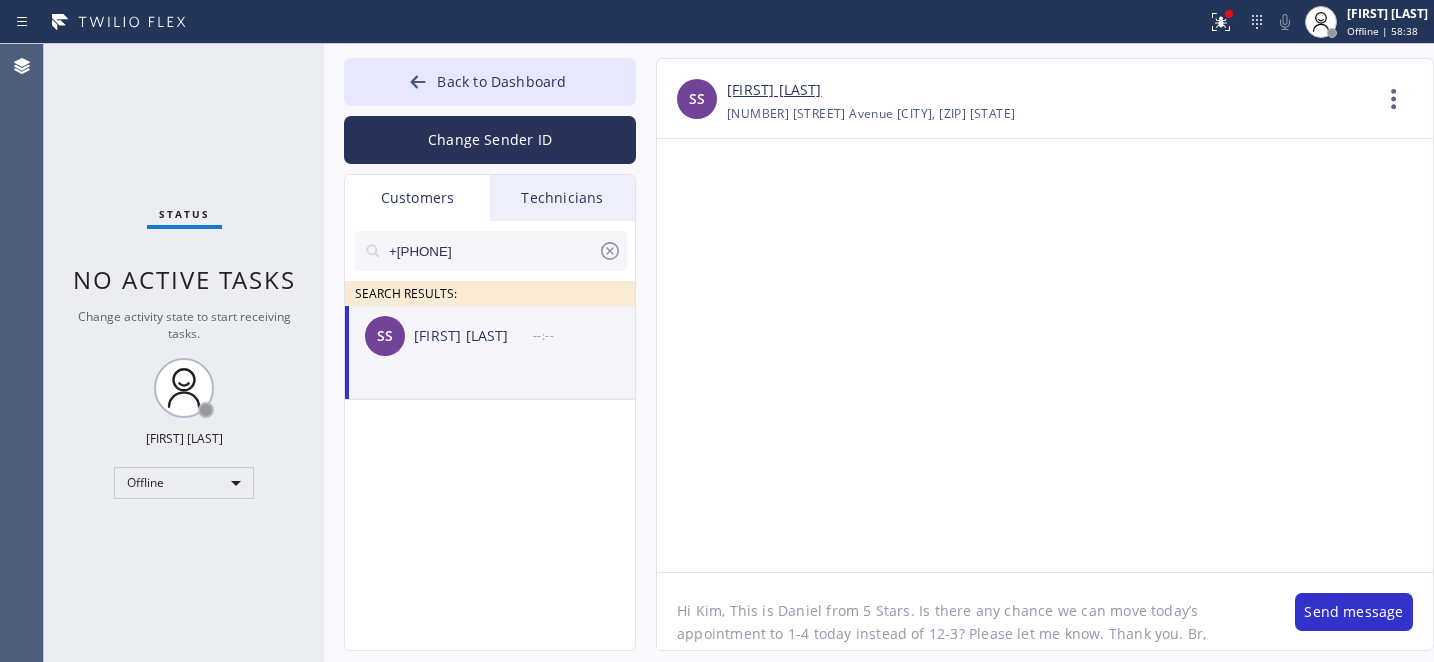 click on "Hi Kim, This is Daniel from 5 Stars. Is there any chance we can move today’s appointment to 1-4 today instead of 12-3? Please let me know. Thank you. Br," 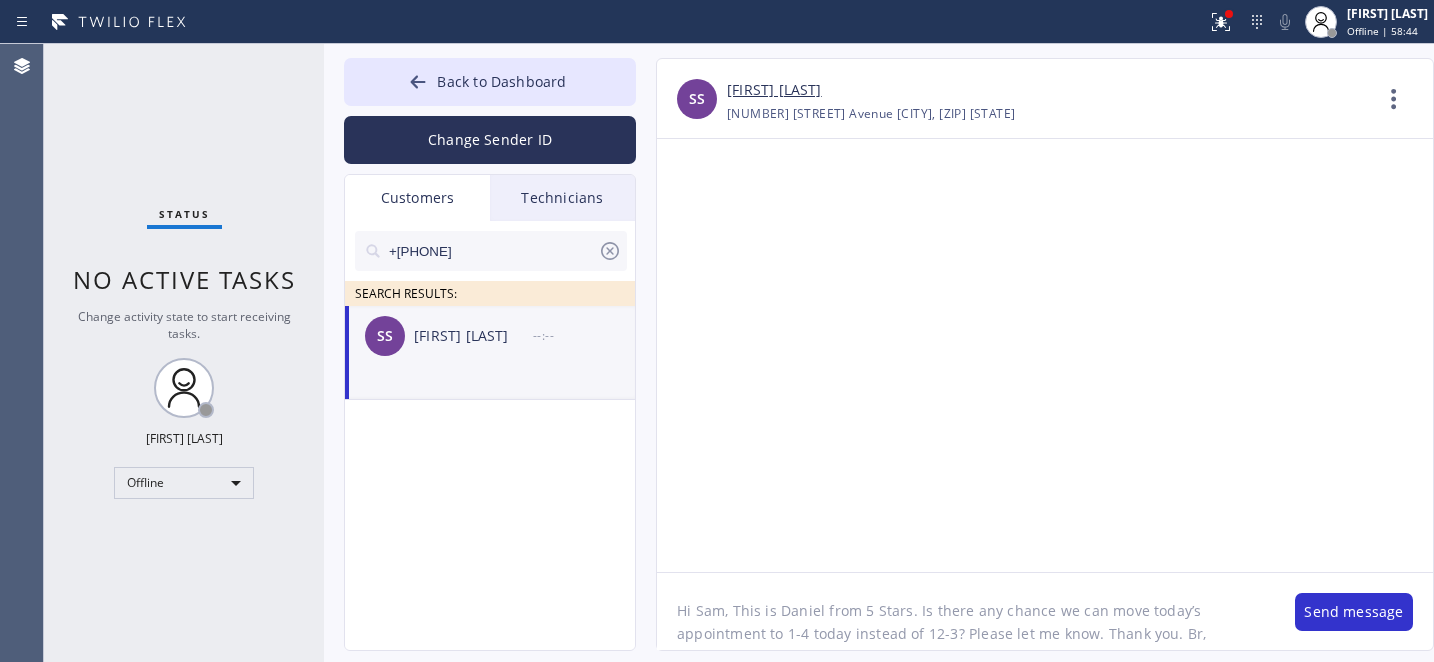 drag, startPoint x: 787, startPoint y: 634, endPoint x: 835, endPoint y: 633, distance: 48.010414 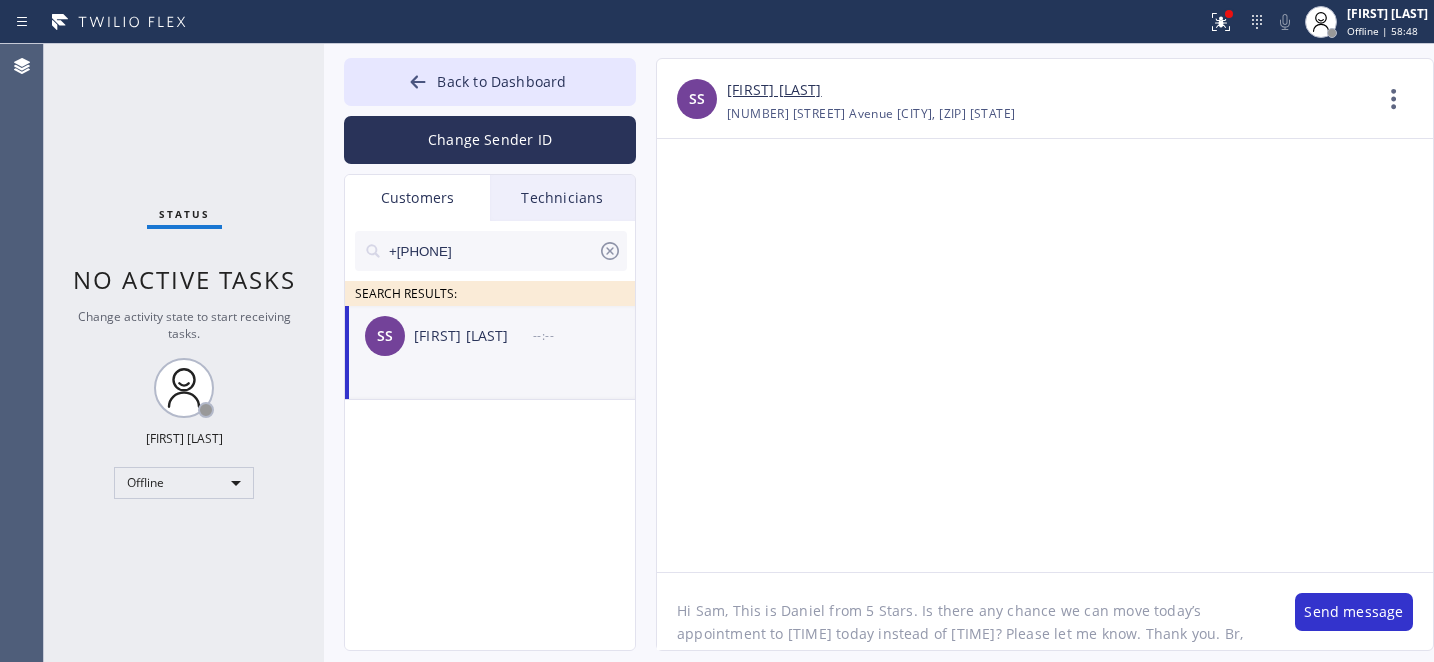 drag, startPoint x: 934, startPoint y: 634, endPoint x: 956, endPoint y: 632, distance: 22.090721 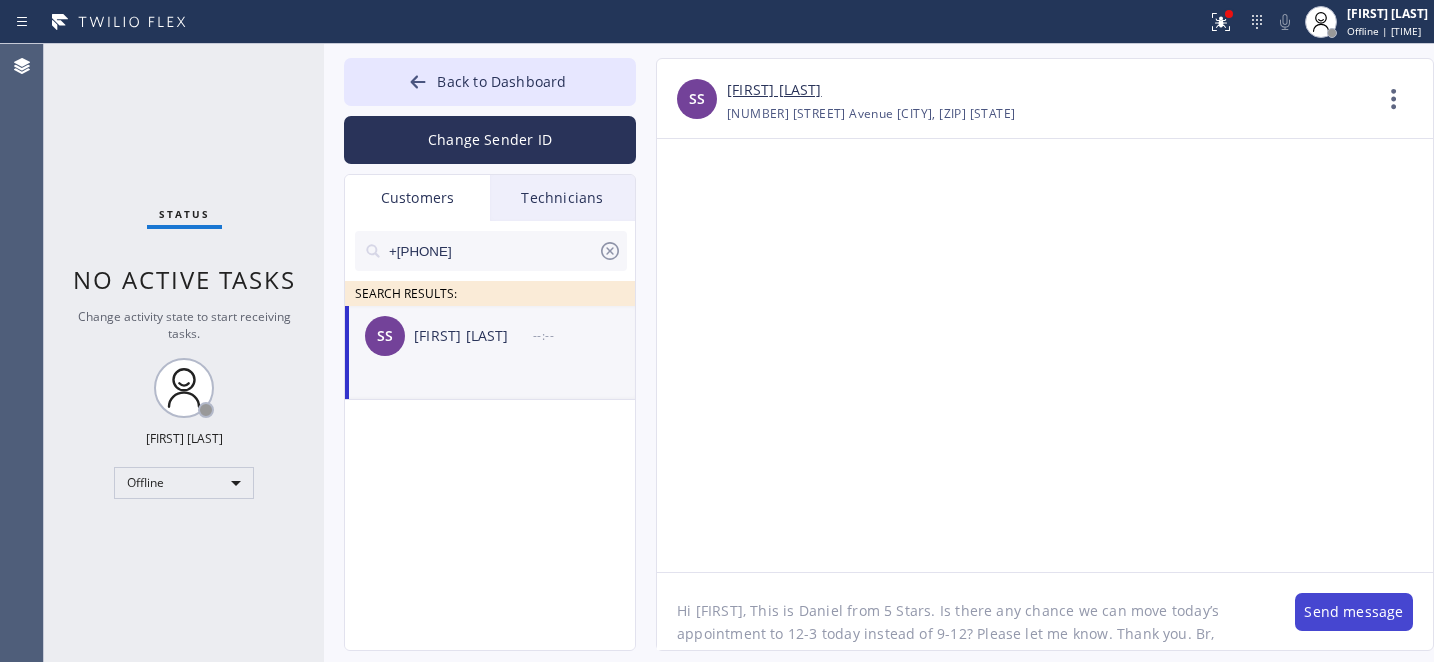 type on "Hi Sam, This is Daniel from 5 Stars. Is there any chance we can move today’s appointment to 12-3 today instead of 9-12? Please let me know. Thank you. Br," 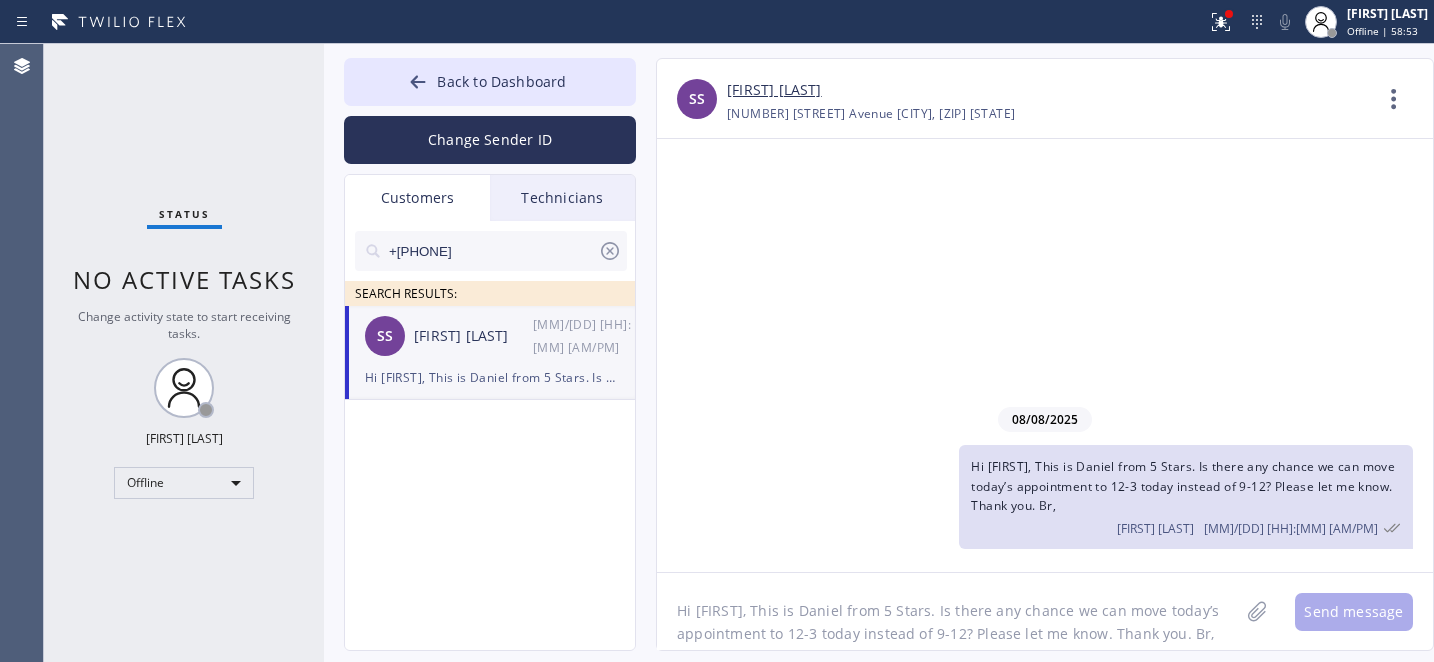 click 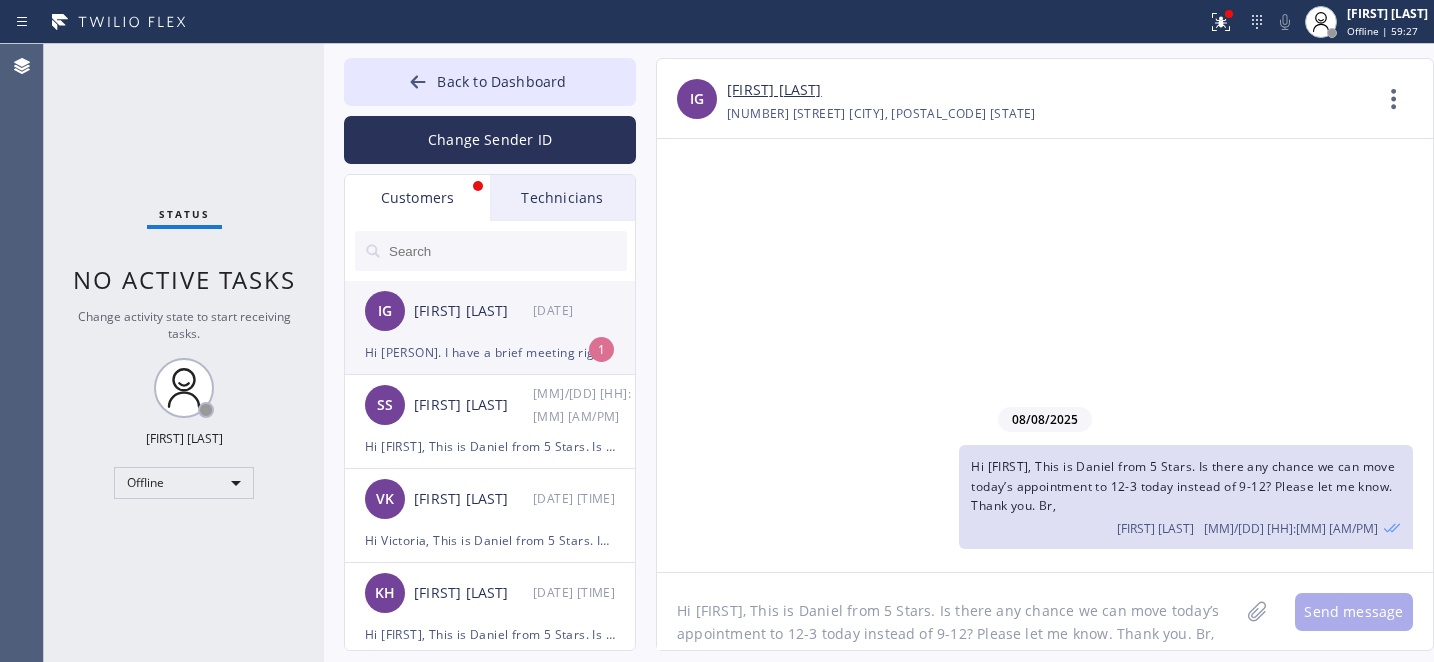 click on "IG Isaac Gribben 08/08 10:18 AM" at bounding box center (491, 311) 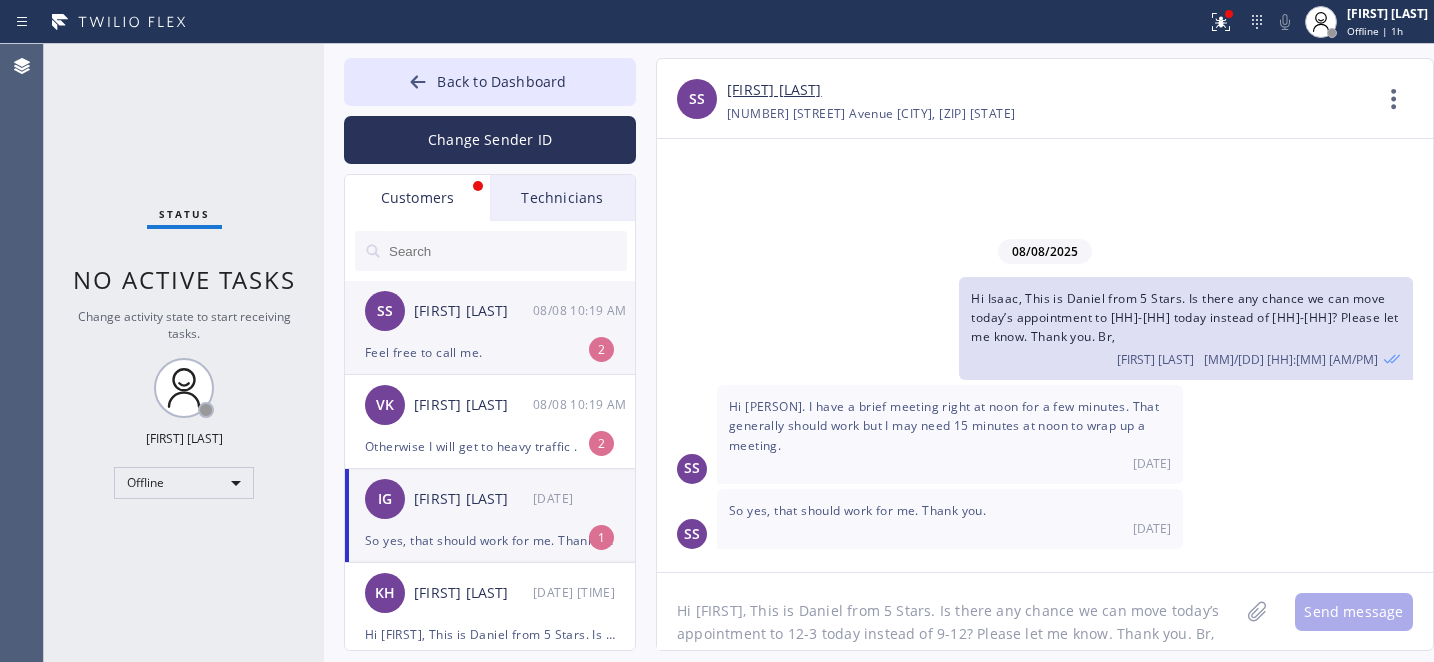 click on "Sam Singh" at bounding box center (473, 311) 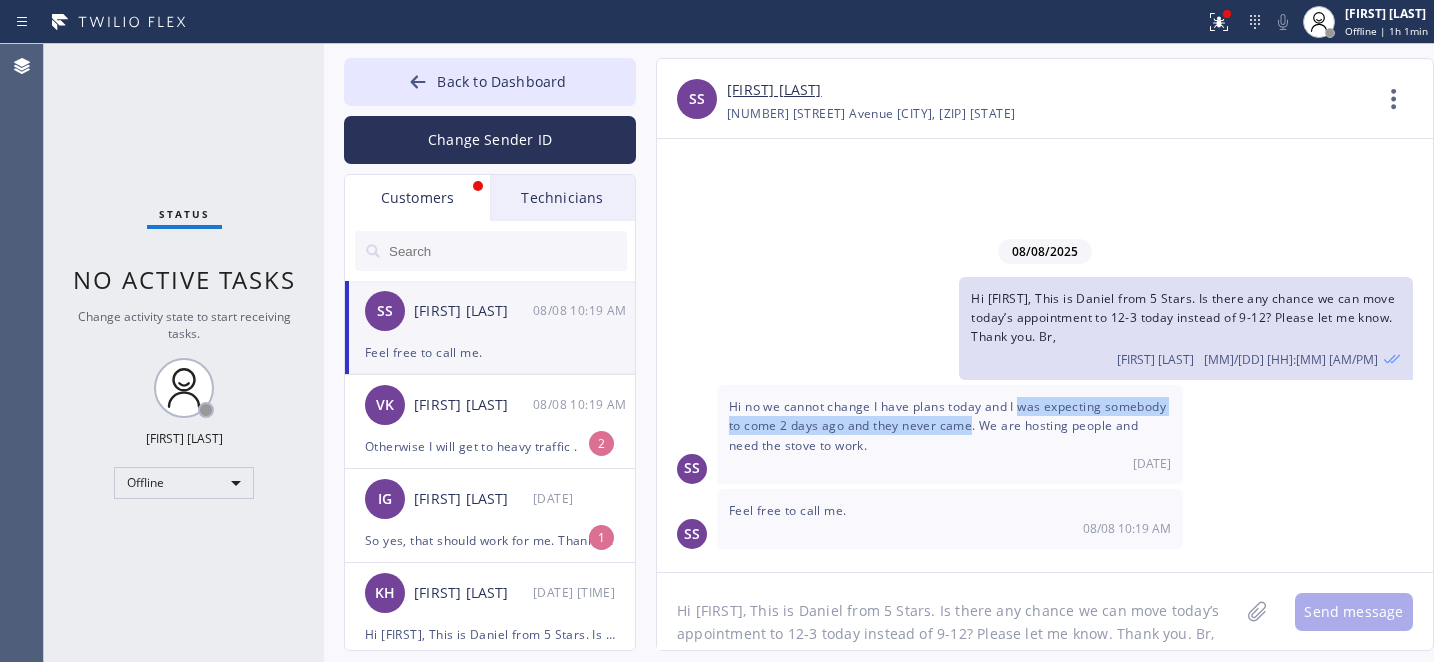 drag, startPoint x: 1019, startPoint y: 410, endPoint x: 982, endPoint y: 427, distance: 40.718548 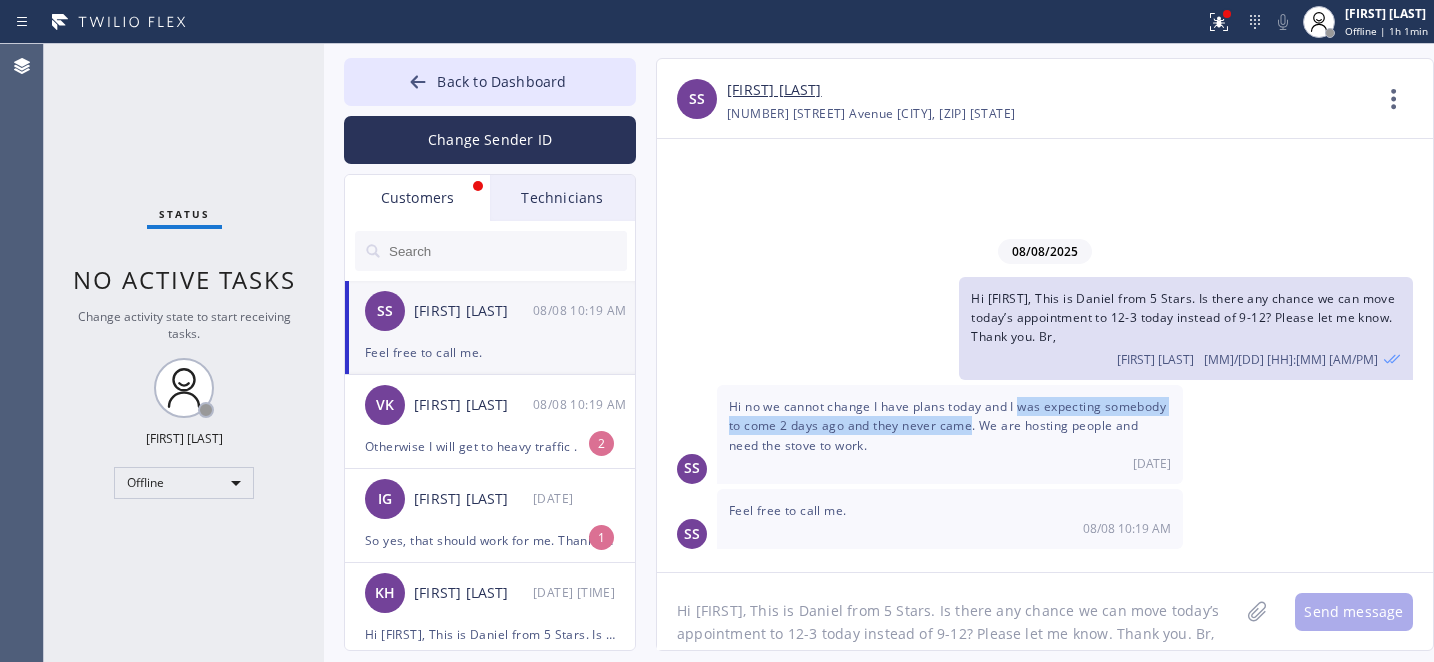 click on "Hi no we cannot change I have plans today and I was expecting somebody to come 2 days ago and they never came.  We are hosting people and need the stove to work." at bounding box center [947, 425] 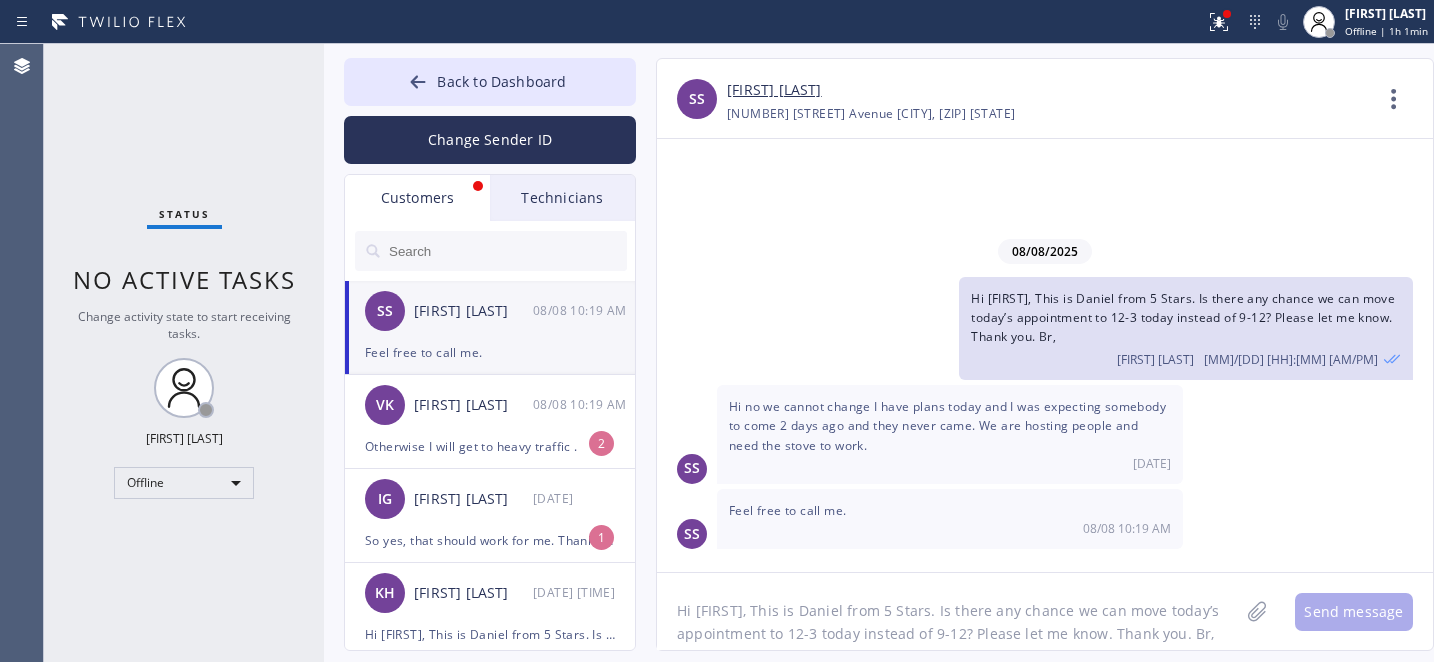 click on "SS Sam Singh 08/08 10:19 AM" at bounding box center [491, 311] 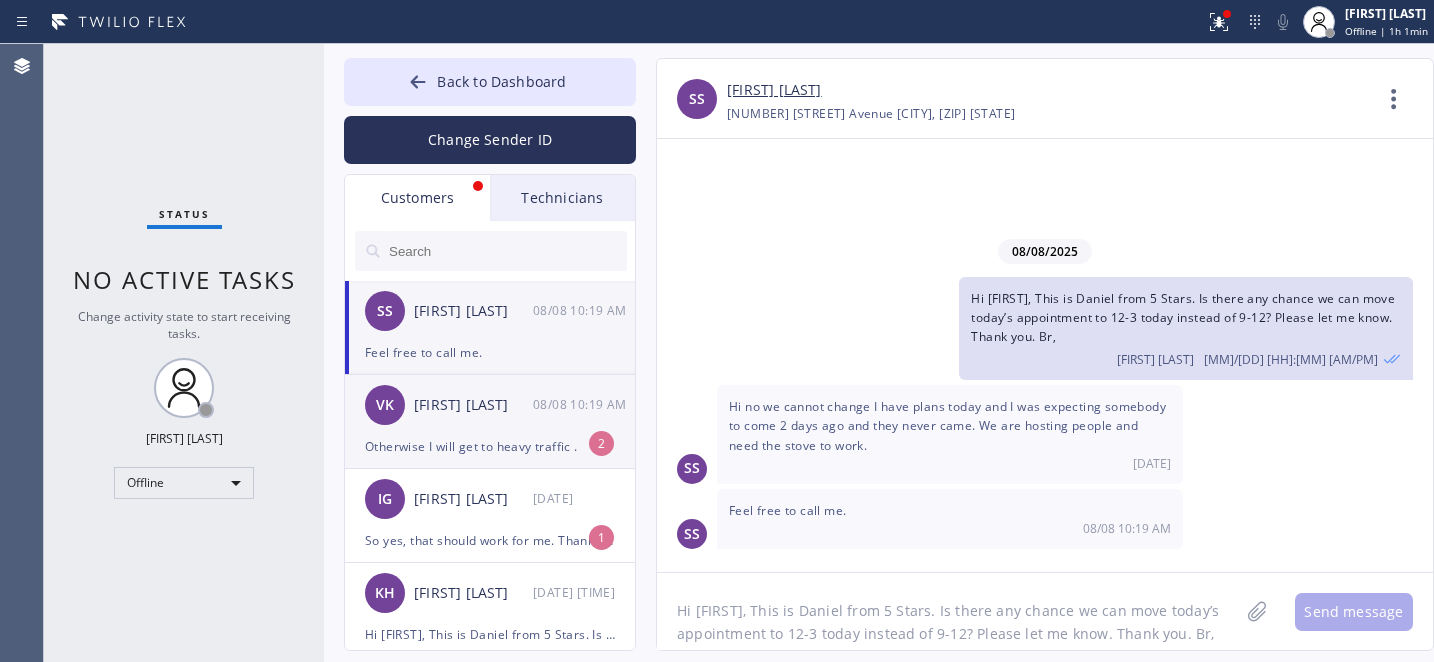 click on "Victoria  Karp" at bounding box center [473, 405] 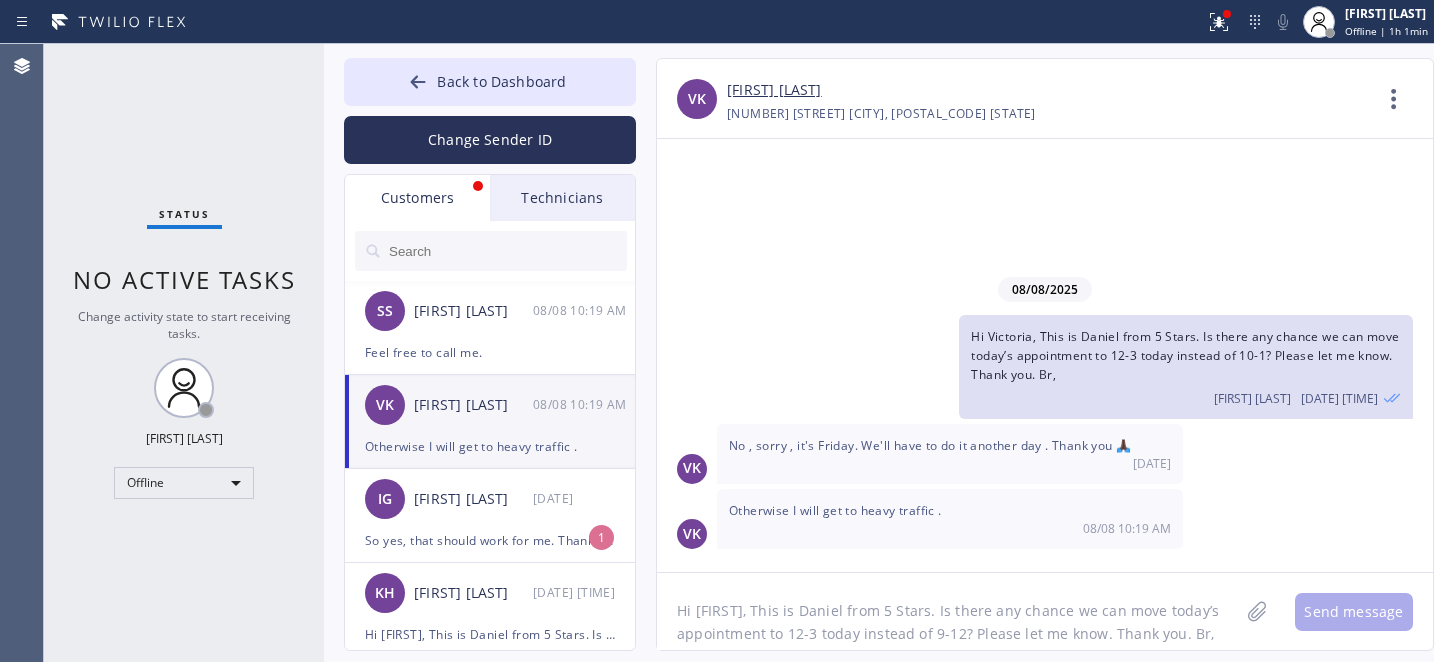 click on "IG Isaac Gribben 08/08 10:18 AM" at bounding box center [491, 499] 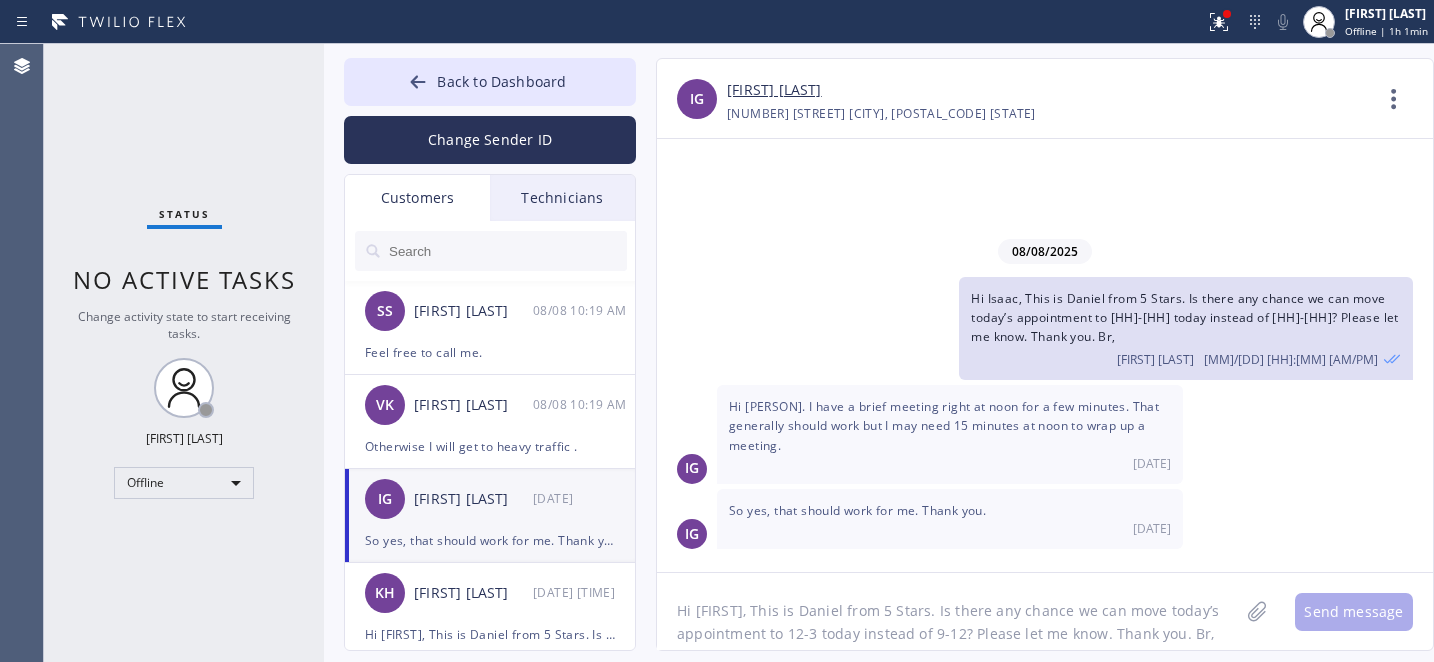 drag, startPoint x: 828, startPoint y: 605, endPoint x: 838, endPoint y: 609, distance: 10.770329 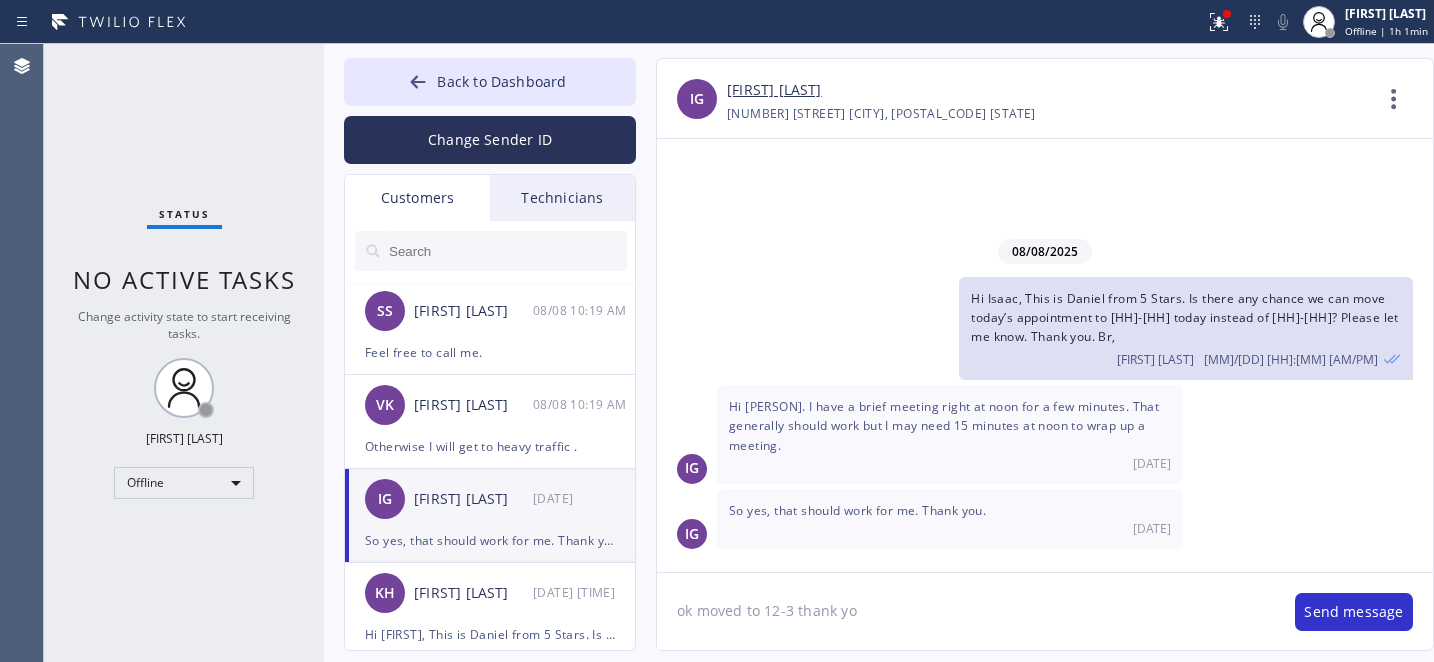 type on "ok moved to 12-3 thank you" 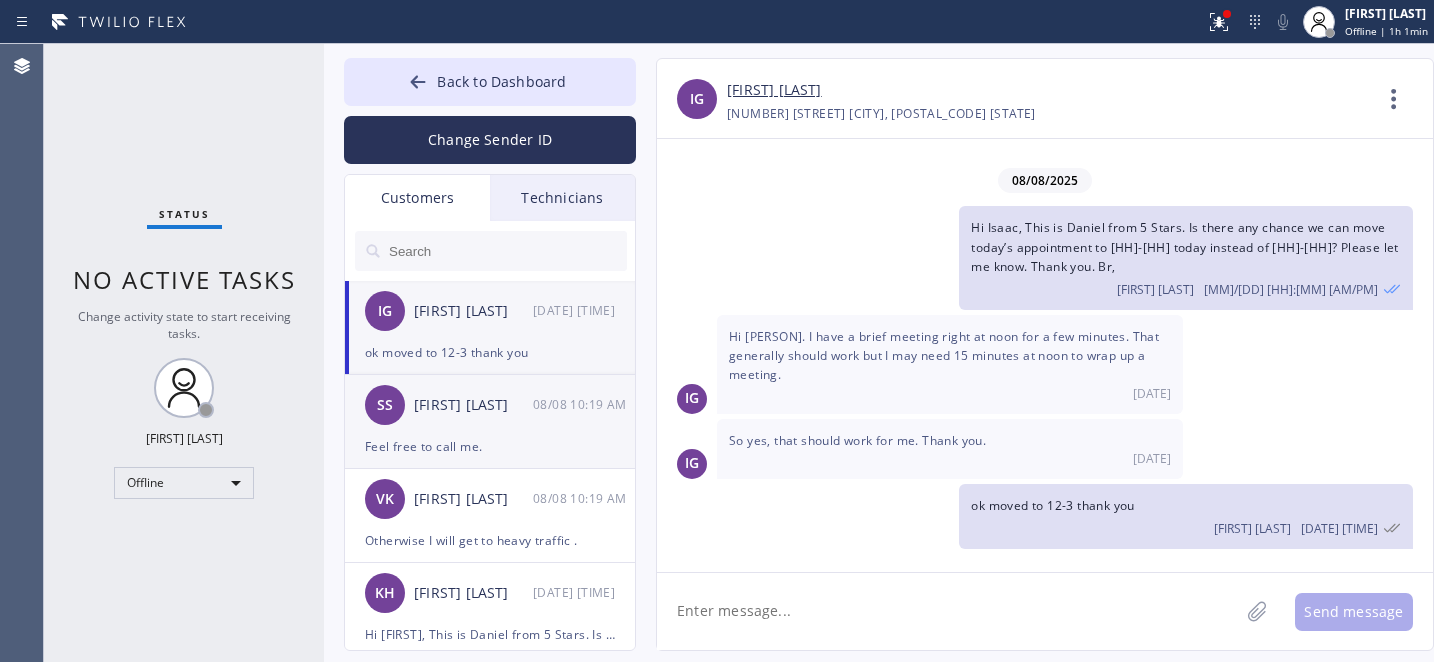 click on "Feel free to call me." at bounding box center [490, 446] 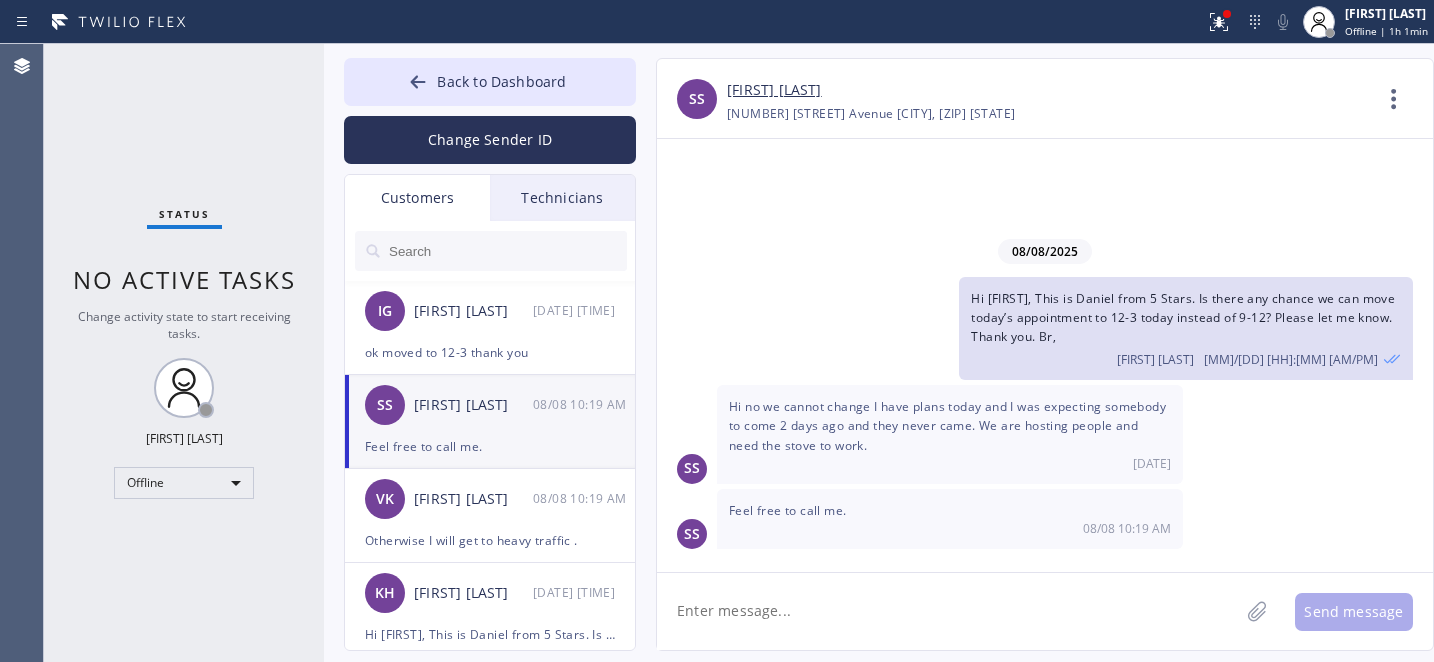 click 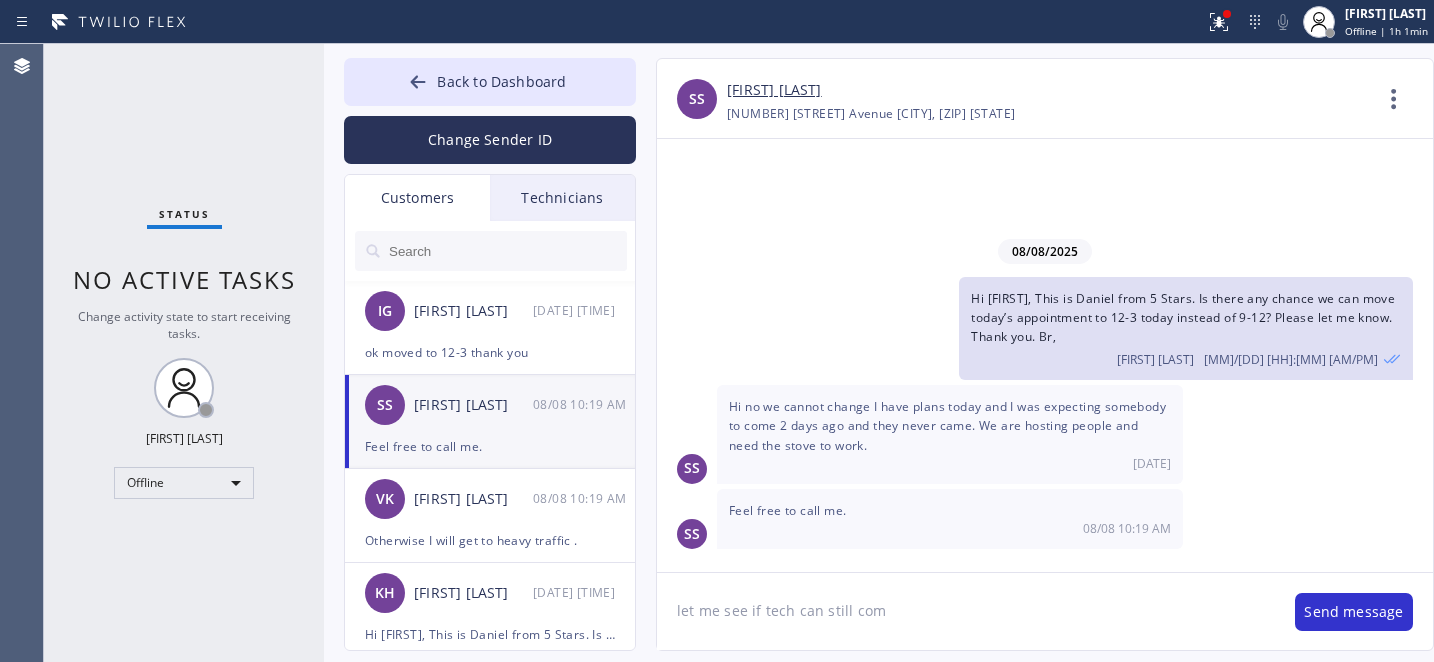 type on "let me see if tech can still come" 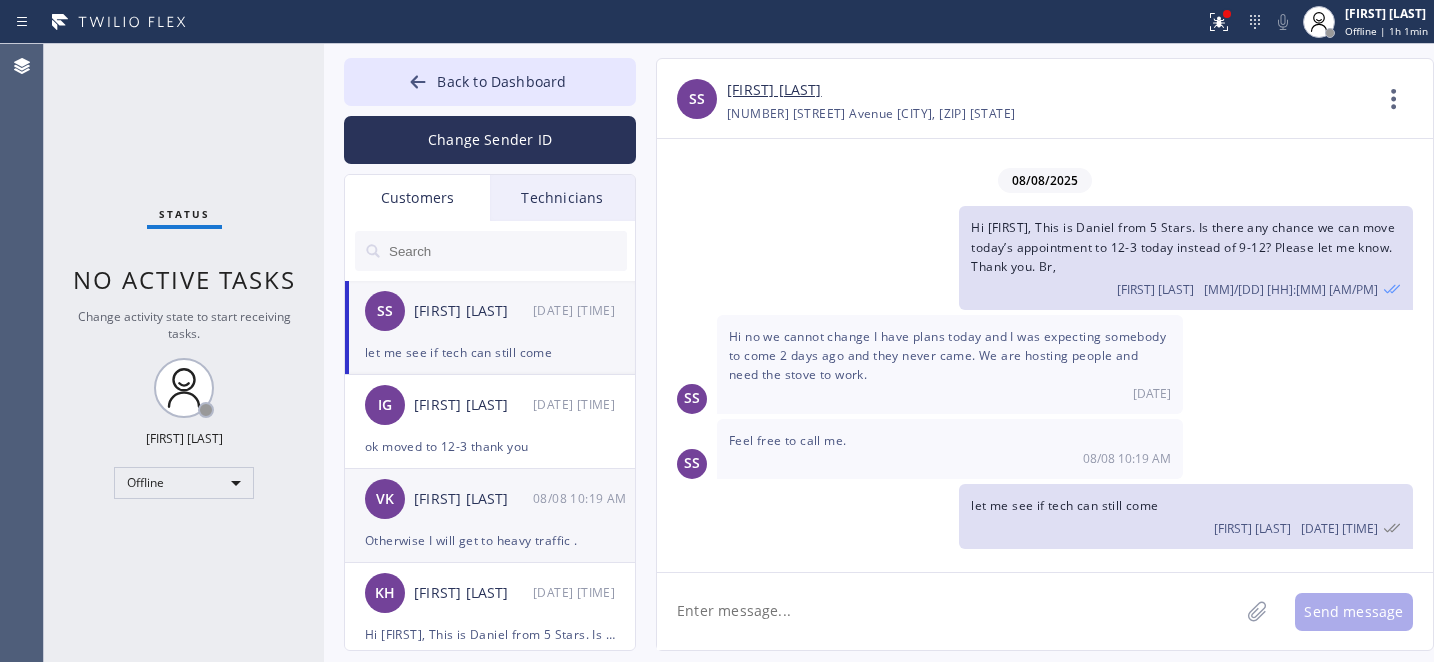 click on "VK Victoria  Karp 08/08 10:19 AM" at bounding box center (491, 499) 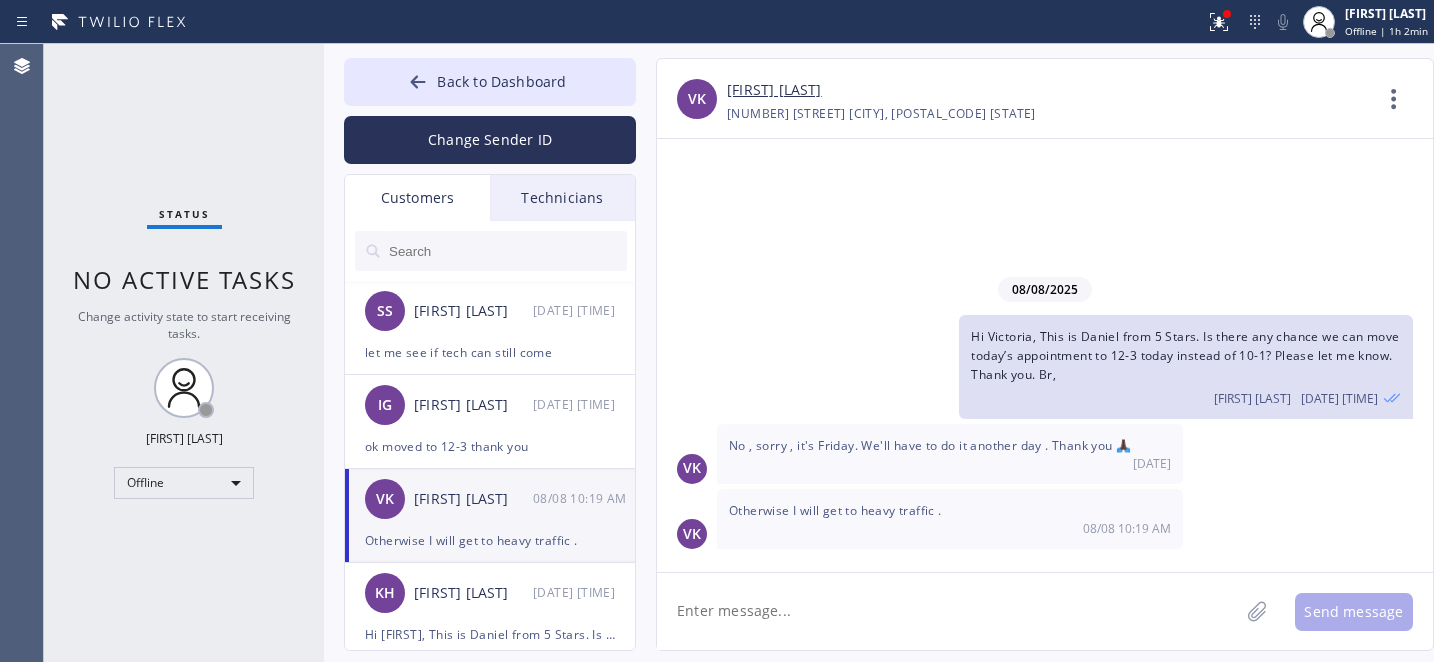 click on "4203 29th Avenue West Seattle, 98199 WA" at bounding box center [881, 113] 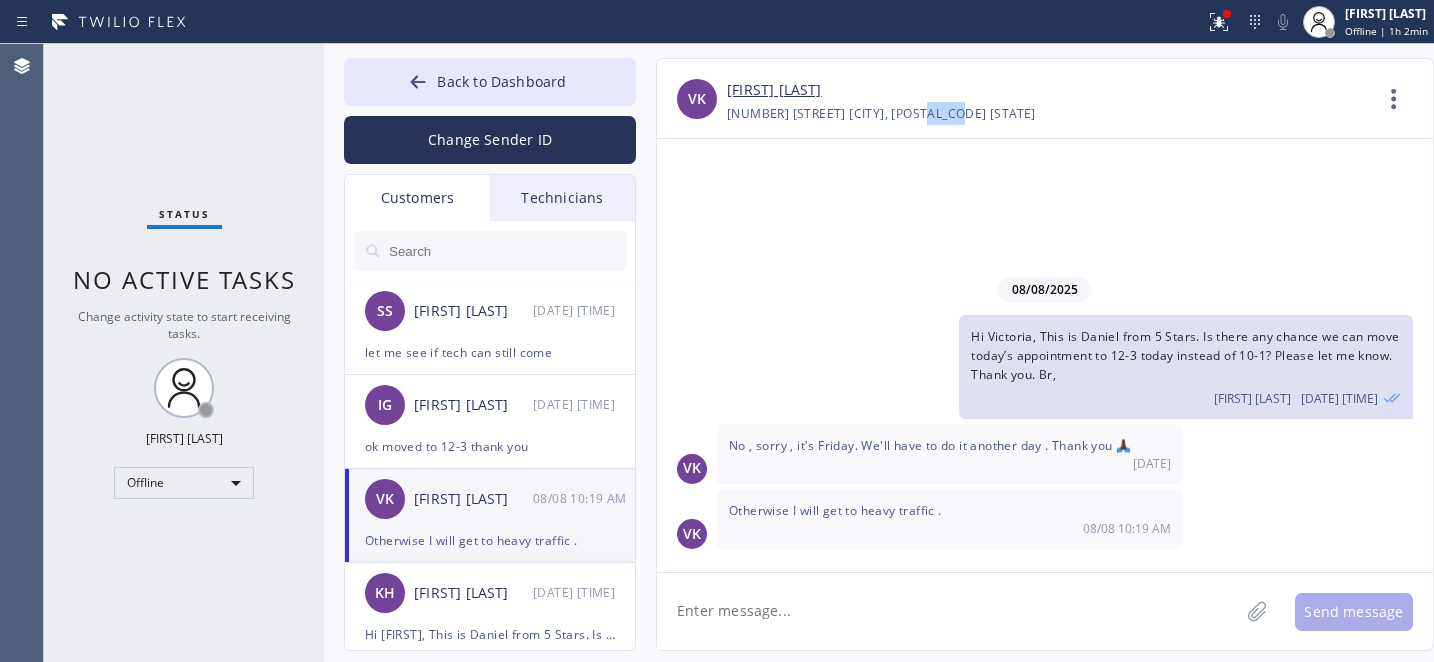 click on "4203 29th Avenue West Seattle, 98199 WA" at bounding box center (881, 113) 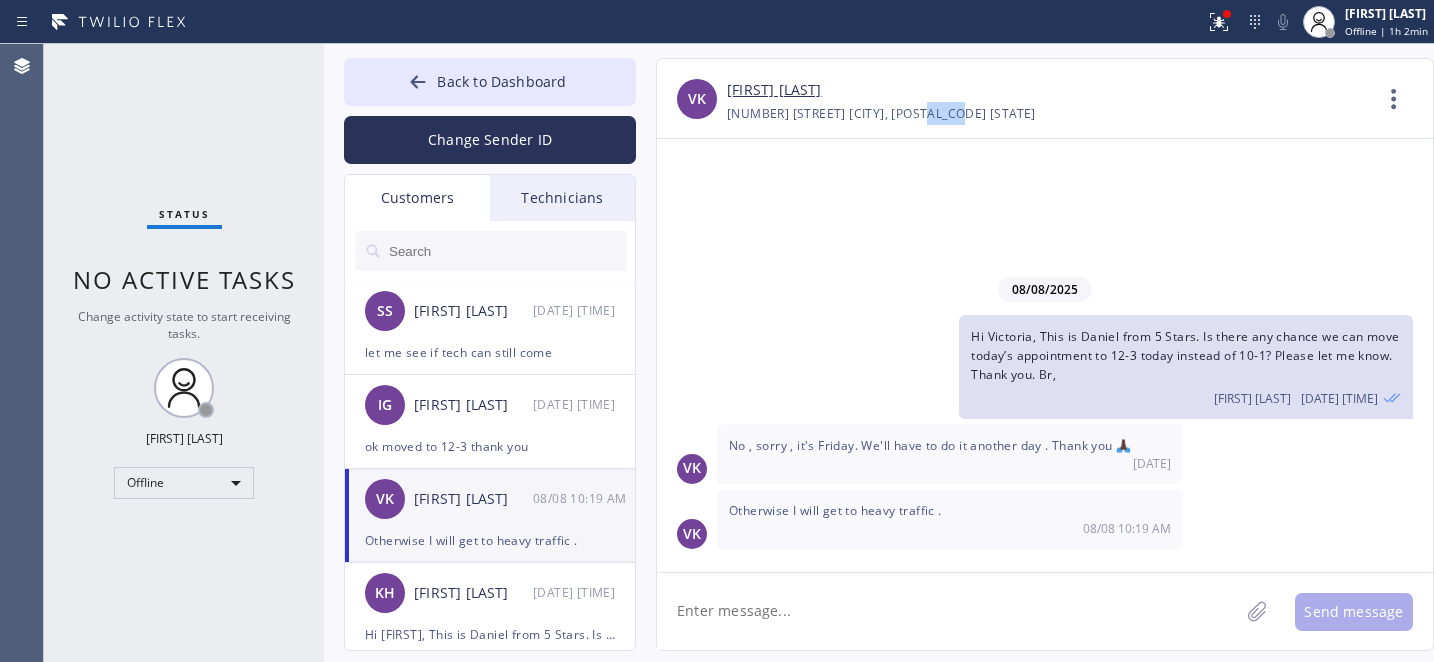 copy on "98199" 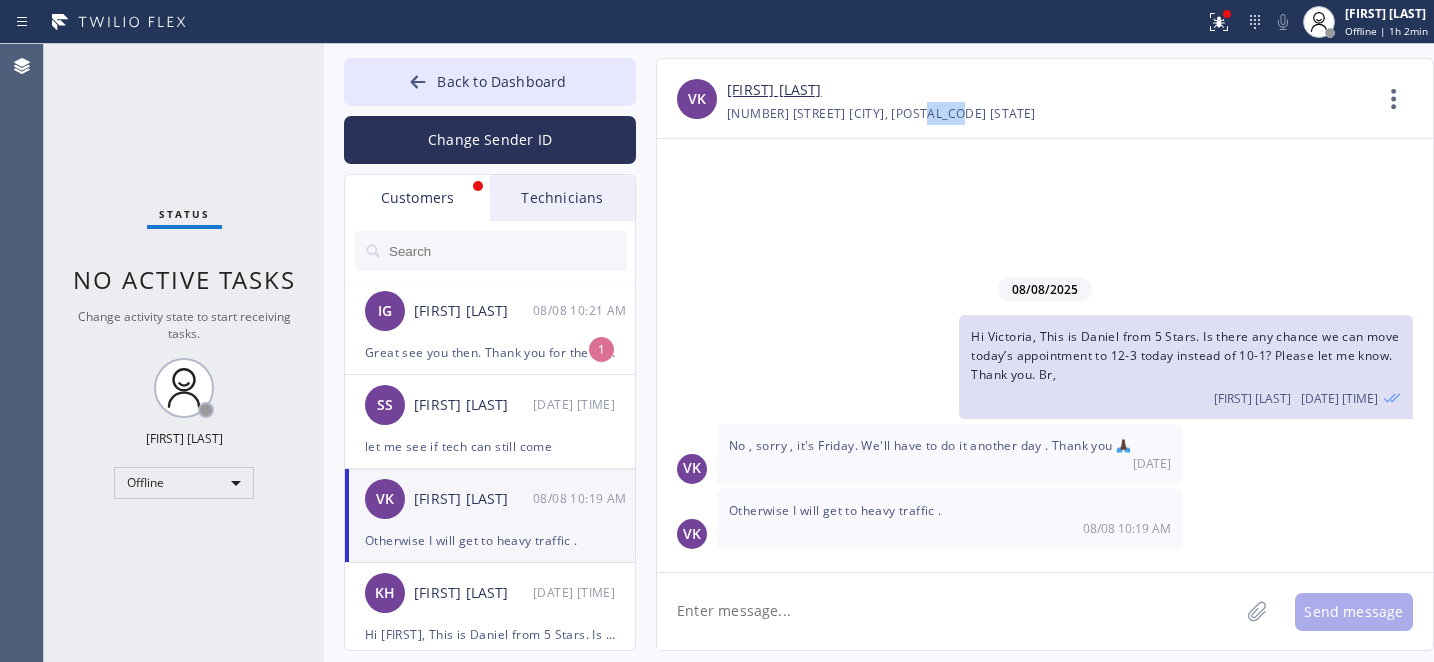 click on "Victoria  Karp" at bounding box center (774, 90) 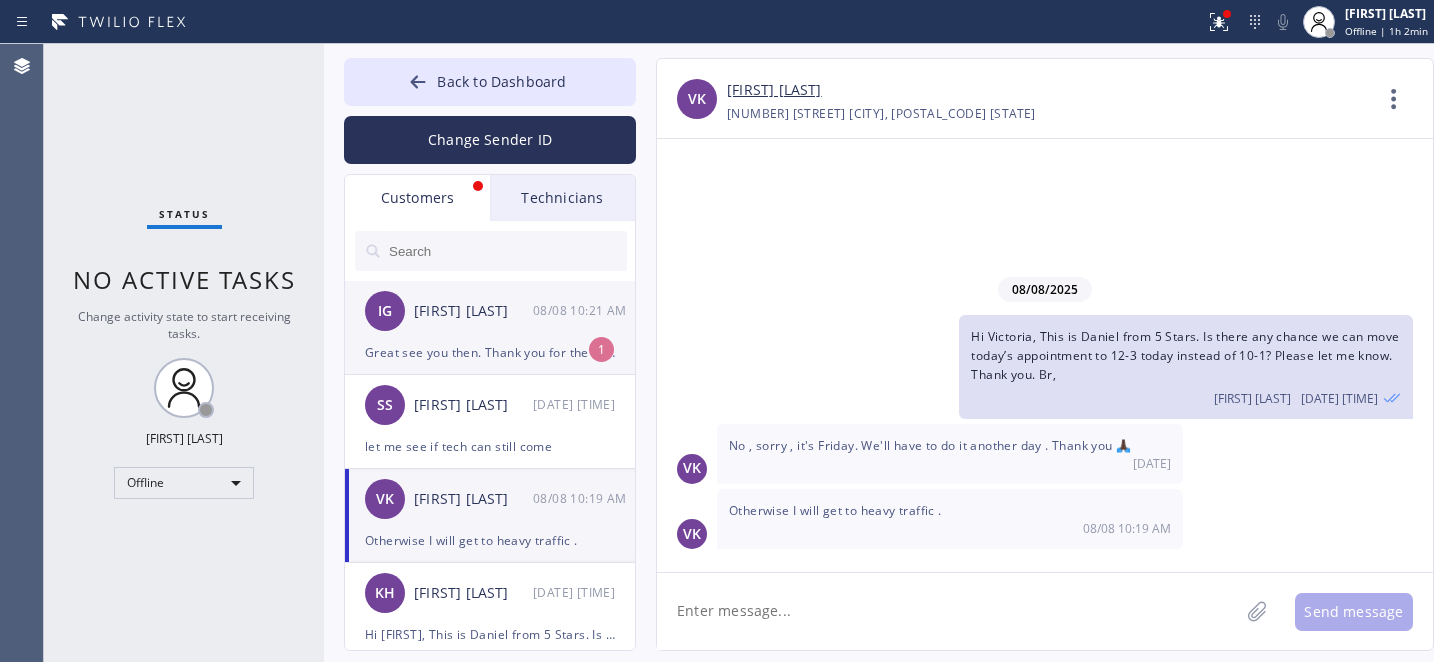 click on "Isaac Gribben" at bounding box center (473, 311) 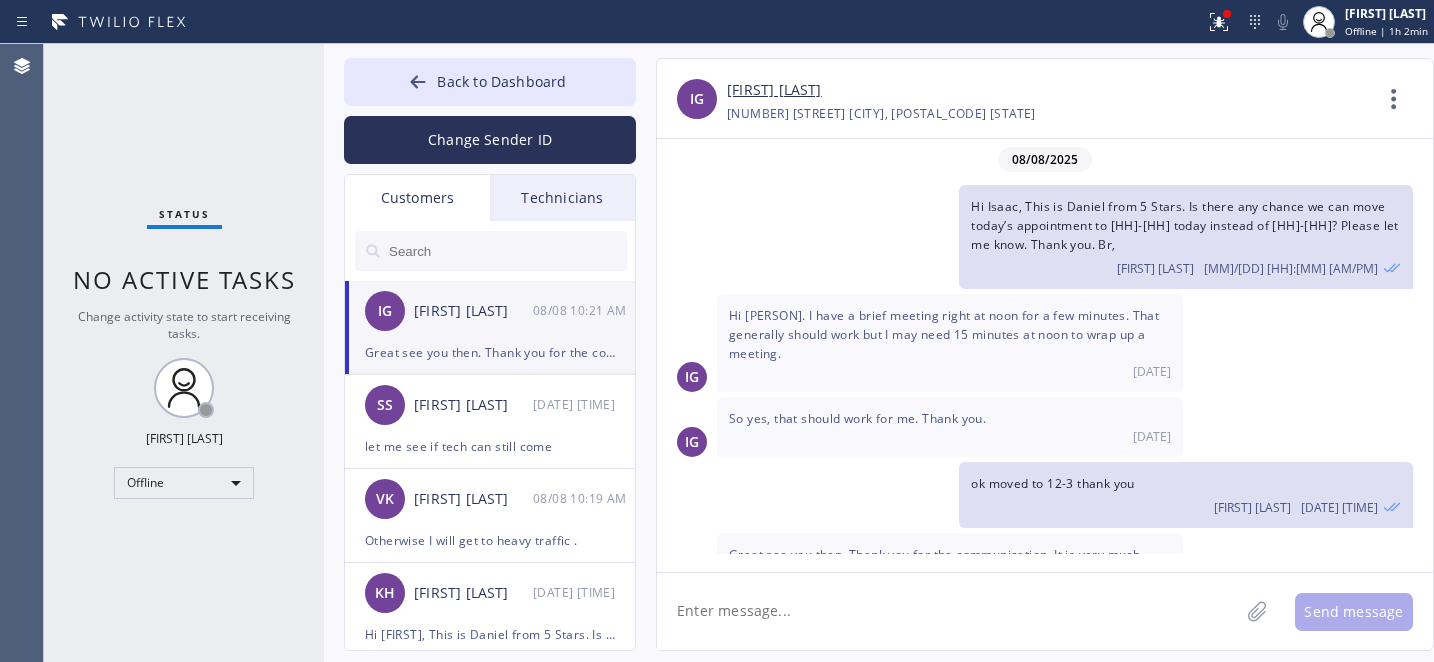 scroll, scrollTop: 60, scrollLeft: 0, axis: vertical 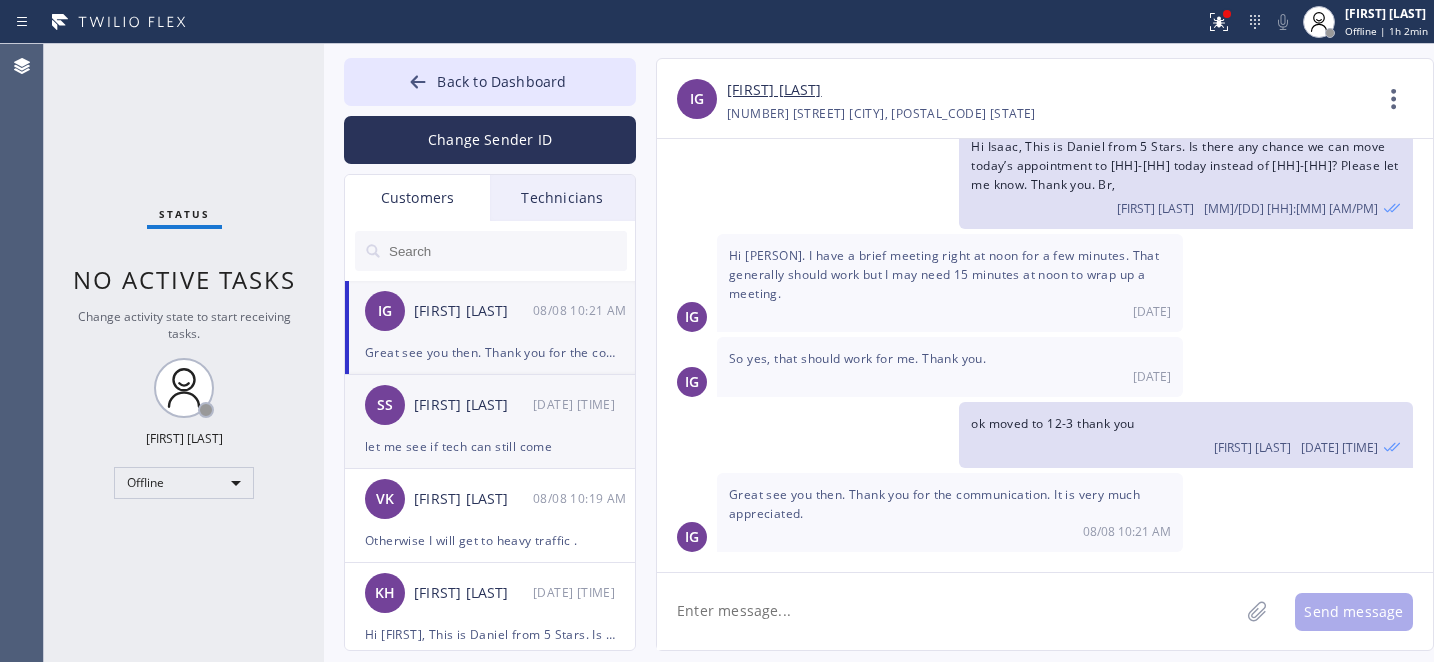 click on "SS Sam Singh 08/08 10:20 AM" at bounding box center [491, 405] 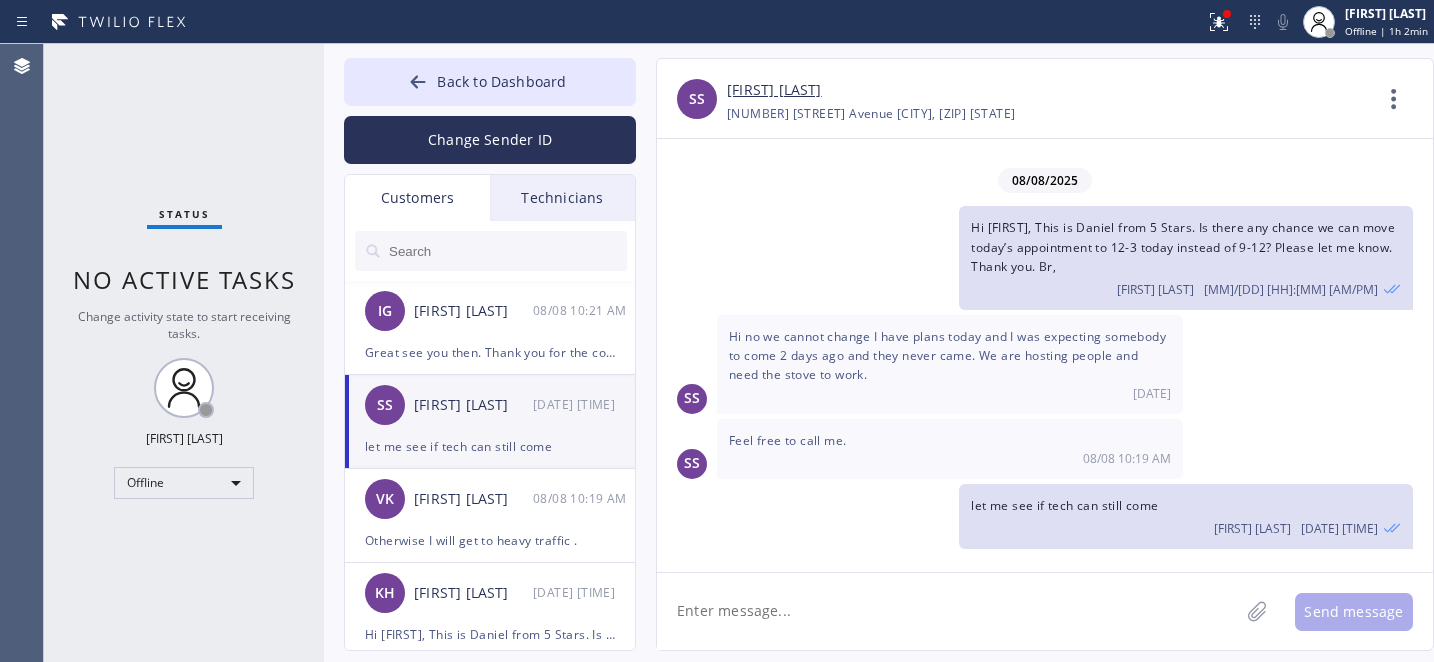 scroll, scrollTop: 0, scrollLeft: 0, axis: both 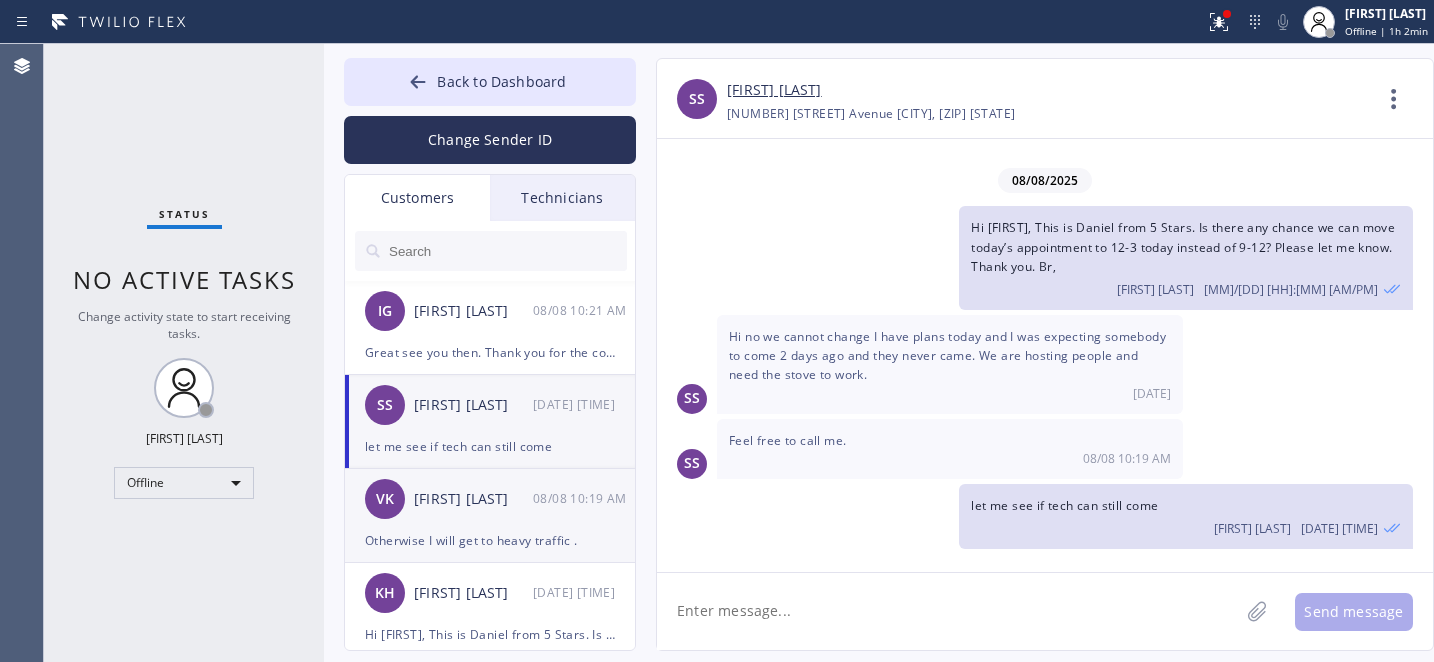 click on "Otherwise I will get to heavy traffic ." at bounding box center [490, 540] 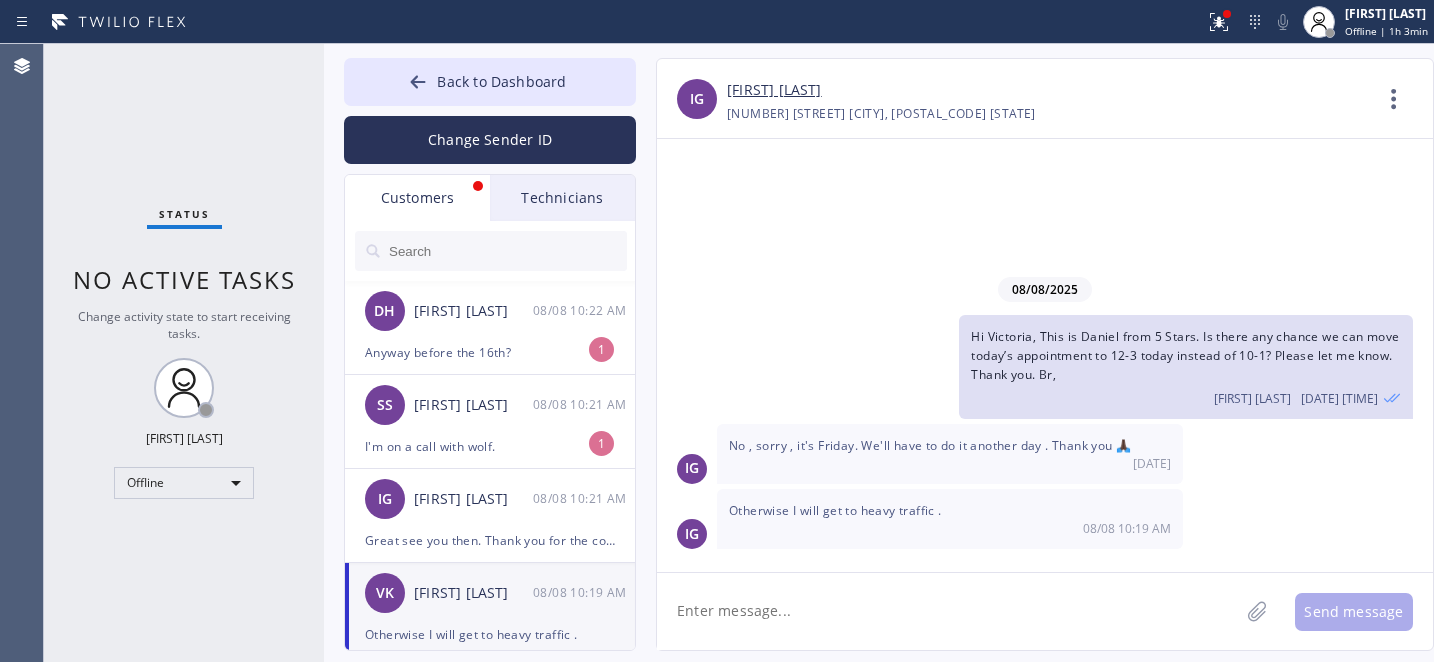 click 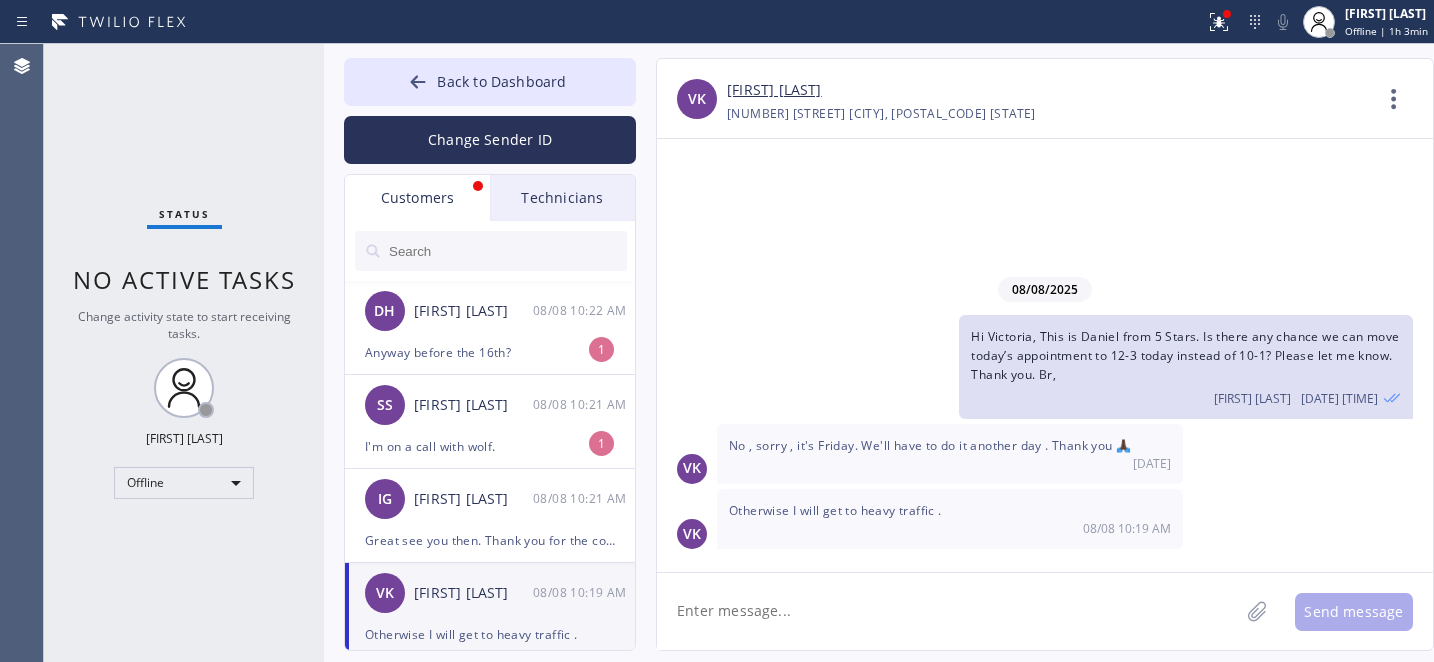 click 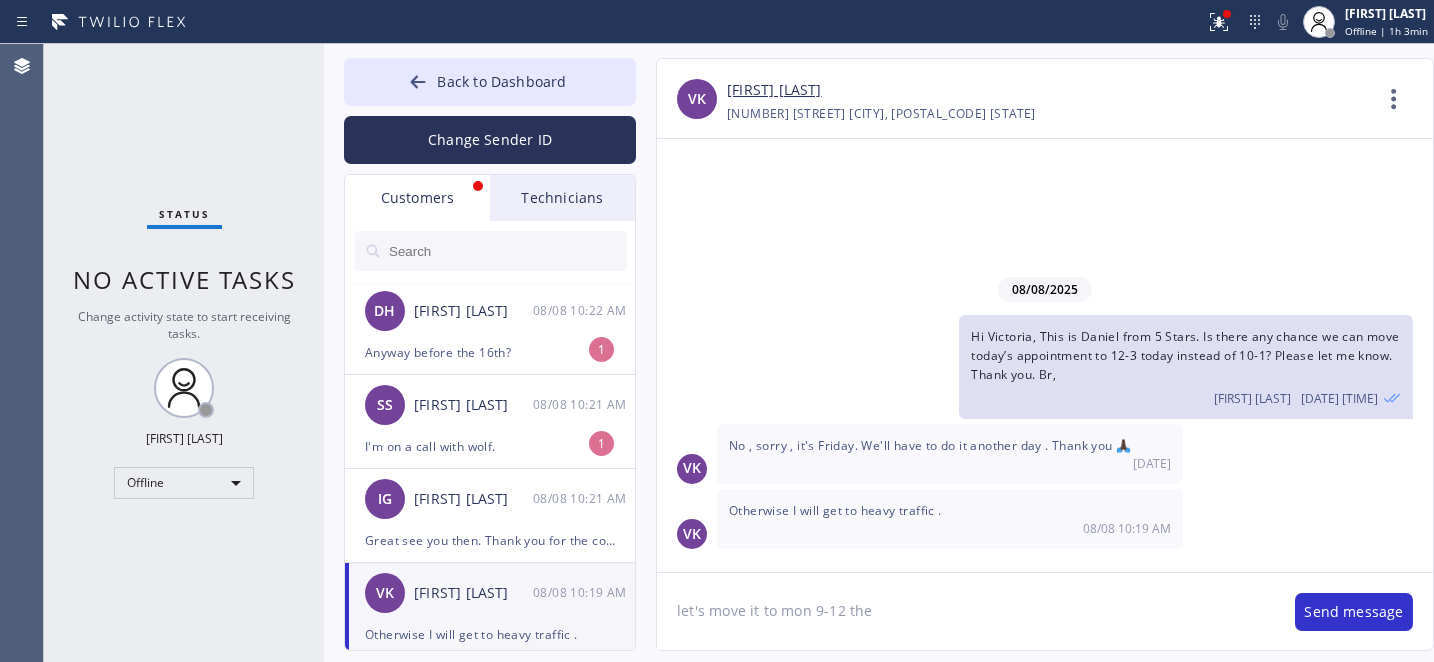 type on "let's move it to mon 9-12 then" 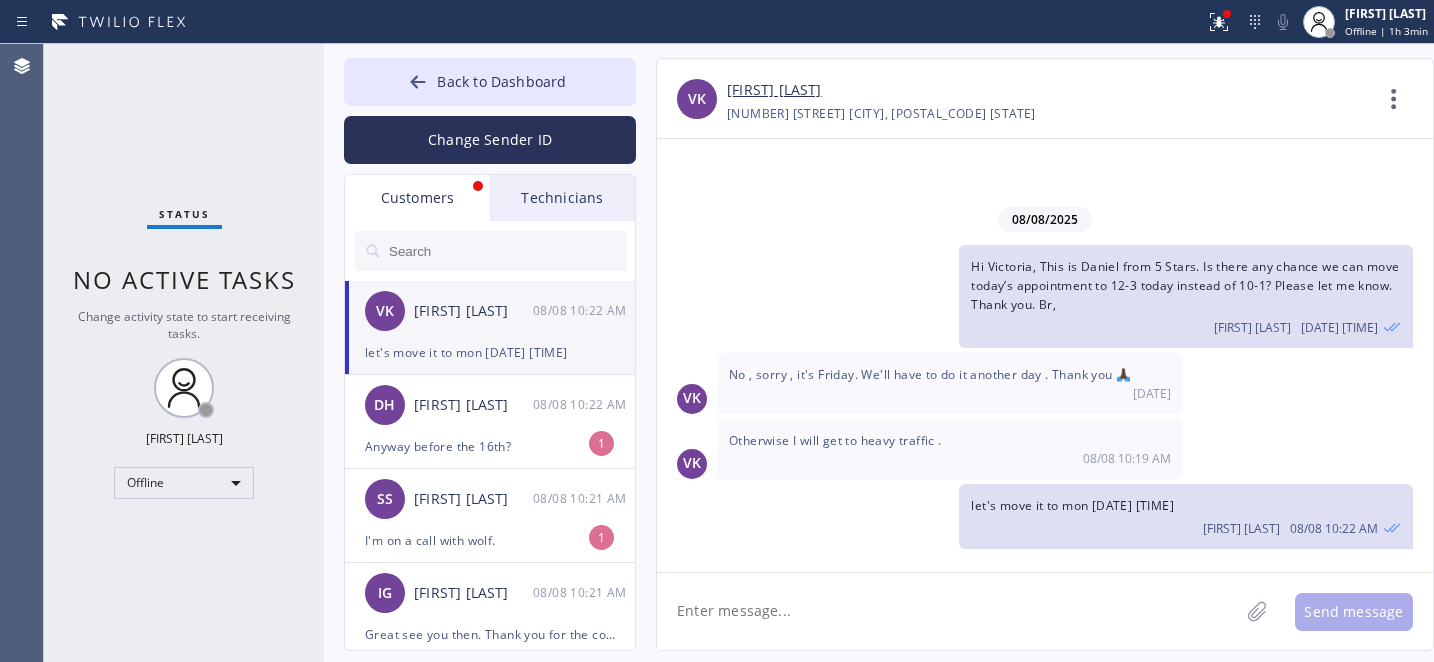 click 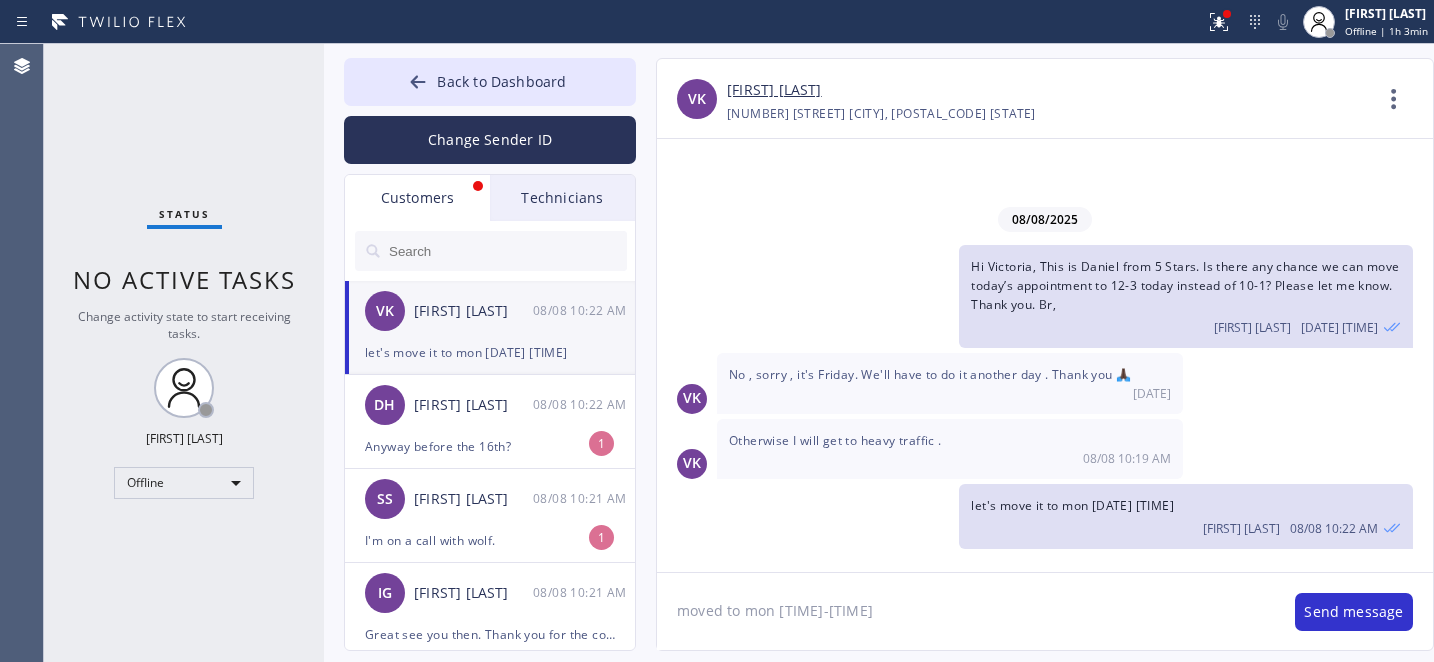 type on "moved to mon 9-12" 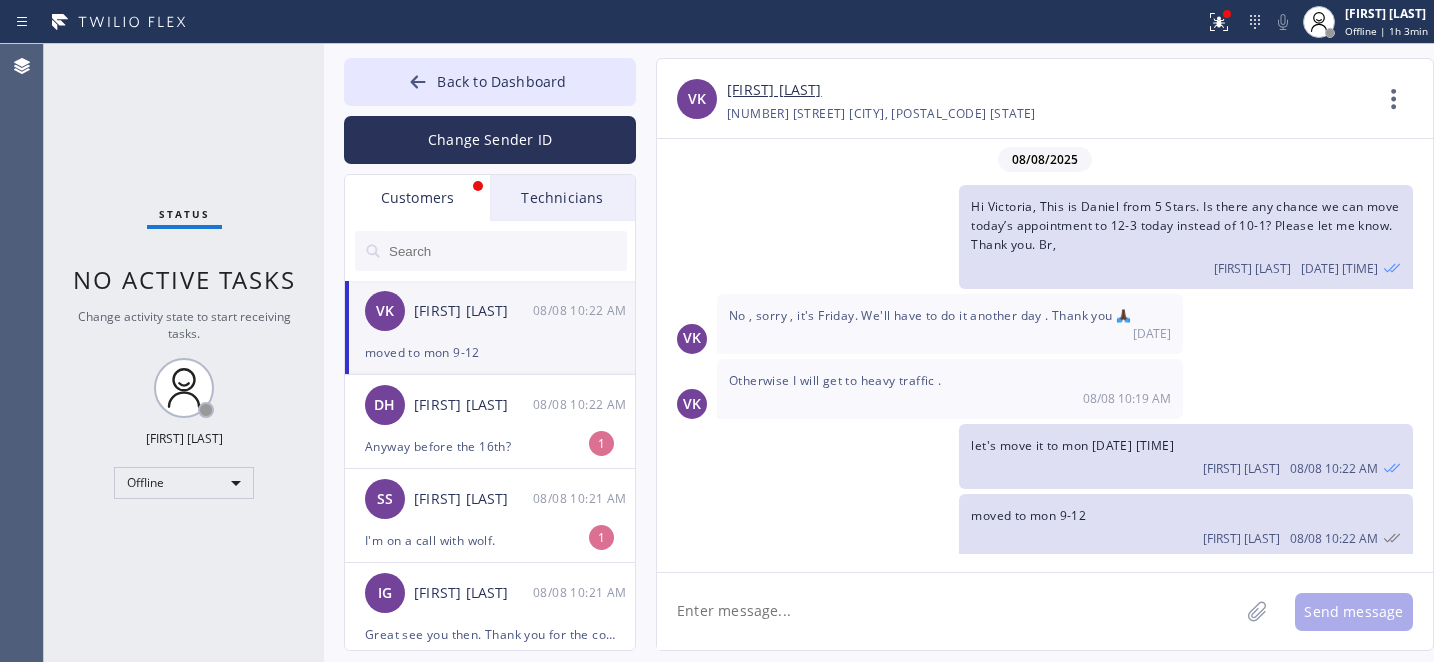 scroll, scrollTop: 7, scrollLeft: 0, axis: vertical 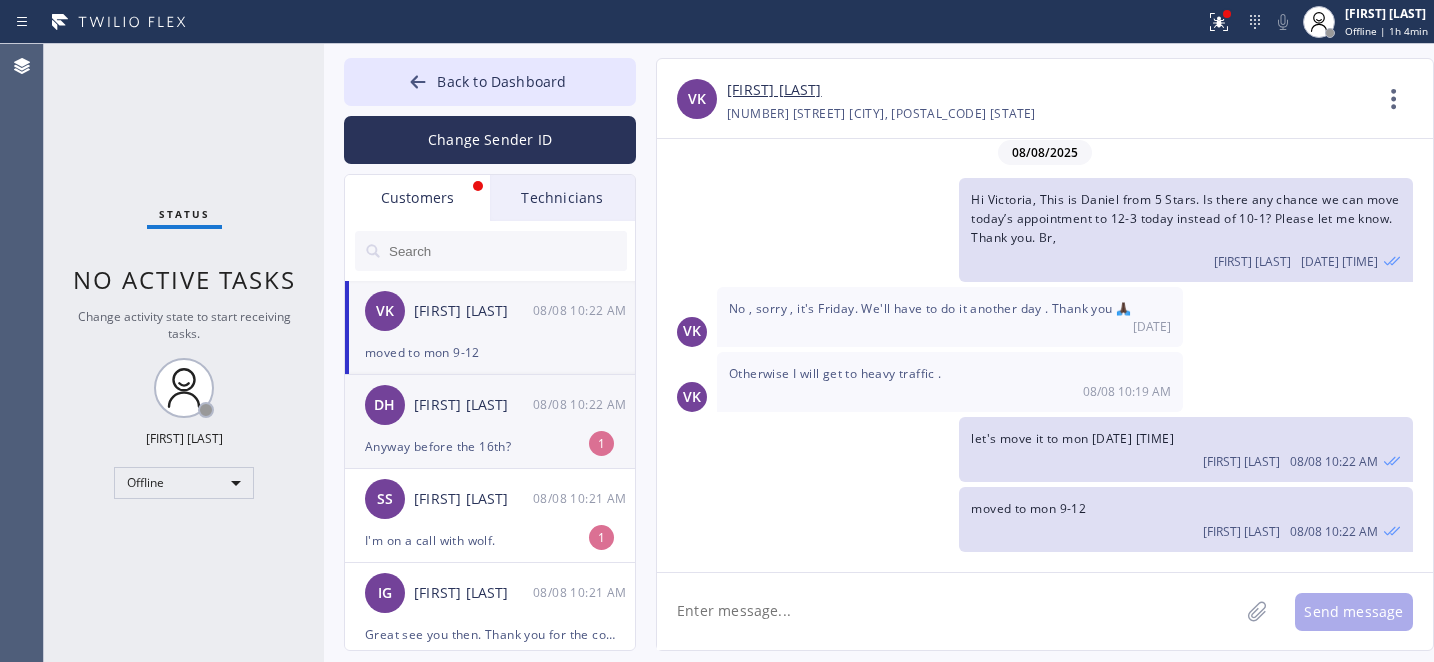 click on "[FIRST] [LAST]" at bounding box center (473, 405) 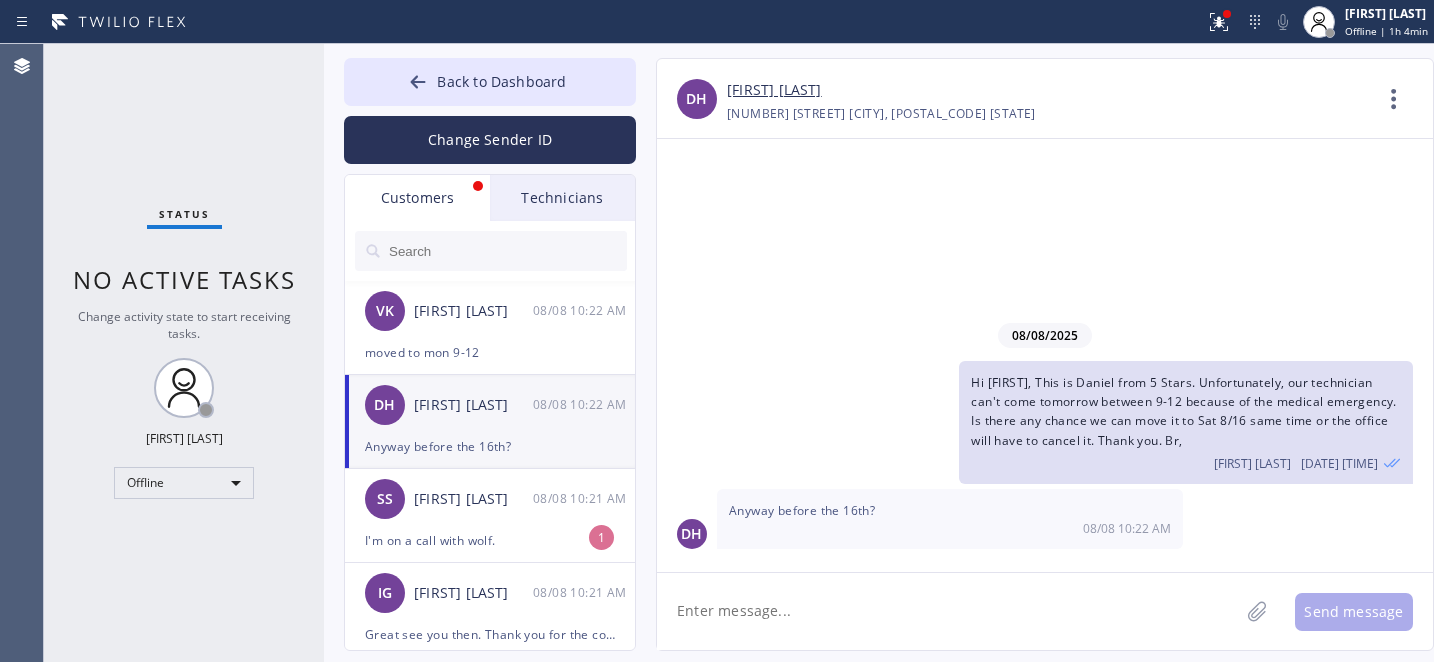 scroll, scrollTop: 0, scrollLeft: 0, axis: both 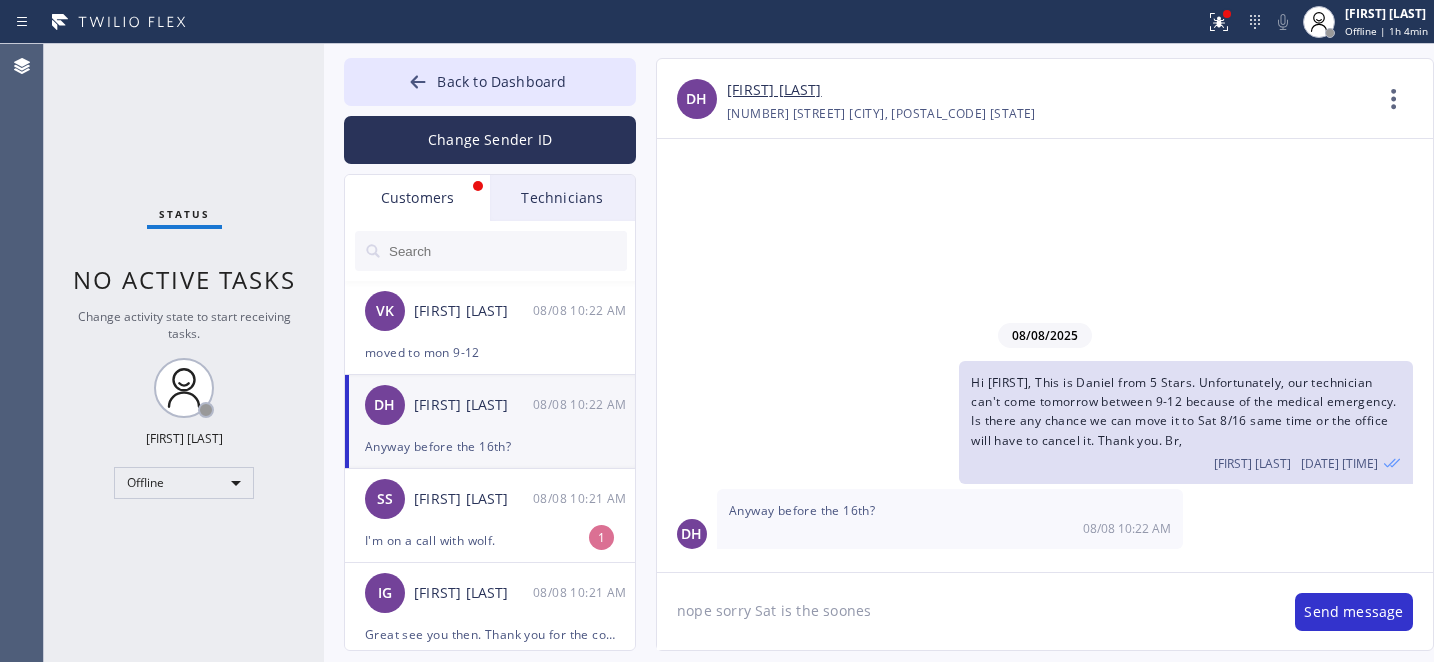 type on "nope sorry Sat is the soonest" 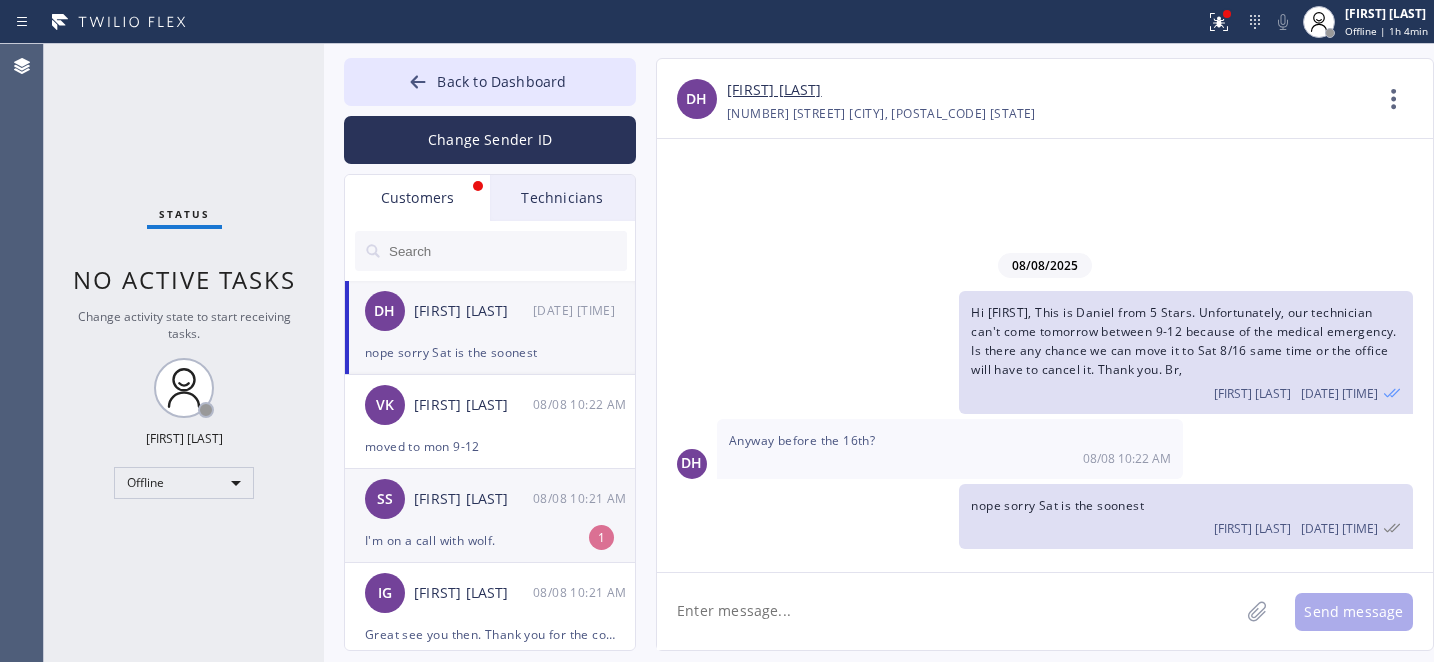 click on "SS Sam Singh 08/08 10:21 AM" at bounding box center [491, 499] 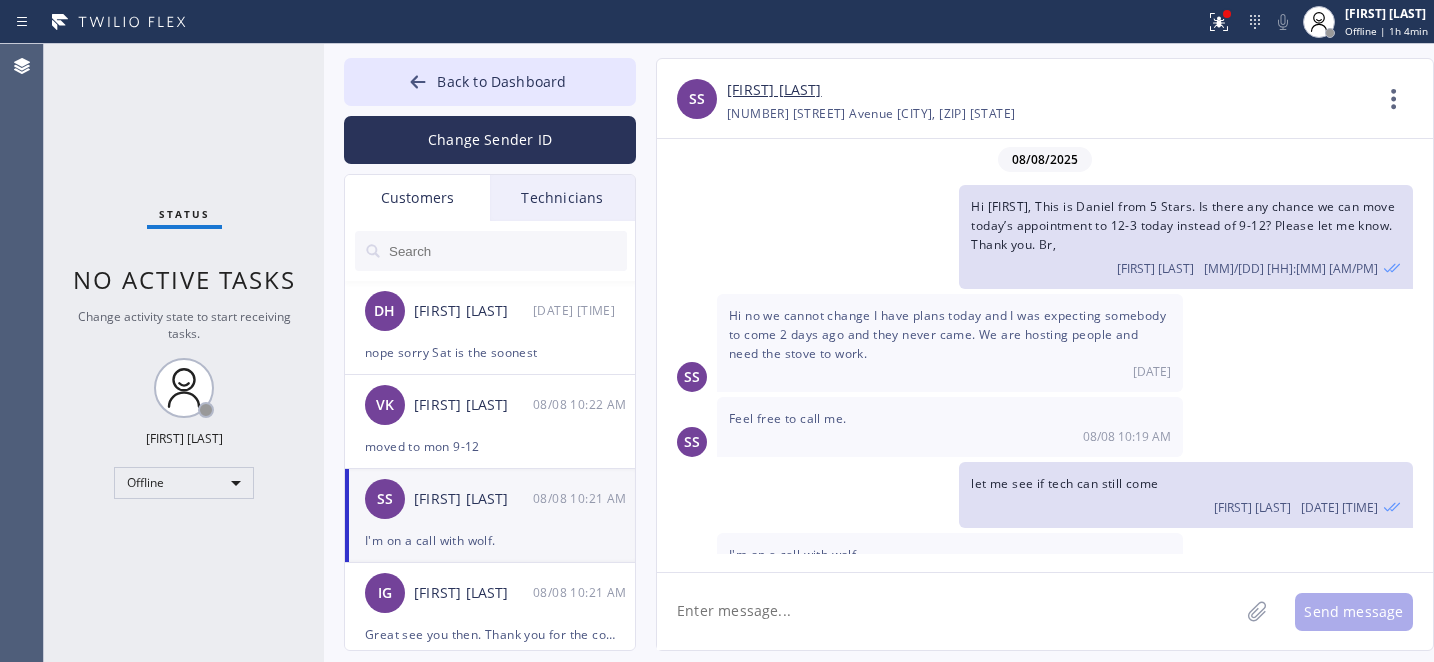 scroll, scrollTop: 41, scrollLeft: 0, axis: vertical 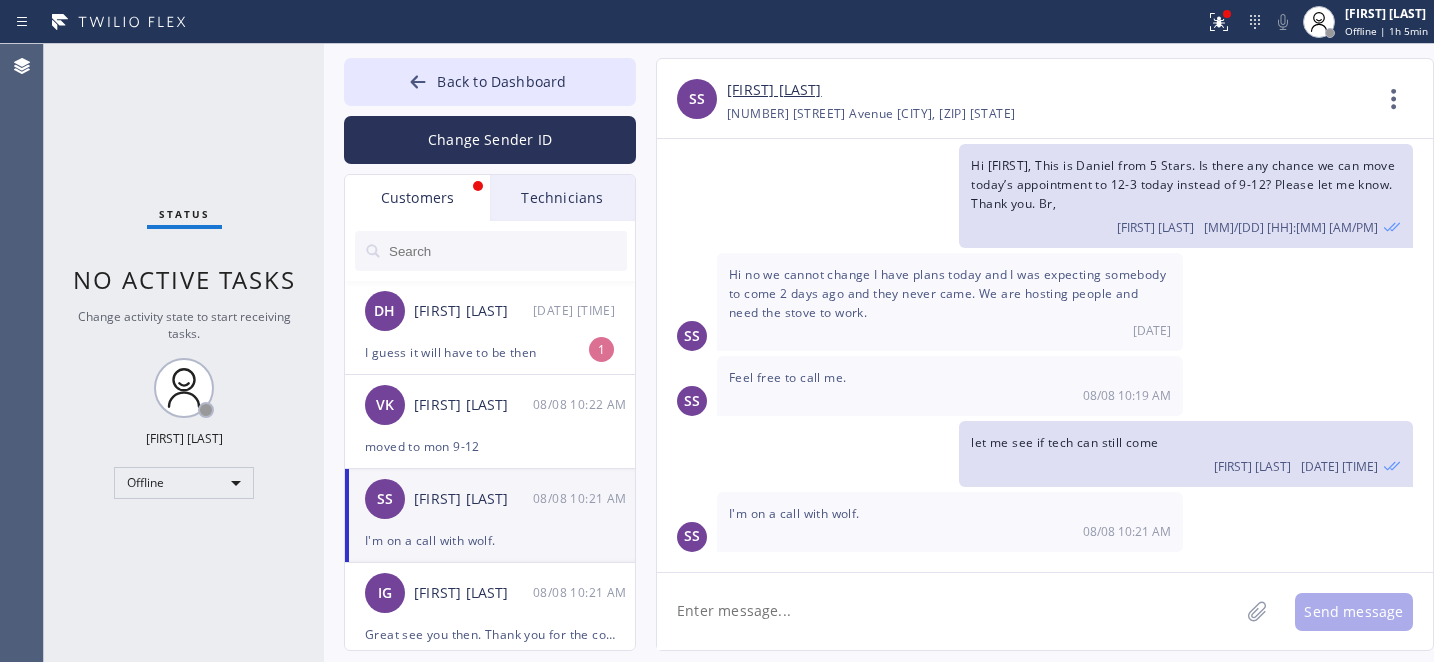 click on "SS Sam Singh 08/08 10:21 AM" at bounding box center [491, 499] 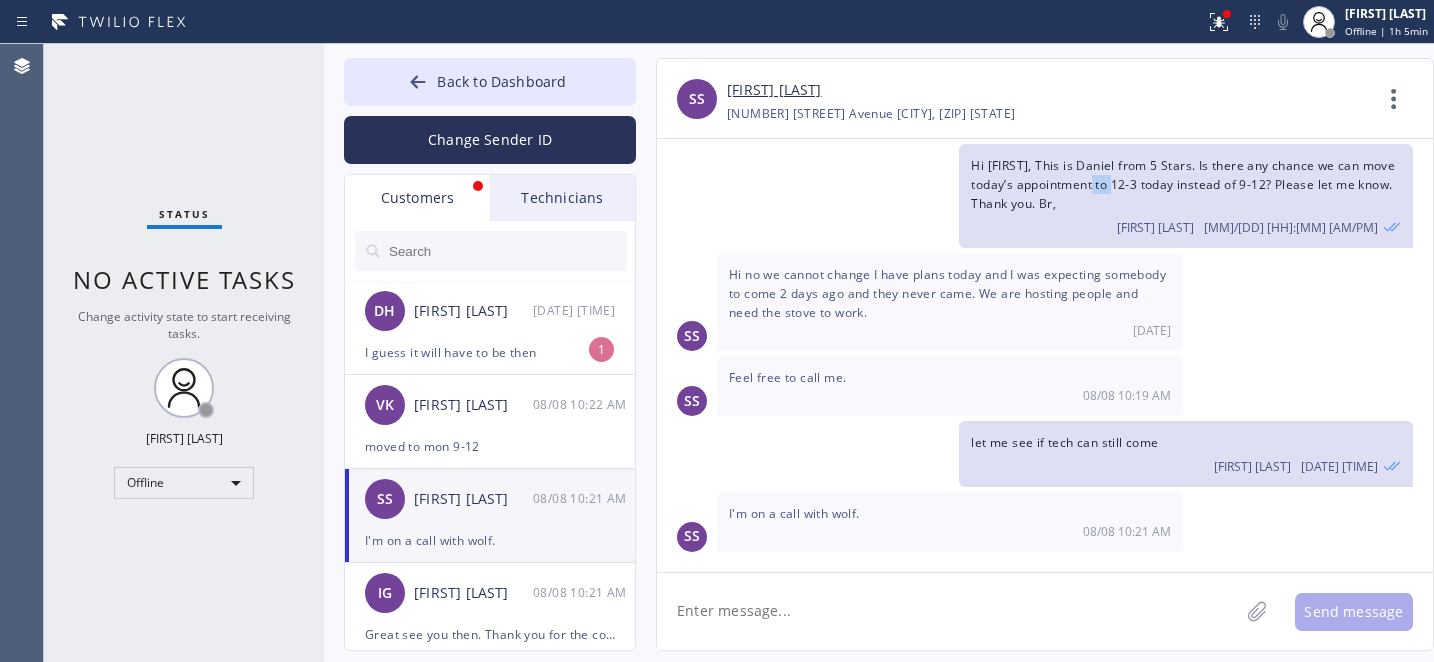 drag, startPoint x: 1116, startPoint y: 180, endPoint x: 1140, endPoint y: 181, distance: 24.020824 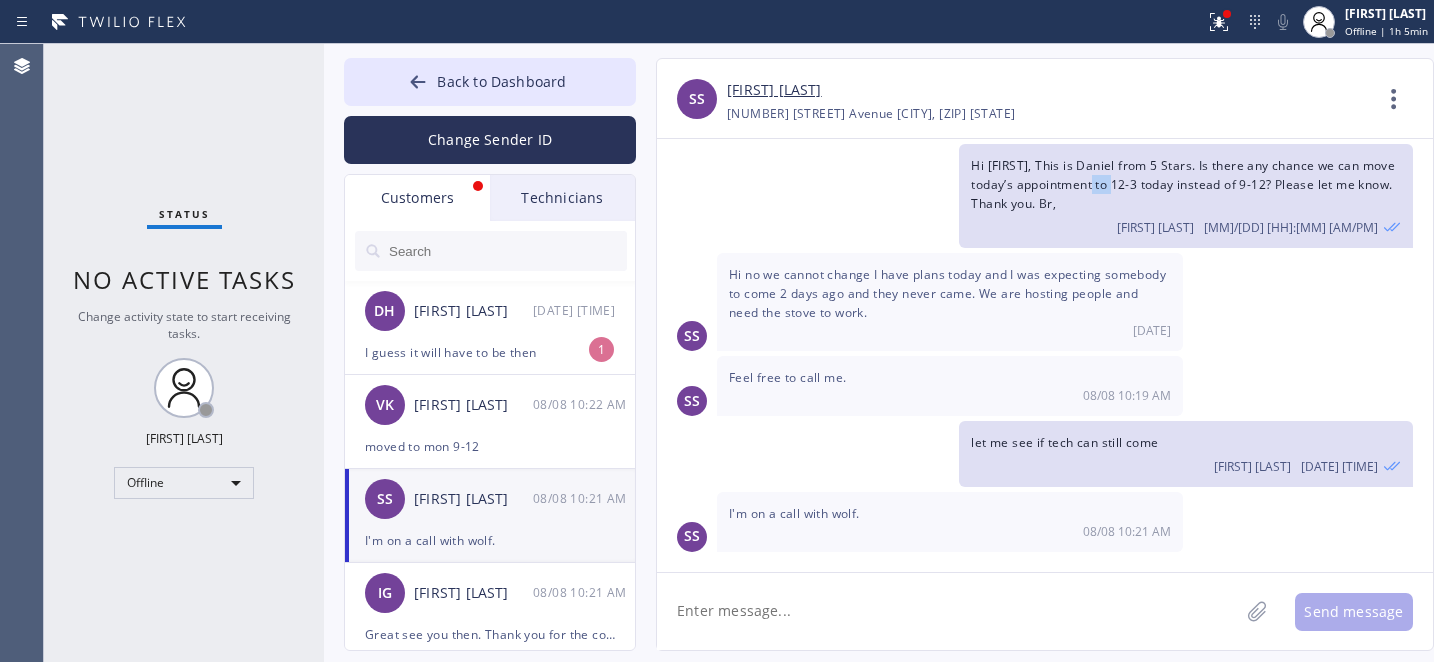 click on "Hi Sam, This is Daniel from 5 Stars. Is there any chance we can move today’s appointment to 12-3 today instead of 9-12? Please let me know. Thank you. Br," at bounding box center (1183, 184) 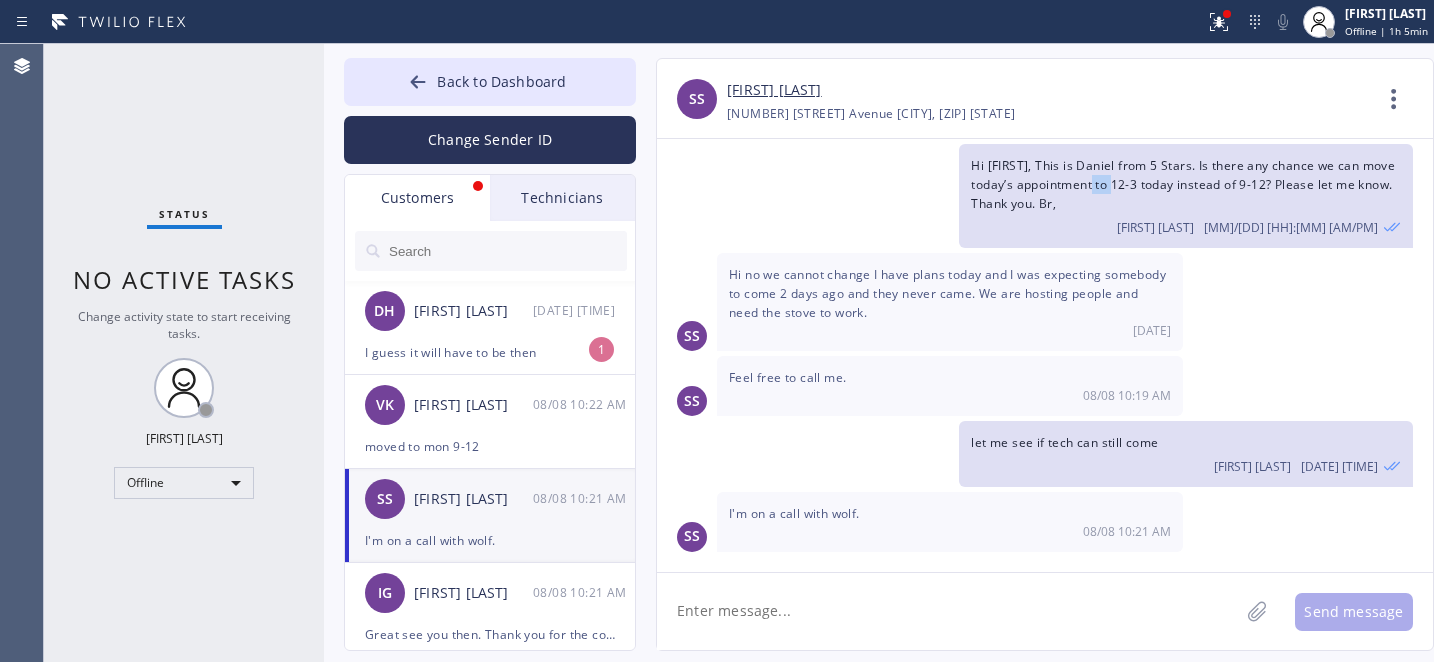 copy on "12-3" 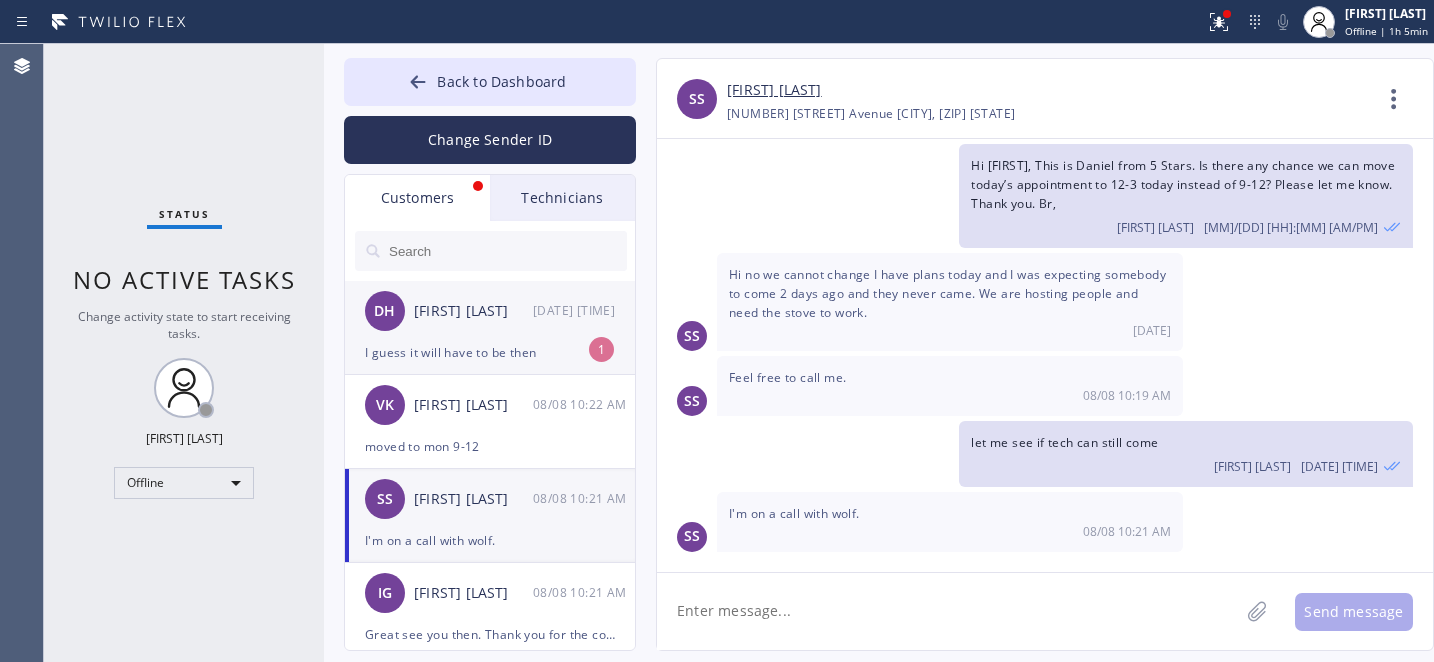 click on "I guess it will have to be then" at bounding box center (490, 352) 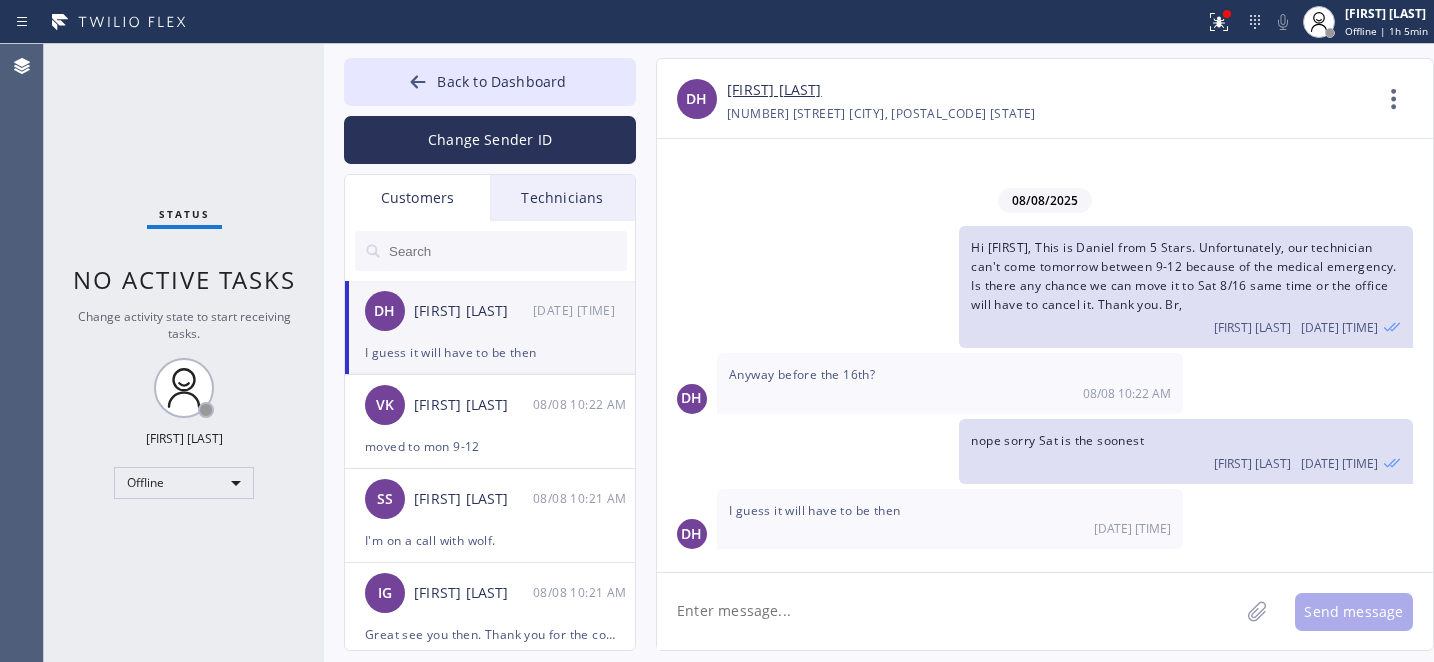 scroll, scrollTop: 0, scrollLeft: 0, axis: both 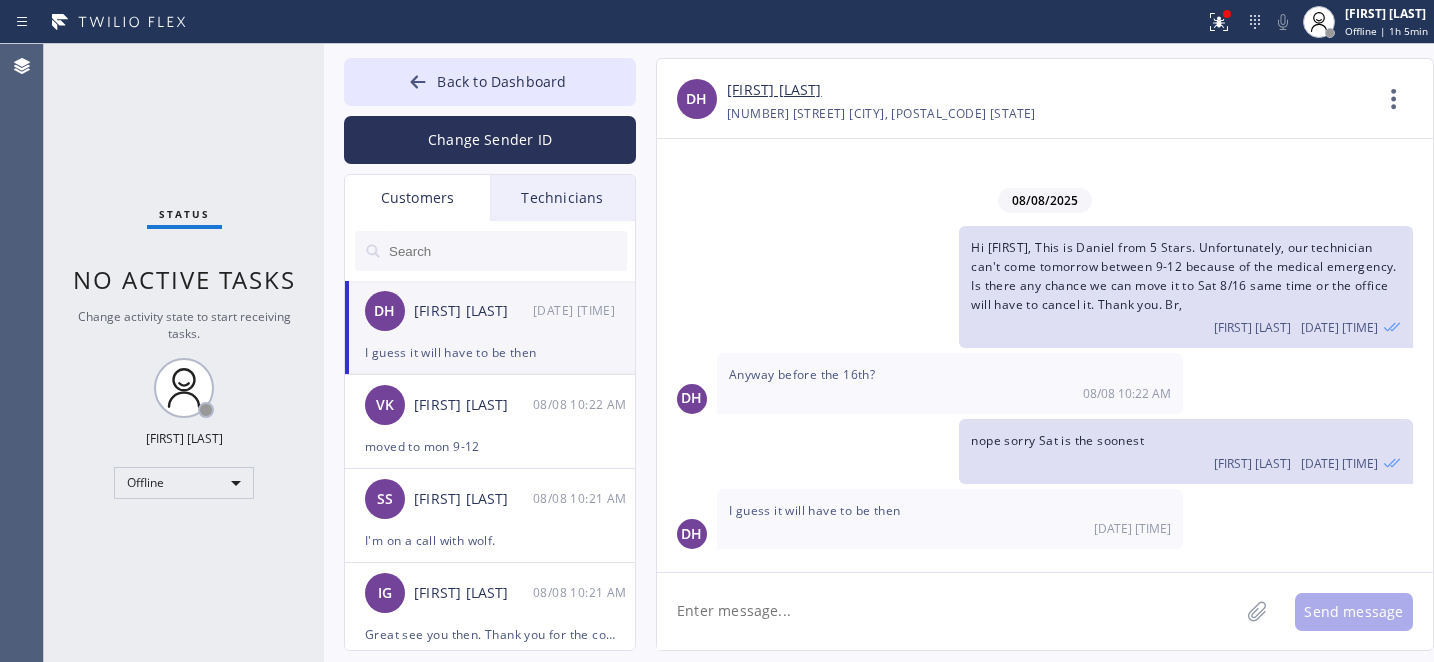 click on "[FIRST] [LAST]" at bounding box center [774, 90] 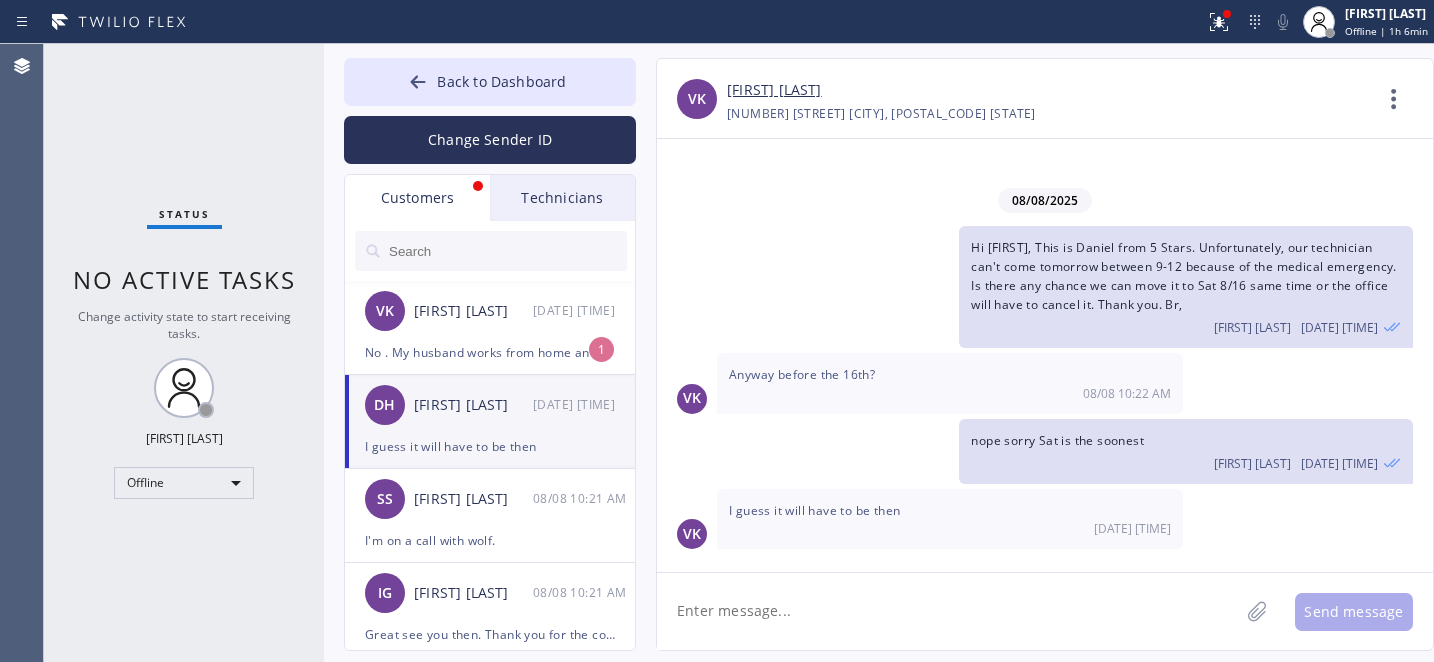 click on "I guess it will have to be then" at bounding box center [490, 446] 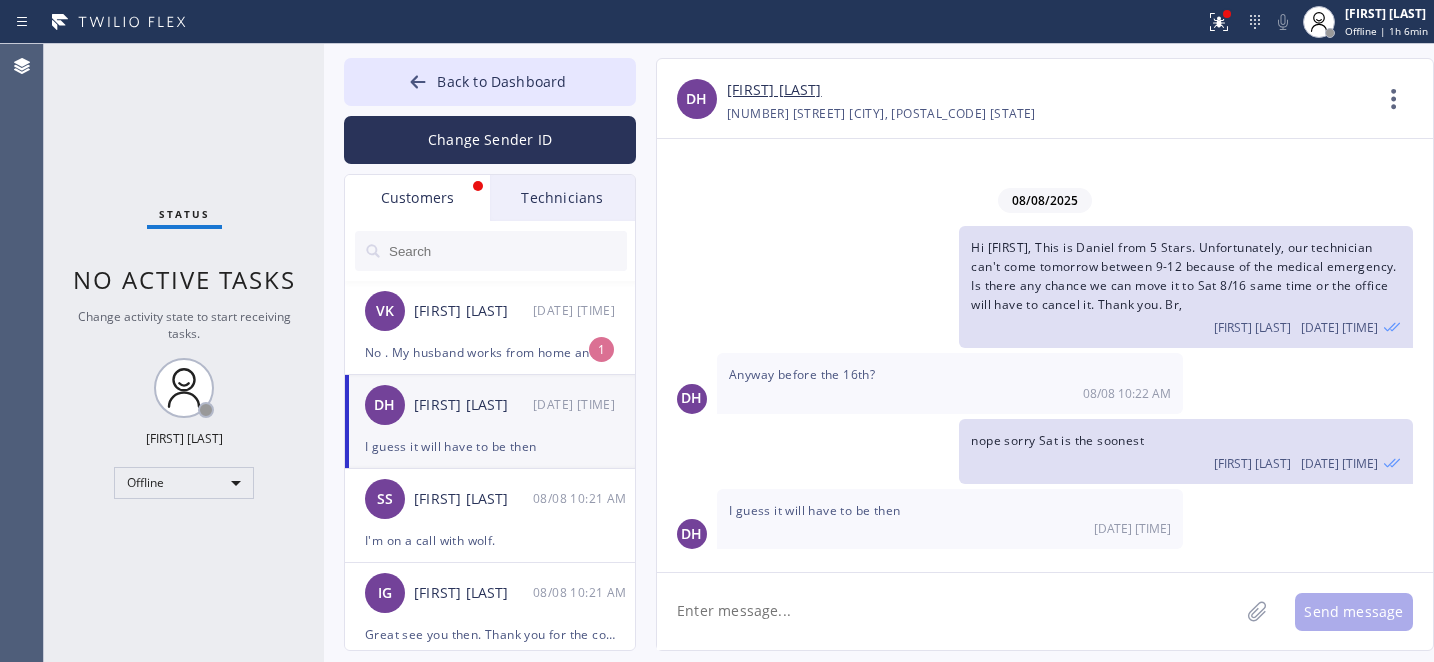 click 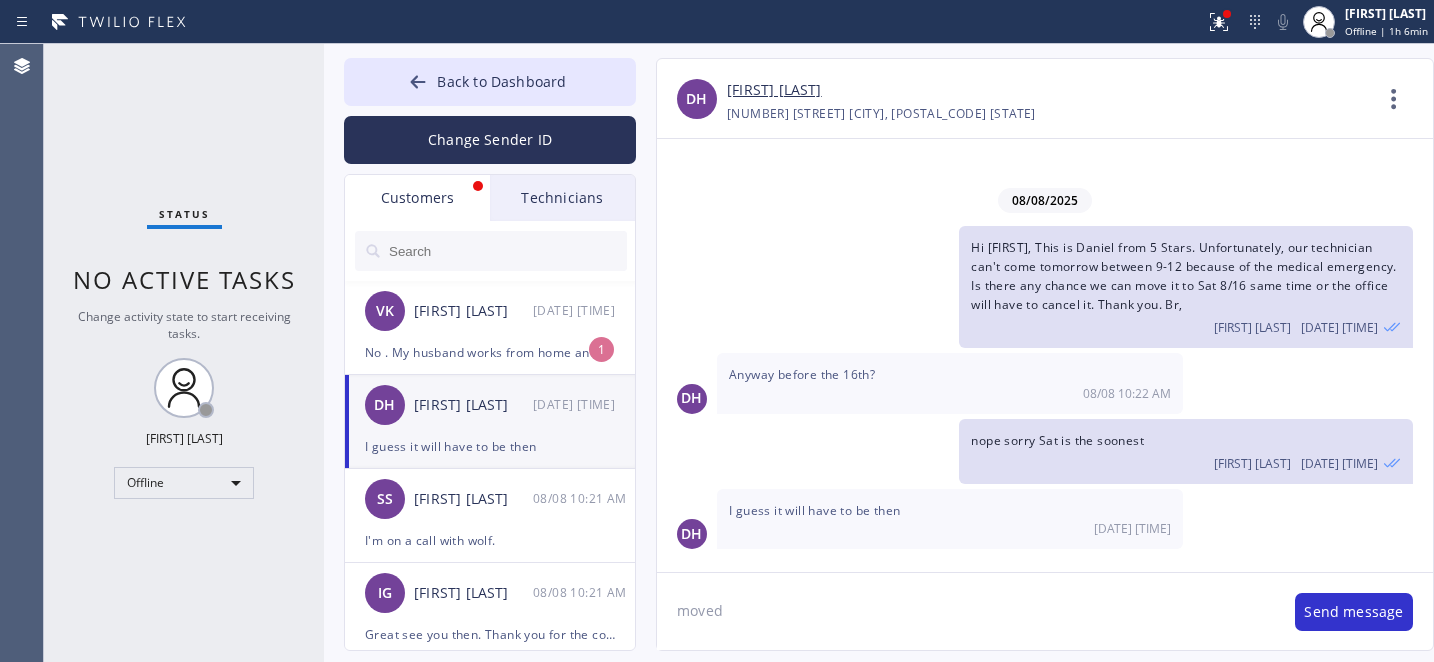 paste on "08/16/2025	9am - 12pm" 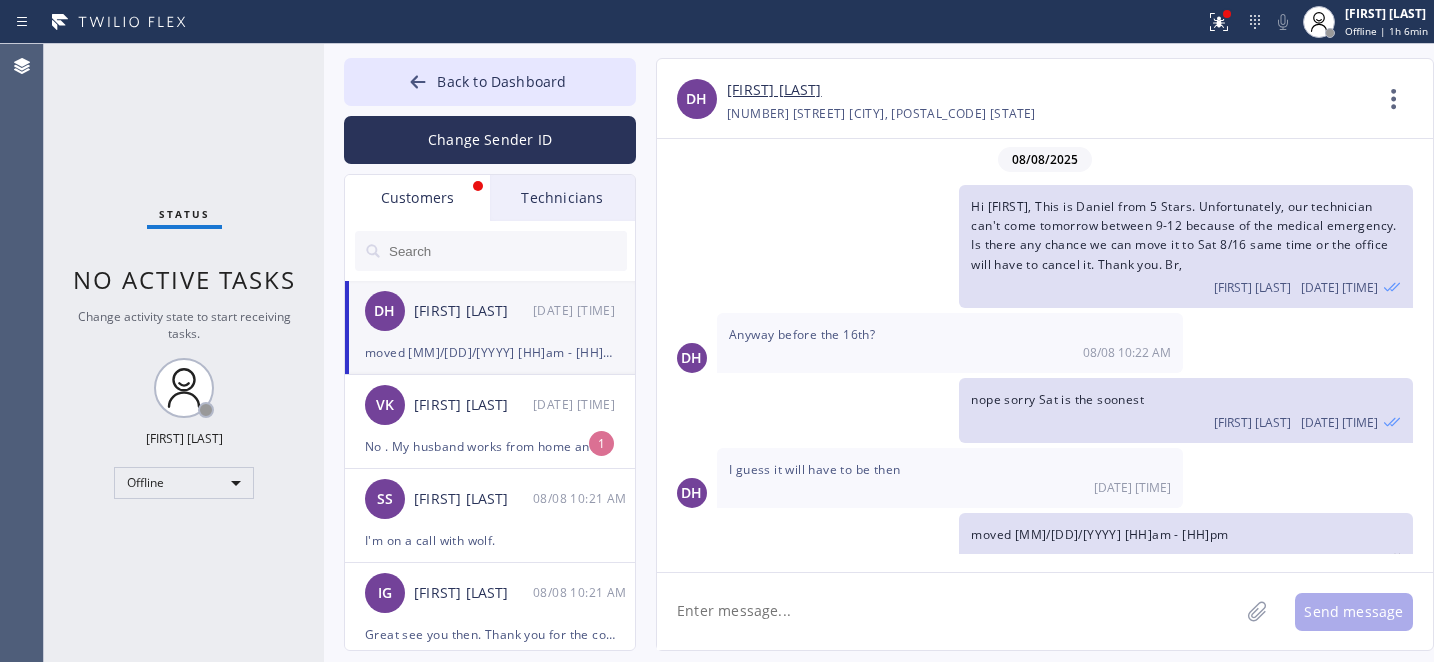 scroll, scrollTop: 26, scrollLeft: 0, axis: vertical 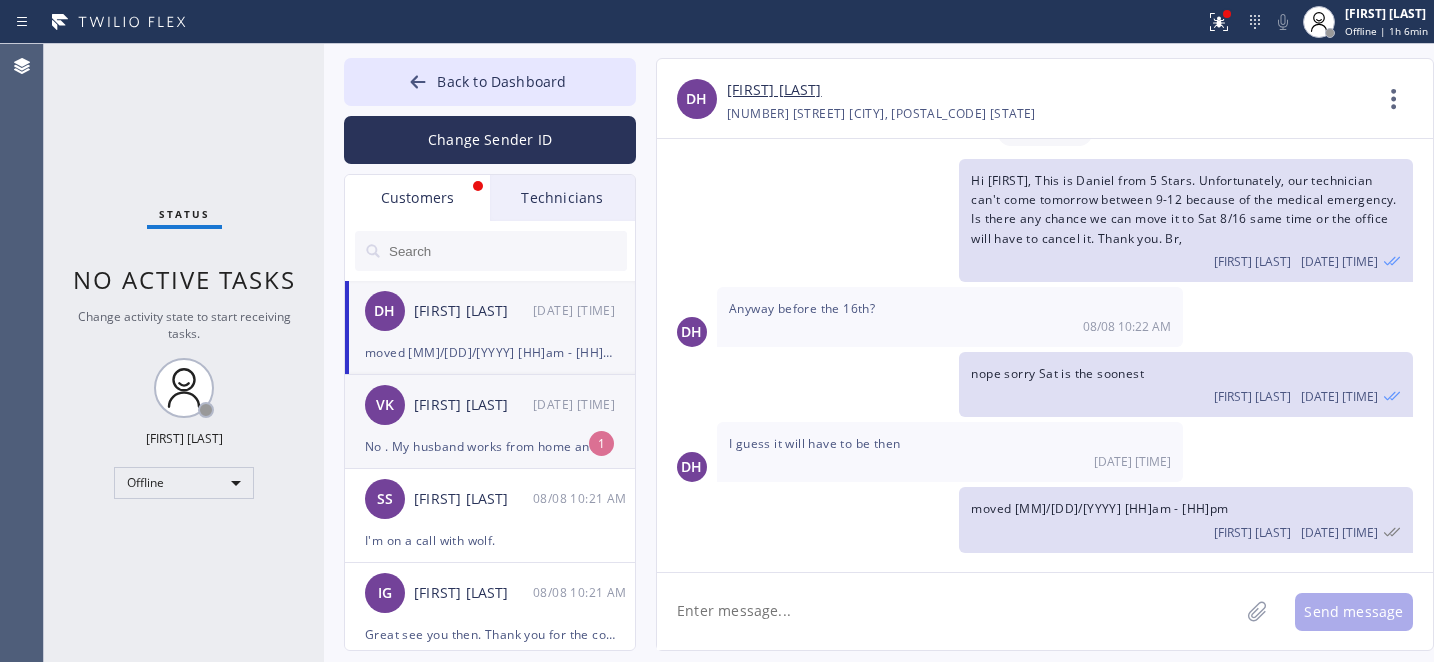 click on "No . My husband works from home and has a video conference call with 50 people all over the country . He cannot be bothered by any noise from the kitchen . I will let you know when he has a day off ." at bounding box center [490, 446] 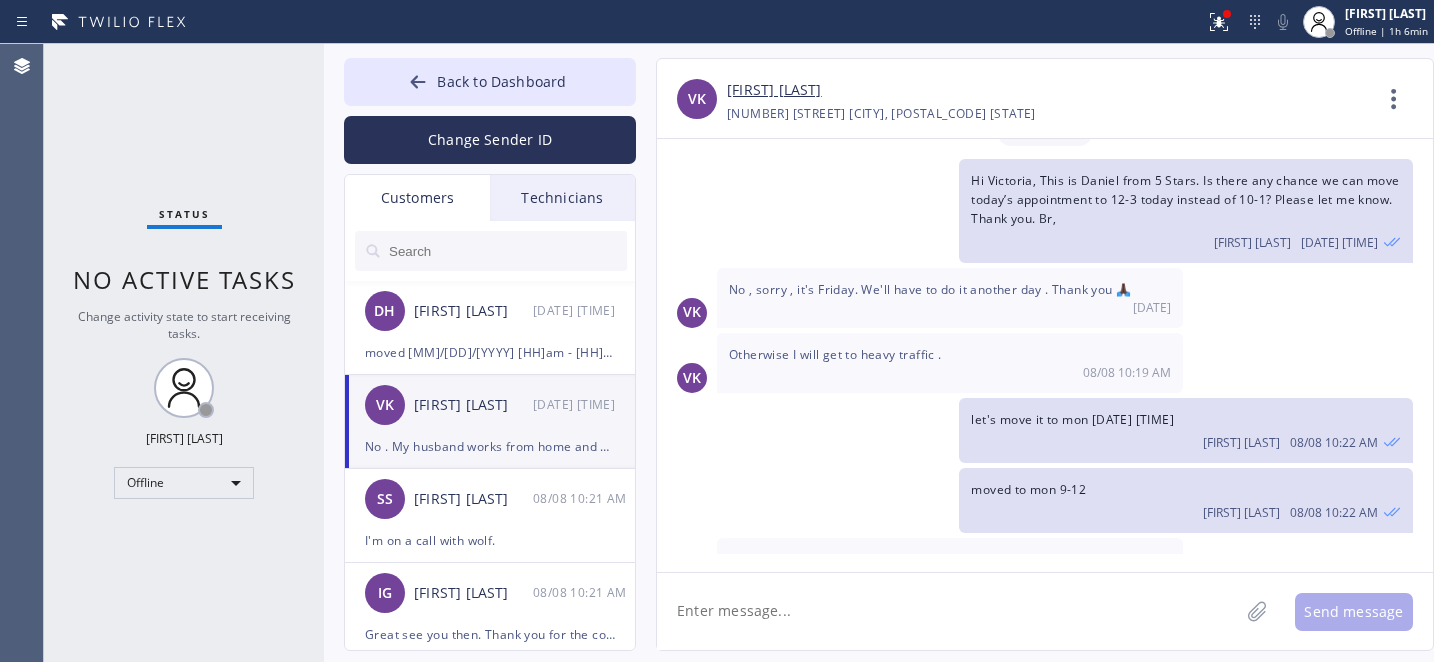 scroll, scrollTop: 110, scrollLeft: 0, axis: vertical 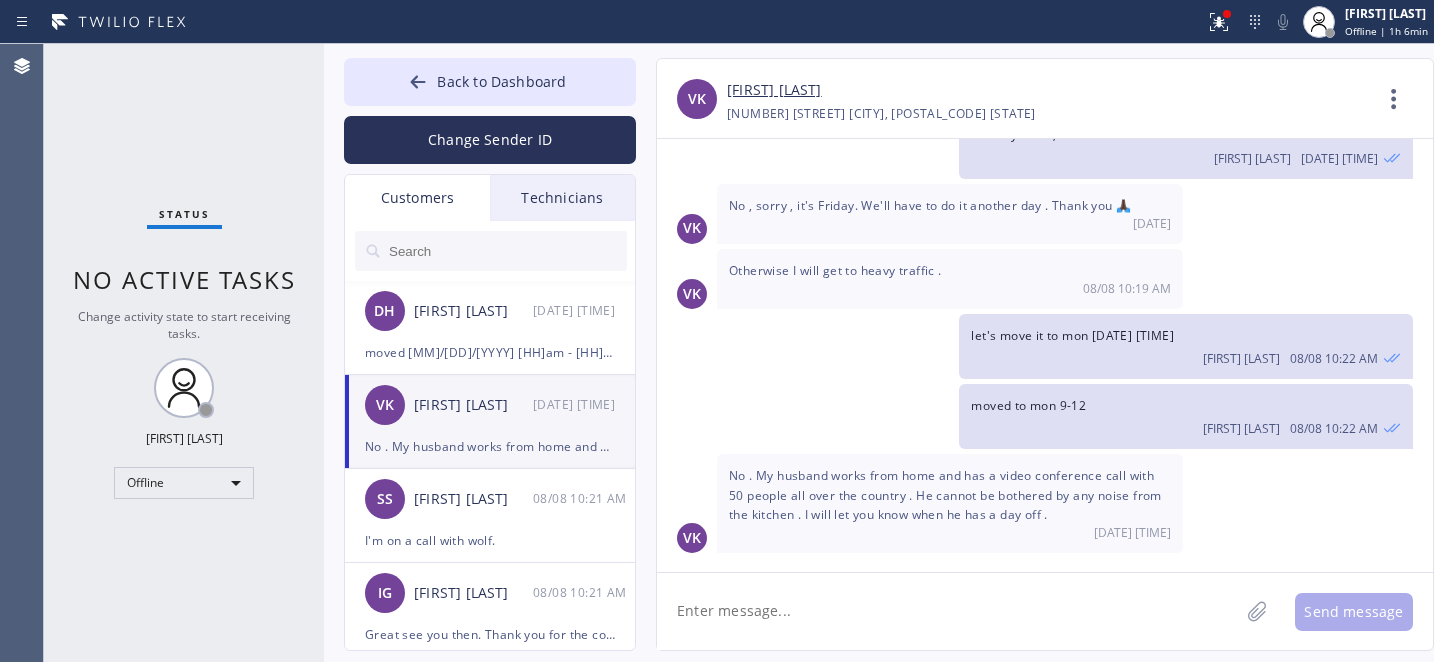 click 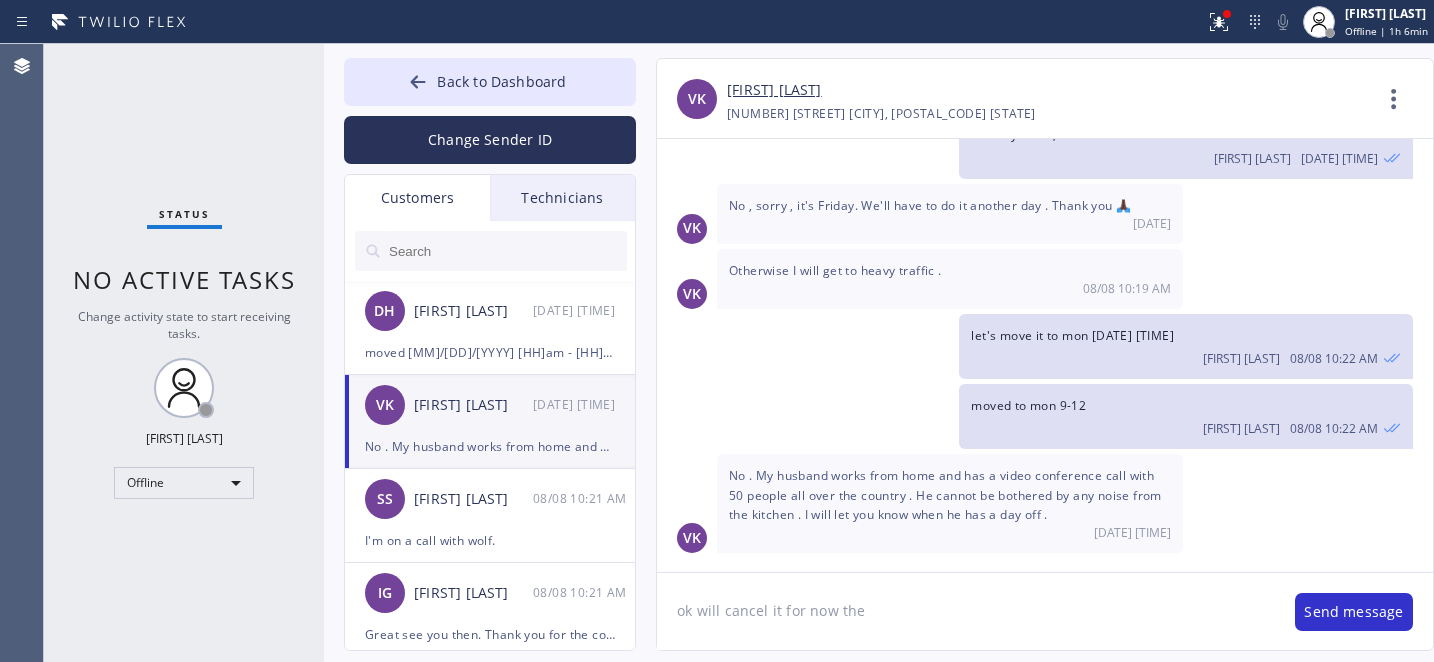 type on "ok will cancel it for now then" 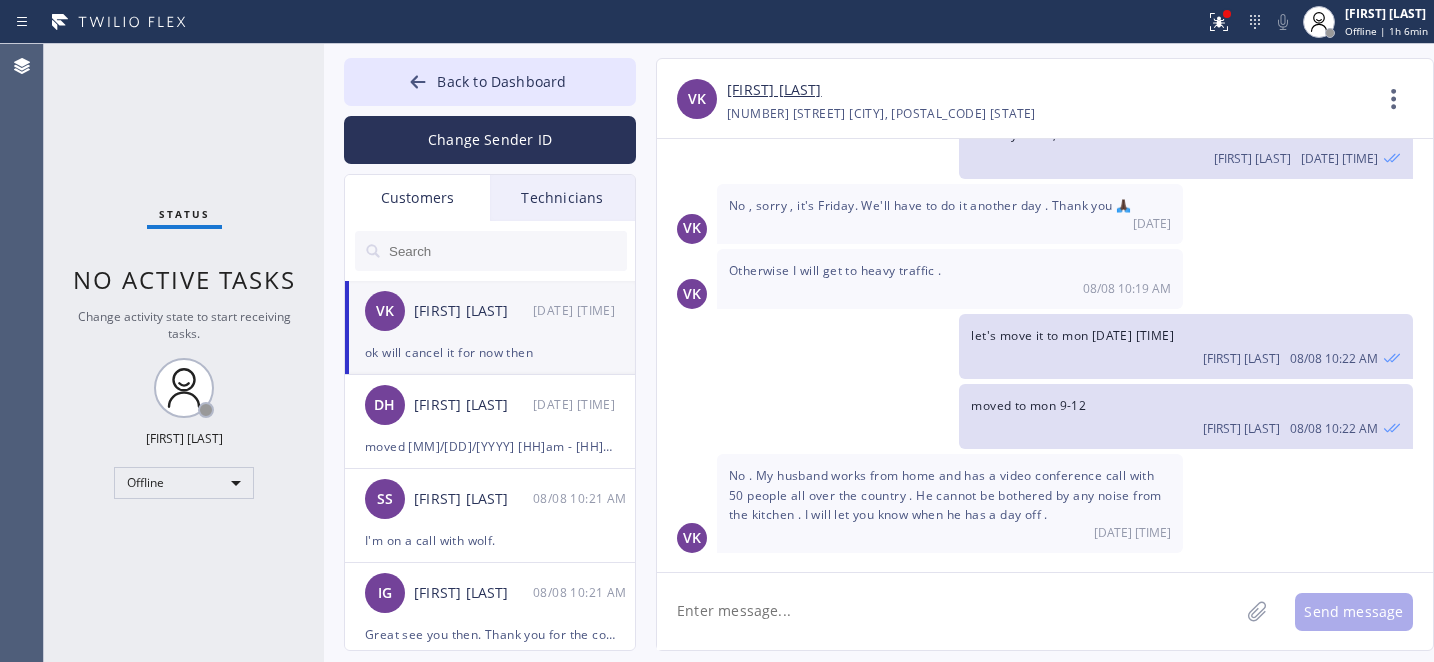 scroll, scrollTop: 180, scrollLeft: 0, axis: vertical 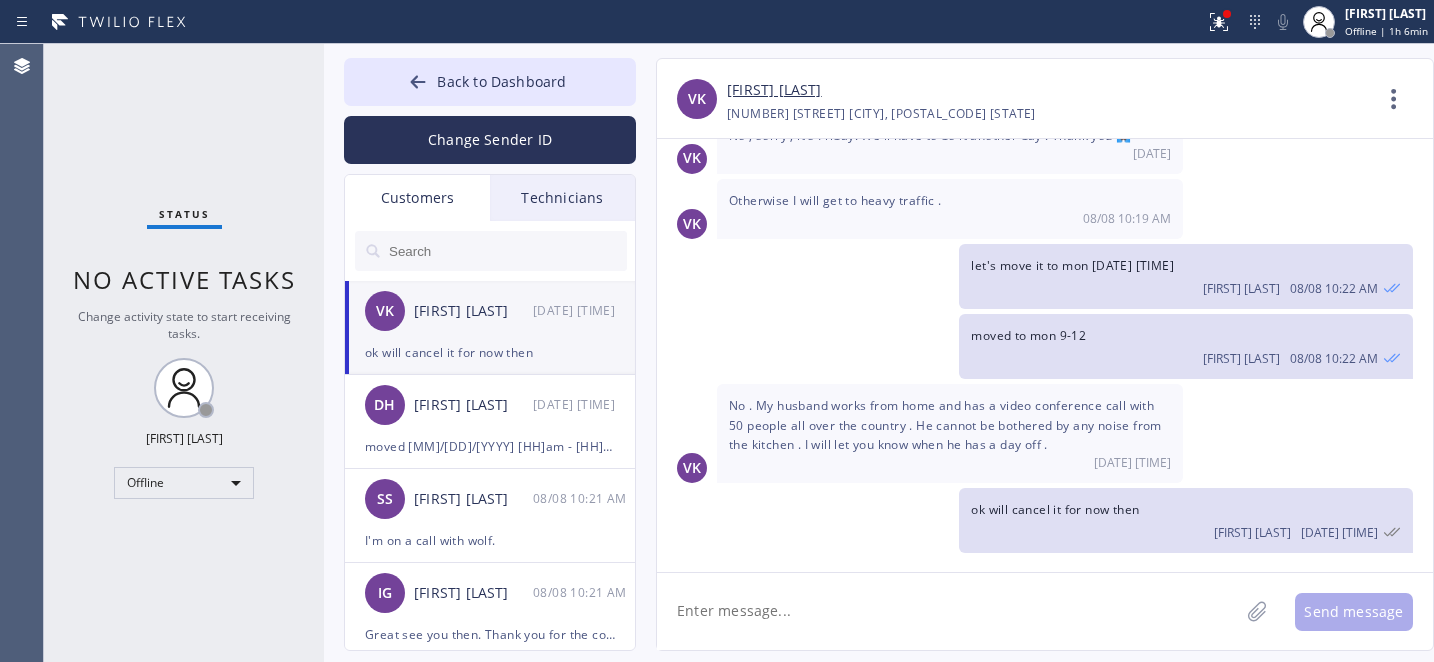 click on "Victoria  Karp" at bounding box center (774, 90) 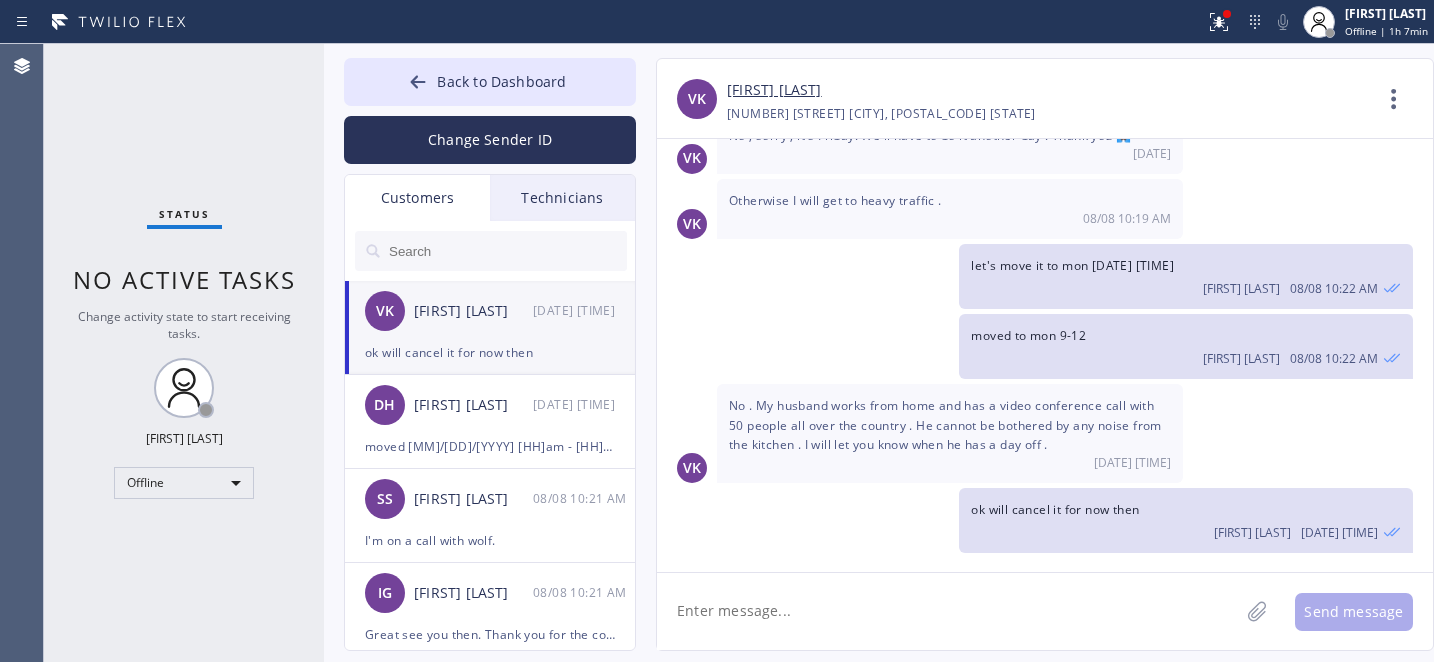 click on "VK Victoria  Karp 08/08 10:25 AM" at bounding box center [491, 311] 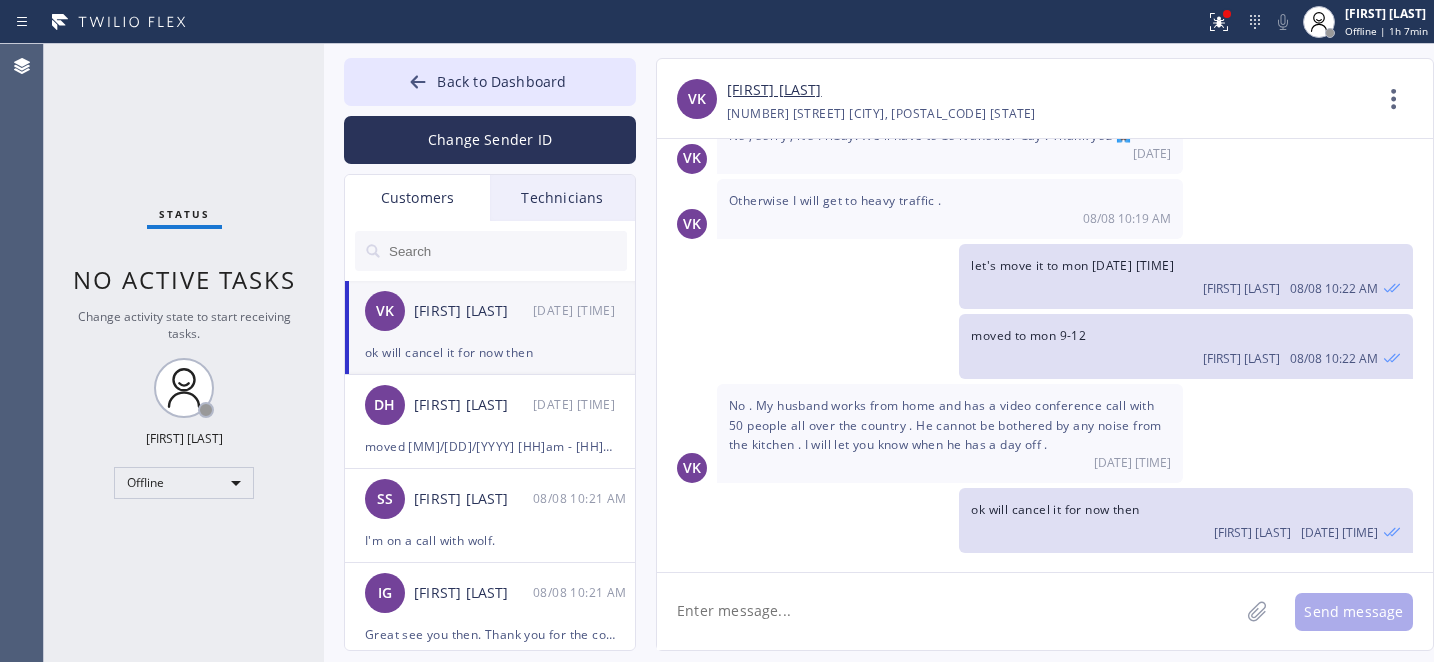 click on "Victoria  Karp" at bounding box center (473, 311) 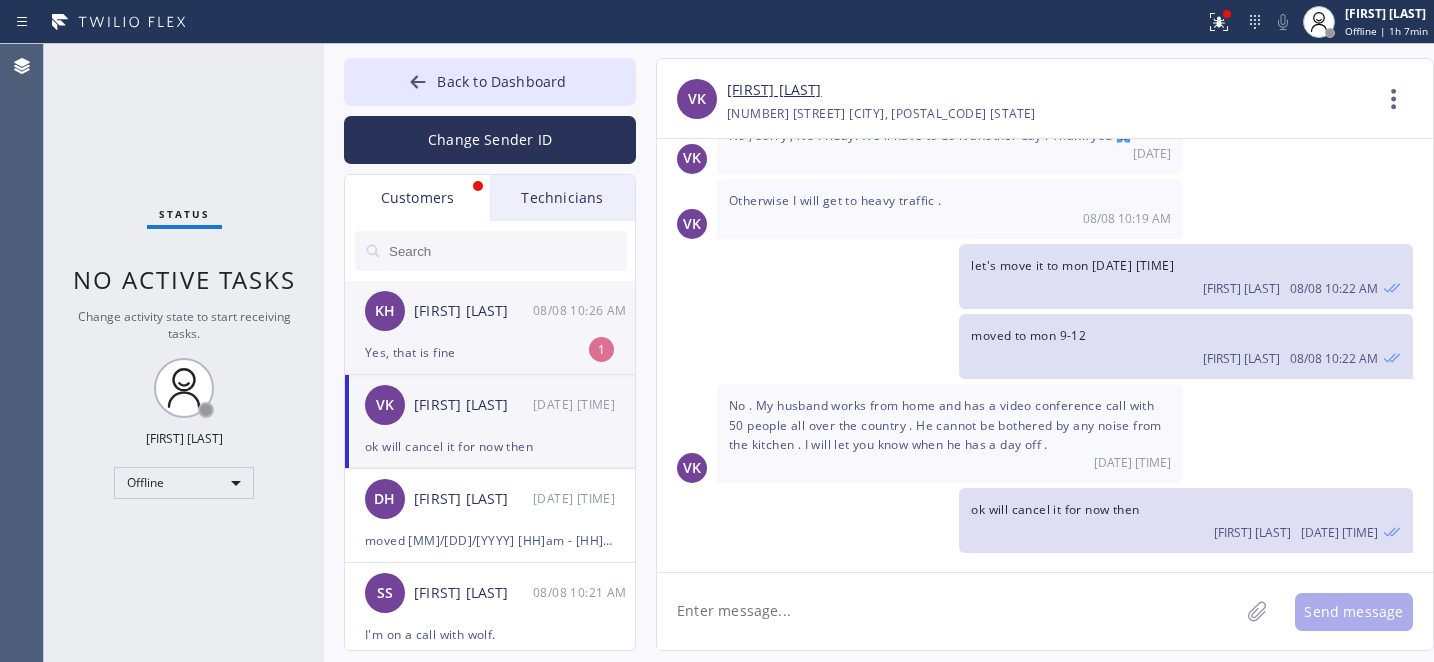 click on "Yes, that is fine" at bounding box center (490, 352) 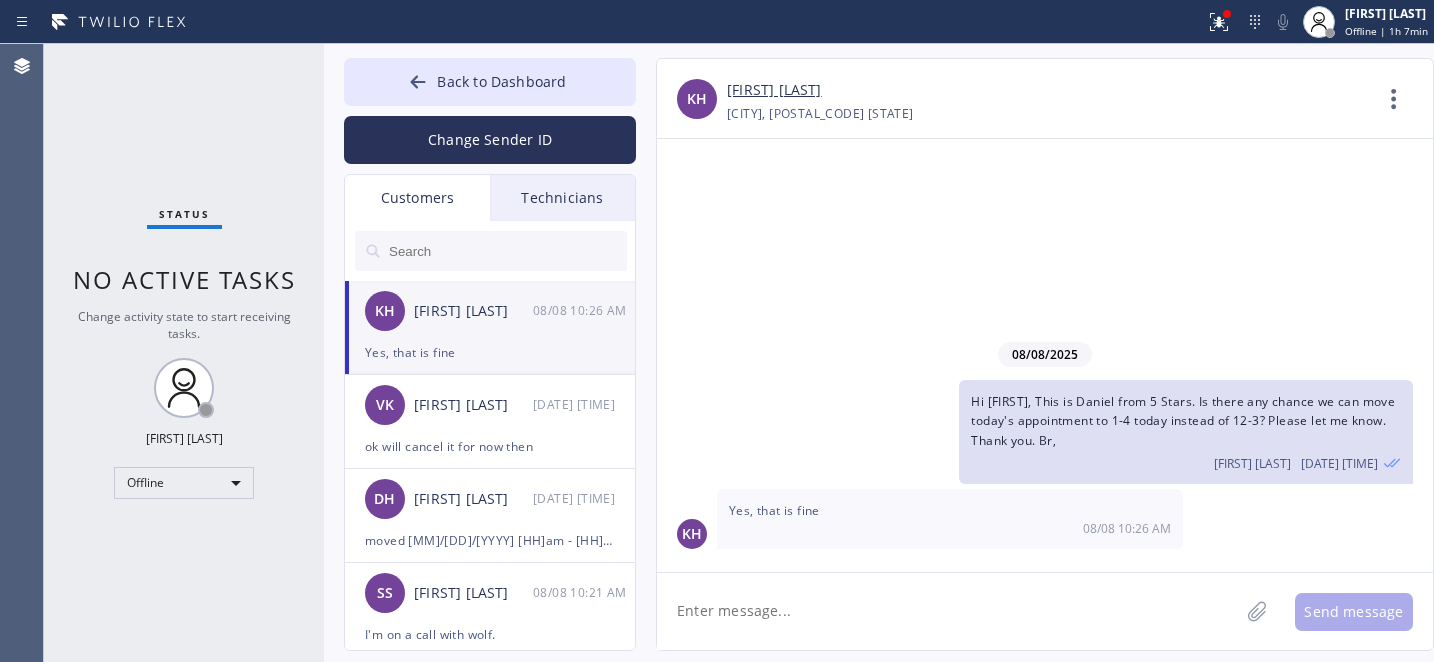 scroll, scrollTop: 0, scrollLeft: 0, axis: both 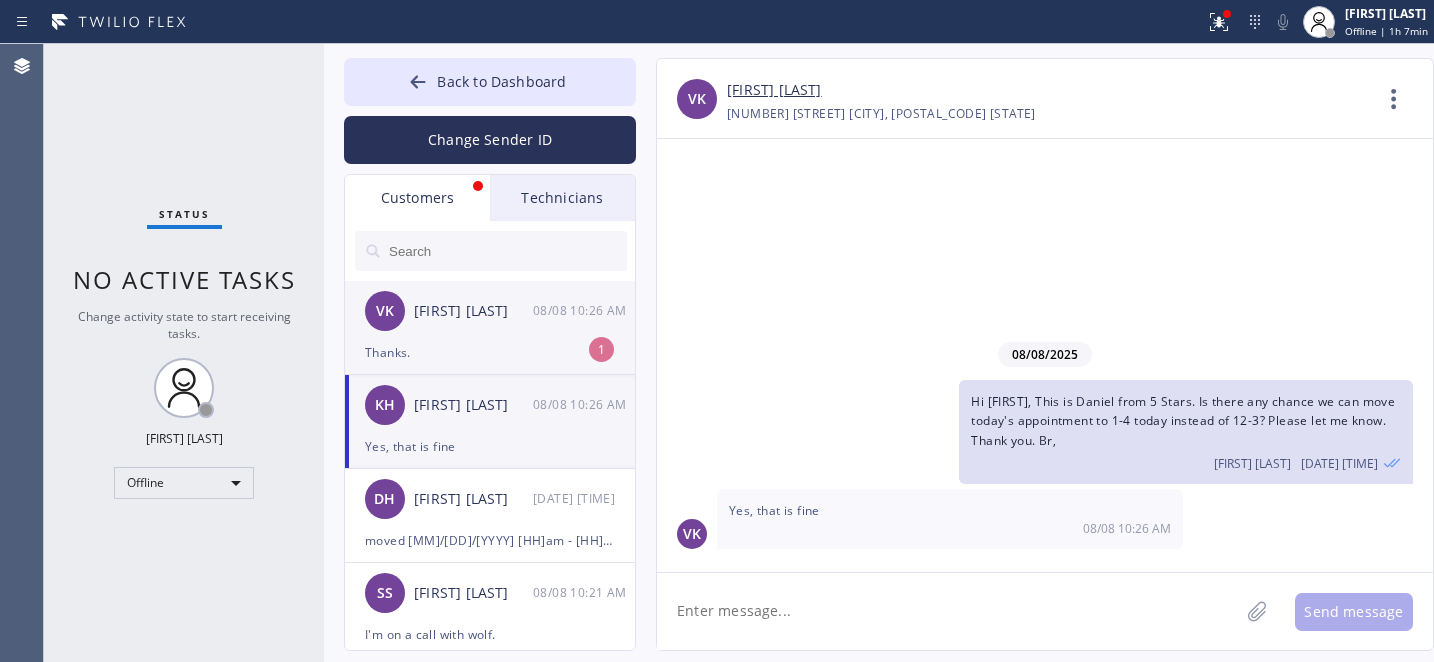 click on "Thanks." at bounding box center [490, 352] 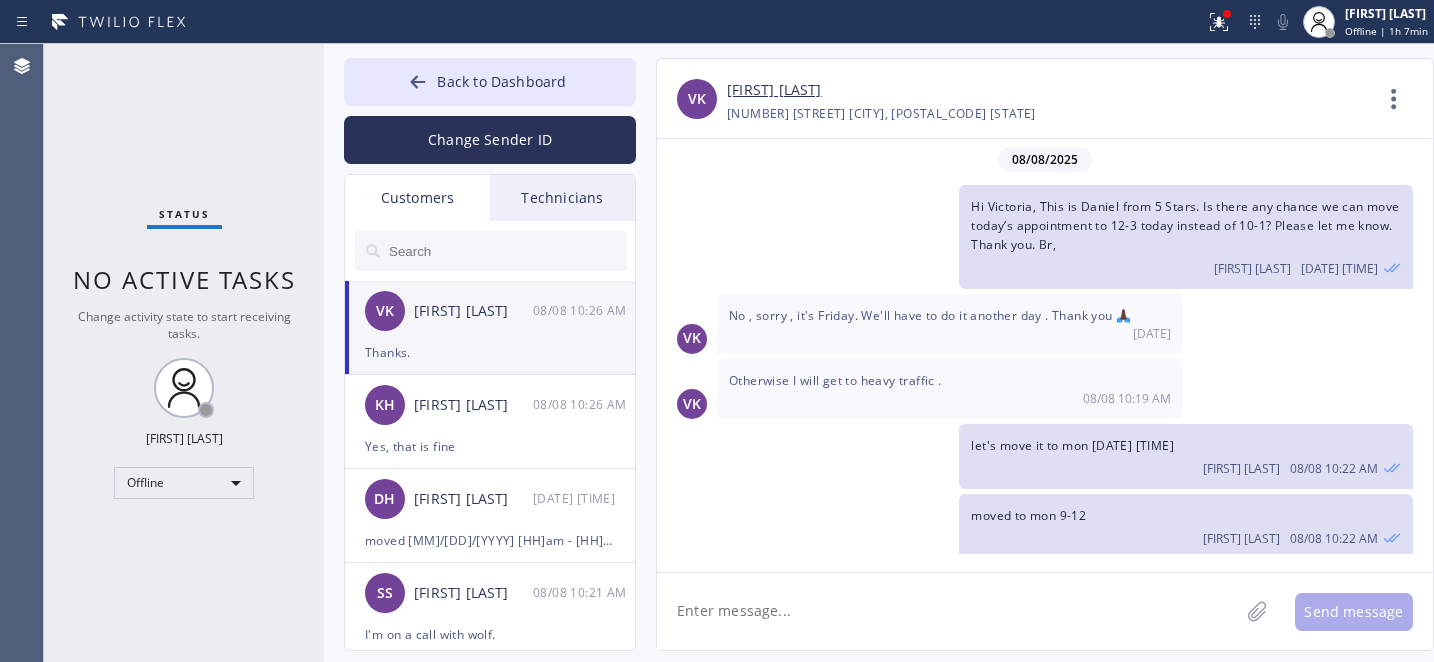 scroll, scrollTop: 245, scrollLeft: 0, axis: vertical 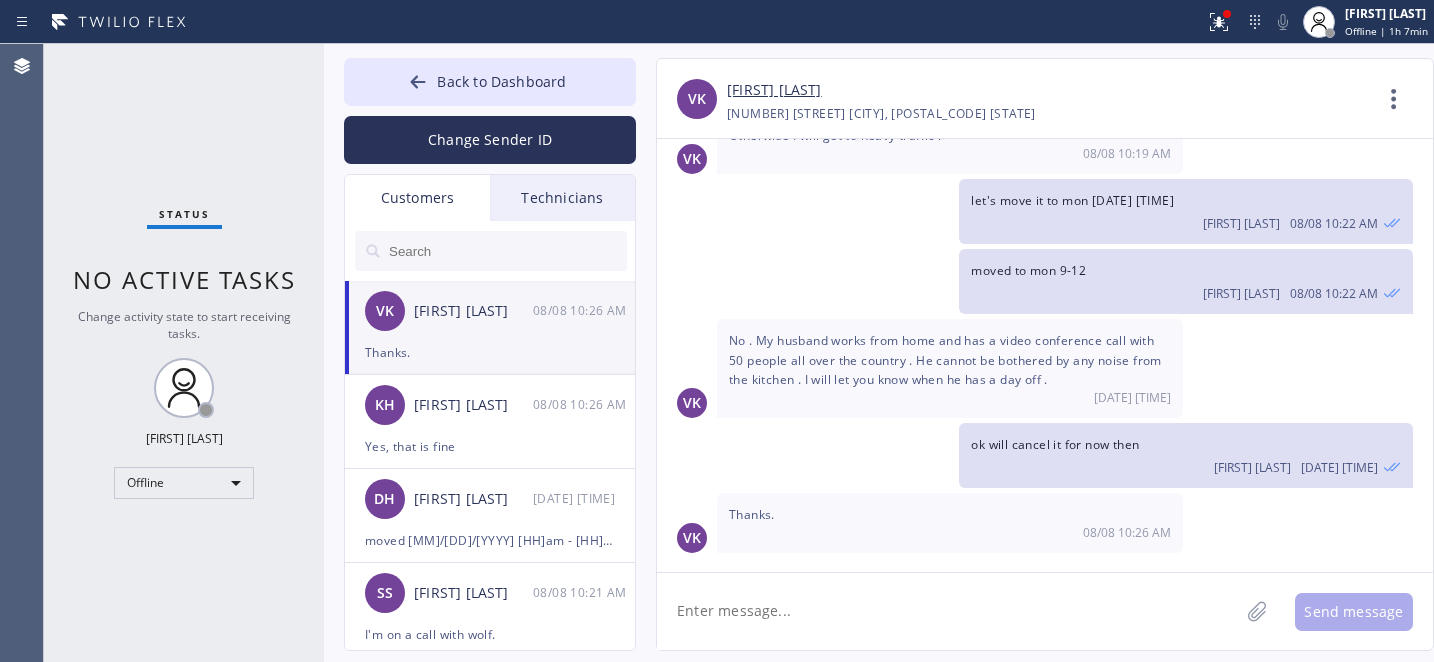 drag, startPoint x: 764, startPoint y: 609, endPoint x: 776, endPoint y: 593, distance: 20 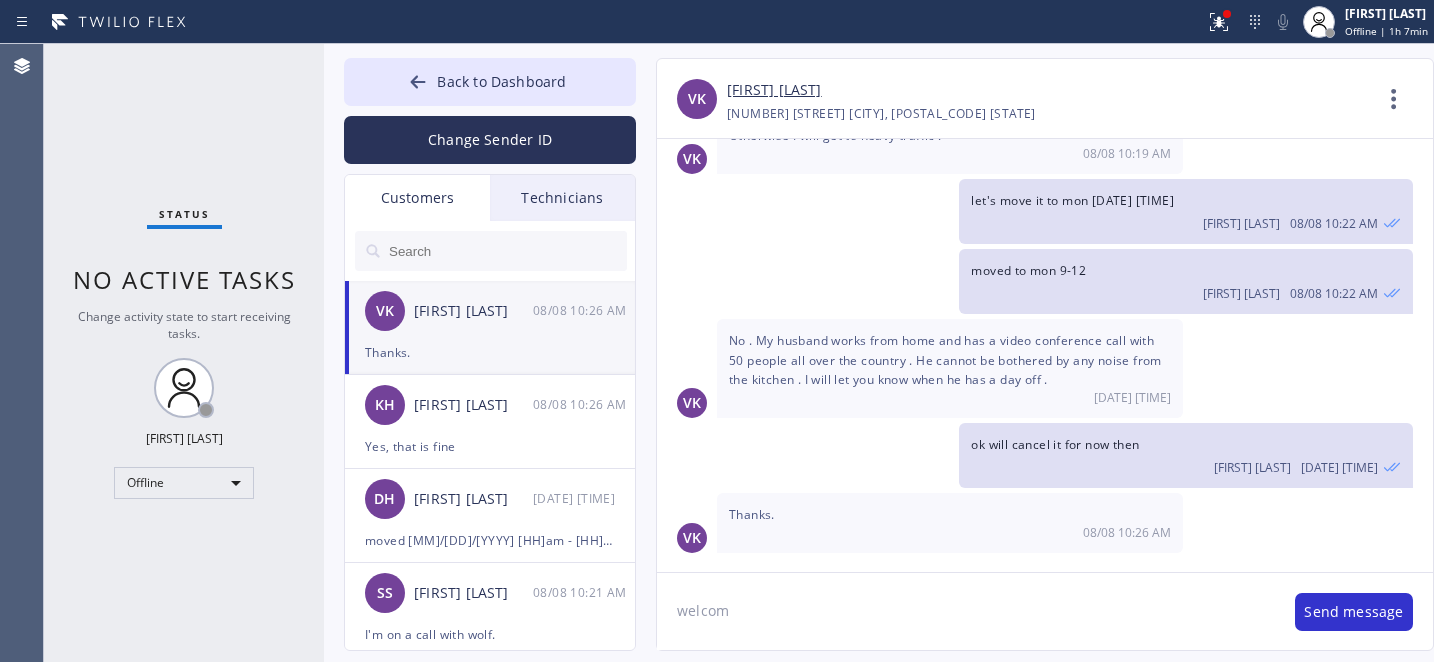 type on "welcome" 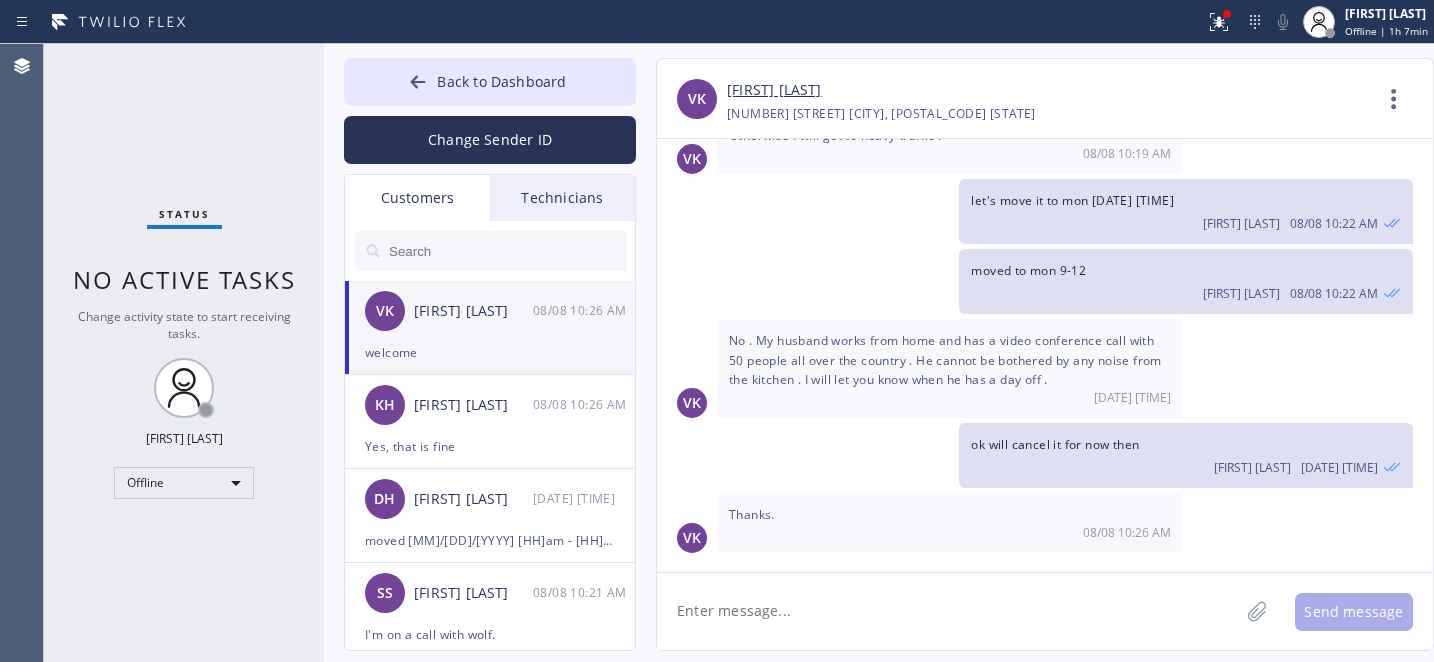 scroll, scrollTop: 314, scrollLeft: 0, axis: vertical 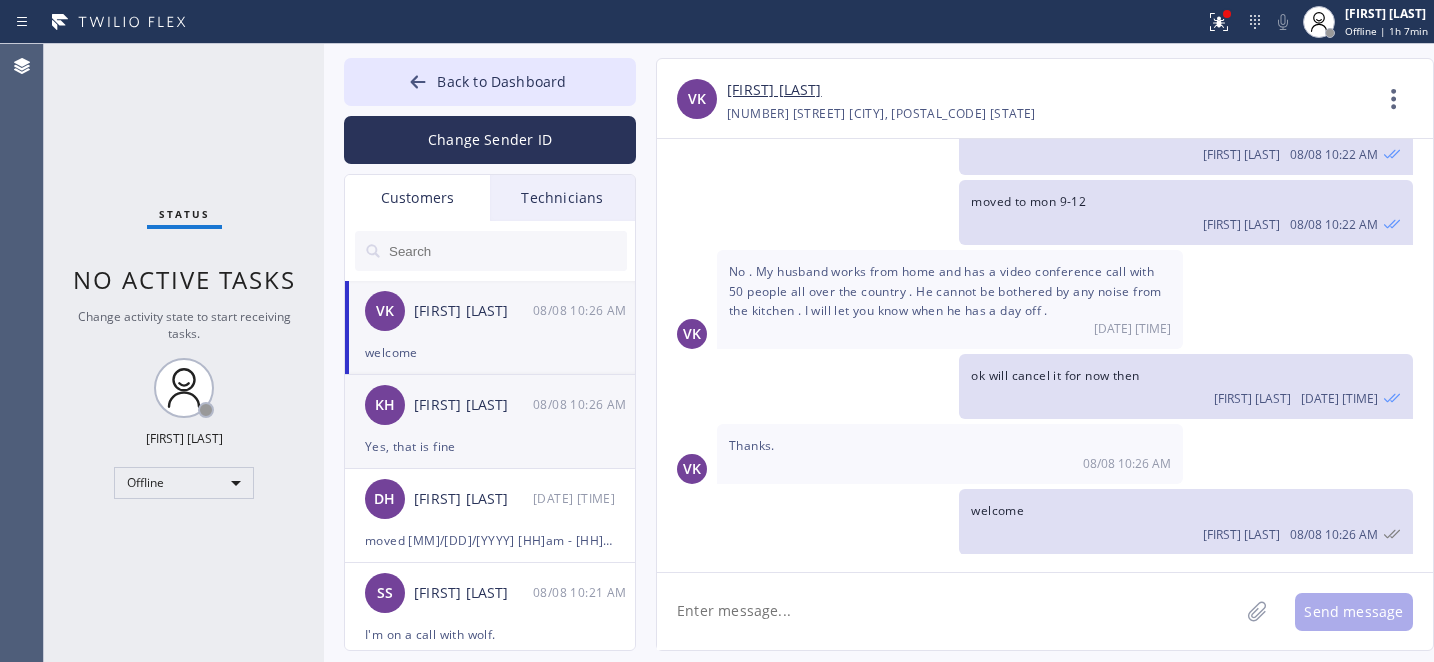 click on "Yes, that is fine" at bounding box center [490, 446] 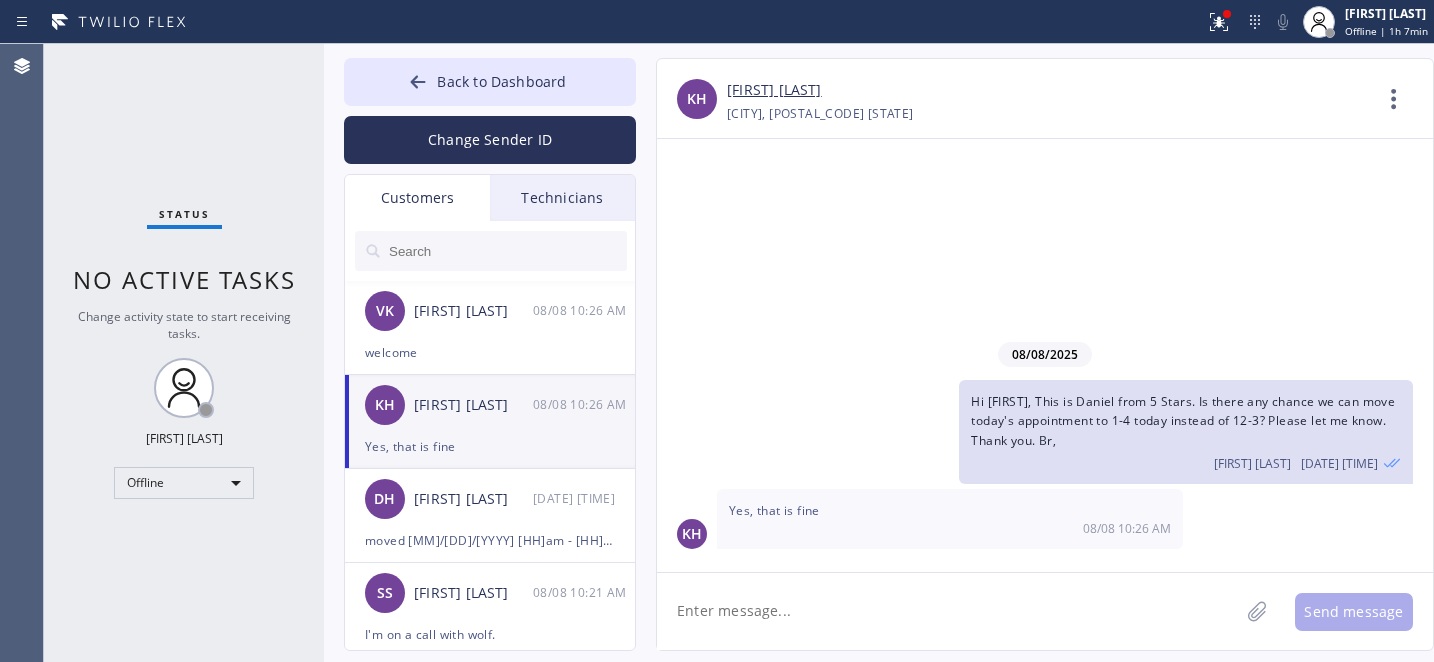 scroll, scrollTop: 0, scrollLeft: 0, axis: both 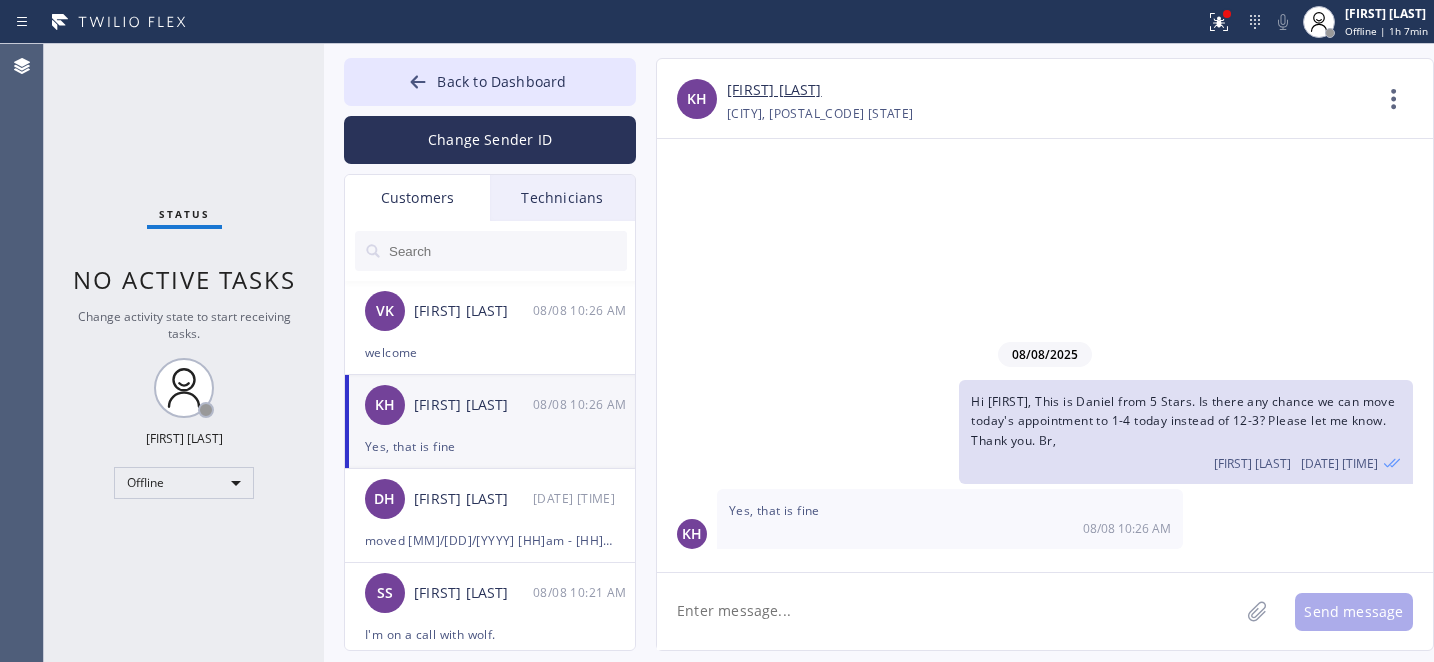 click on "Kim  Hoppner" at bounding box center [774, 90] 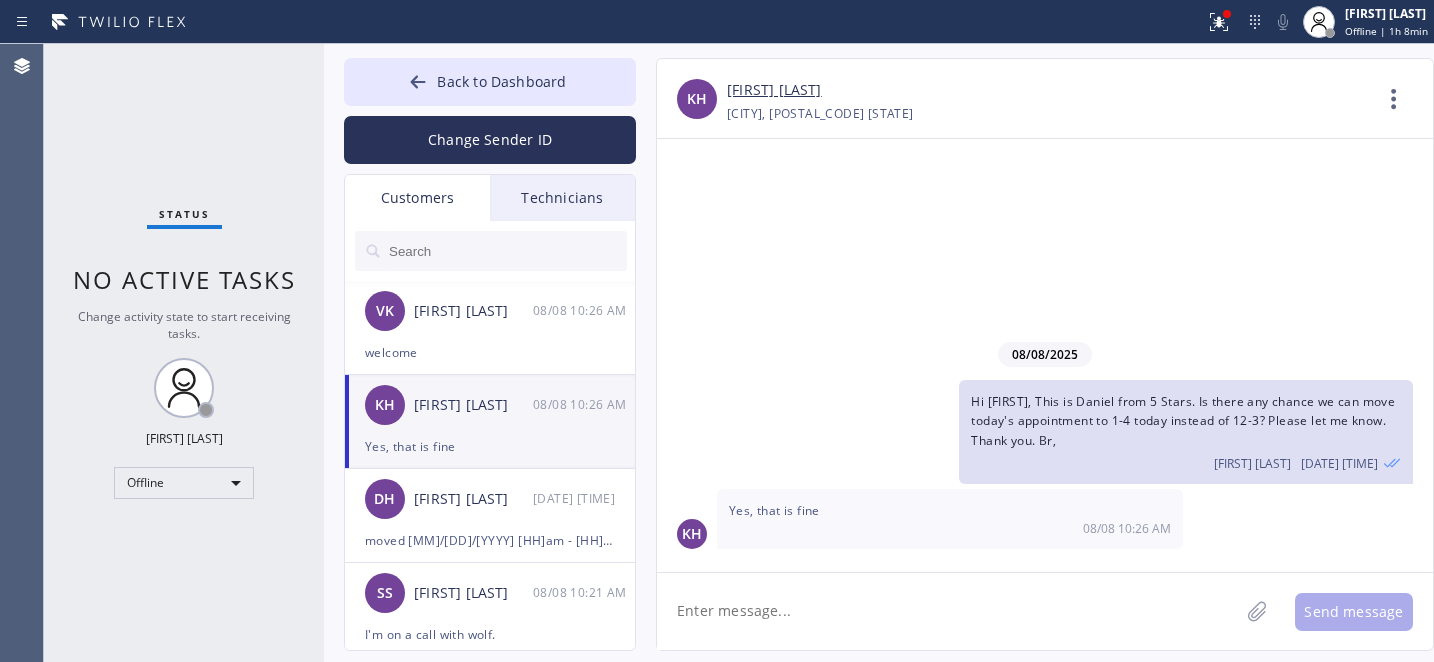 drag, startPoint x: 804, startPoint y: 605, endPoint x: 817, endPoint y: 601, distance: 13.601471 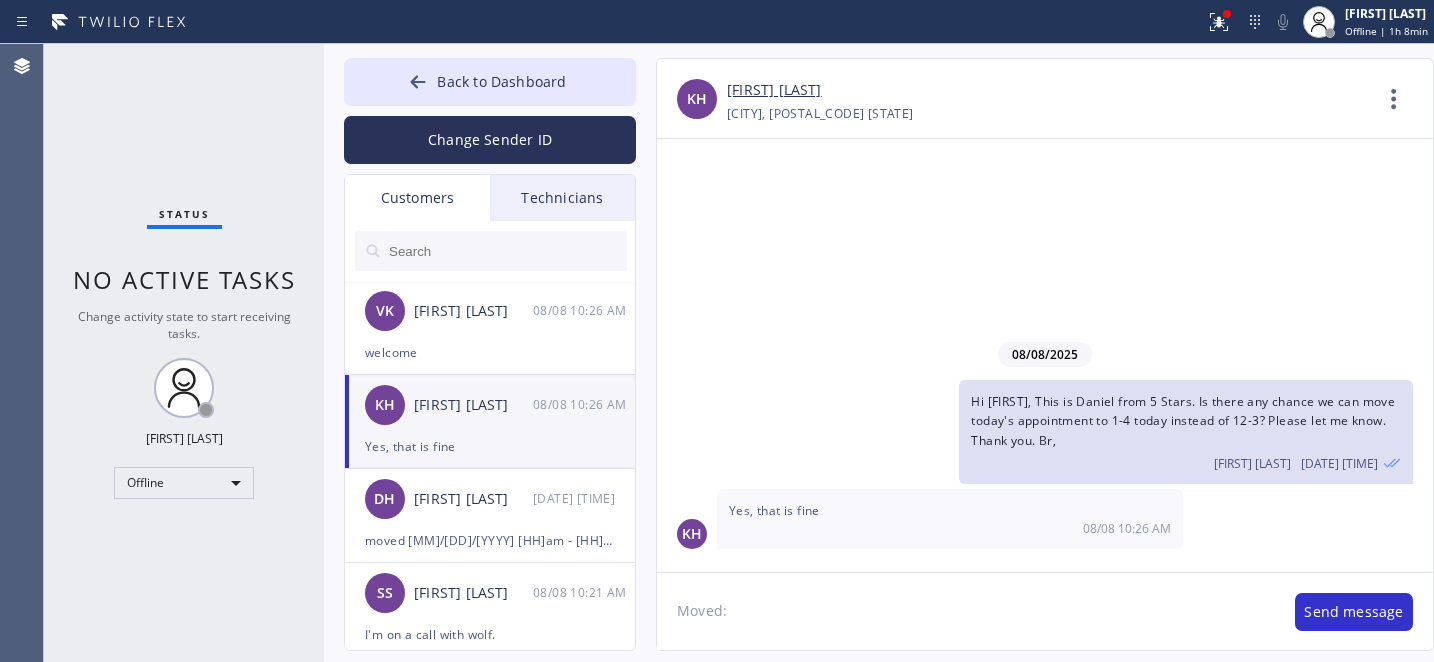 paste on "08/08/2025	1pm - 4pm" 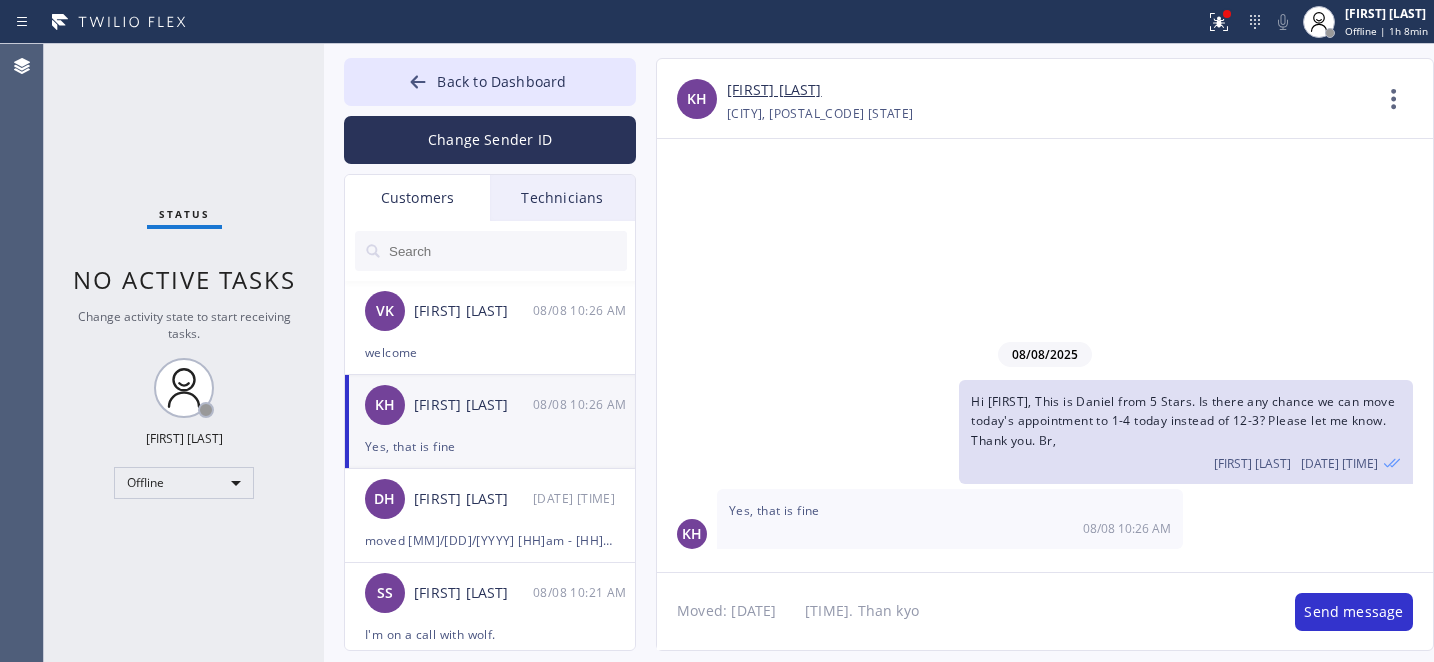 type on "Moved: 08/08/2025	1pm - 4pm. Than kyou" 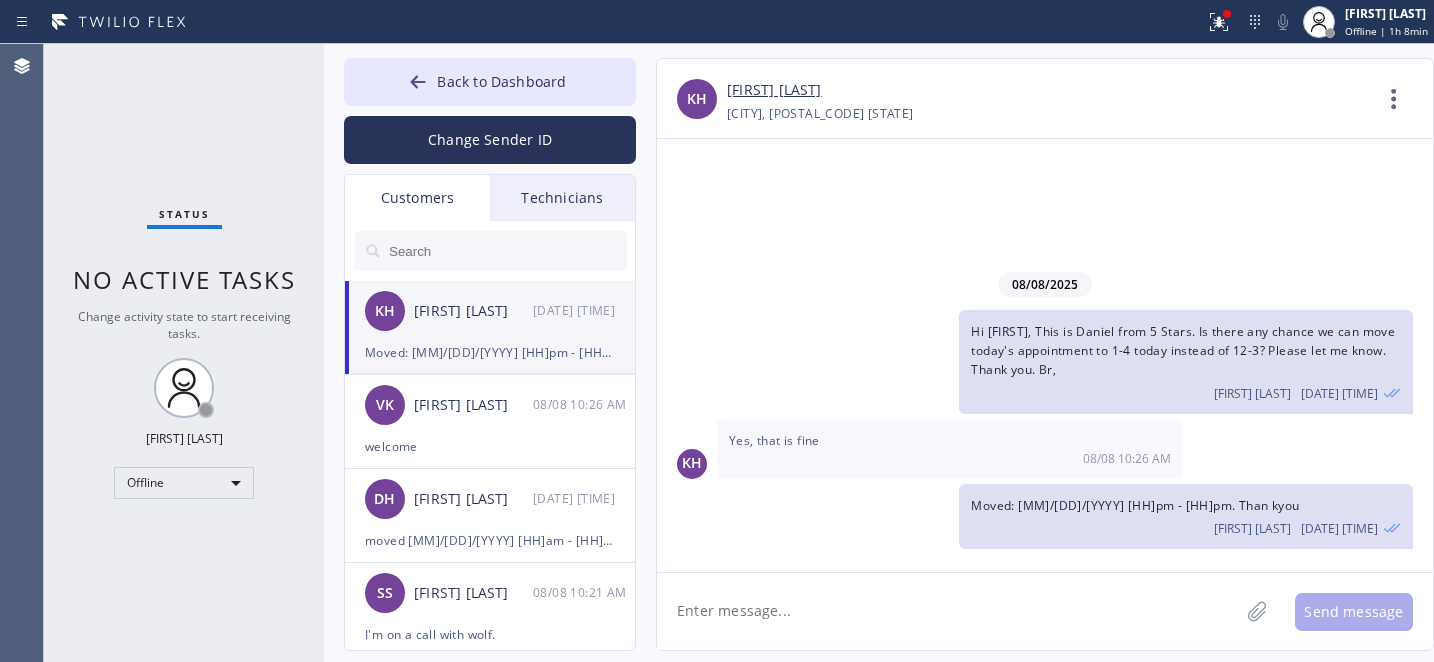 click on "Kim  Hoppner" at bounding box center [473, 311] 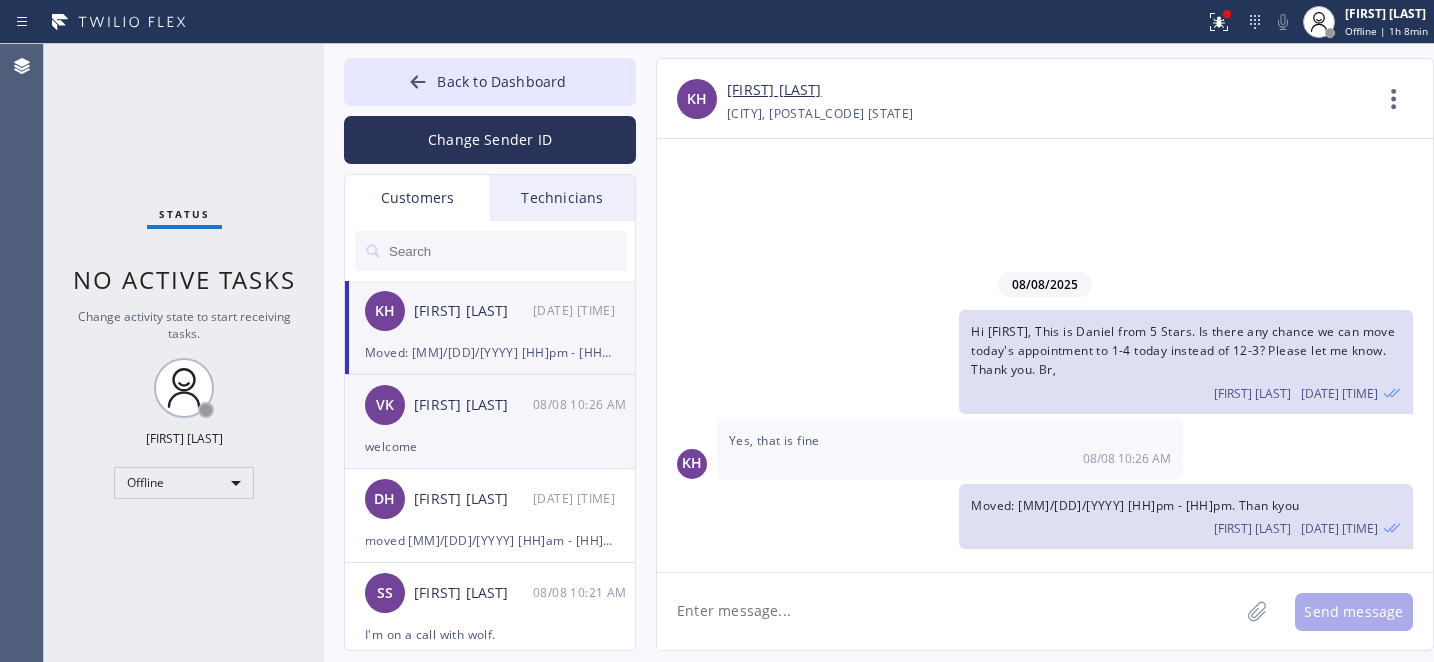 click on "VK Victoria  Karp 08/08 10:26 AM" at bounding box center [491, 405] 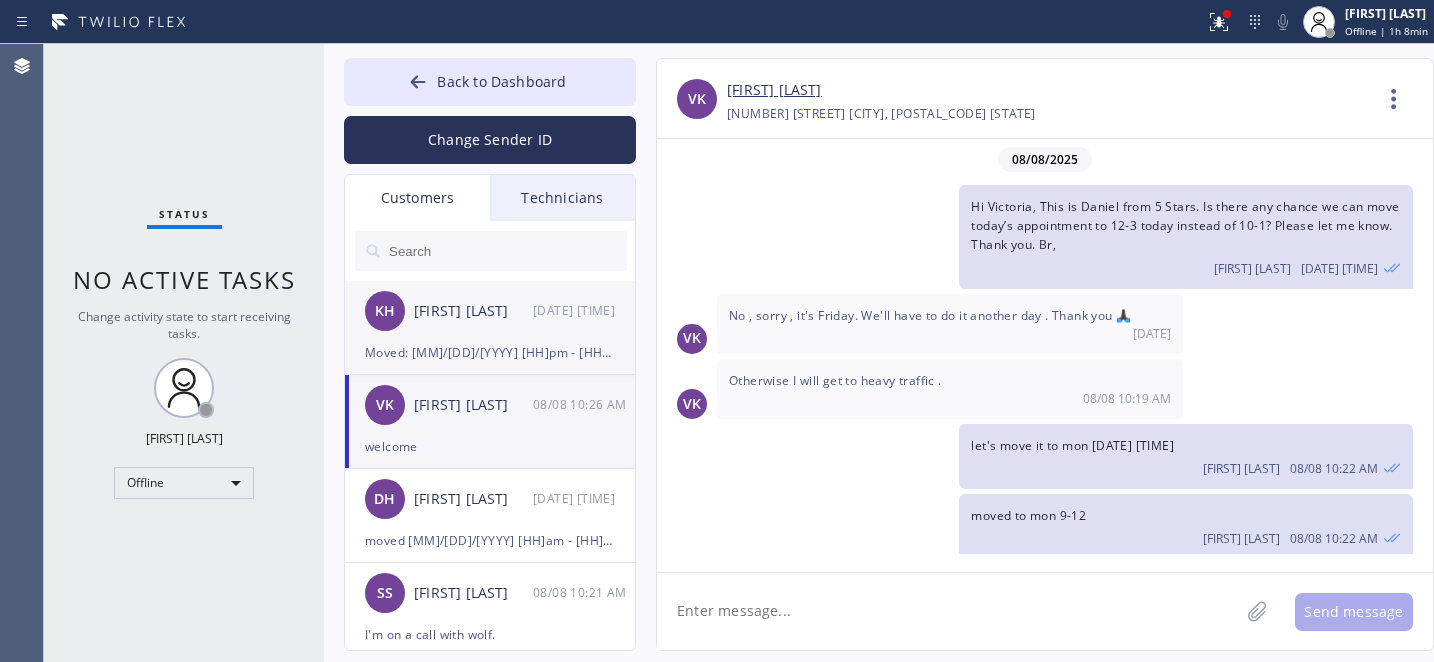 scroll, scrollTop: 314, scrollLeft: 0, axis: vertical 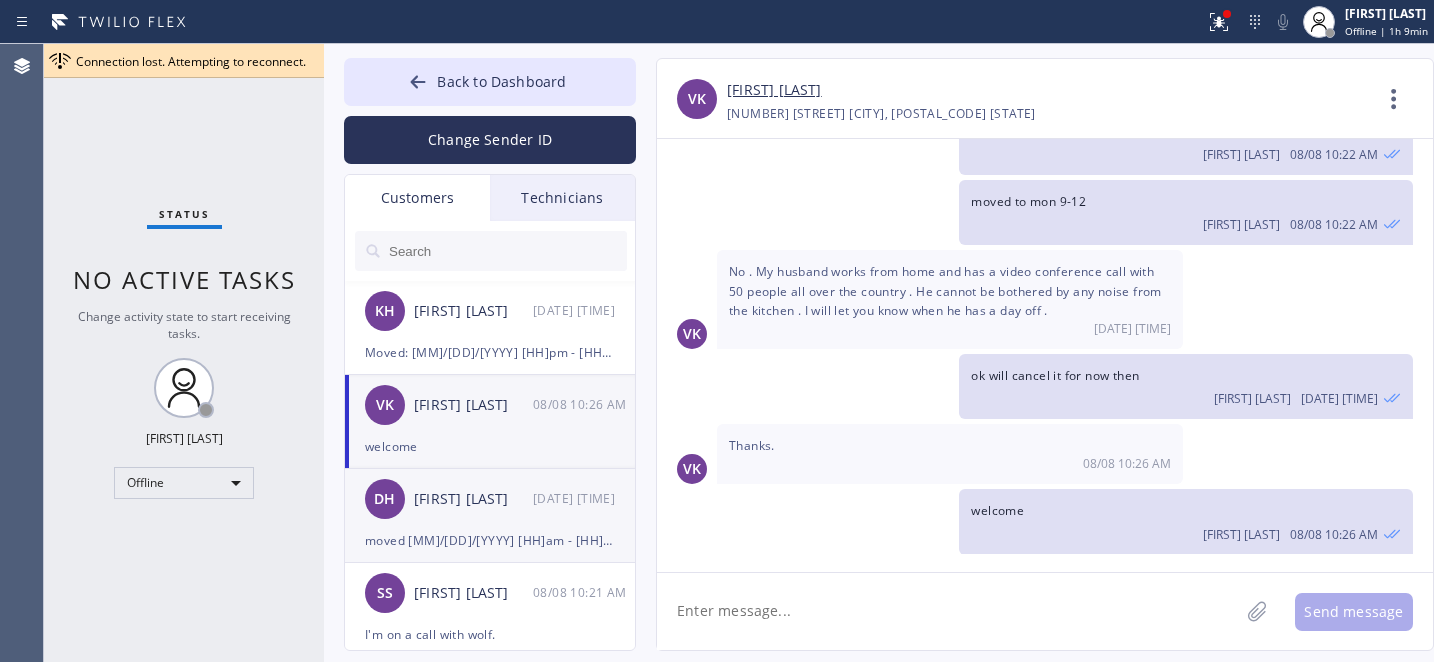 click on "DH Dominic Howard 08/08 10:25 AM" at bounding box center [491, 499] 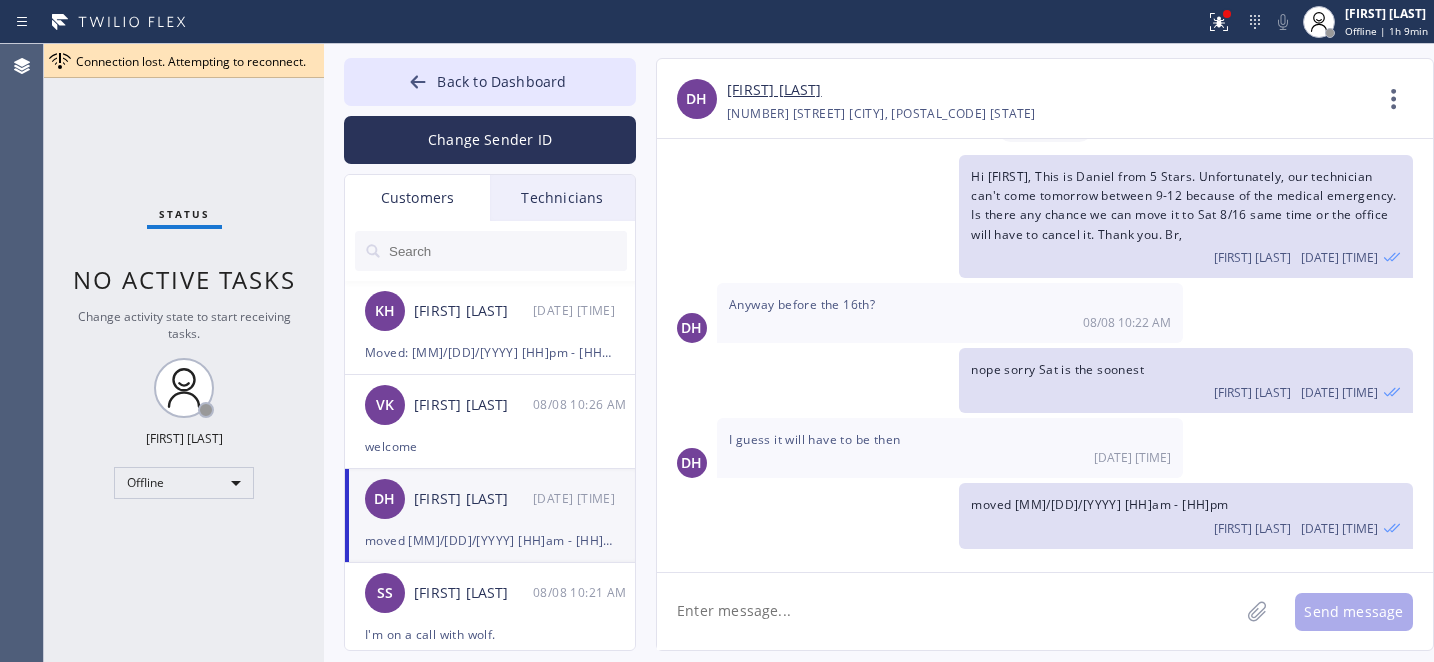 scroll, scrollTop: 26, scrollLeft: 0, axis: vertical 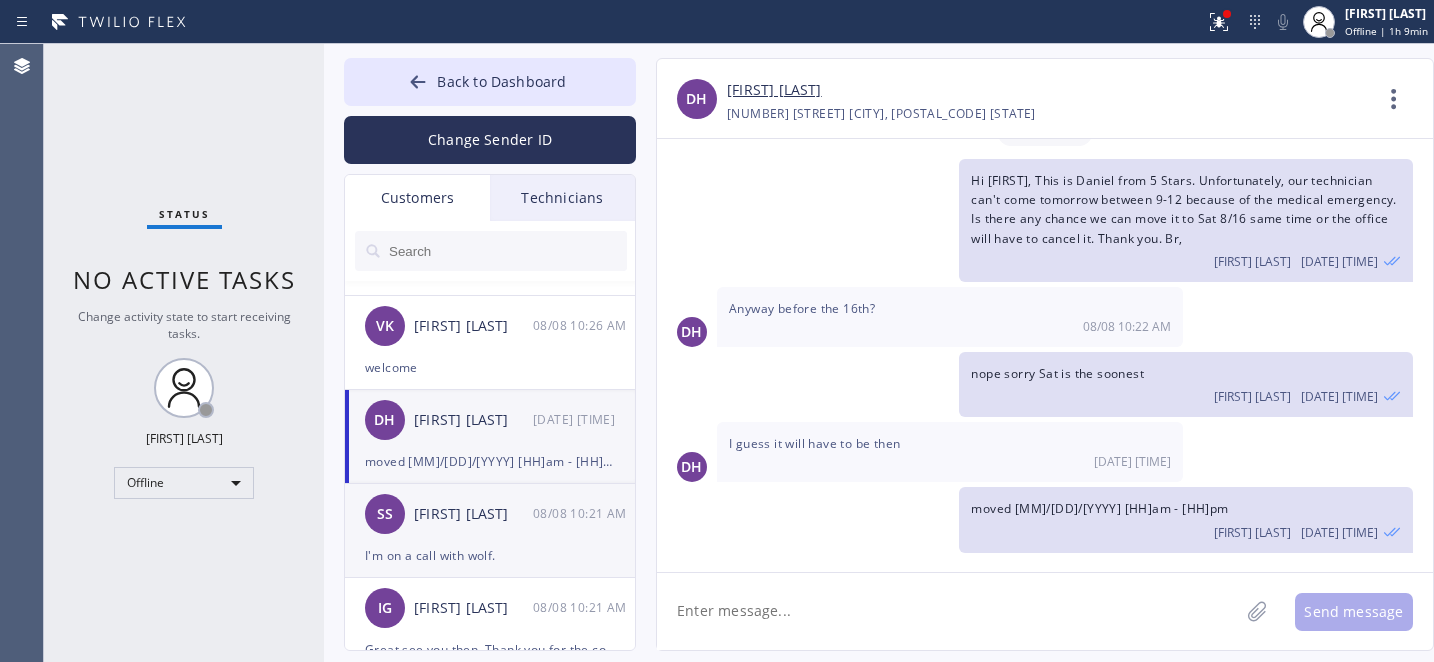 click on "Sam Singh" at bounding box center [473, 514] 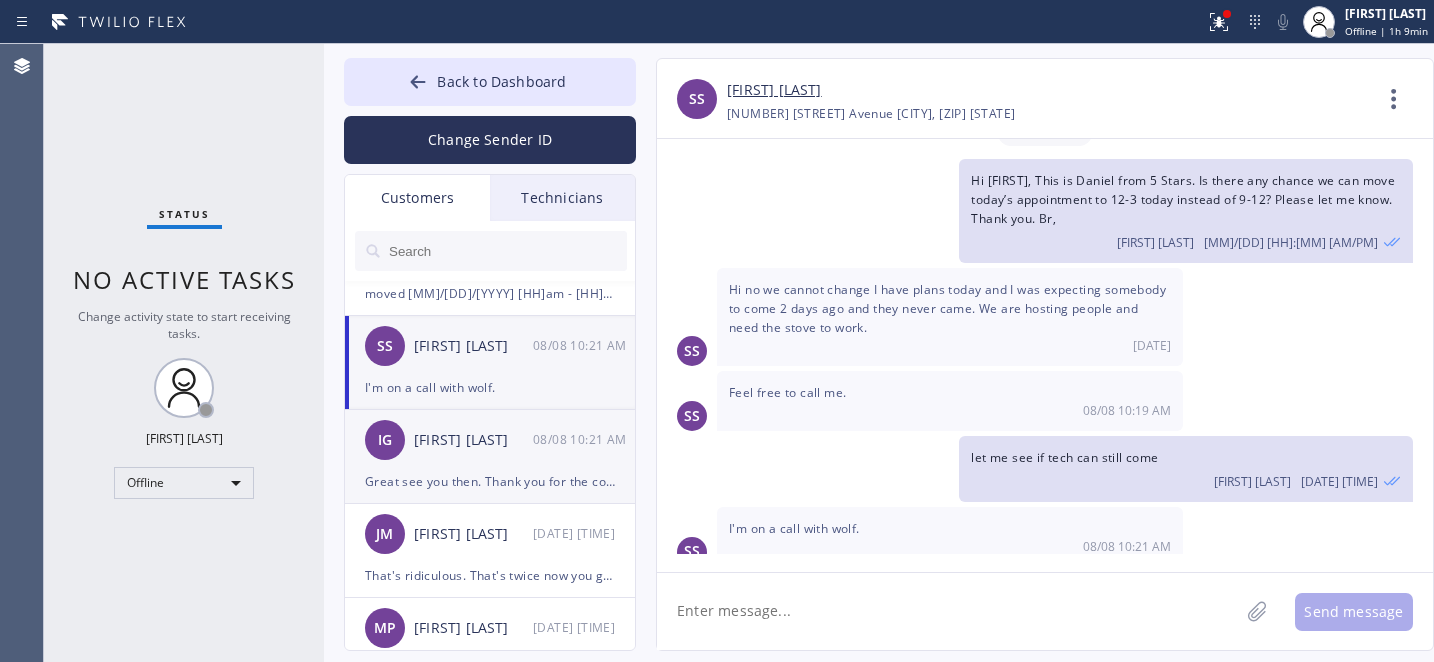 scroll, scrollTop: 262, scrollLeft: 0, axis: vertical 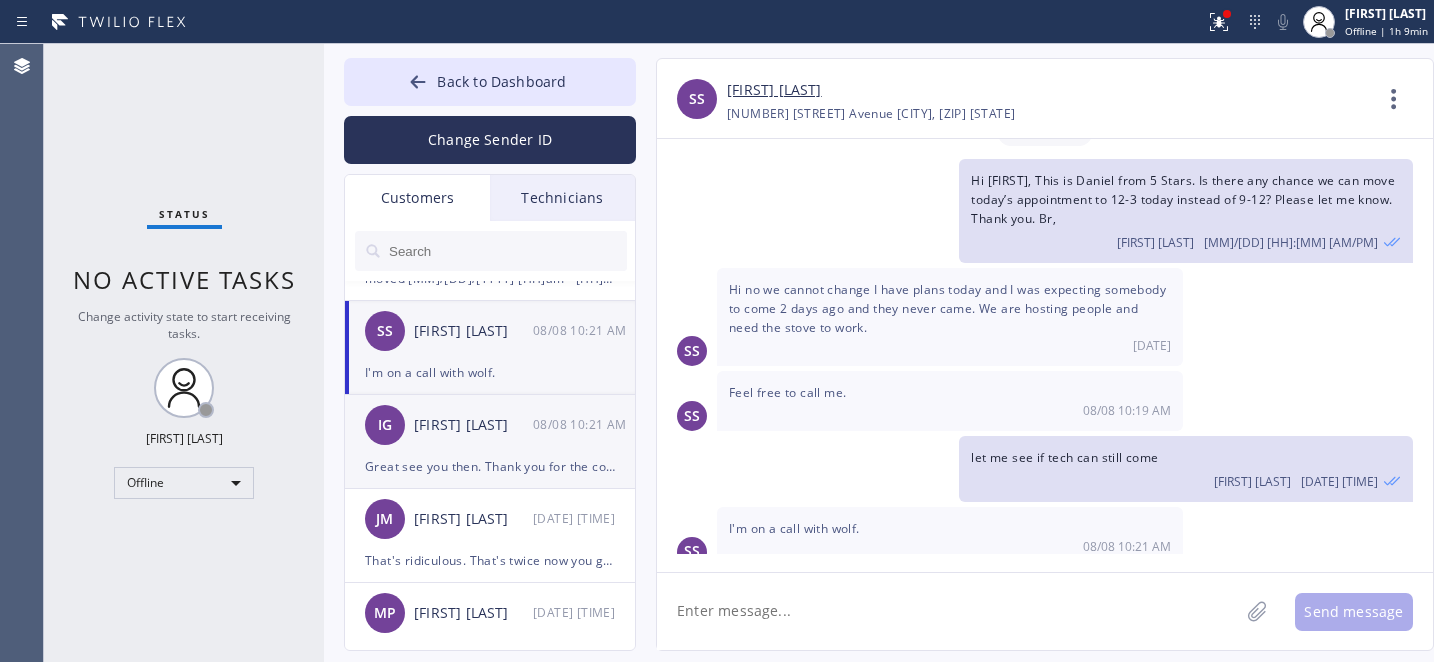 click on "IG Isaac Gribben 08/08 10:21 AM" at bounding box center [491, 425] 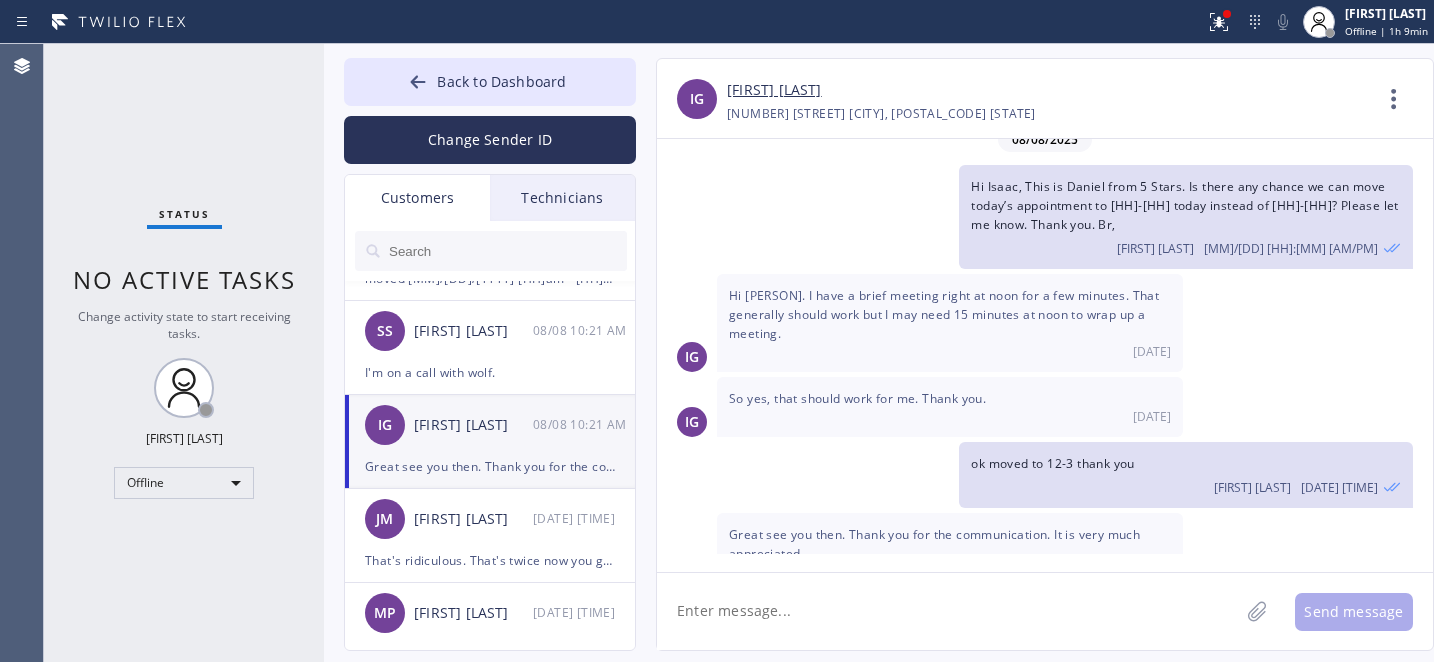 scroll, scrollTop: 60, scrollLeft: 0, axis: vertical 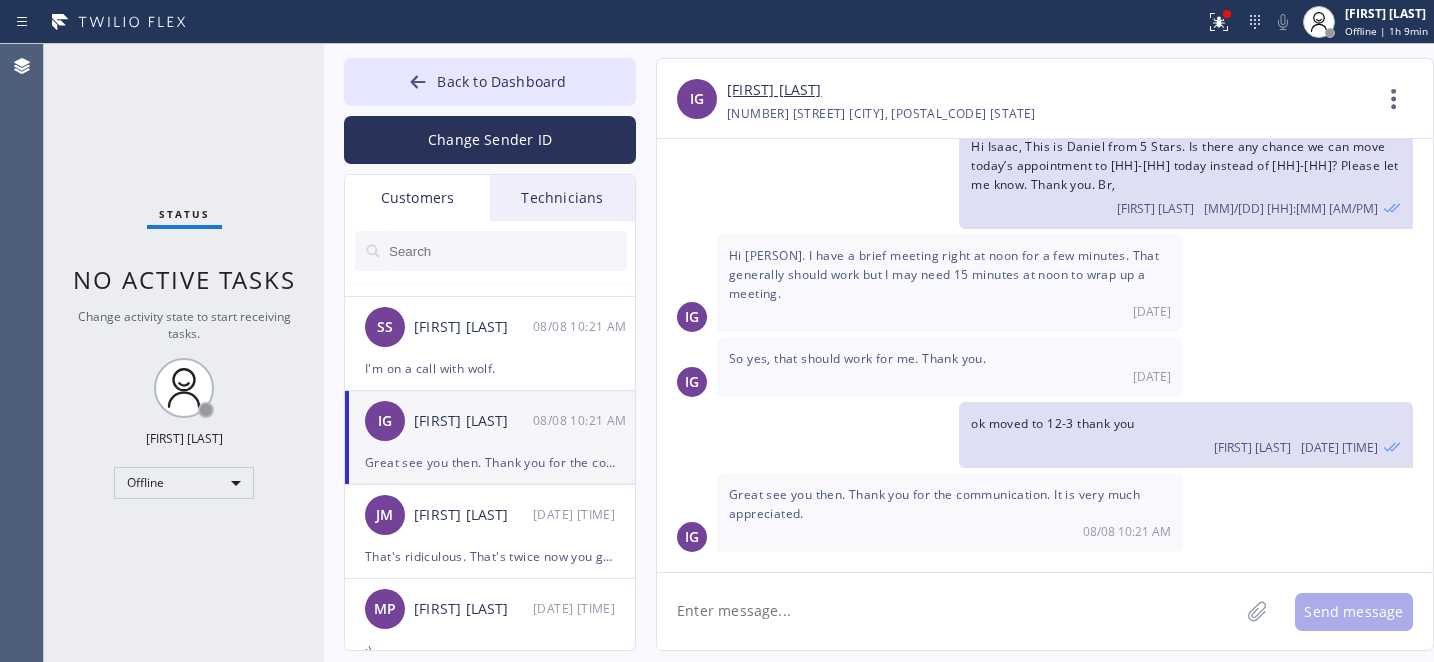 click 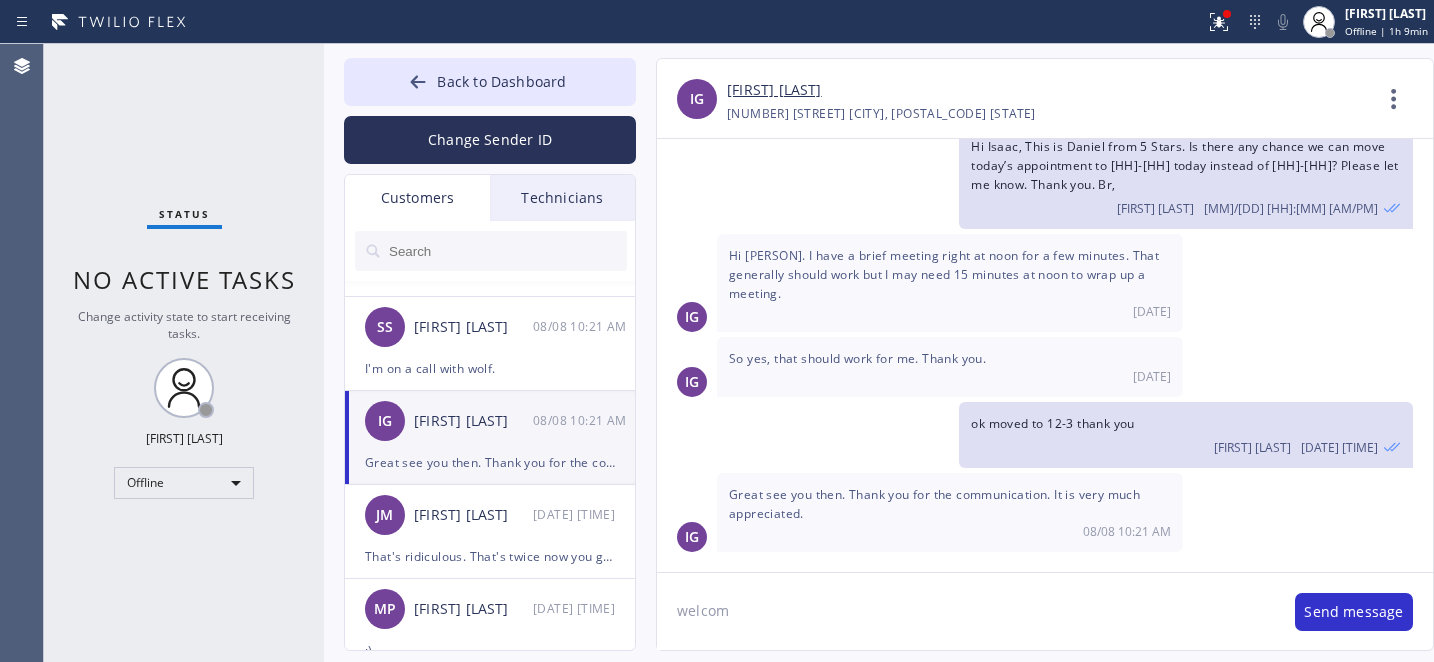 type on "welcome" 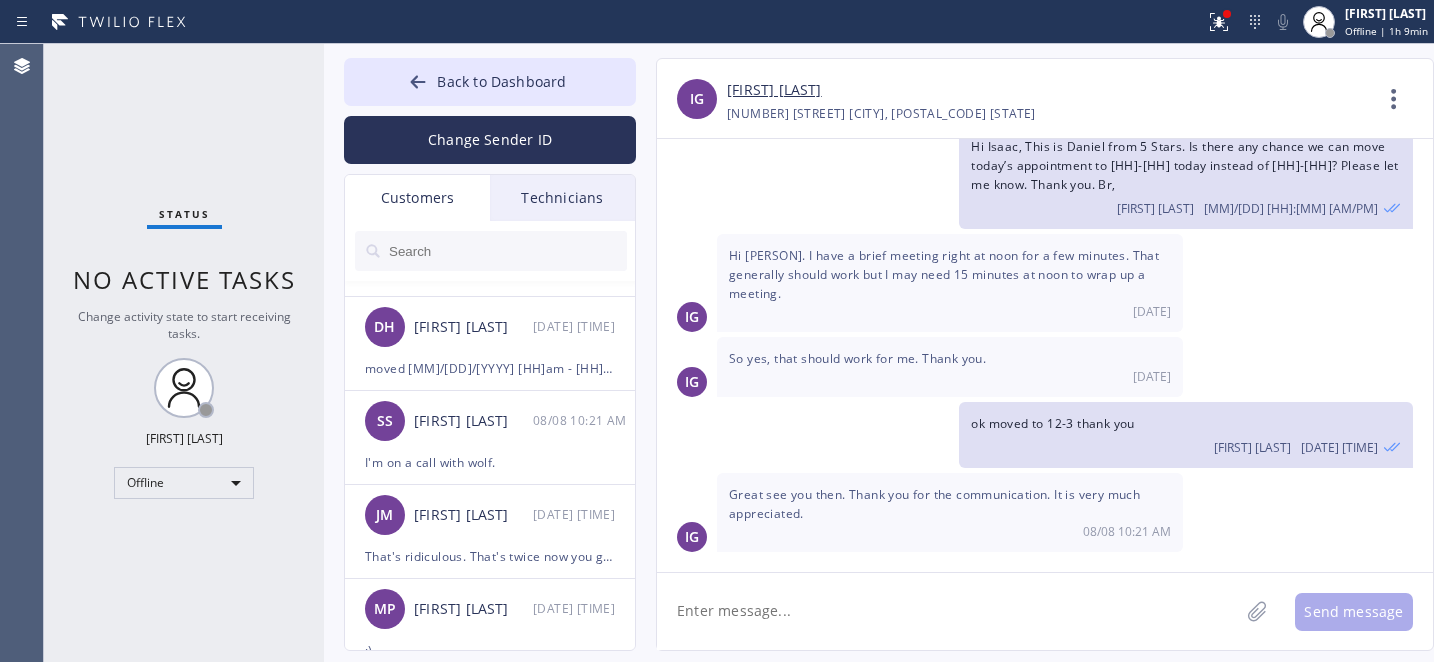 scroll, scrollTop: 129, scrollLeft: 0, axis: vertical 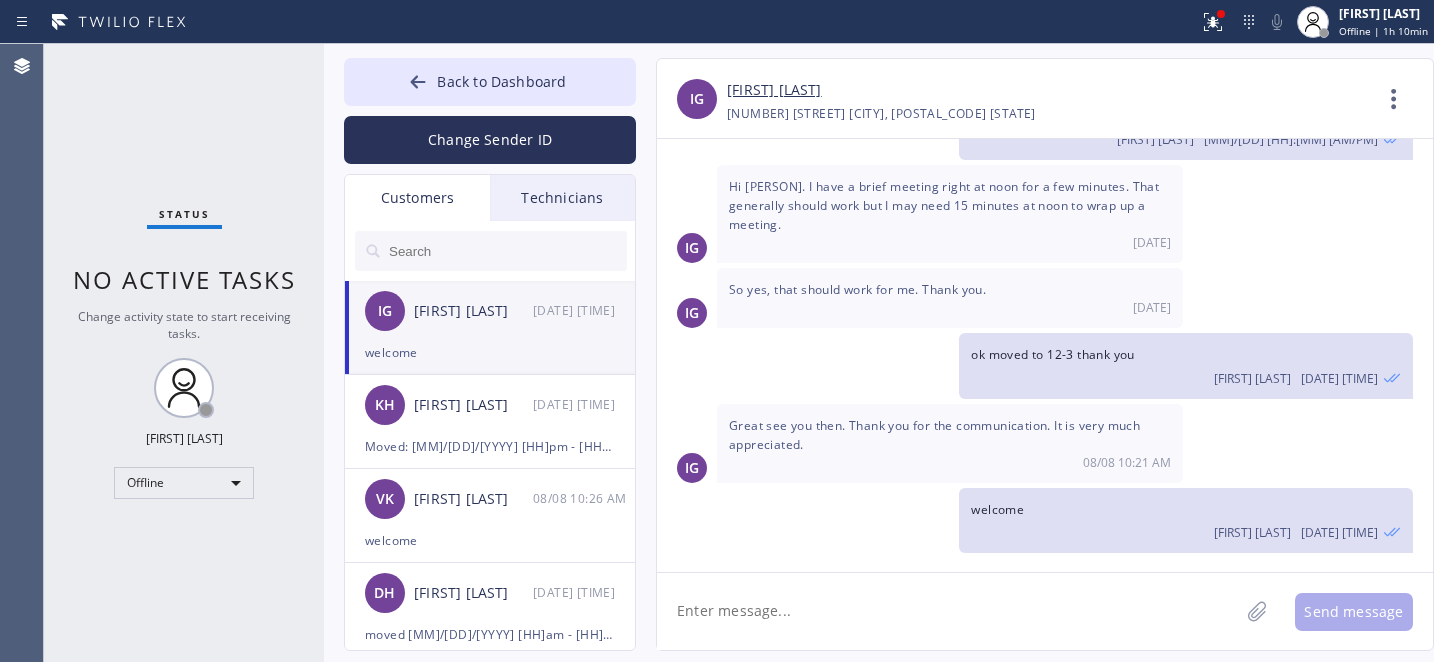 click on "Back to Dashboard" at bounding box center [501, 81] 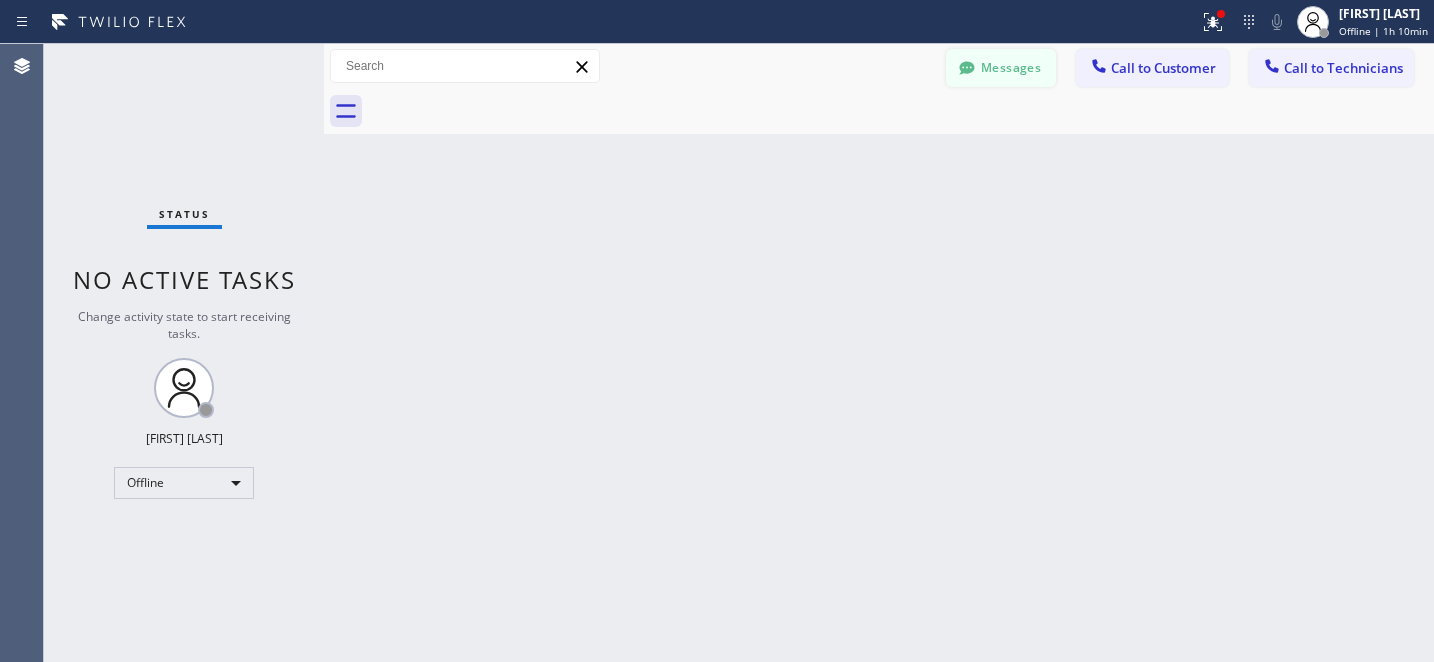 click on "Messages" at bounding box center [1001, 68] 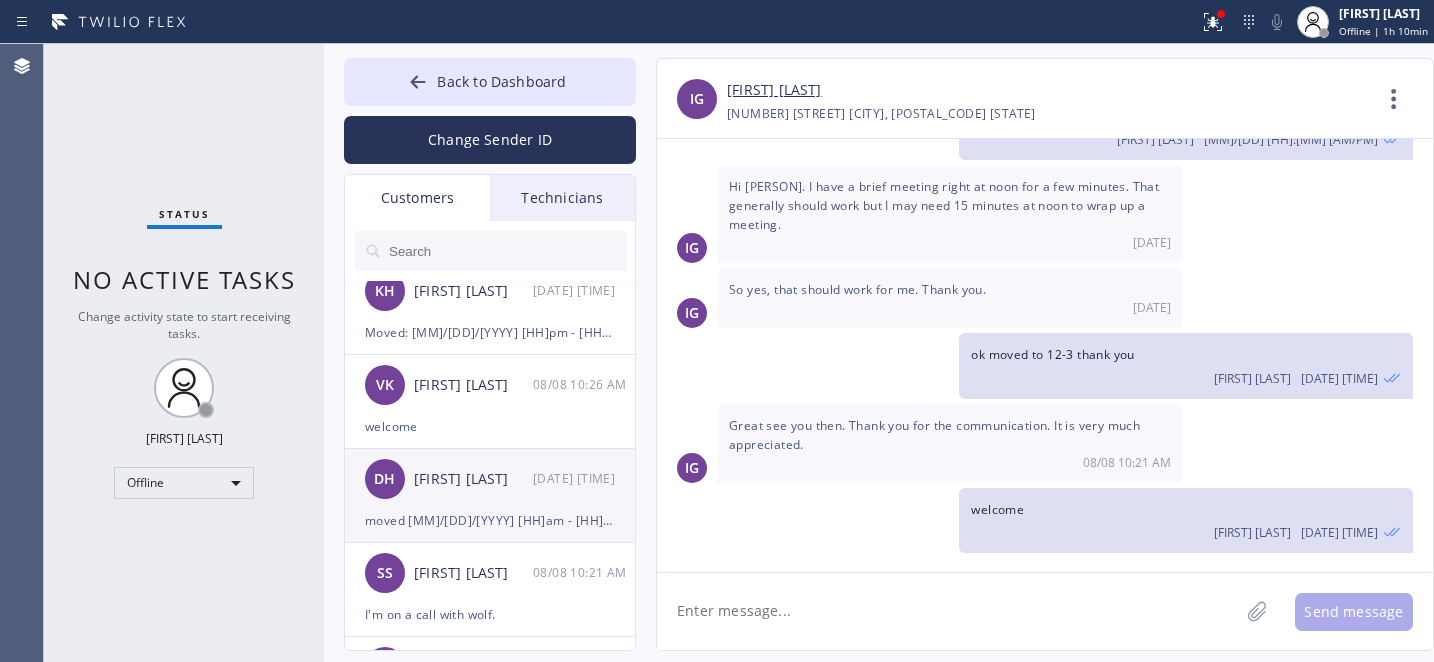 scroll, scrollTop: 132, scrollLeft: 0, axis: vertical 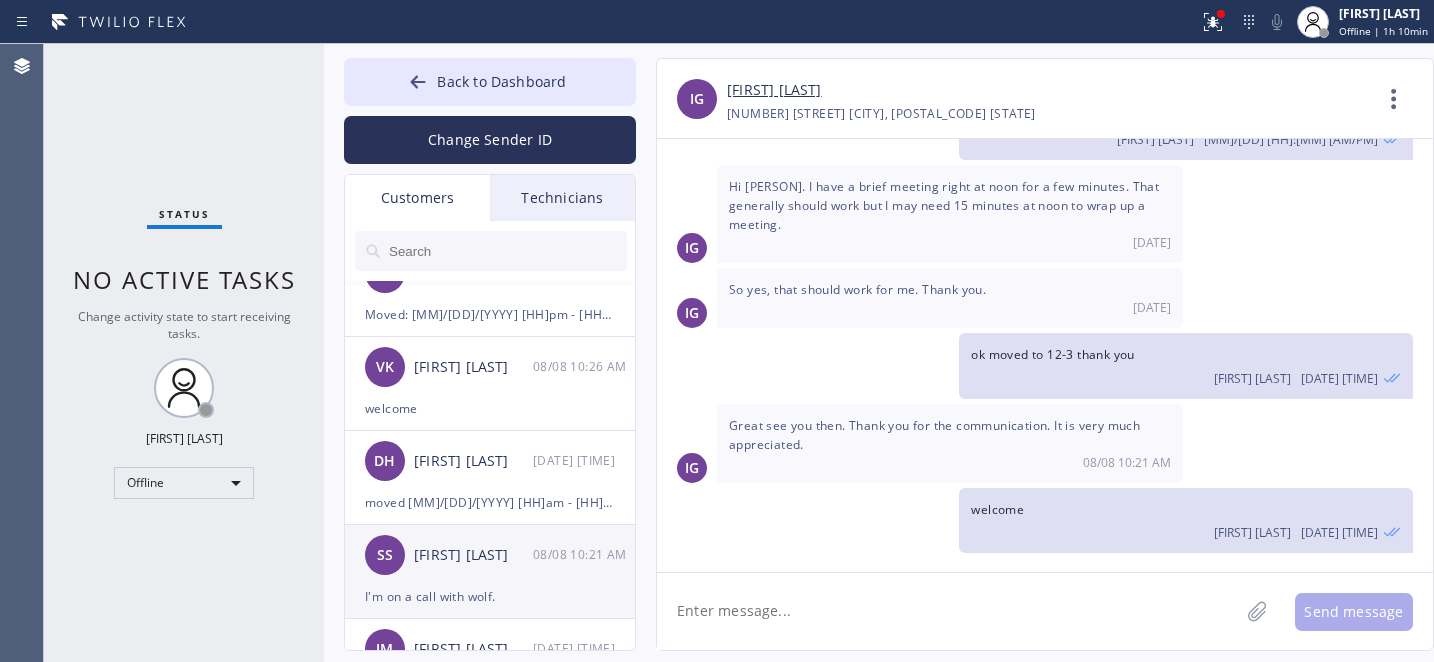 click on "I'm on a call with wolf." at bounding box center [490, 596] 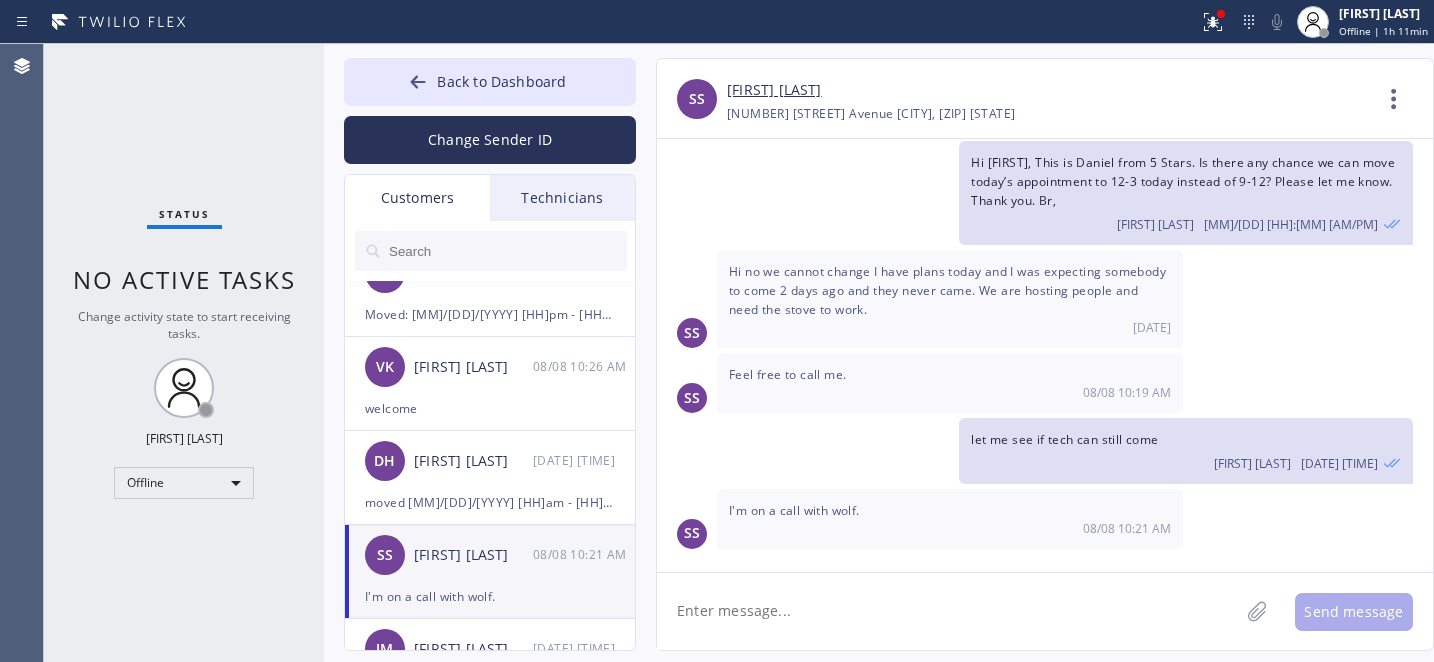 scroll, scrollTop: 41, scrollLeft: 0, axis: vertical 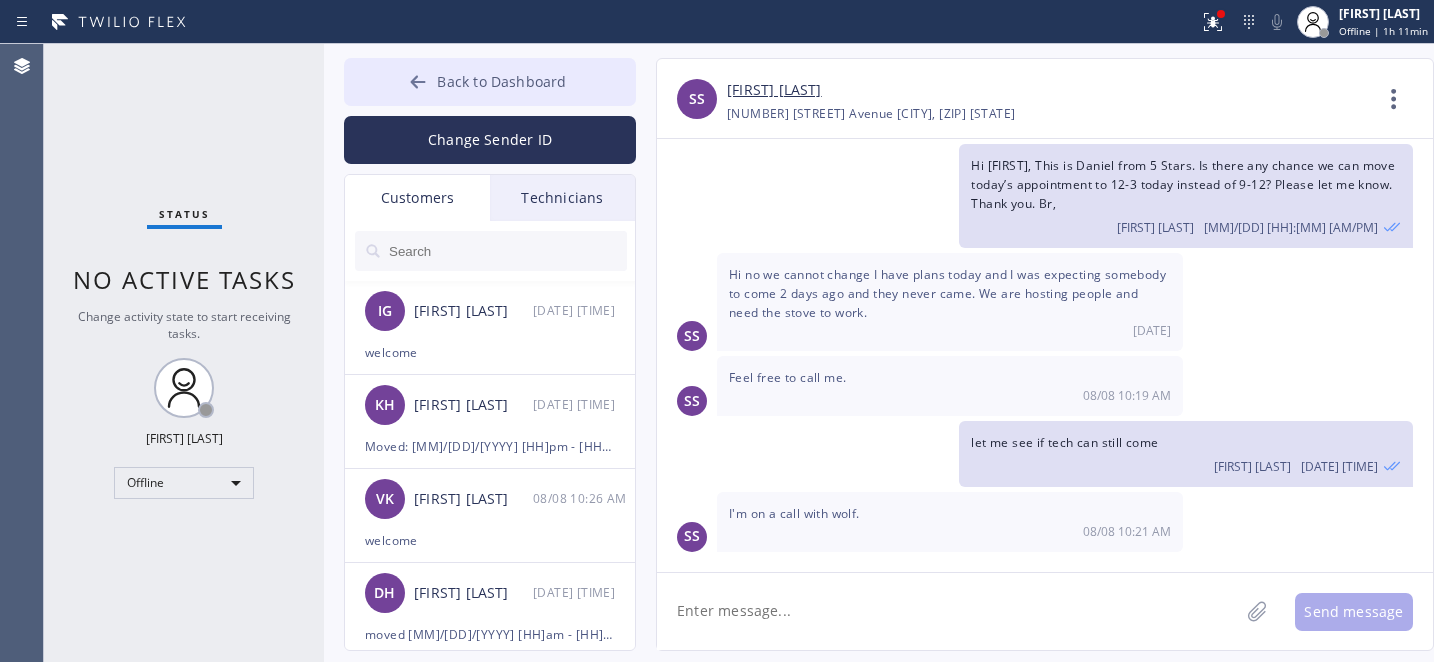click on "Back to Dashboard" at bounding box center (501, 81) 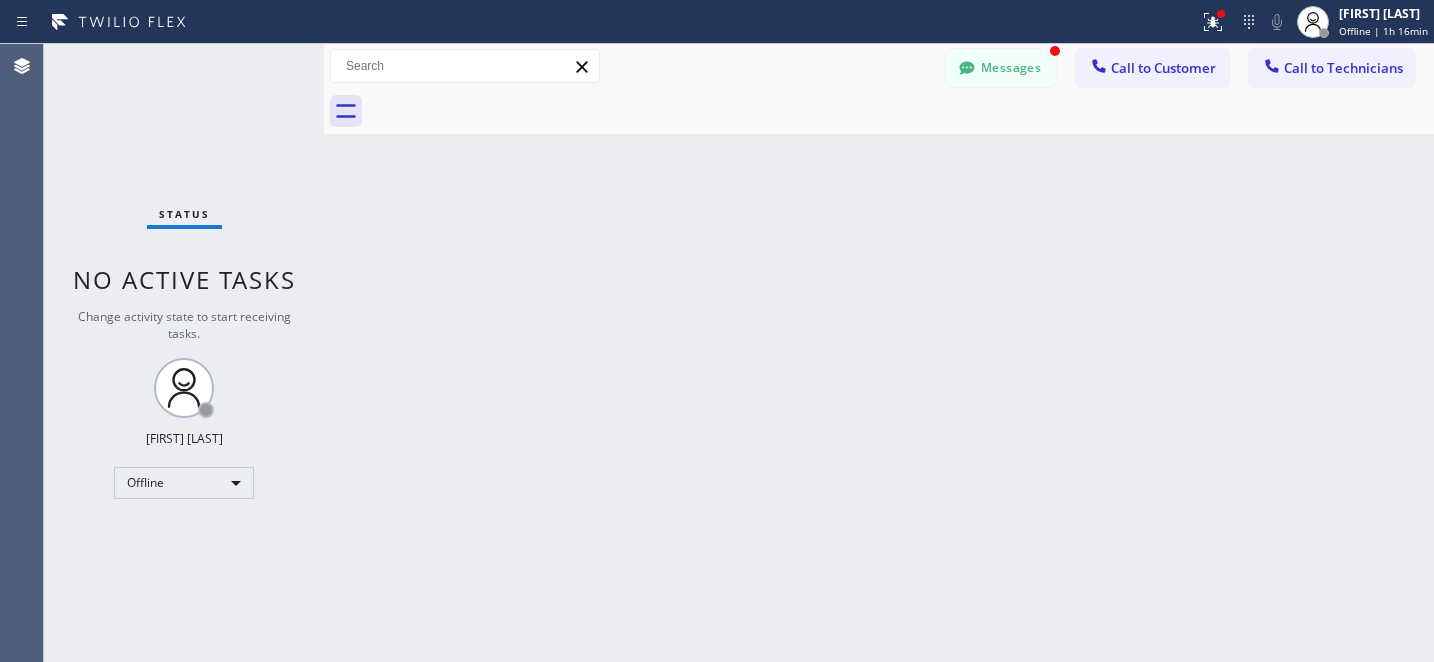scroll, scrollTop: 105, scrollLeft: 0, axis: vertical 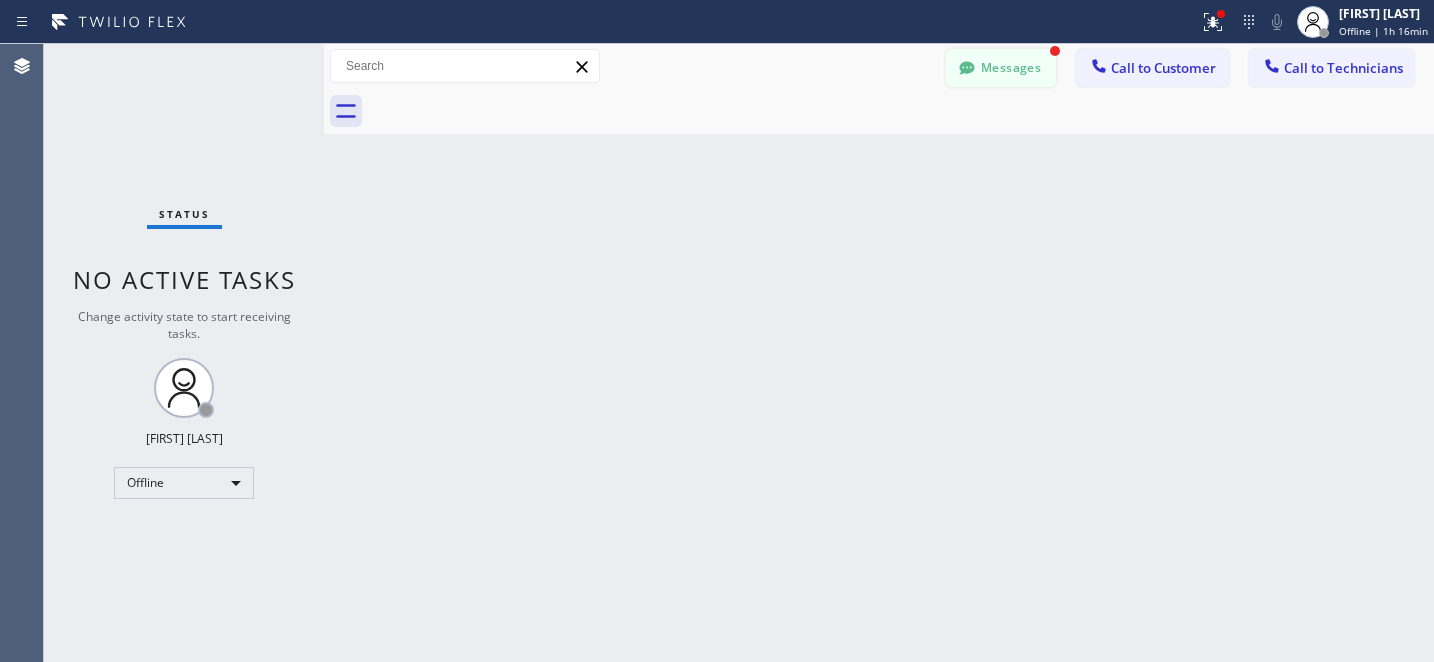 drag, startPoint x: 976, startPoint y: 47, endPoint x: 992, endPoint y: 56, distance: 18.35756 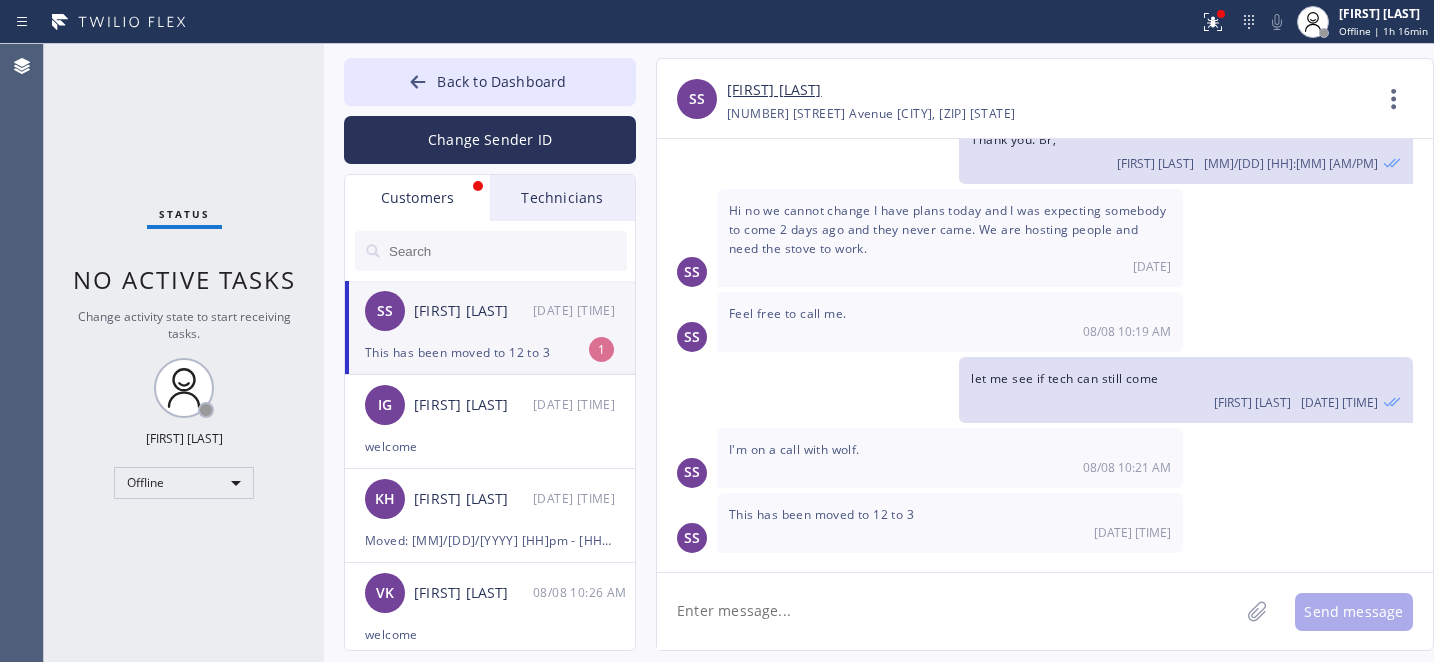click on "SS Sam Singh 08/08 10:34 AM" at bounding box center (491, 311) 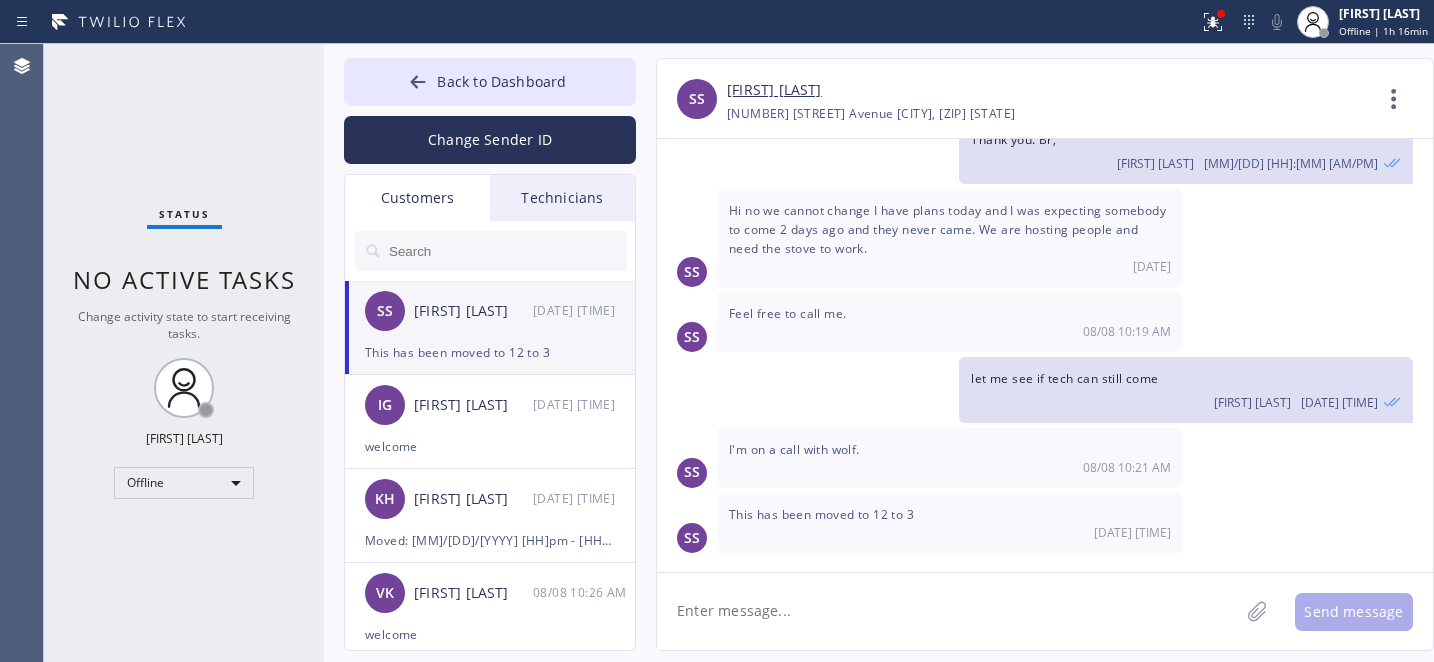 click 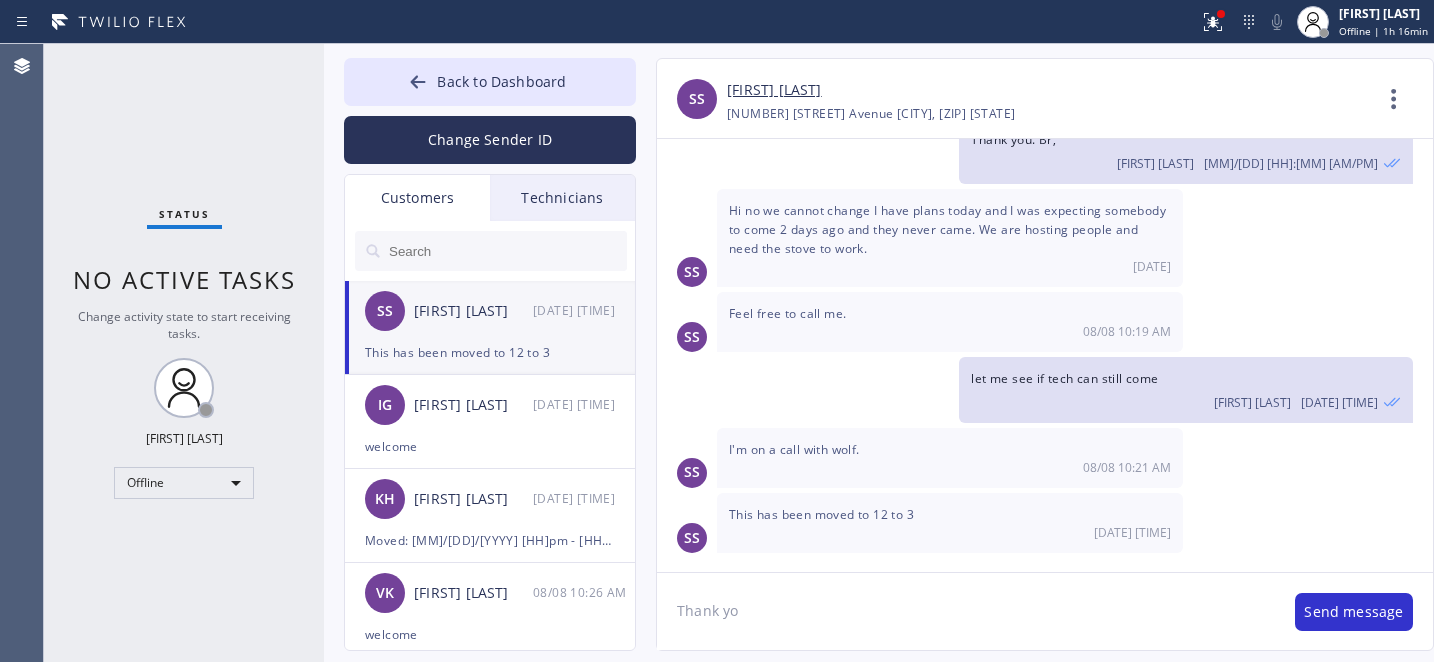 type on "Thank you" 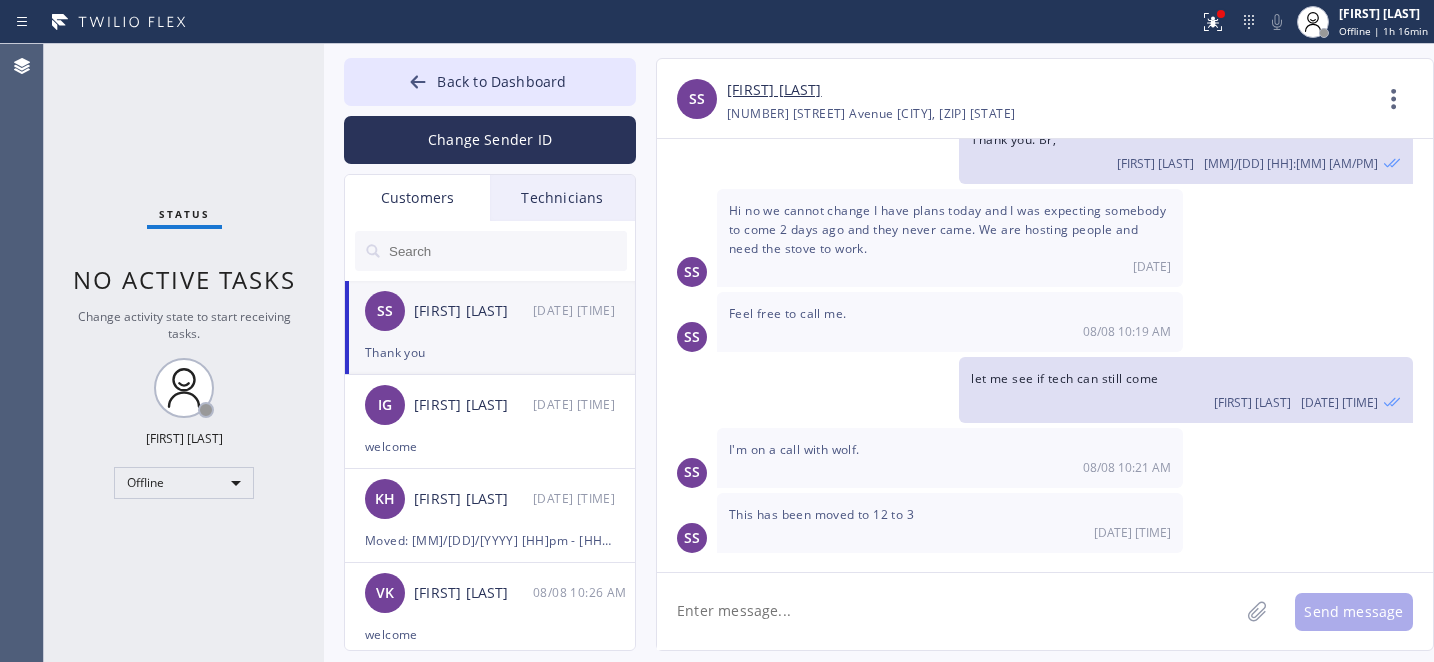 scroll, scrollTop: 175, scrollLeft: 0, axis: vertical 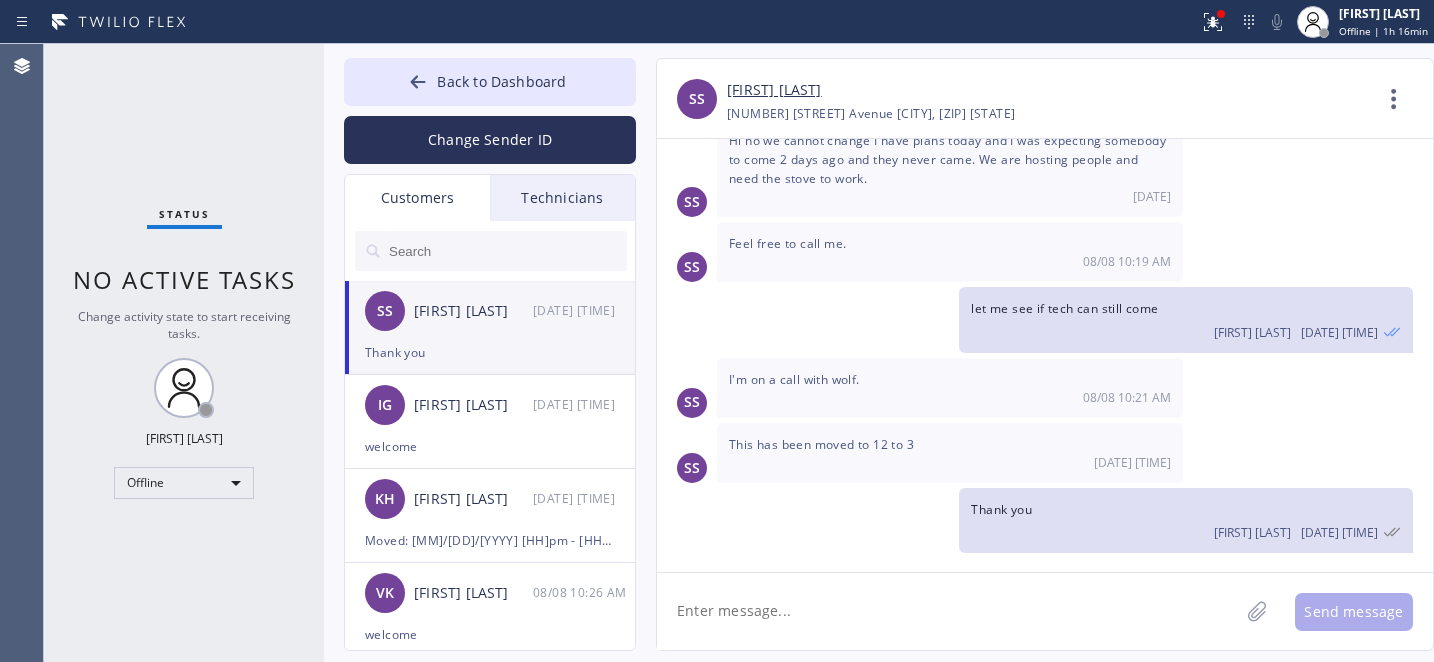 click on "Back to Dashboard" at bounding box center [501, 81] 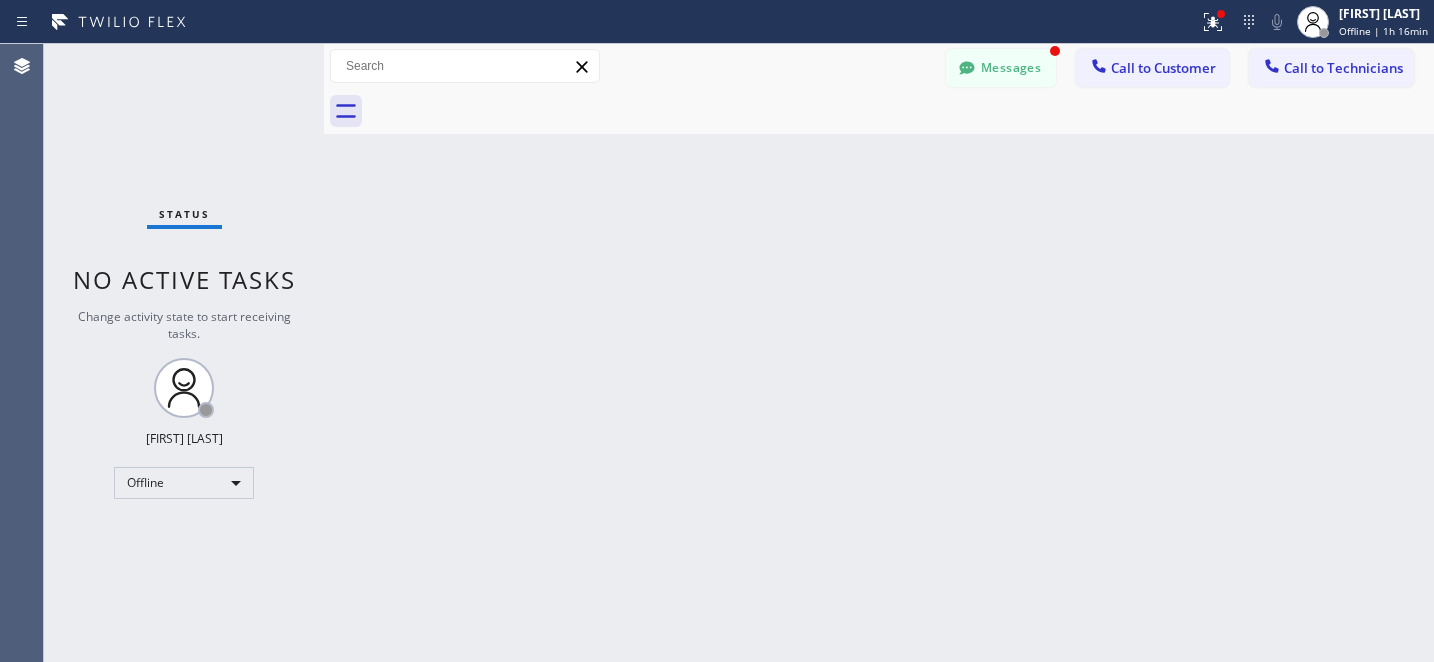 scroll, scrollTop: 240, scrollLeft: 0, axis: vertical 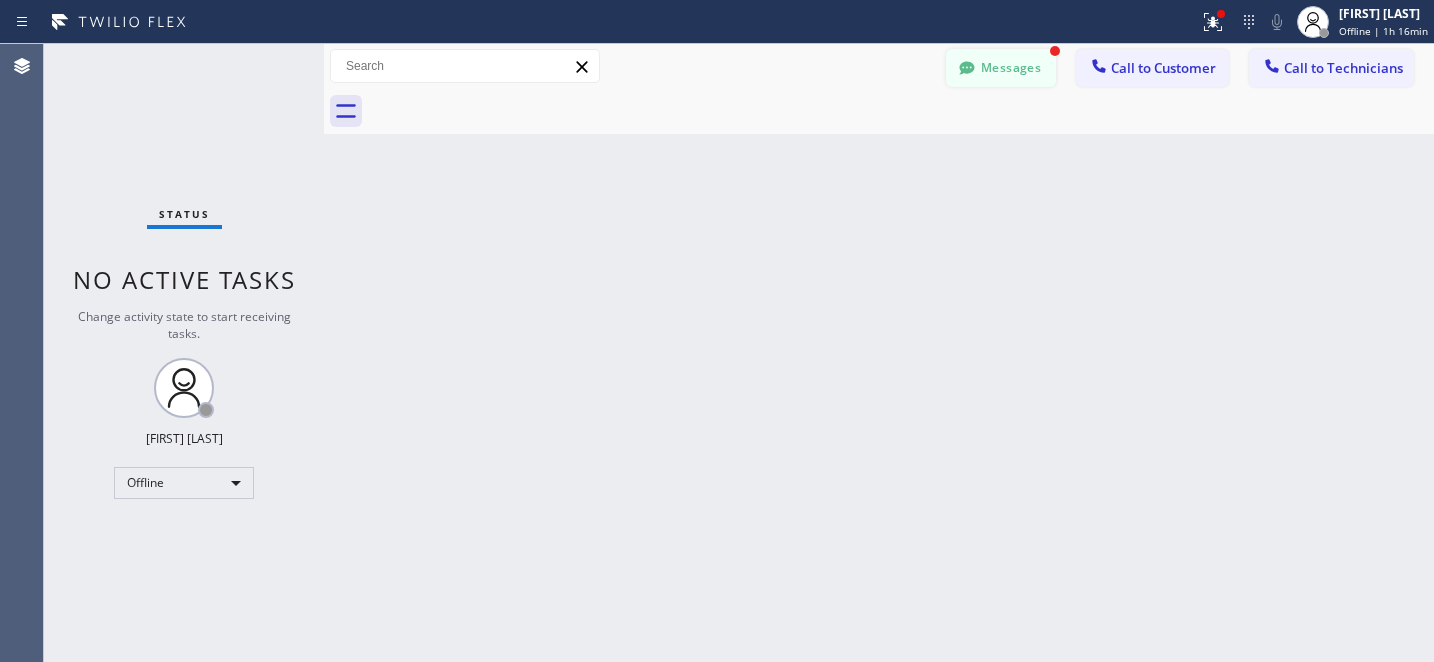 click on "Messages" at bounding box center (1001, 68) 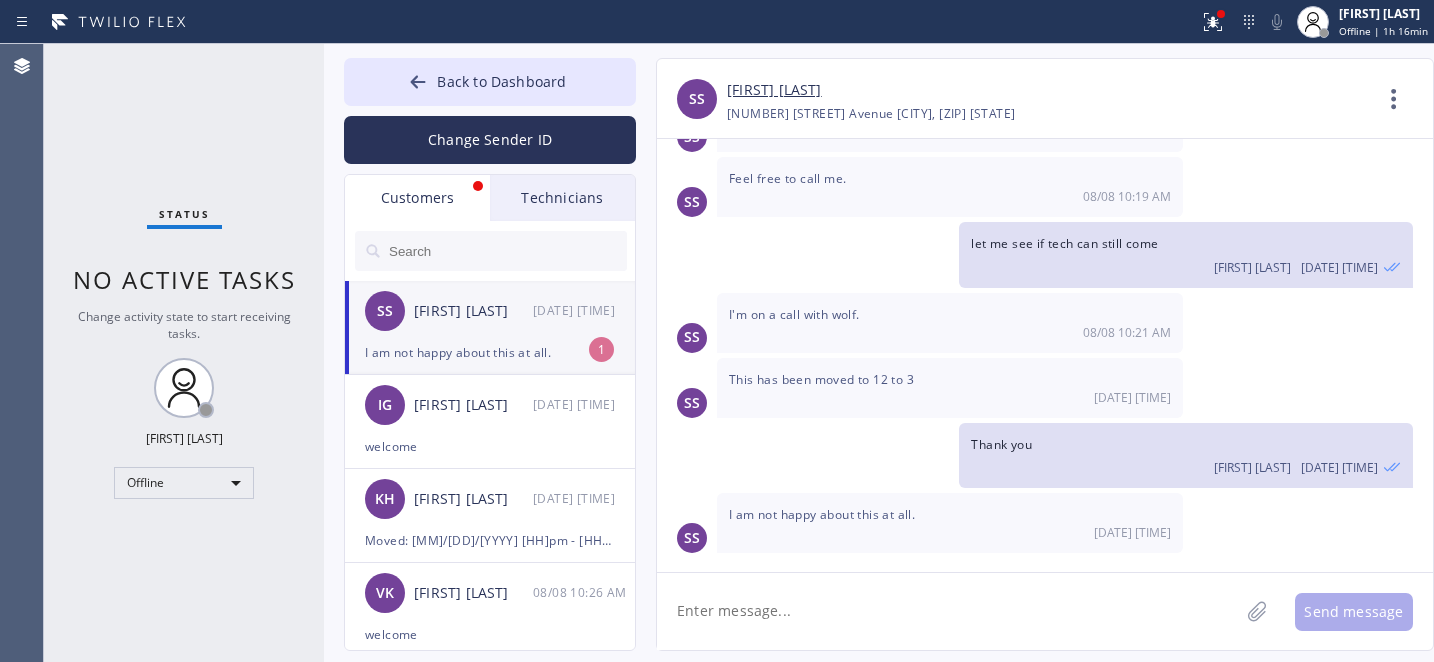 click on "SS Sam Singh 08/08 10:35 AM" at bounding box center (491, 311) 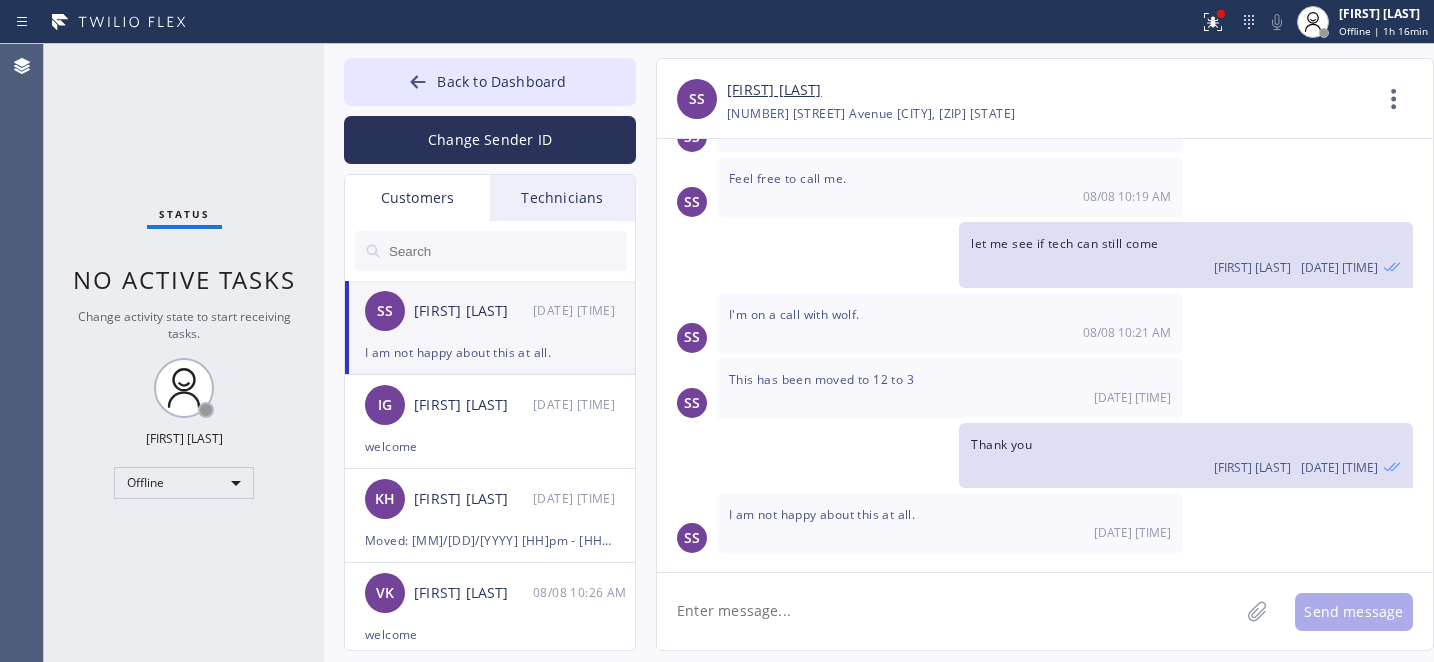 click 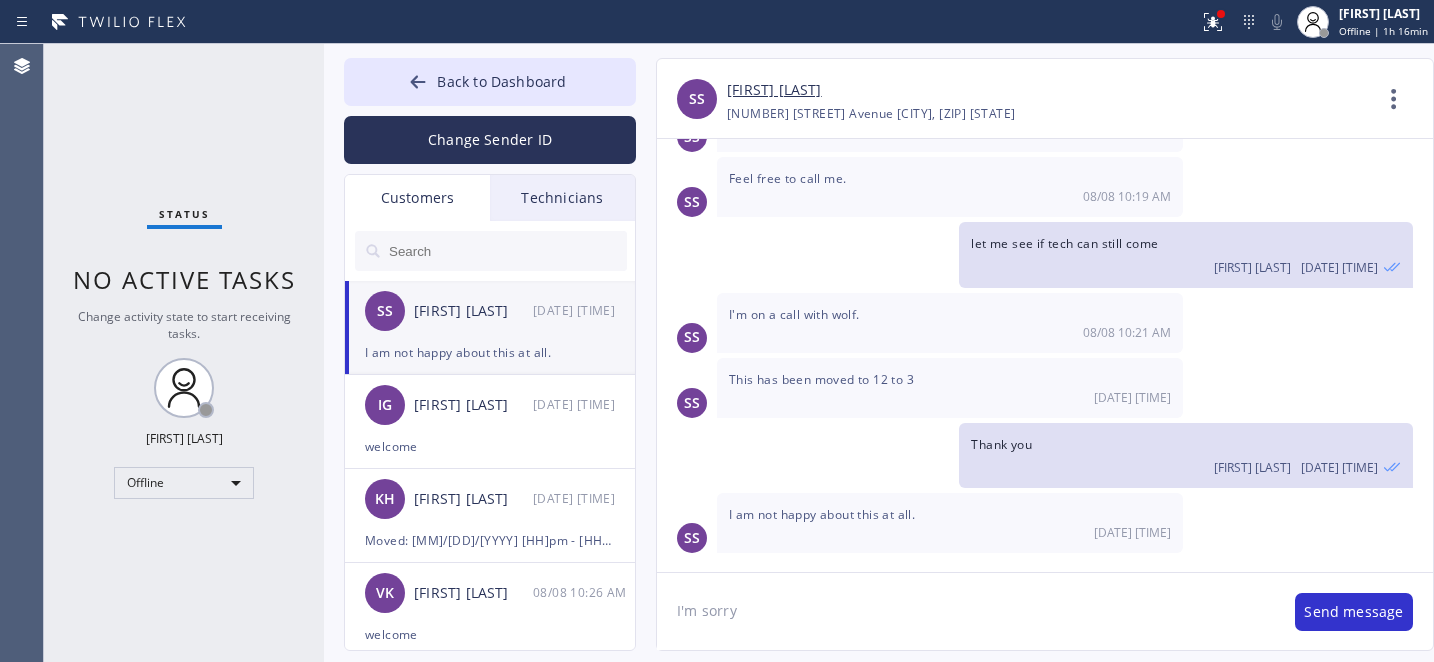 type on "I'm sorry" 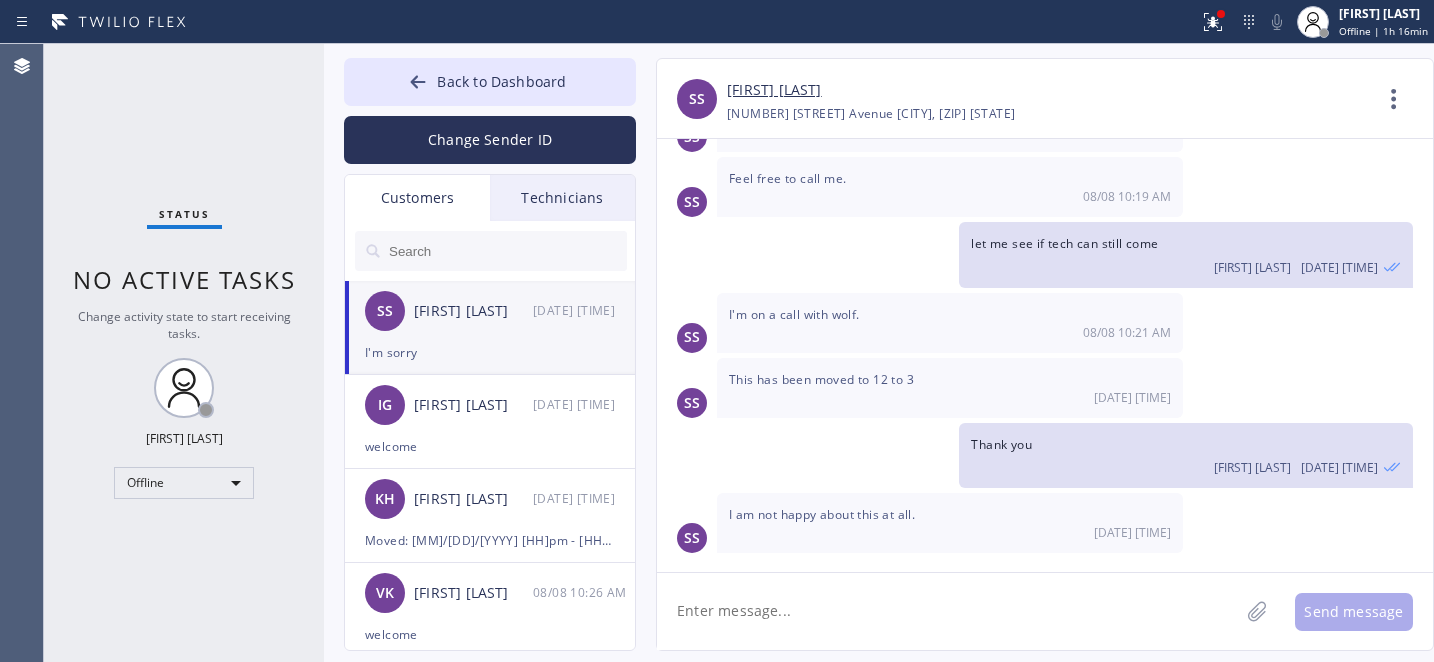 scroll, scrollTop: 309, scrollLeft: 0, axis: vertical 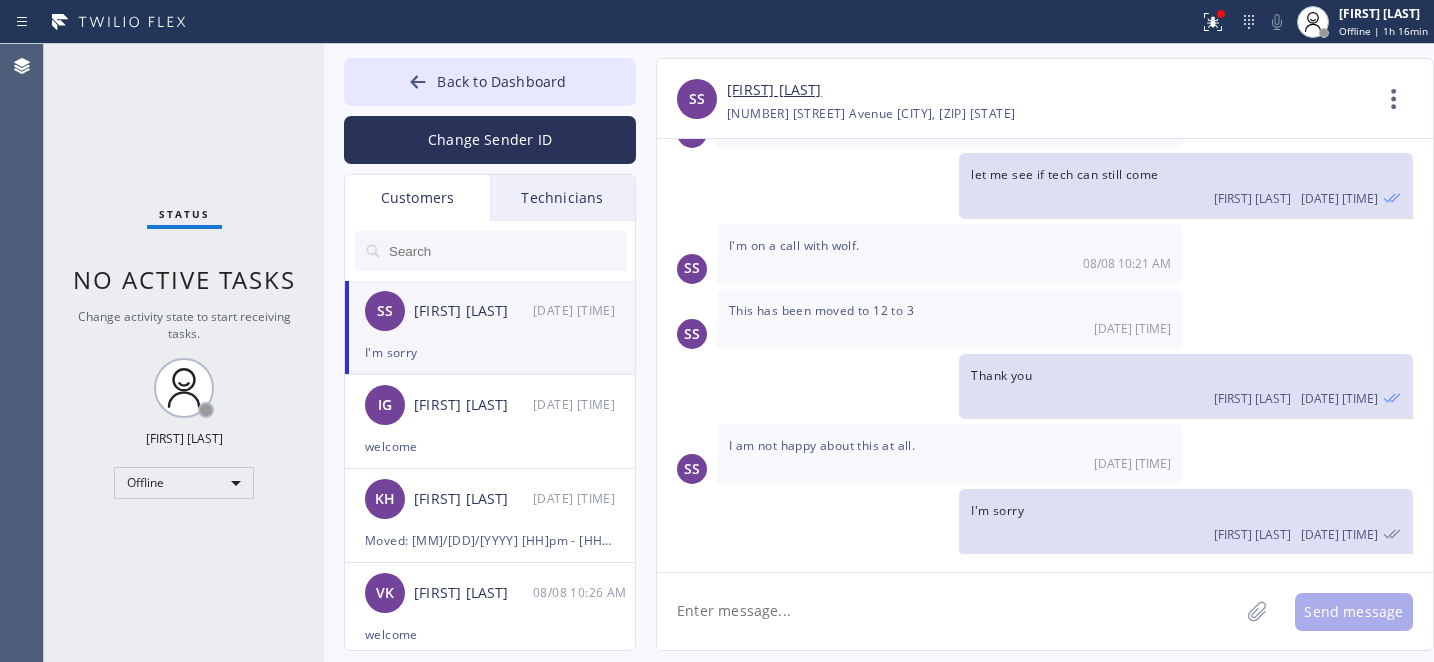drag, startPoint x: 507, startPoint y: 86, endPoint x: 706, endPoint y: 373, distance: 349.24203 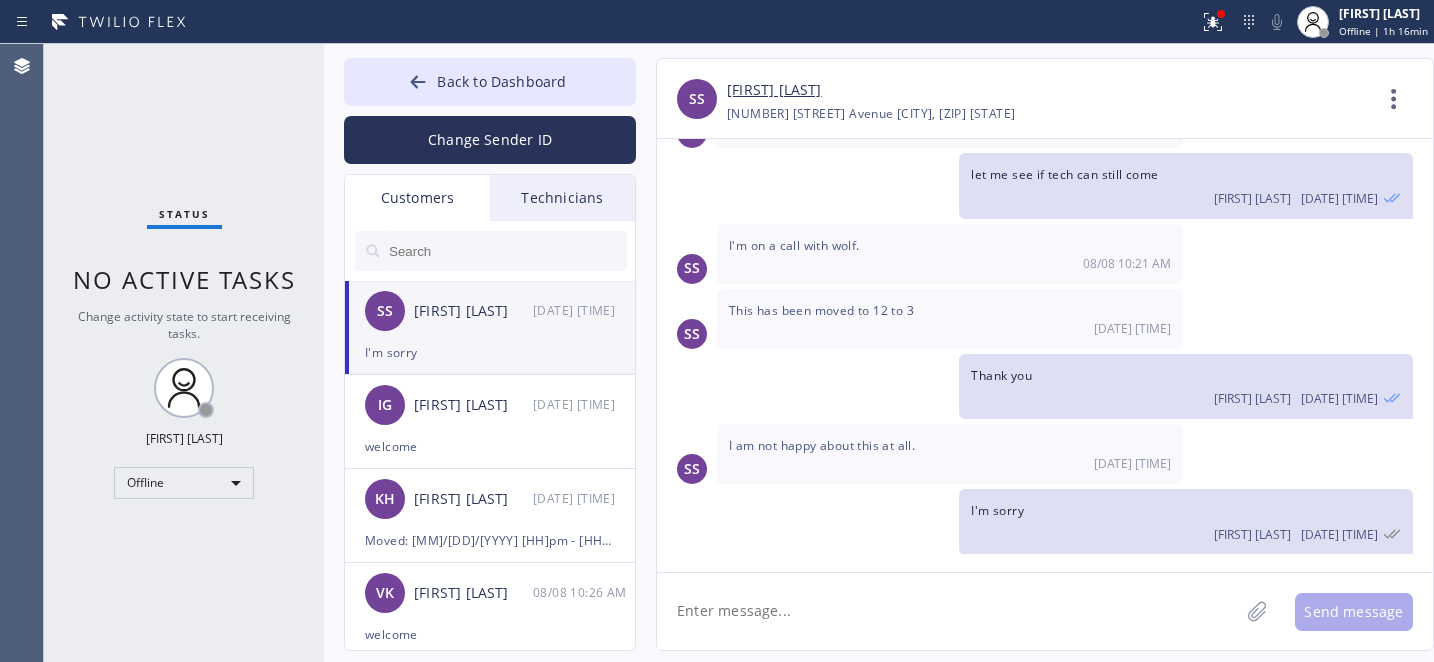 click on "Back to Dashboard" at bounding box center (501, 81) 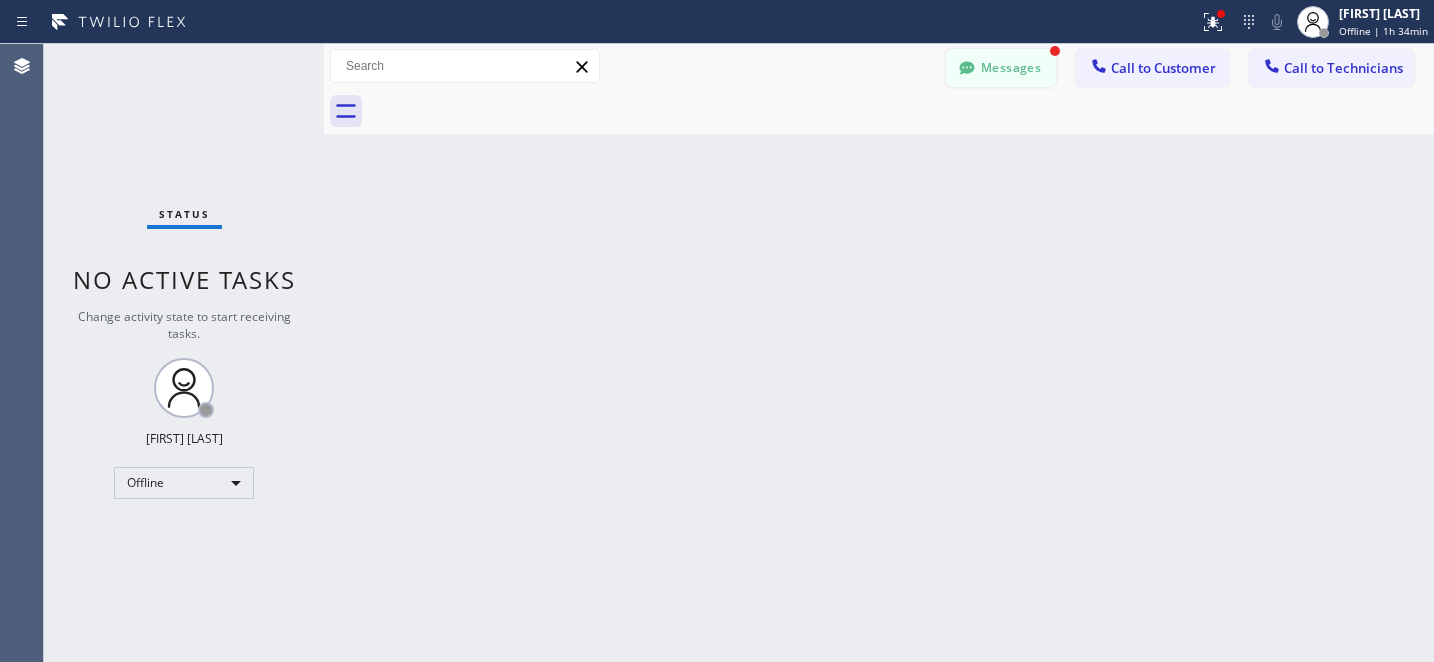 click on "Messages" at bounding box center (1001, 68) 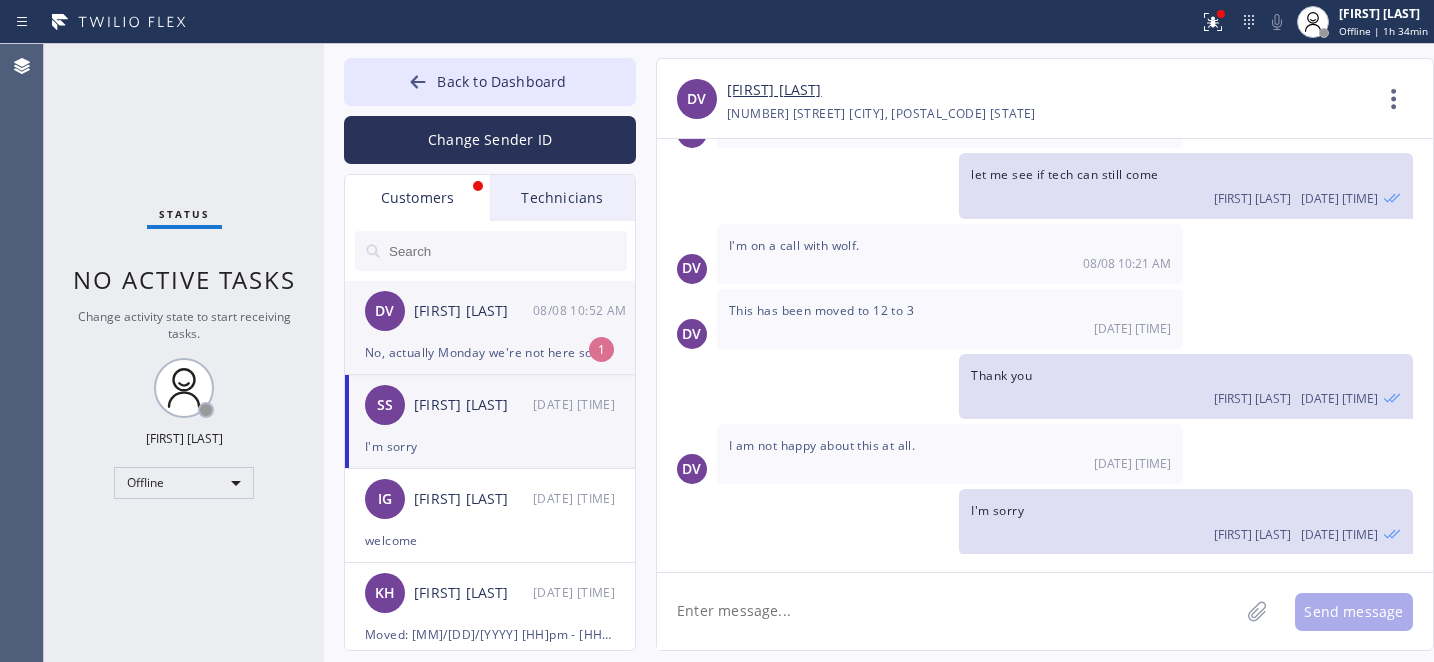 click on "[FIRST] [LAST]" at bounding box center [473, 311] 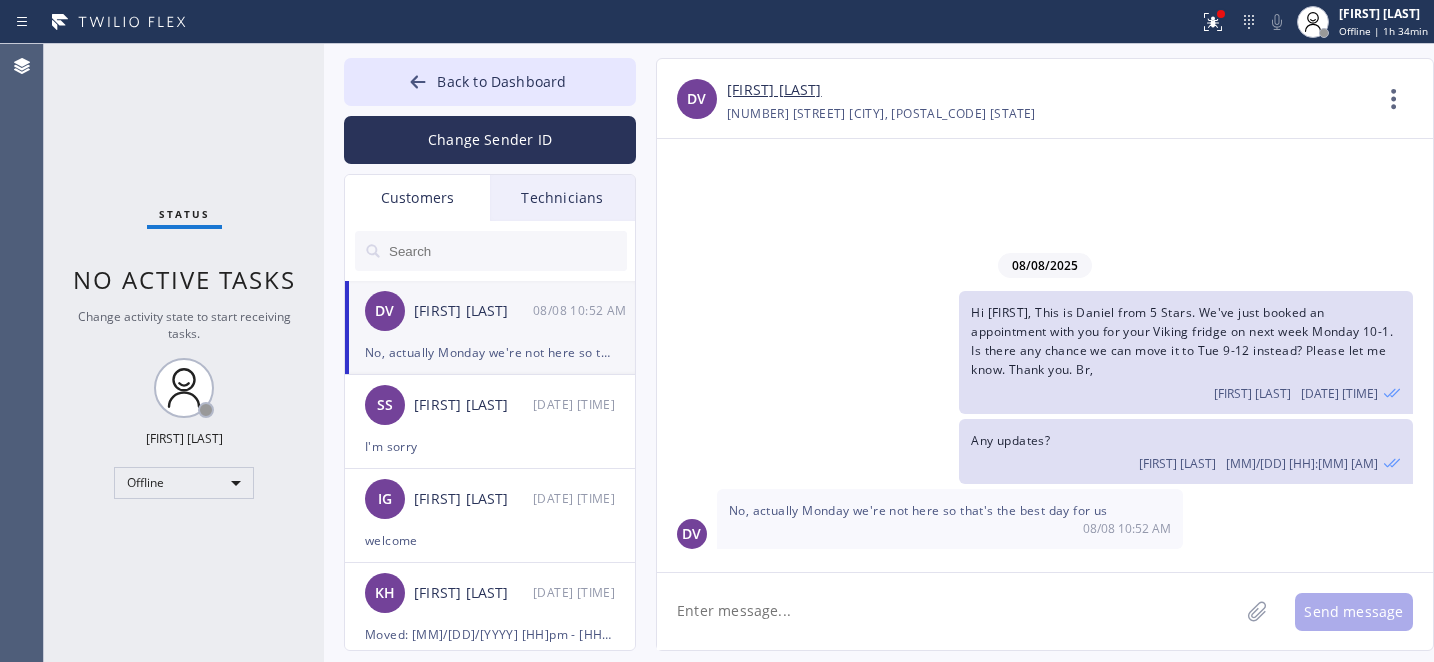 scroll, scrollTop: 0, scrollLeft: 0, axis: both 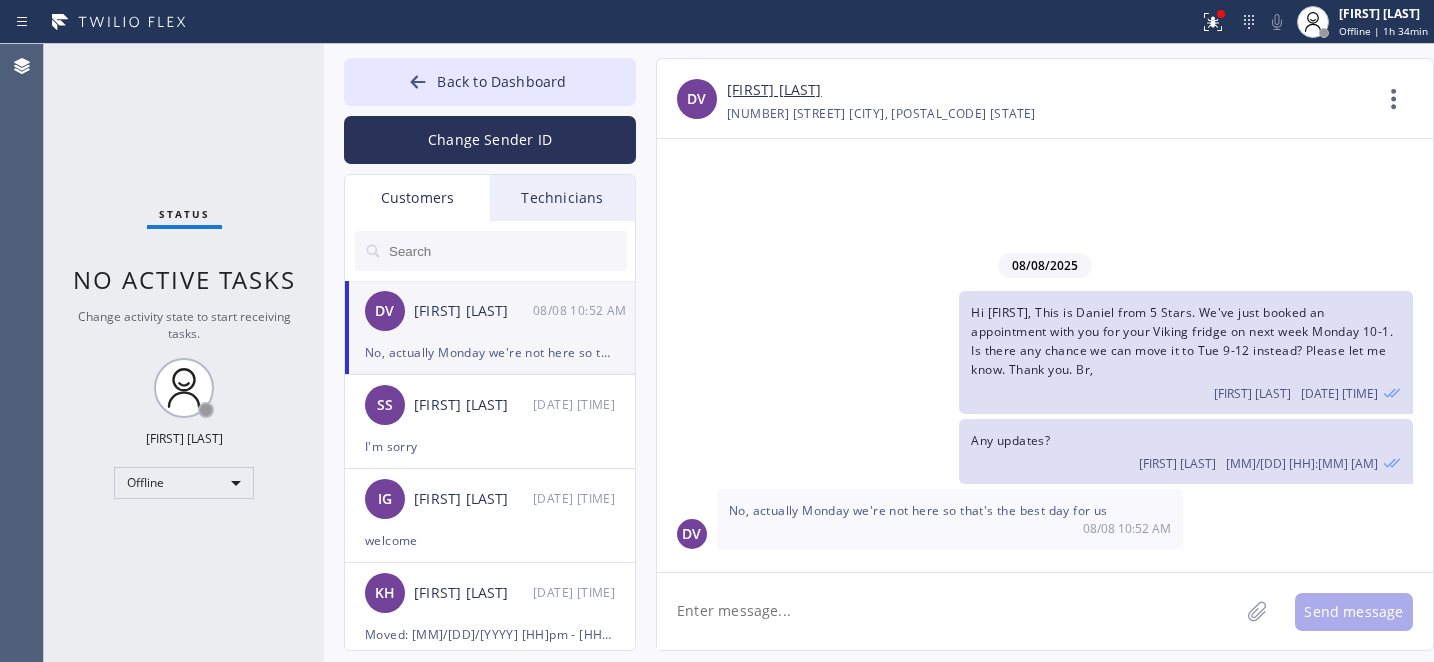 click 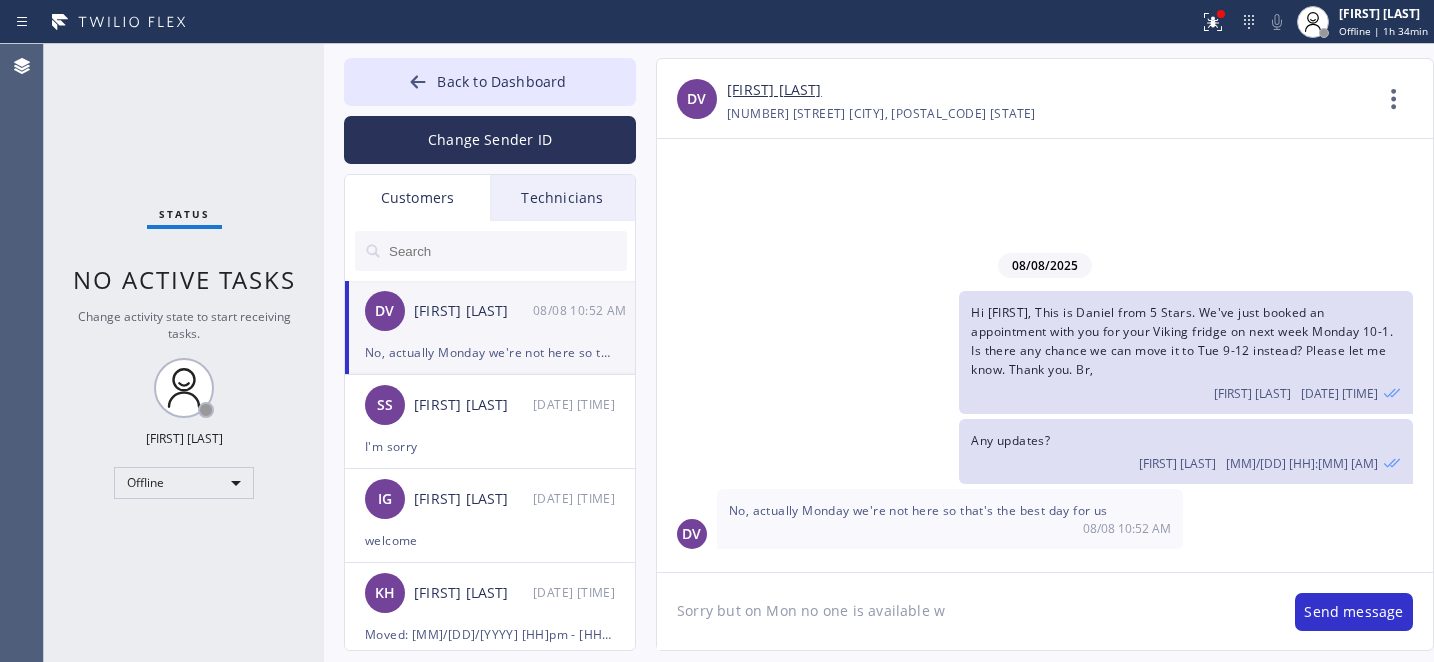 type on "Sorry but on Mon no one is available" 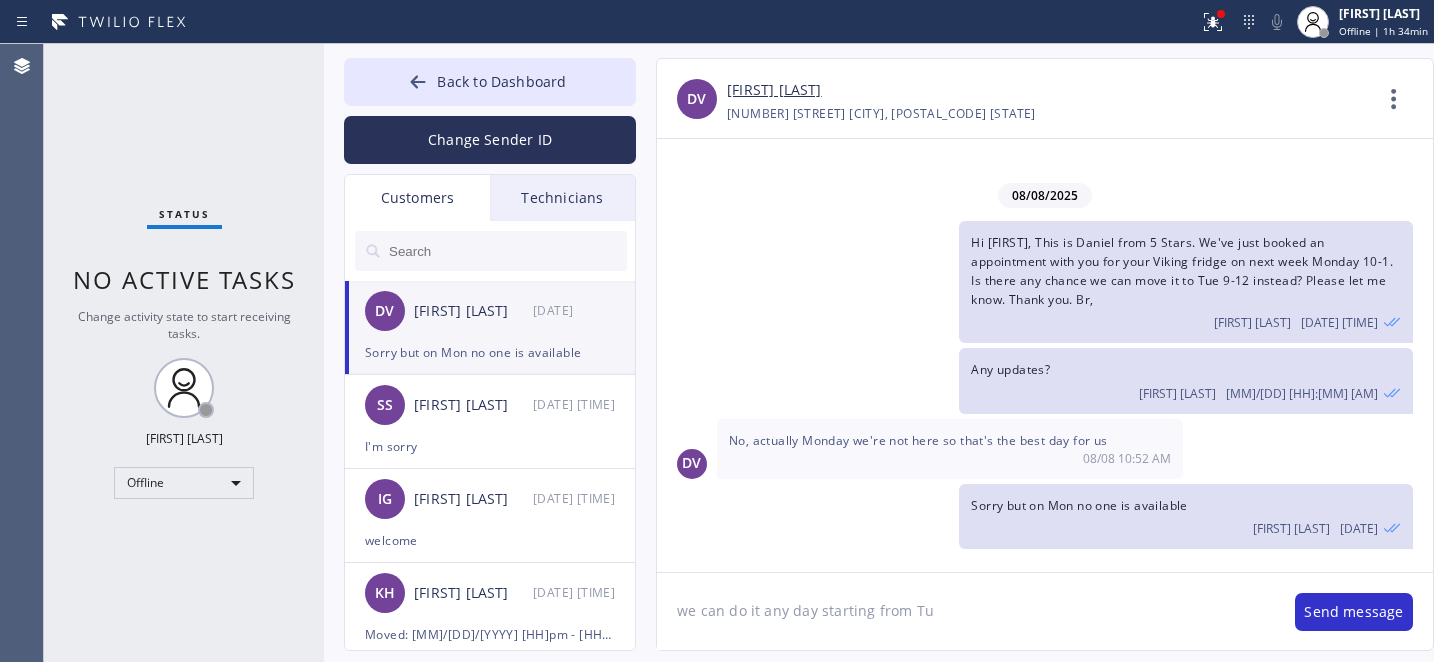 type on "we can do it any day starting from Tue" 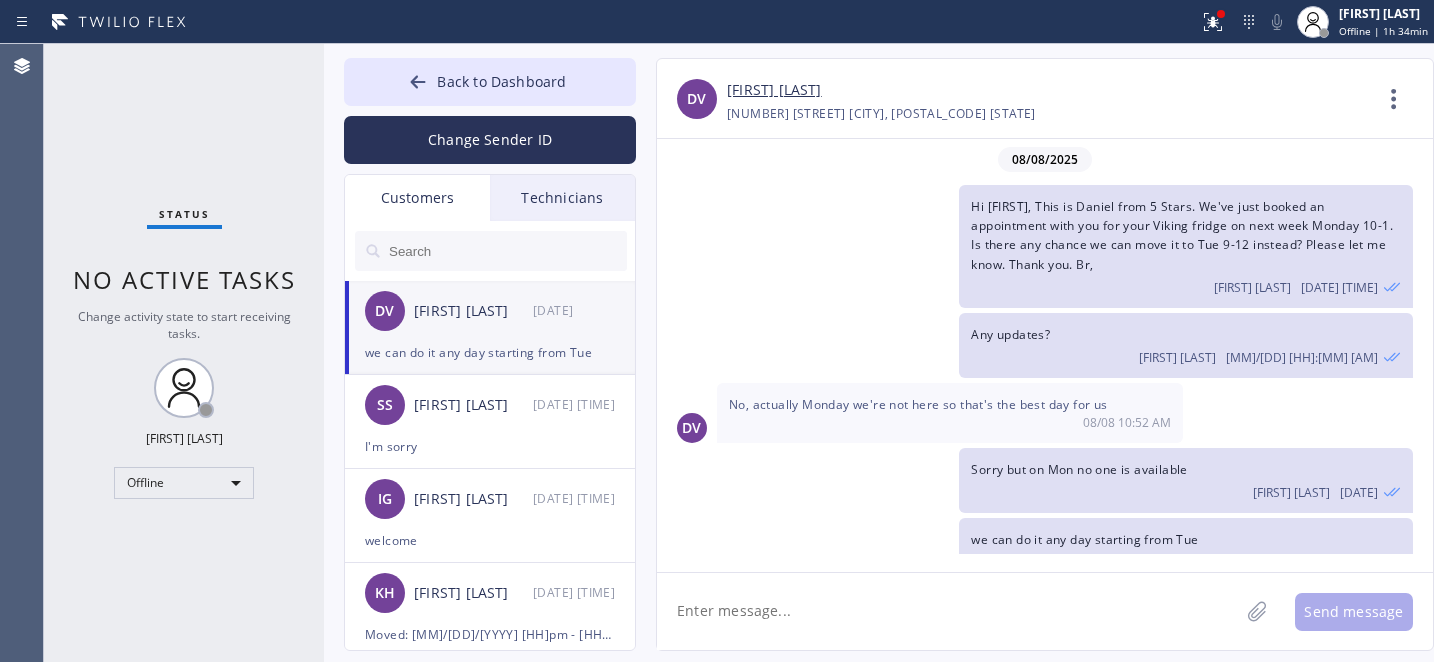 scroll, scrollTop: 31, scrollLeft: 0, axis: vertical 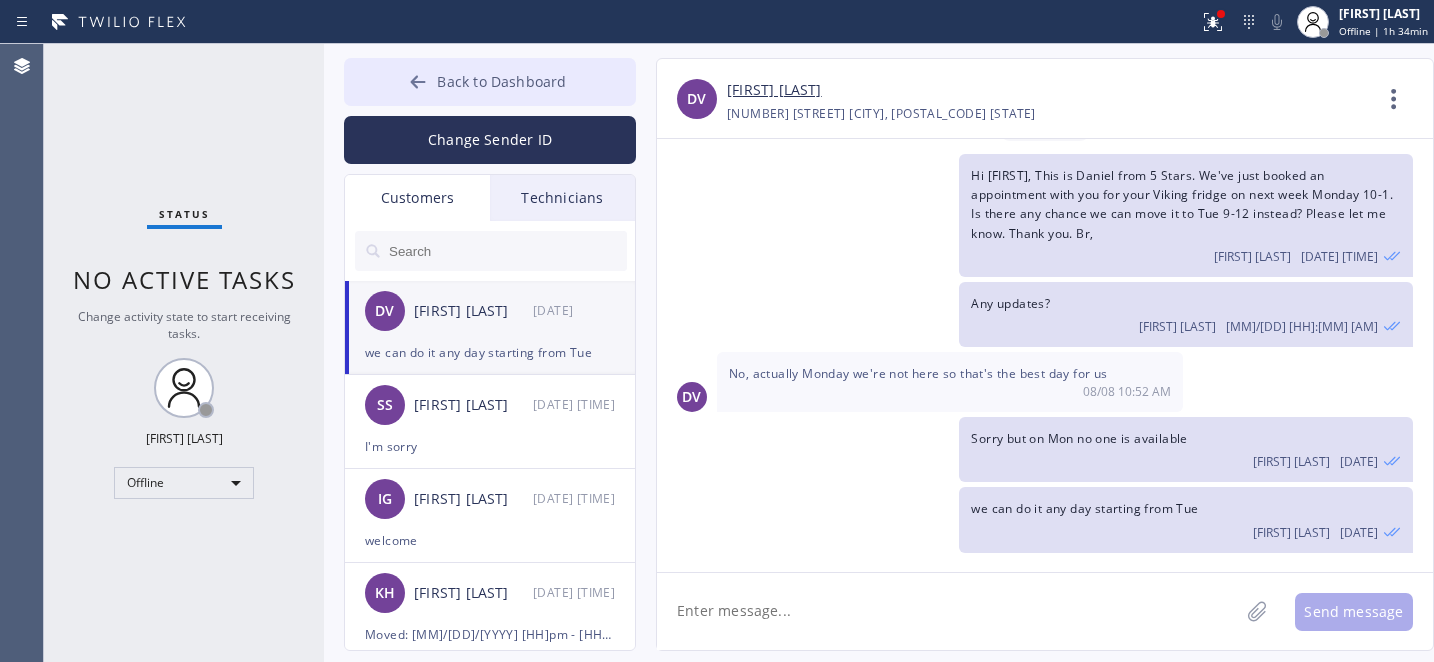 click on "Back to Dashboard" at bounding box center [490, 82] 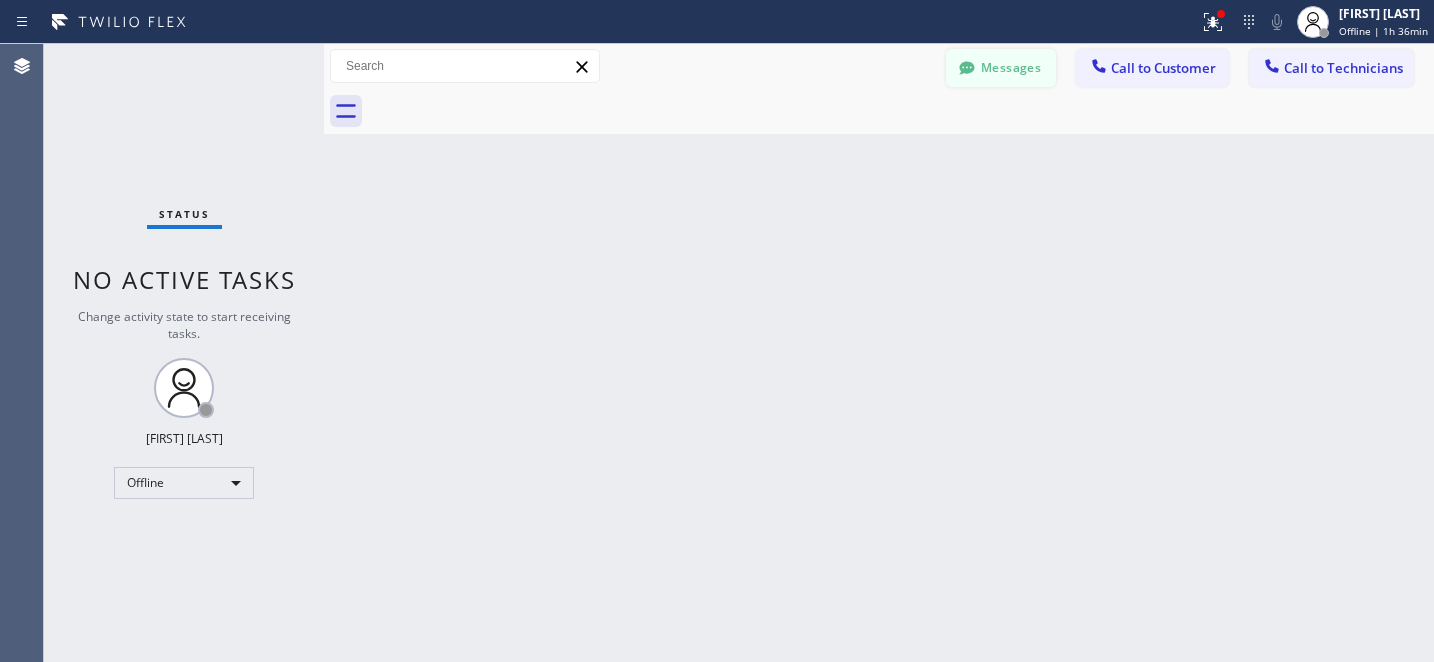 click on "Messages" at bounding box center [1001, 68] 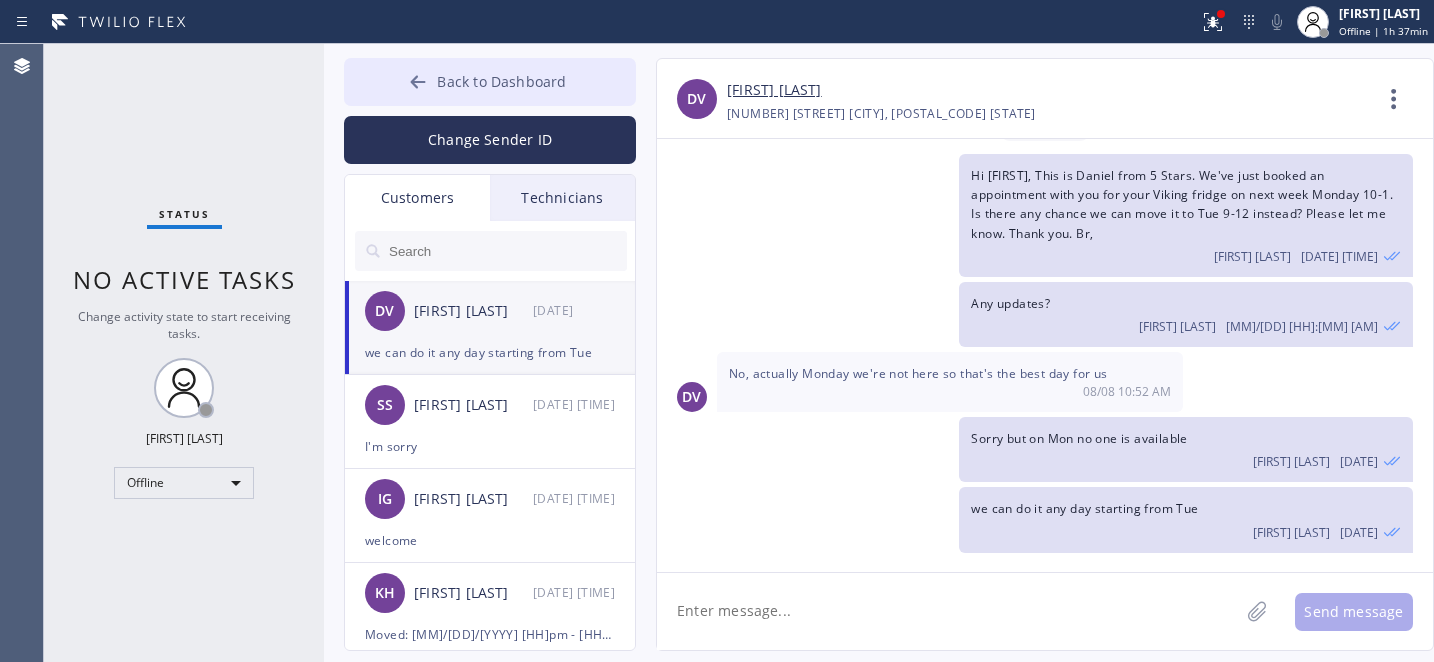 click on "Back to Dashboard" at bounding box center (501, 81) 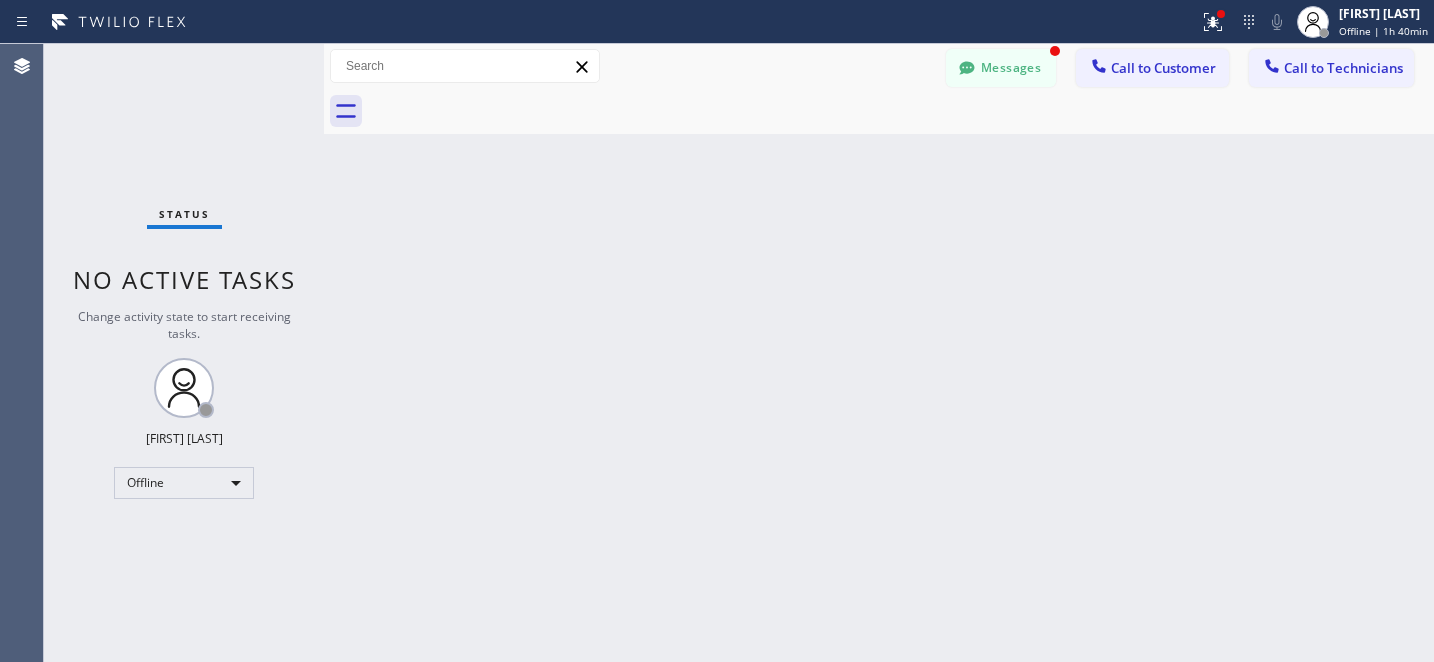 scroll, scrollTop: 96, scrollLeft: 0, axis: vertical 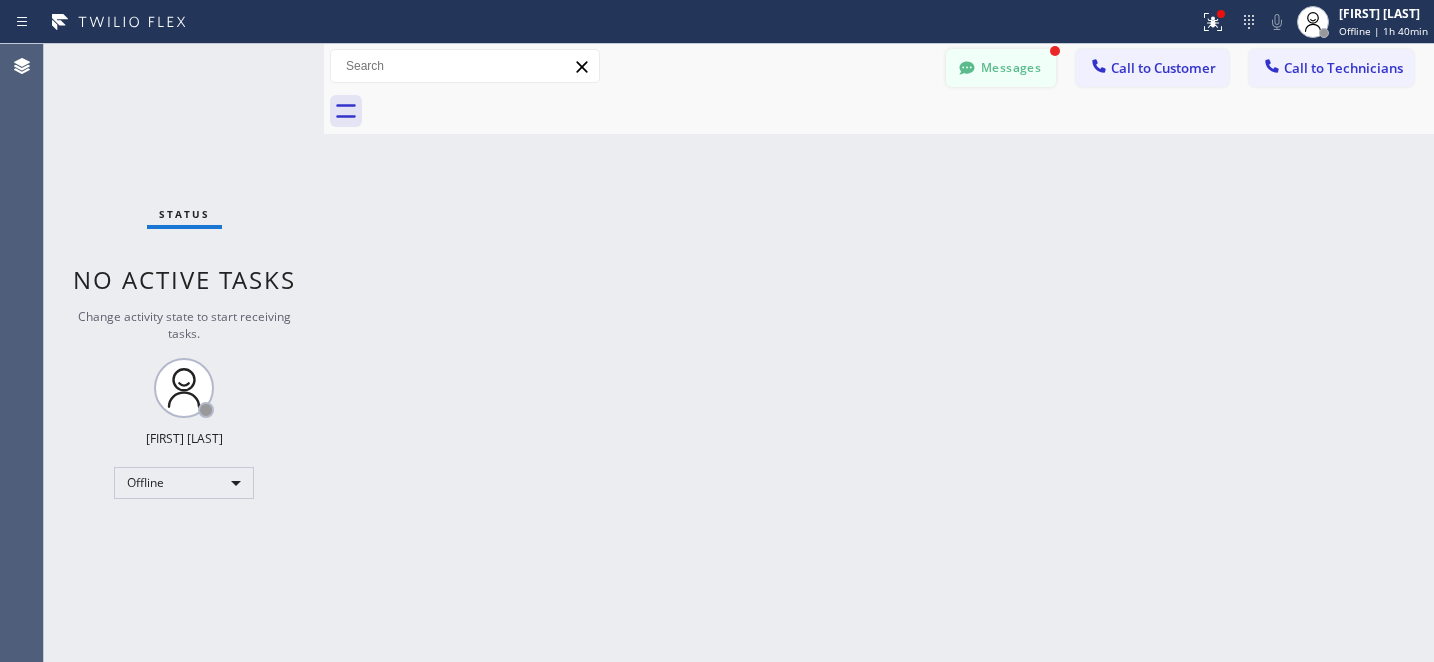 click 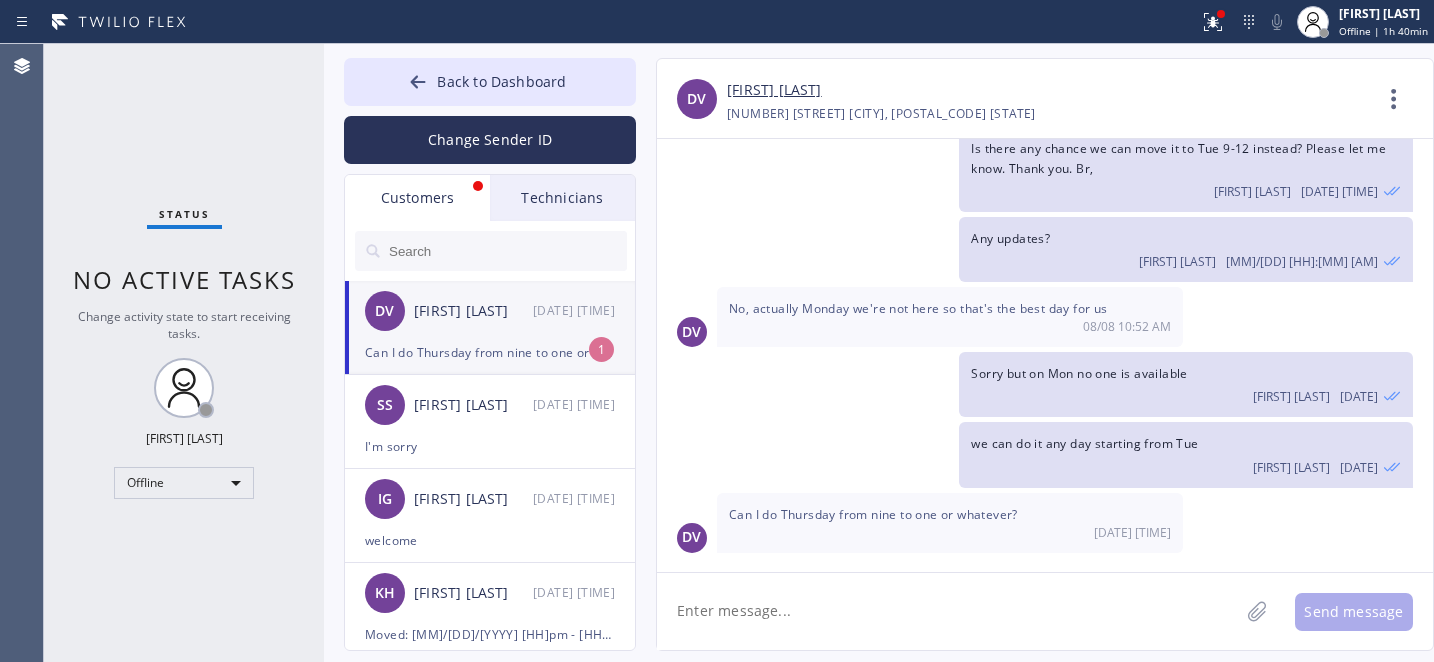 click on "[FIRST] [LAST]" at bounding box center (473, 311) 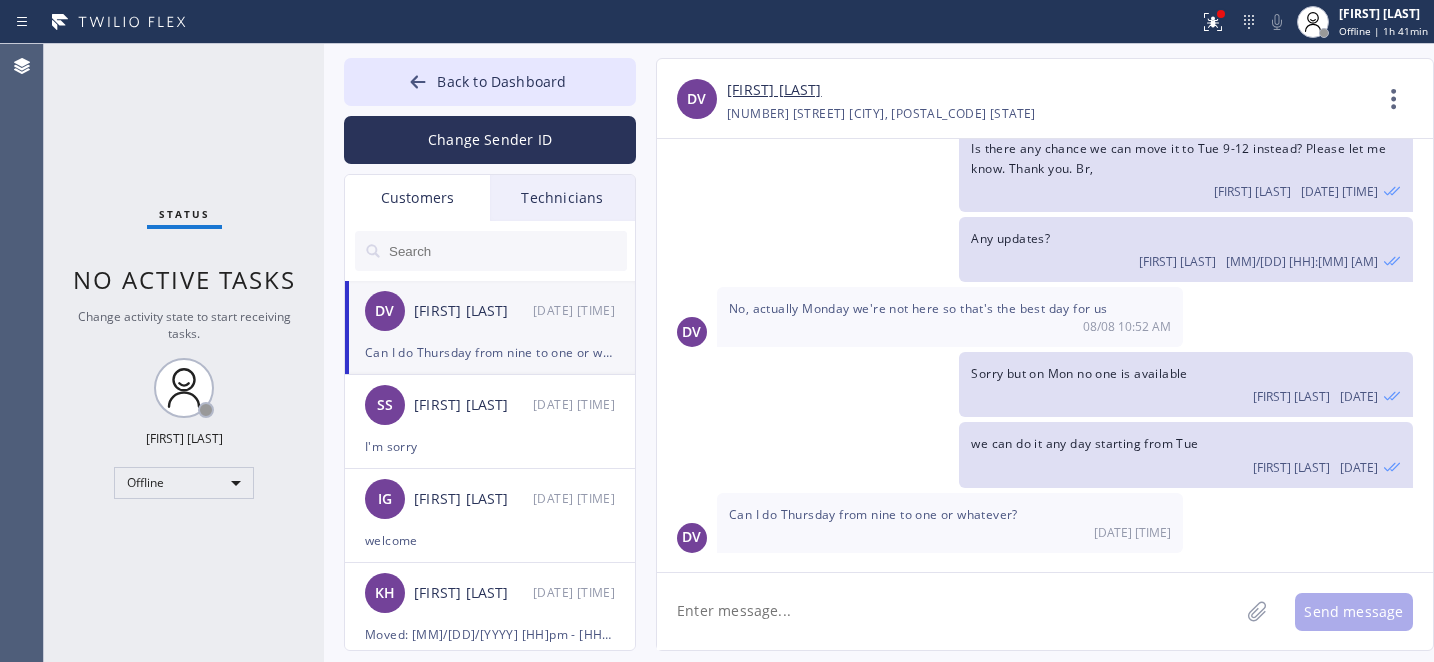 click 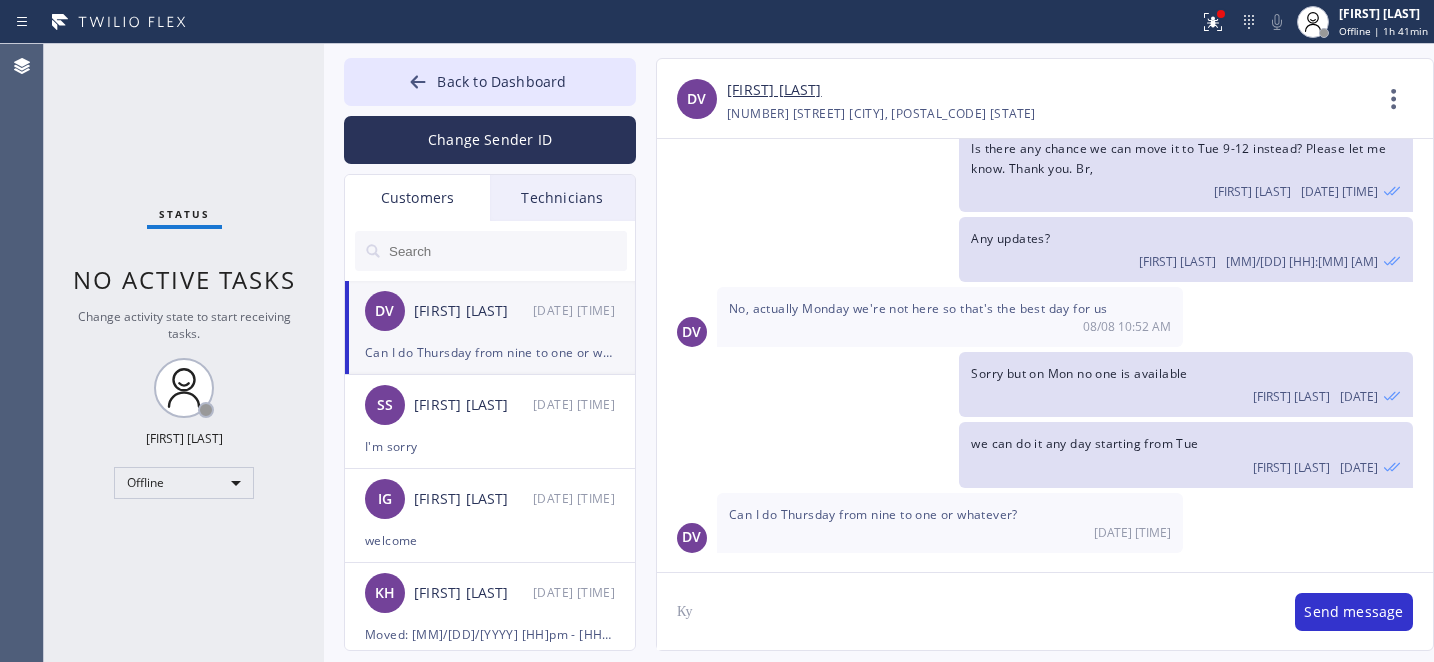type on "К" 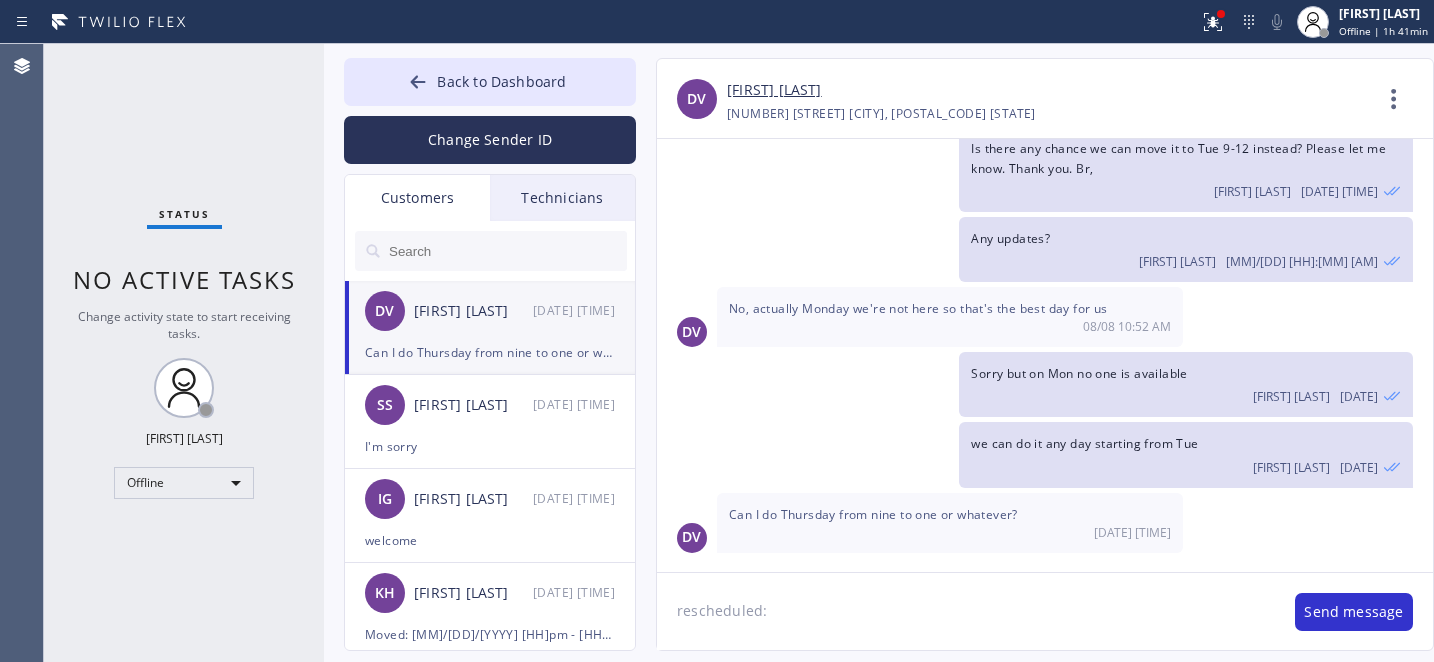 paste on "08/14/2025	9am - 12pm" 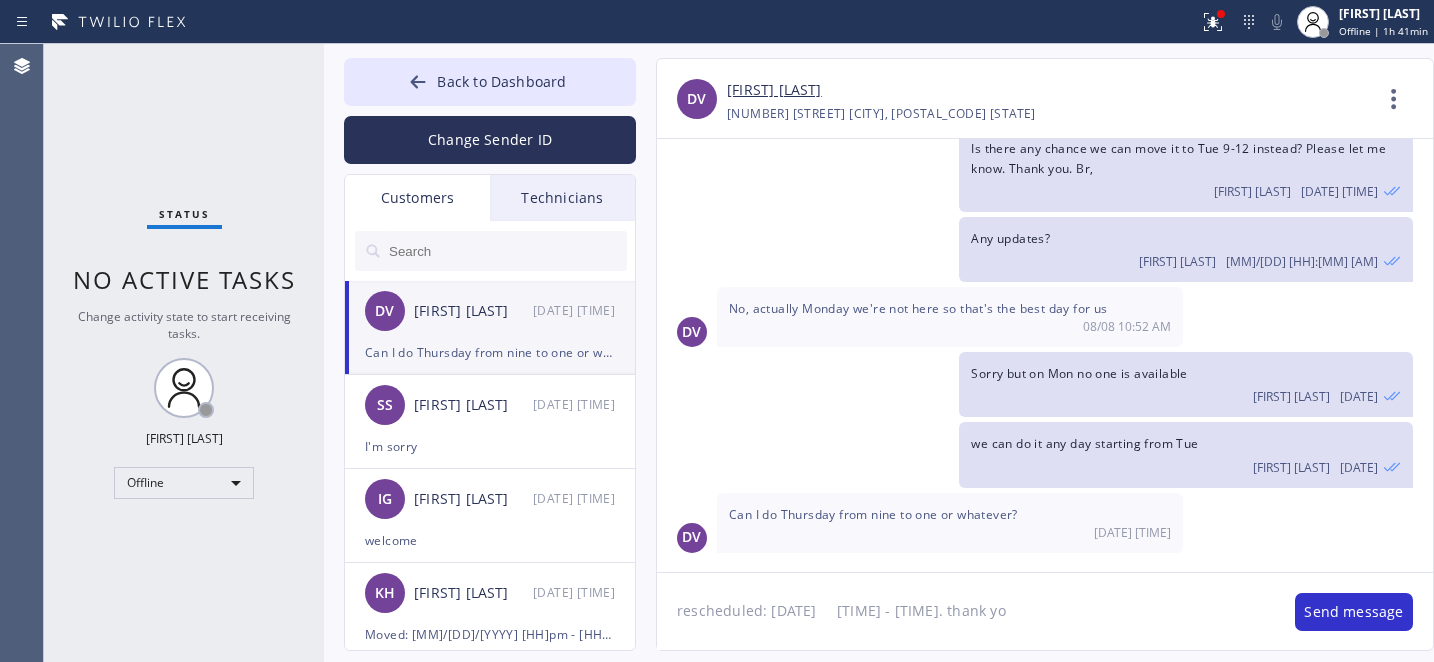 type on "rescheduled: 08/14/2025	9am - 12pm. thank you" 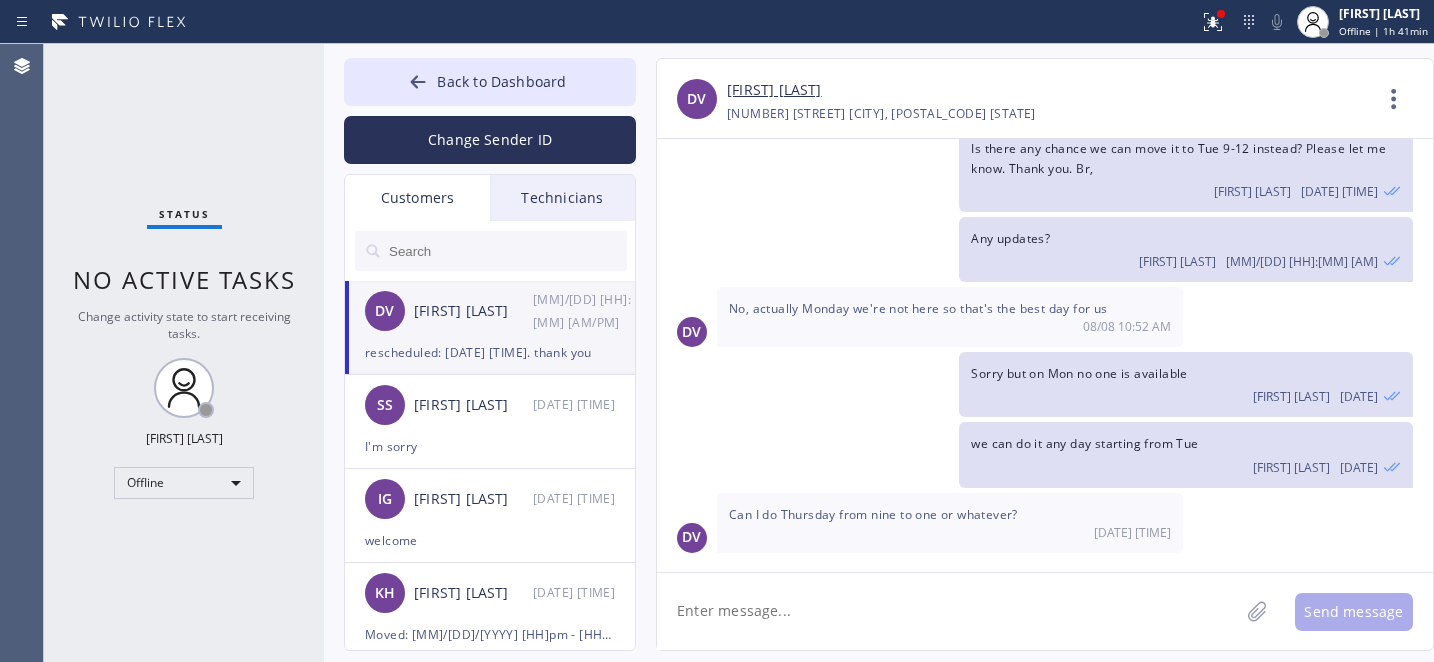 scroll, scrollTop: 166, scrollLeft: 0, axis: vertical 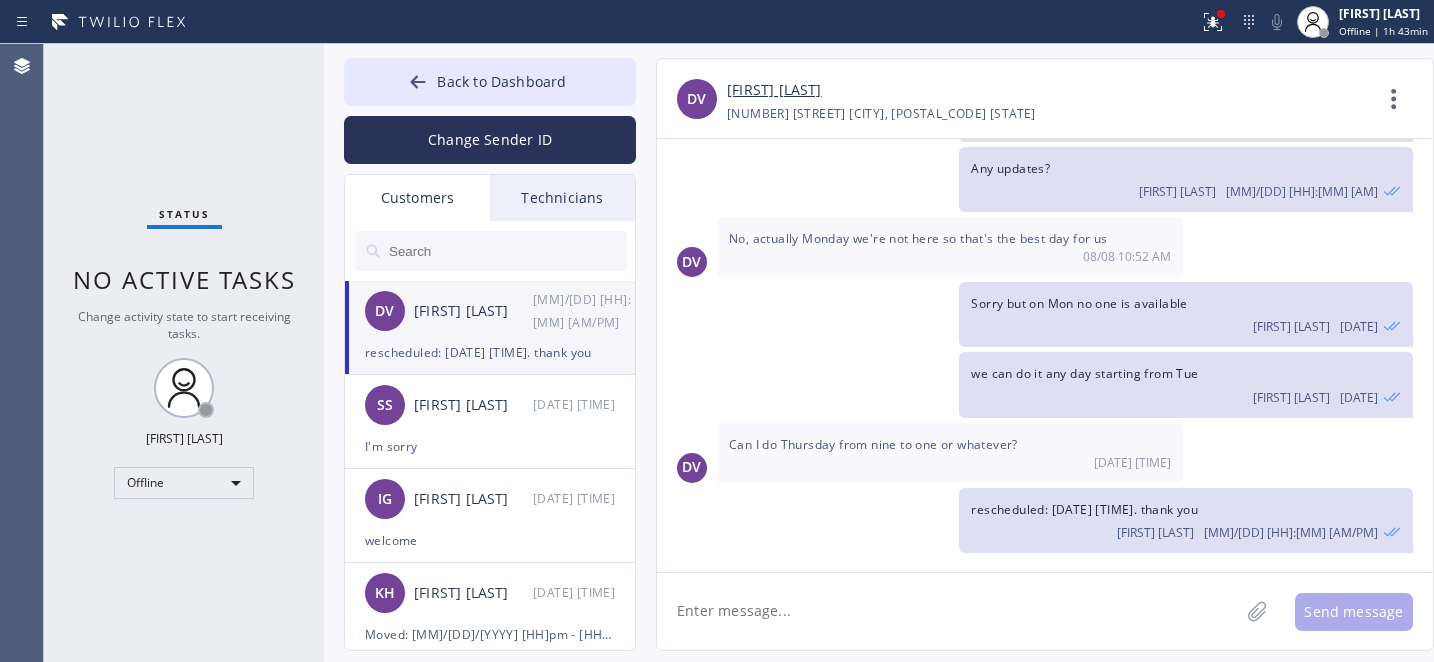 click on "Back to Dashboard" at bounding box center [501, 81] 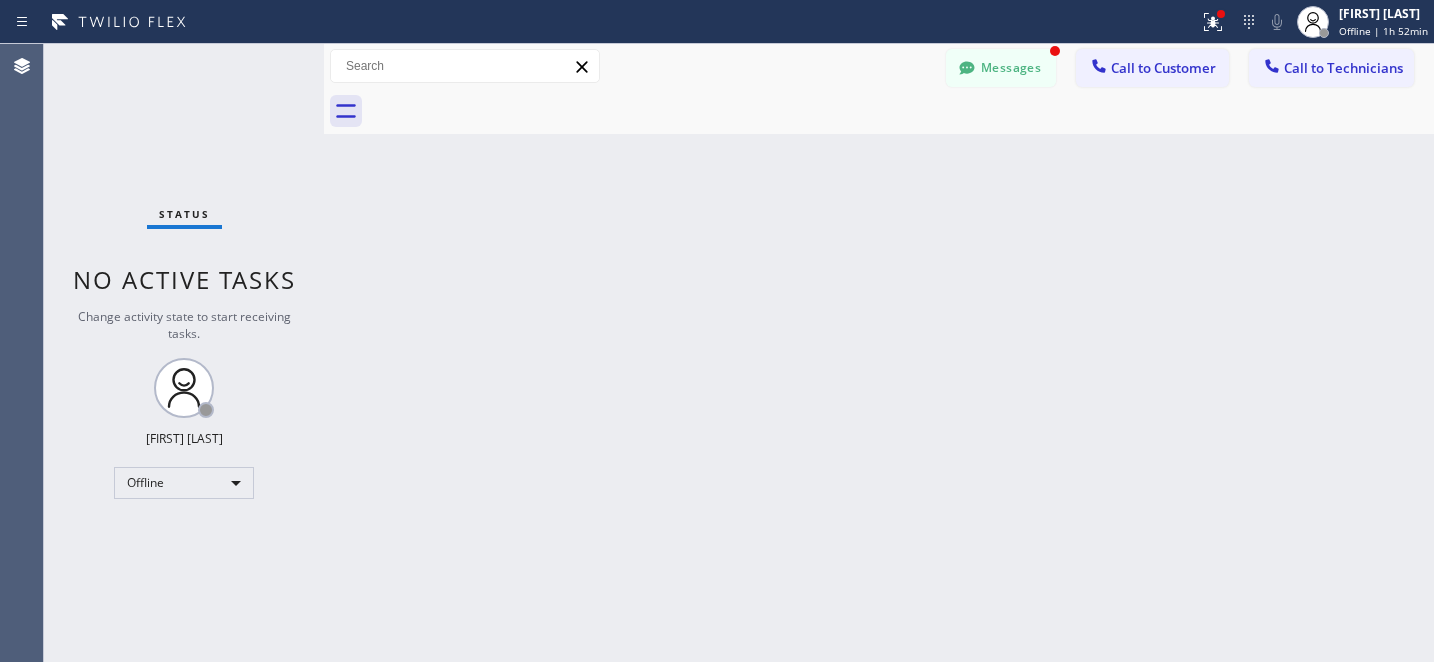 click on "Status report Issue detected This issue could affect your workflow. Please contact your support team. View issue Download report Clear issue Yevgeniy  Korobkin Offline | 1h 52min Set your status Offline Available Unavailable Break Log out" at bounding box center (717, 22) 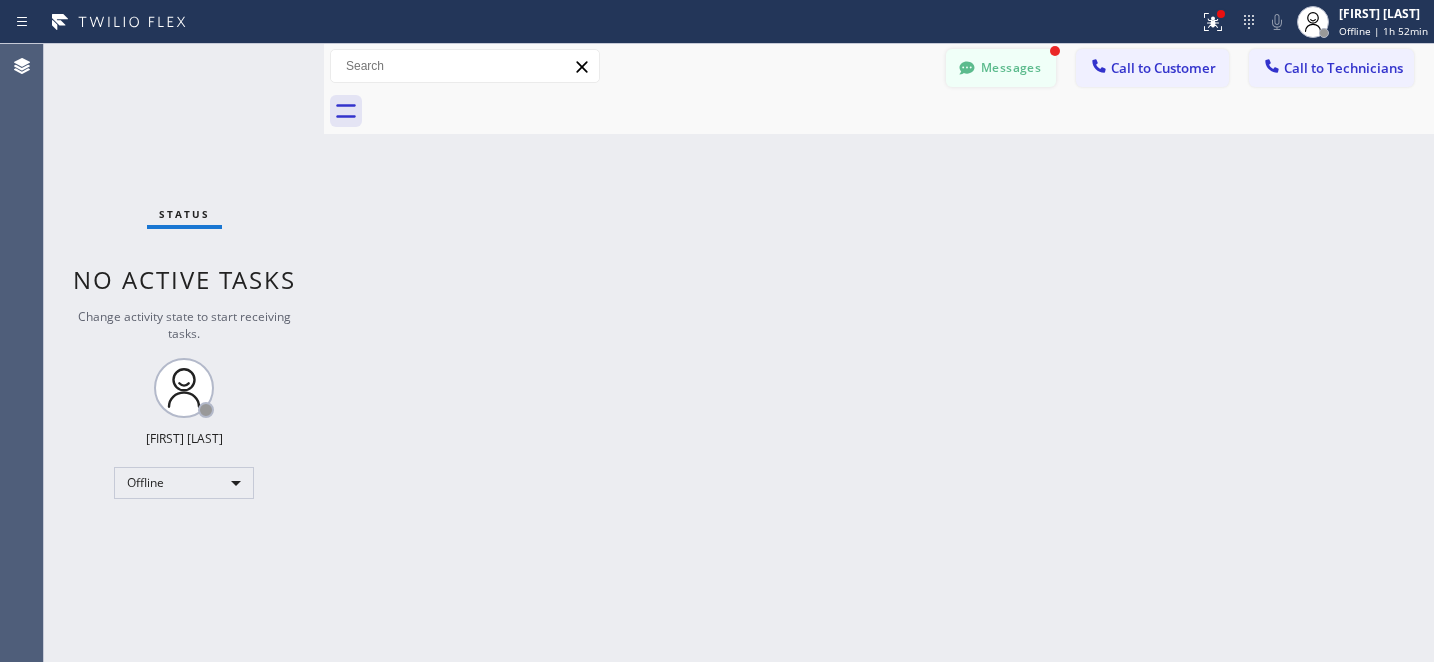 click on "Messages" at bounding box center (1001, 68) 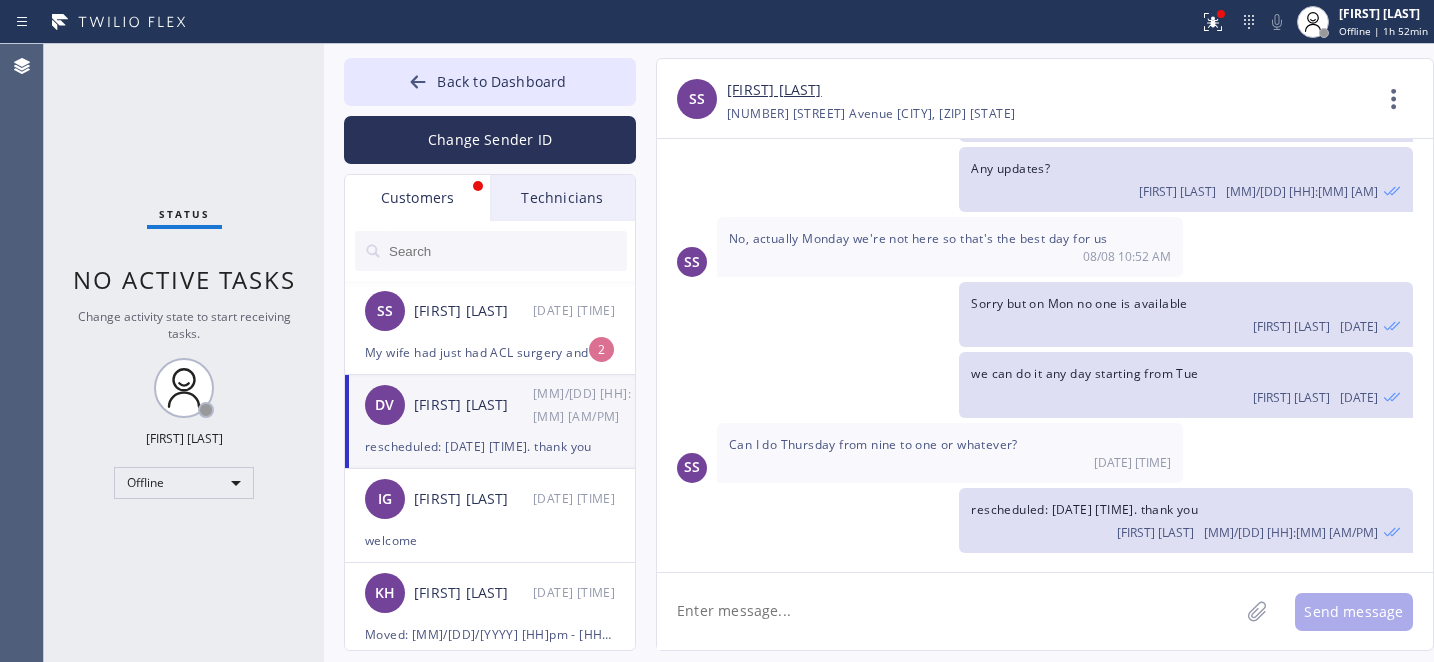 click on "My wife had just had ACL surgery and what you don't realize is these delays impact families as she has an appointment.  That said if you can tell me a time we can still get her to her appointment." at bounding box center [490, 352] 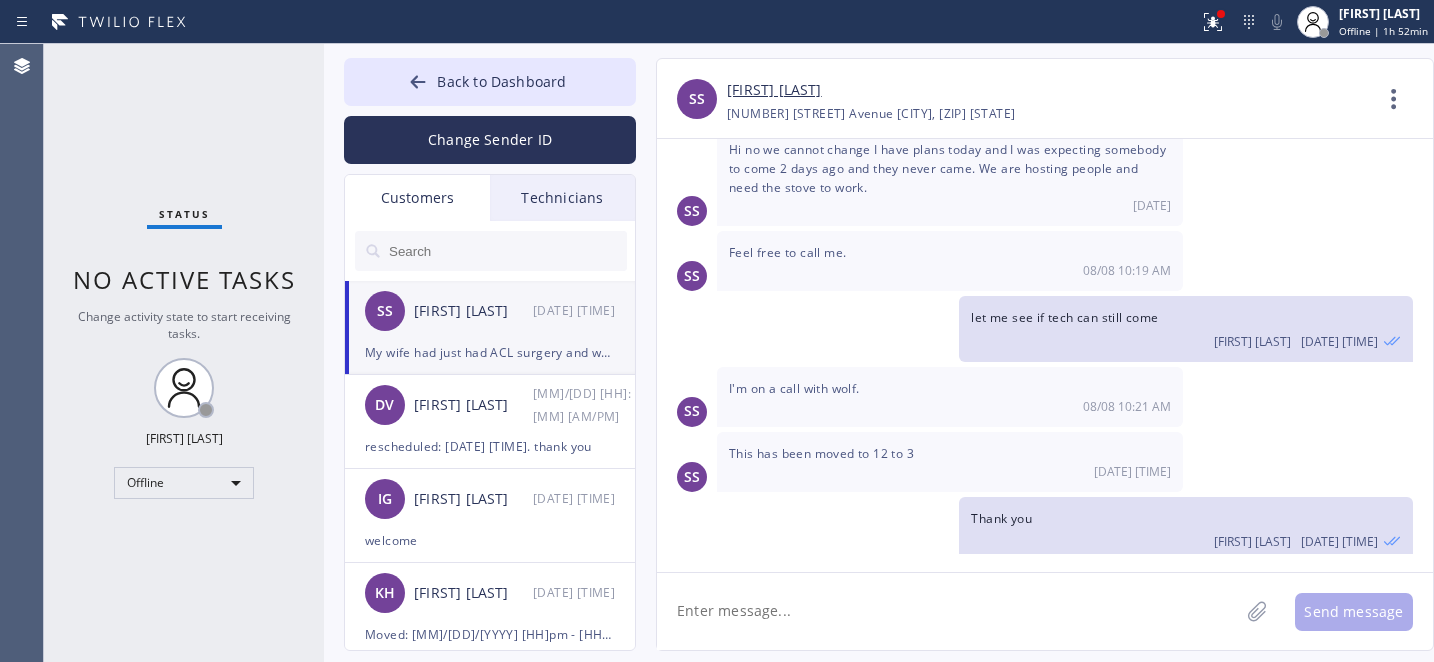 scroll, scrollTop: 477, scrollLeft: 0, axis: vertical 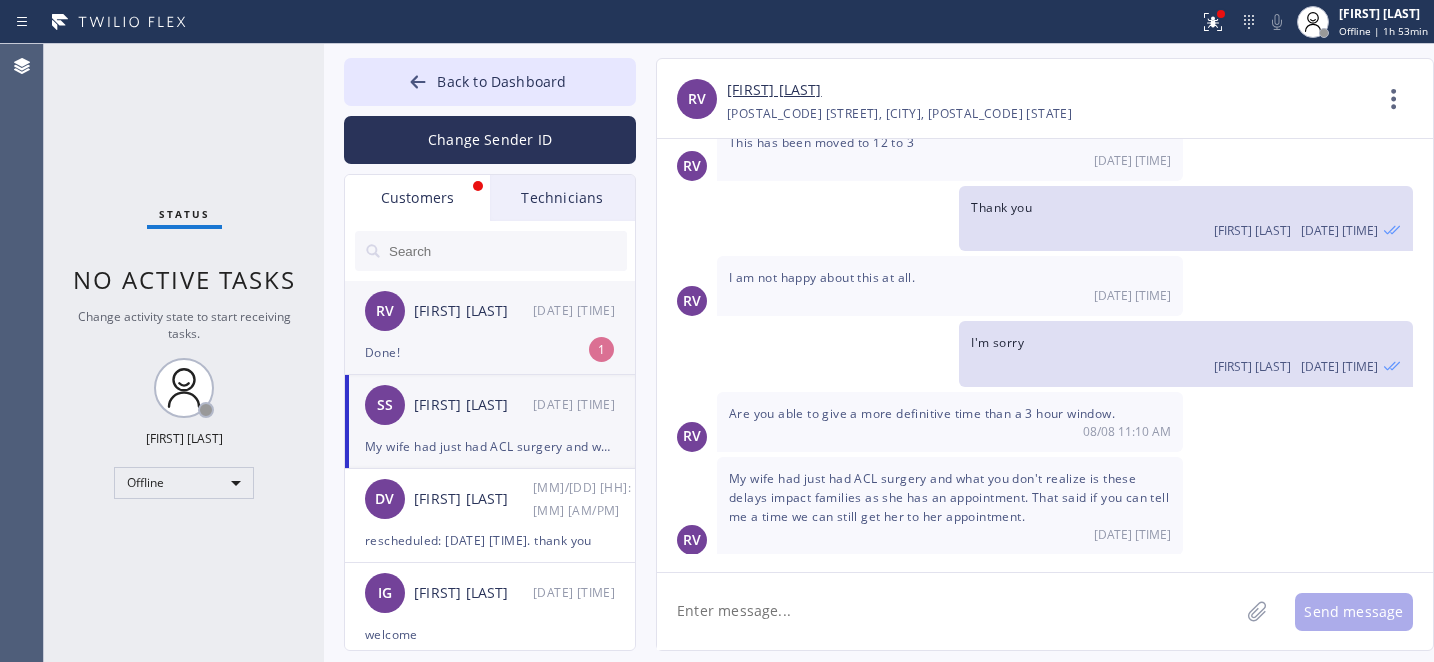 click on "Done!" at bounding box center [490, 352] 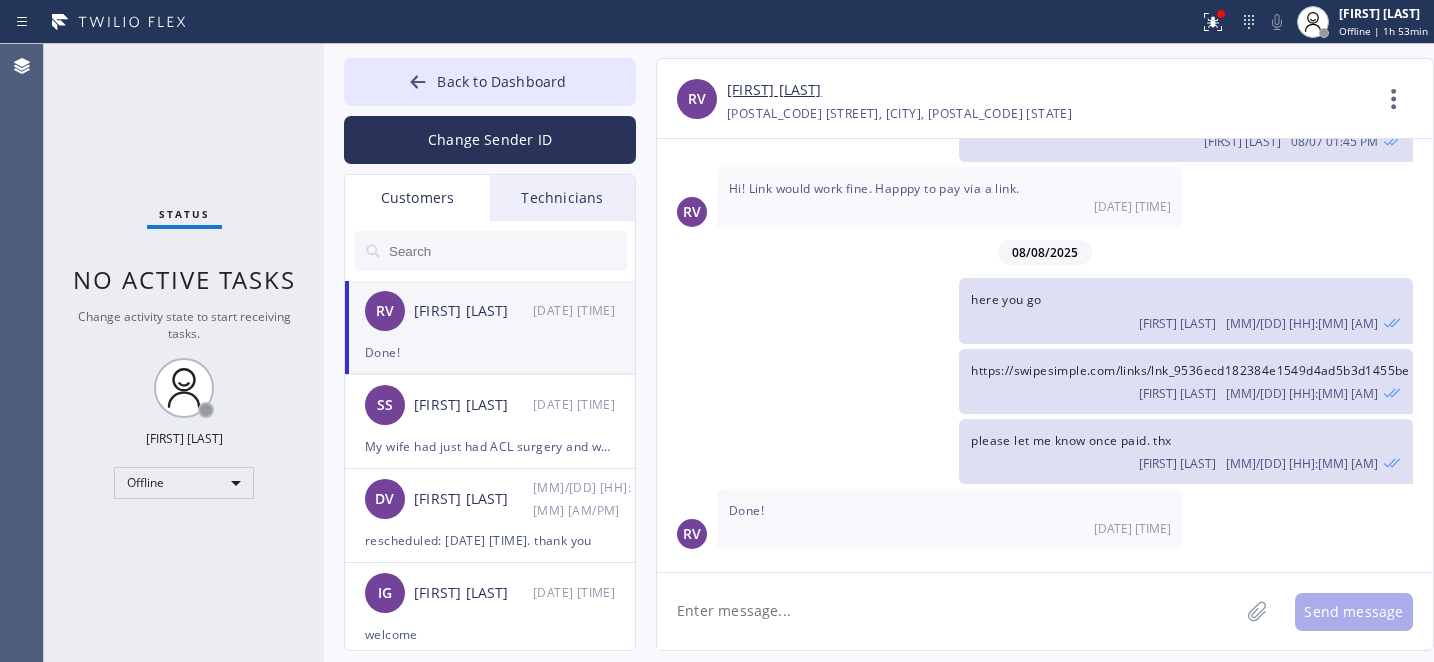 scroll, scrollTop: 211, scrollLeft: 0, axis: vertical 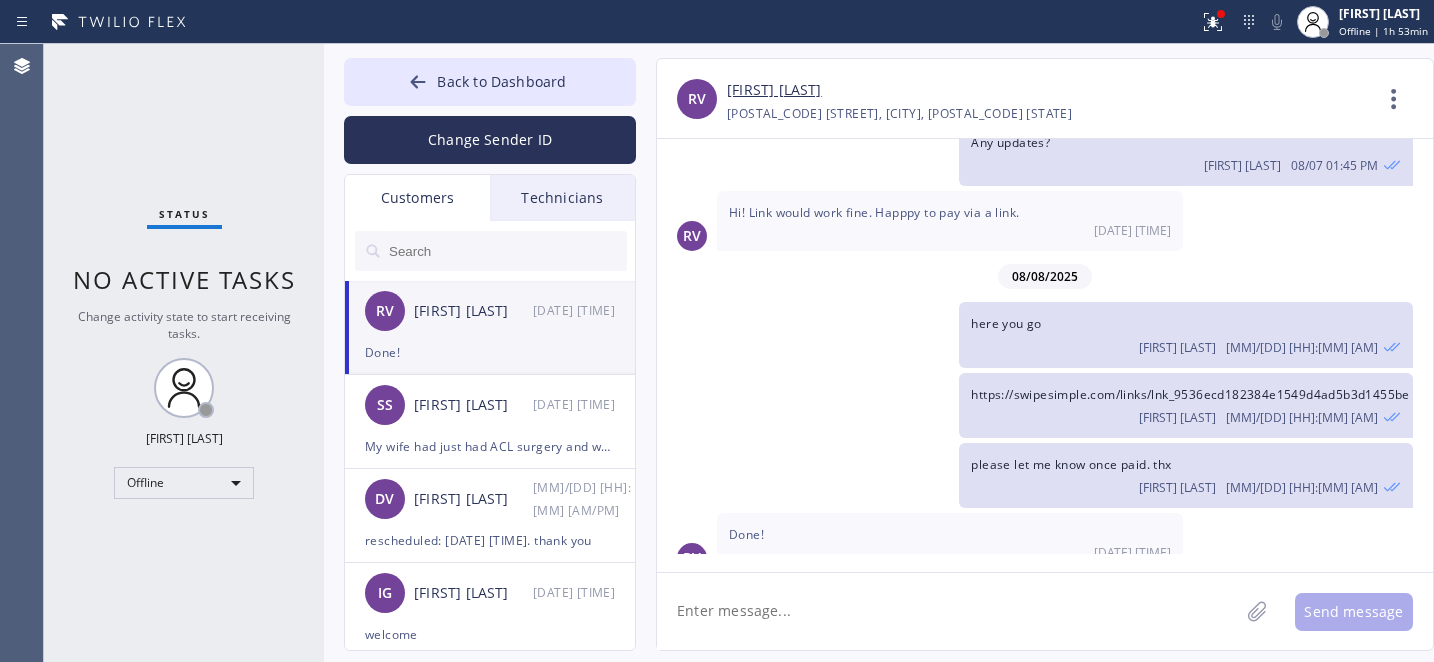 click 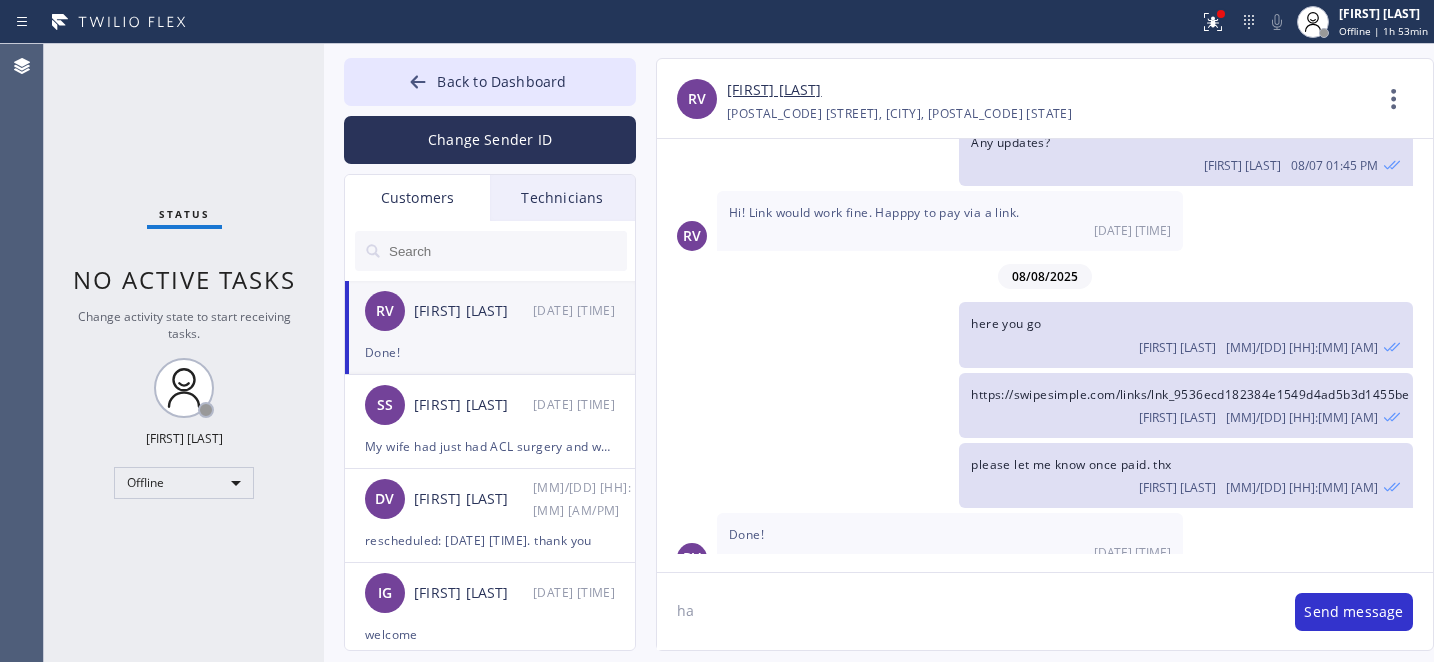 type on "h" 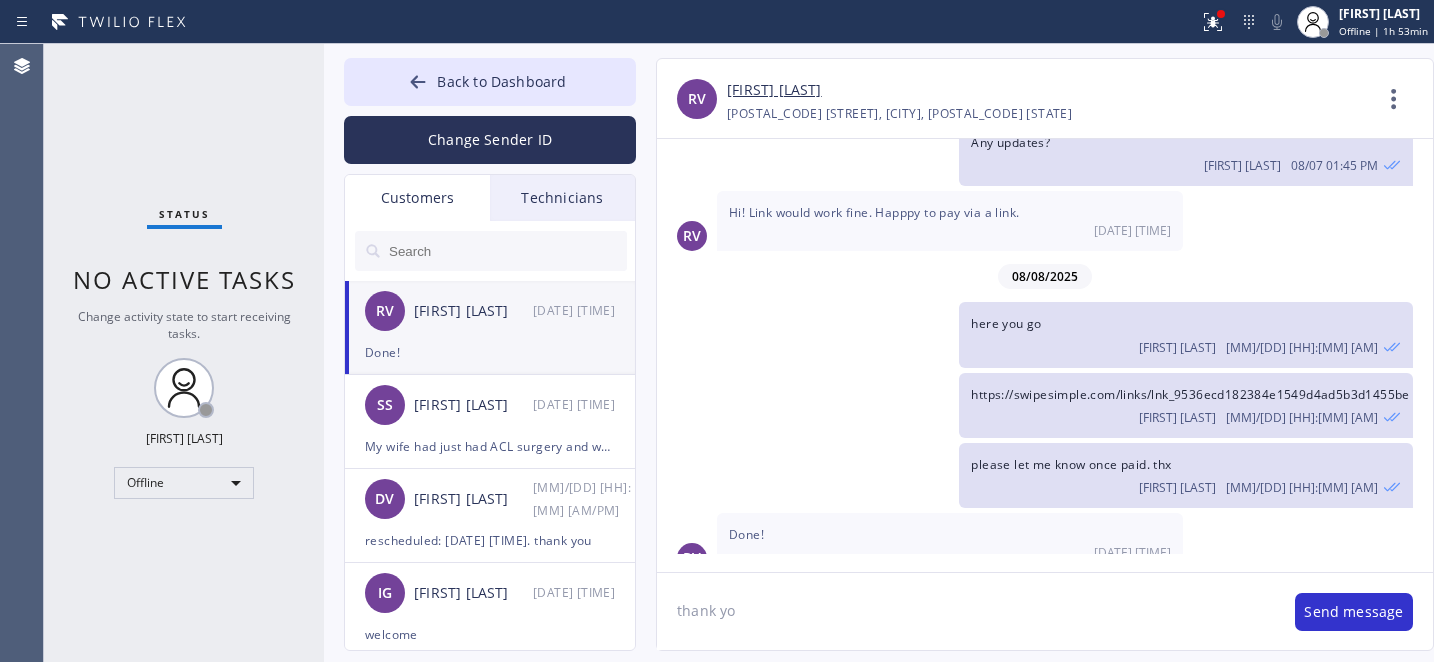 type on "thank you" 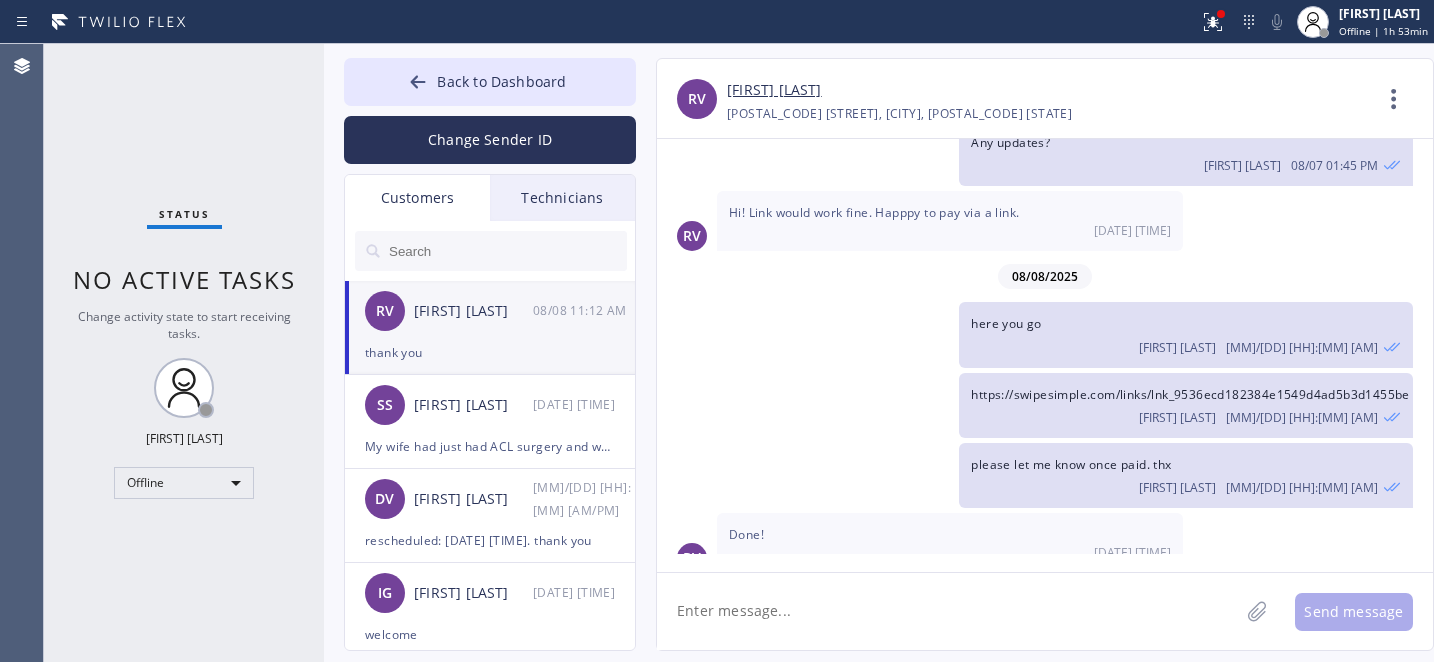 scroll, scrollTop: 281, scrollLeft: 0, axis: vertical 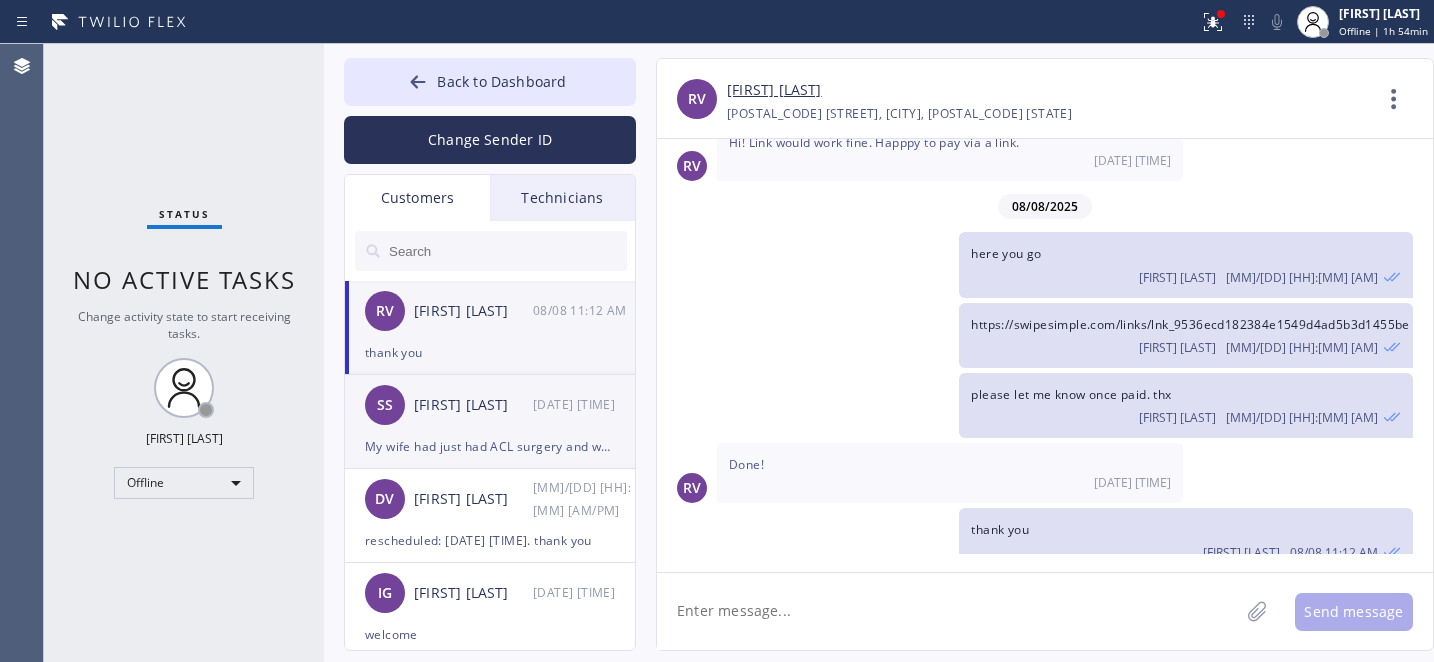 click on "SS Sam Singh 08/08 11:11 AM" at bounding box center (491, 405) 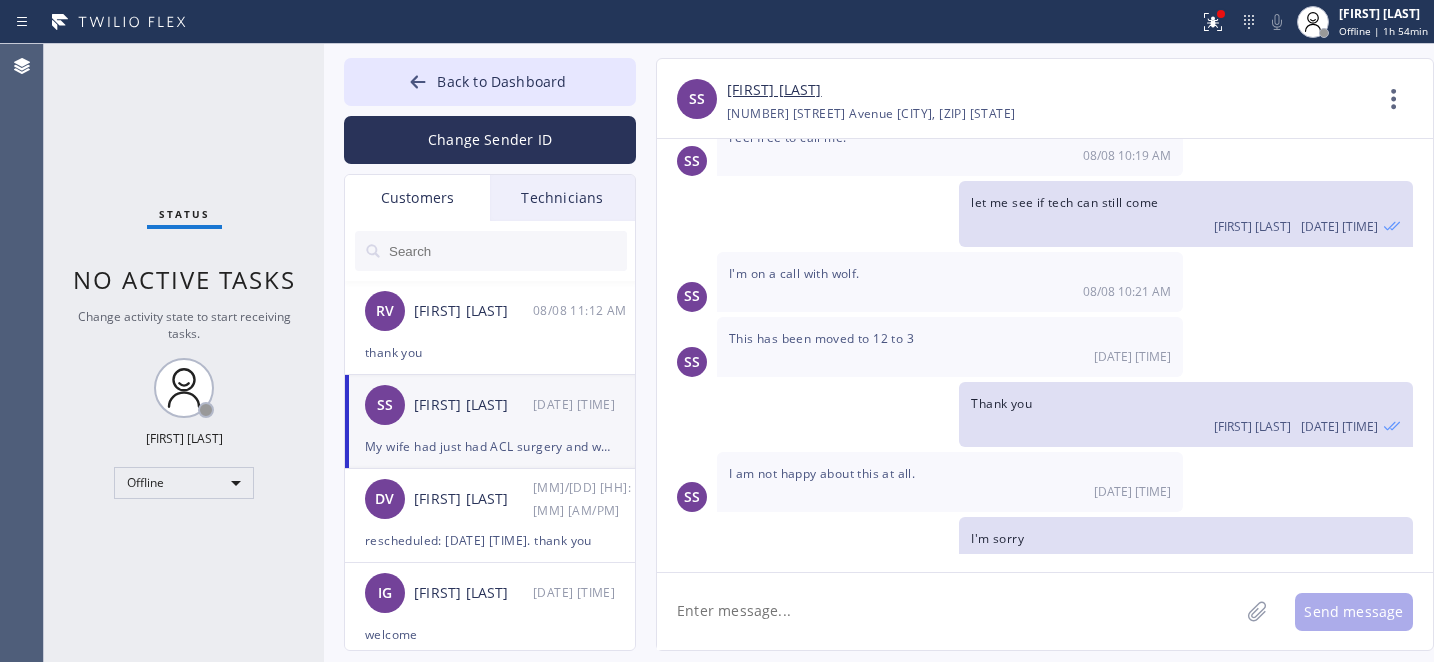 scroll, scrollTop: 477, scrollLeft: 0, axis: vertical 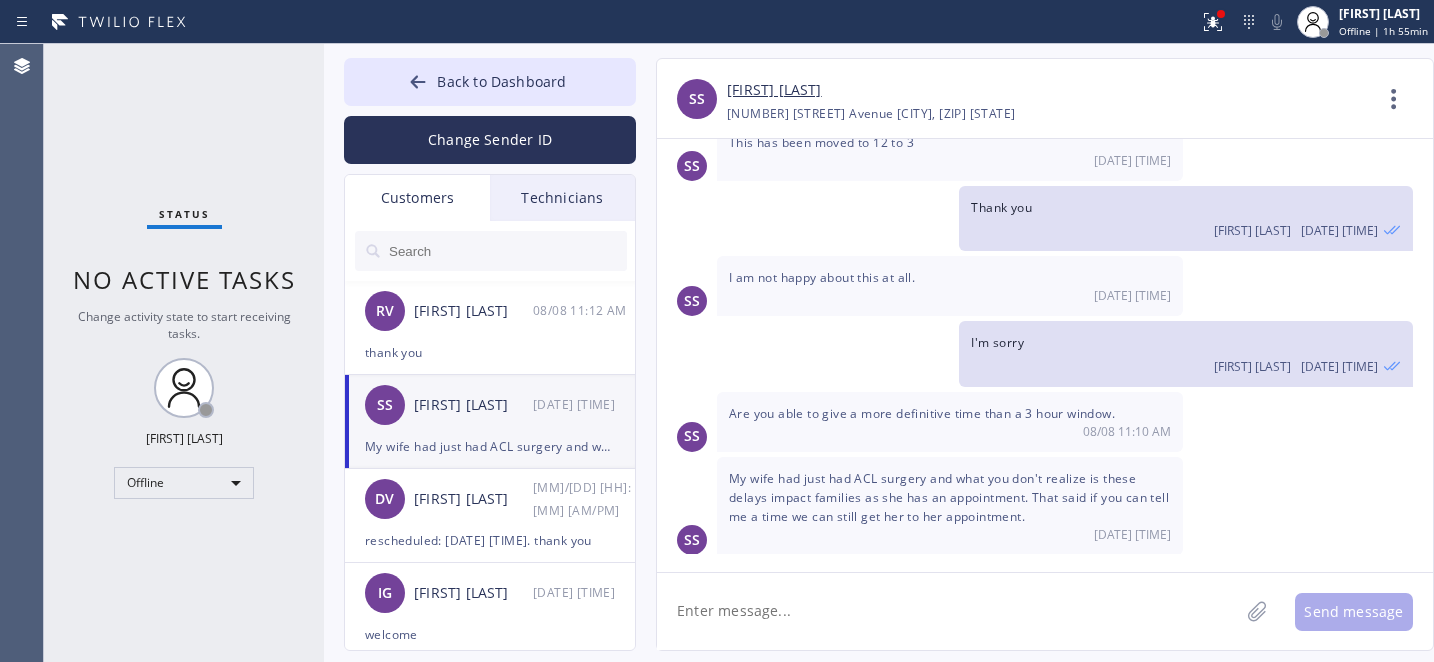 click 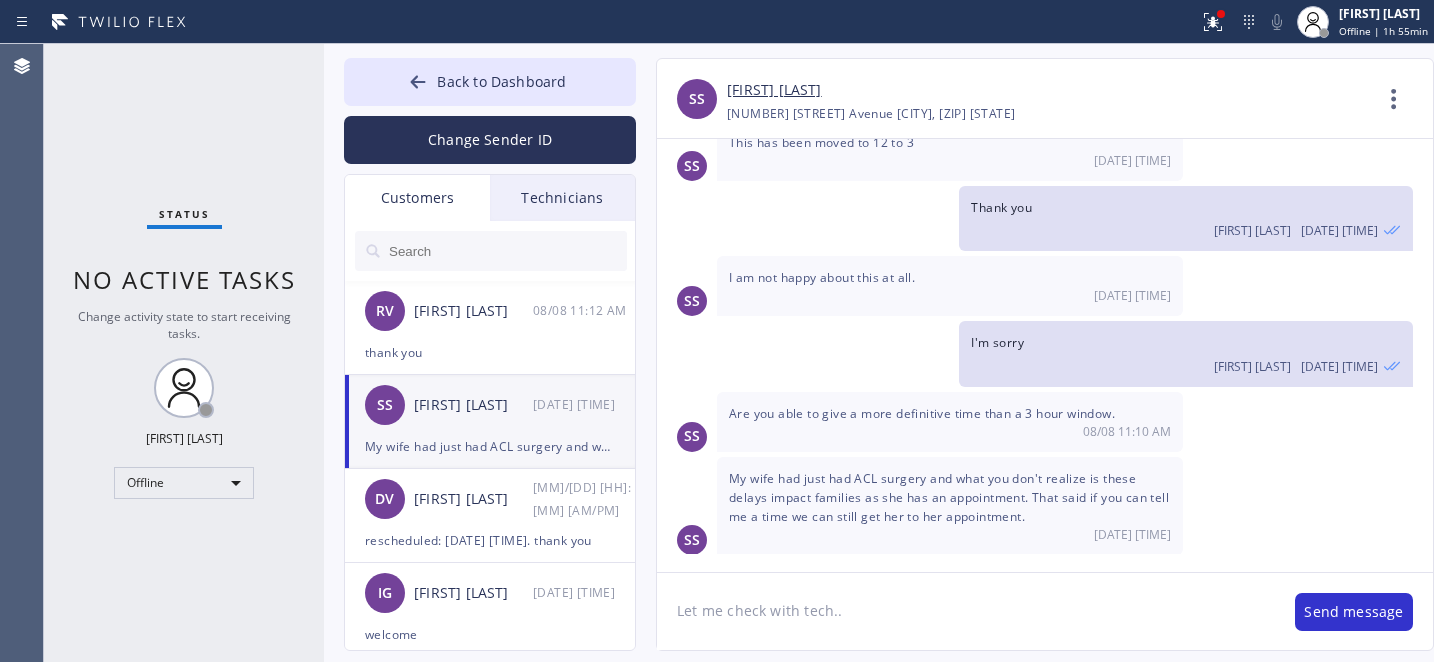 type on "Let me check with tech..." 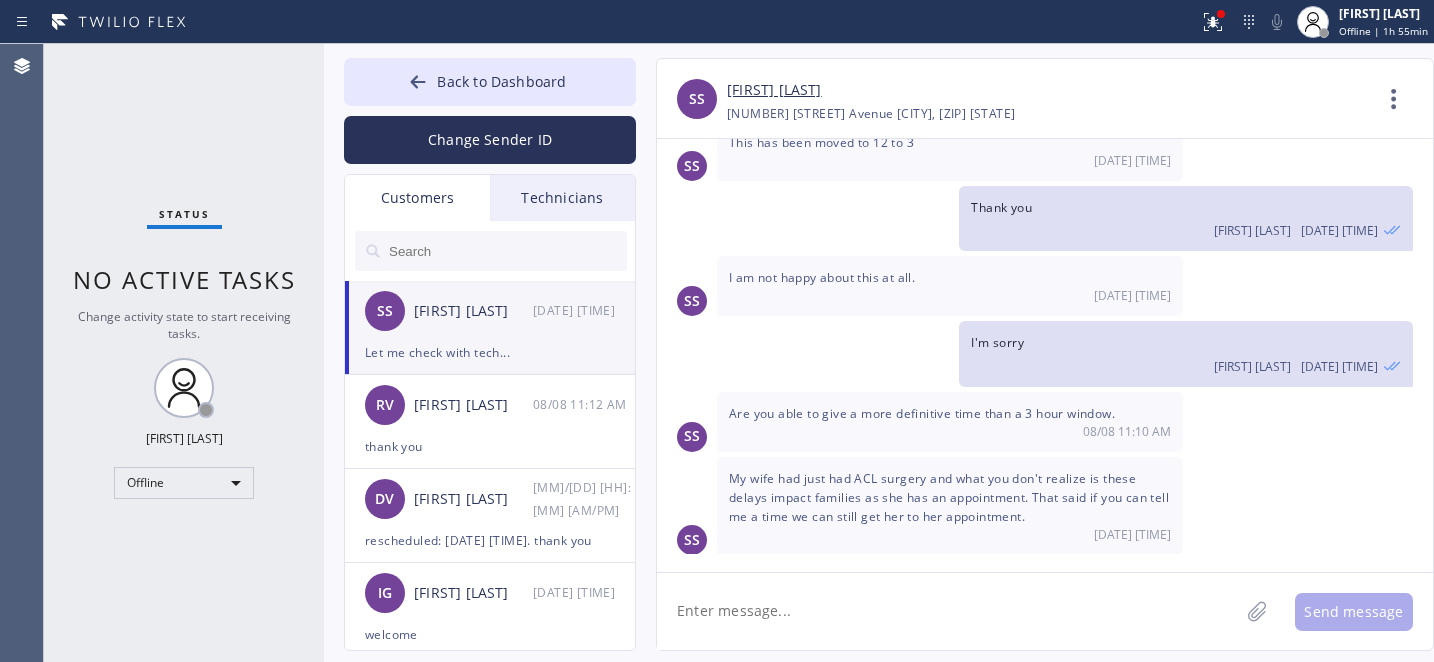 scroll, scrollTop: 547, scrollLeft: 0, axis: vertical 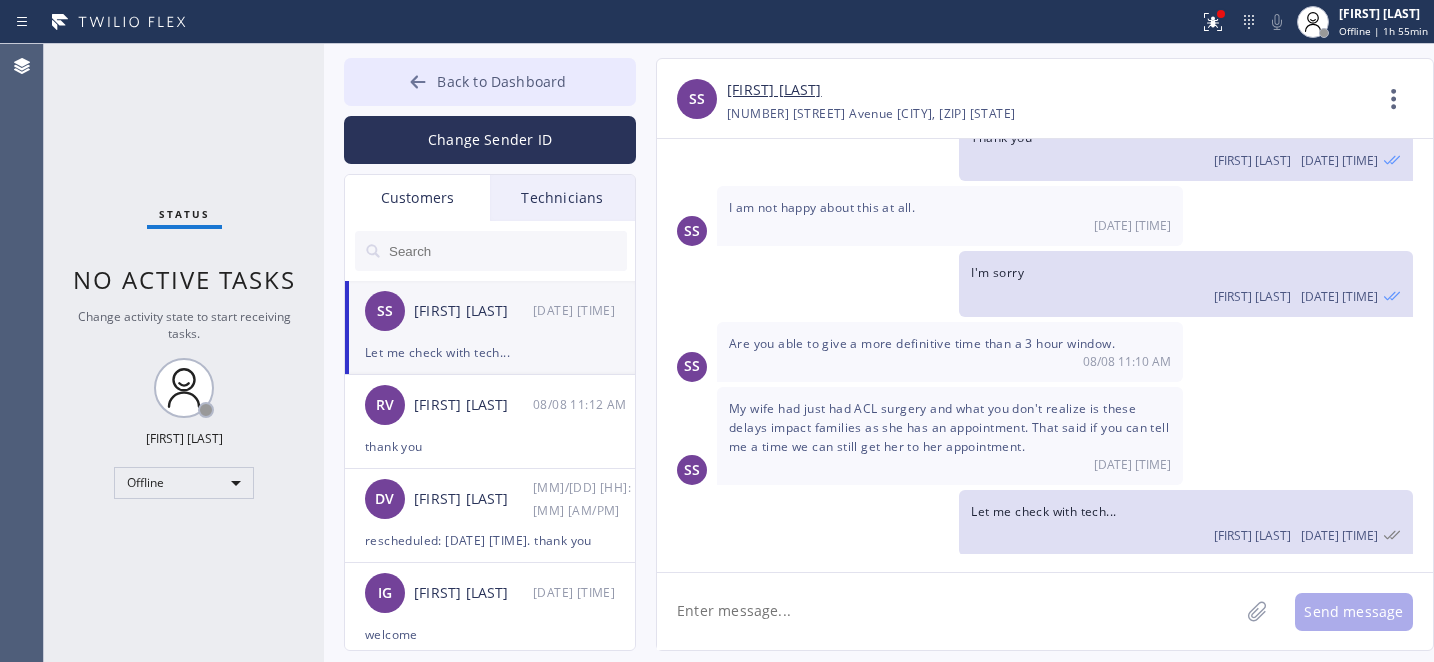 click on "Back to Dashboard" at bounding box center [490, 82] 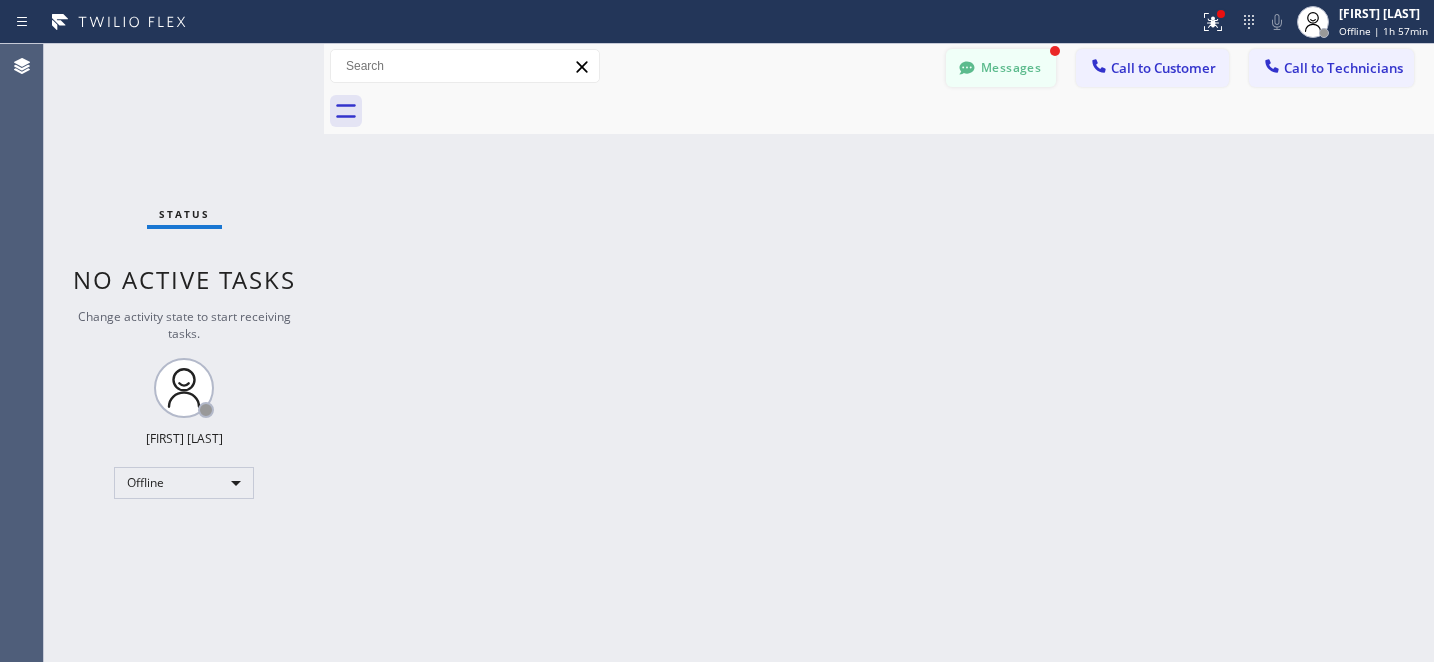 click on "Messages" at bounding box center (1001, 68) 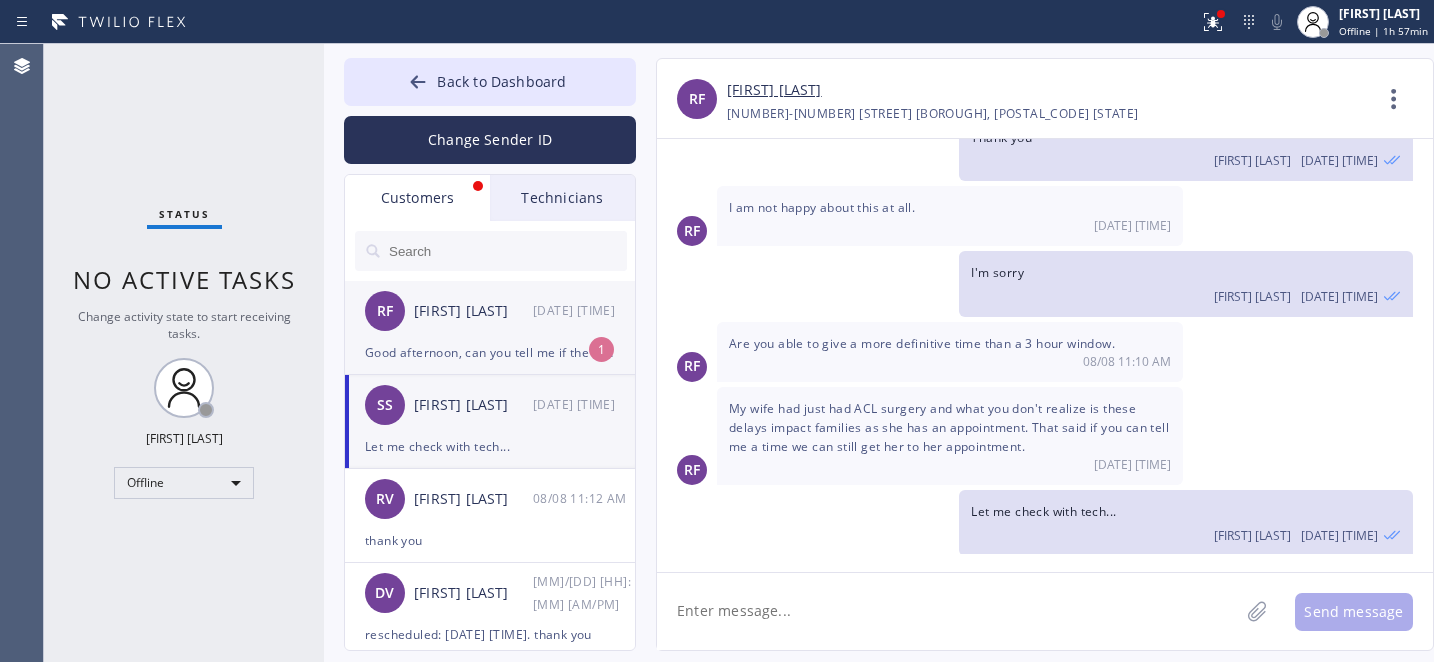 click on "Robin Furye" at bounding box center (473, 311) 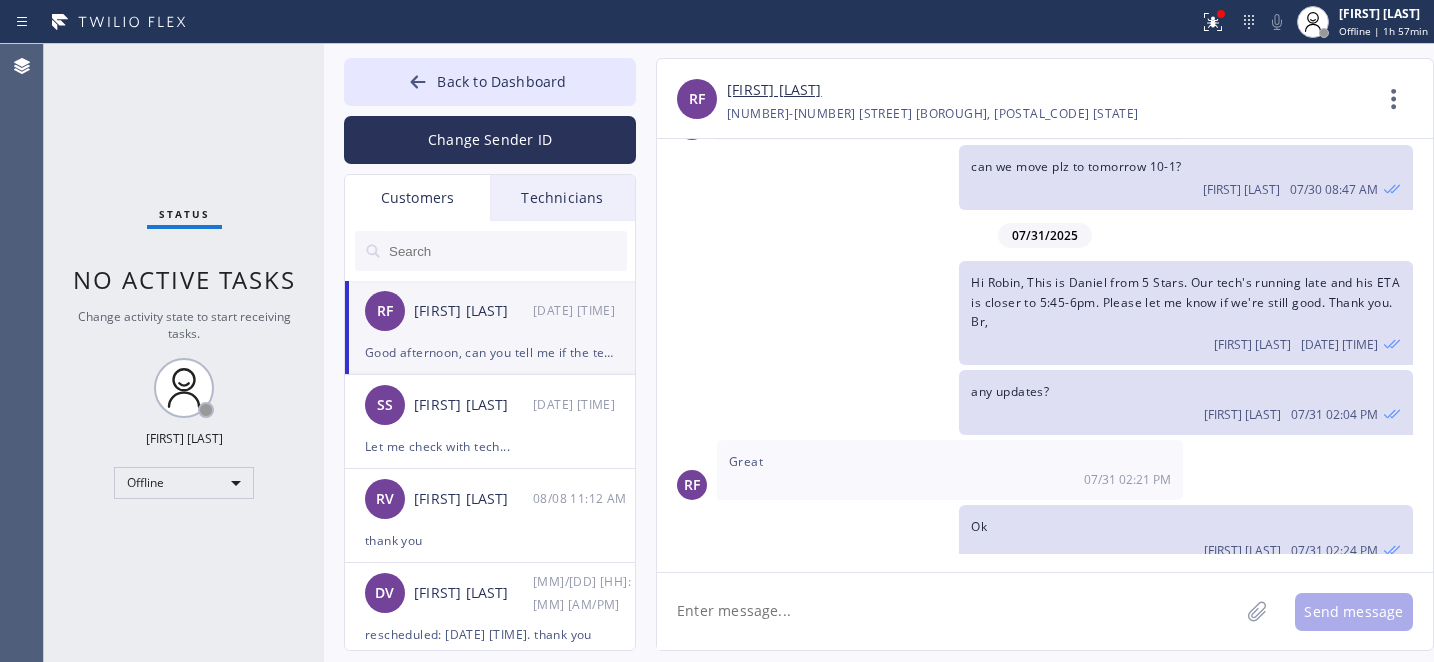 scroll, scrollTop: 960, scrollLeft: 0, axis: vertical 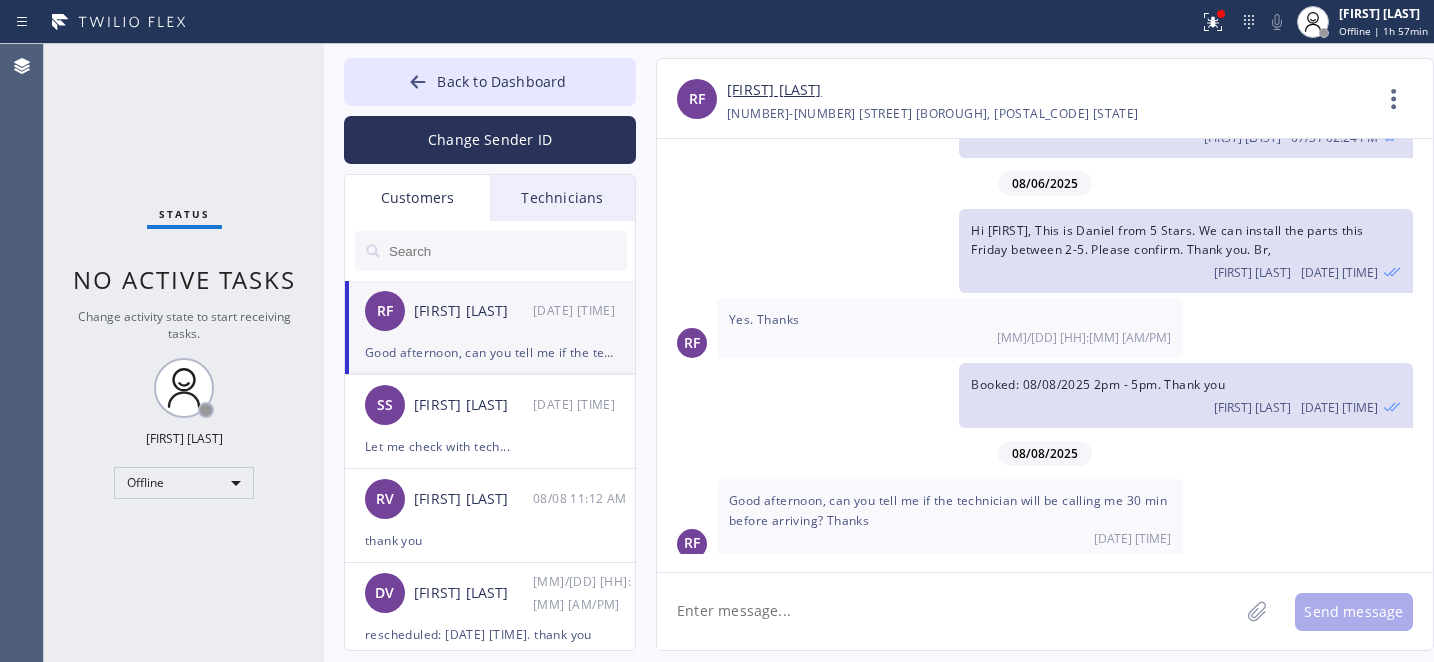 click on "Robin Furye" at bounding box center (774, 90) 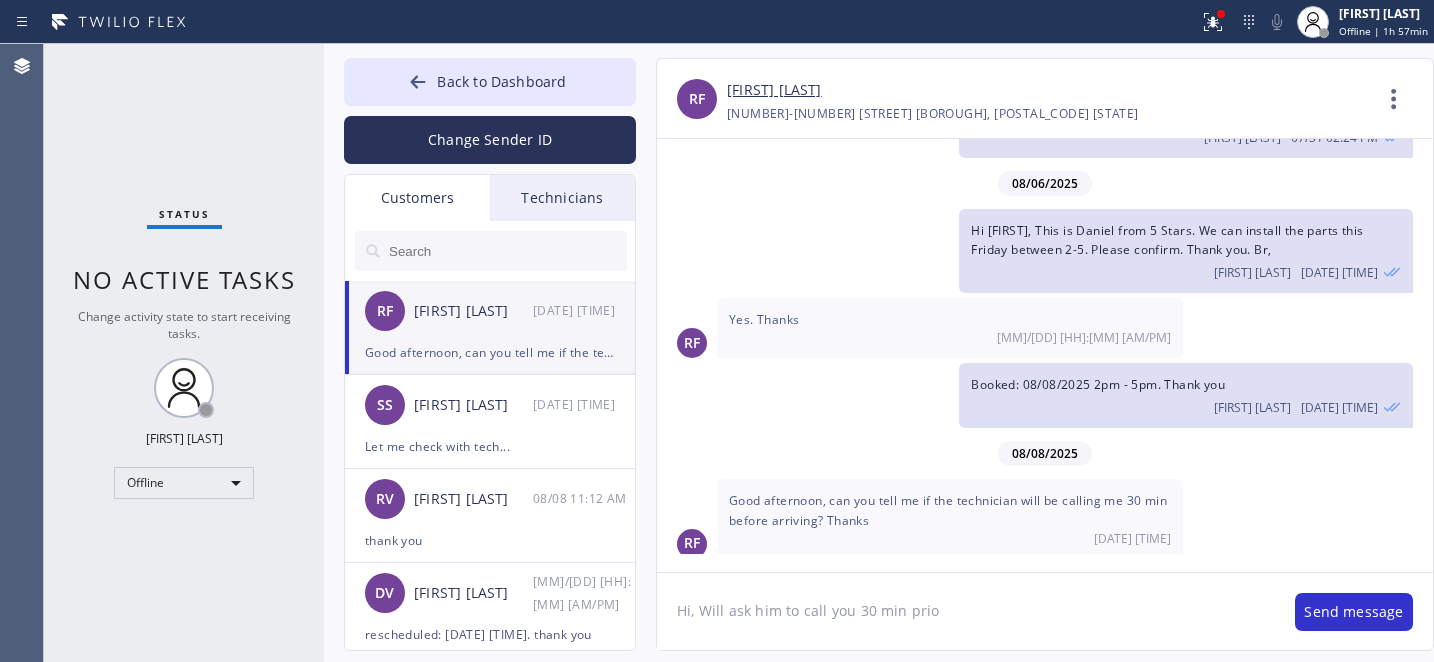 type on "Hi, Will ask him to call you 30 min prior" 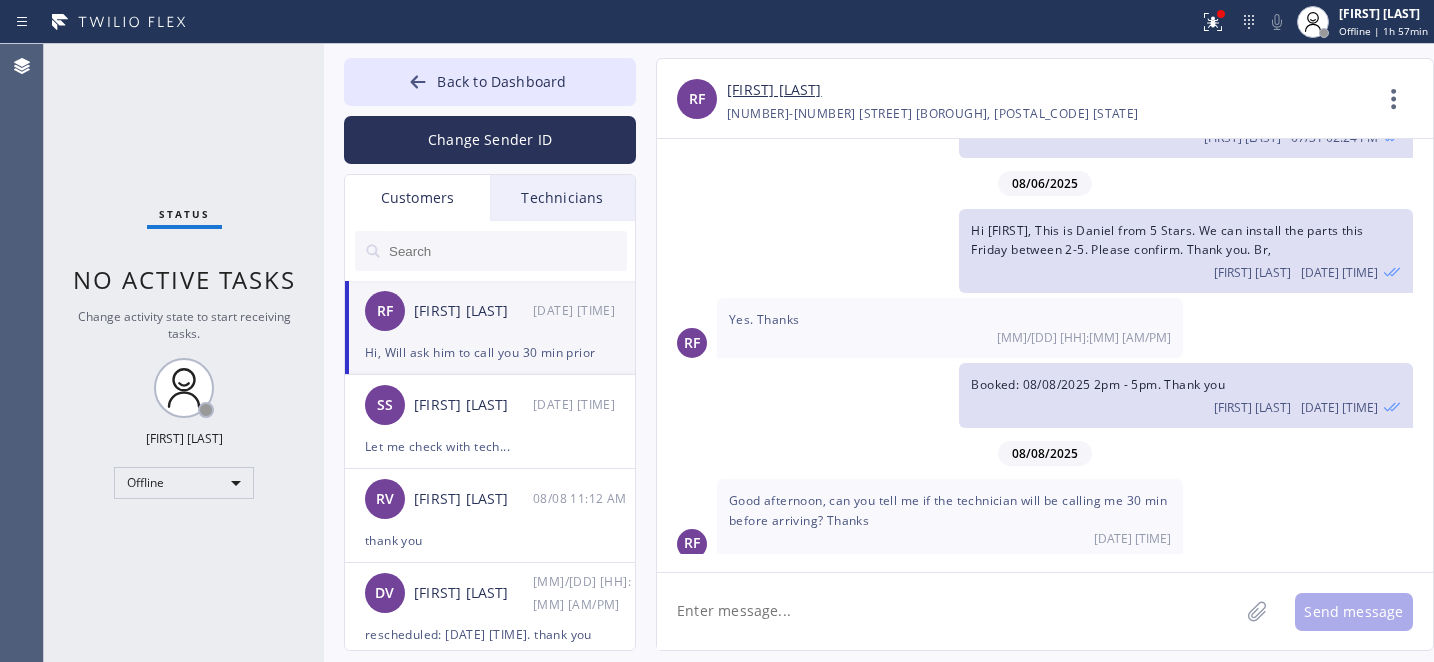 scroll, scrollTop: 1030, scrollLeft: 0, axis: vertical 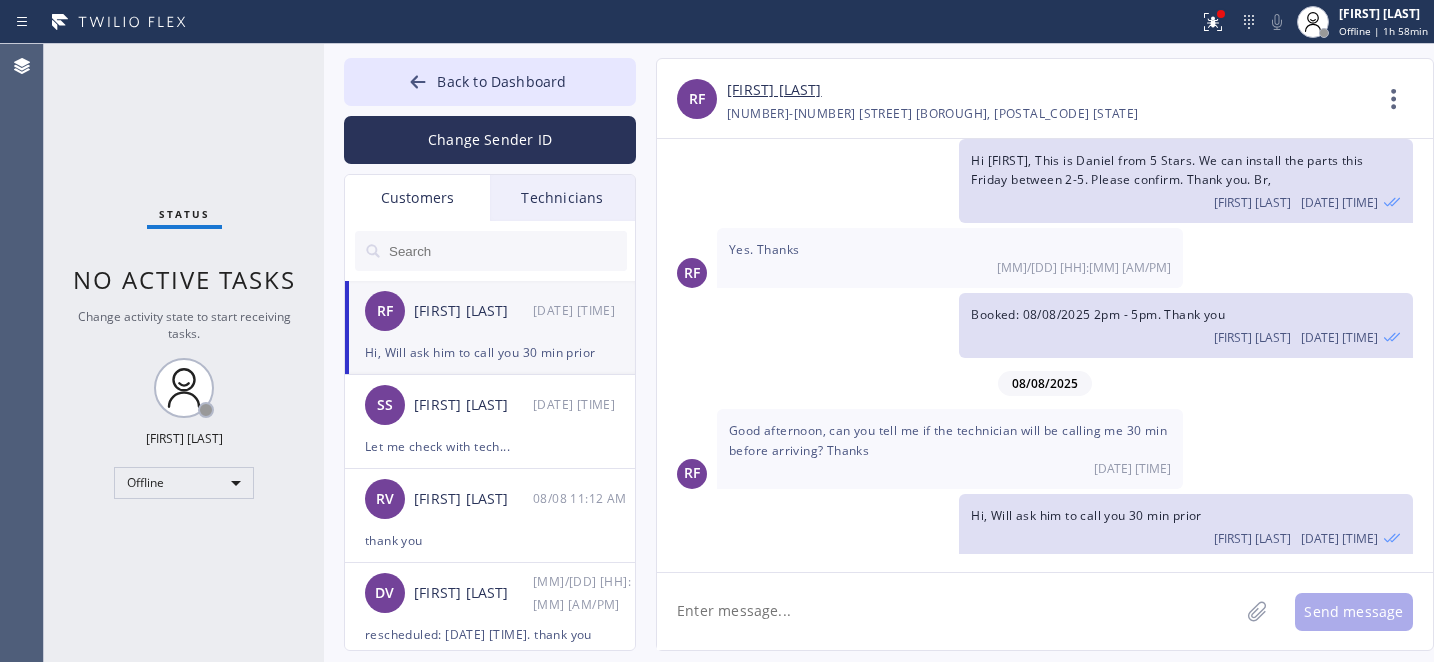 click on "Robin Furye" at bounding box center [473, 311] 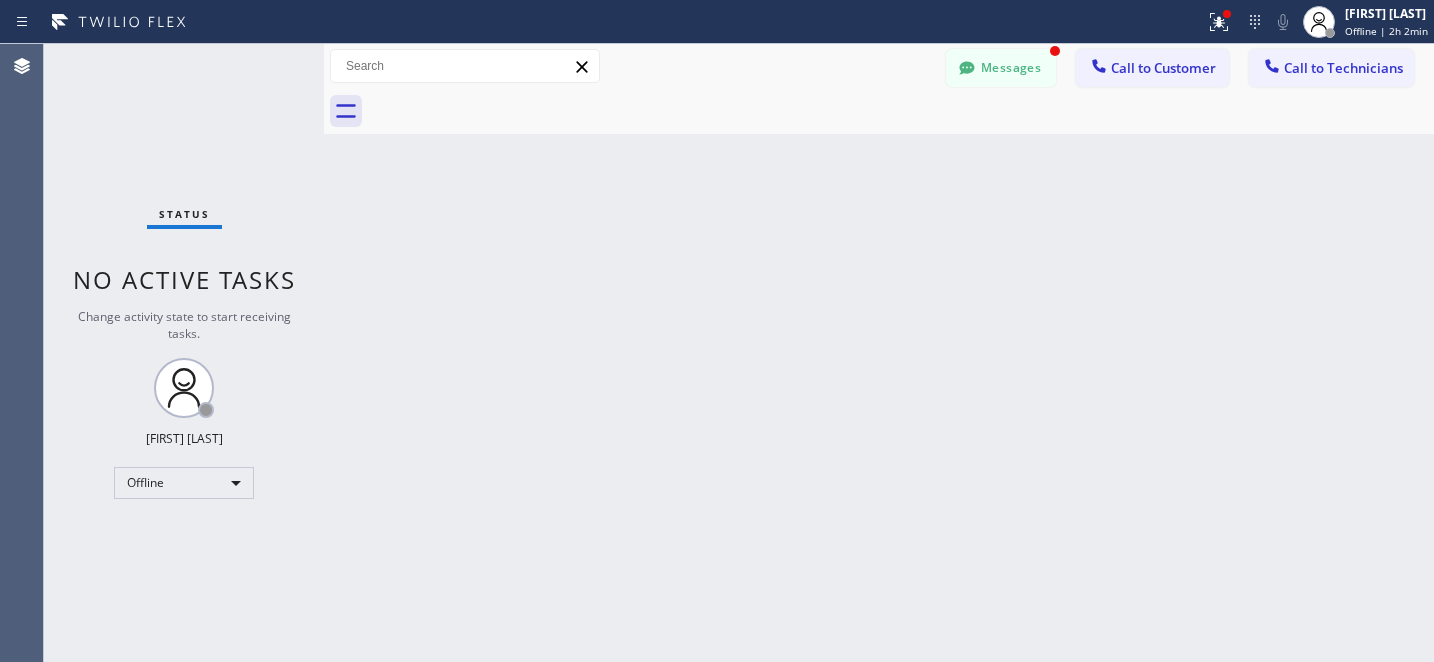 scroll, scrollTop: 1095, scrollLeft: 0, axis: vertical 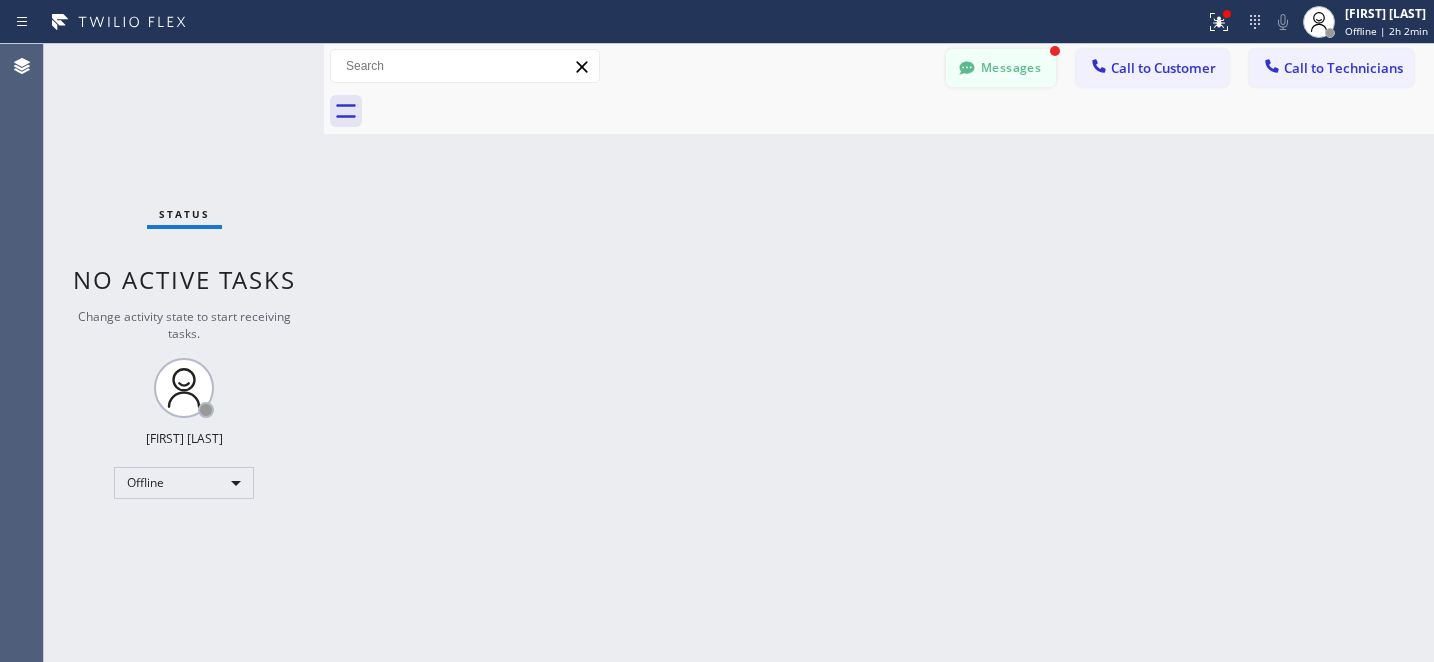 click on "Messages" at bounding box center [1001, 68] 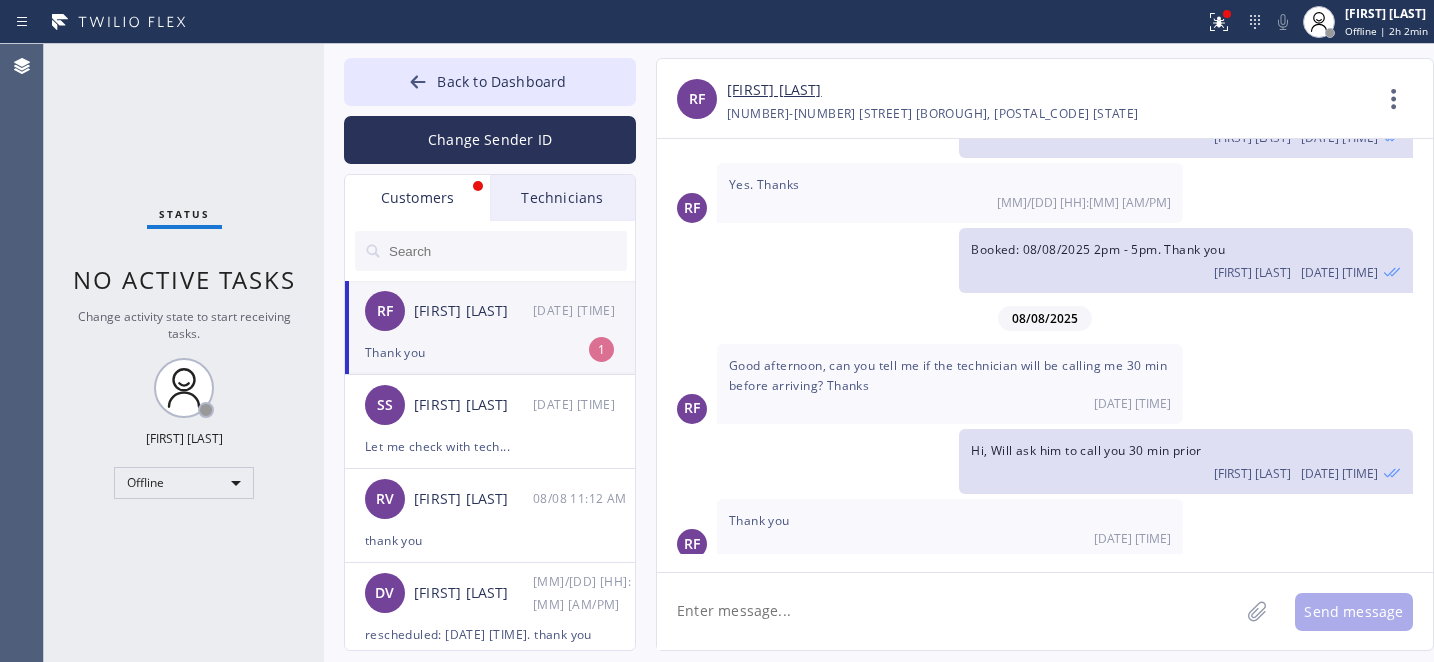click on "Thank you" at bounding box center (490, 352) 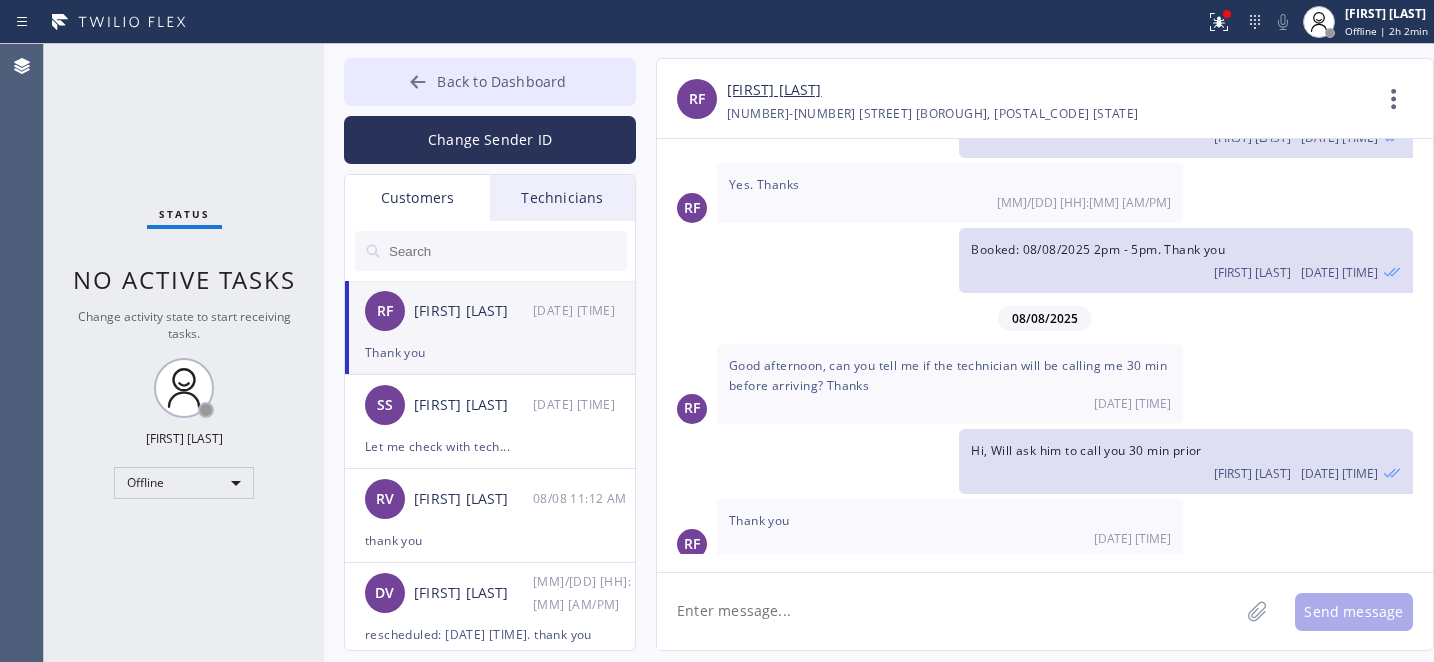 click on "Back to Dashboard" at bounding box center [490, 82] 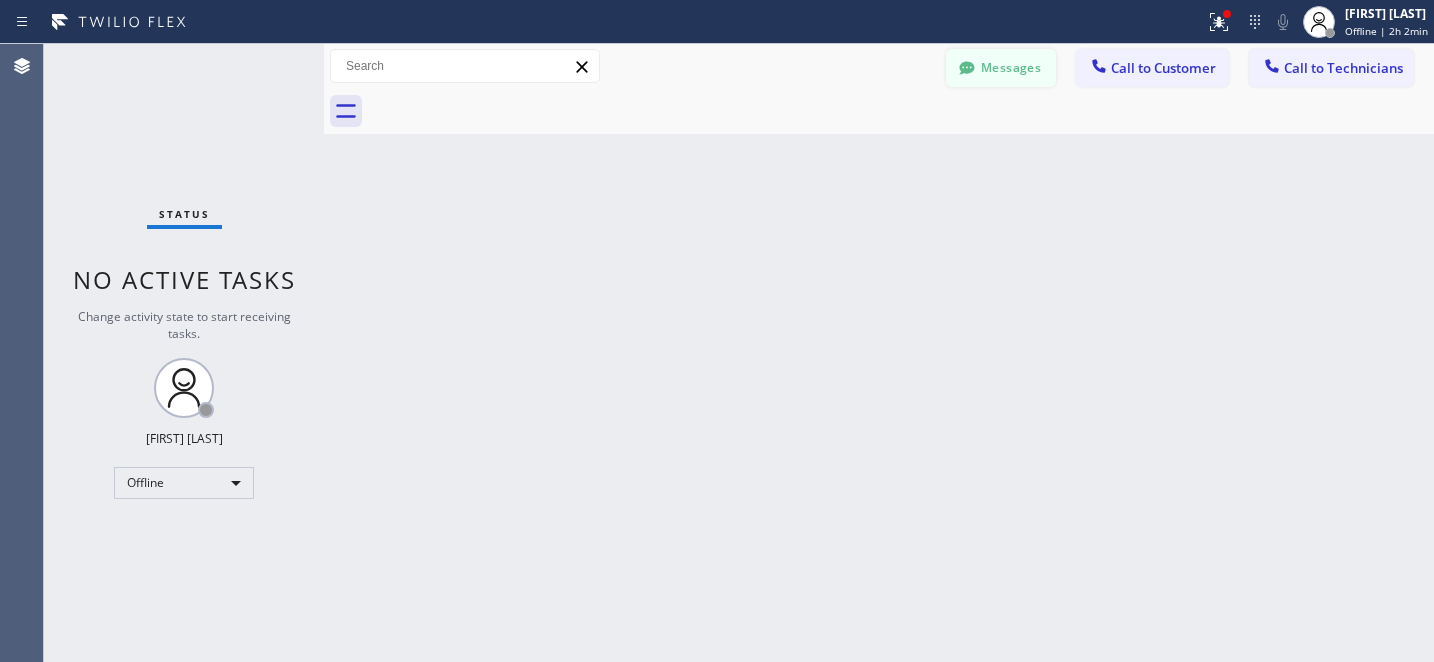 click on "Messages" at bounding box center [1001, 68] 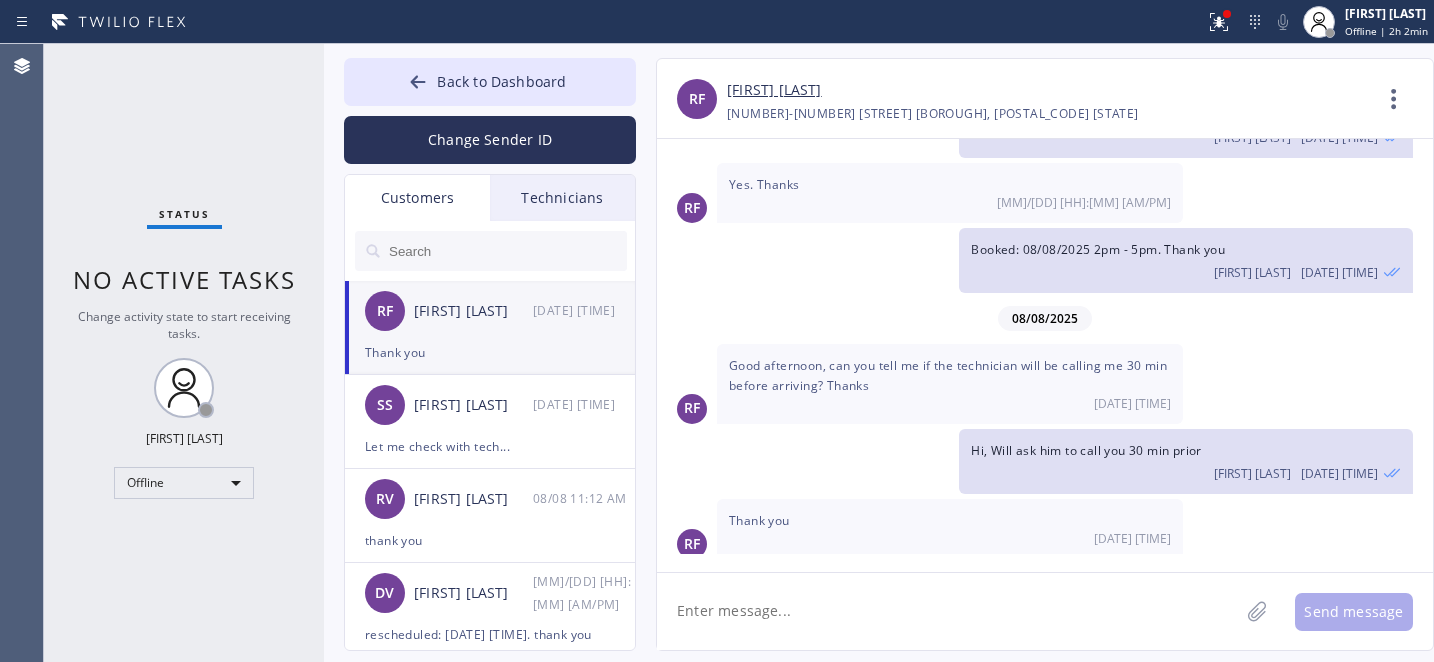 click on "Thank you" at bounding box center [490, 352] 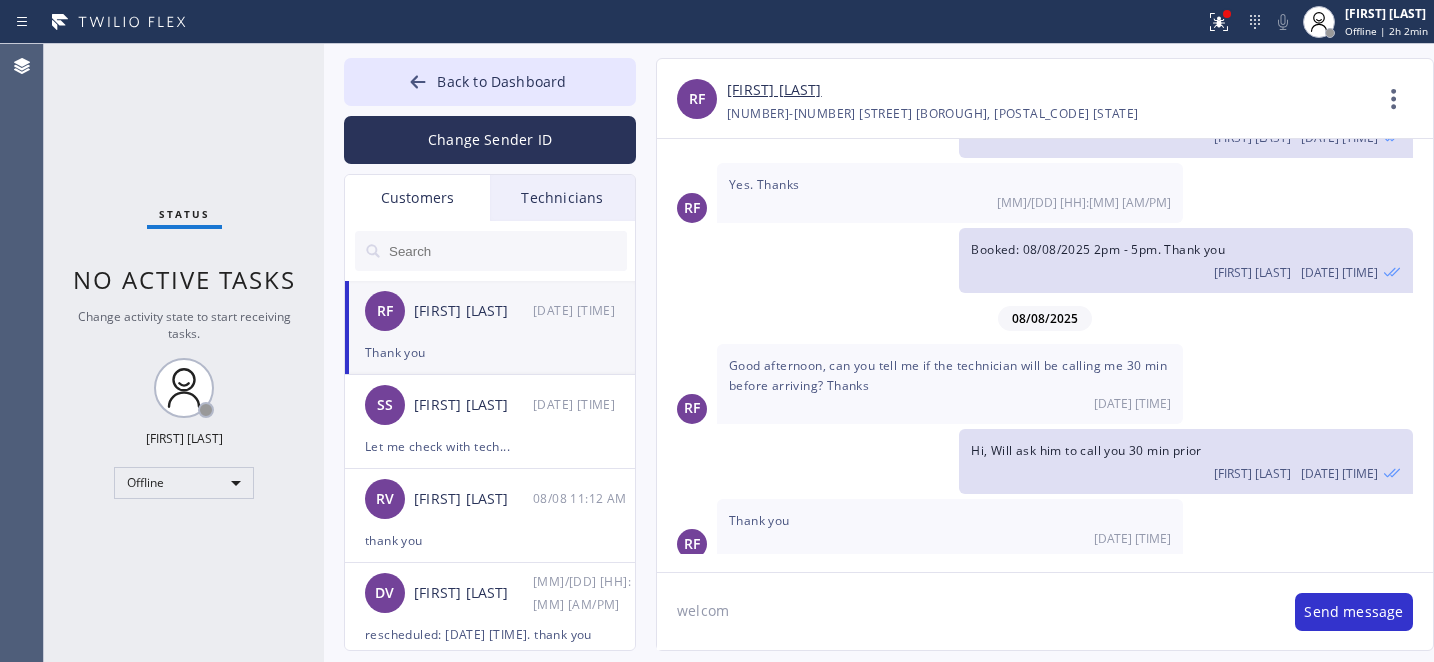 type on "welcome" 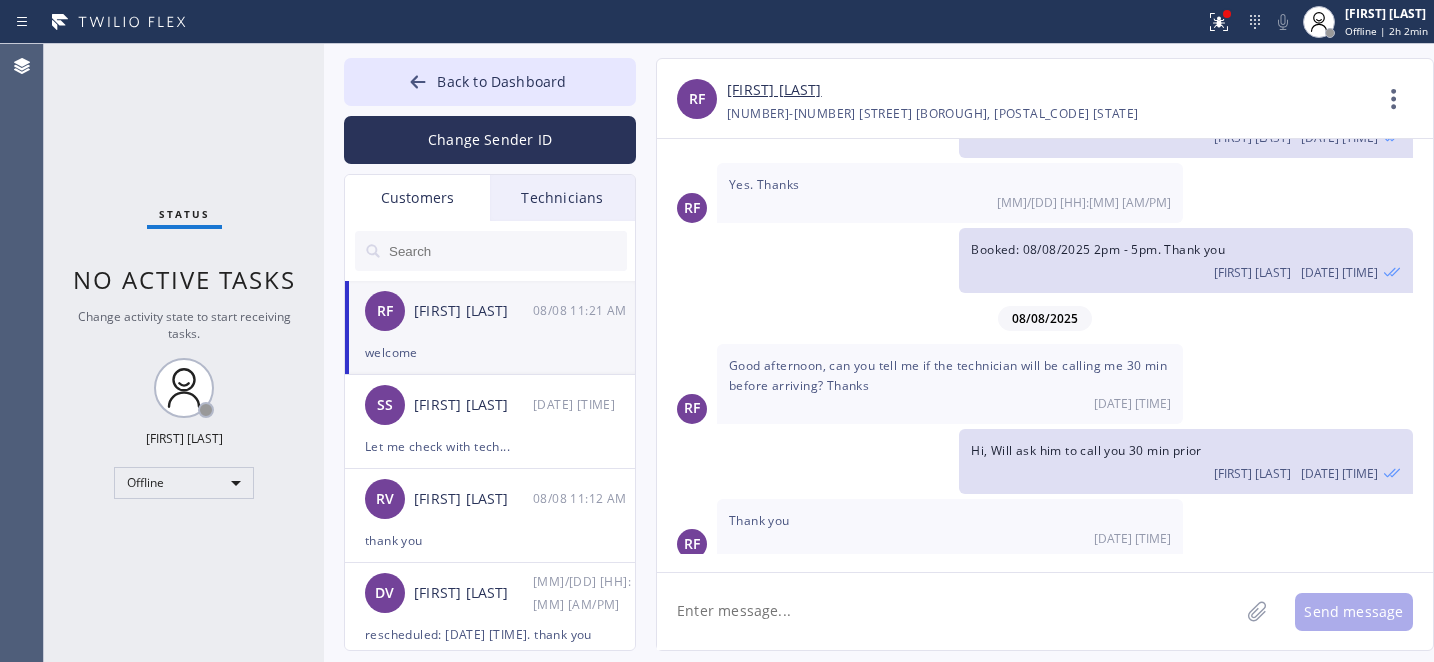 scroll, scrollTop: 1164, scrollLeft: 0, axis: vertical 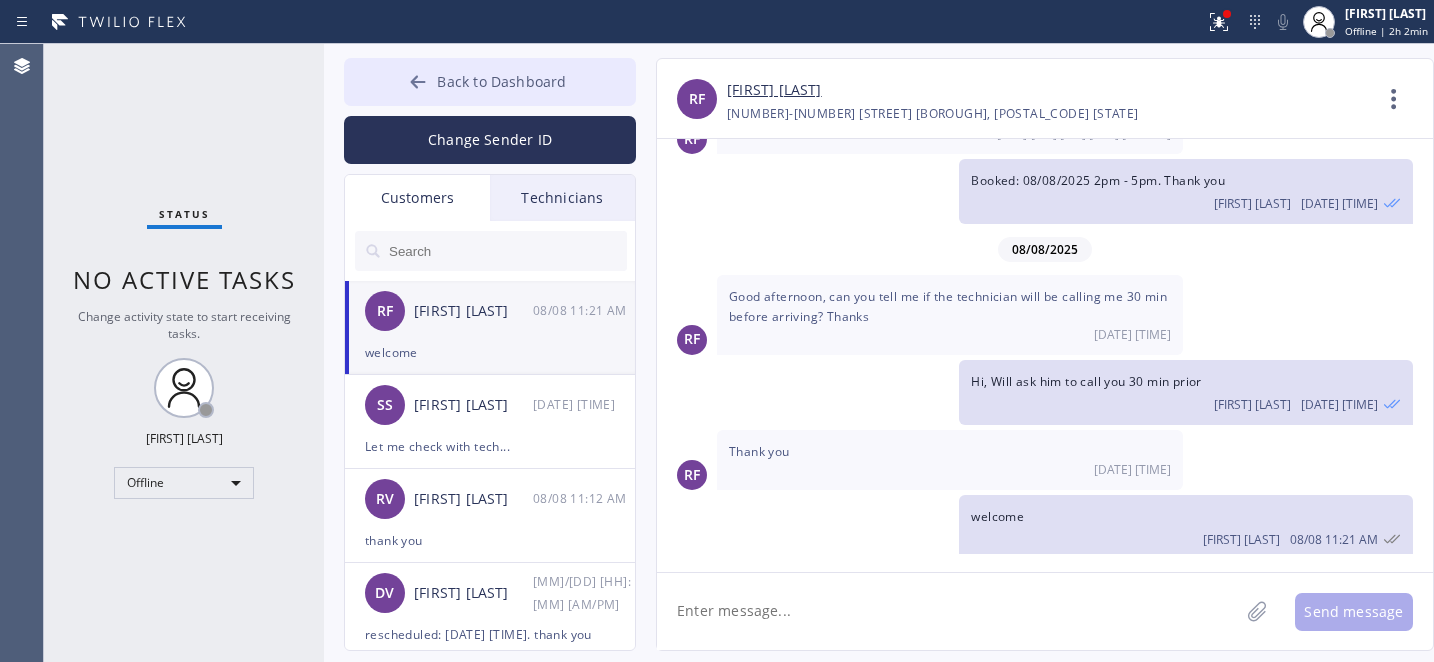 click on "Back to Dashboard" at bounding box center [501, 81] 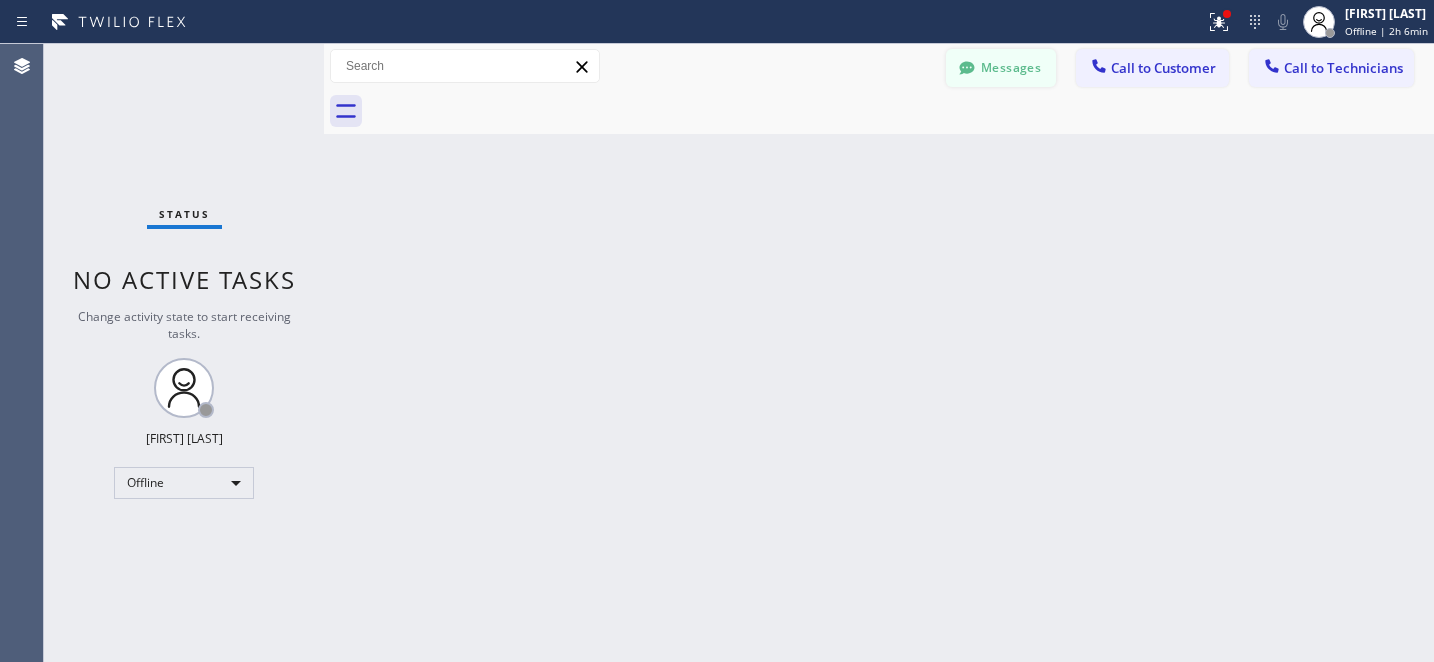click on "Messages" at bounding box center (1001, 68) 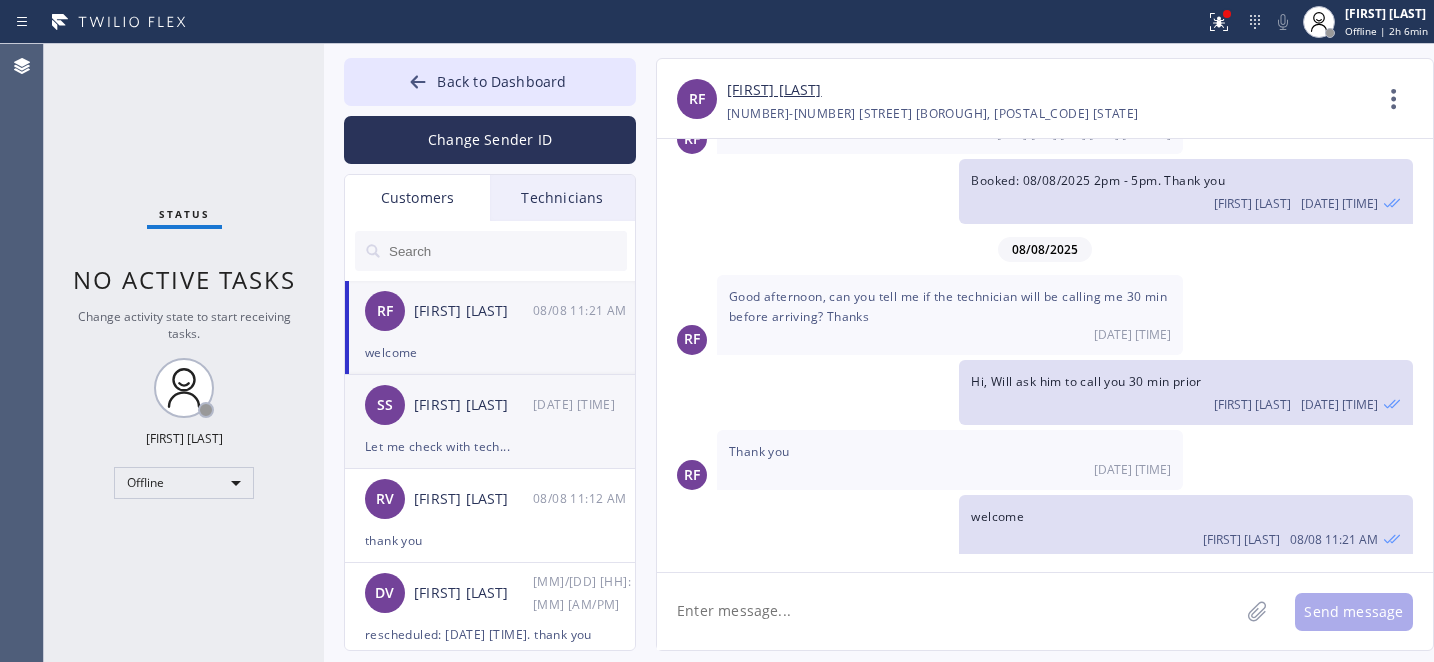 click on "SS Sam Singh 08/08 11:14 AM" at bounding box center [491, 405] 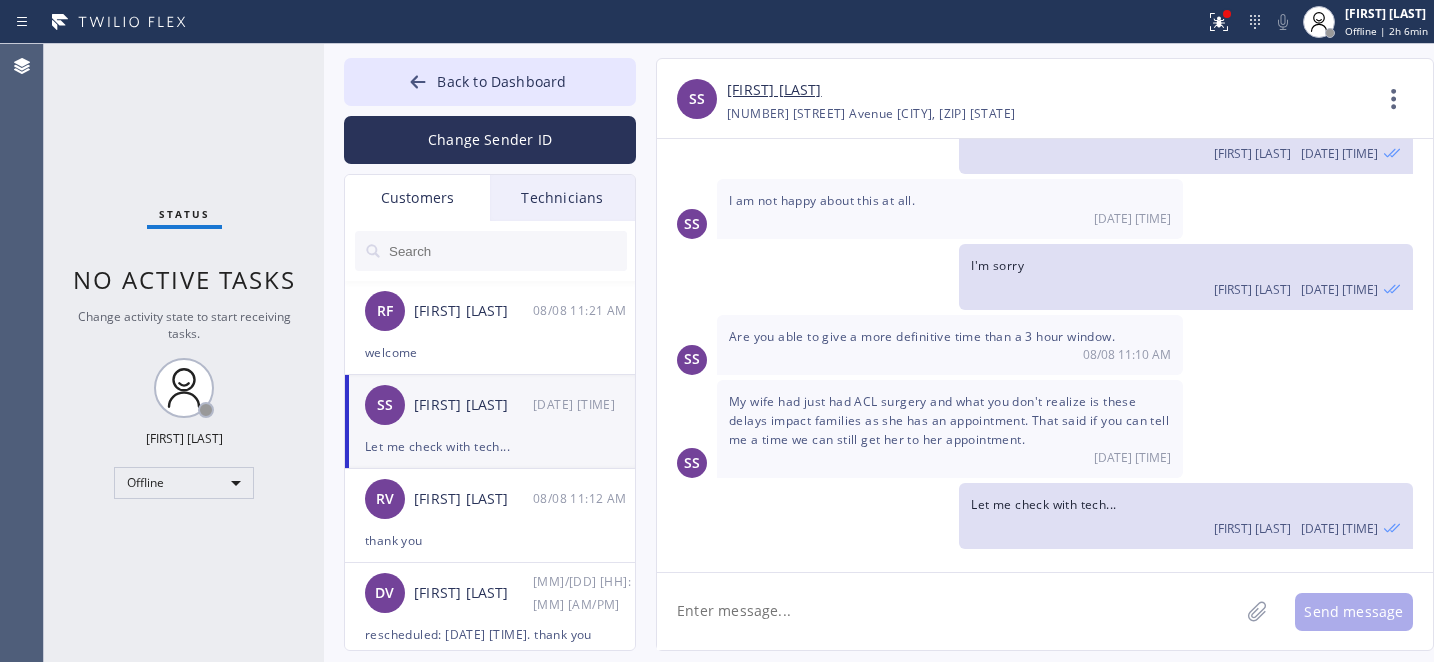 scroll, scrollTop: 547, scrollLeft: 0, axis: vertical 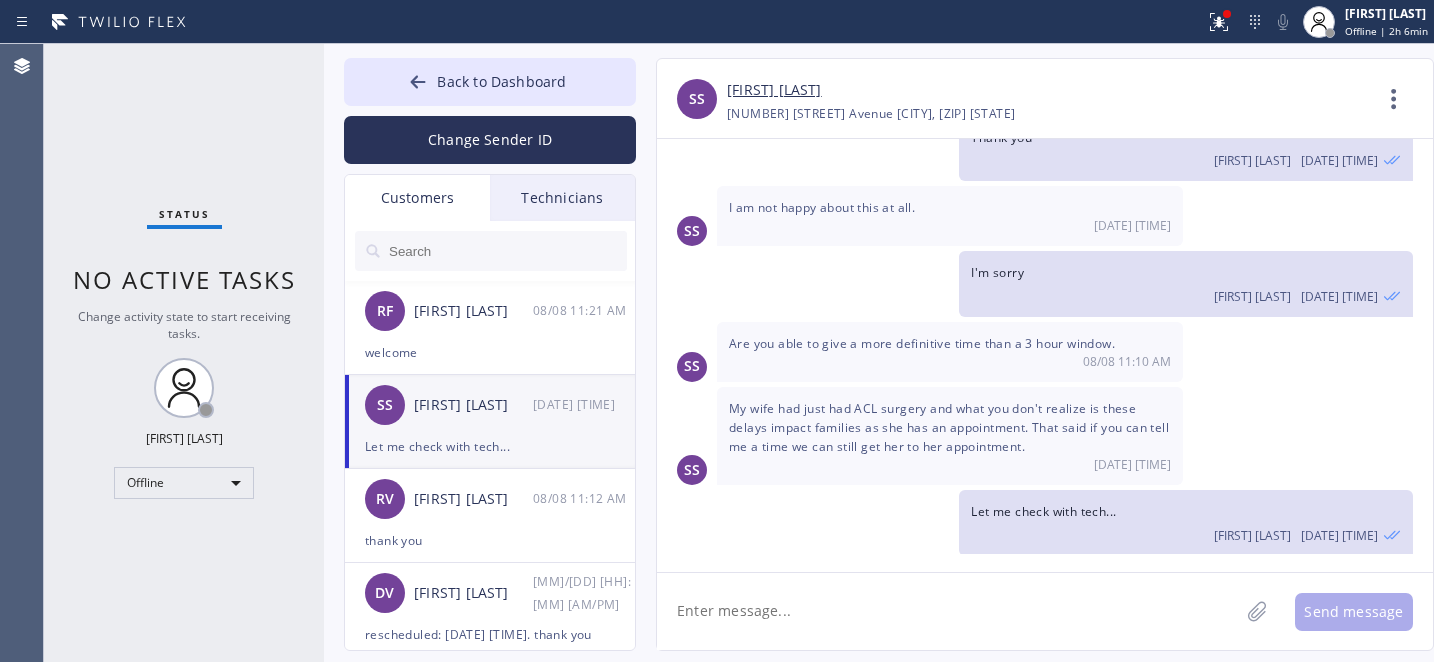 click 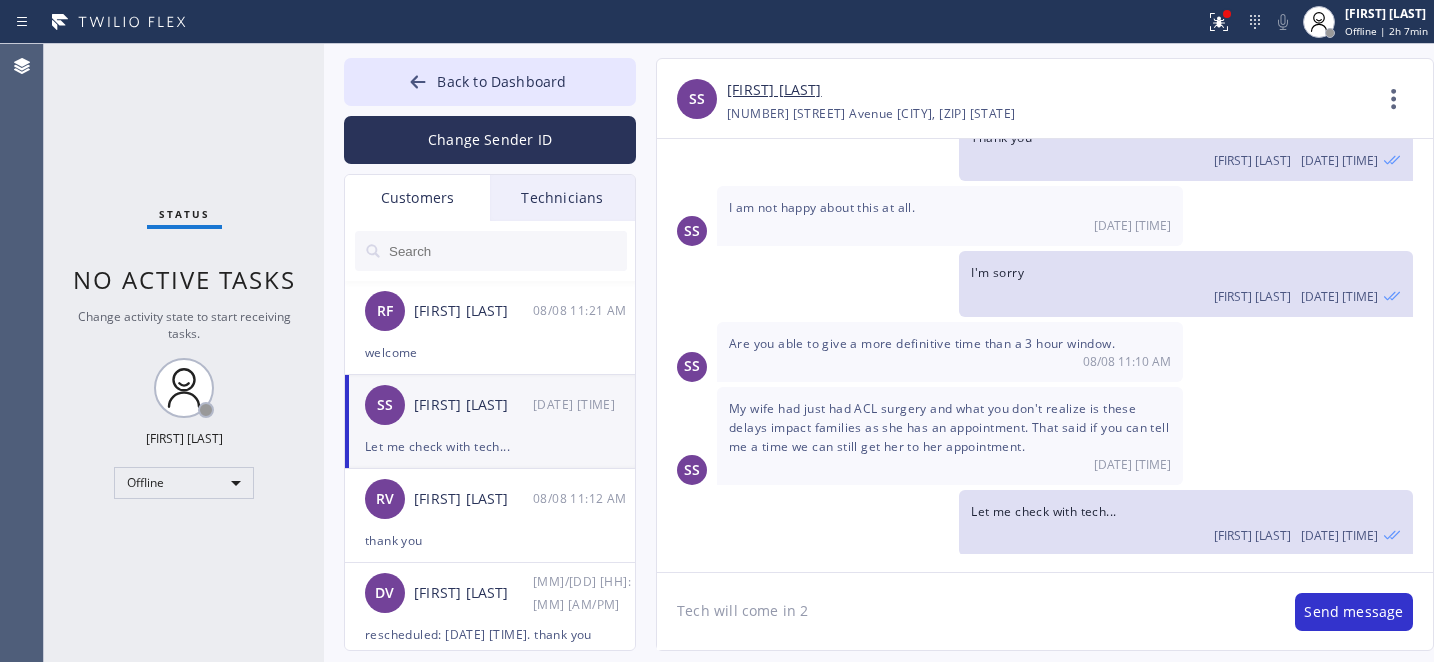 type on "Tech will come in 2h" 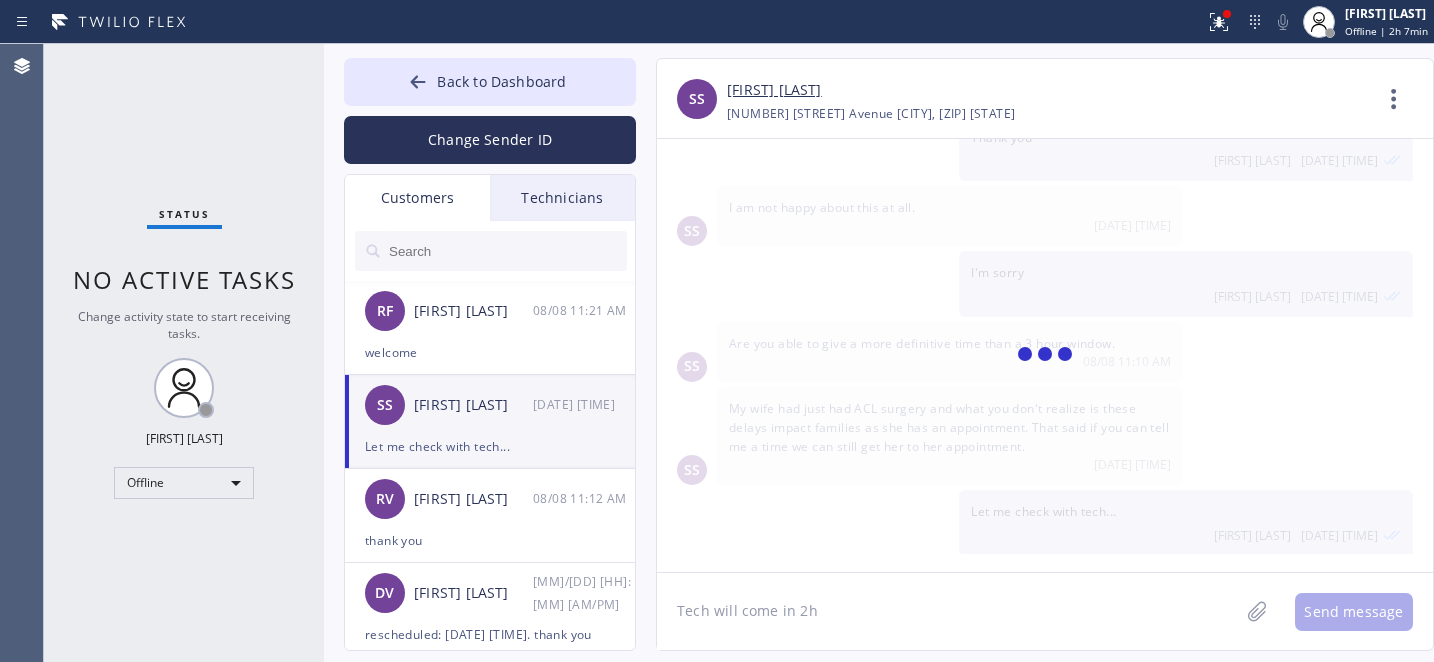 type 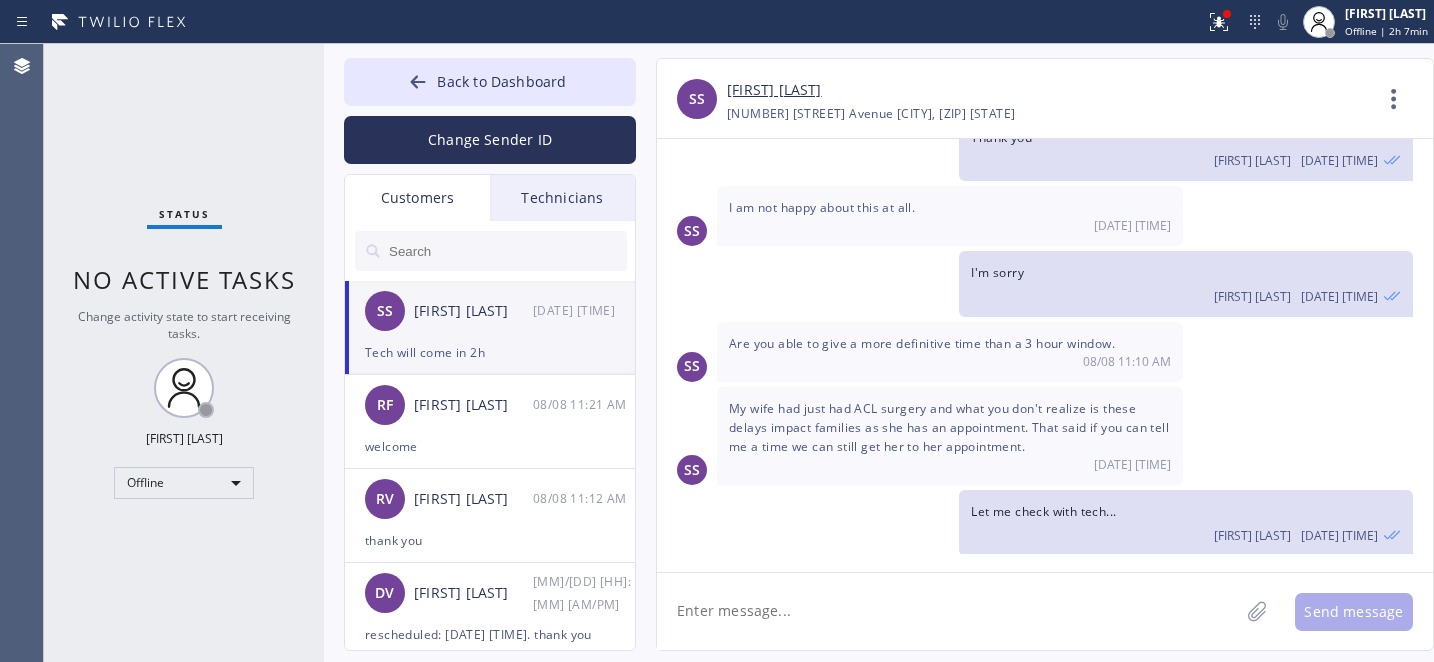 scroll, scrollTop: 617, scrollLeft: 0, axis: vertical 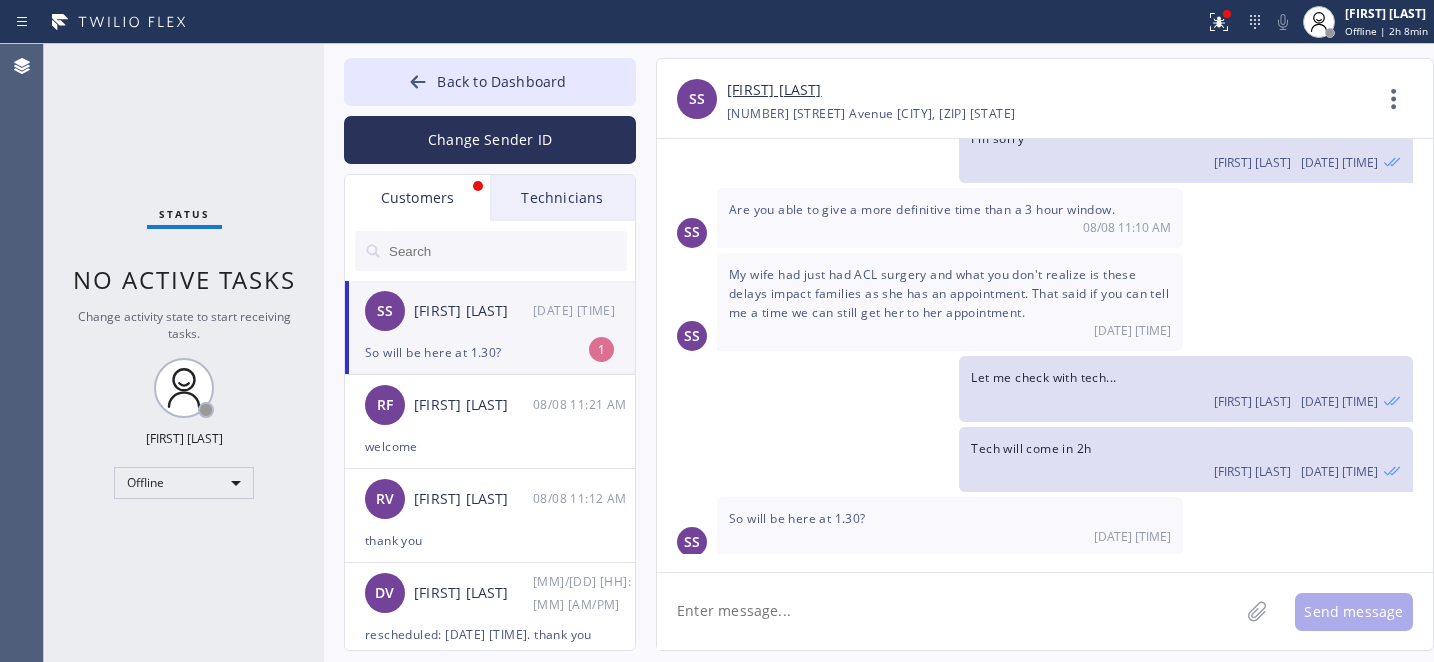 click on "So will be here at 1.30?" at bounding box center (490, 352) 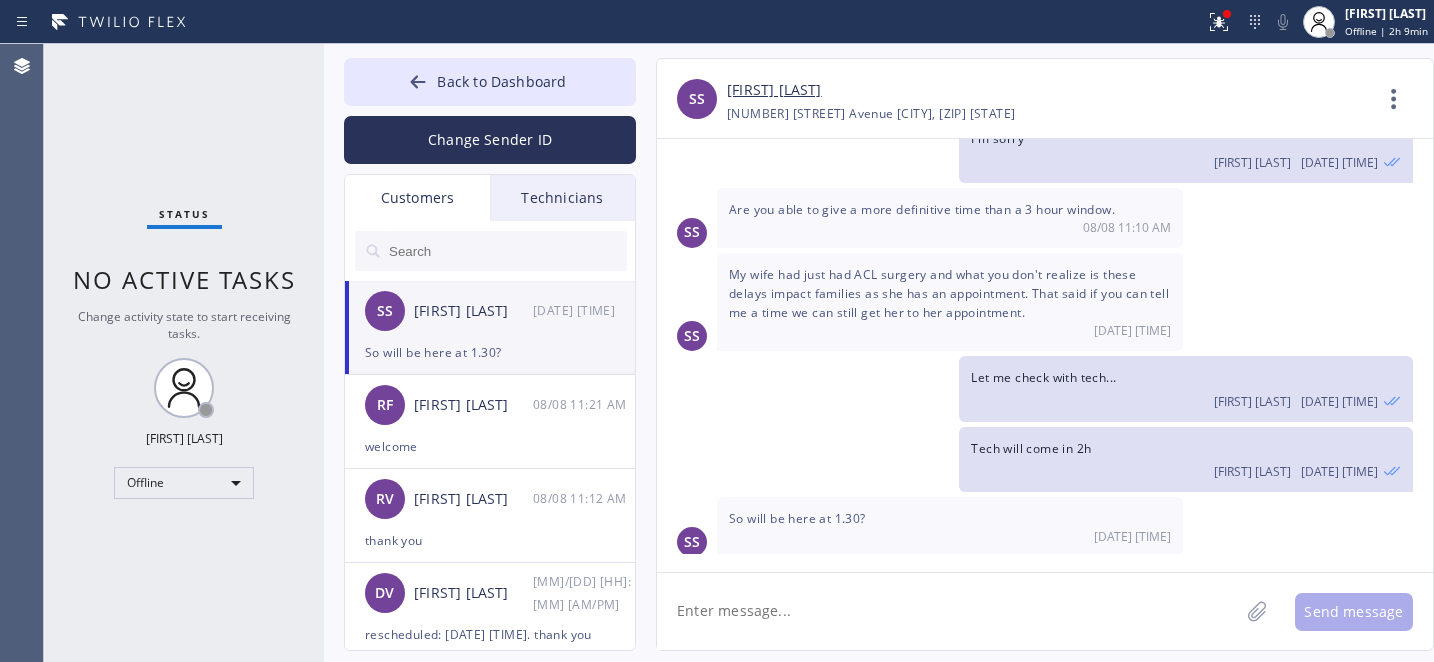drag, startPoint x: 425, startPoint y: 79, endPoint x: 458, endPoint y: 4, distance: 81.939 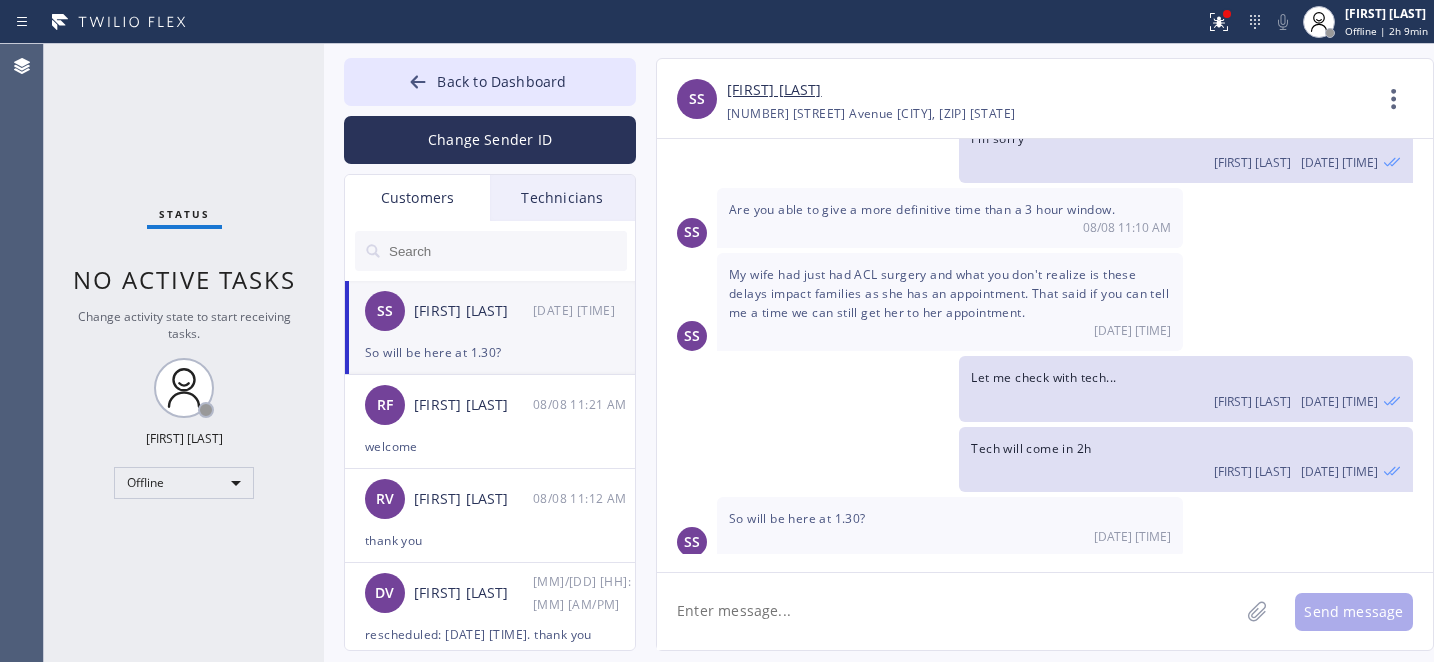 click 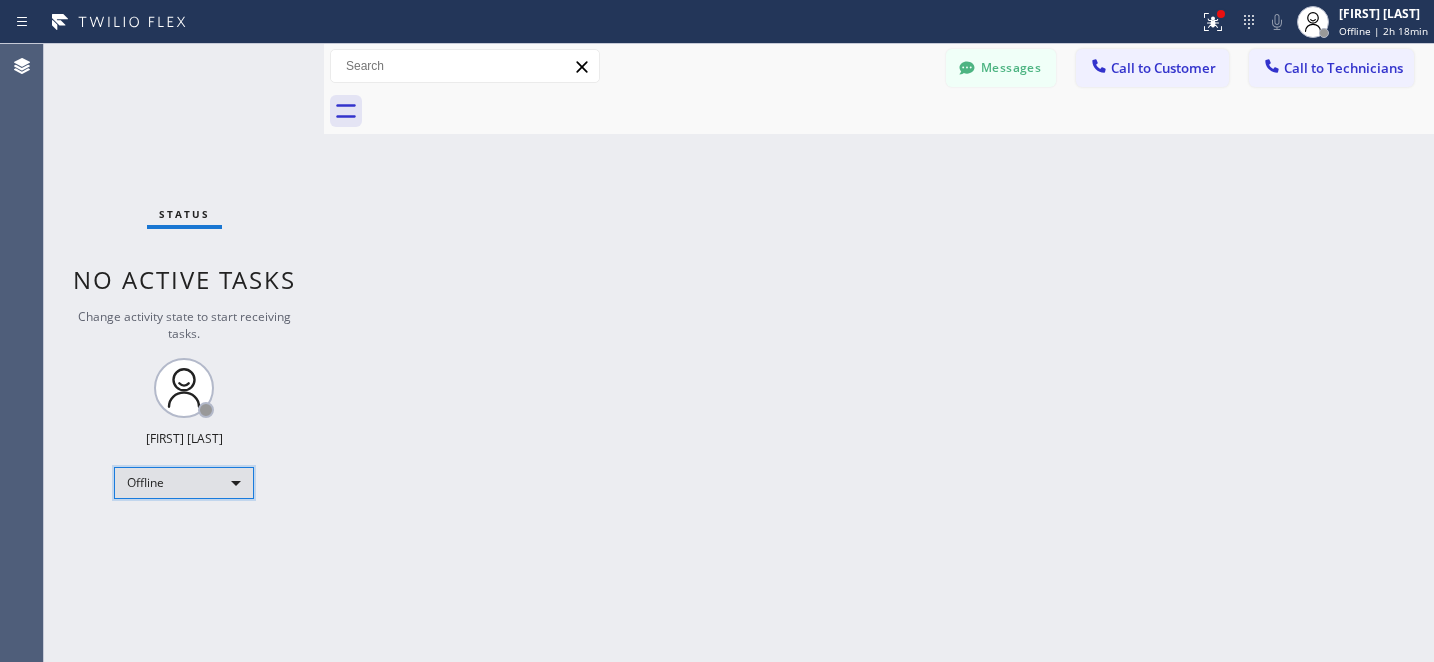 click on "Offline" at bounding box center (184, 483) 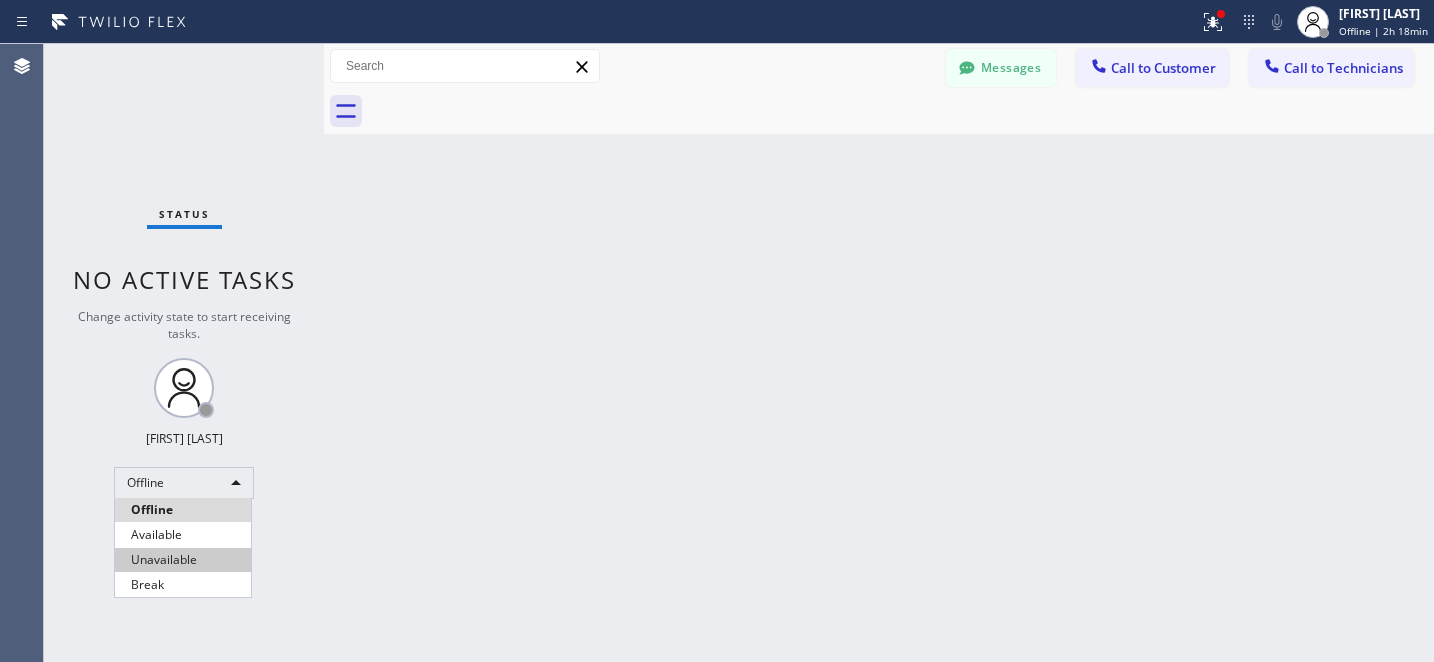 click on "Unavailable" at bounding box center [183, 560] 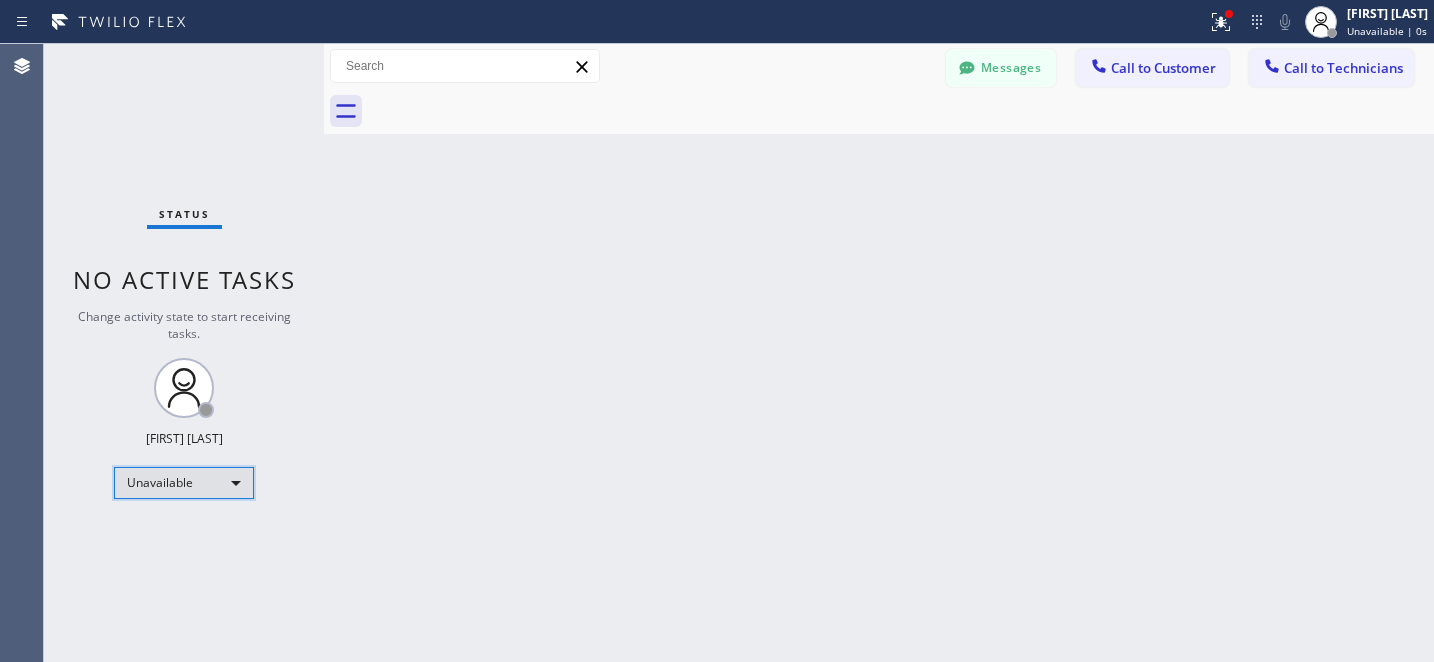 click on "Unavailable" at bounding box center (184, 483) 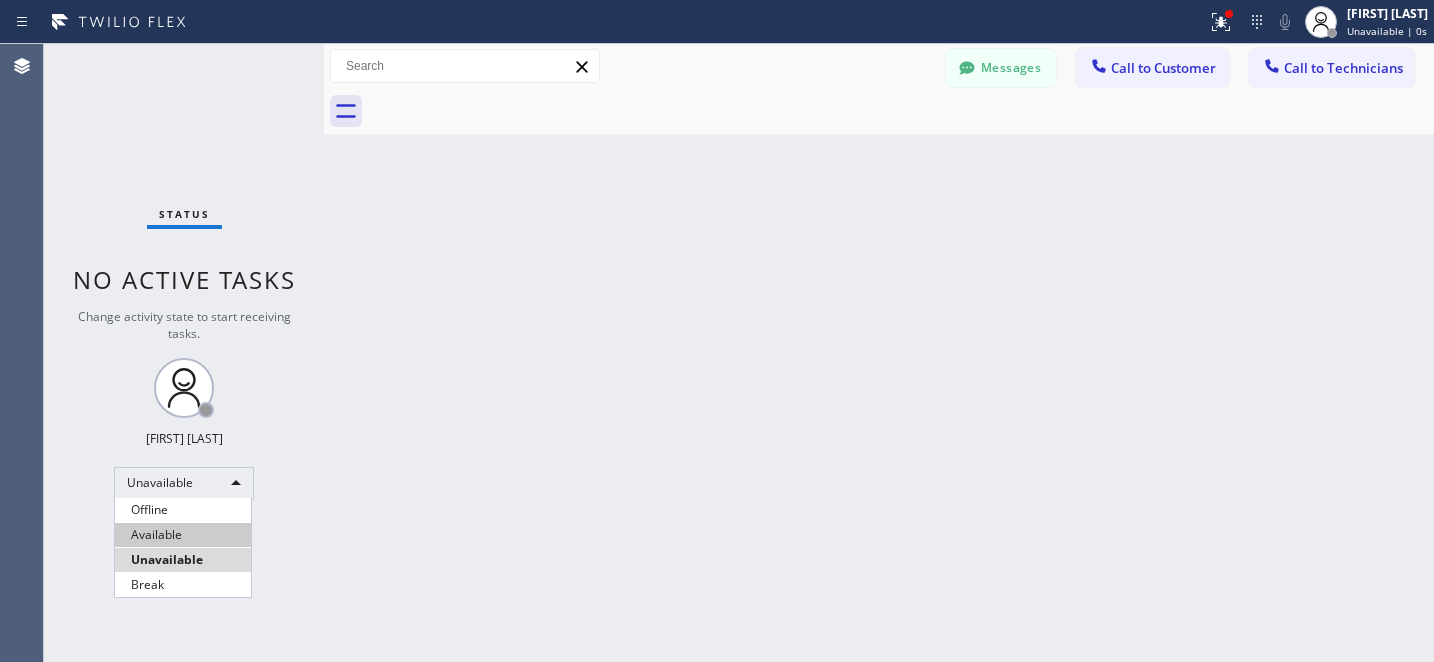 click on "Available" at bounding box center [183, 535] 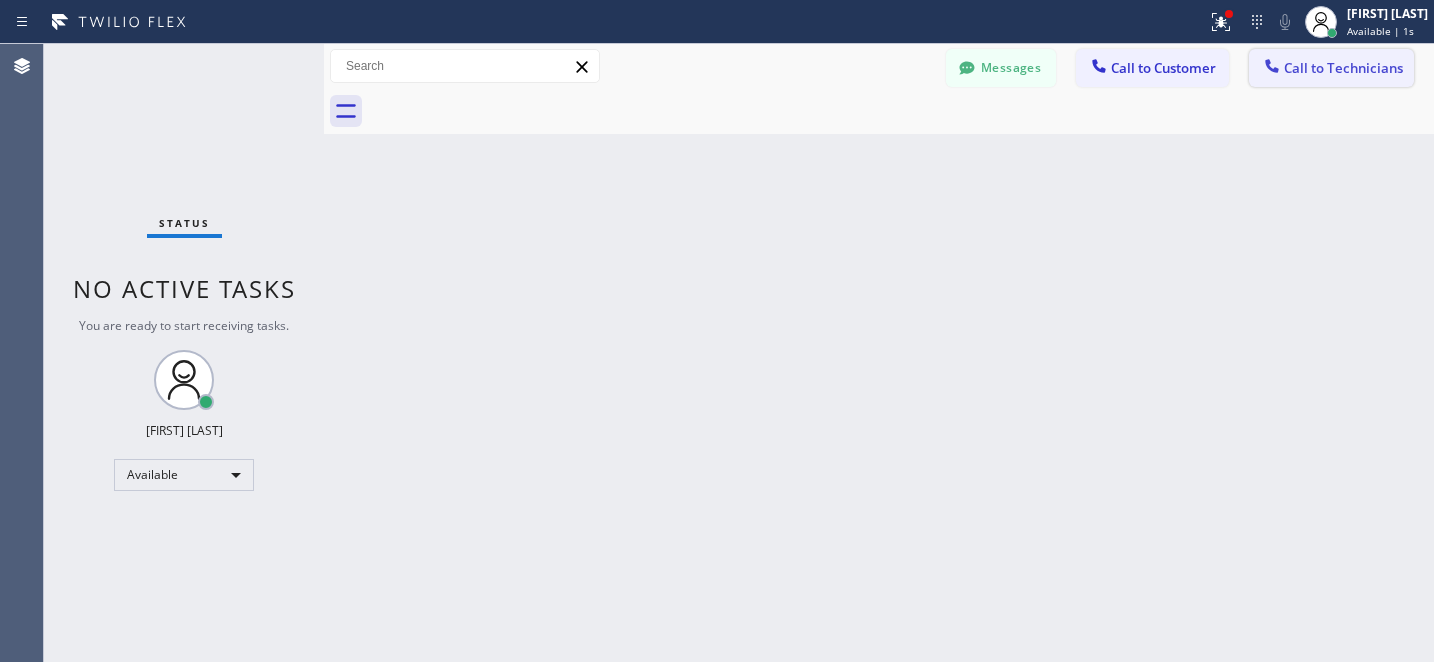 click on "Call to Technicians" at bounding box center [1343, 68] 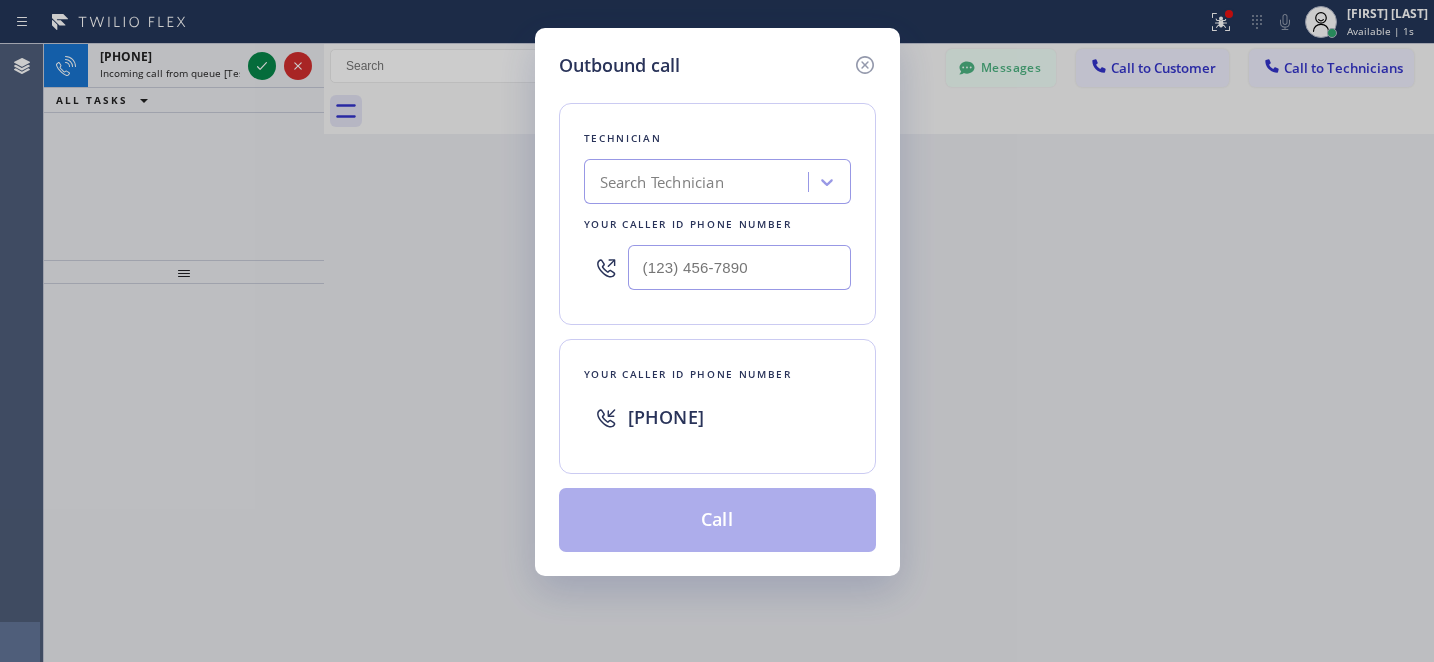 click on "Search Technician" at bounding box center (662, 182) 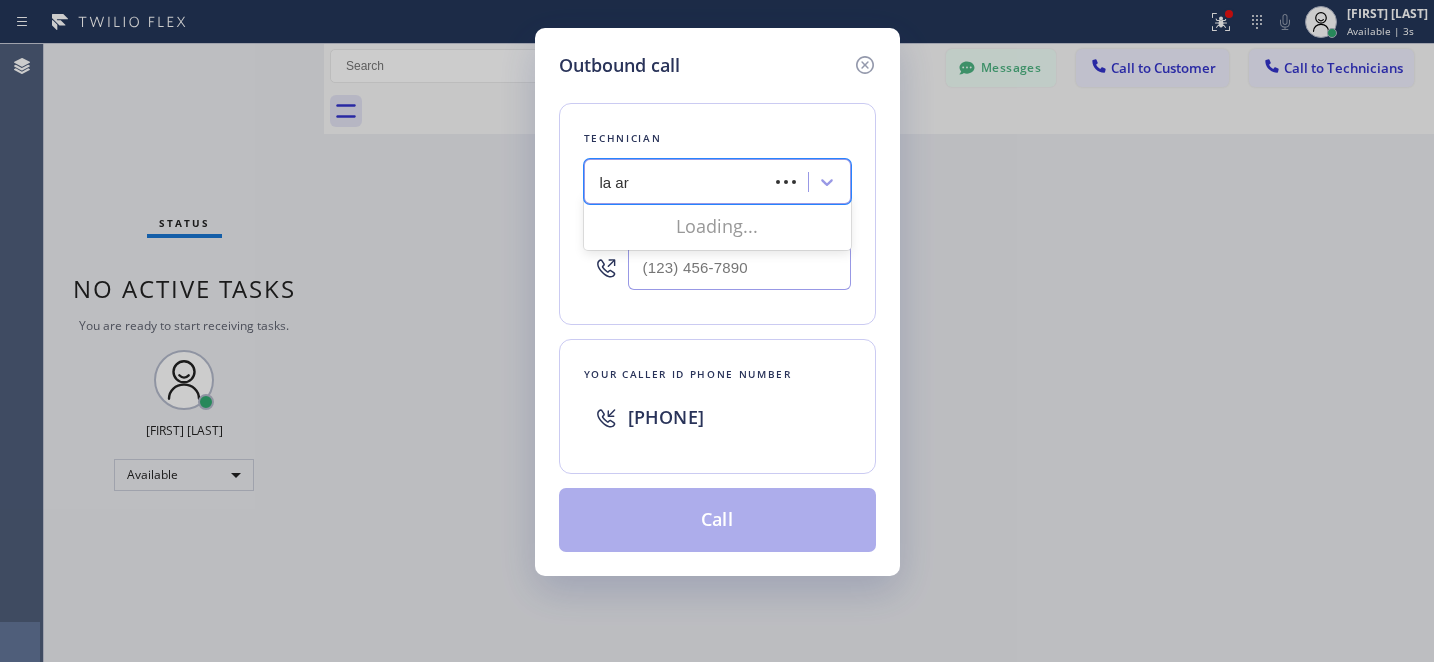 type on "la art" 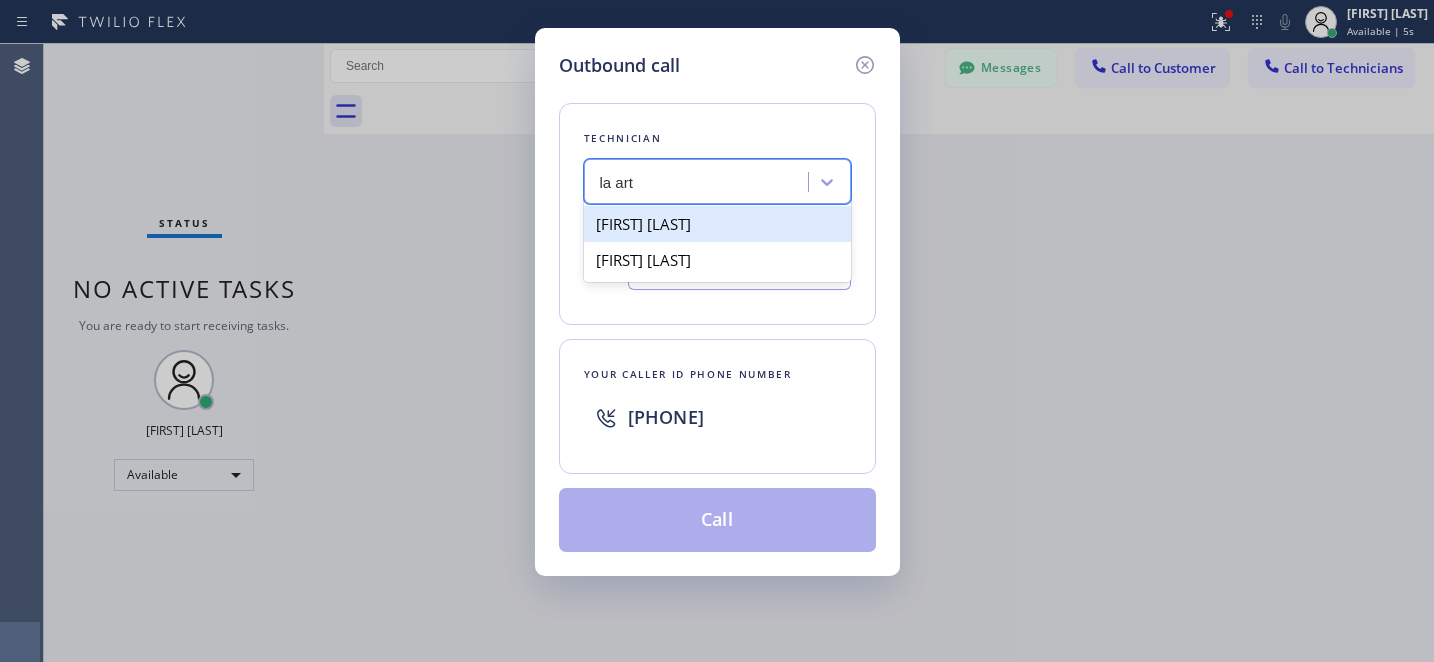 click on "[FIRST] [LAST]" at bounding box center (717, 224) 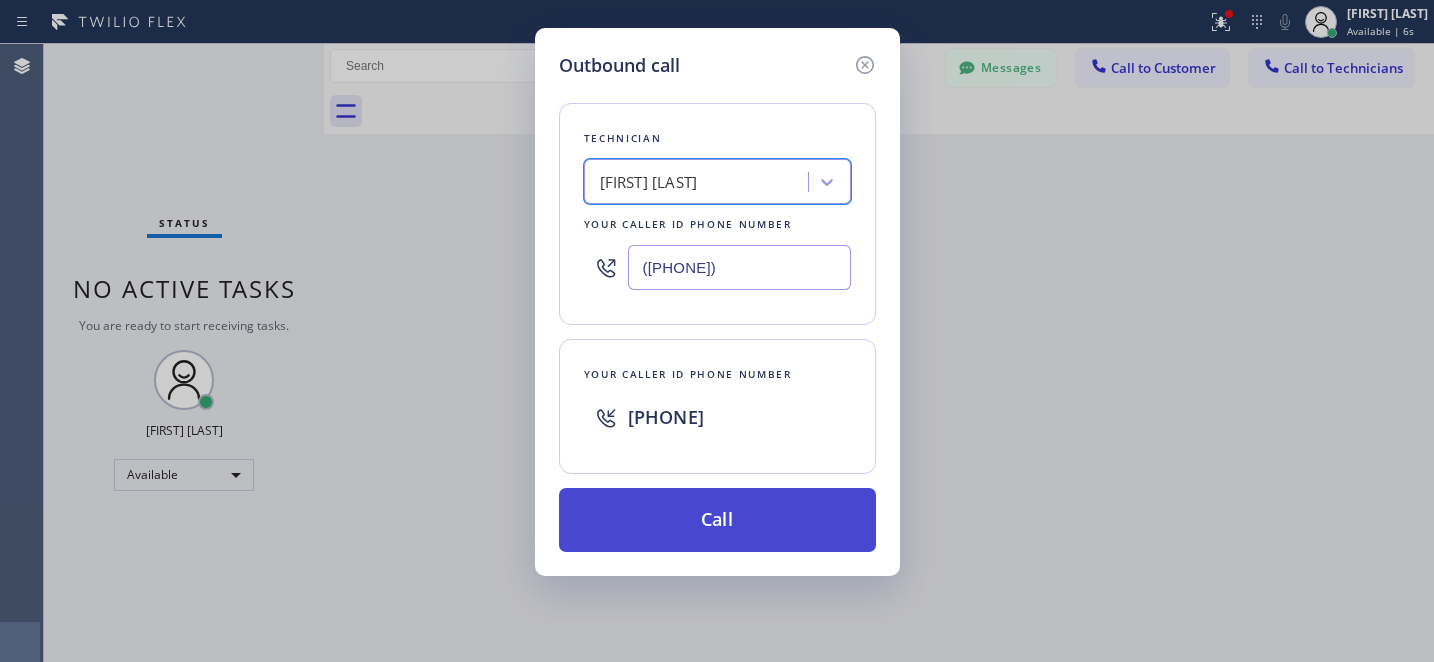 click on "Call" at bounding box center (717, 520) 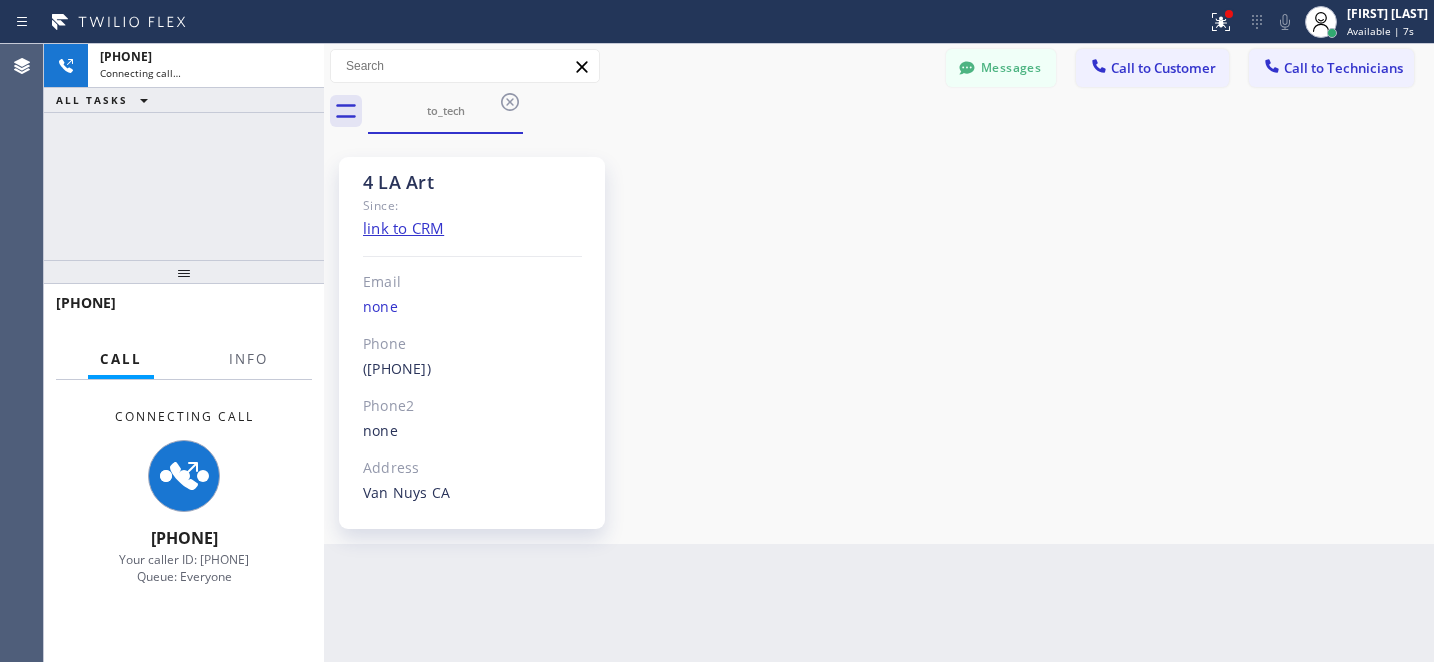 scroll, scrollTop: 147, scrollLeft: 0, axis: vertical 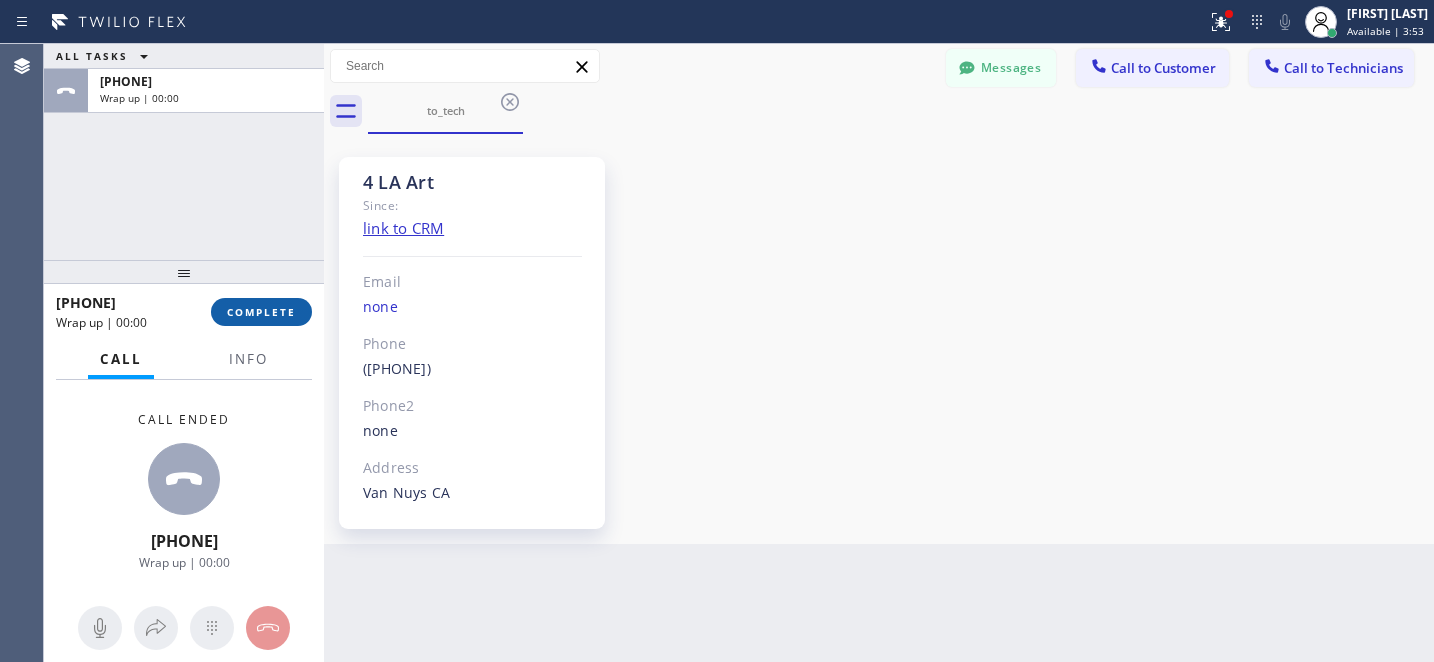 click on "COMPLETE" at bounding box center [261, 312] 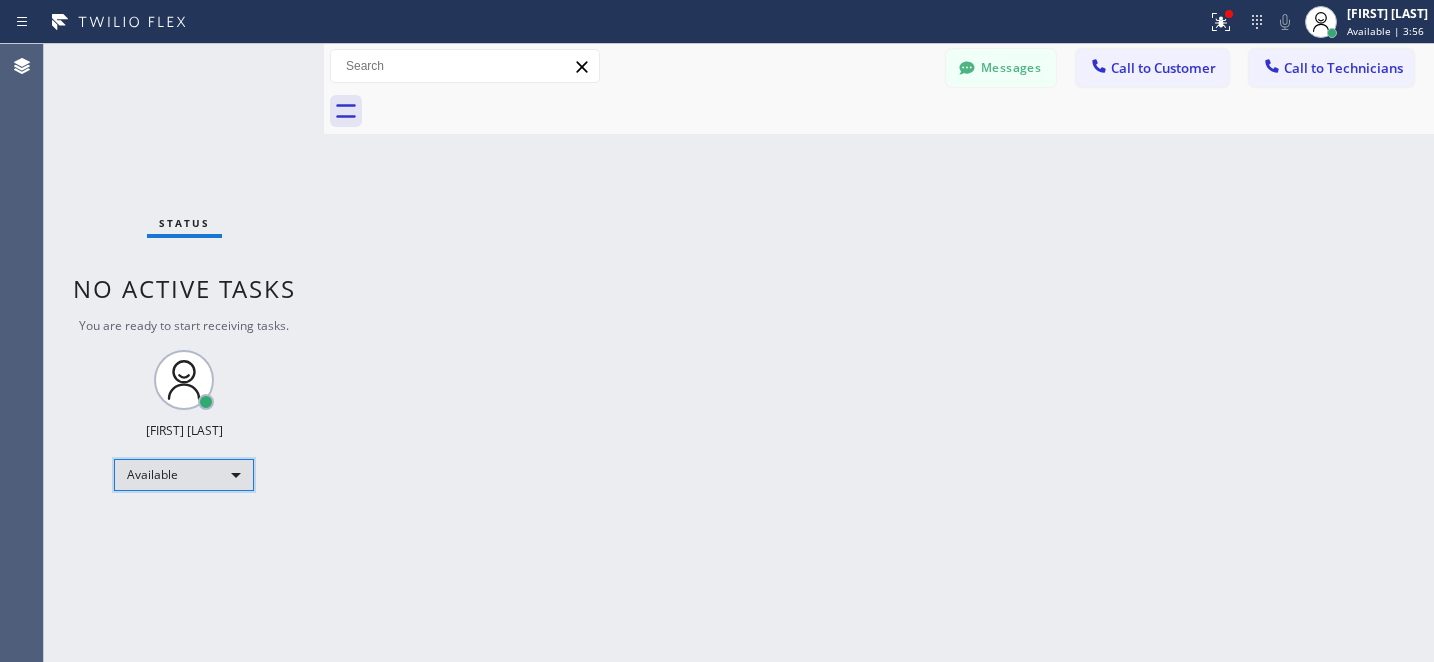click on "Available" at bounding box center (184, 475) 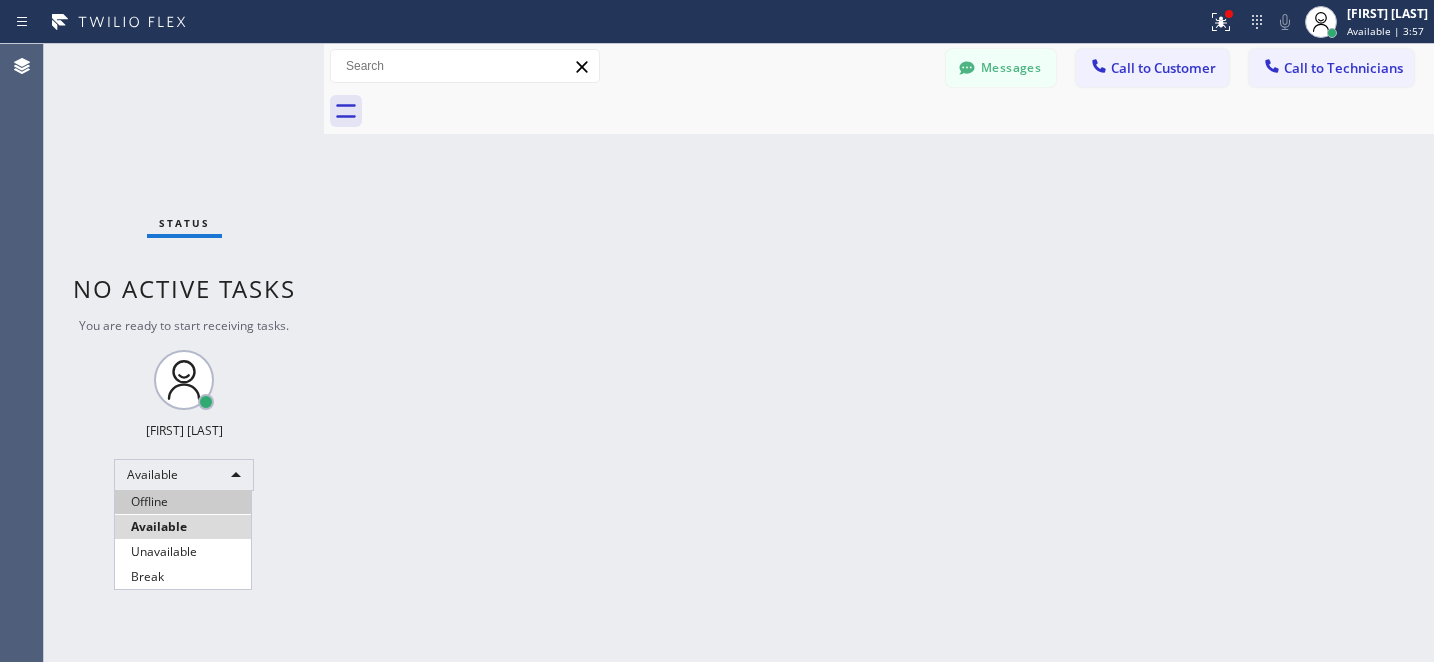 click on "Offline" at bounding box center (183, 502) 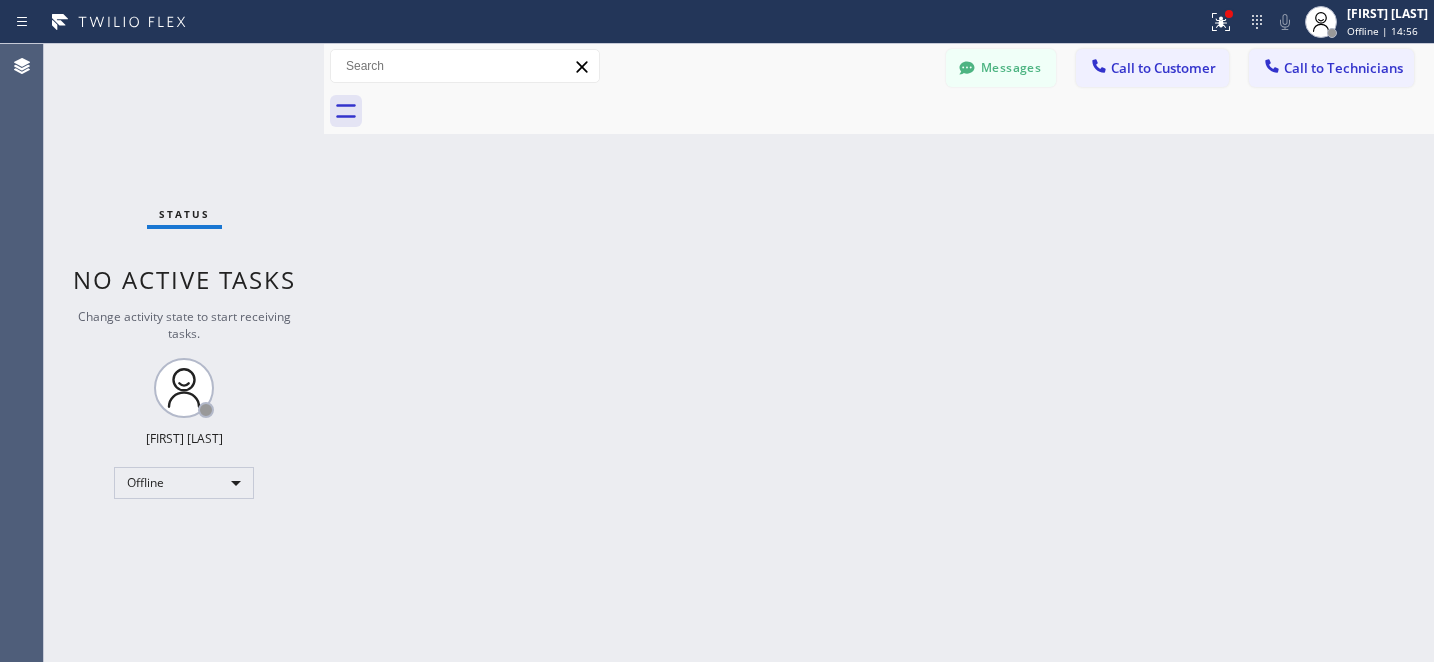 drag, startPoint x: 996, startPoint y: 76, endPoint x: 971, endPoint y: 80, distance: 25.317978 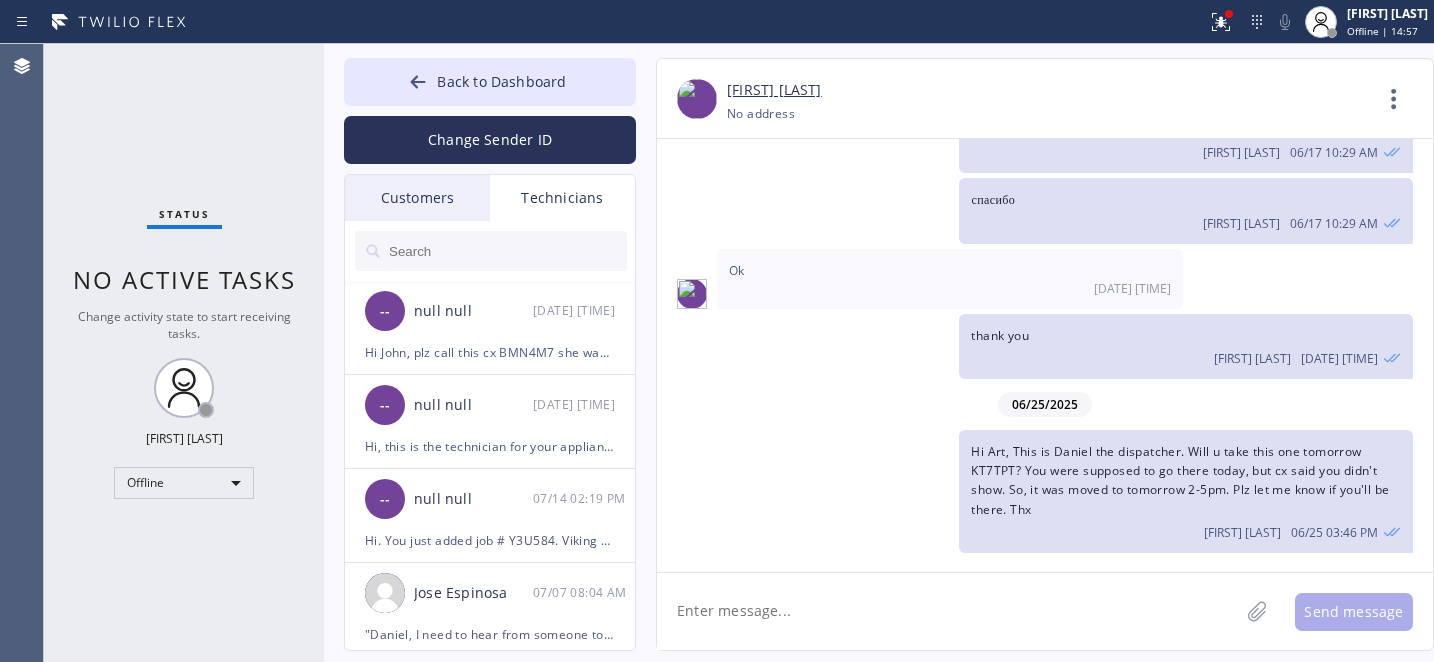 click on "Customers" at bounding box center [417, 198] 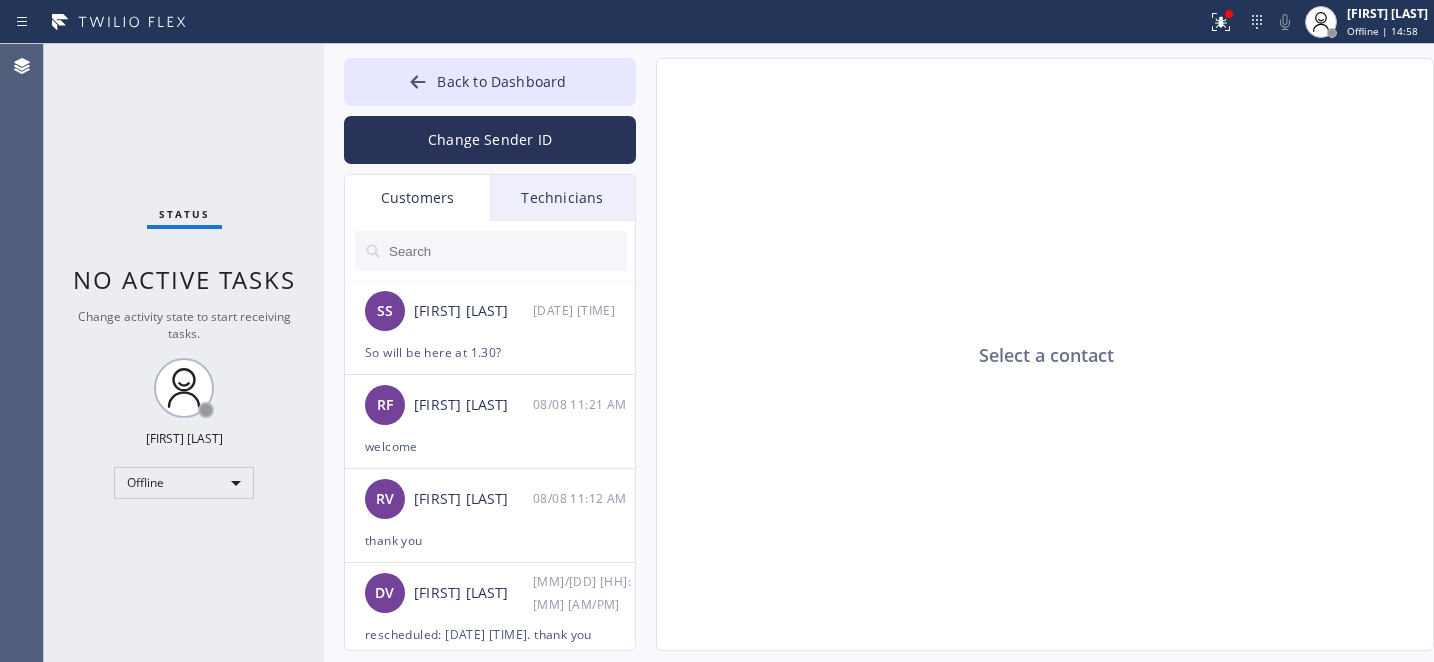 click at bounding box center [507, 251] 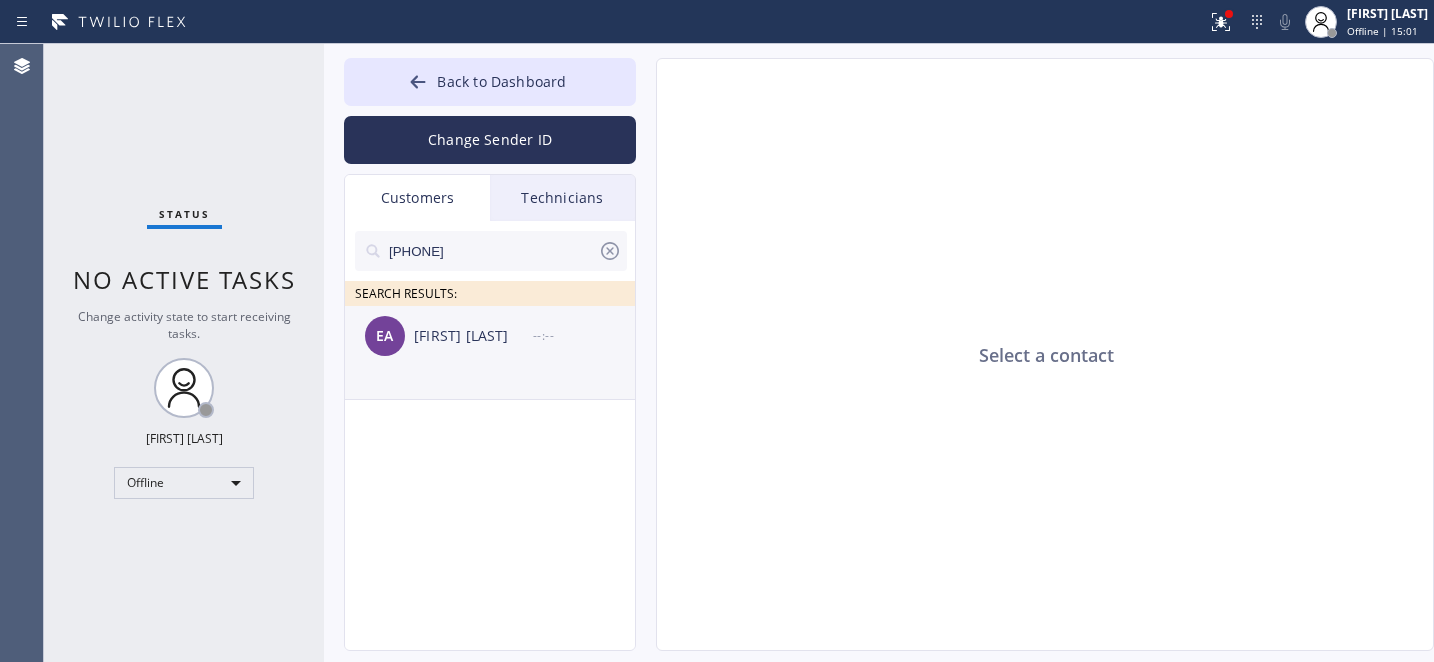click on "Ehsan Akbar" at bounding box center (473, 336) 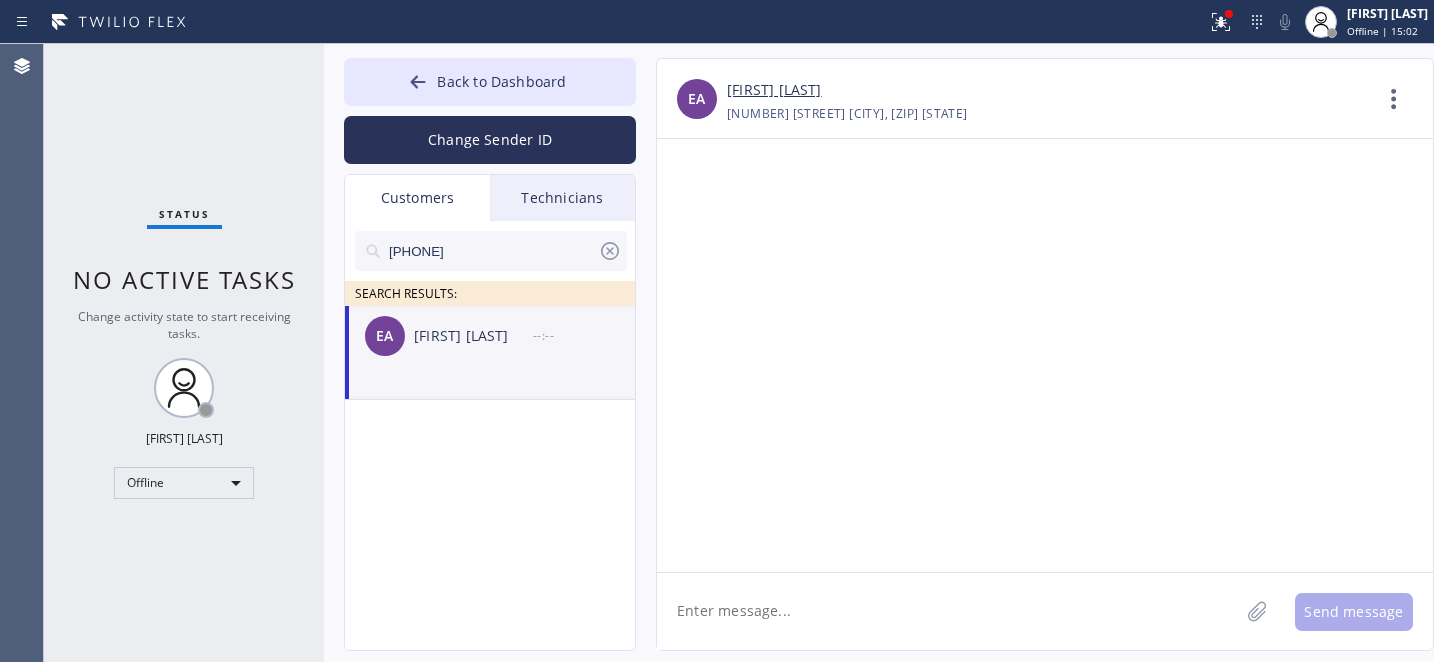 click 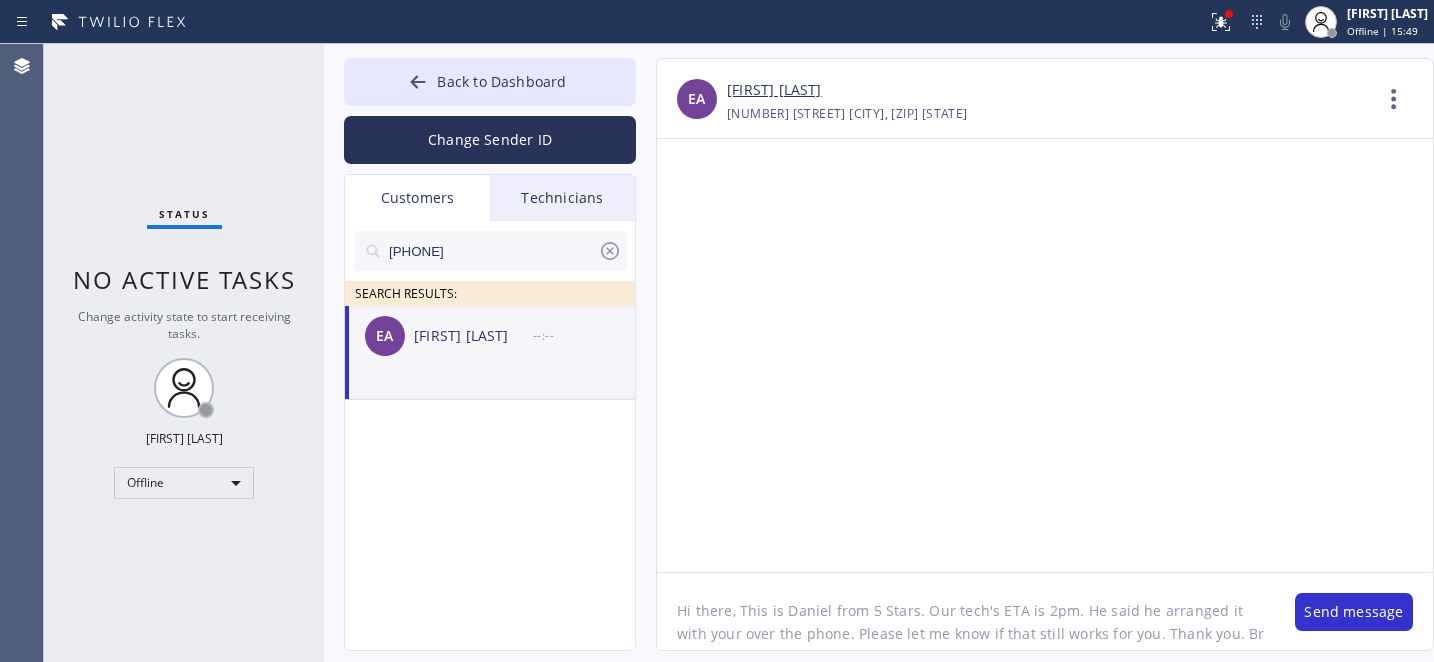type on "Hi there, This is Daniel from 5 Stars. Our tech's ETA is 2pm. He said he arranged it with your over the phone. Please let me know if that still works for you. Thank you. Br," 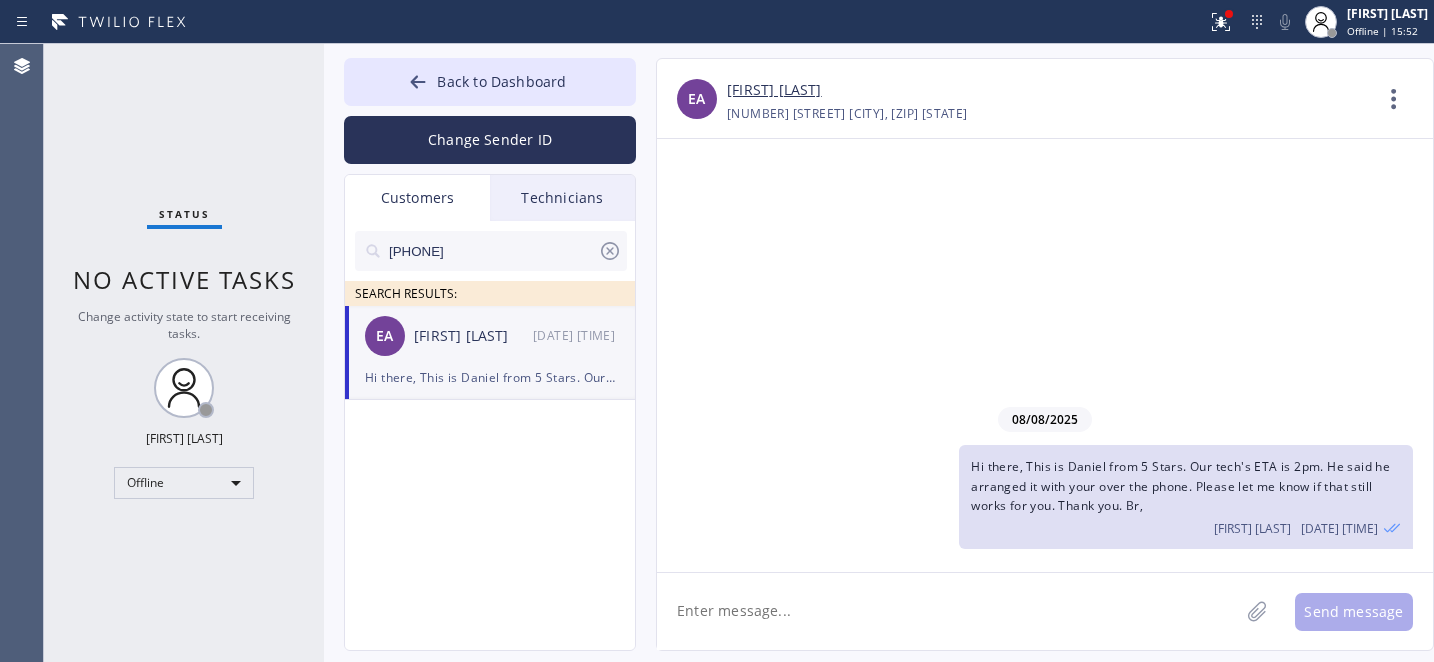 click 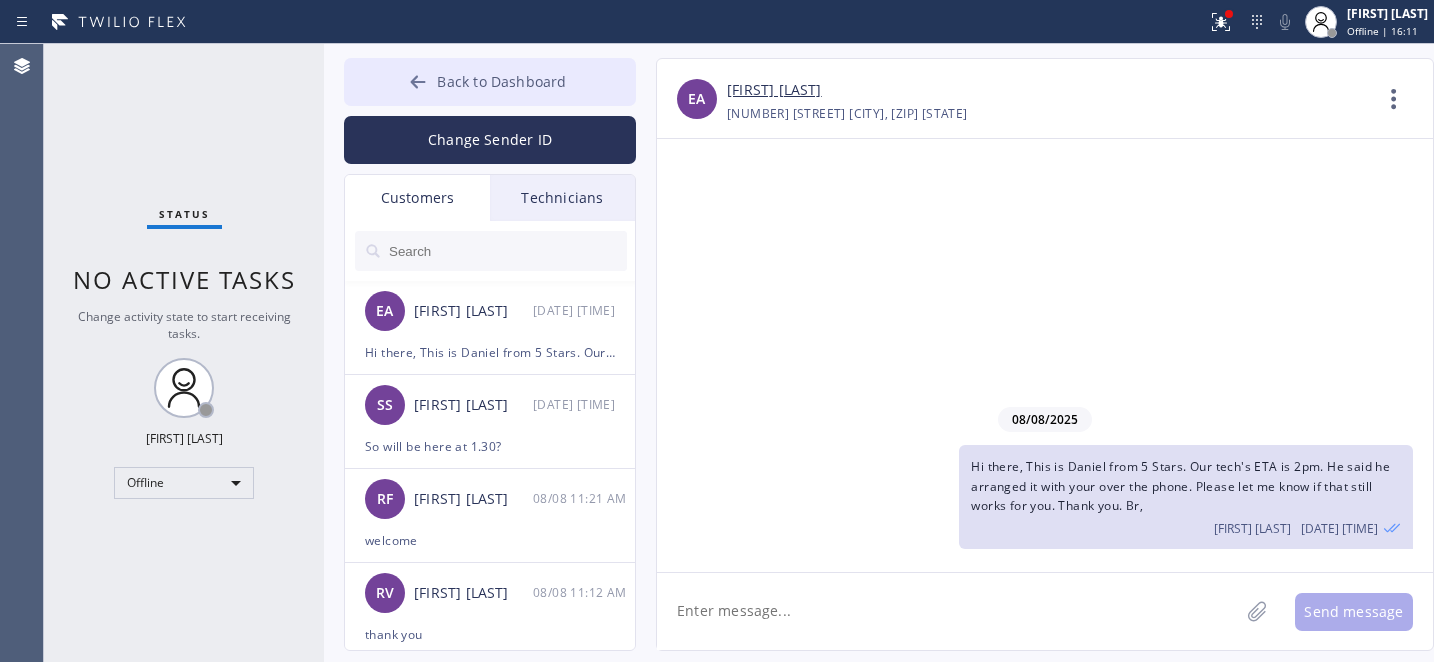 click on "Back to Dashboard" at bounding box center (501, 81) 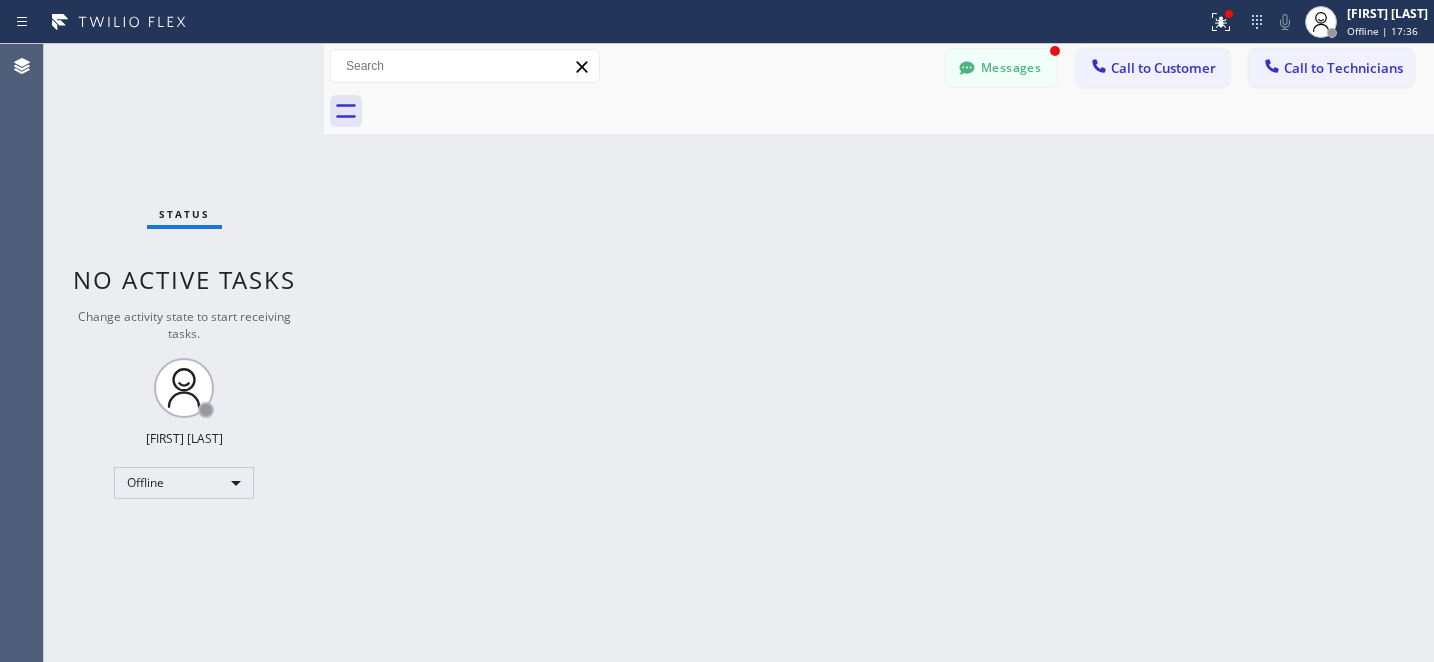 click on "Messages" at bounding box center [1001, 68] 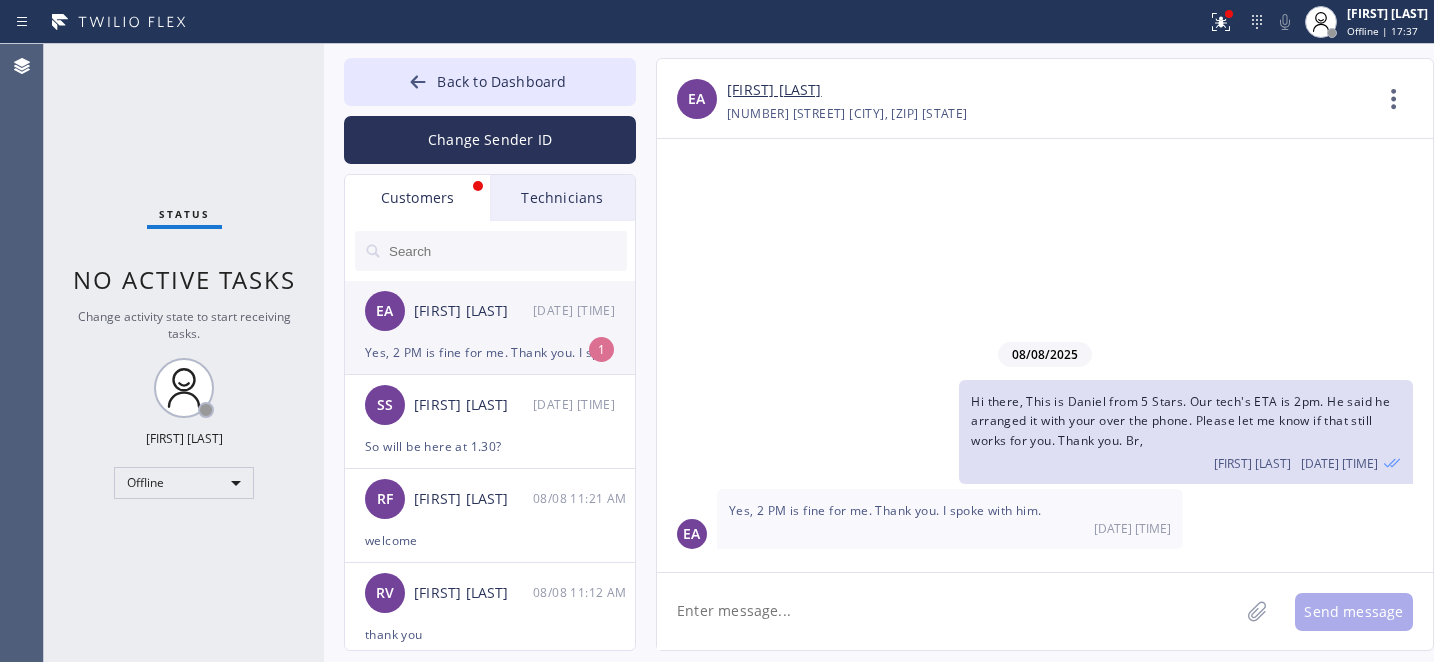 click on "EA Ehsan Akbar 08/08 11:58 AM" at bounding box center [491, 311] 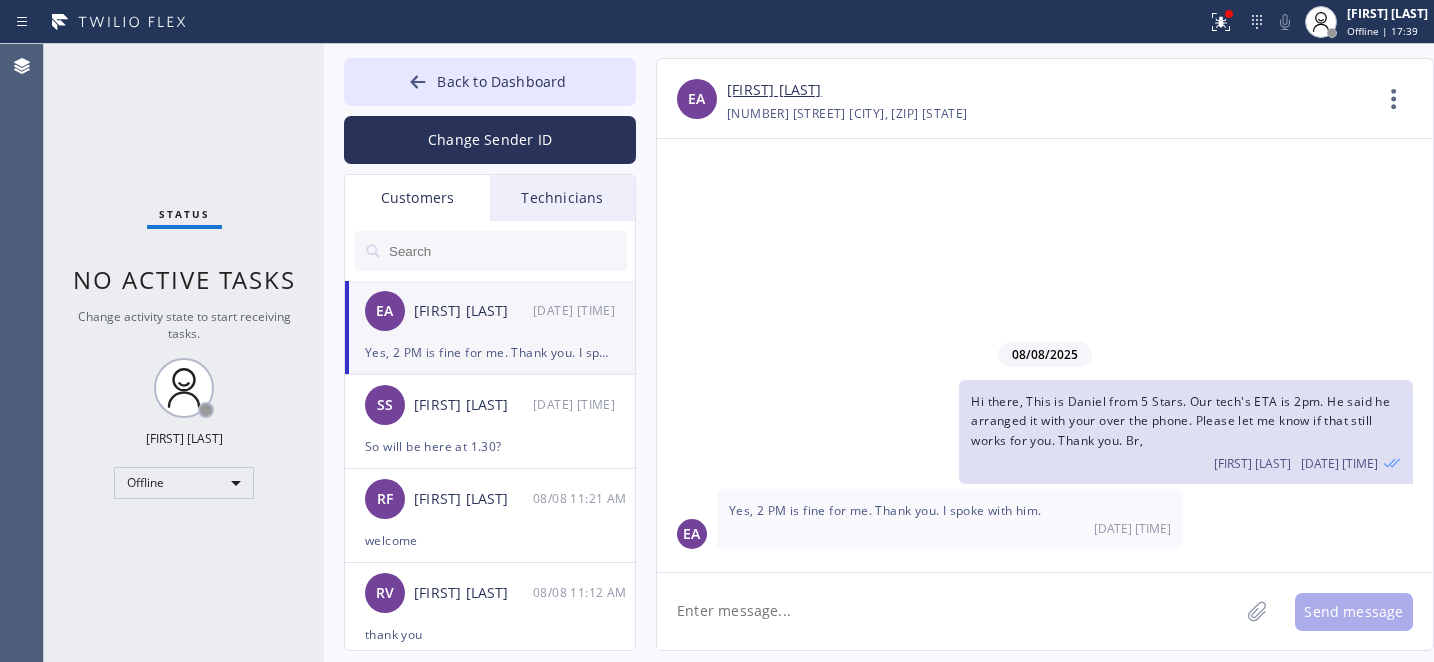 click 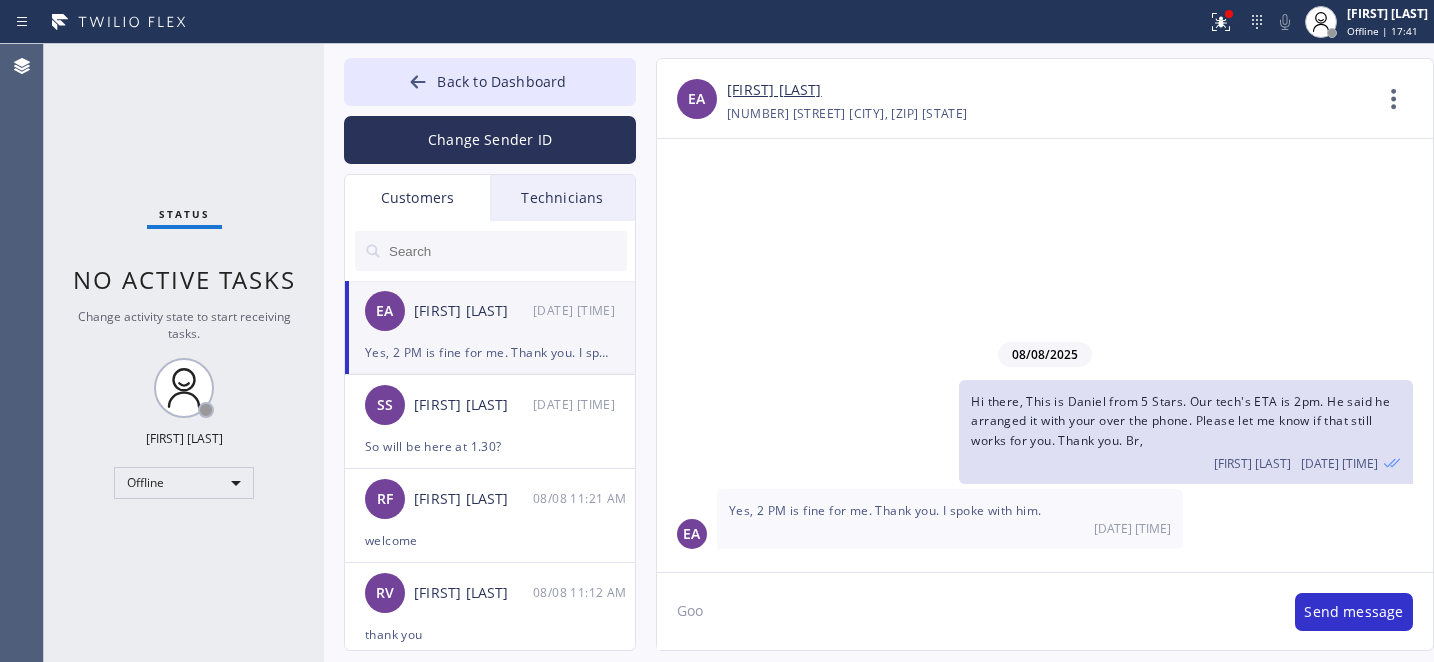 type on "Good" 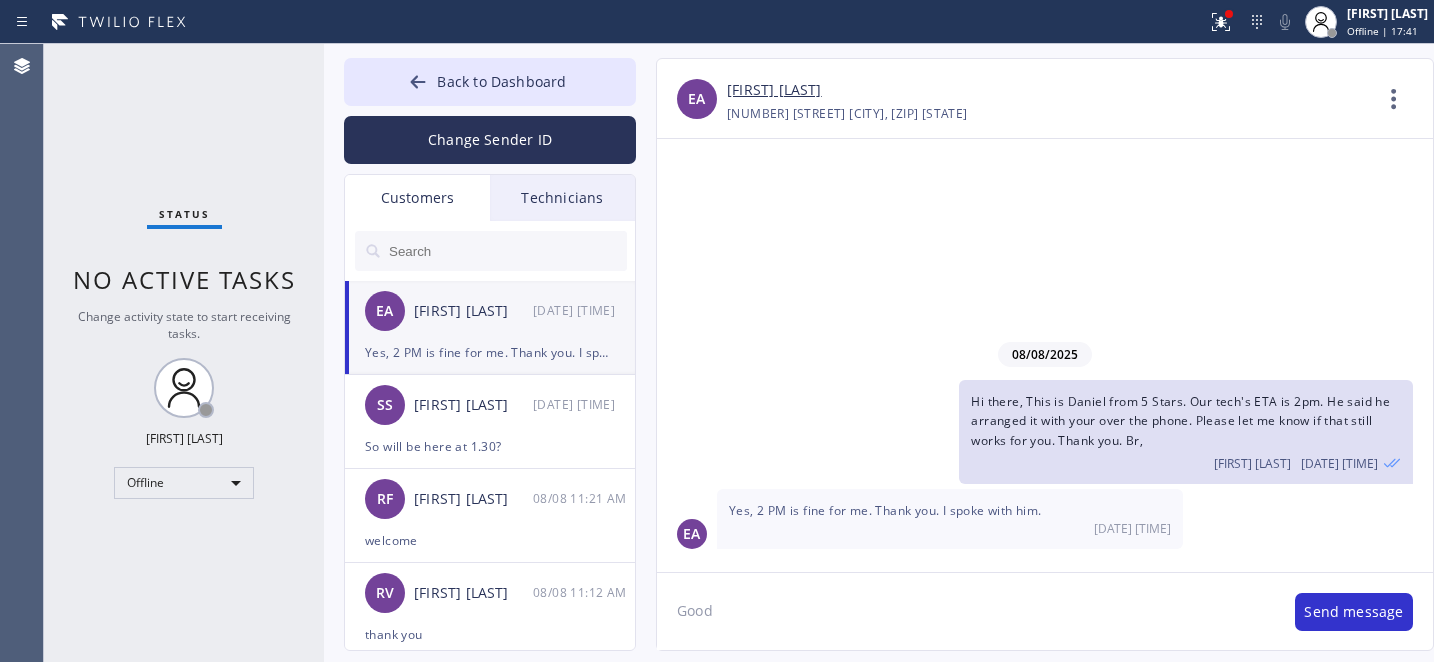 type 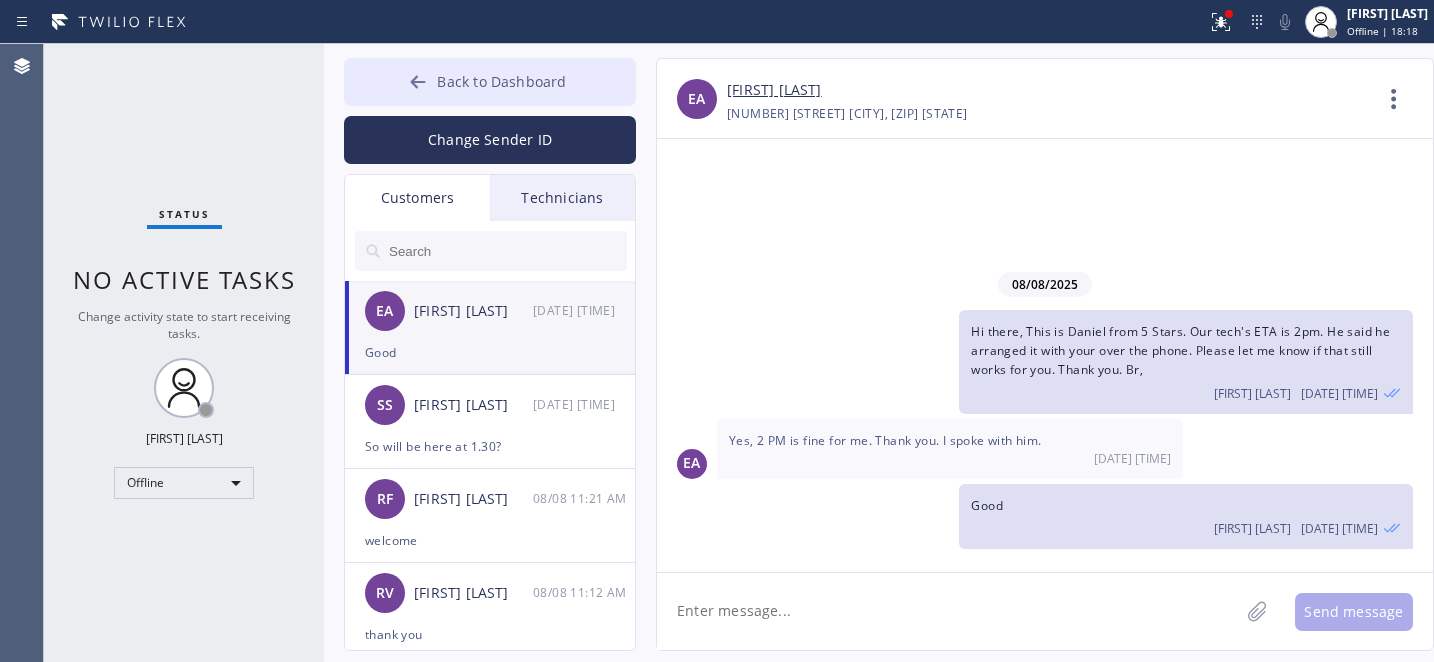 click on "Back to Dashboard" at bounding box center [490, 82] 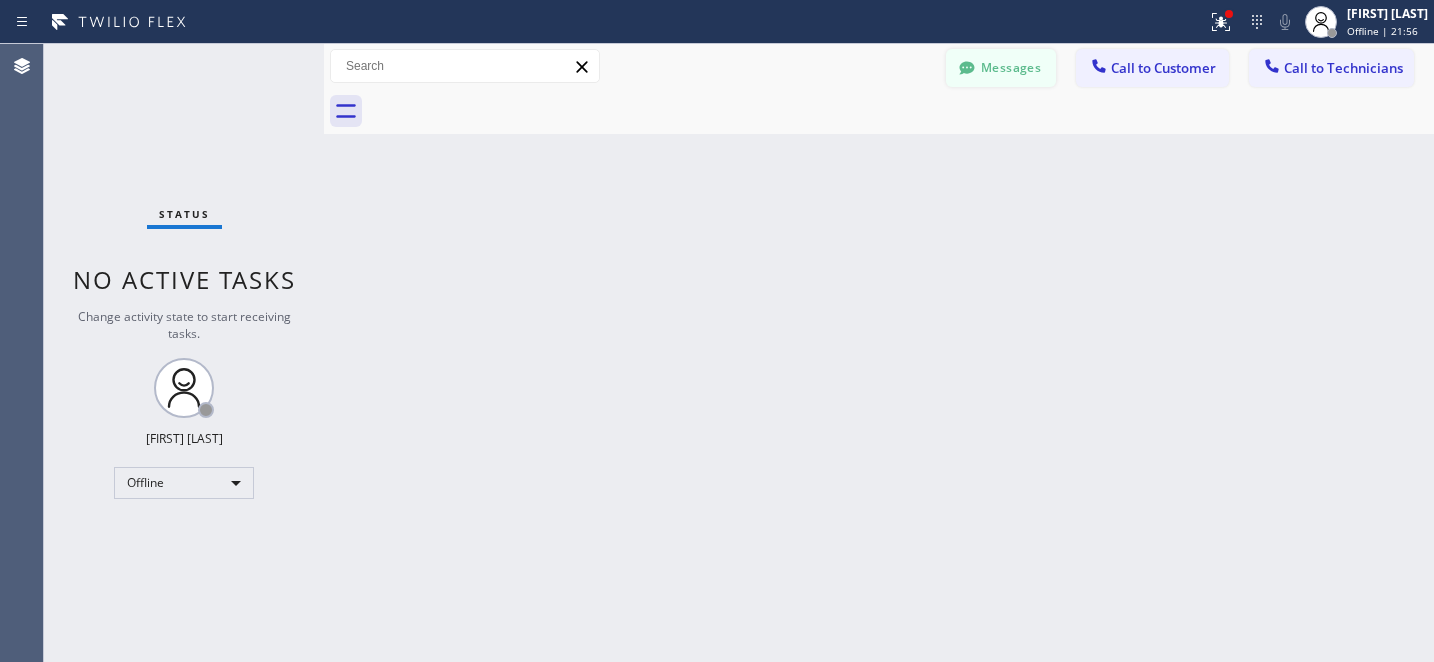 click on "Messages" at bounding box center (1001, 68) 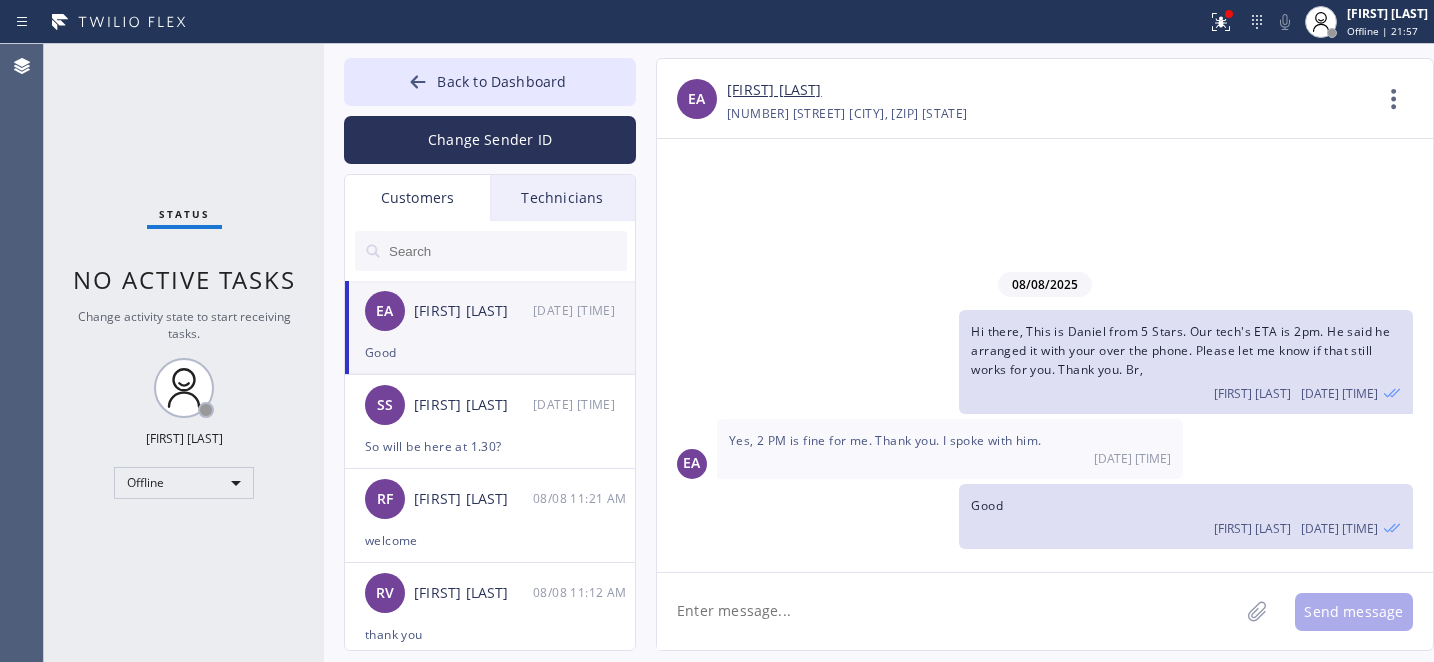 click on "Technicians" at bounding box center (562, 198) 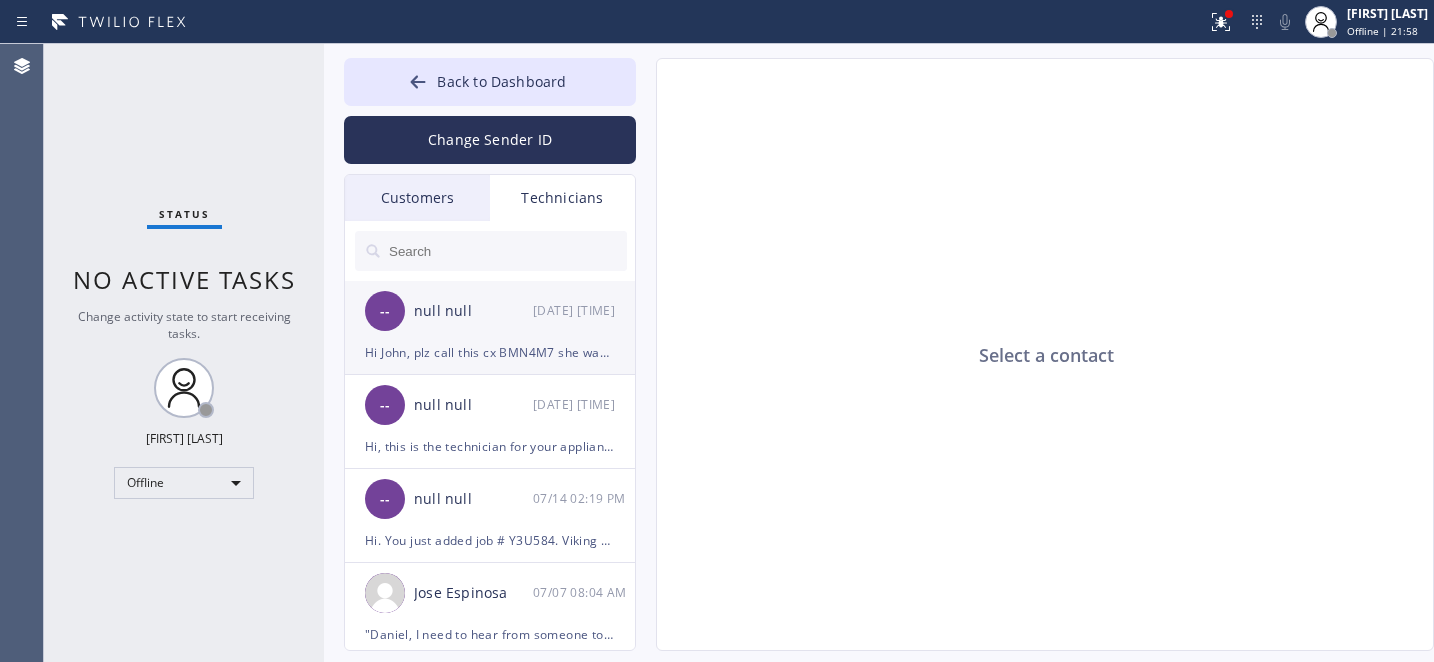 click on "-- null null 08/07 03:55 PM" at bounding box center (491, 311) 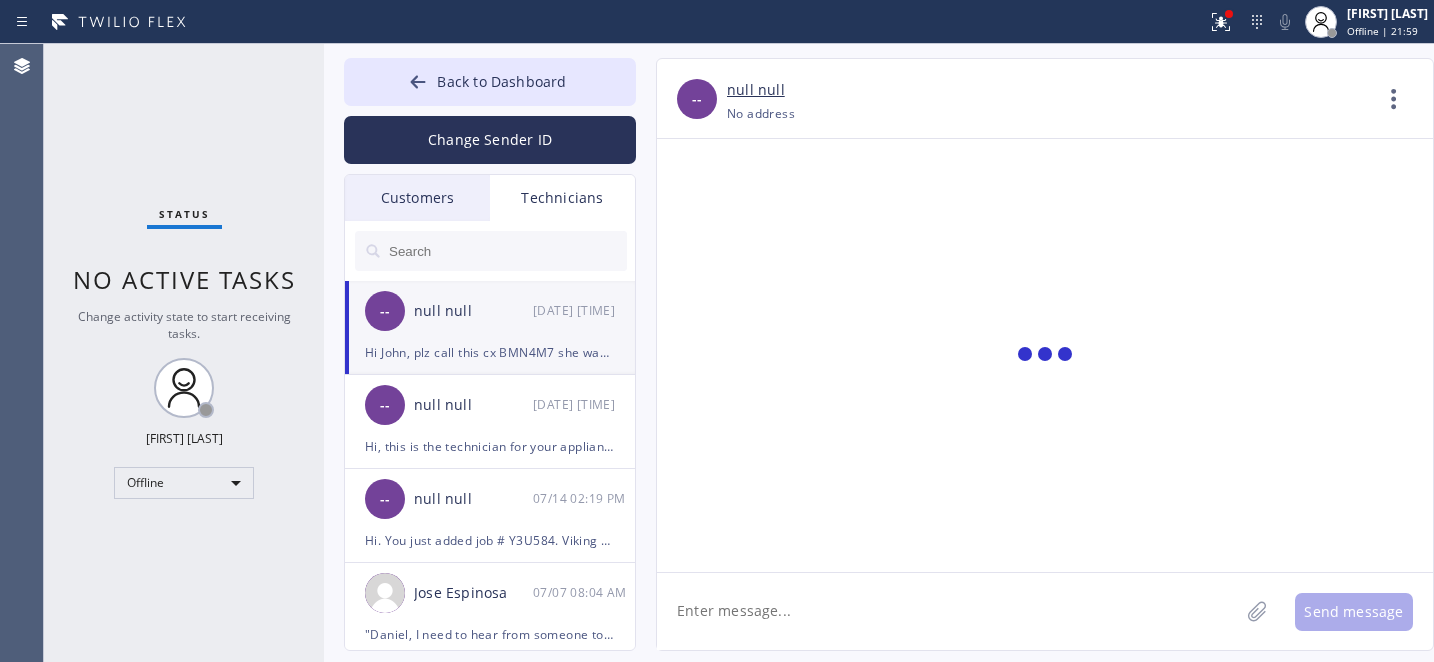 scroll, scrollTop: 1186, scrollLeft: 0, axis: vertical 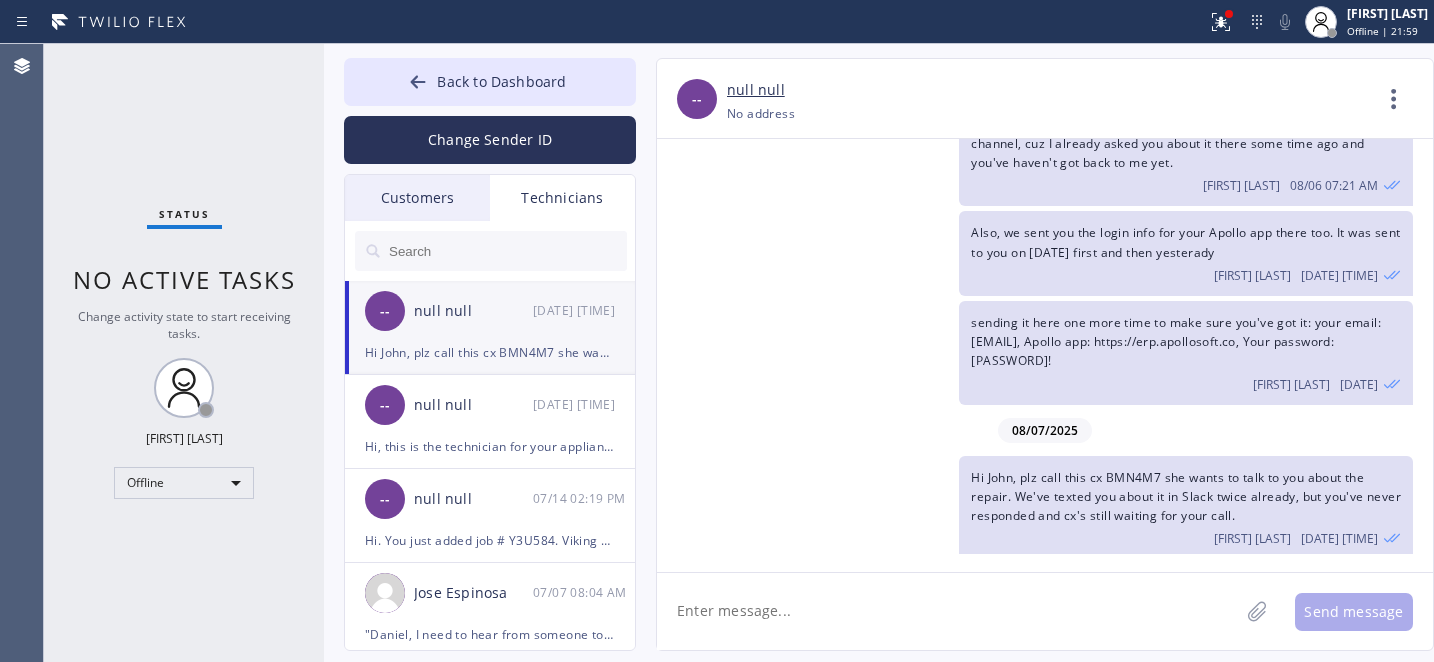 drag, startPoint x: 749, startPoint y: 603, endPoint x: 784, endPoint y: 580, distance: 41.880783 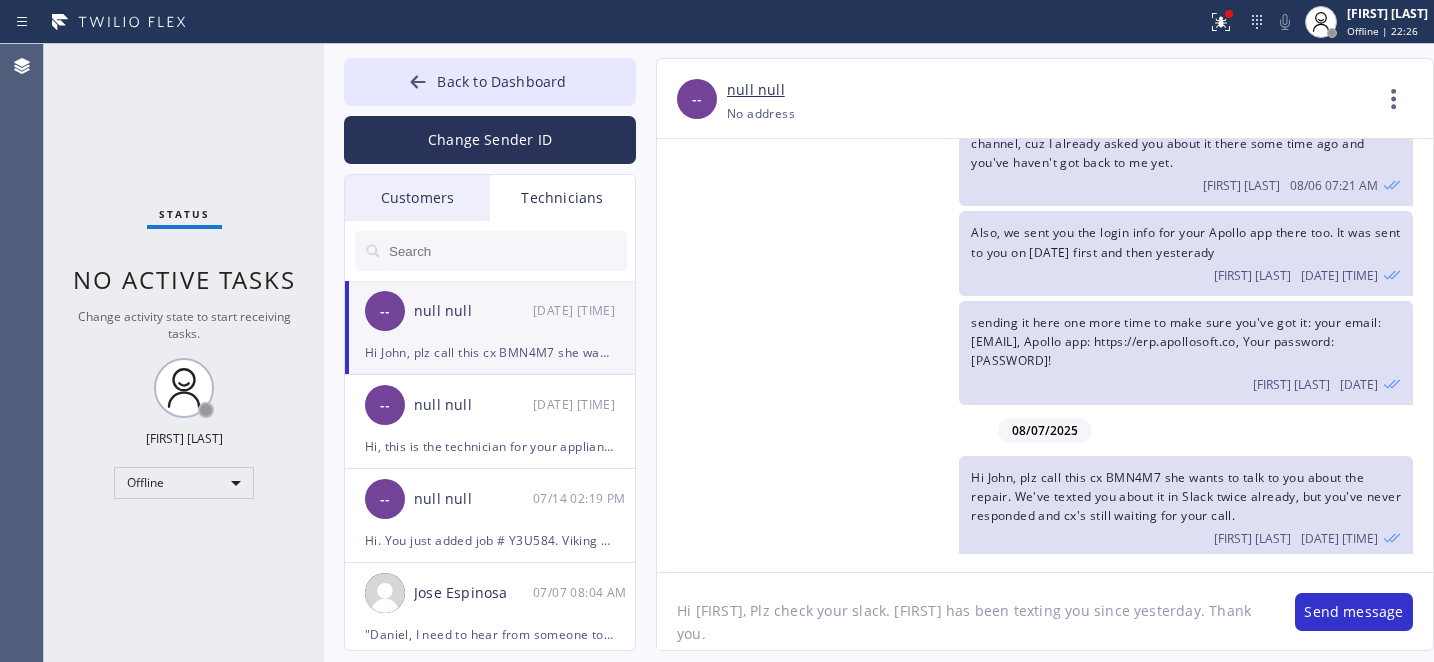 type on "Hi John, Plz check your slack. Anastasiia has been texting you since yesterday. Thank you." 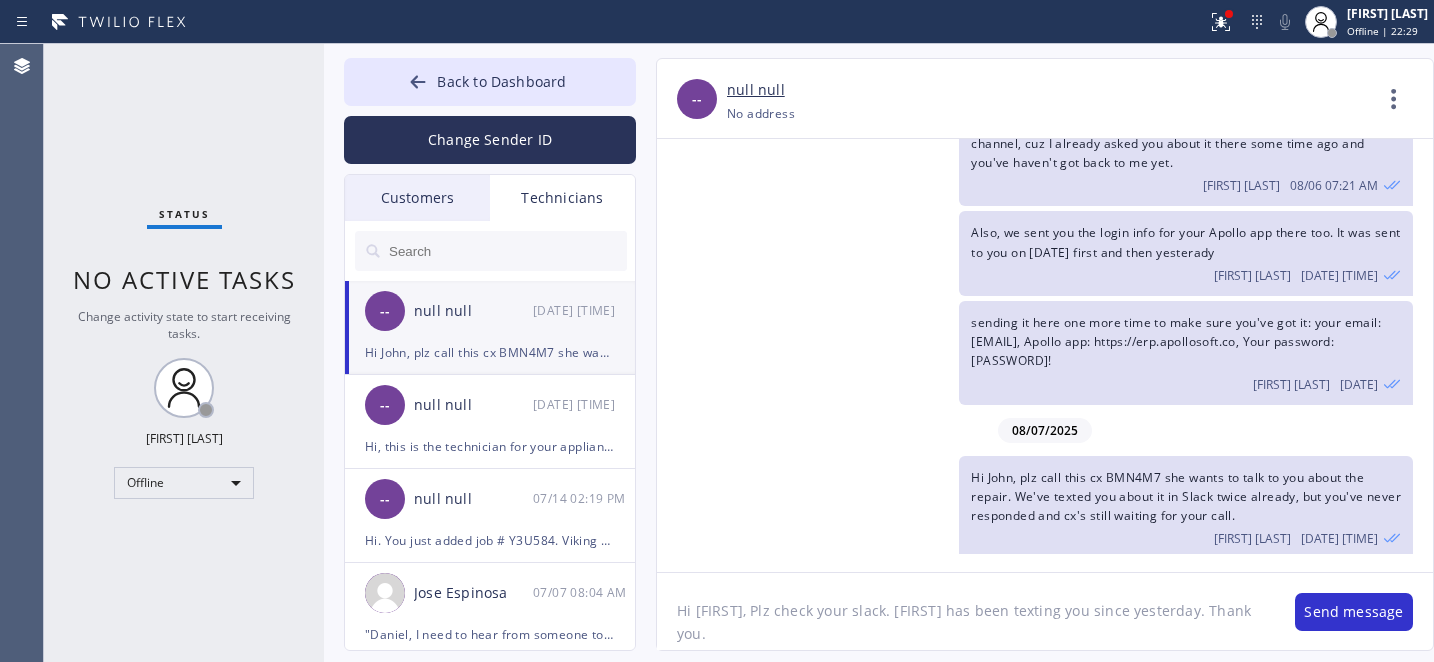 type 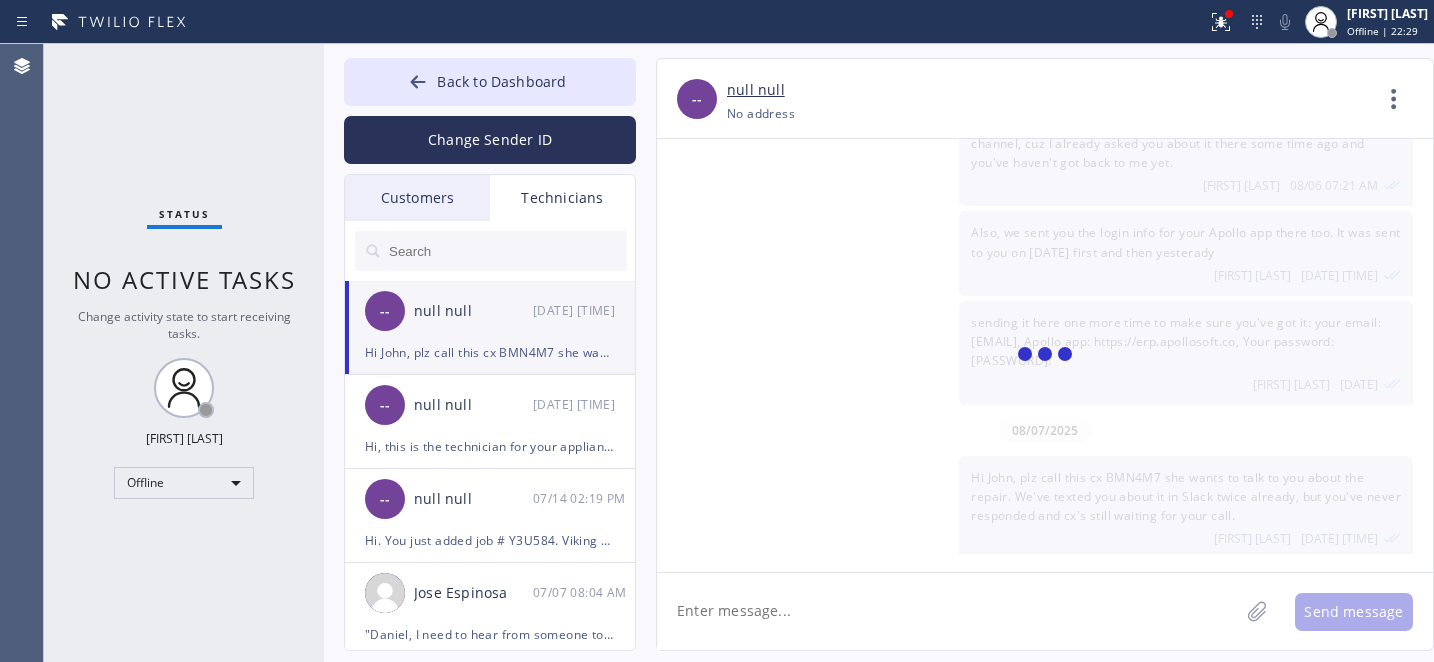 scroll, scrollTop: 1321, scrollLeft: 0, axis: vertical 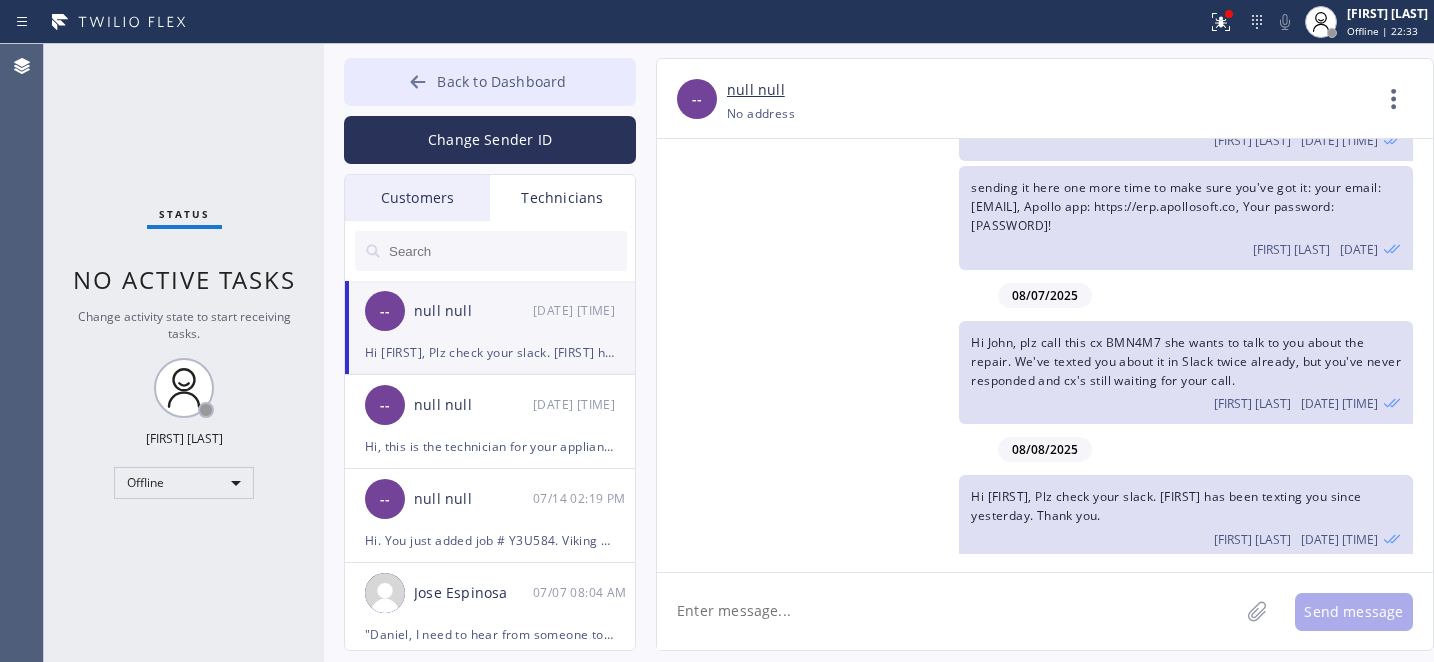 click on "Back to Dashboard" at bounding box center (501, 81) 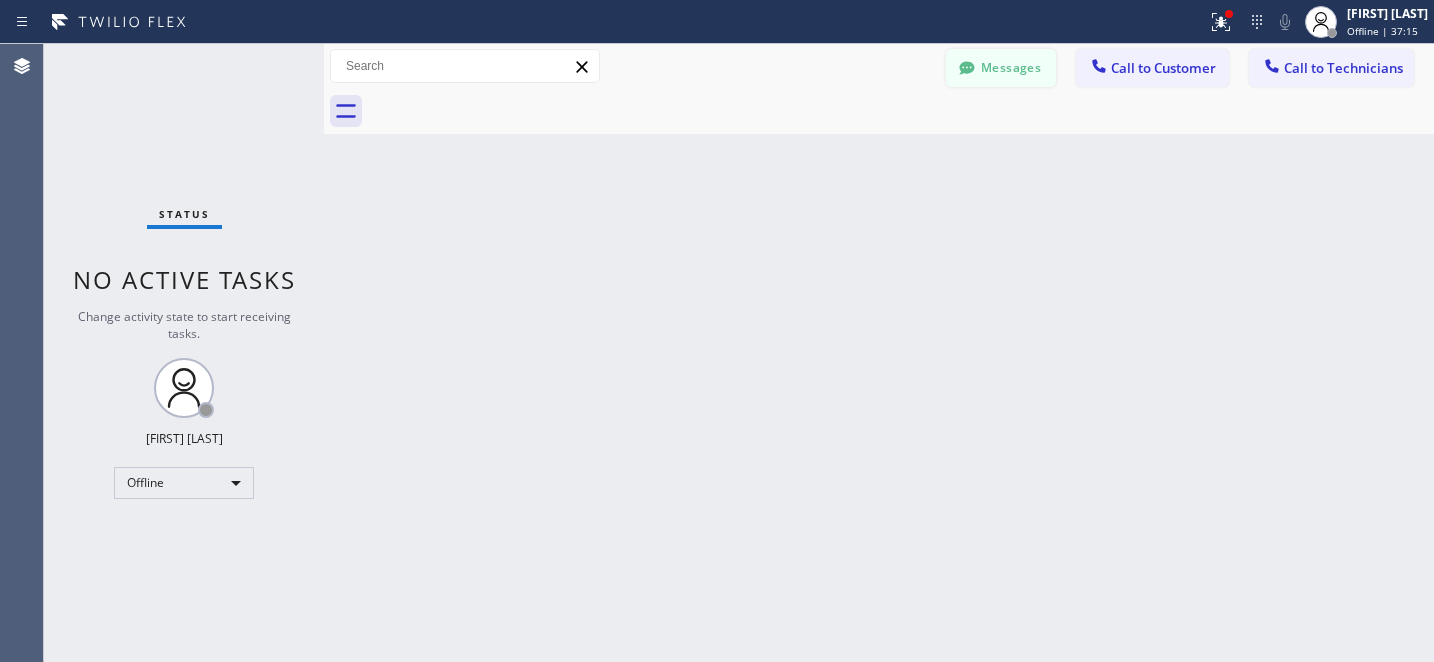 click 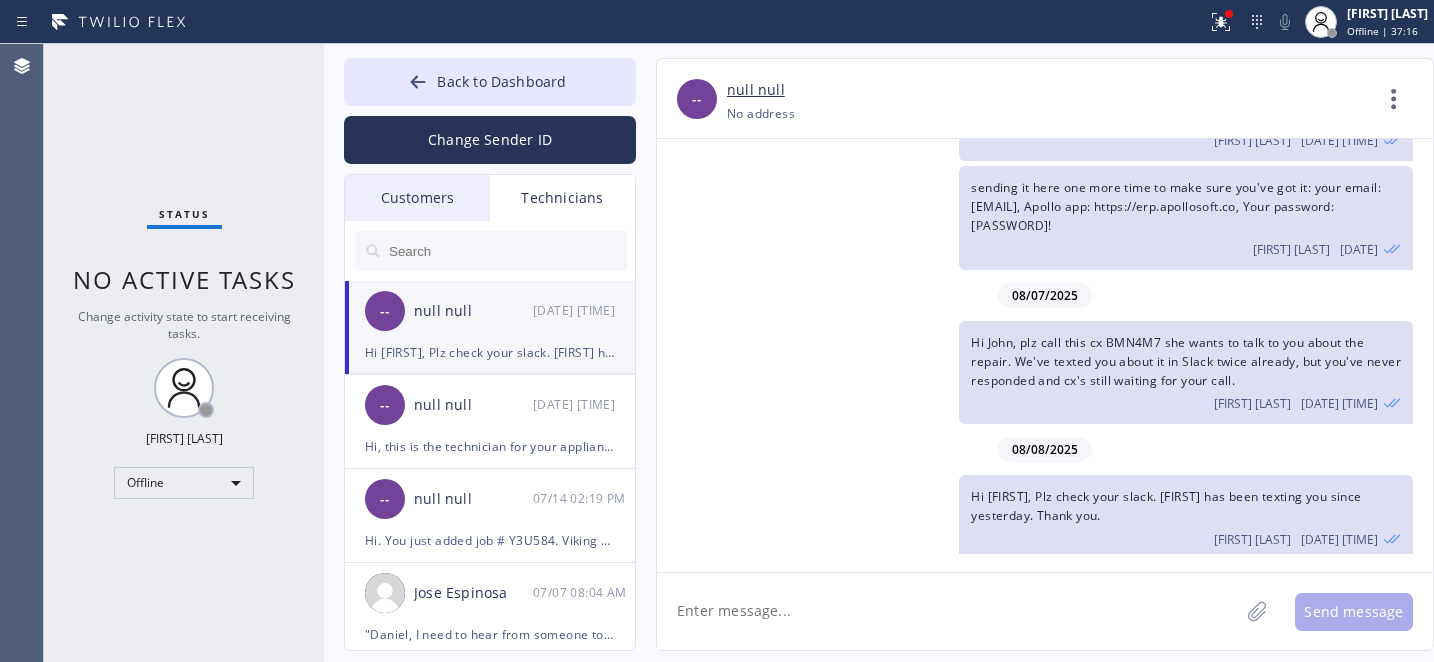 click on "Customers" at bounding box center (417, 198) 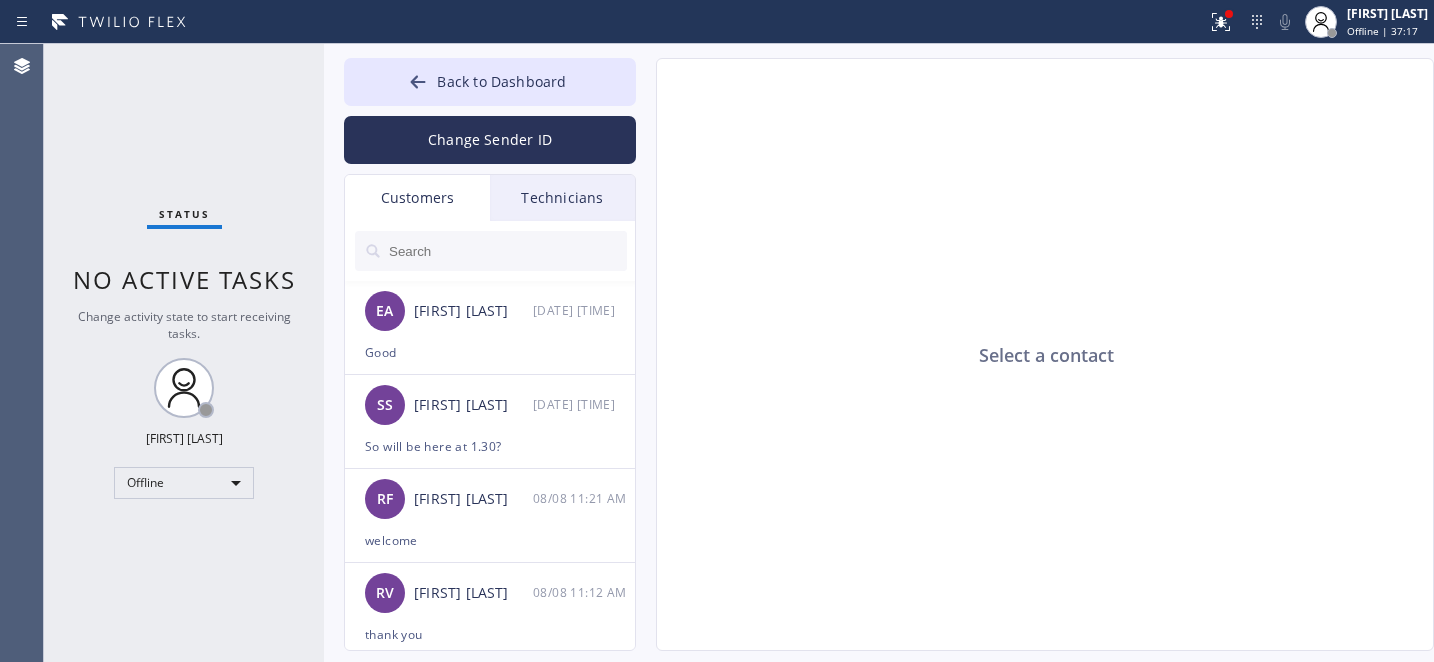 click at bounding box center [507, 251] 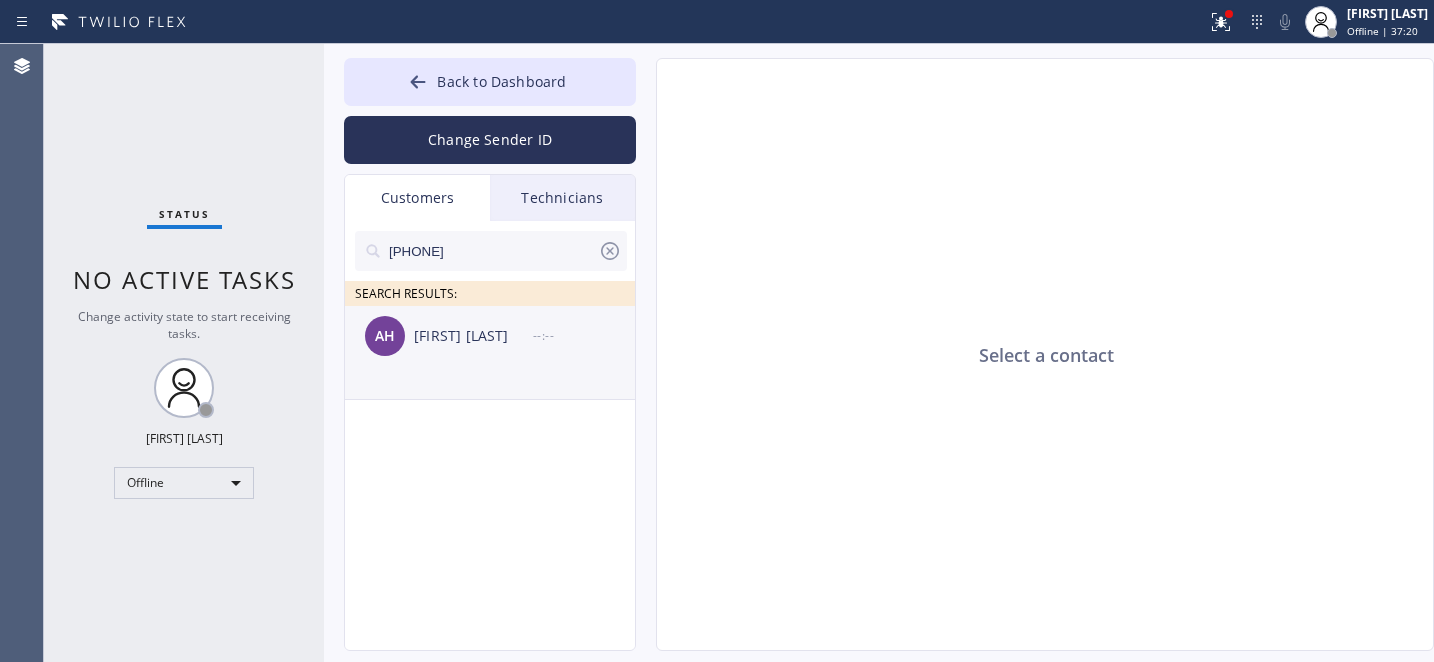 click on "Alan Hanks" at bounding box center (473, 336) 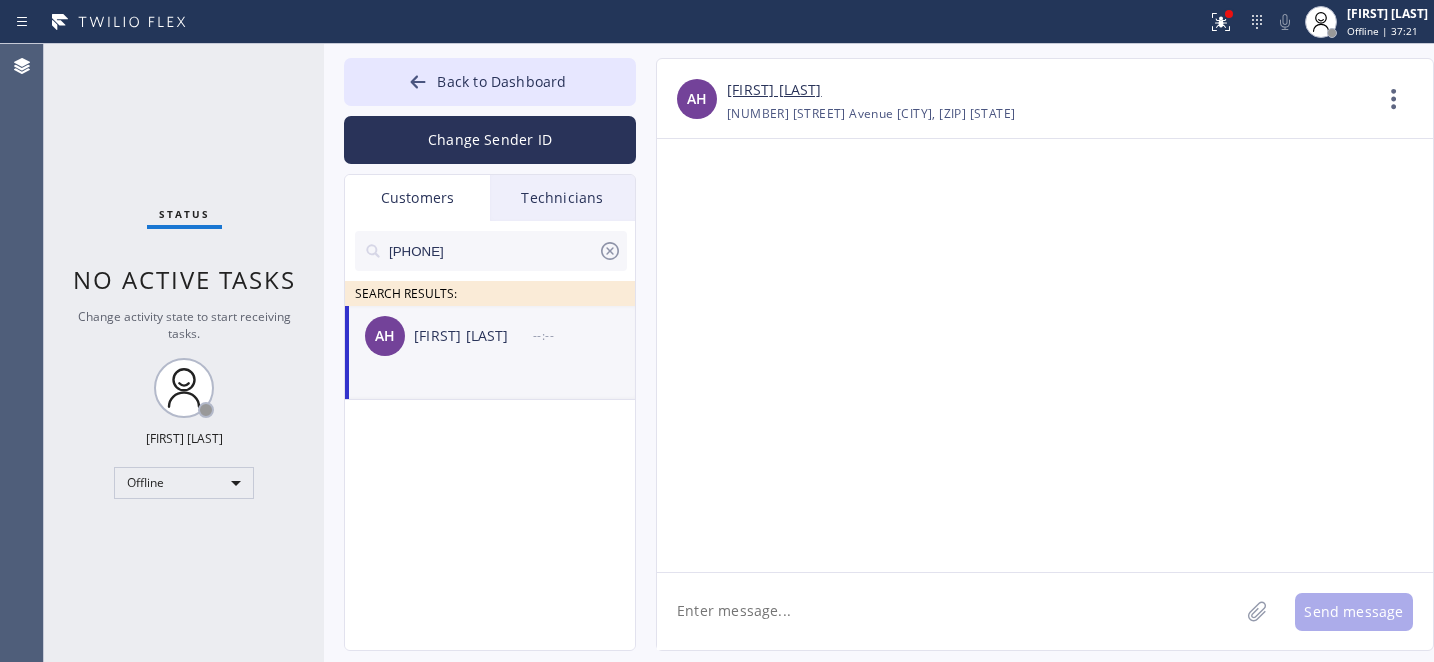 click 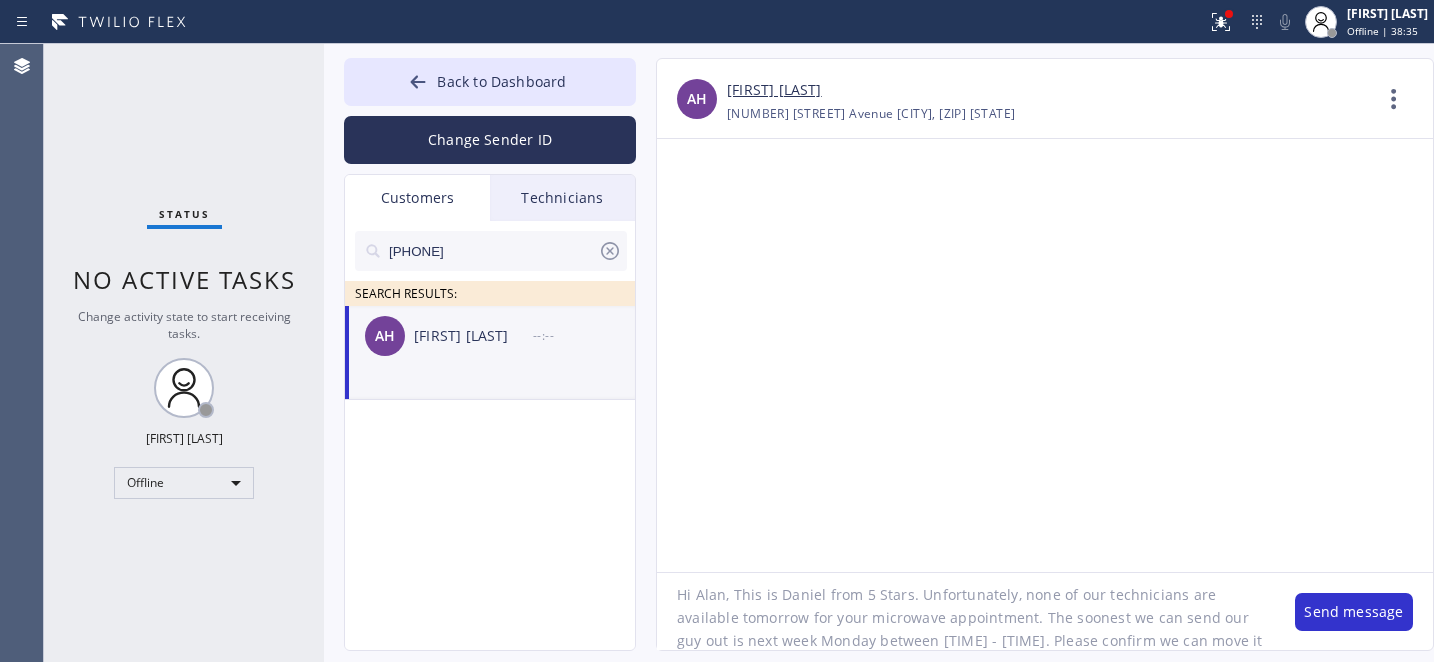 scroll, scrollTop: 39, scrollLeft: 0, axis: vertical 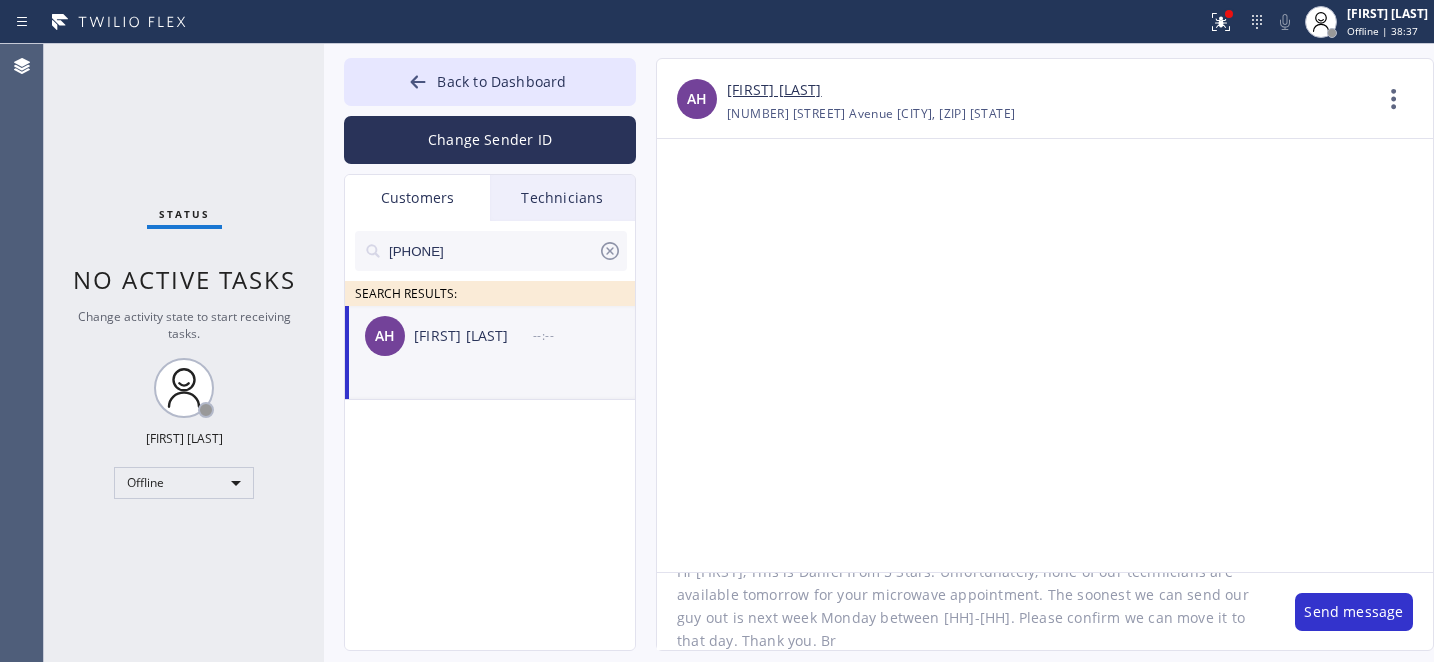 type on "Hi Alan, This is Daniel from 5 Stars. Unfortunately, none of our technicians are available tomorrow for your microwave appointment. The soonest we can send our guy out is next week Monday between 12-3. Please confirm we can move it to that day. Thank you. Br," 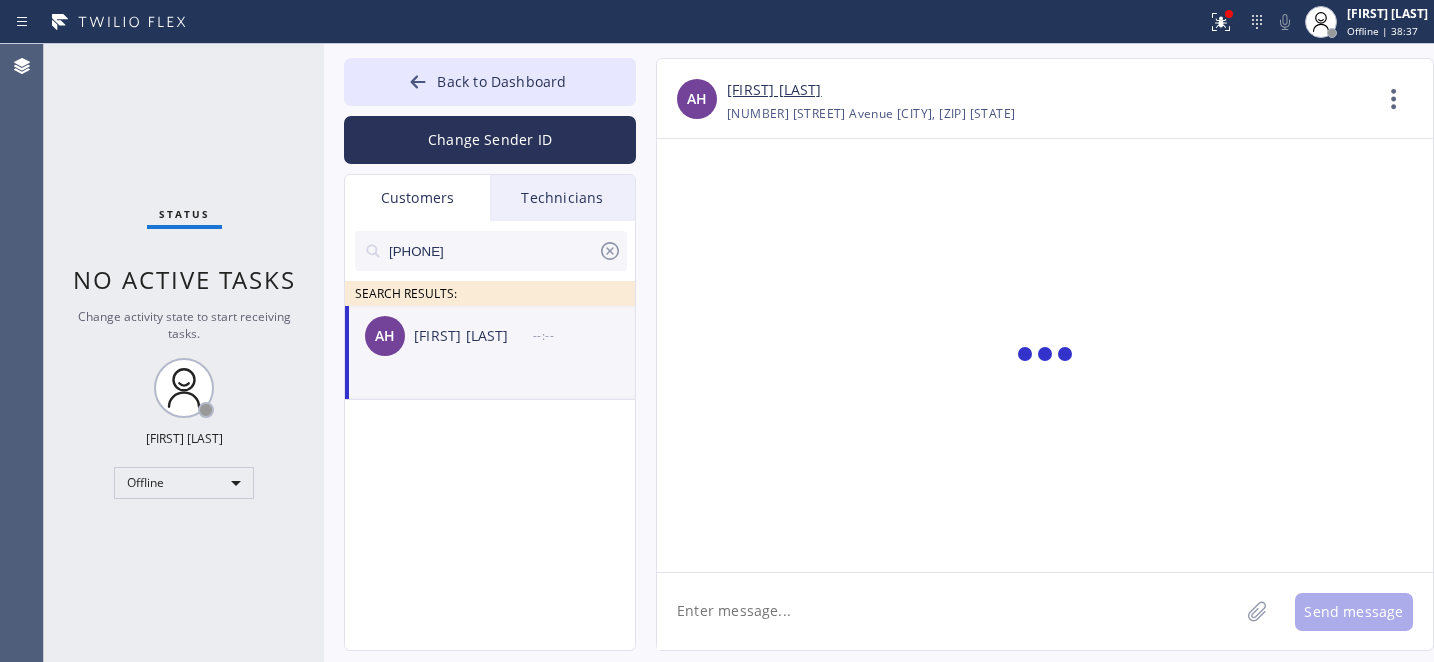 scroll, scrollTop: 0, scrollLeft: 0, axis: both 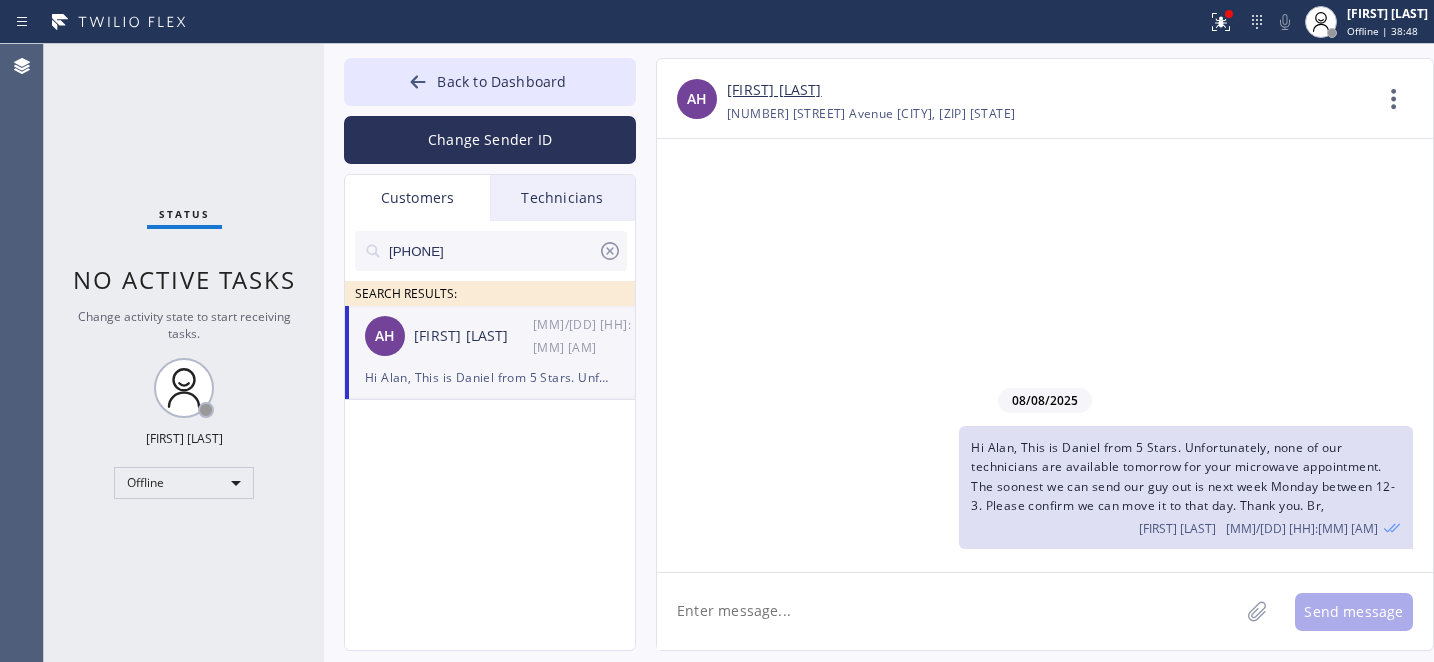 click 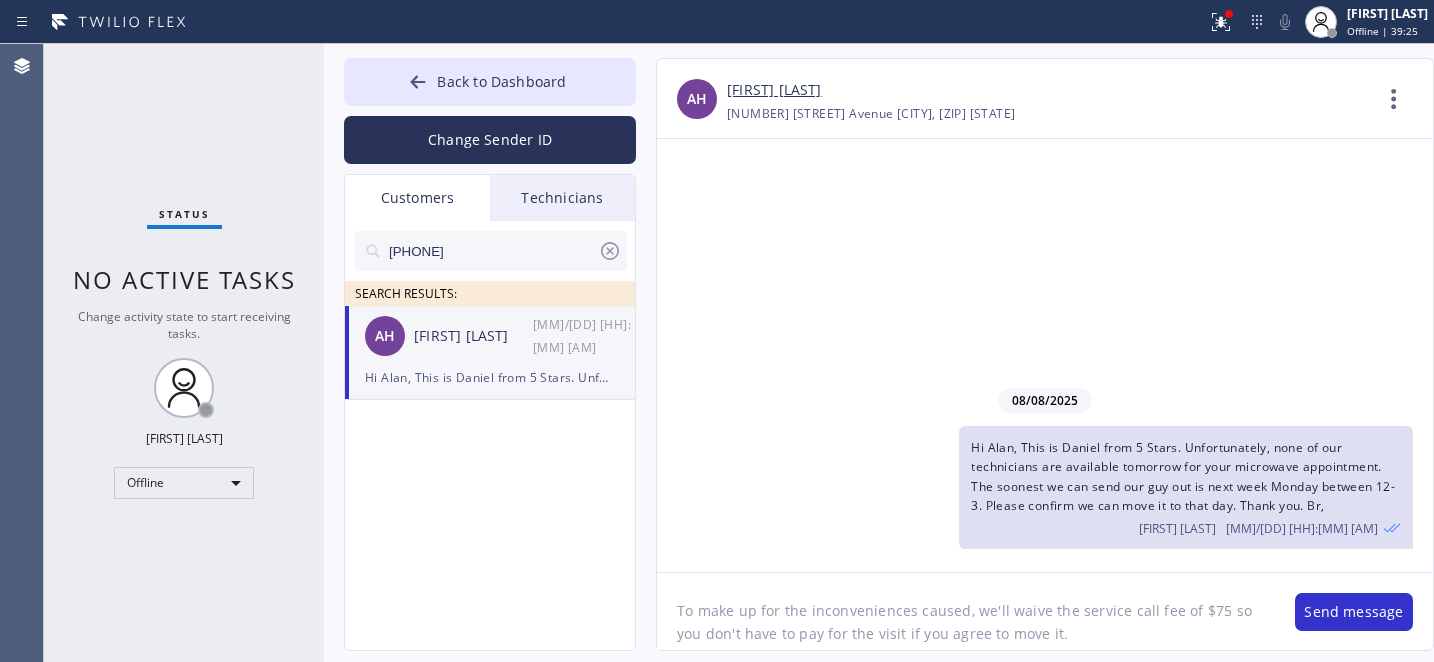 type on "To make up for the inconveniences caused, we'll waive the service call fee of $75 so you don't have to pay for the visit if you agree to move it." 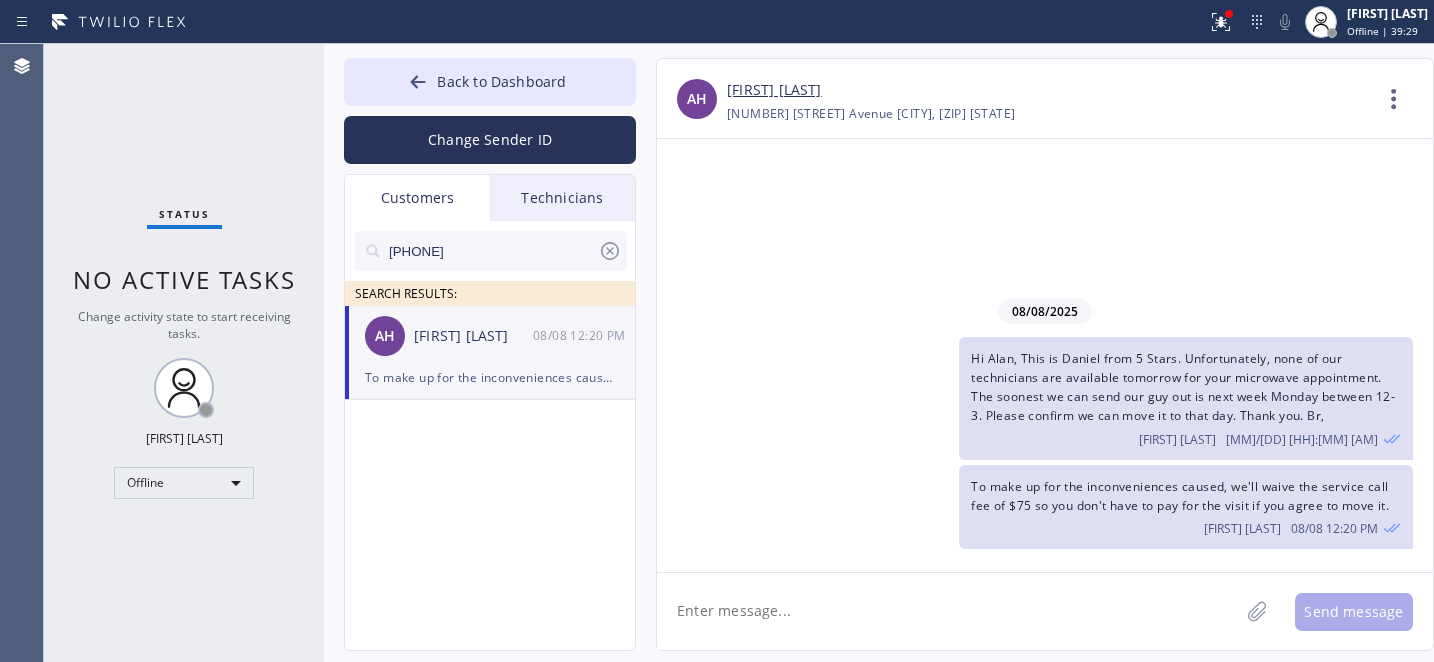 click 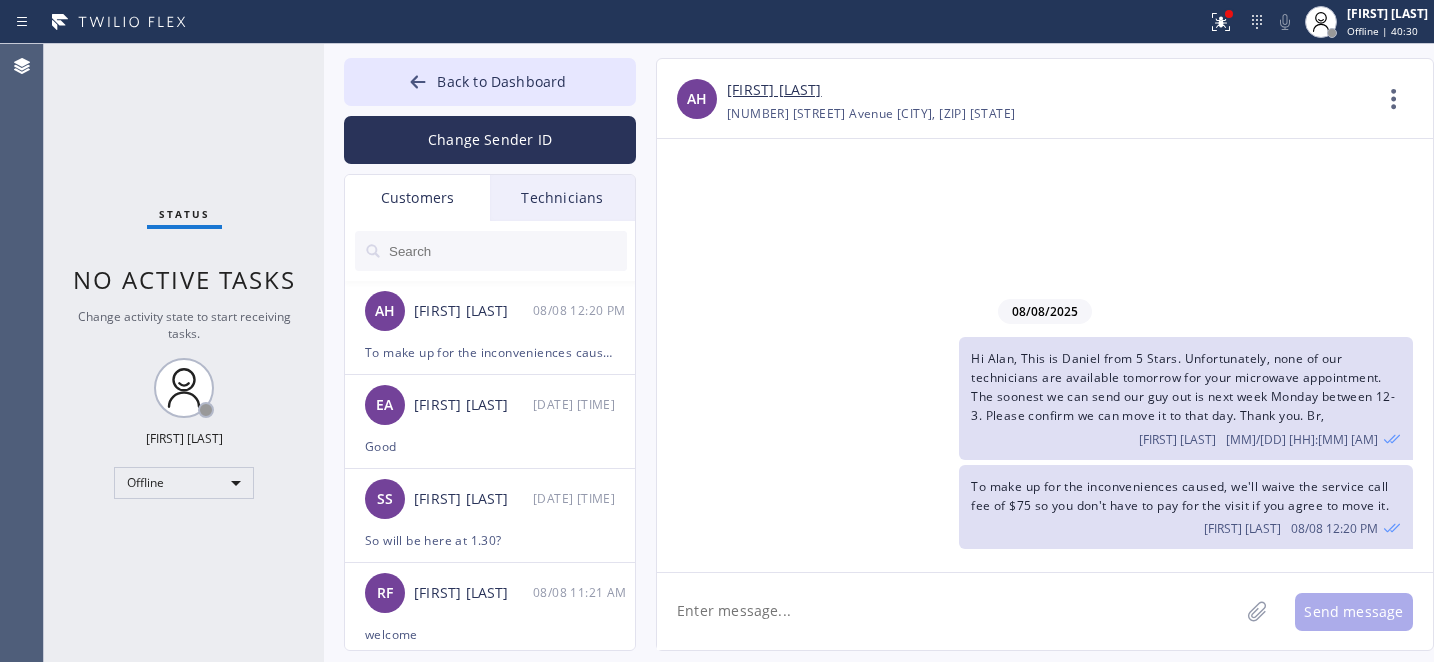 drag, startPoint x: 439, startPoint y: 89, endPoint x: 784, endPoint y: 2, distance: 355.8005 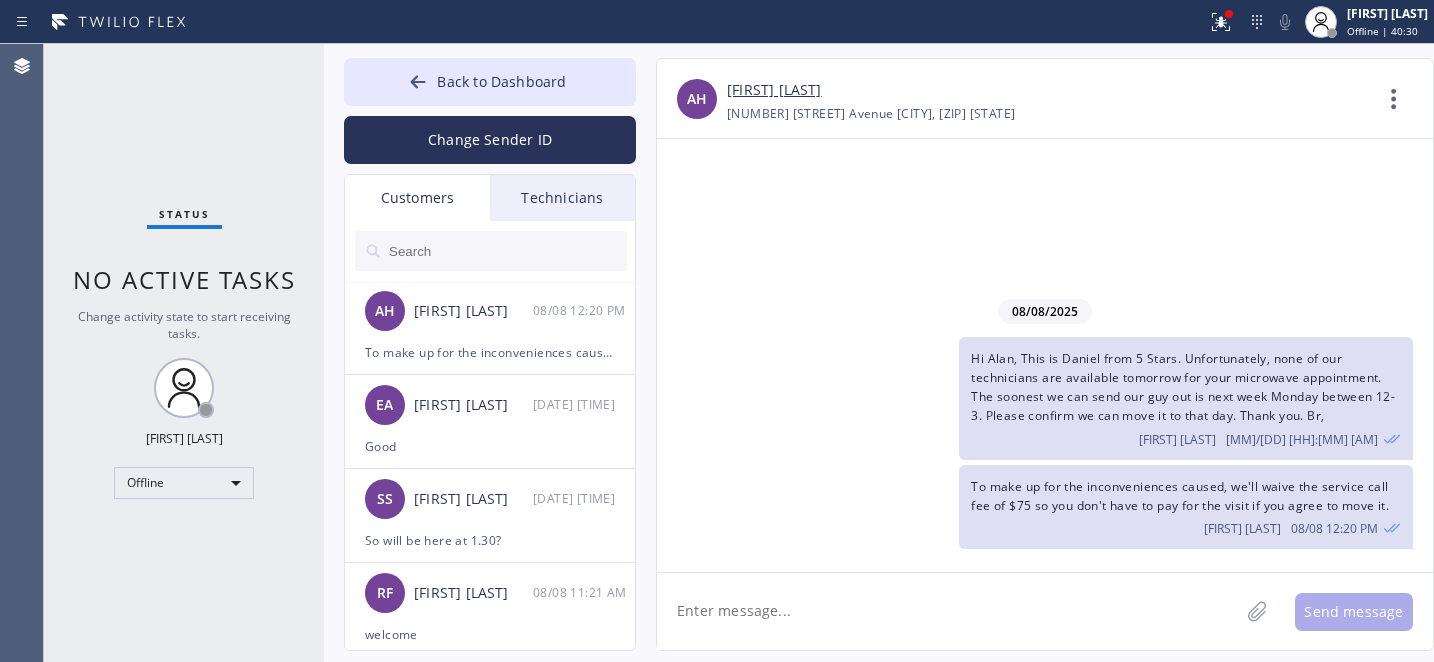 click on "Back to Dashboard" at bounding box center (501, 81) 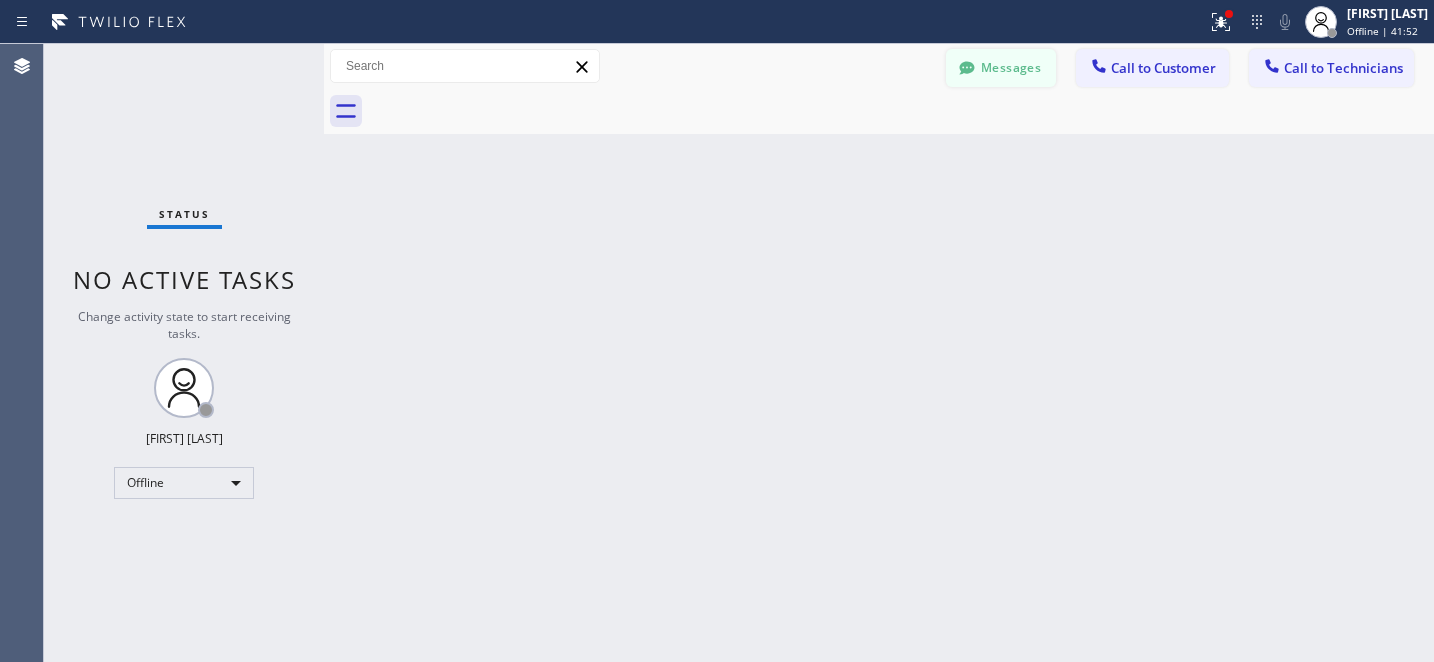 click on "Messages" at bounding box center [1001, 68] 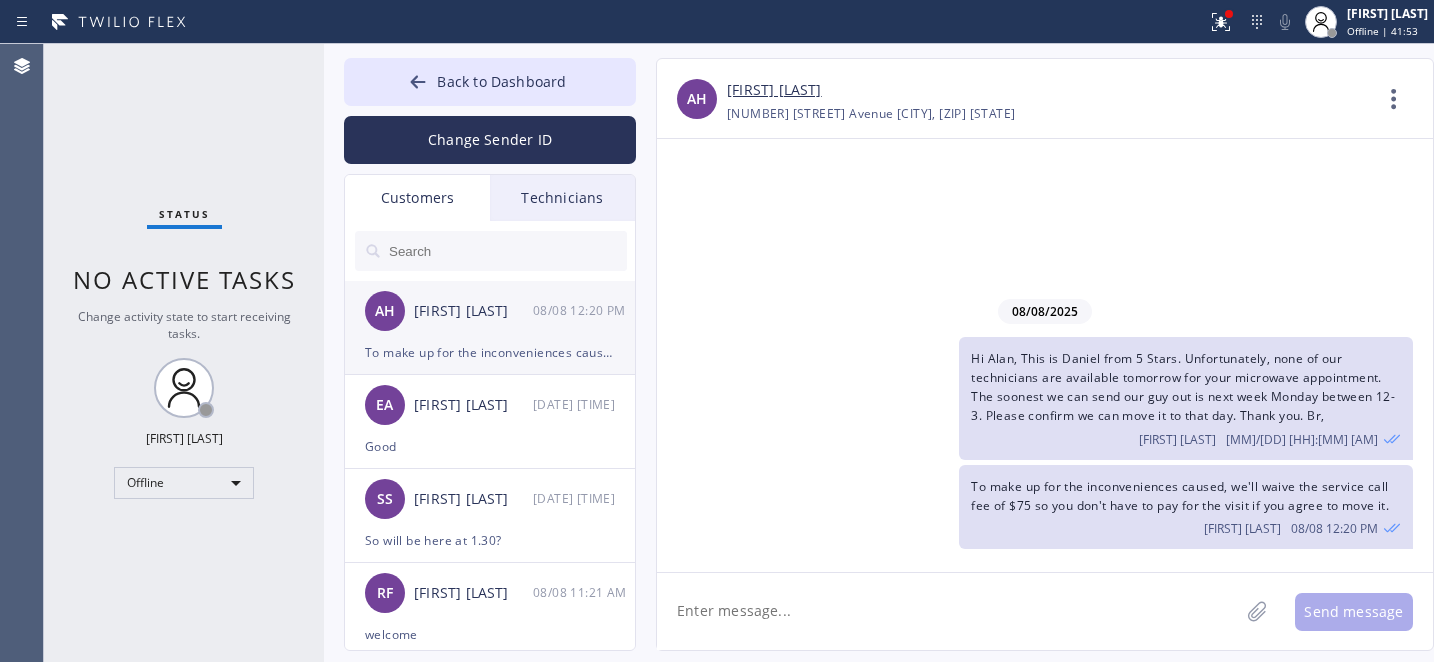click on "Alan Hanks" at bounding box center (473, 311) 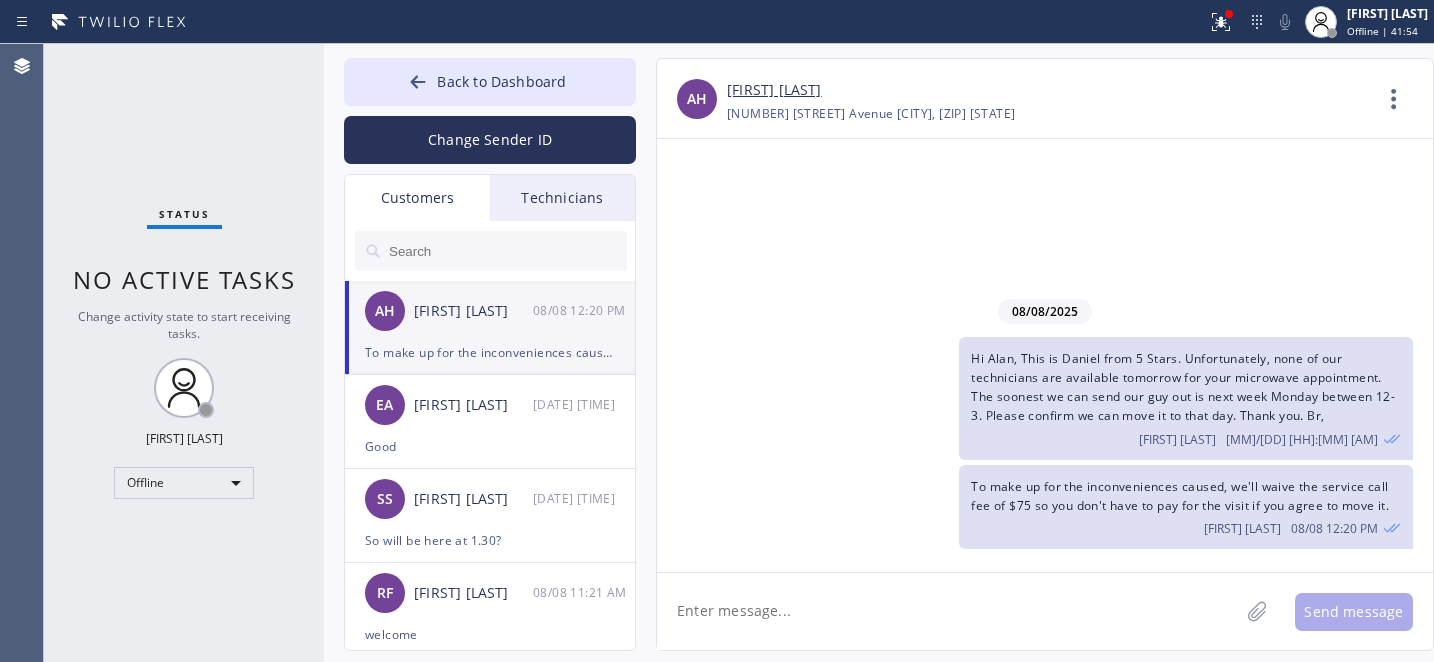 click 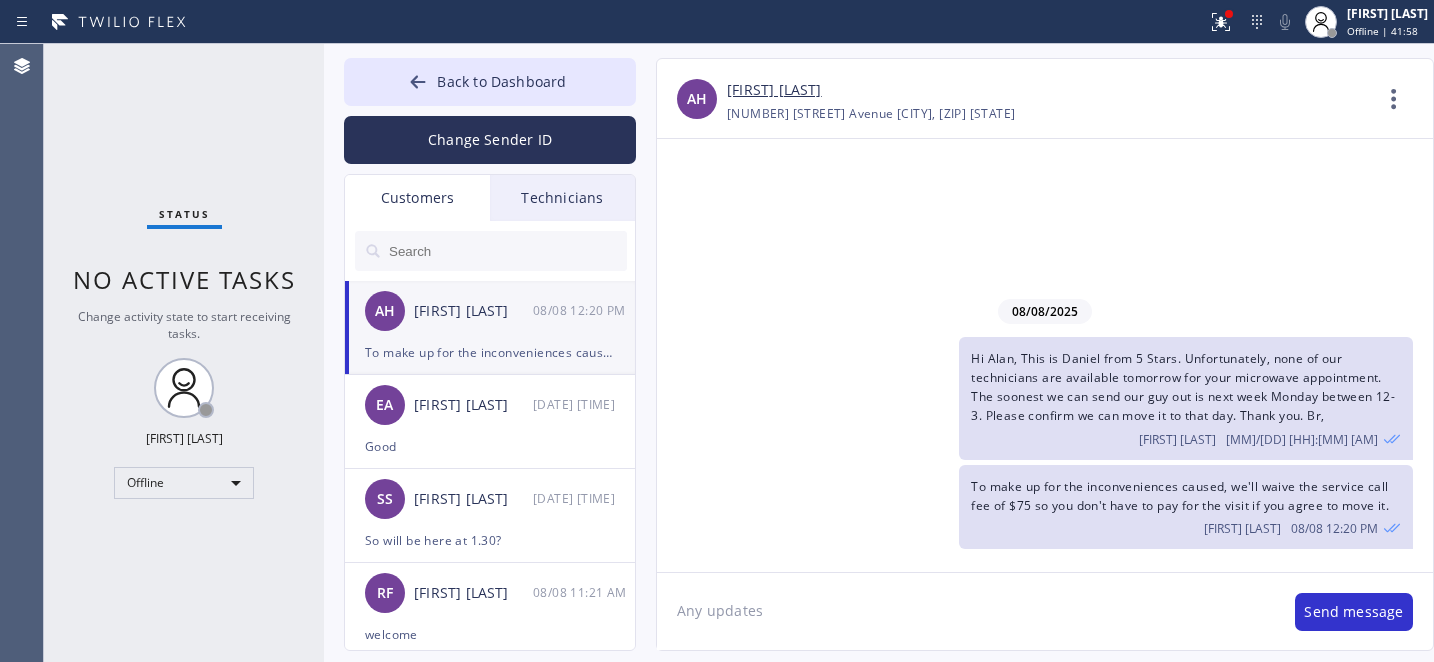 type on "Any updates?" 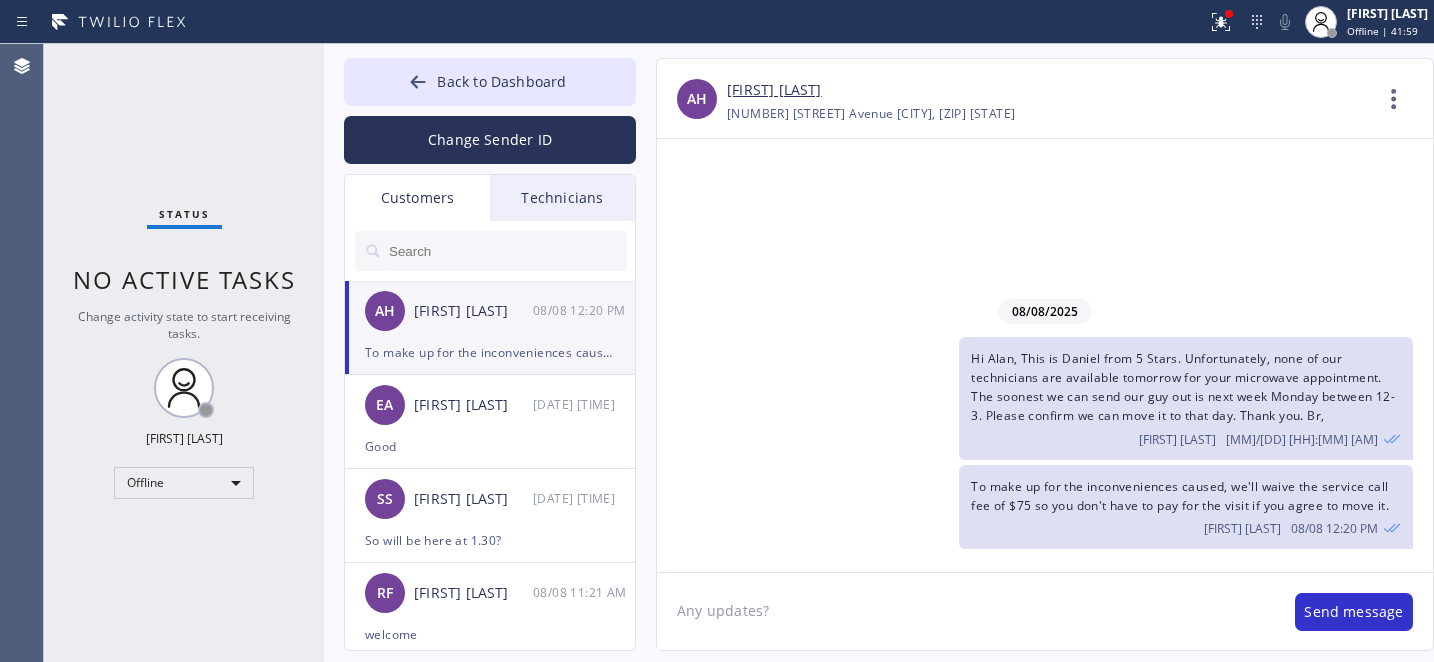 type 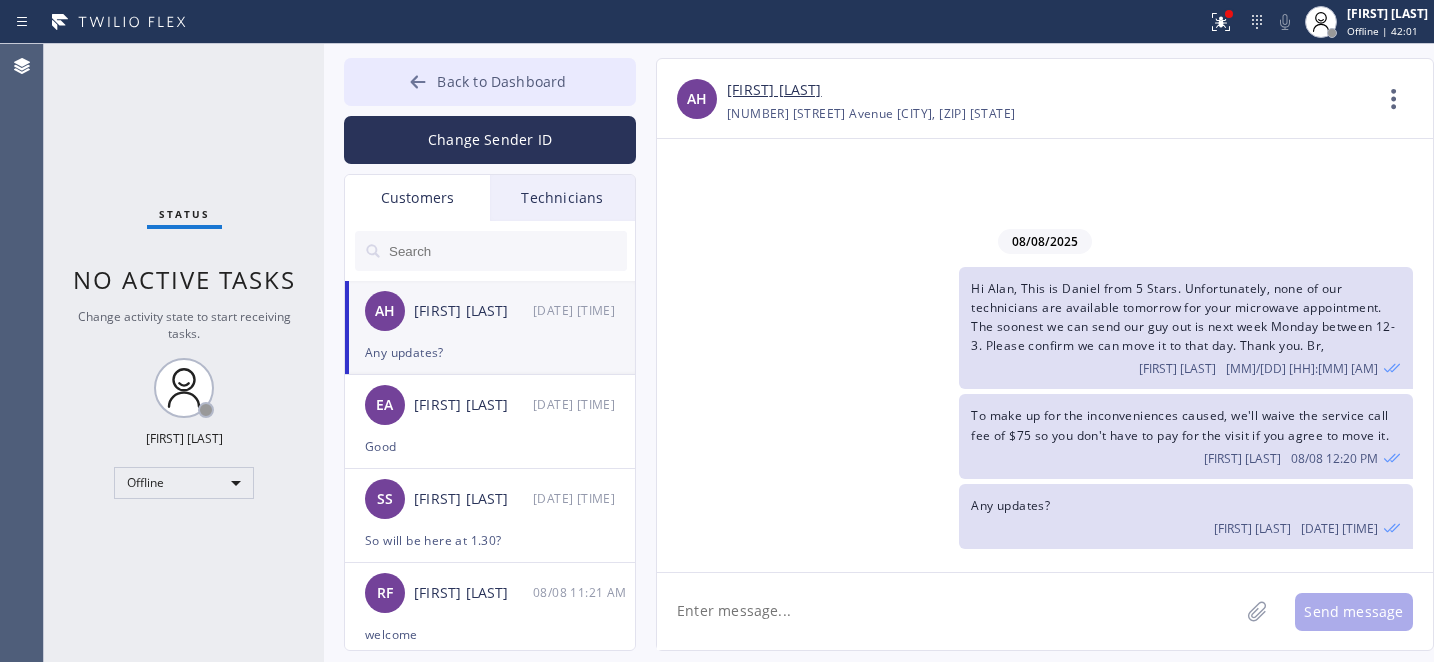 click on "Back to Dashboard" at bounding box center (501, 81) 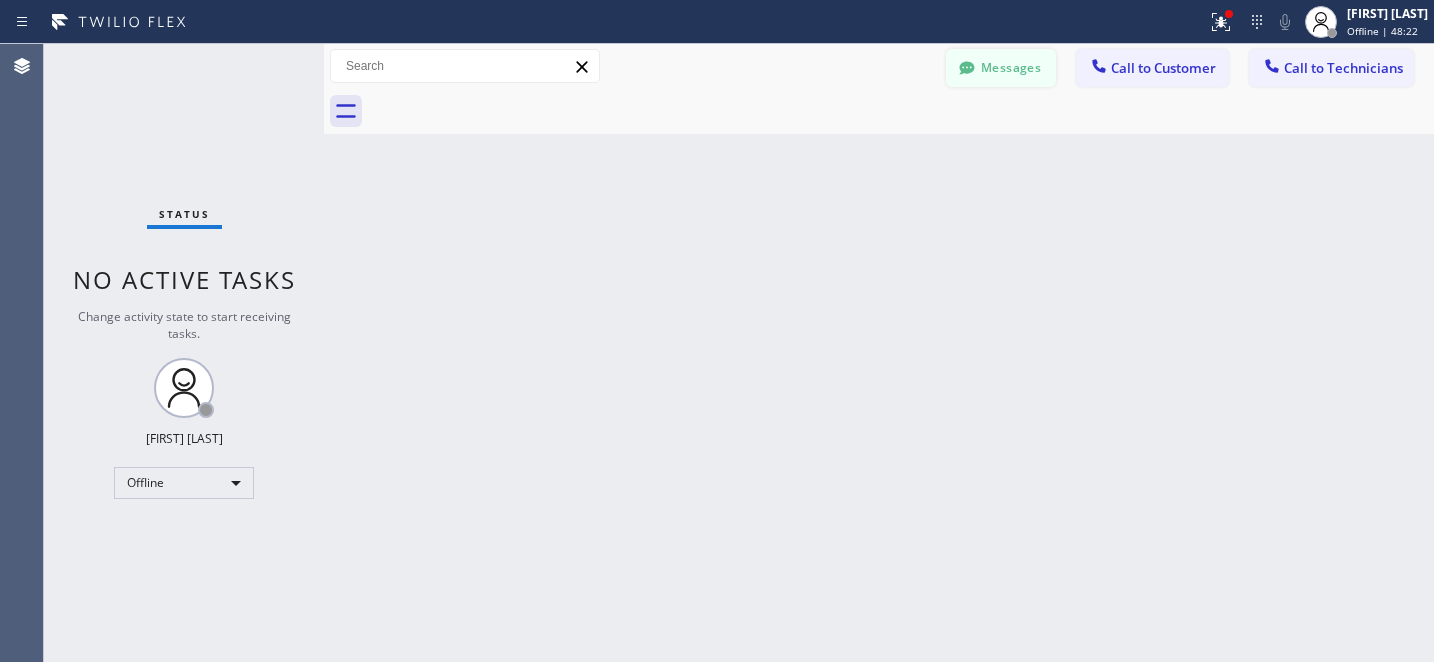 click on "Messages" at bounding box center (1001, 68) 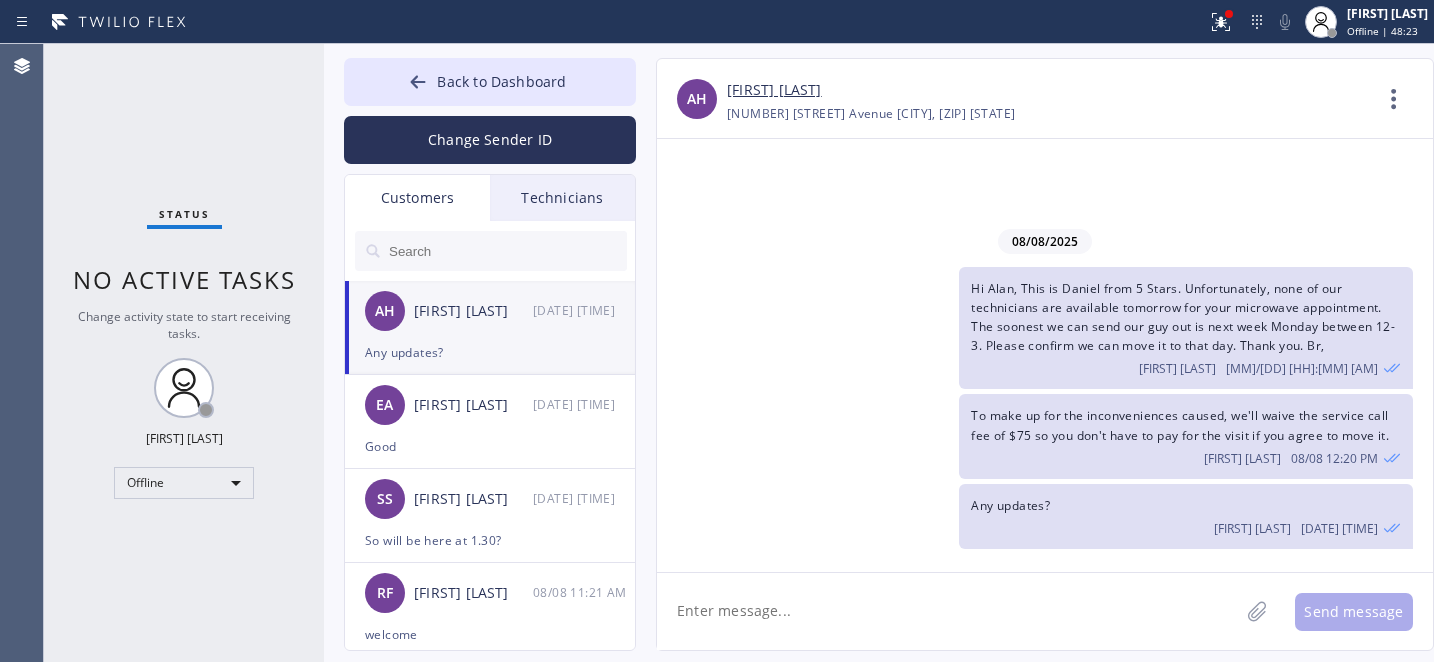 click on "AH Alan Hanks 08/08 12:23 PM" at bounding box center (491, 311) 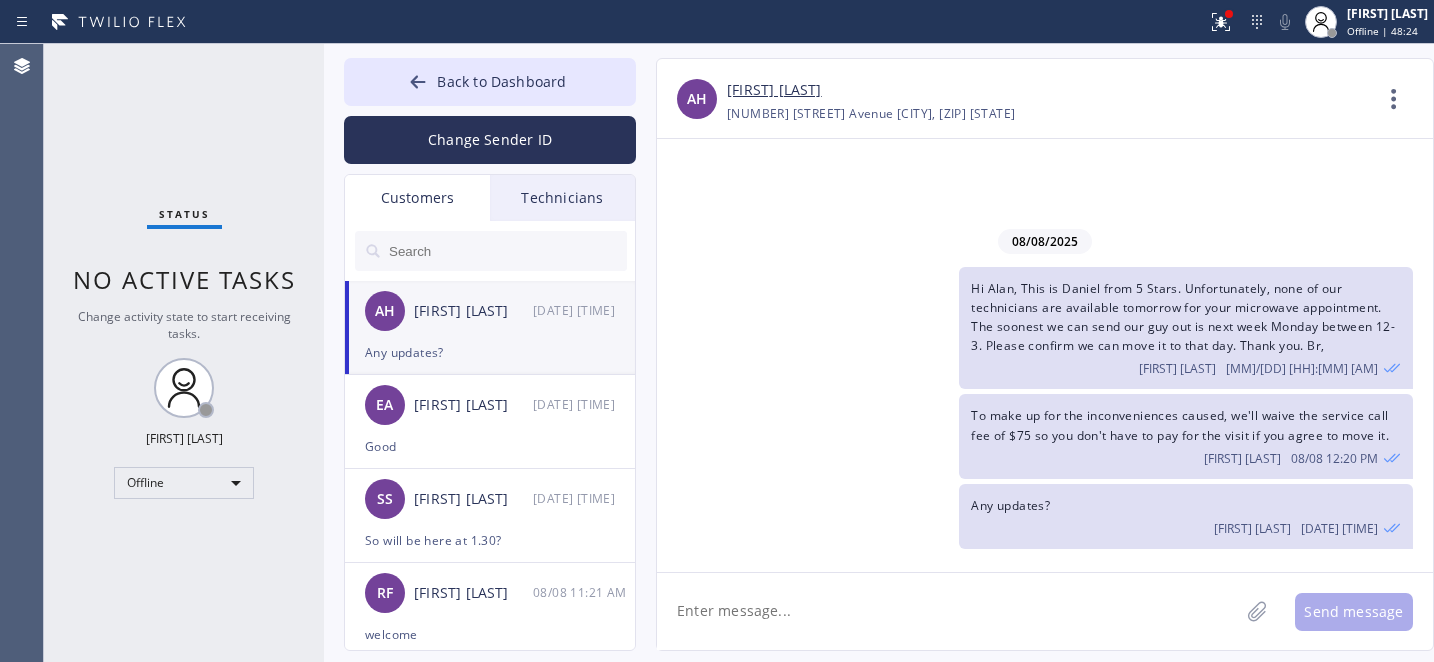 click on "Alan Hanks" at bounding box center (774, 90) 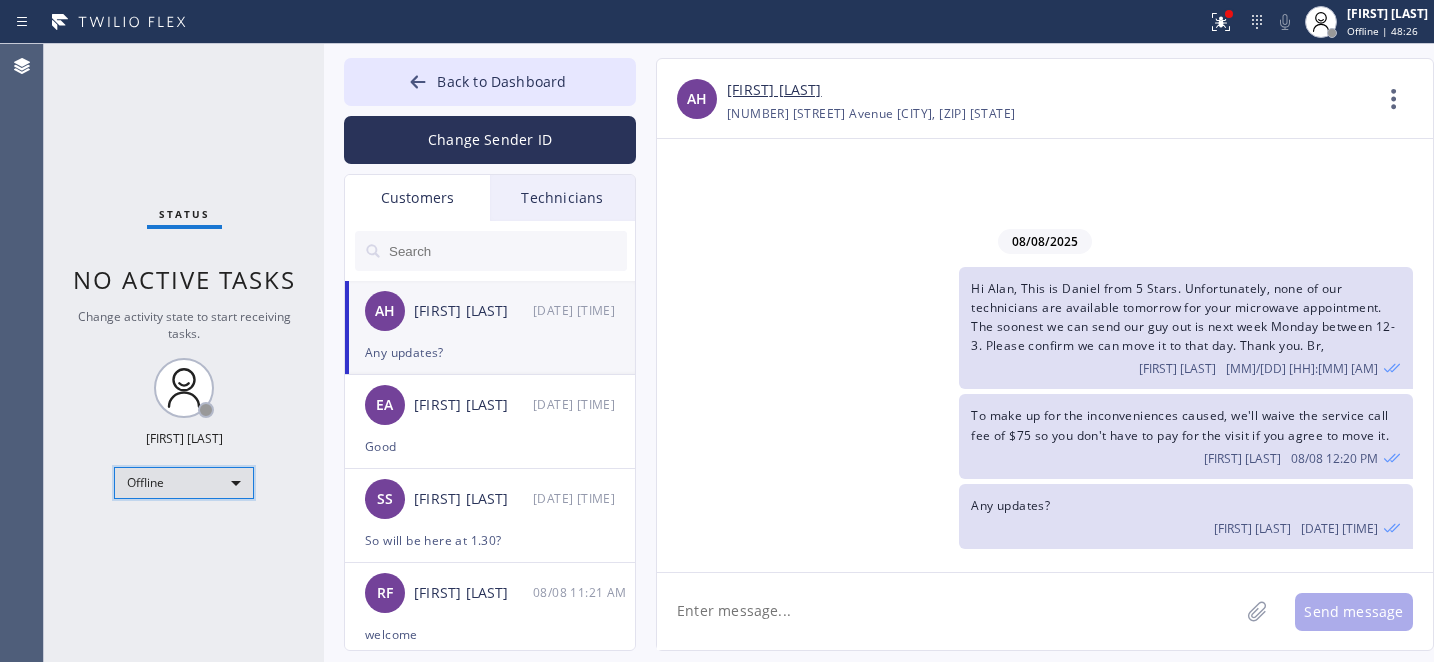 click on "Offline" at bounding box center (184, 483) 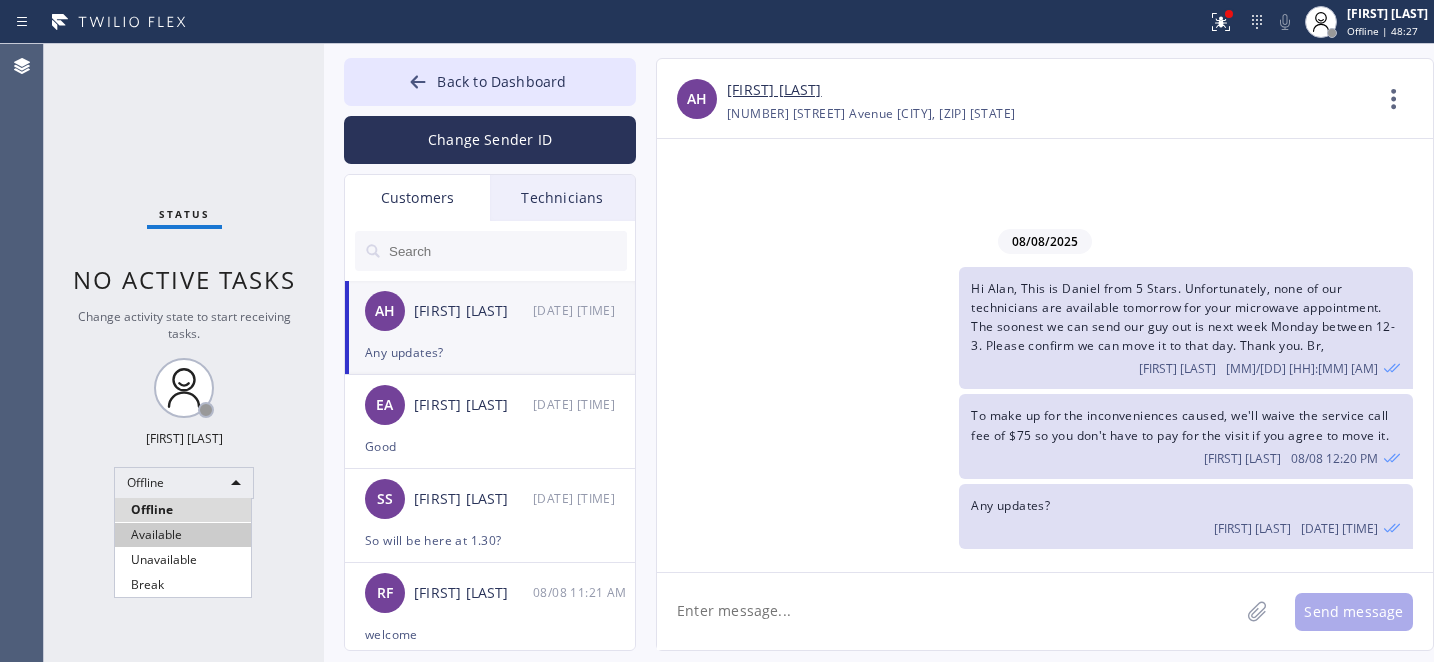 click on "Available" at bounding box center [183, 535] 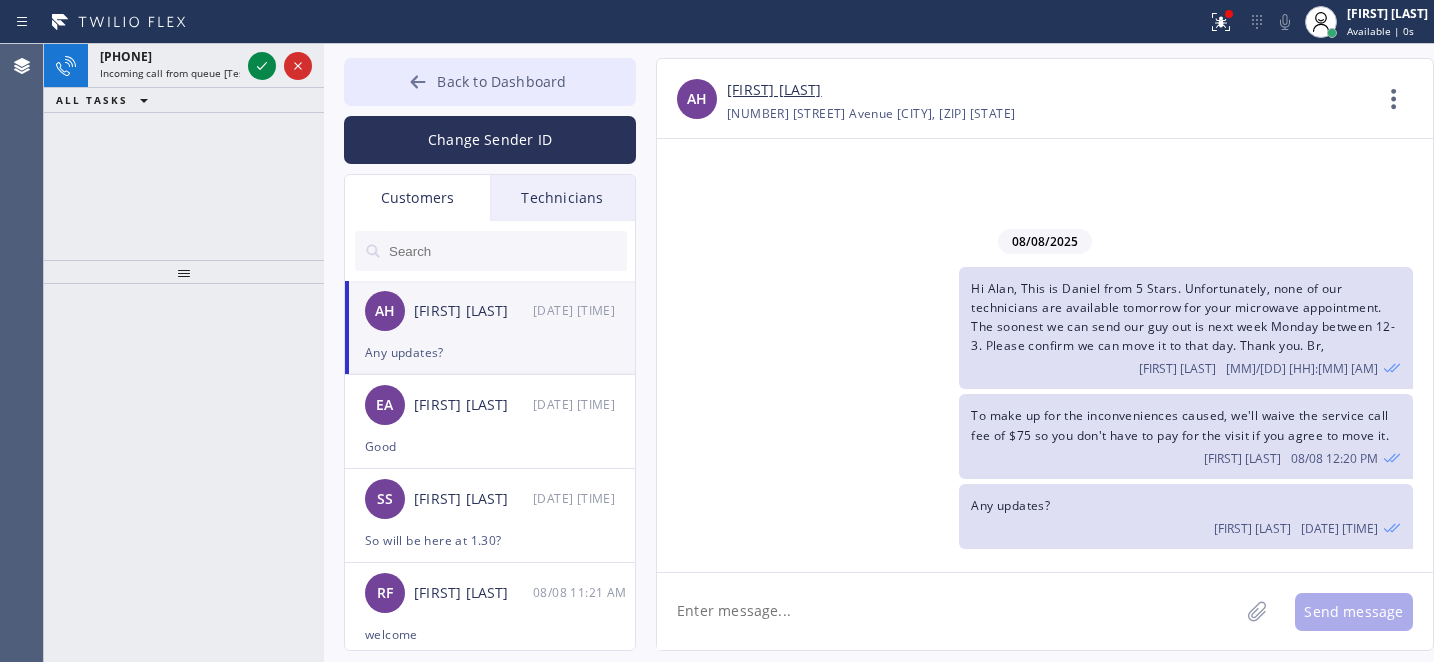 click on "Back to Dashboard" at bounding box center (501, 81) 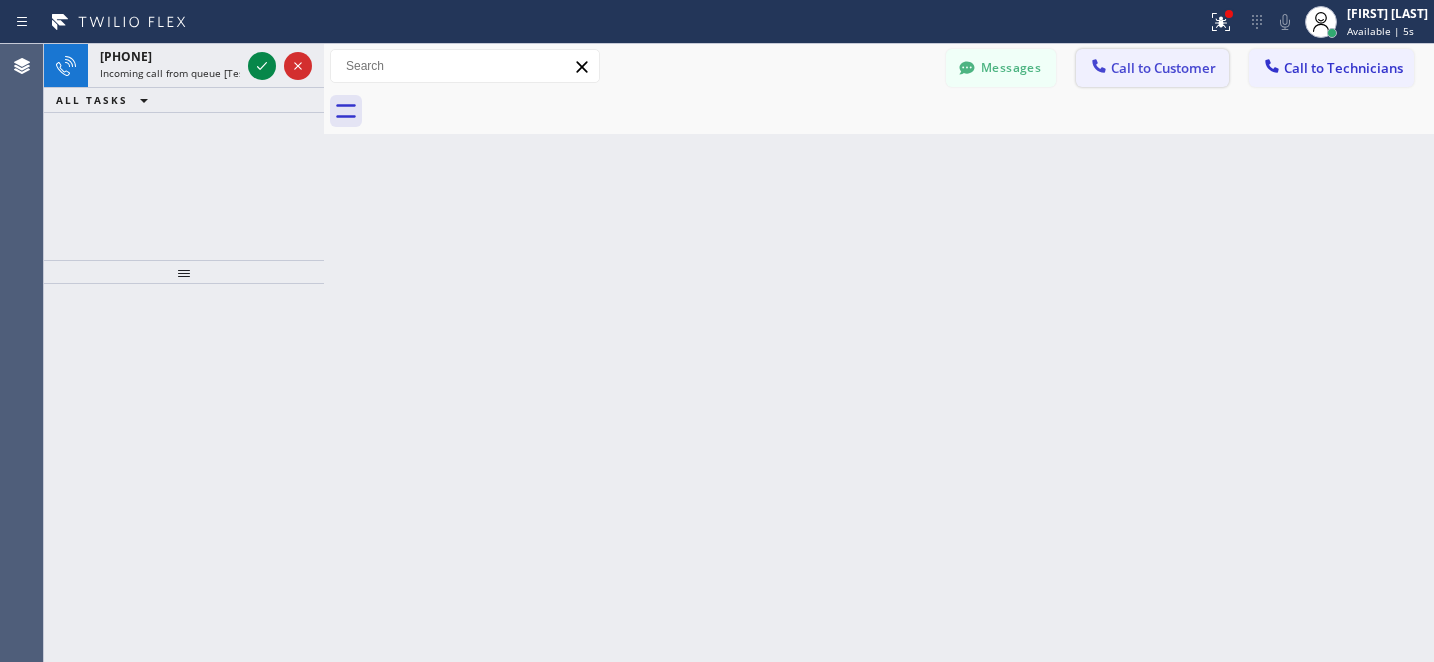 click on "Call to Customer" at bounding box center [1163, 68] 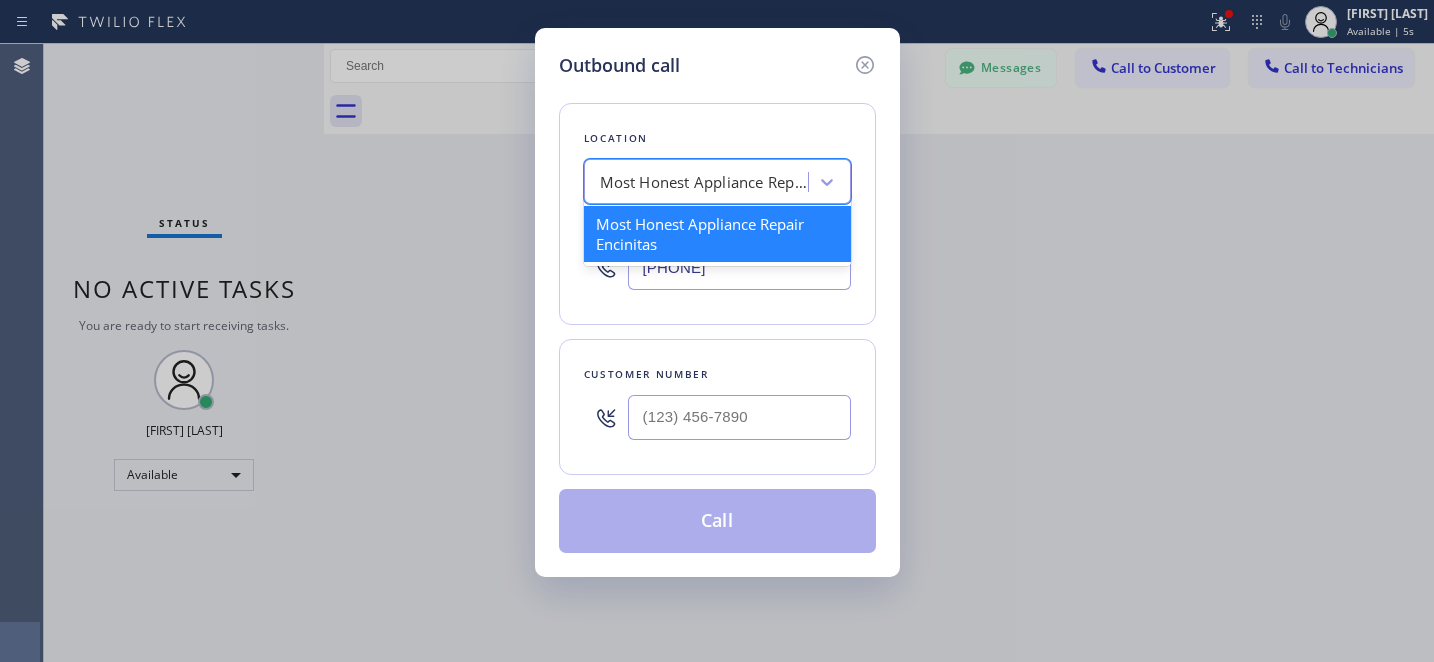click on "Most Honest Appliance Repair Encinitas" at bounding box center [699, 182] 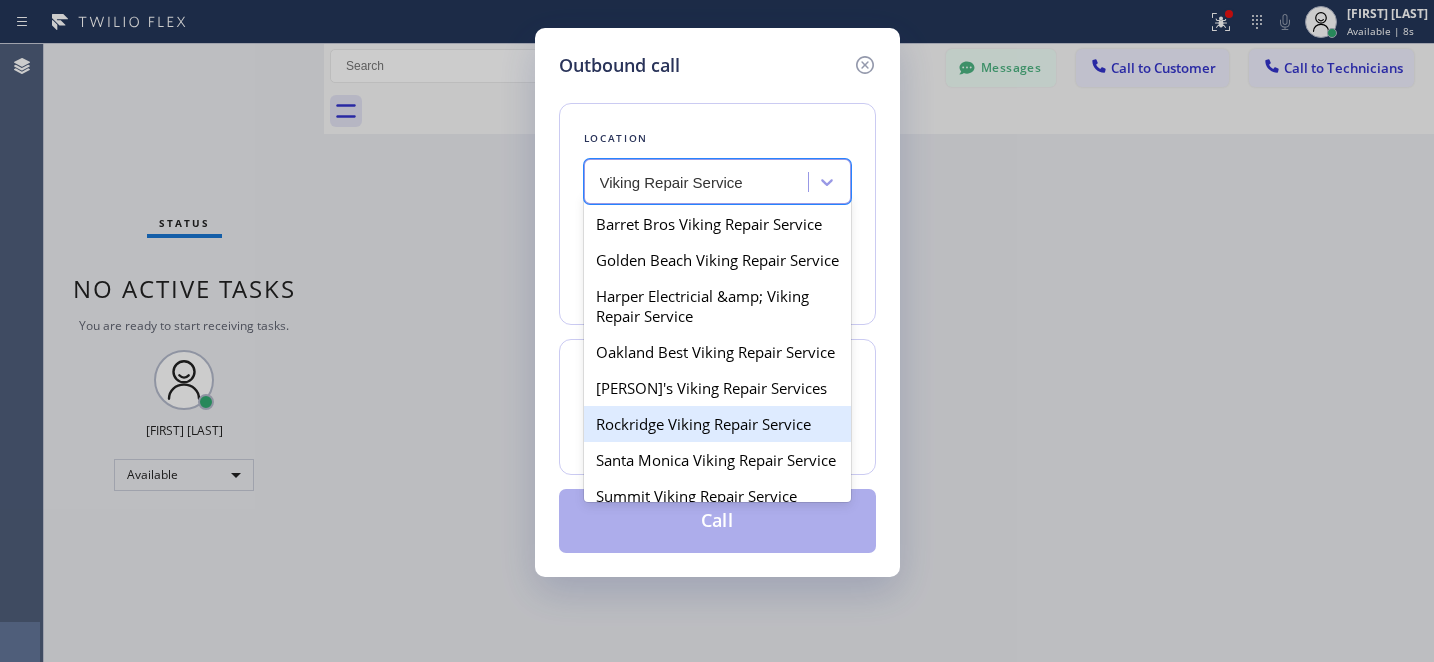 type on "Viking Repair Service" 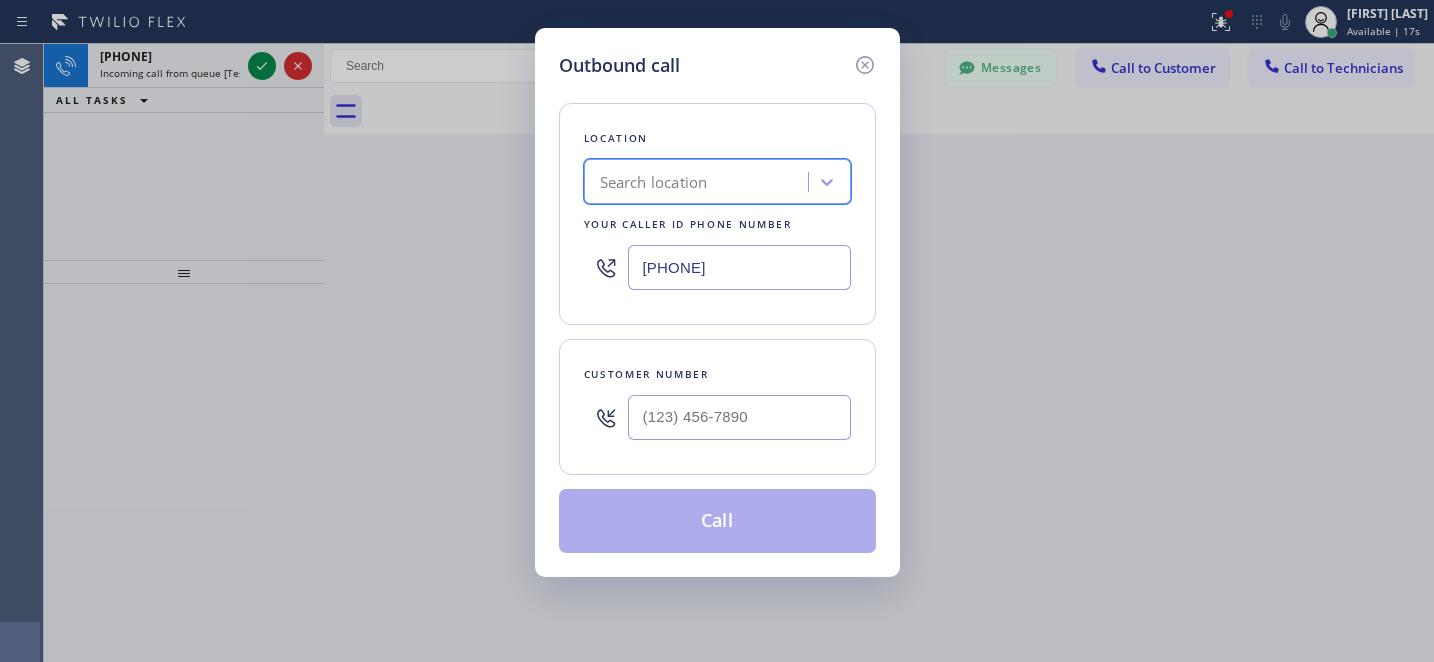 click on "([AREACODE]) [EXCHANGE]-[LINE]" at bounding box center [739, 267] 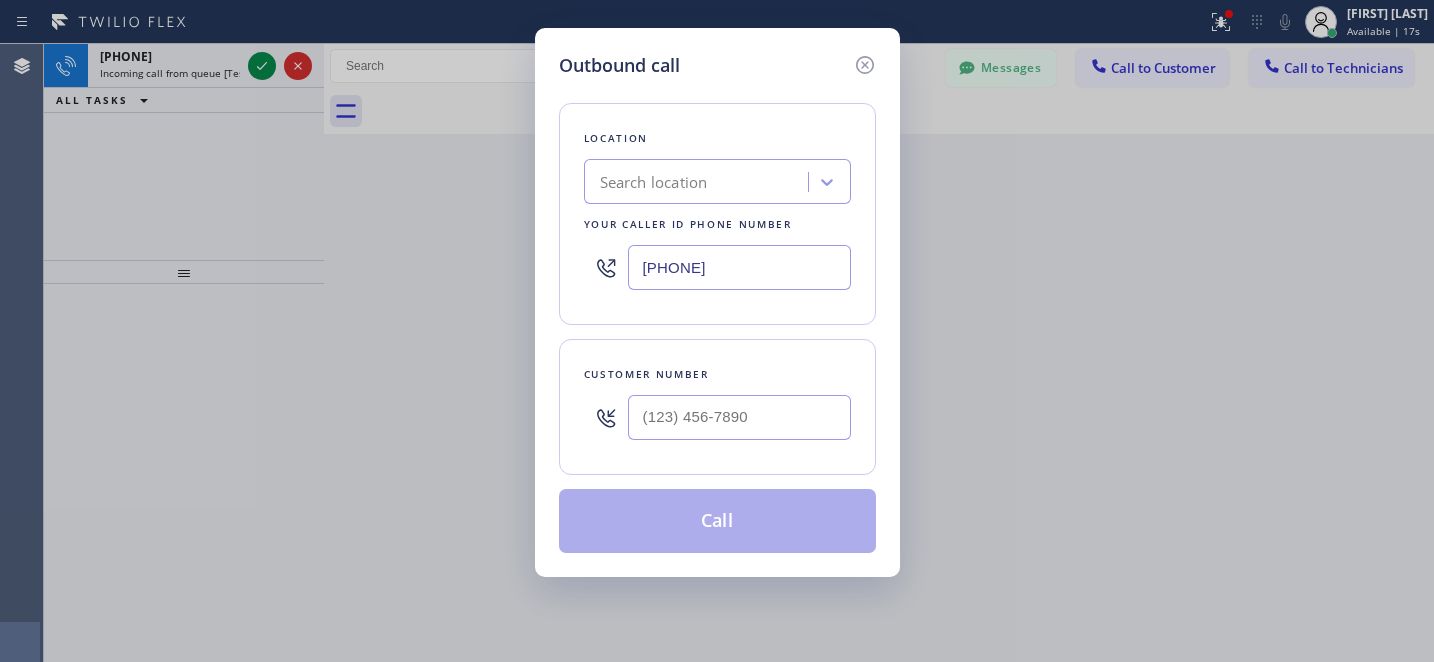 paste on "855) 731-4952" 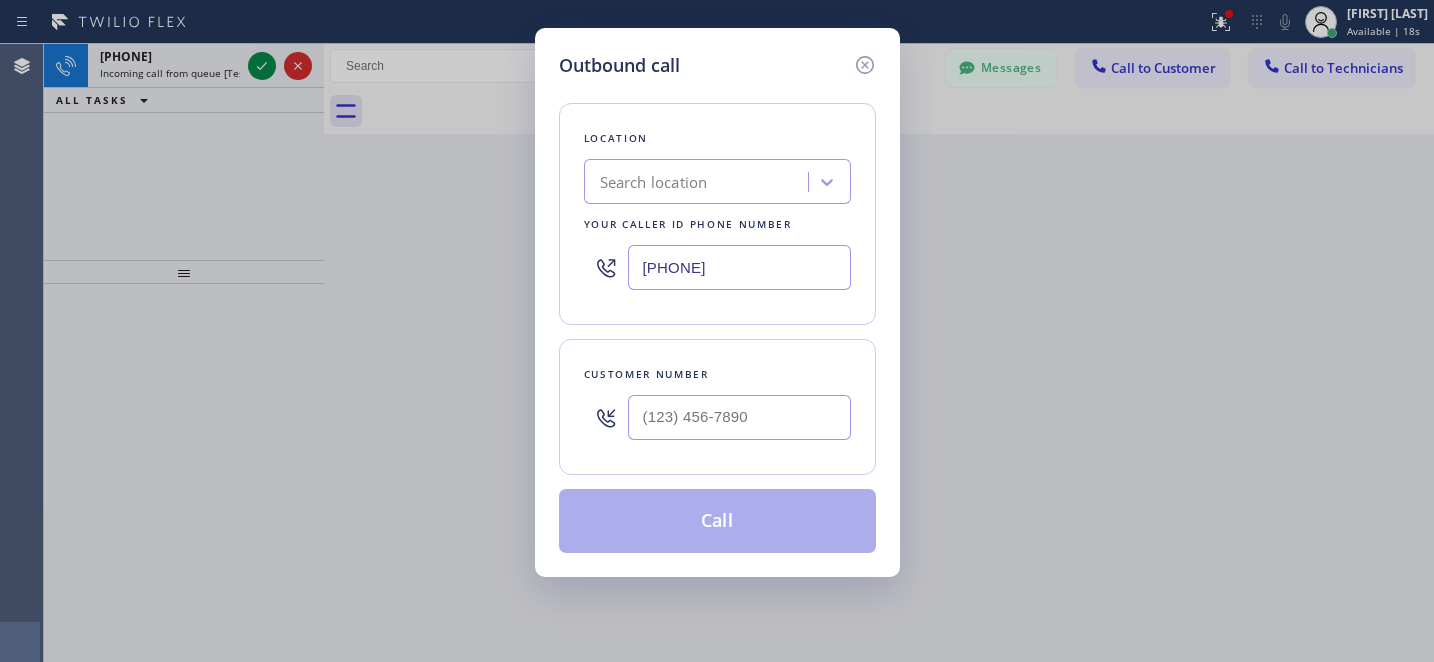 type on "[PHONE]" 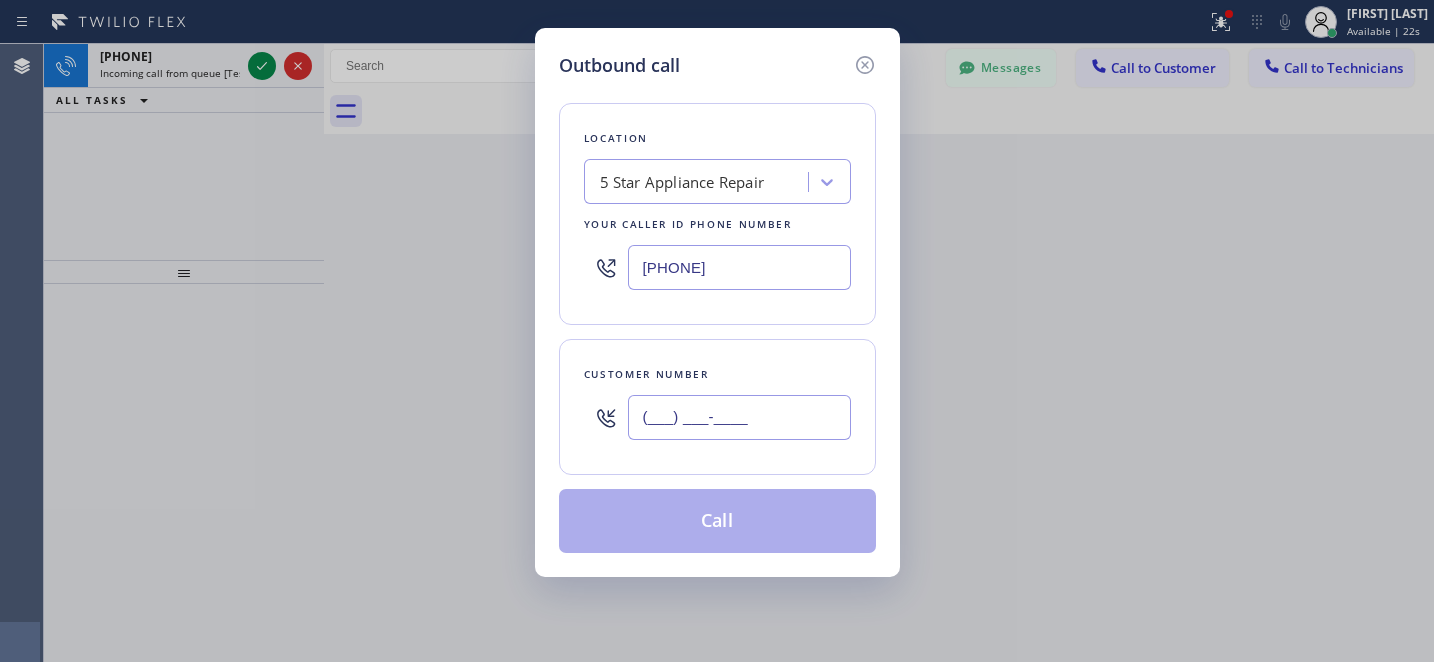 click on "(___) ___-____" at bounding box center [739, 417] 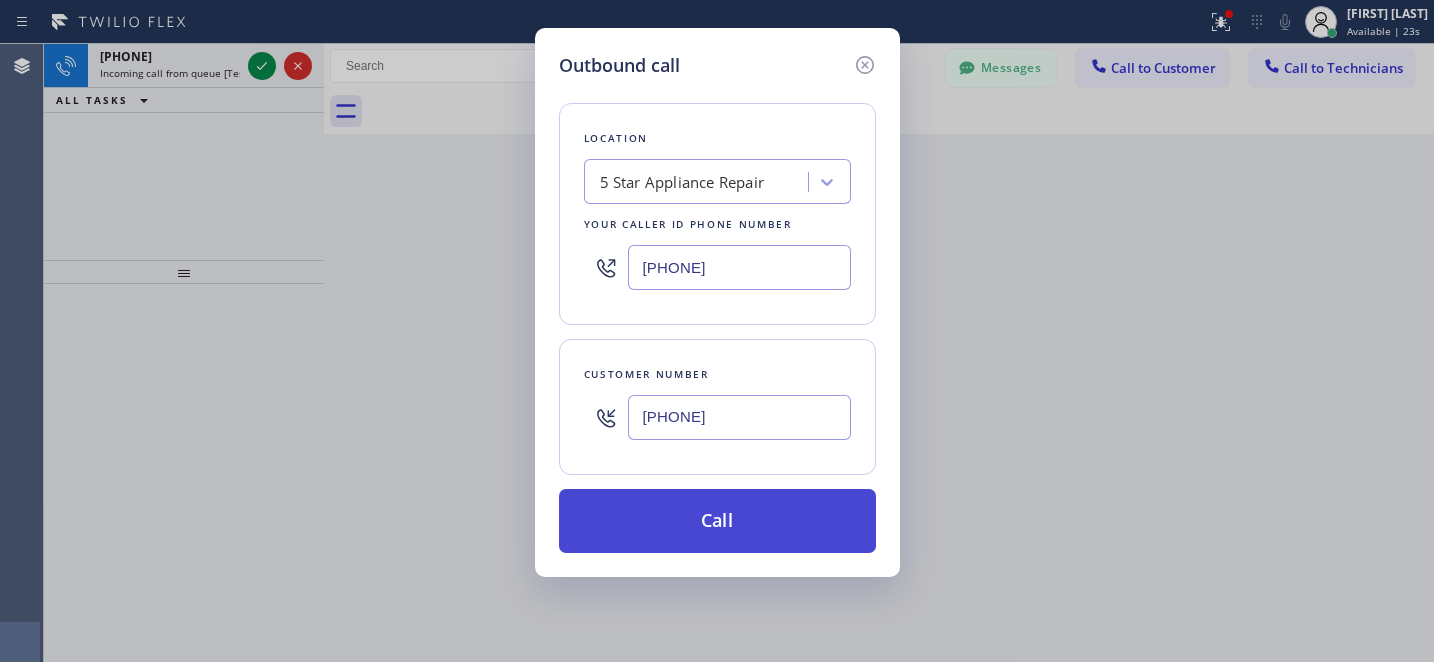 type on "(605) 593-1449" 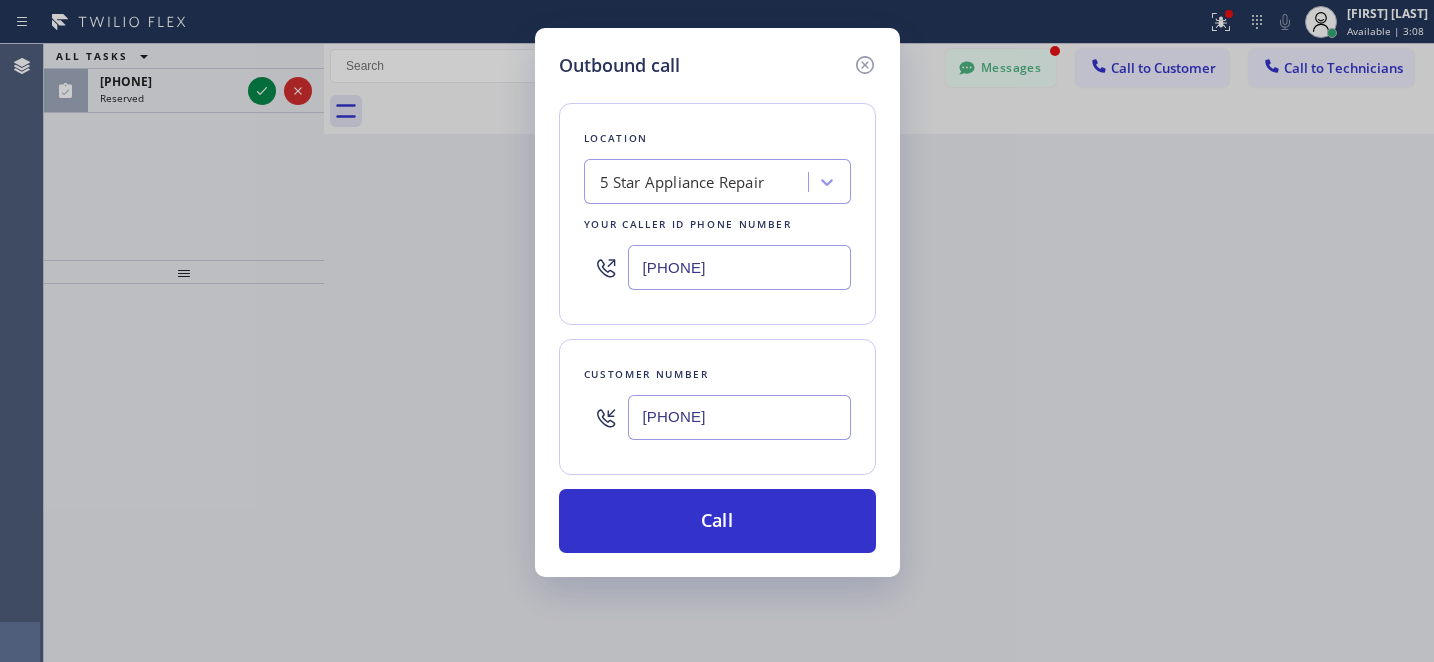click 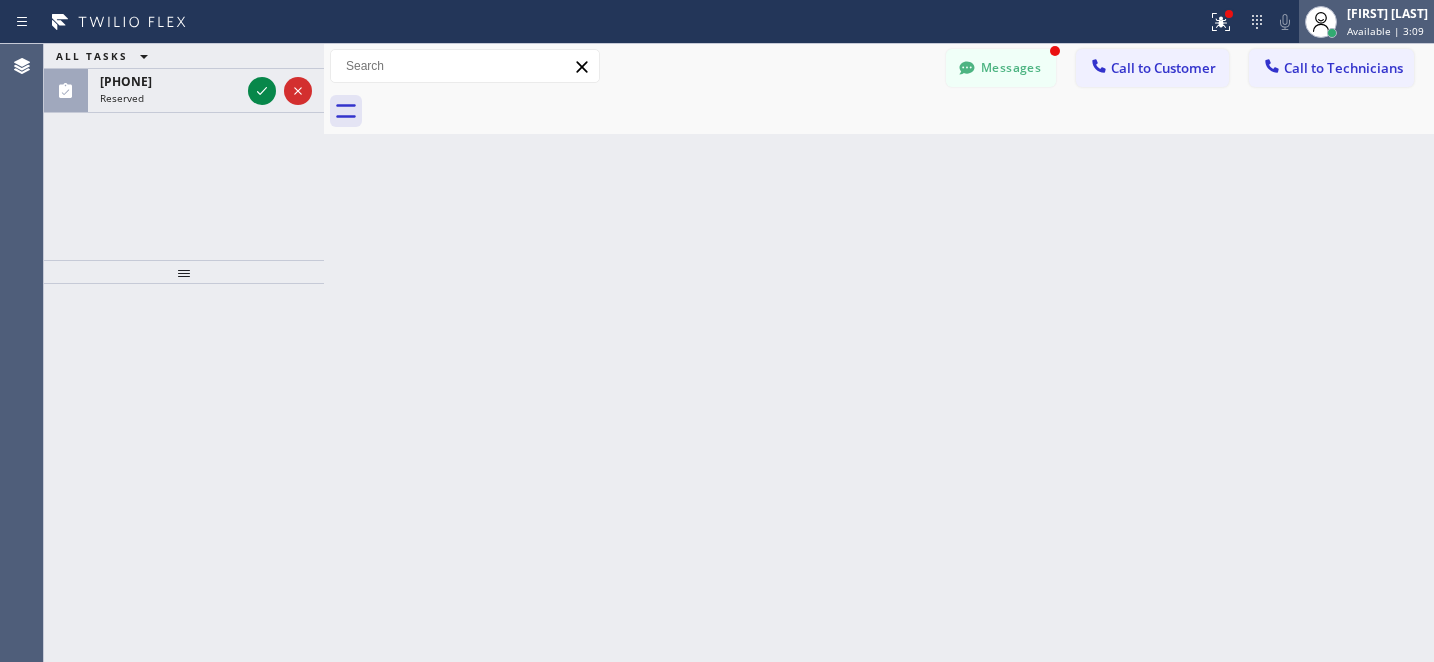 click on "Available | 3:09" at bounding box center (1385, 31) 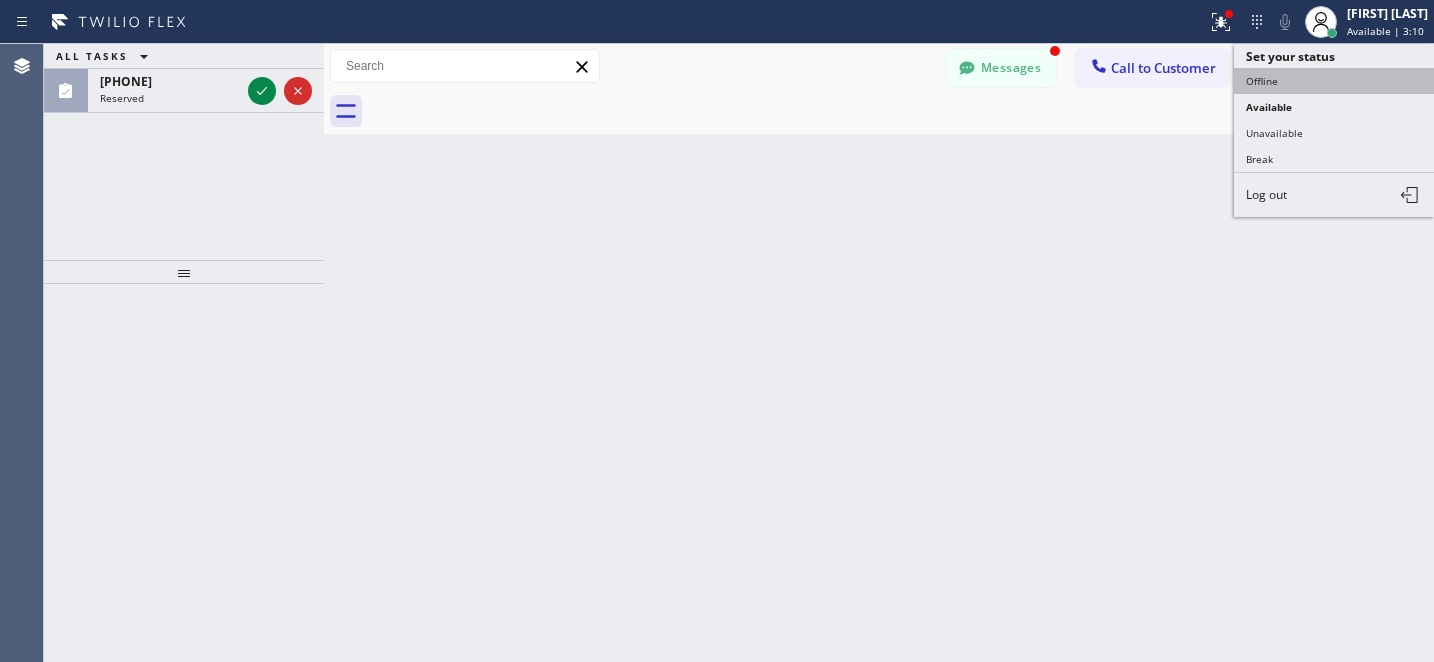 click on "Offline" at bounding box center [1334, 81] 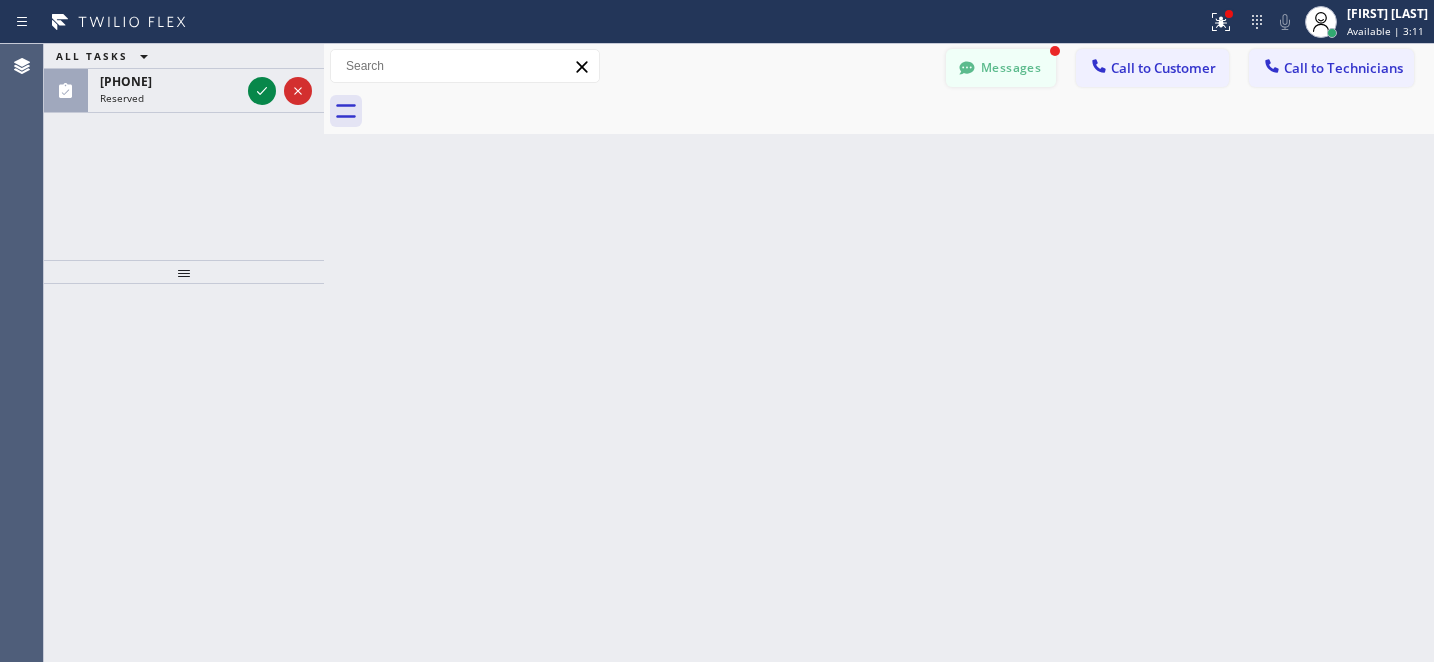 click on "Messages" at bounding box center [1001, 68] 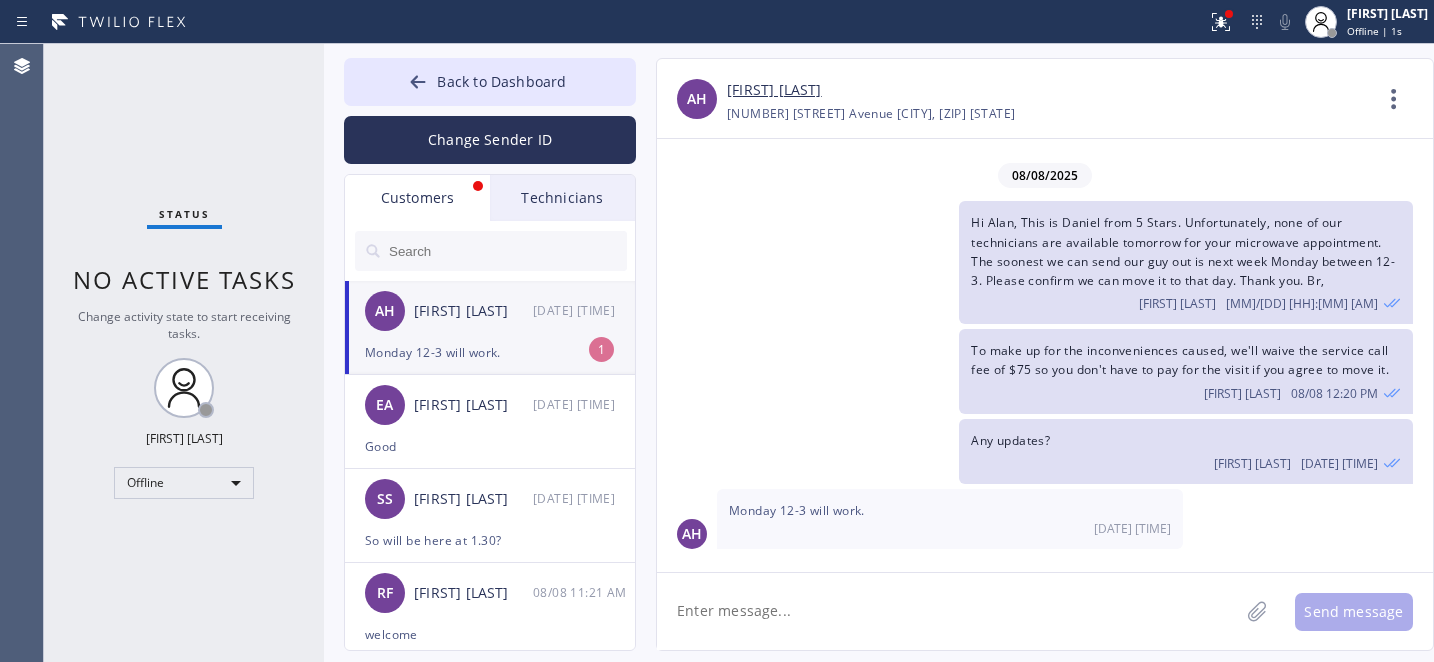click on "Monday  12-3 will work." at bounding box center [490, 352] 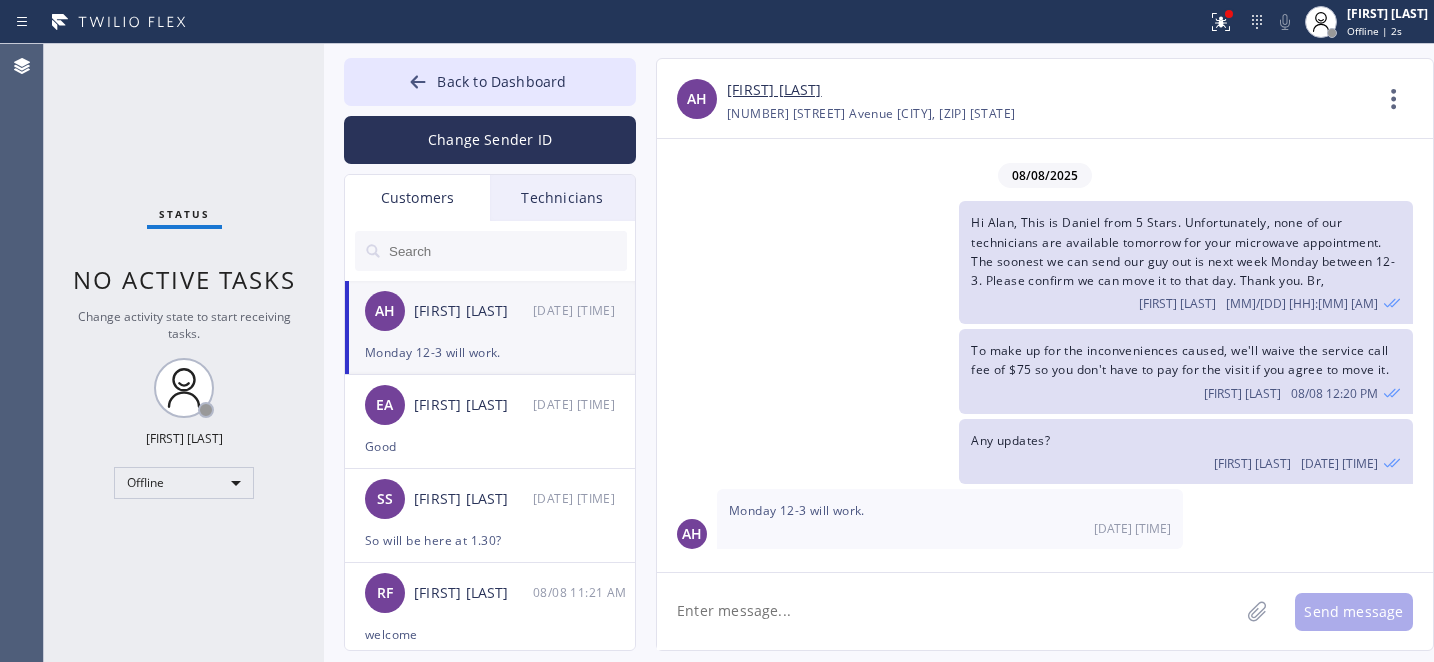 click on "Alan Hanks" at bounding box center (774, 90) 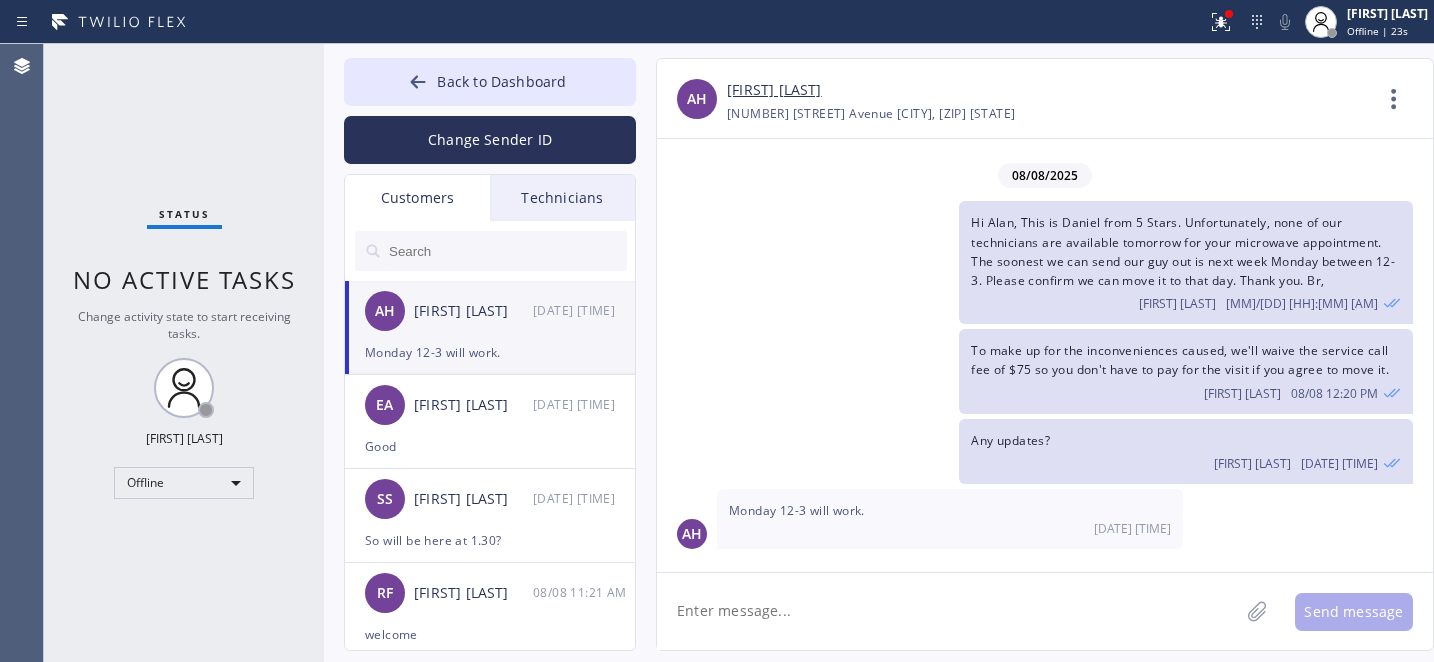 click 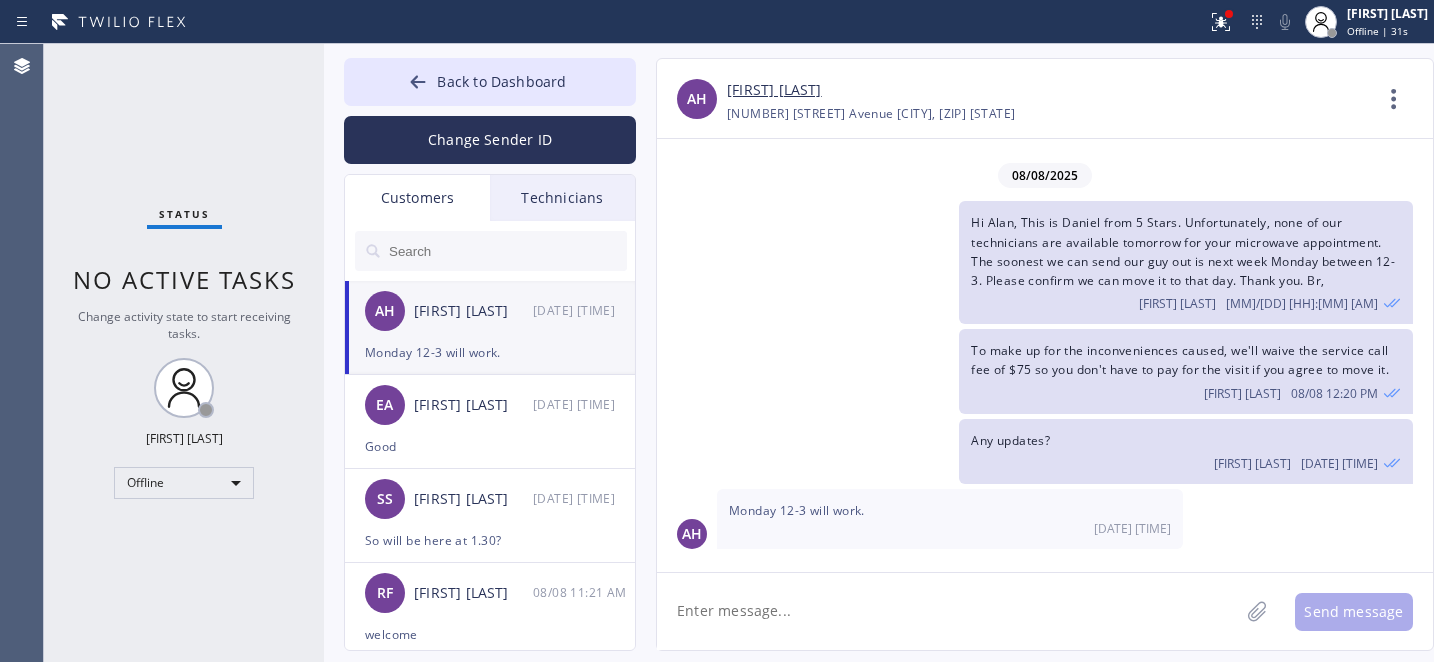 click 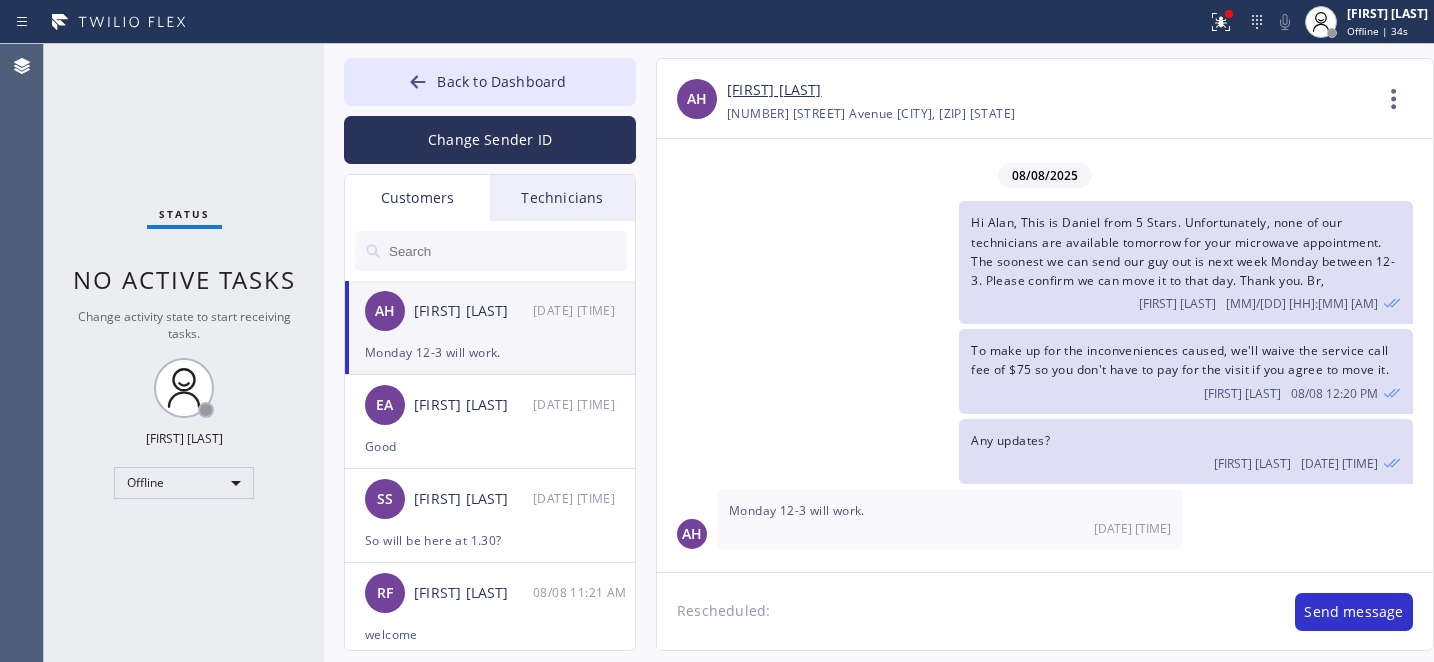 paste on "08/11/2025	12pm - 3pm" 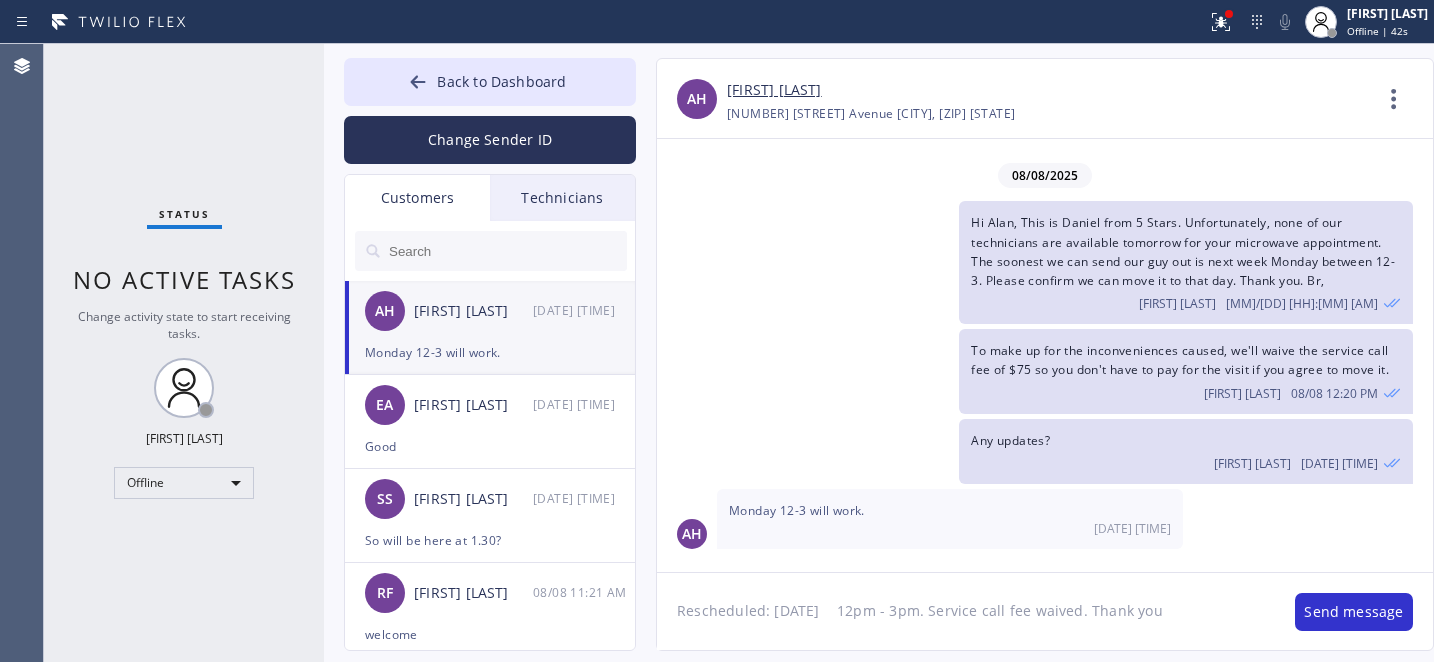 type on "Rescheduled: 08/11/2025	12pm - 3pm. Service call fee waived. Thank you." 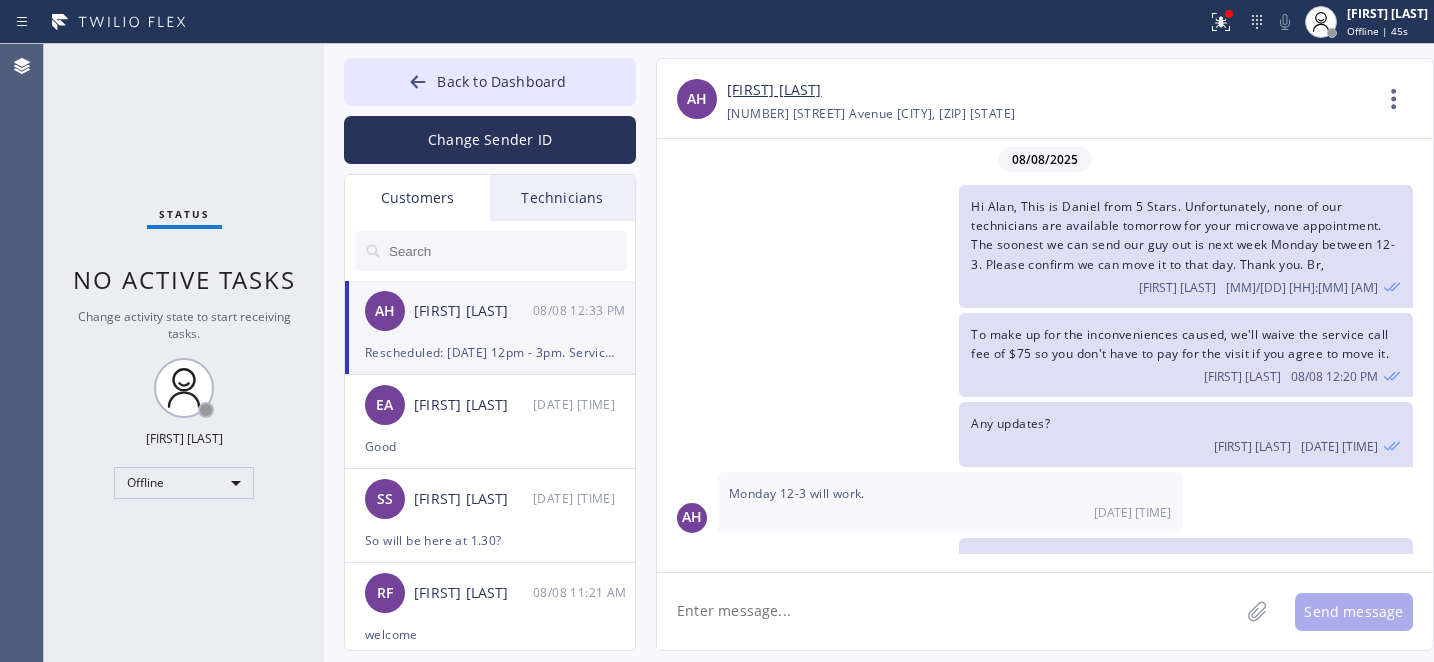 scroll, scrollTop: 70, scrollLeft: 0, axis: vertical 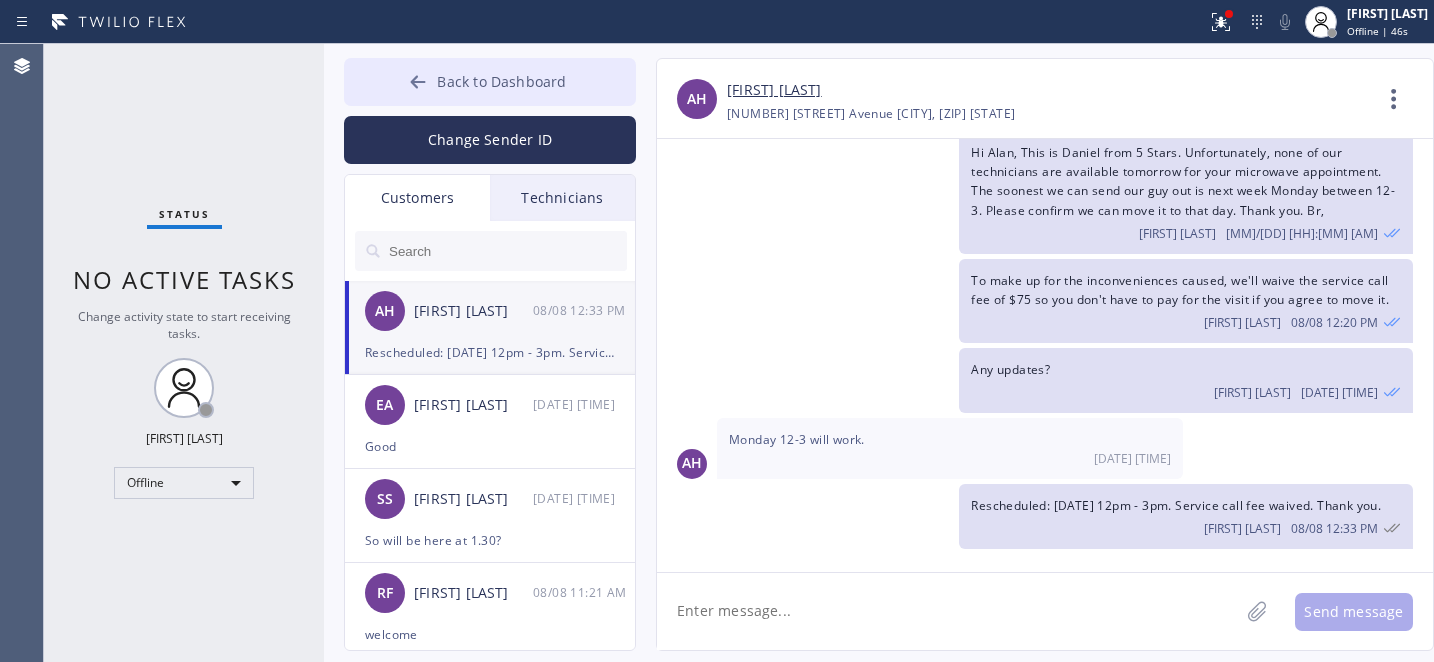 click on "Back to Dashboard" at bounding box center (501, 81) 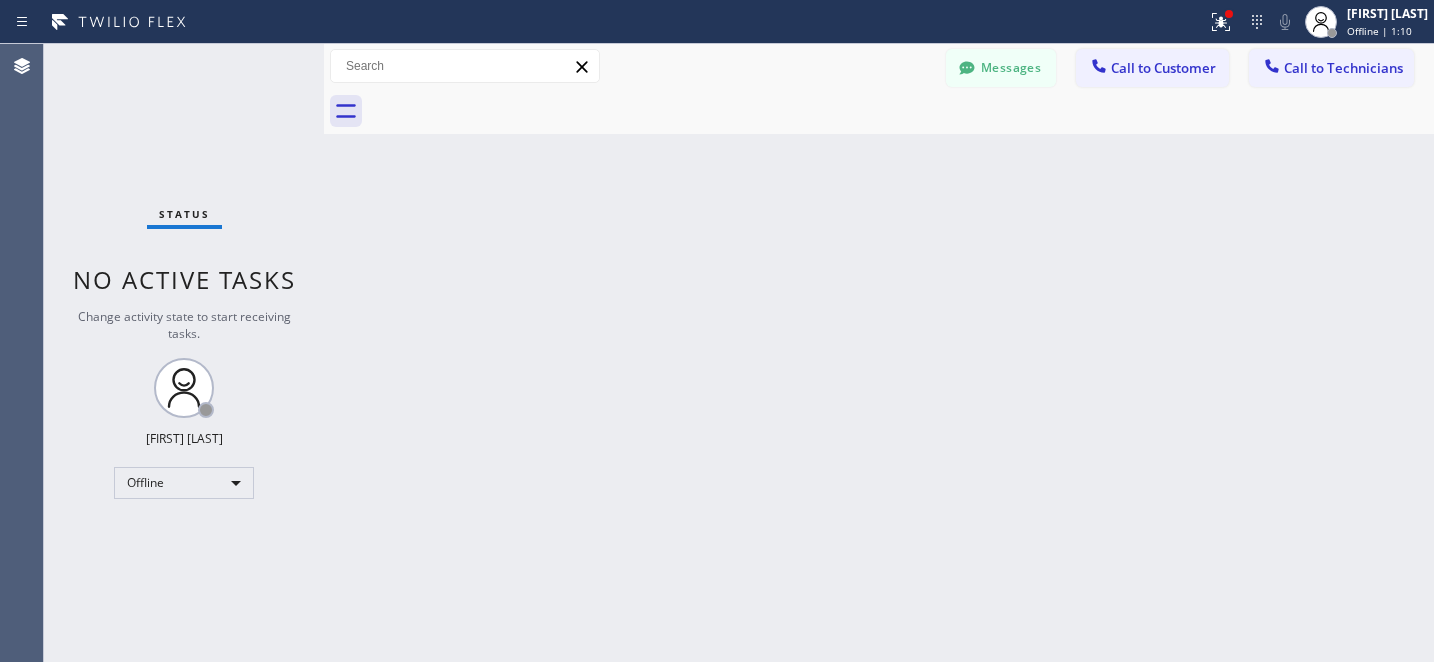 click on "Back to Dashboard Change Sender ID Customers Technicians AH Alan Hanks 08/08 12:33 PM Rescheduled: 08/11/2025	12pm - 3pm. Service call fee waived. Thank you. EA Ehsan Akbar 08/08 11:58 AM Good SS Sam Singh 08/08 11:26 AM So will be here at 1.30? RF Robin Furye 08/08 11:21 AM welcome RV Roy  Vincent 08/08 11:12 AM thank you DV Debbie  Valera 08/08 11:00 AM rescheduled: 08/14/2025	9am - 12pm. thank you IG Isaac Gribben 08/08 10:28 AM welcome KH Kim  Hoppner  08/08 10:27 AM Moved: 08/08/2025	1pm - 4pm. Than kyou VK Victoria  Karp 08/08 10:26 AM welcome DH Dominic Howard 08/08 10:25 AM moved 08/16/2025	9am - 12pm JM John  Muller 08/08 10:09 AM That's ridiculous. That's twice now you guys canceled on me.  MP Micah Palmer 08/08 09:41 AM :)  RQ Rogelio Quinteros 08/08 08:42 AM Any updates? KR Kathy Runnells 08/08 08:28 AM Welcome HR Holly Ruotolo 08/08 08:24 AM Rescheduled: 08/08/2025	5pm - 7pm. Thank you DR David  Ram 08/08 07:51 AM Any updates? DM Dalila Mercado 08/08 06:26 AM Okay DB Deborah Brown 08/07 02:32 PM" at bounding box center [879, 353] 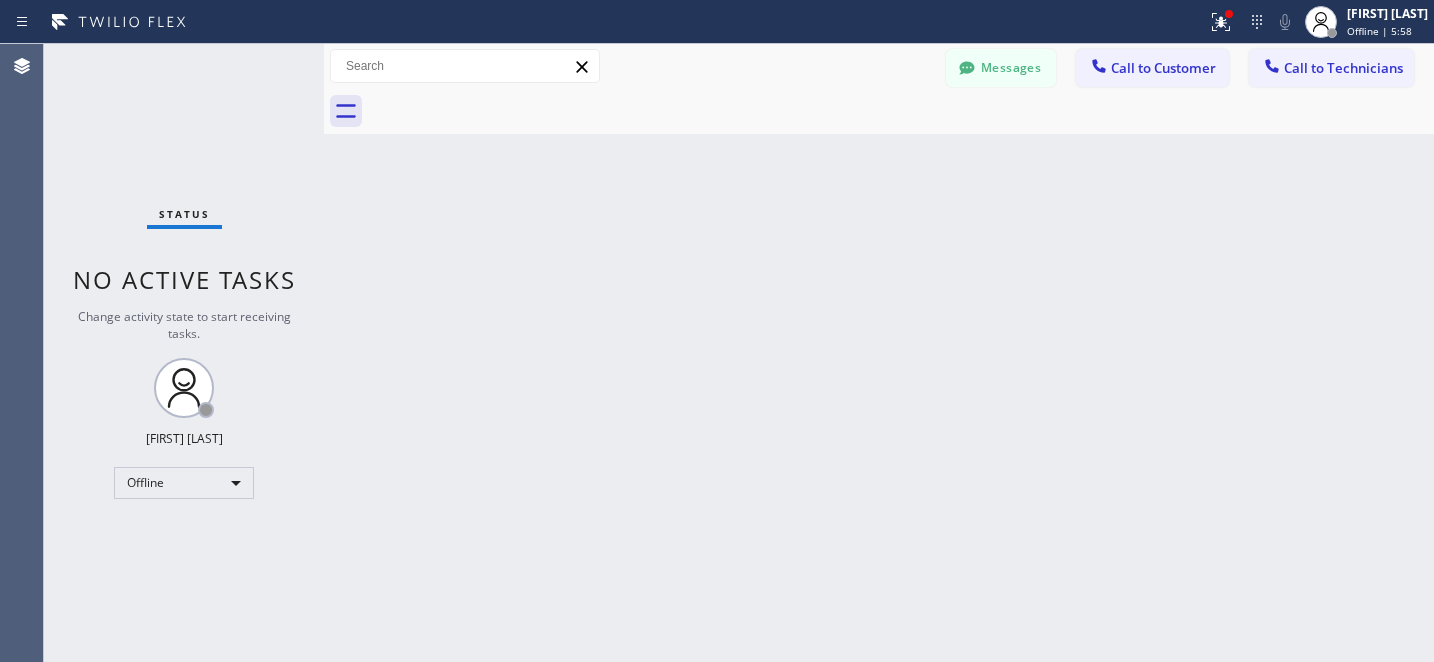 drag, startPoint x: 1026, startPoint y: 81, endPoint x: 463, endPoint y: 264, distance: 591.99493 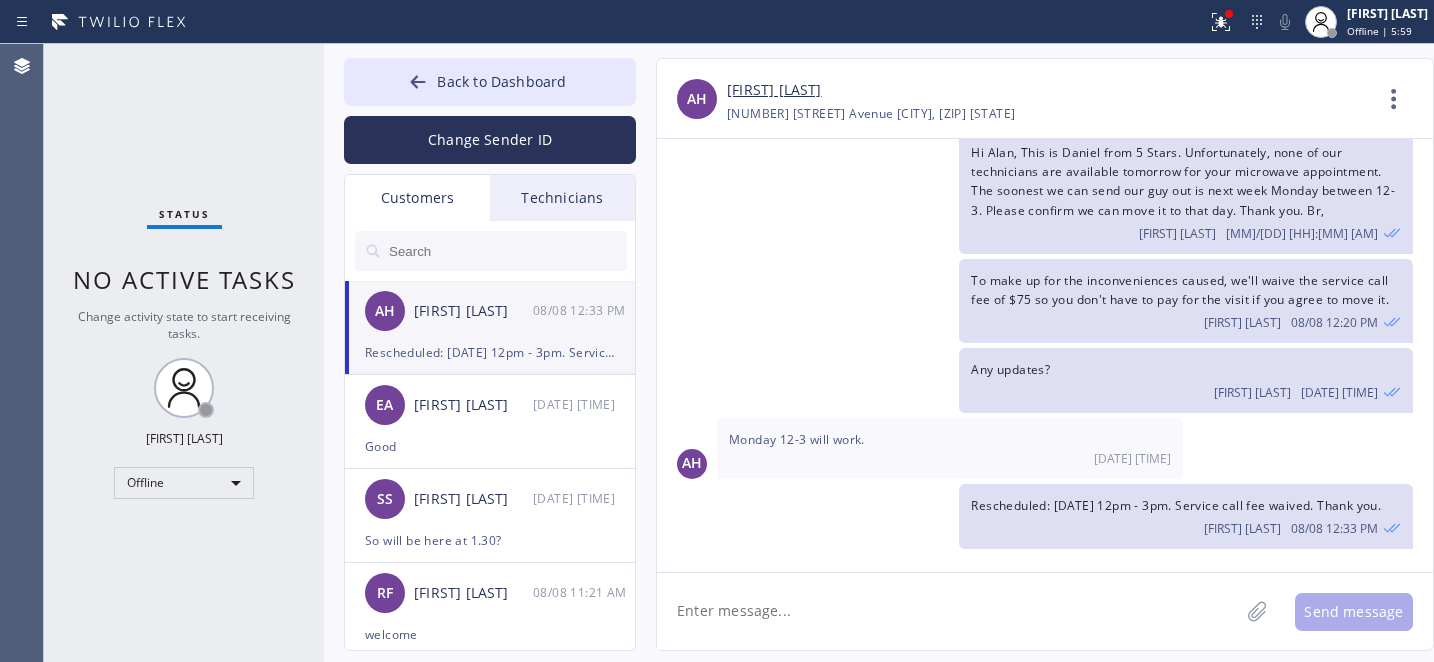click at bounding box center [507, 251] 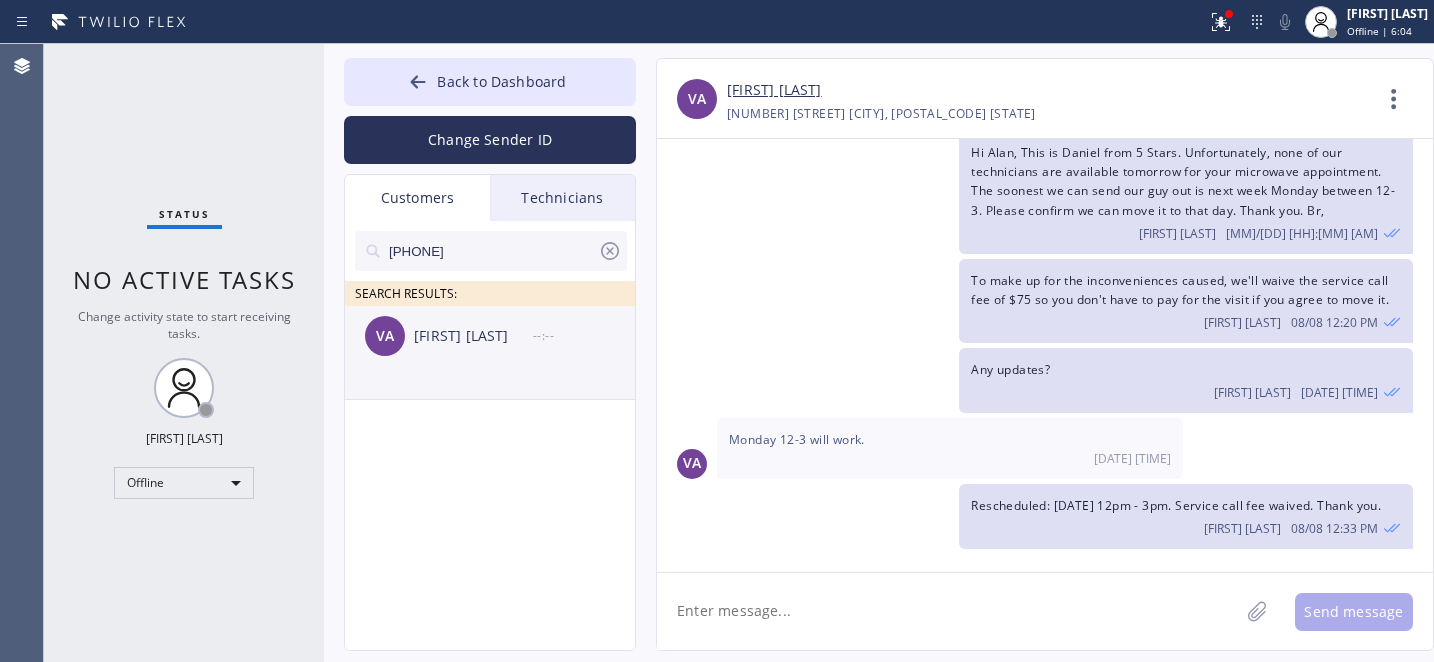 click on "VA Vishal  Amin --:--" at bounding box center (491, 336) 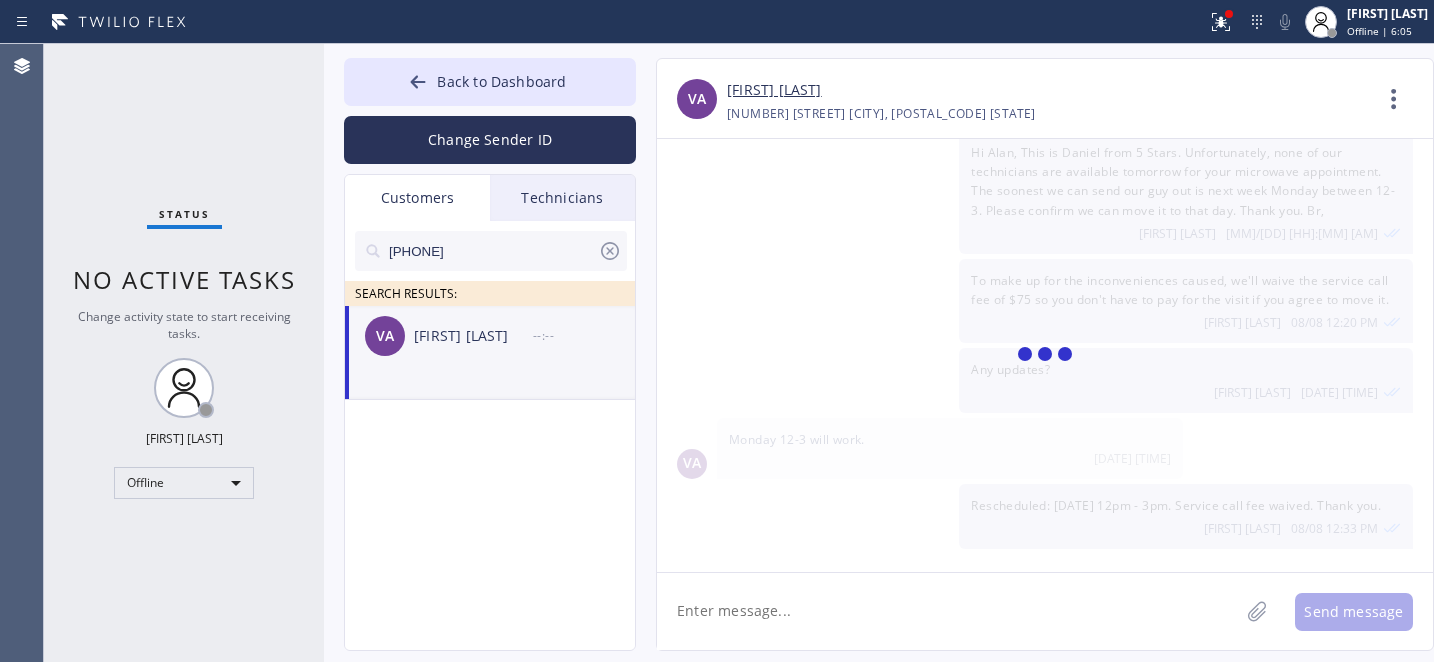 scroll, scrollTop: 0, scrollLeft: 0, axis: both 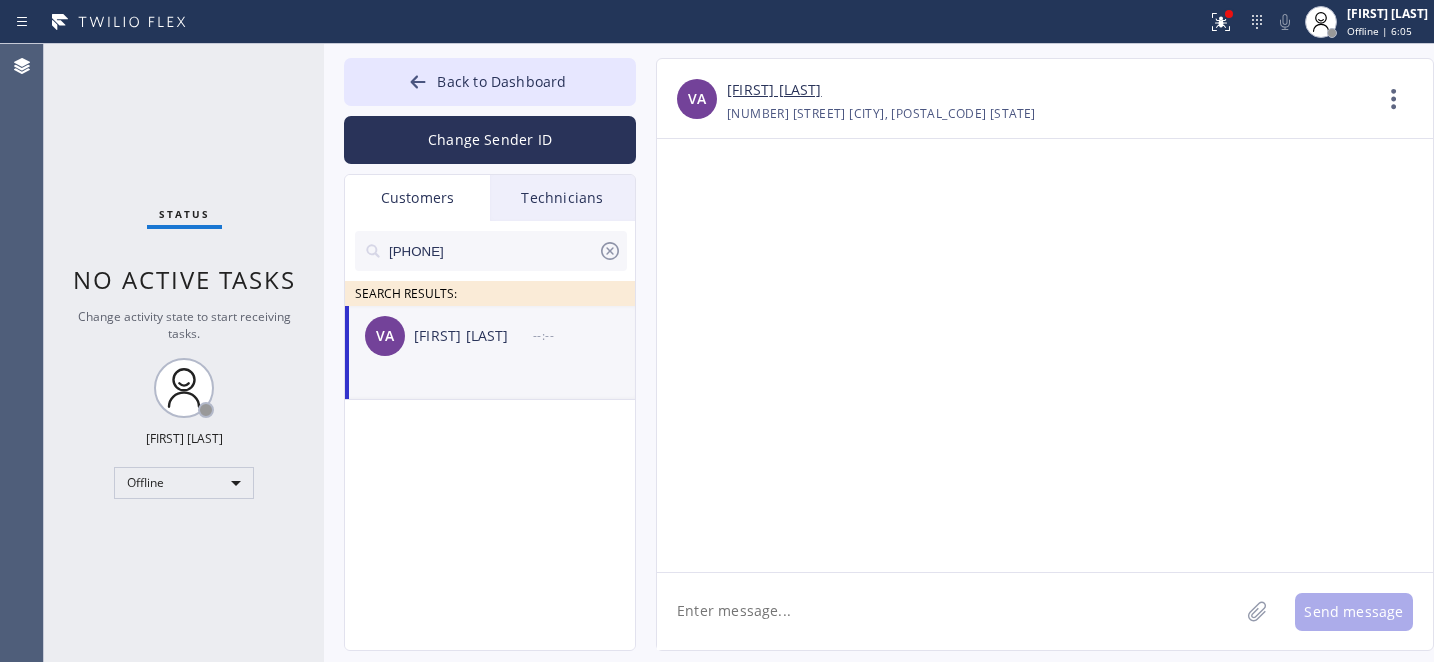 click 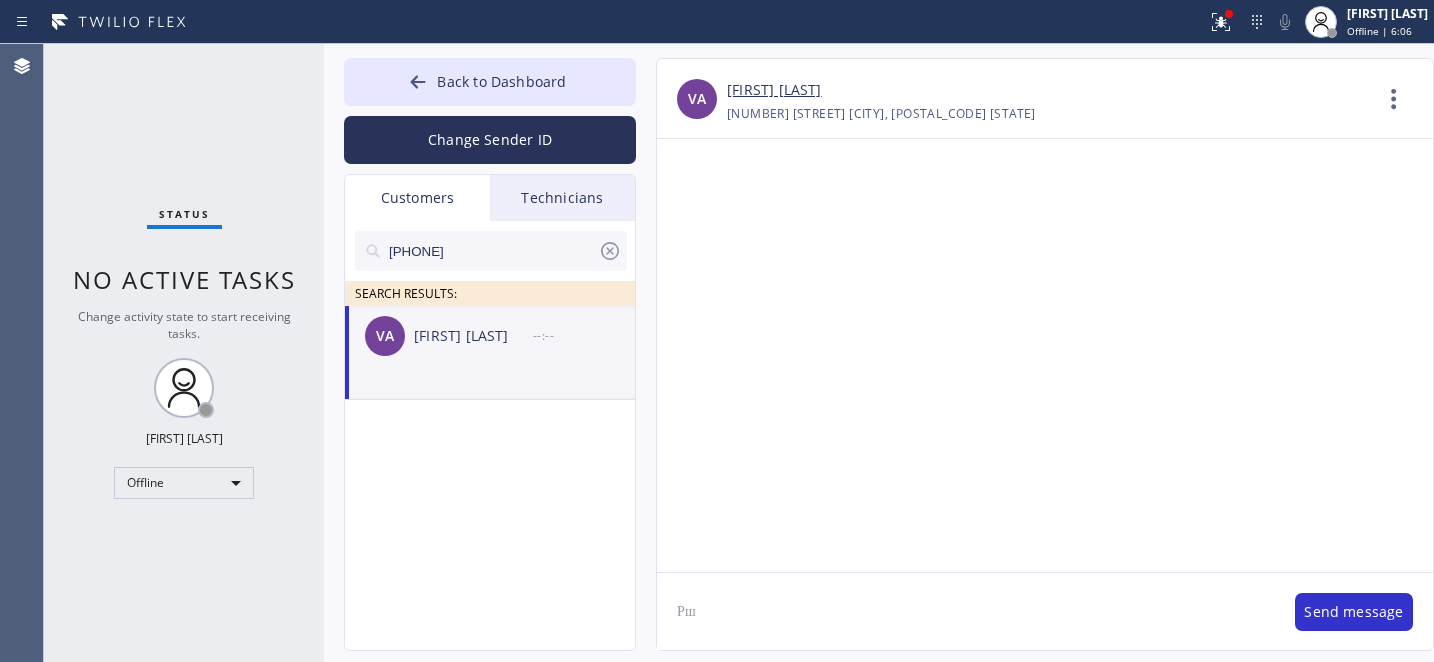 type on "Р" 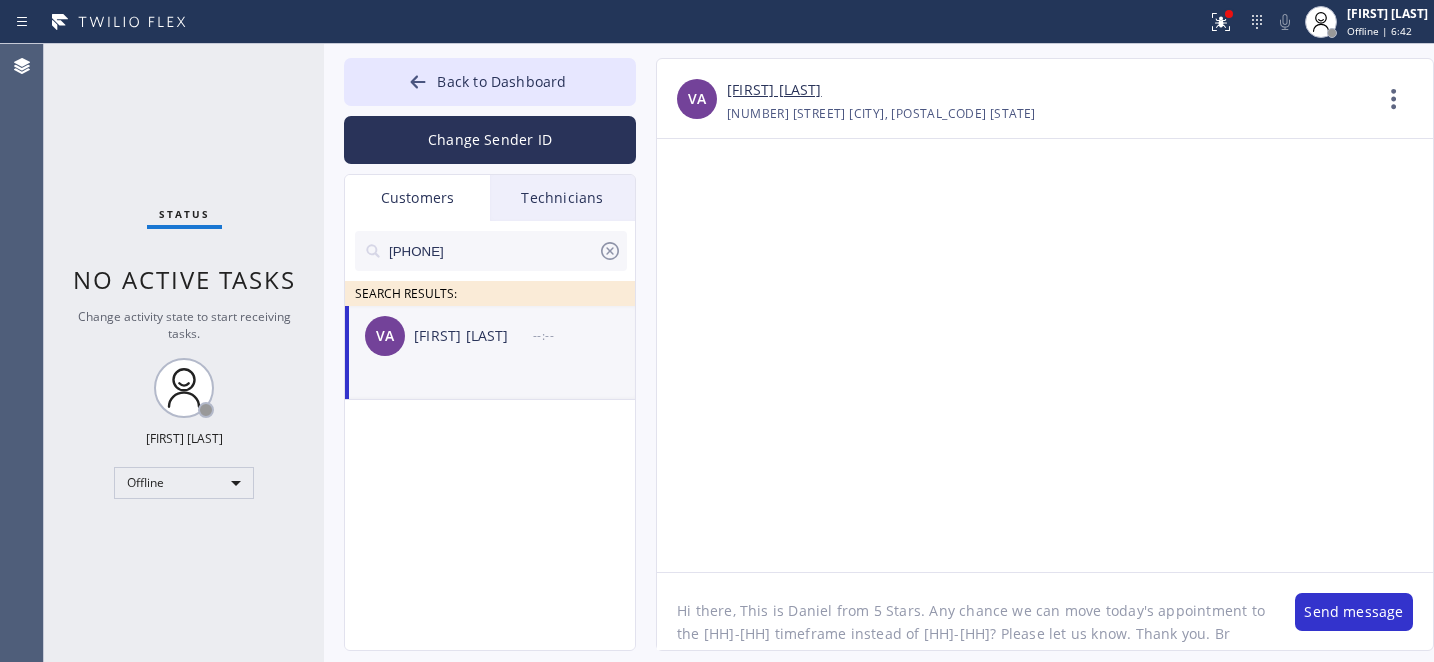 type on "Hi there, This is Daniel from 5 Stars. Any chance we can move today's appointment to the 3-6 timeframe instead of 12-3? Please let us know. Thank you. Br," 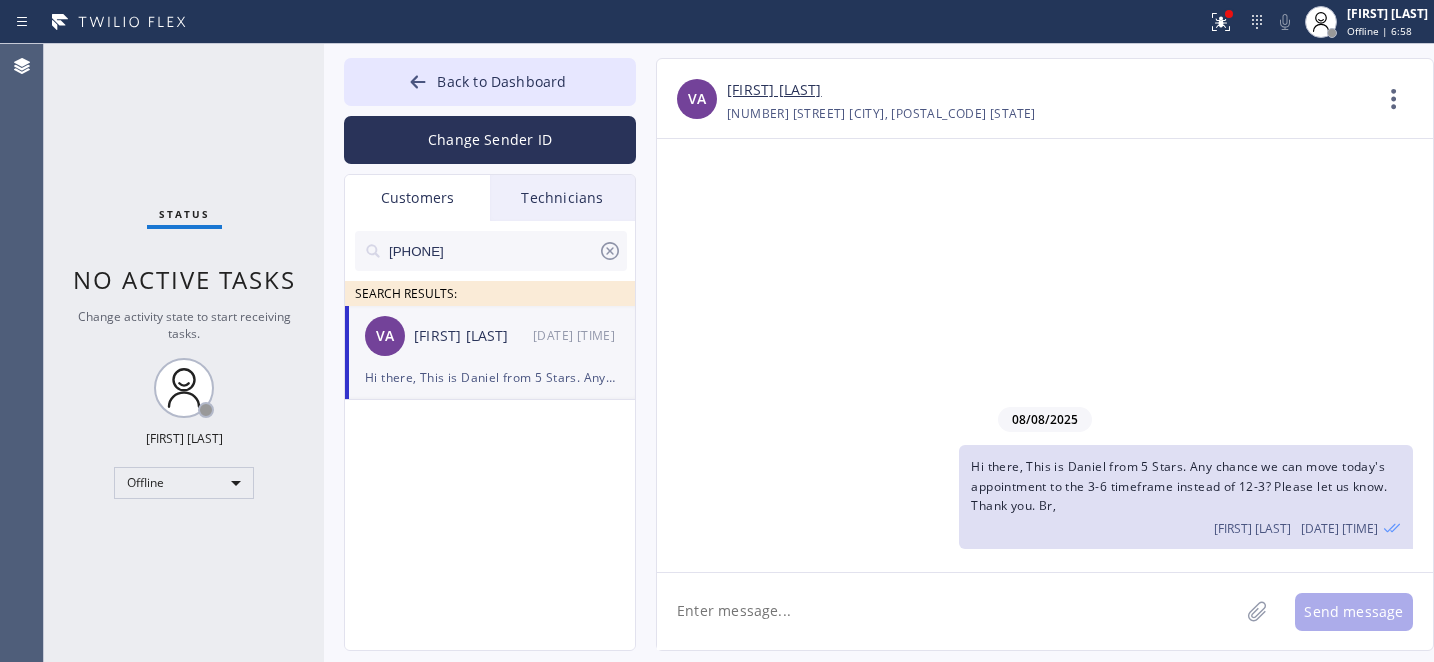 click 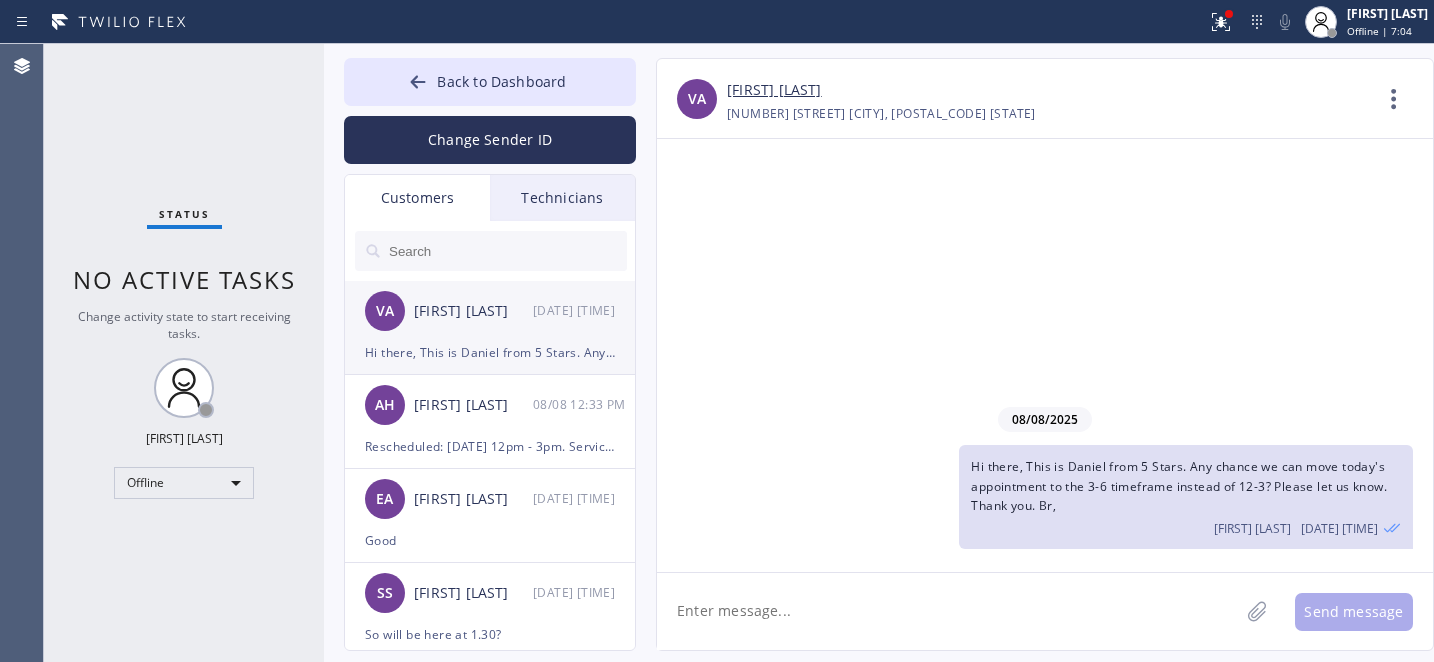 click on "VA Vishal  Amin 08/08 12:39 PM" at bounding box center [491, 311] 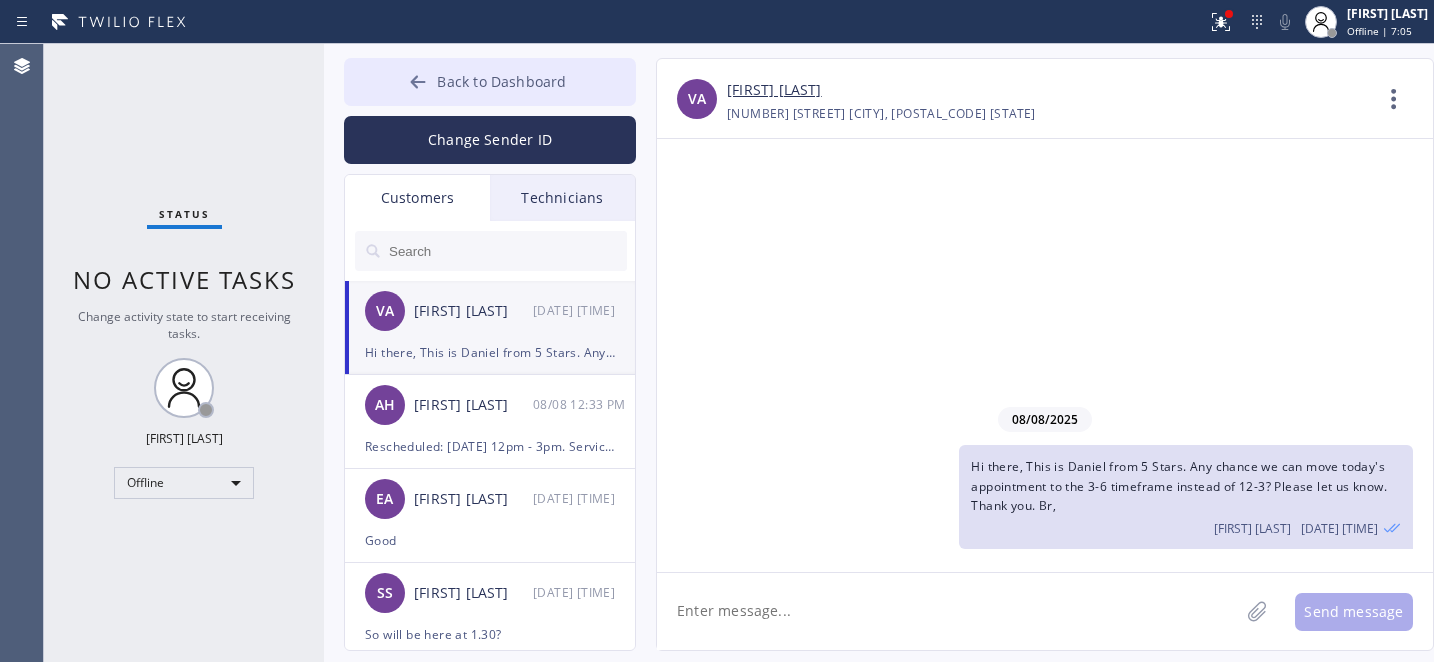 click on "Back to Dashboard" at bounding box center (501, 81) 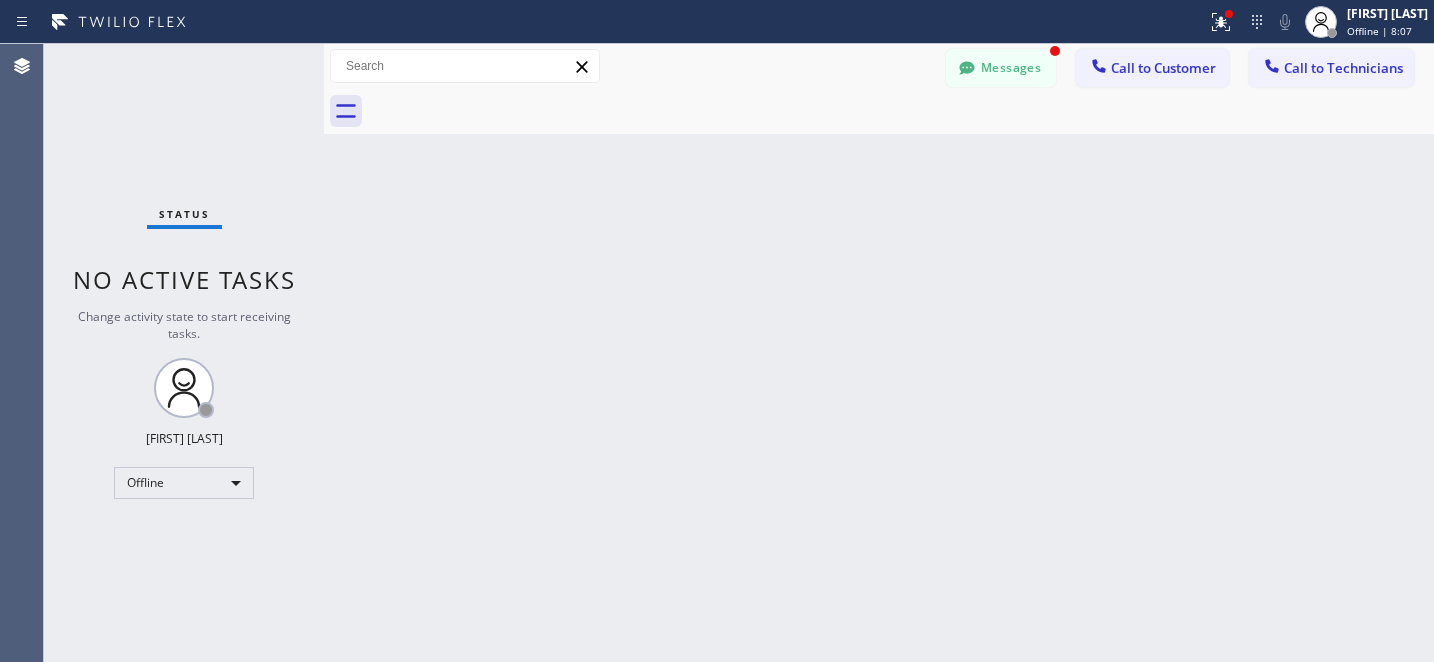 scroll, scrollTop: 7, scrollLeft: 0, axis: vertical 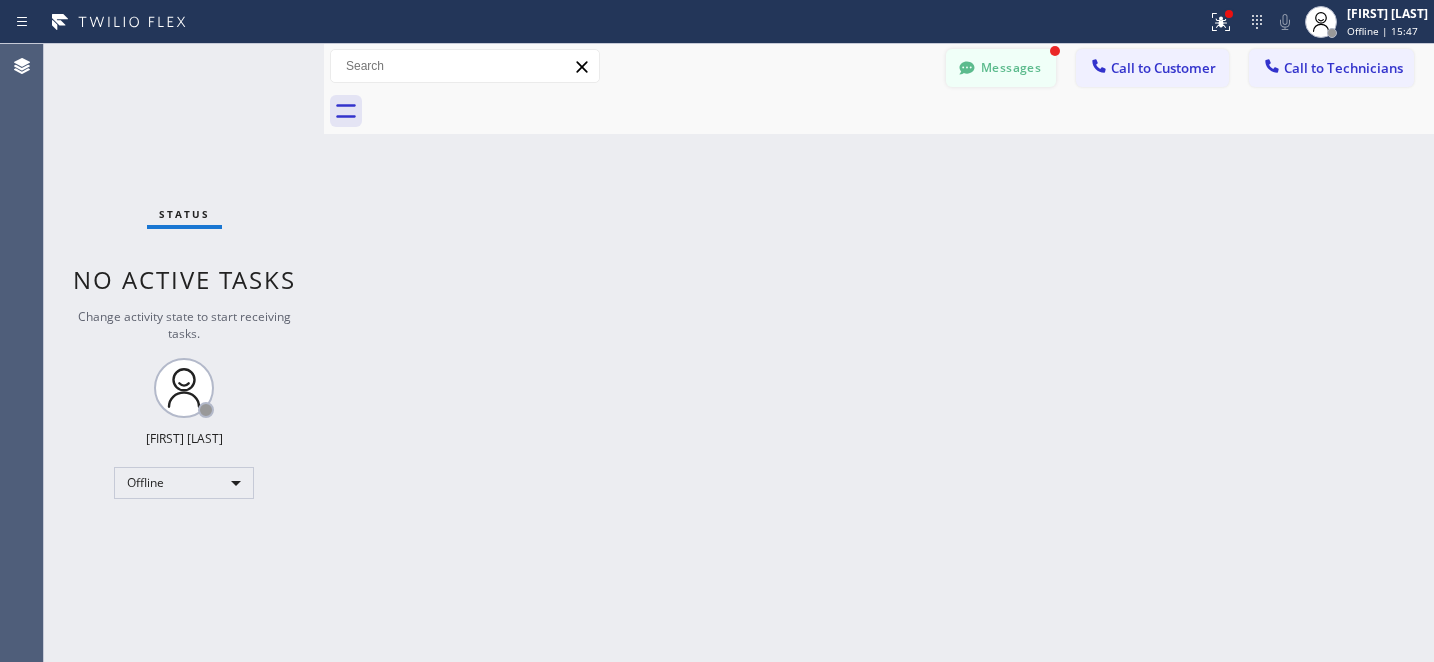 click on "Messages" at bounding box center [1001, 68] 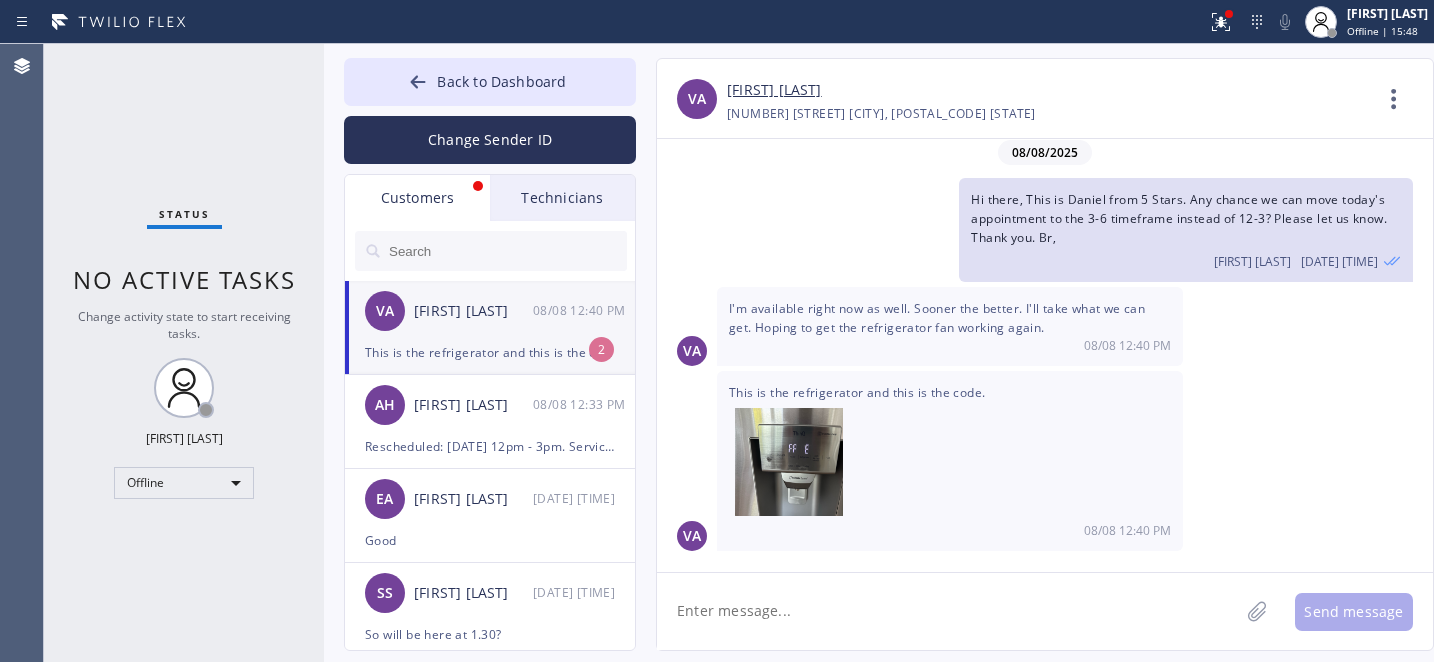 click on "VA Vishal  Amin 08/08 12:40 PM" at bounding box center (491, 311) 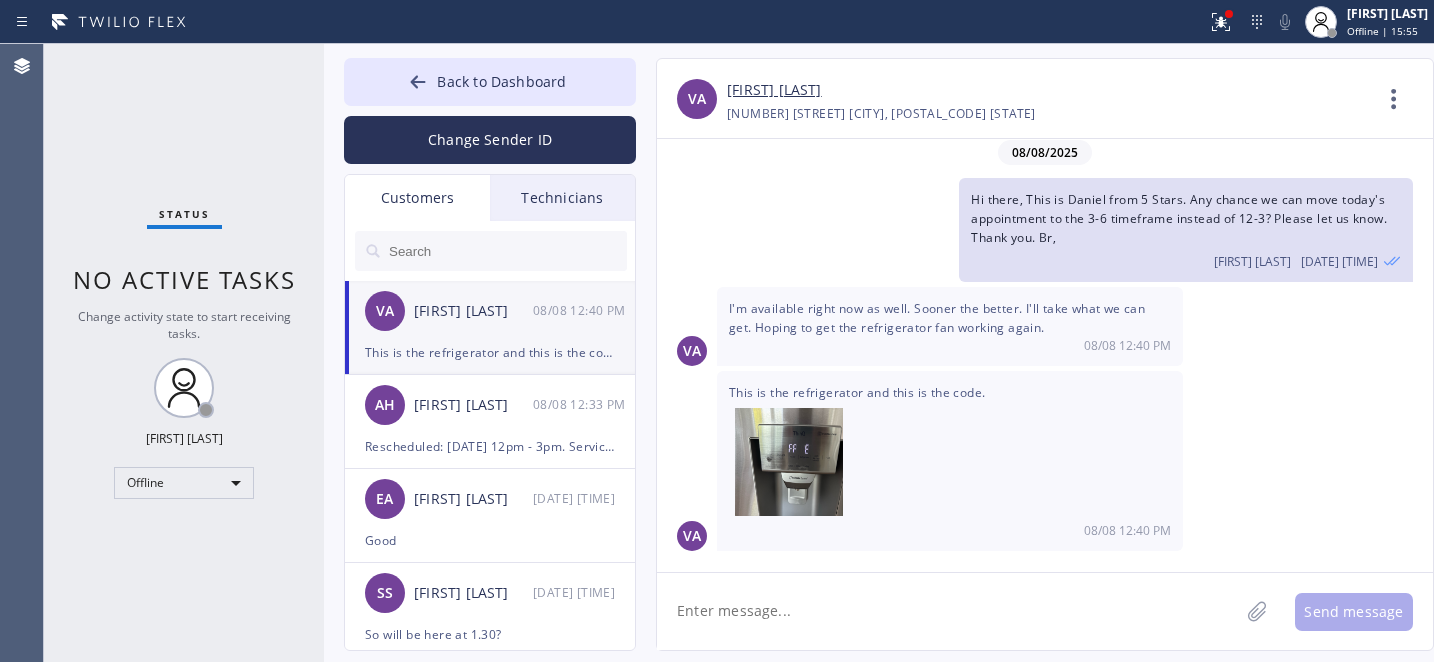 click 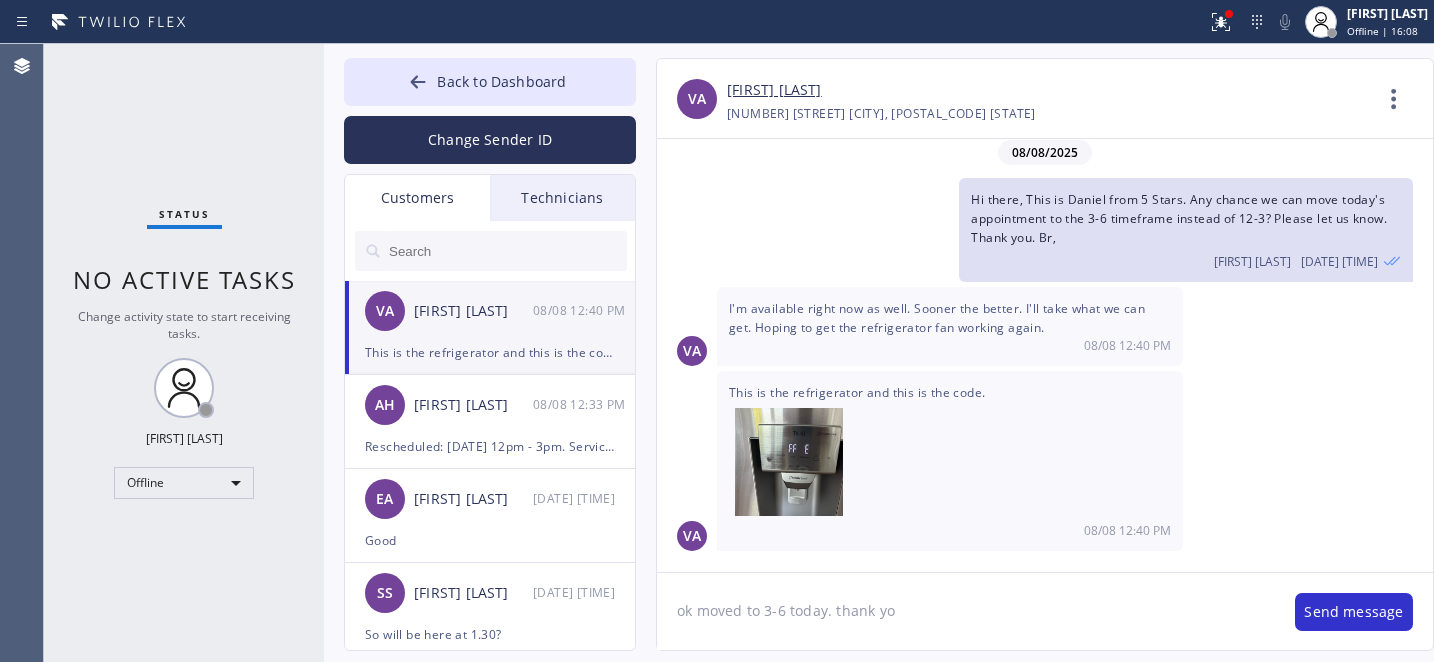 type on "ok moved to 3-6 today. thank you" 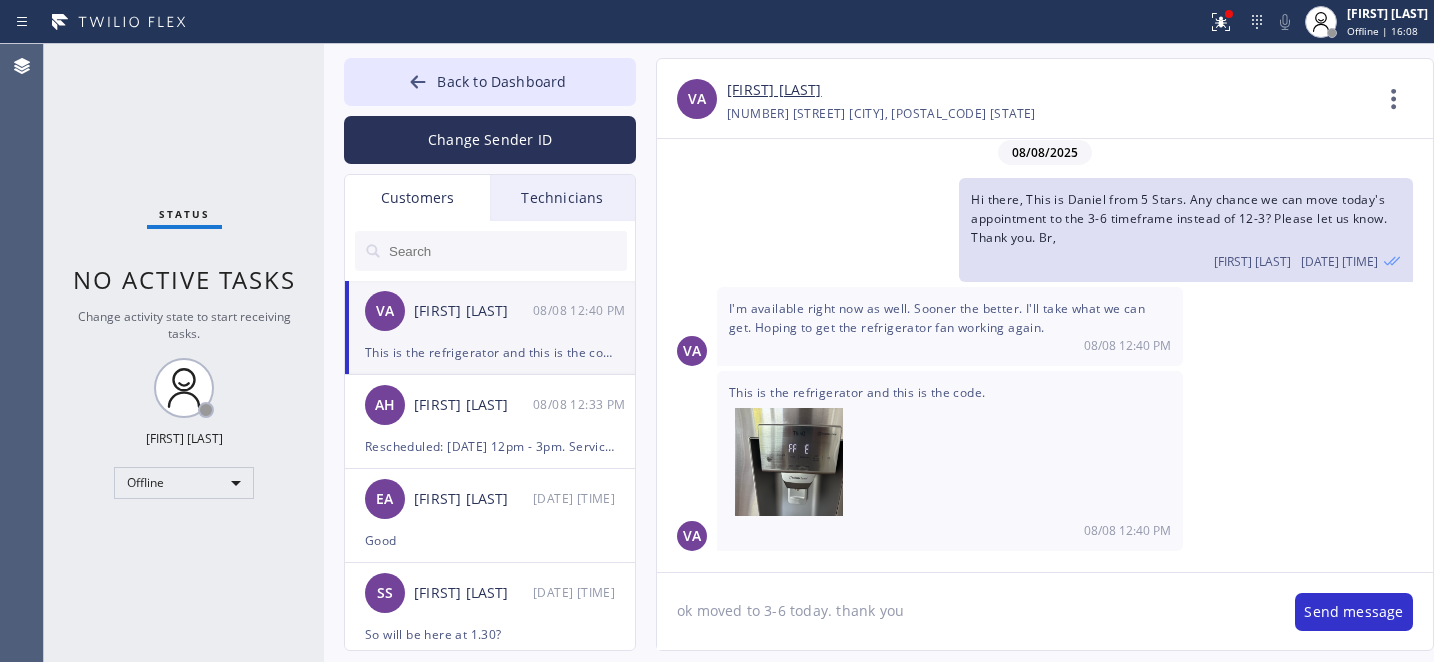 type 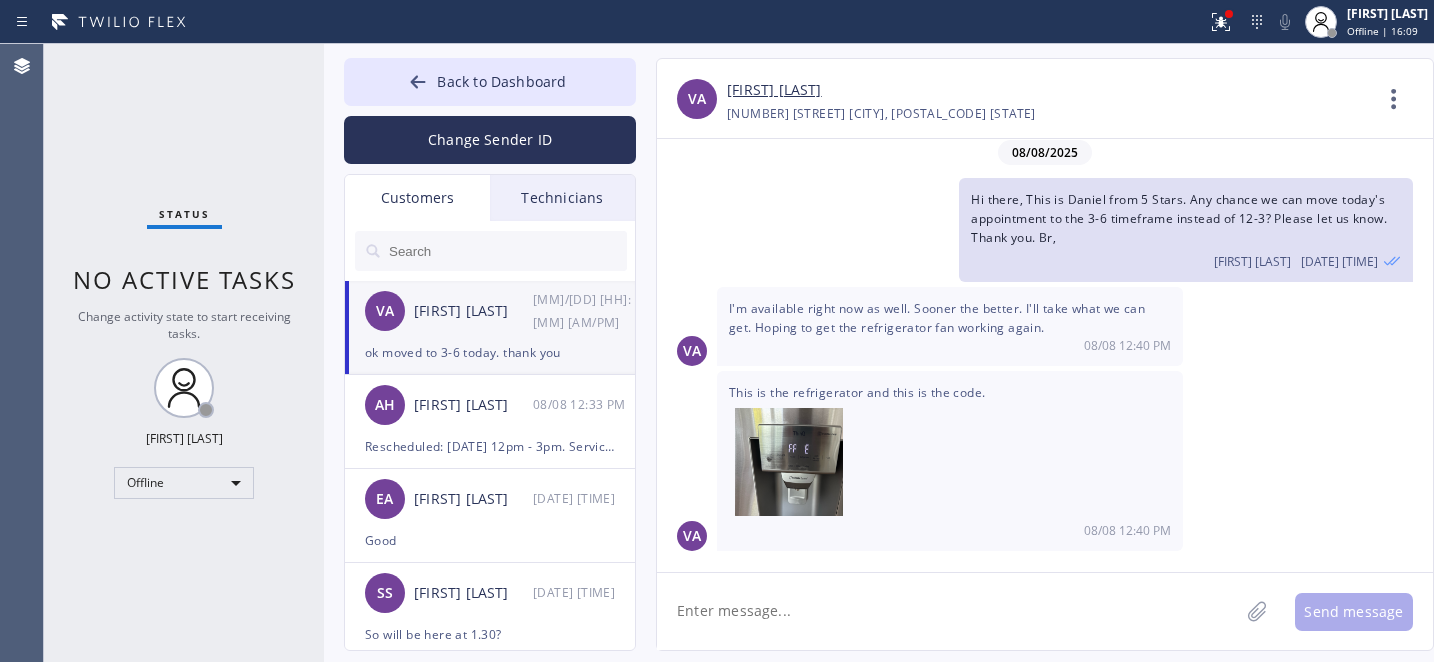 scroll, scrollTop: 77, scrollLeft: 0, axis: vertical 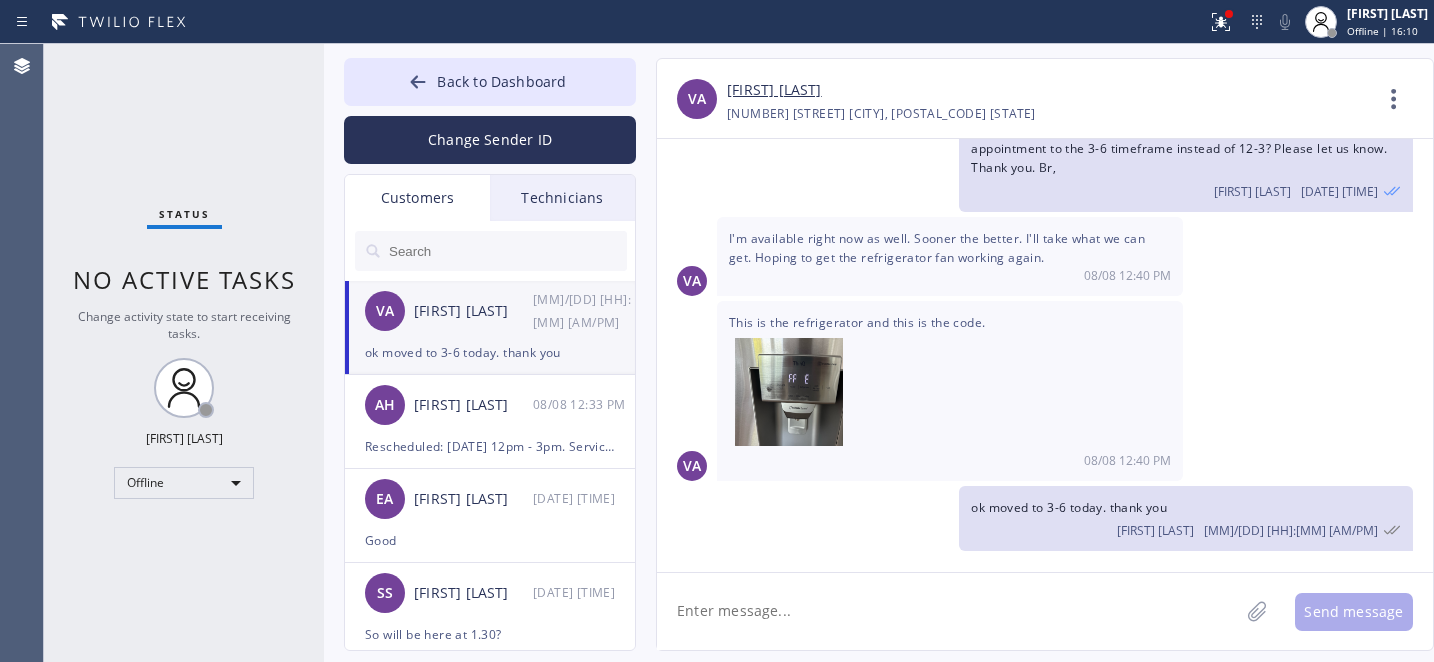 click on "Vishal  Amin" at bounding box center [774, 90] 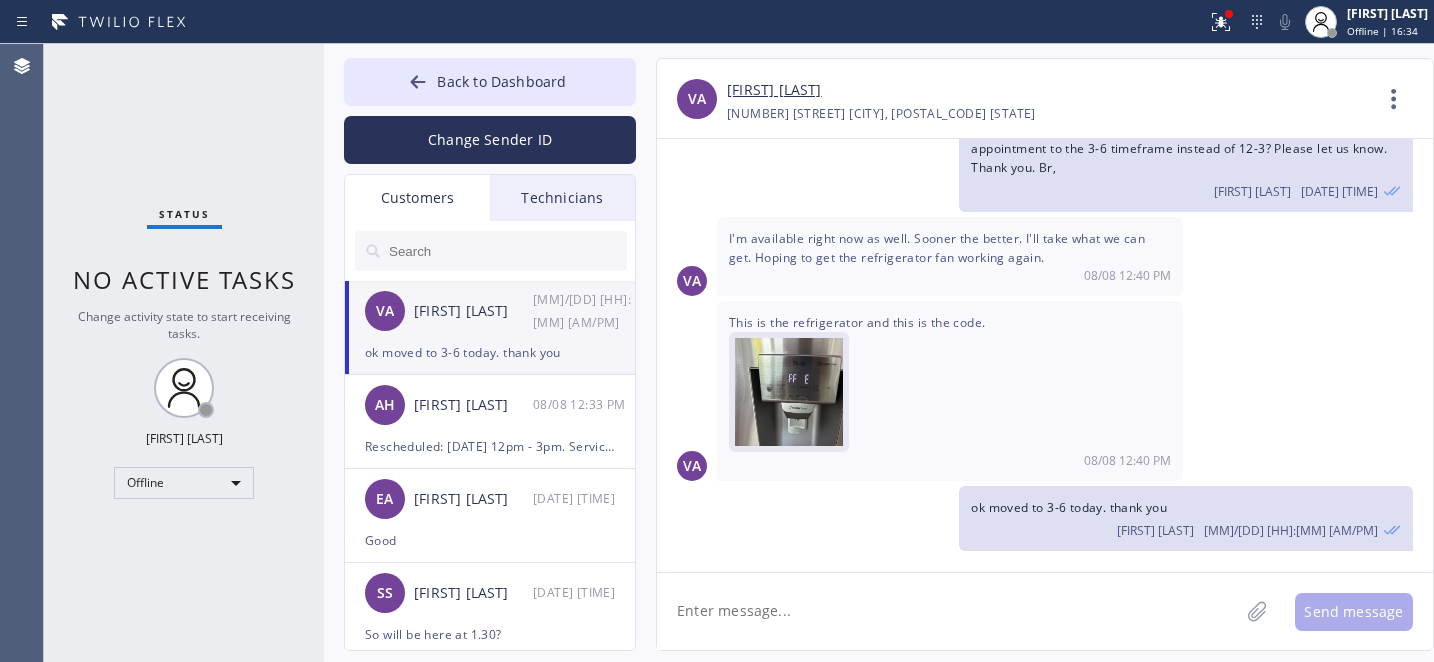 click at bounding box center [795, 392] 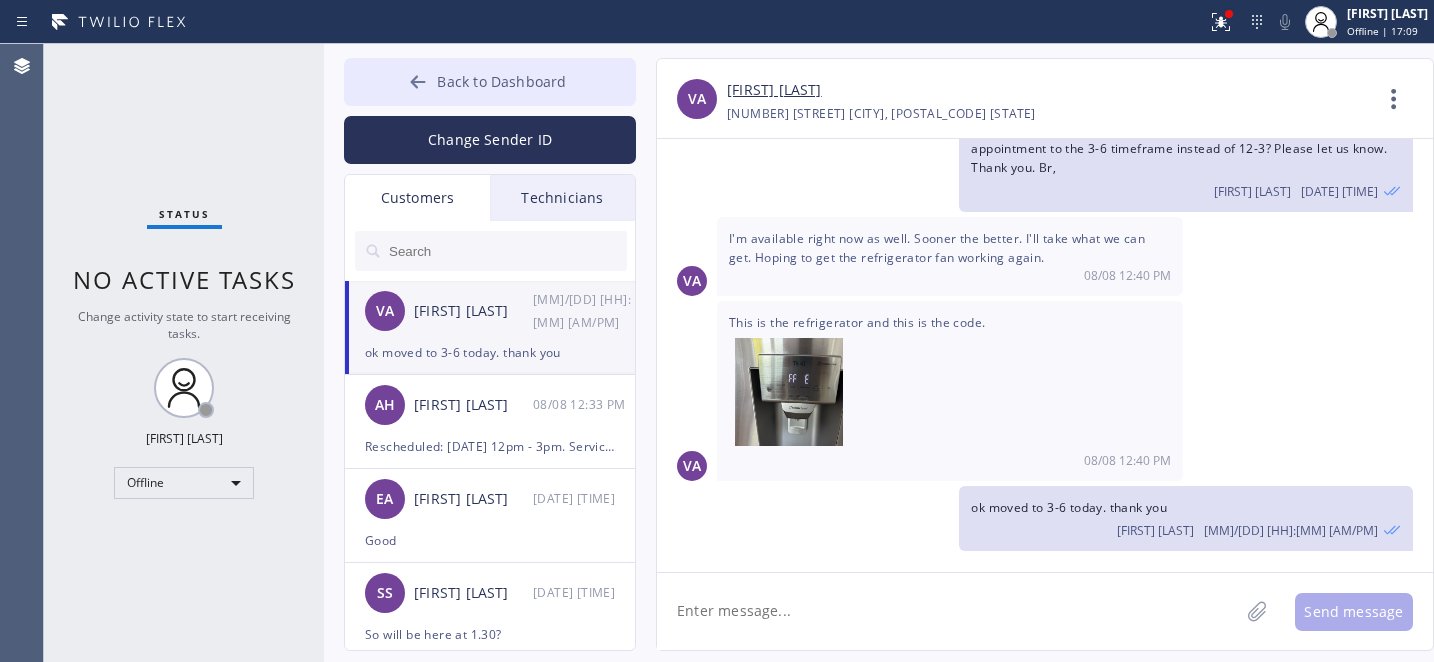 click on "Back to Dashboard" at bounding box center (501, 81) 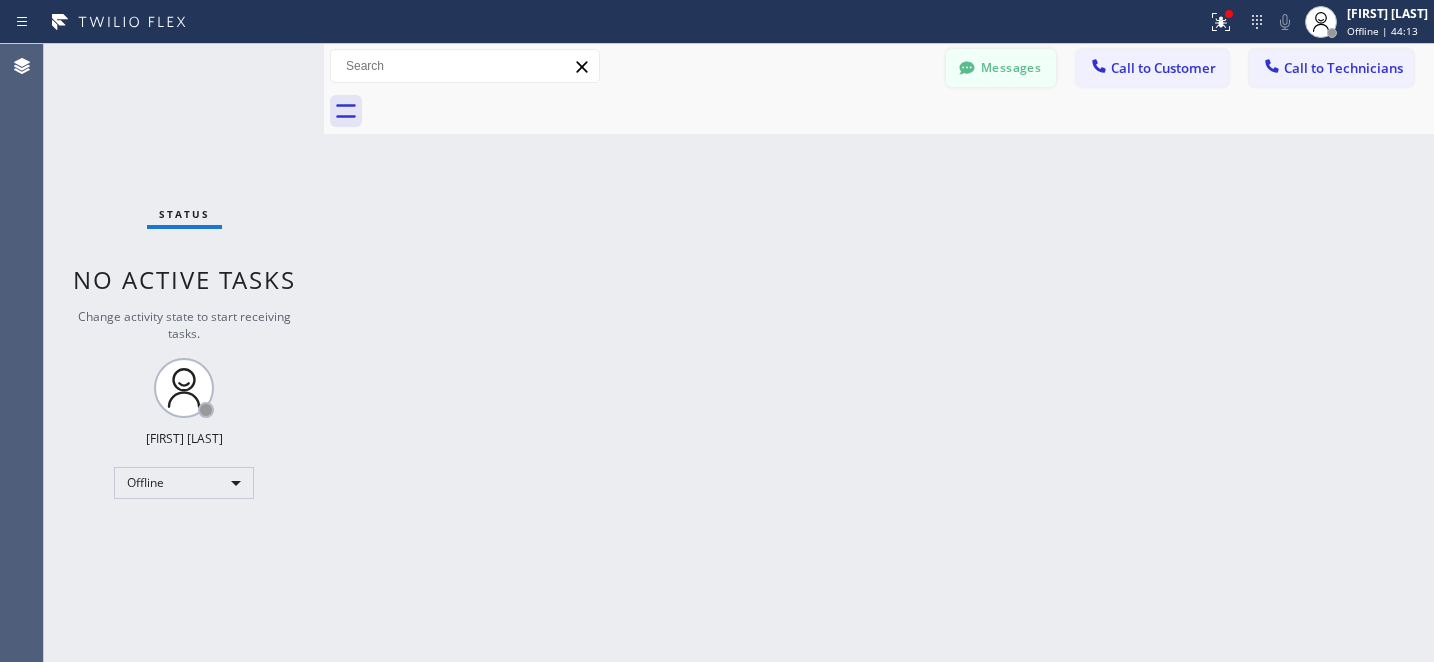 click on "Messages" at bounding box center [1001, 68] 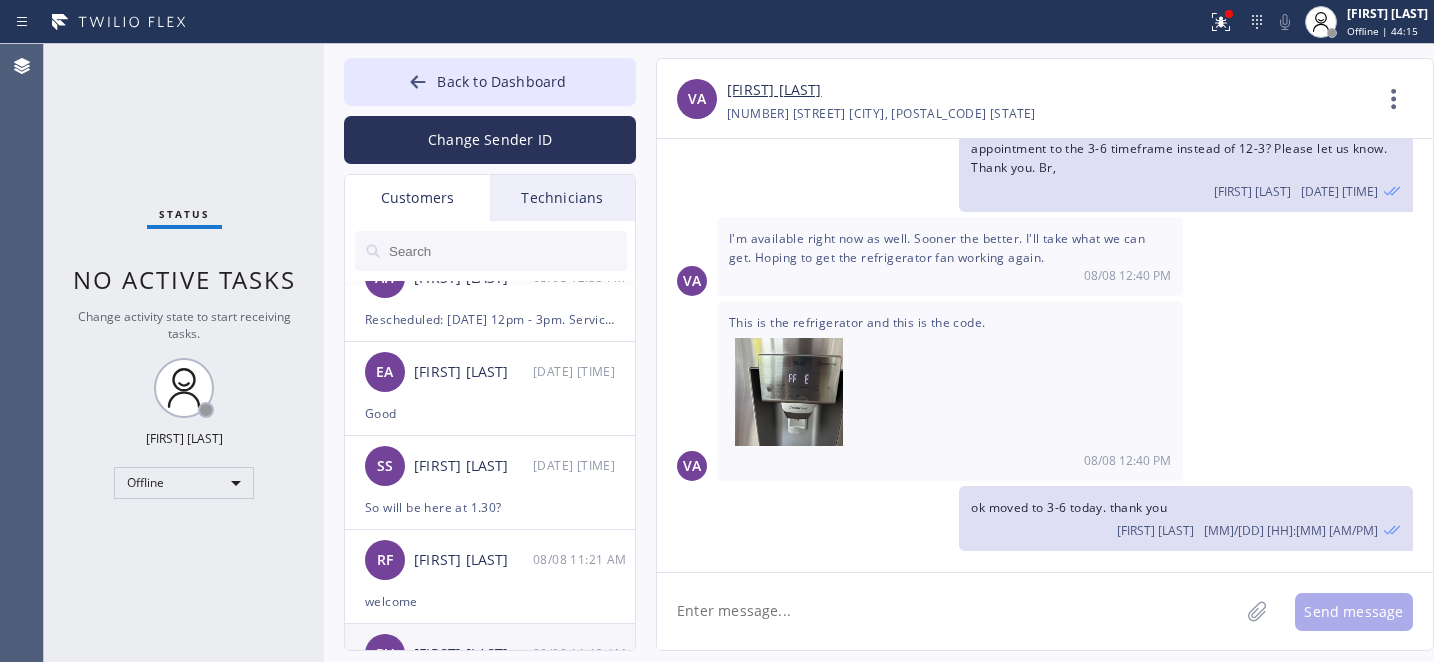 scroll, scrollTop: 328, scrollLeft: 0, axis: vertical 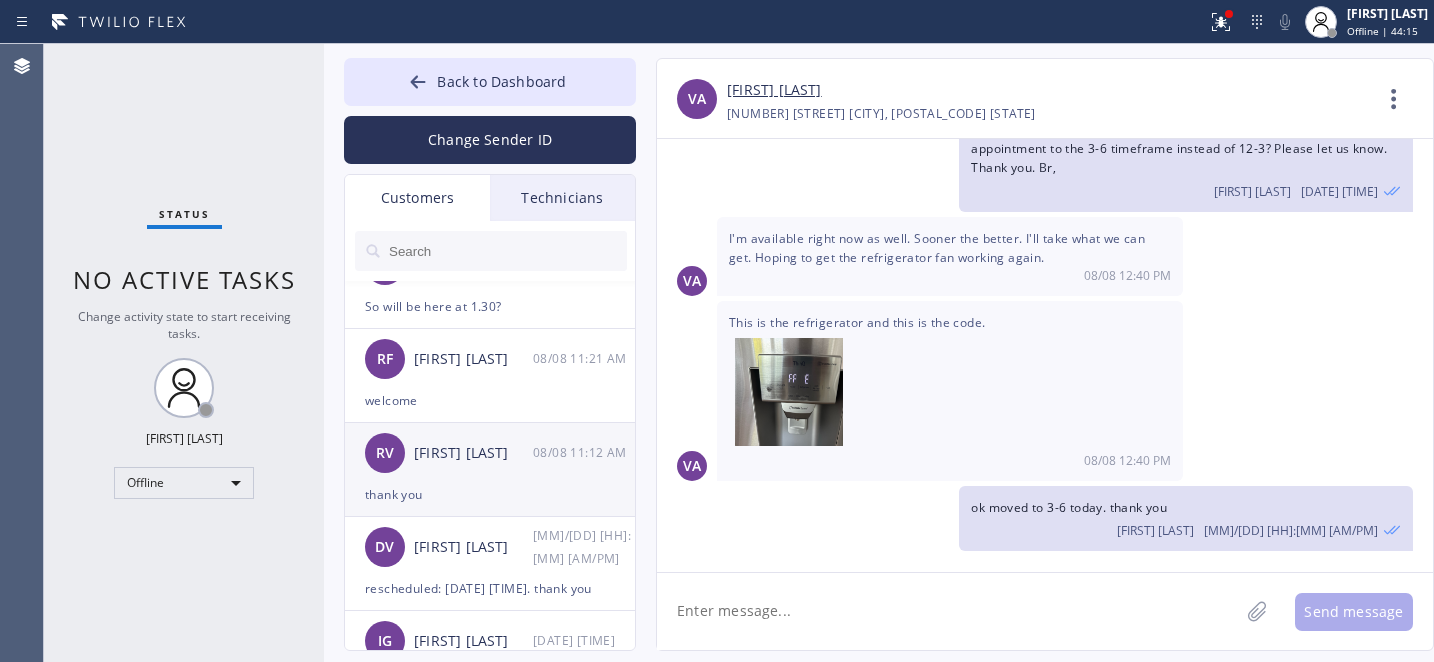 click on "RV Roy  Vincent 08/08 11:12 AM" at bounding box center (491, 453) 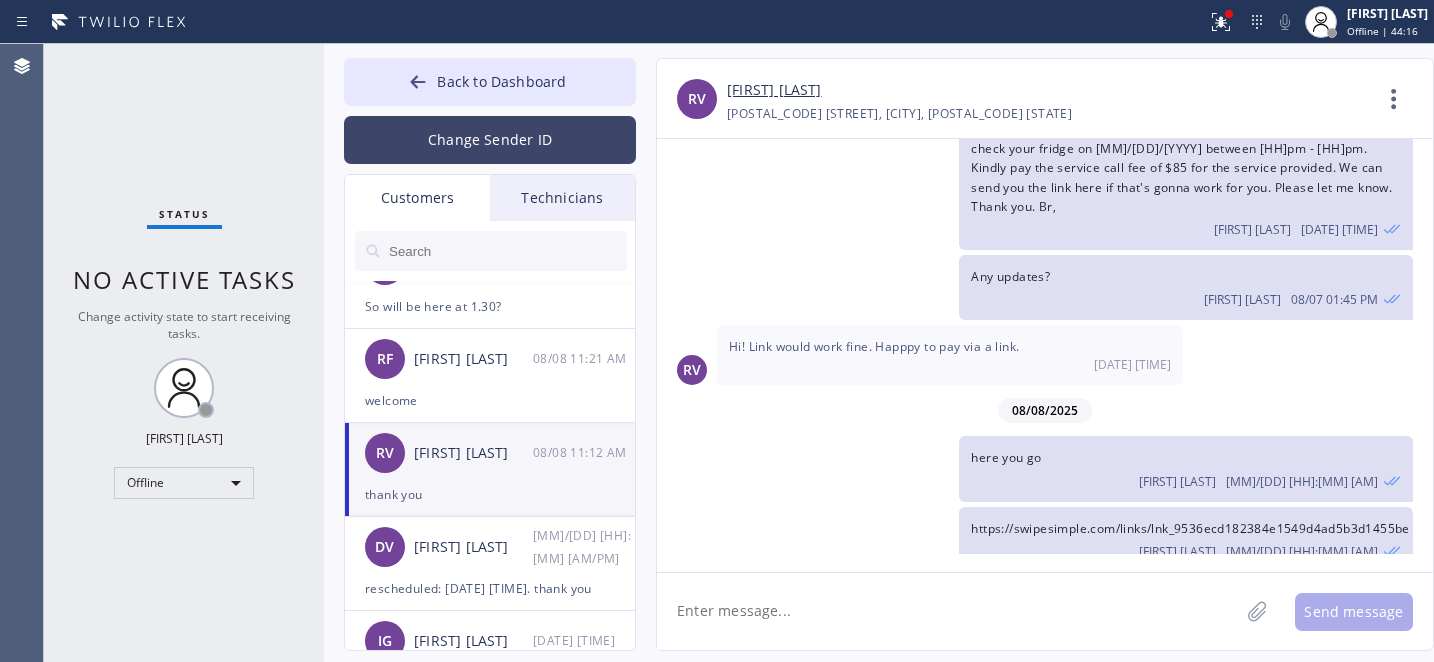 scroll, scrollTop: 281, scrollLeft: 0, axis: vertical 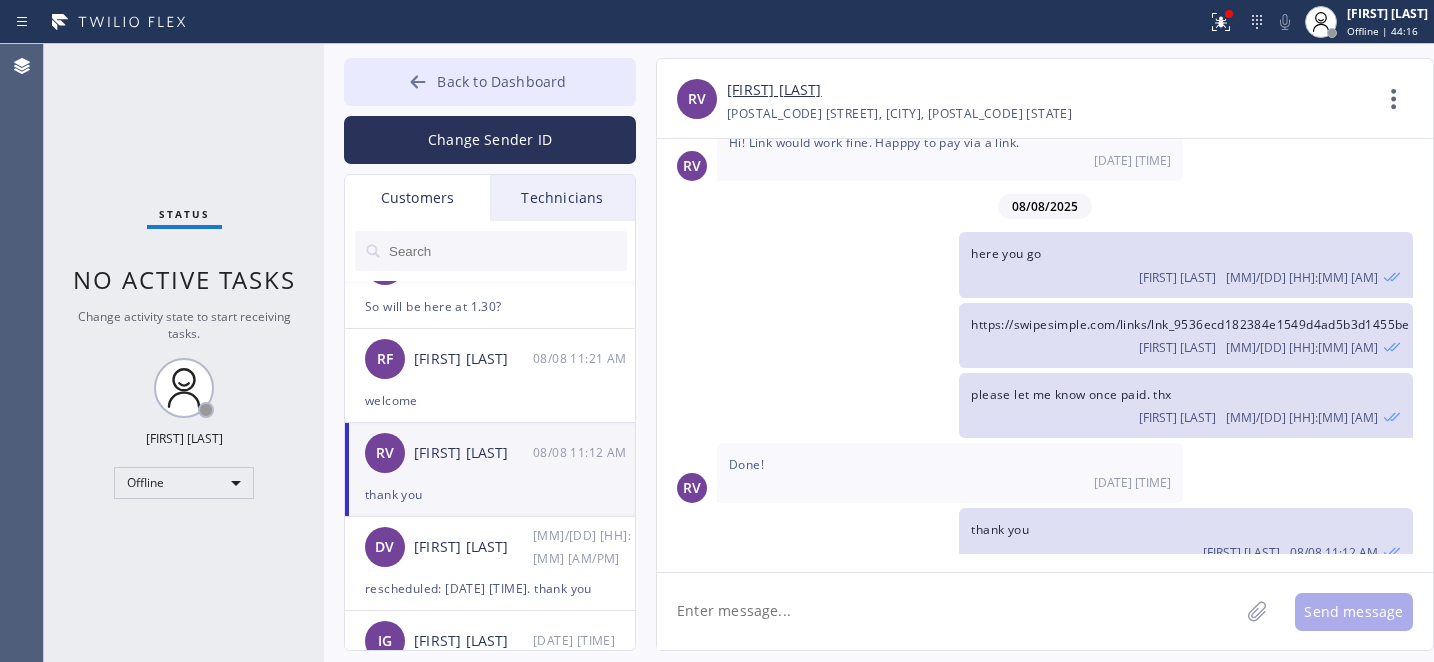 click at bounding box center [418, 84] 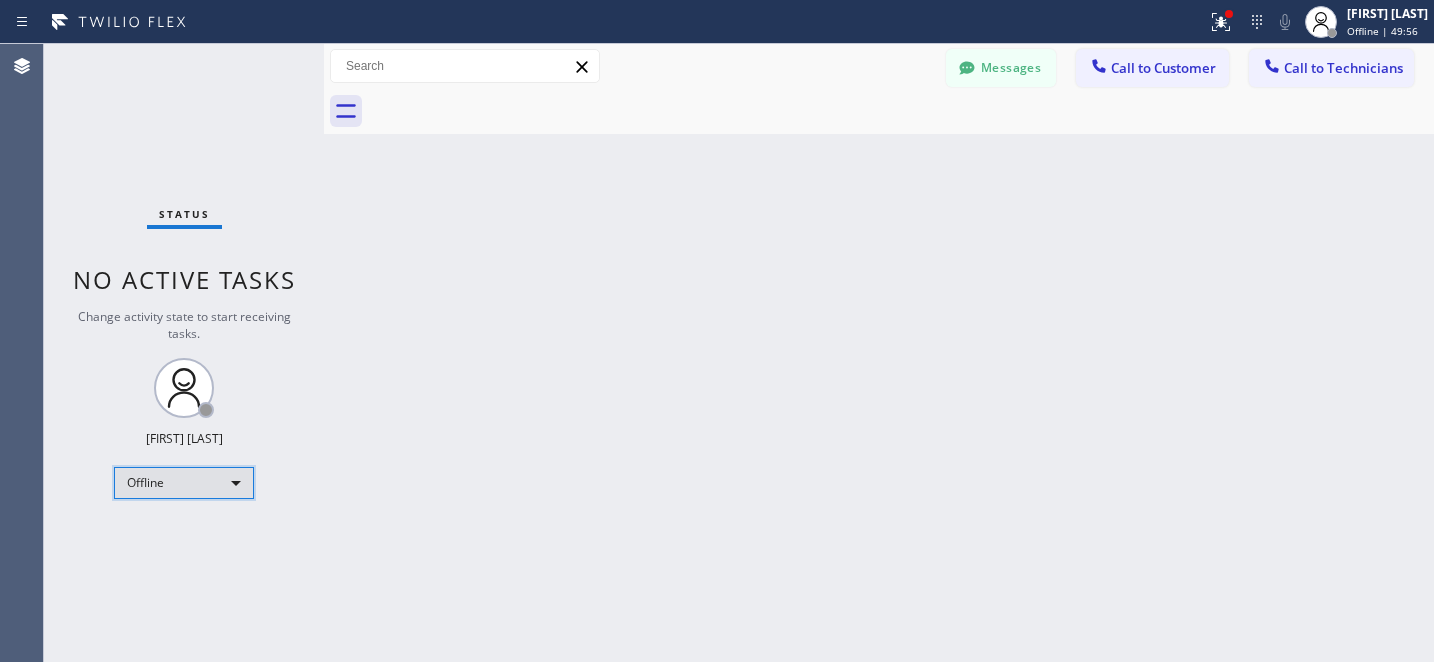 click on "Offline" at bounding box center (184, 483) 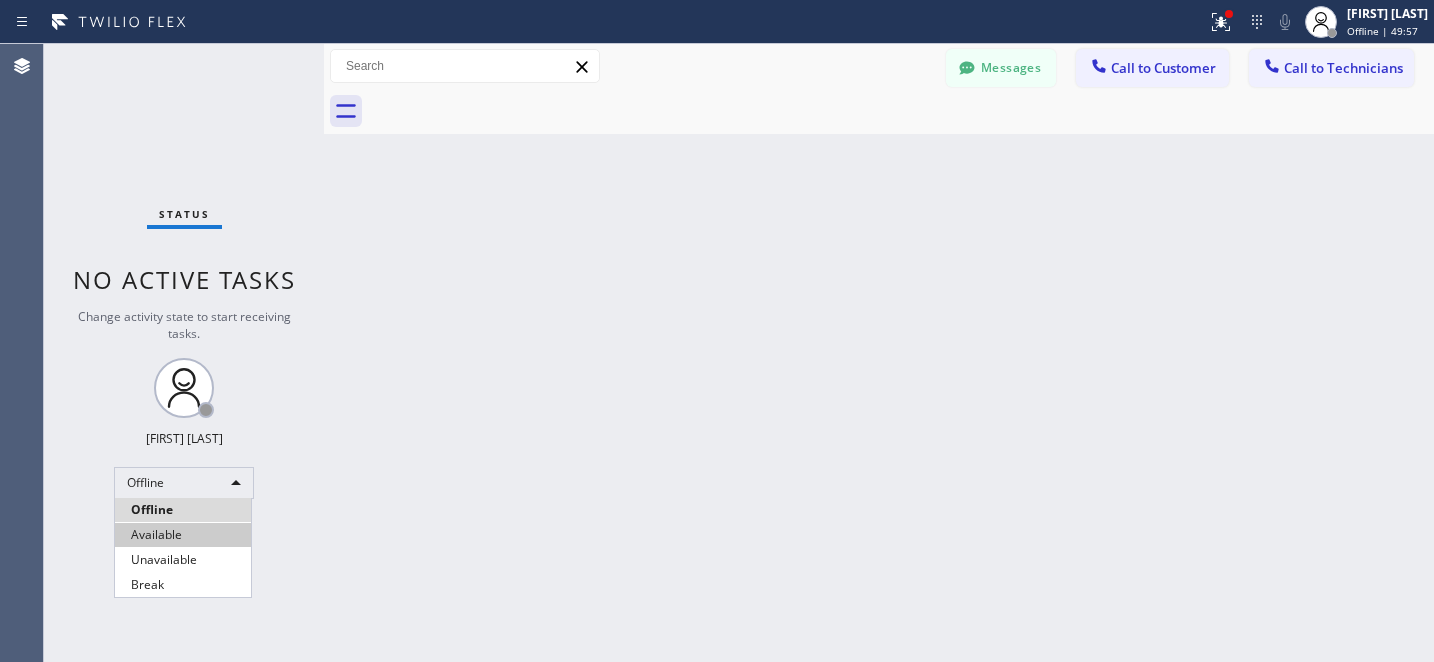 click on "Available" at bounding box center [183, 535] 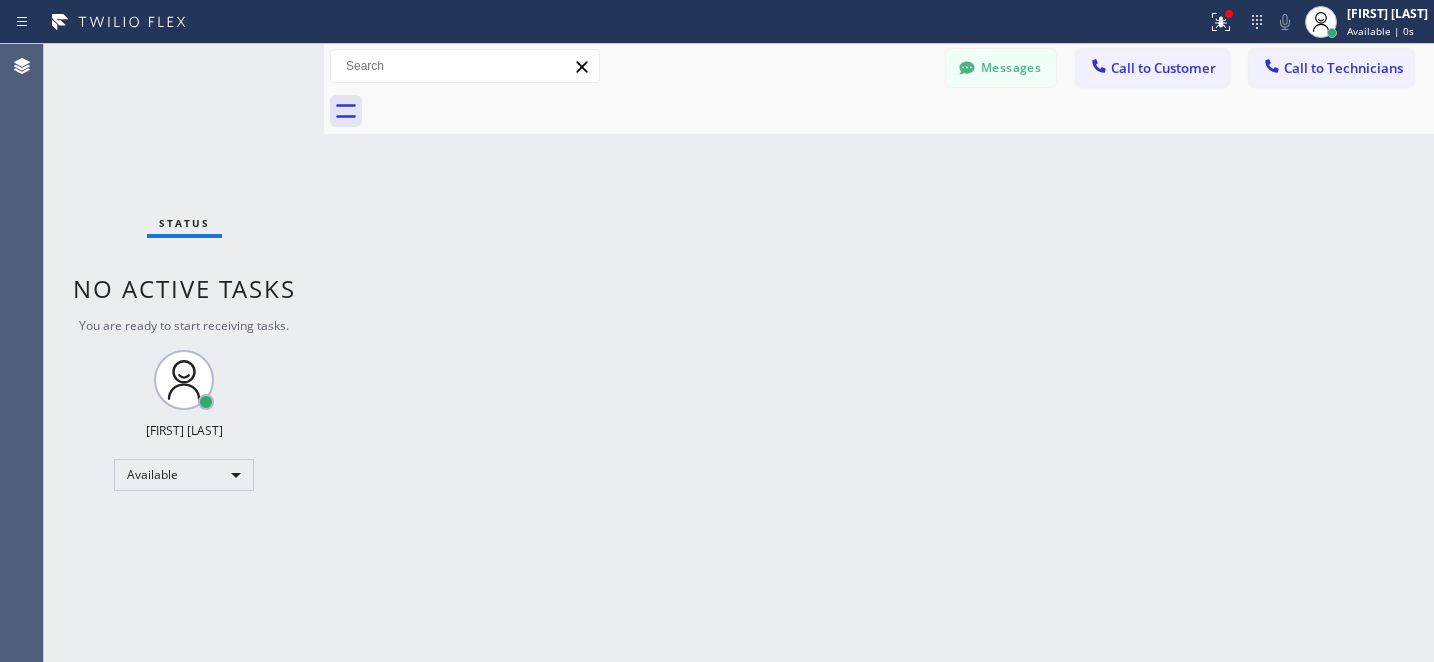 click 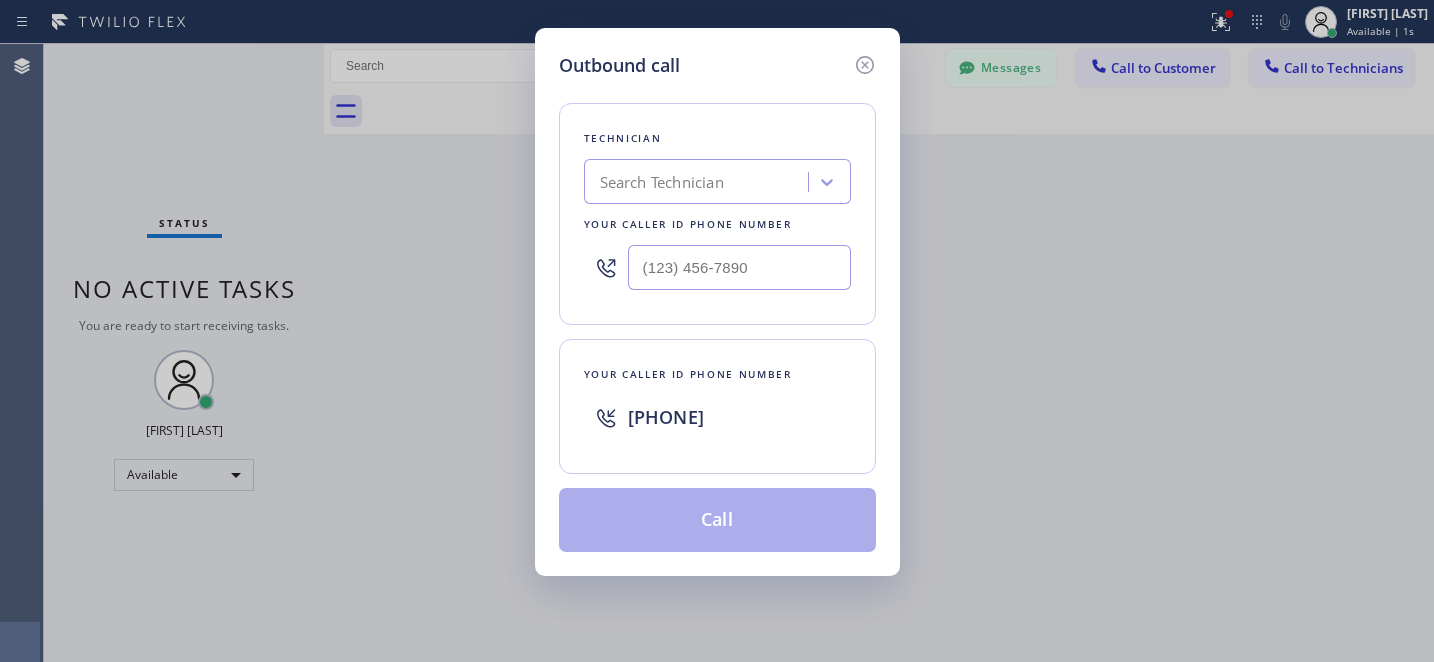 click on "Search Technician" at bounding box center [662, 182] 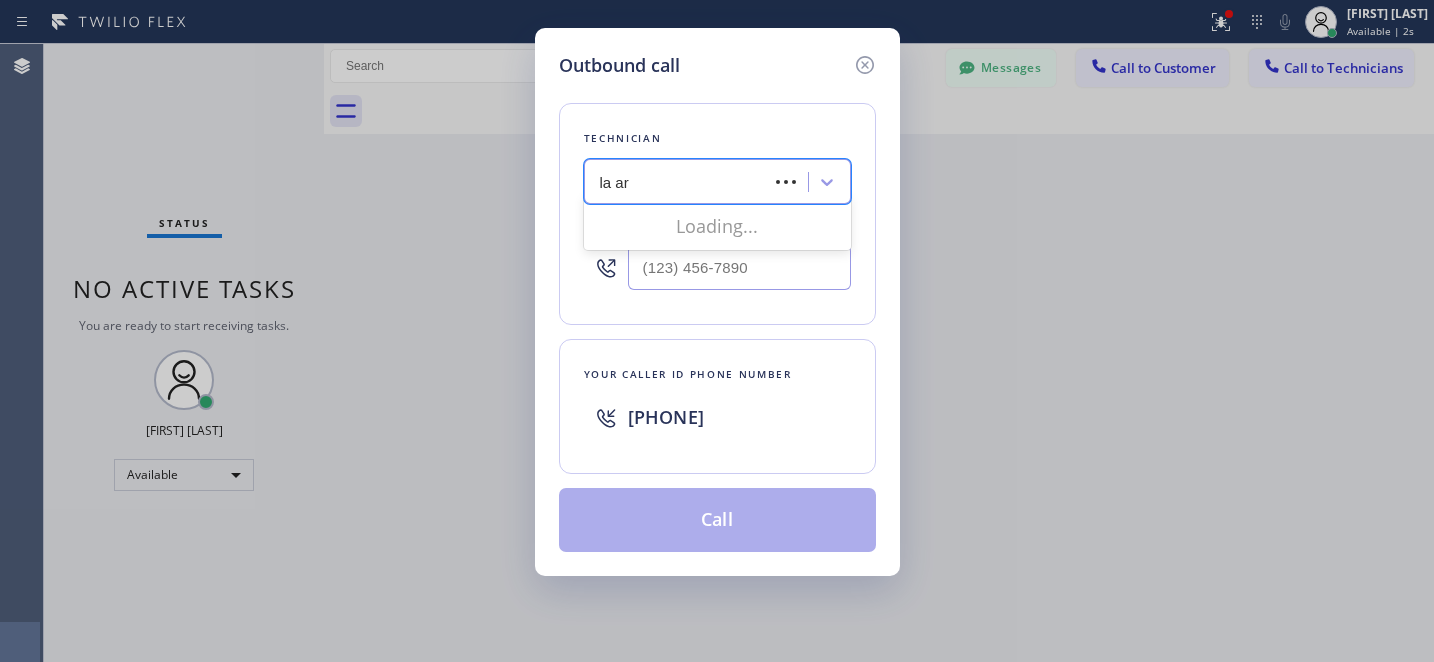 type on "la art" 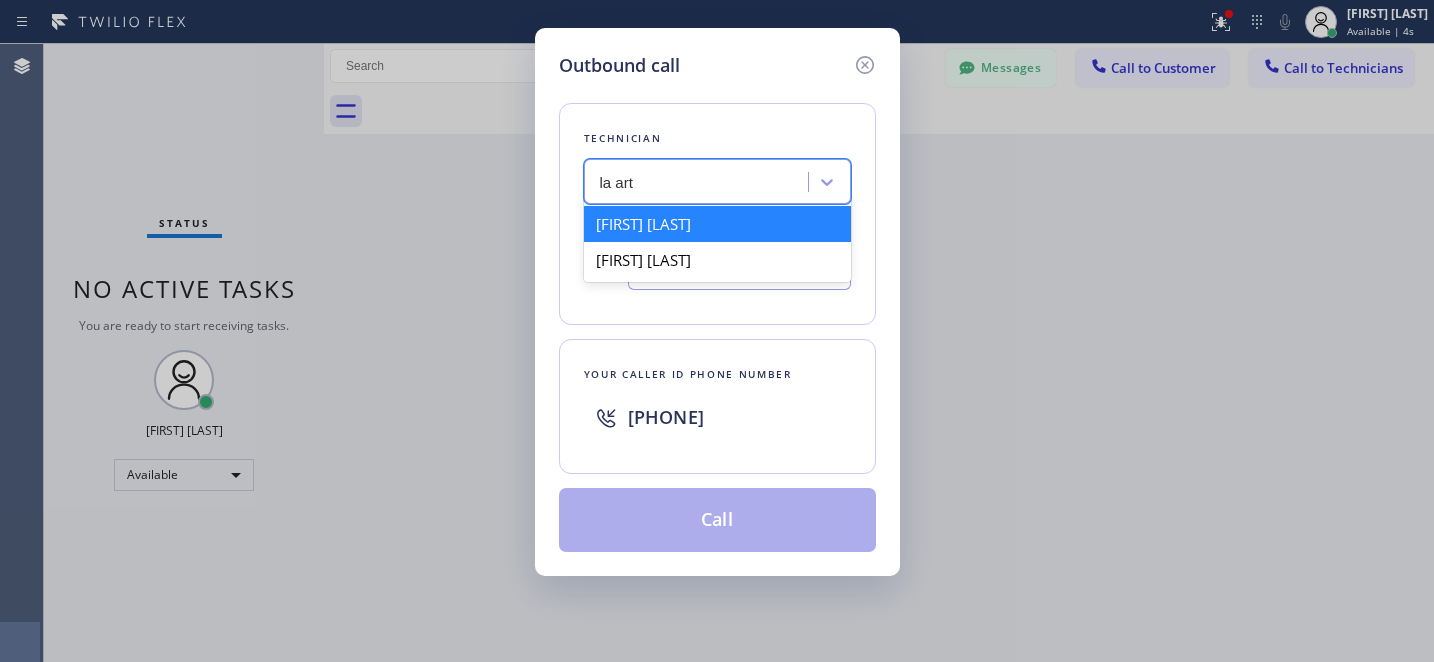 click on "[FIRST] [LAST]" at bounding box center [717, 224] 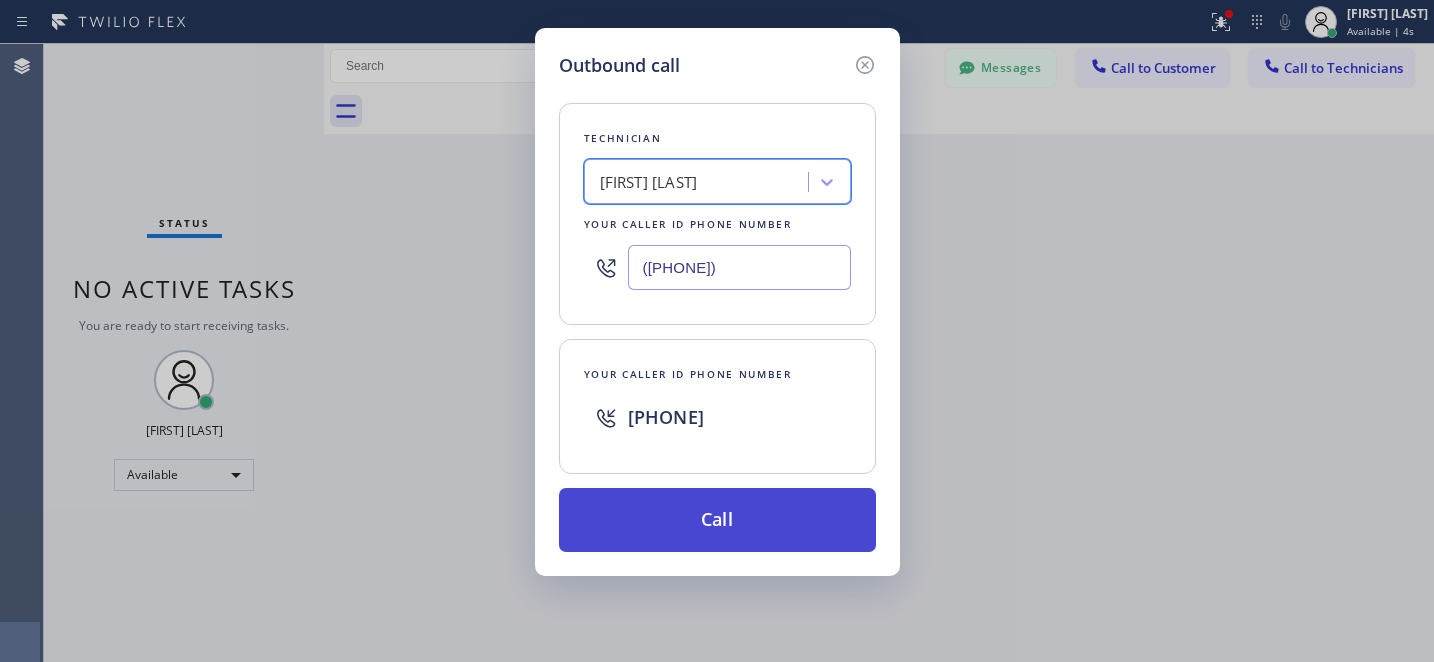 click on "Call" at bounding box center (717, 520) 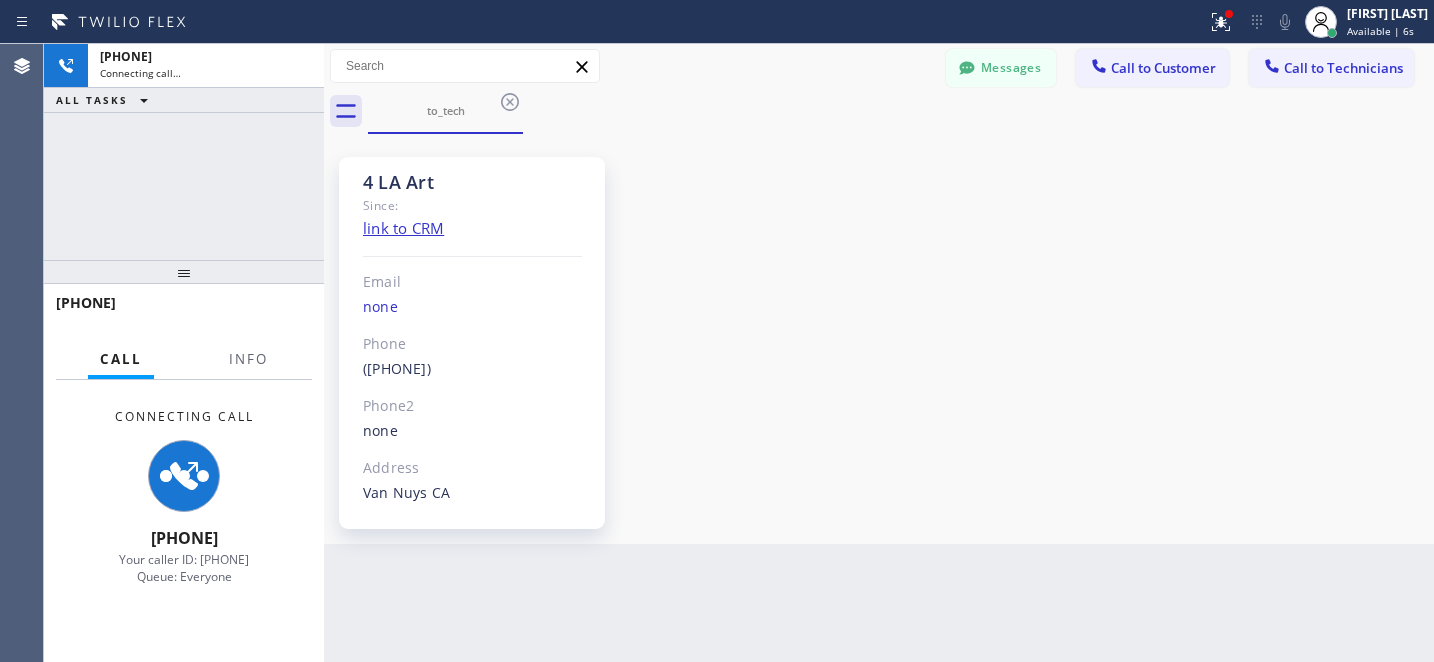 scroll, scrollTop: 147, scrollLeft: 0, axis: vertical 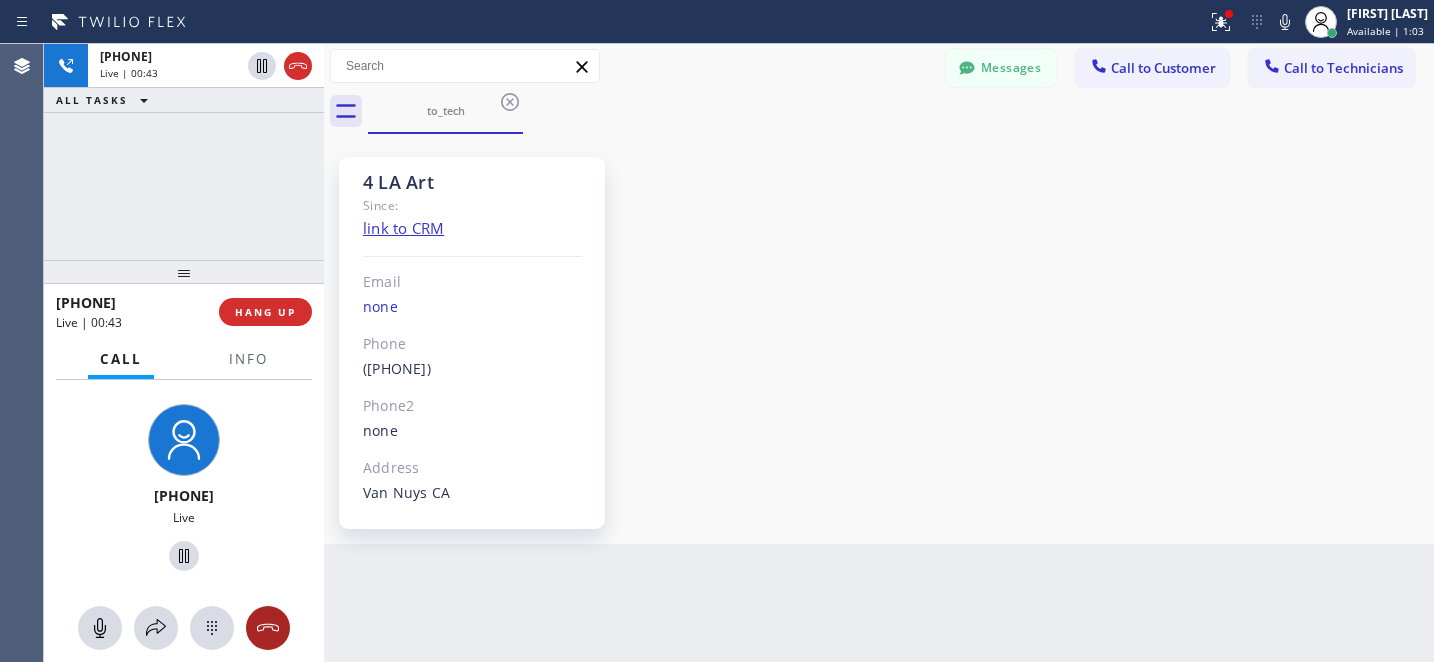 click 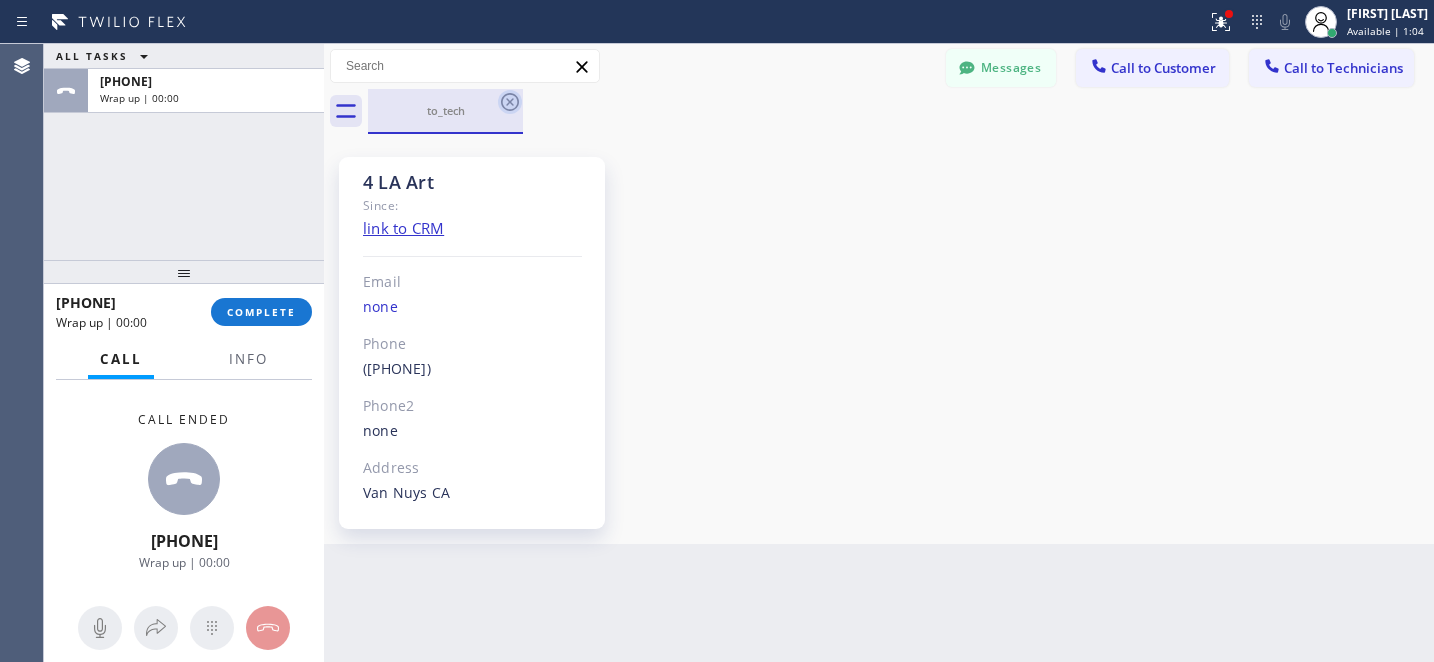 click 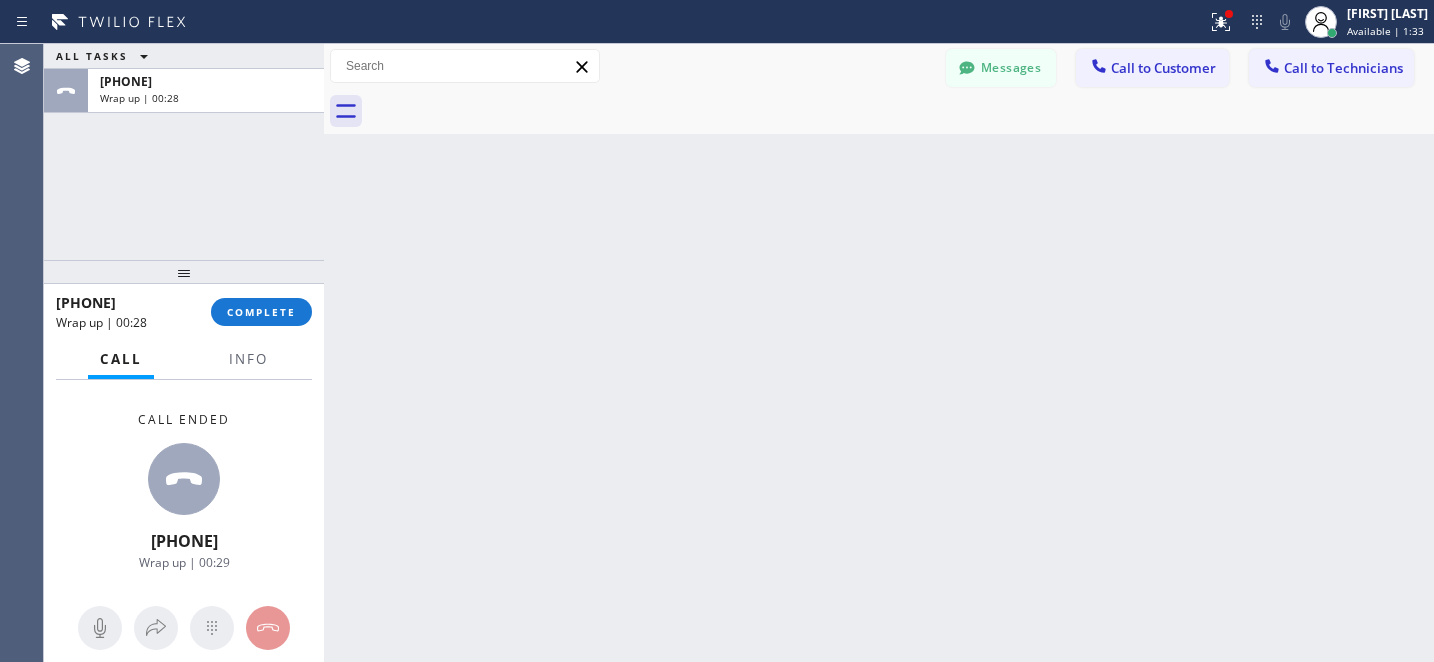 click on "+18189156596 Wrap up | 00:28 COMPLETE" at bounding box center (184, 312) 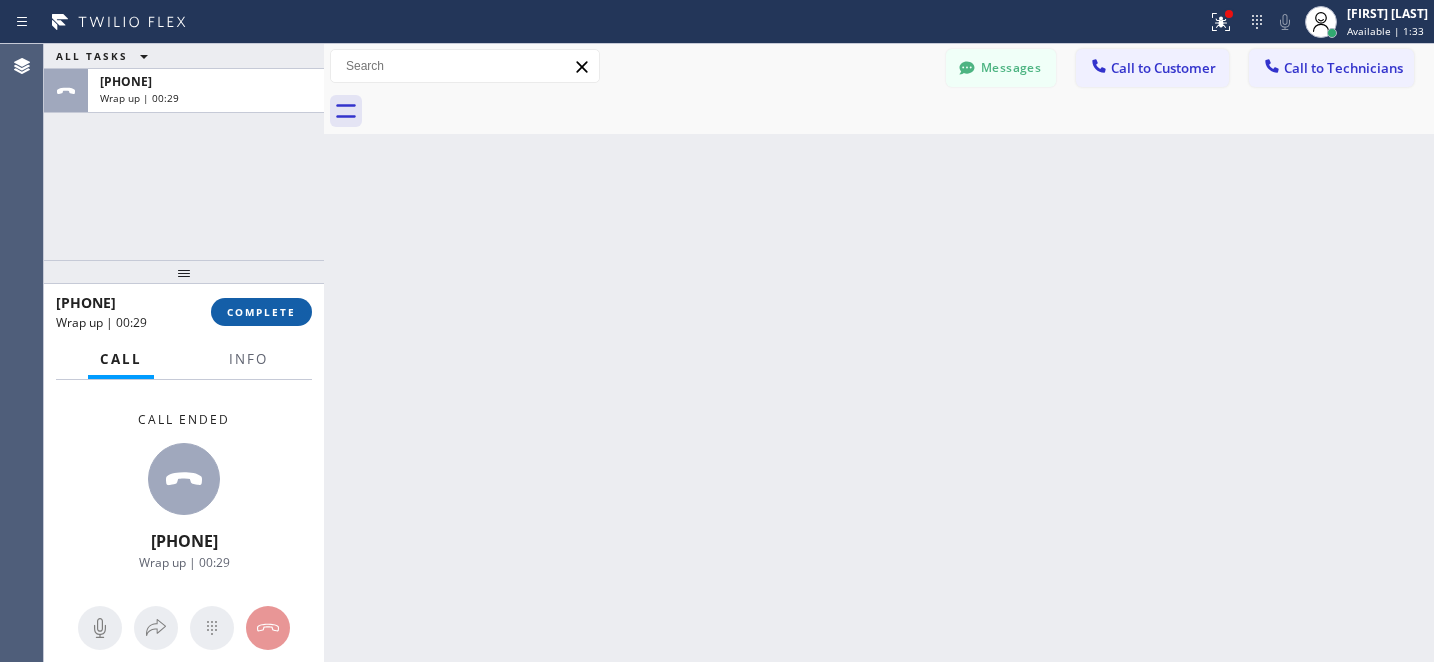 click on "COMPLETE" at bounding box center (261, 312) 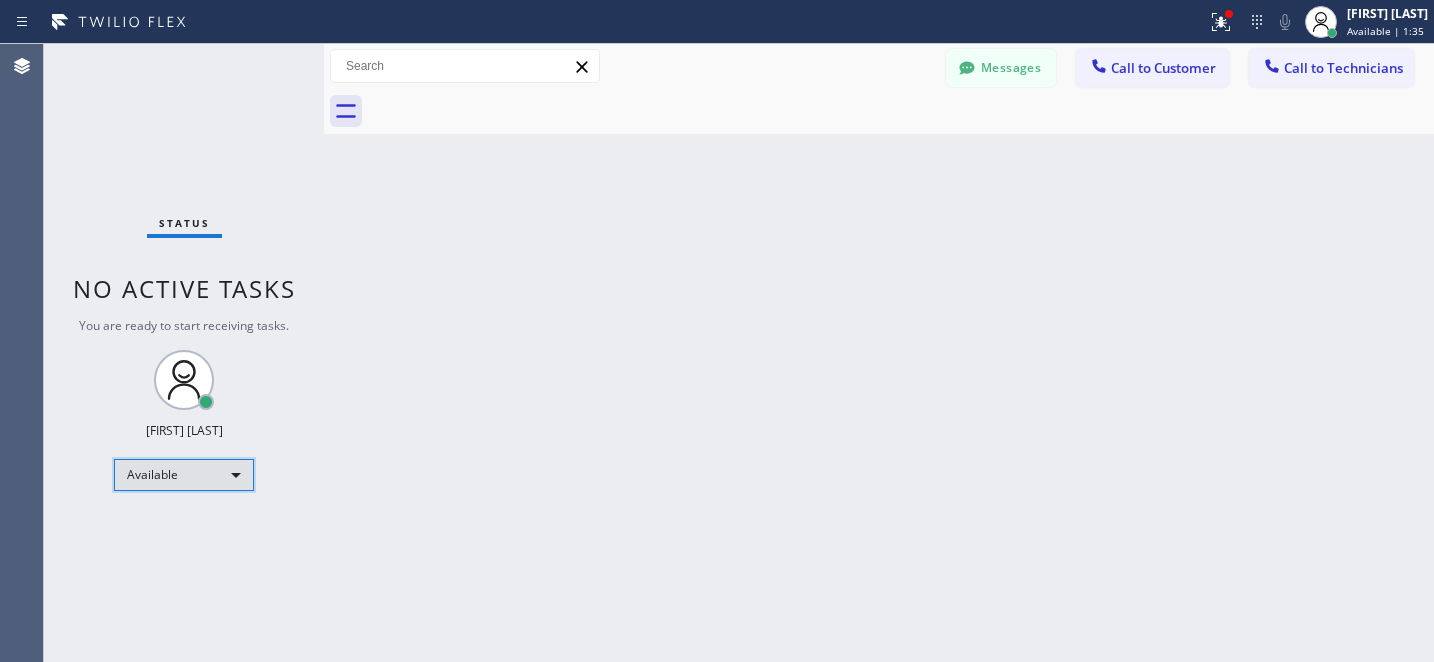 click on "Available" at bounding box center (184, 475) 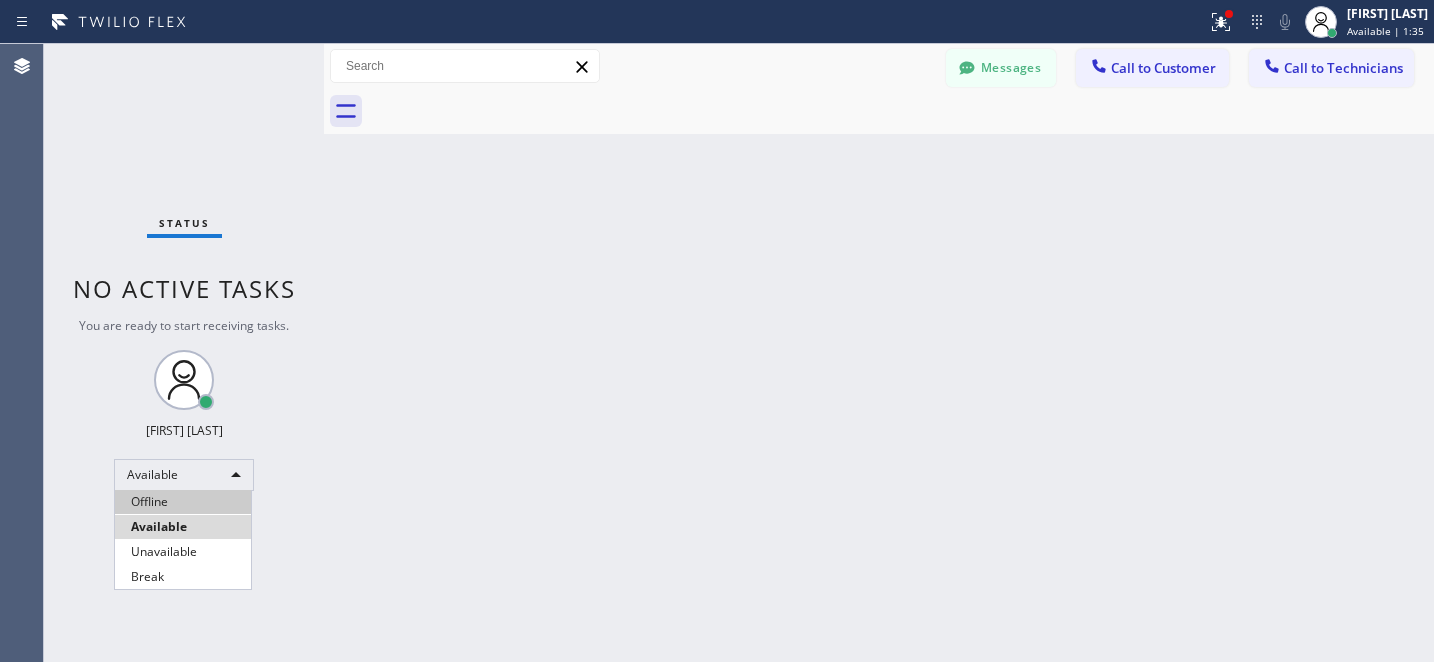 click on "Offline" at bounding box center [183, 502] 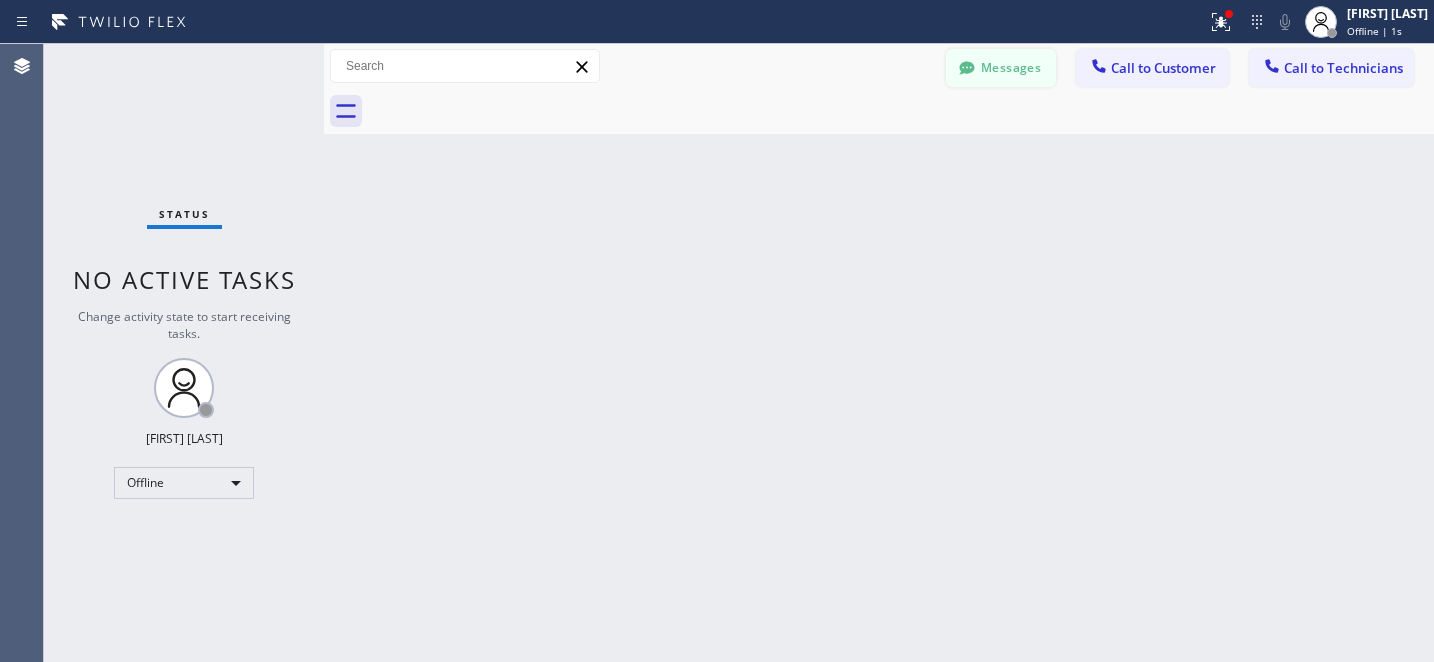 click 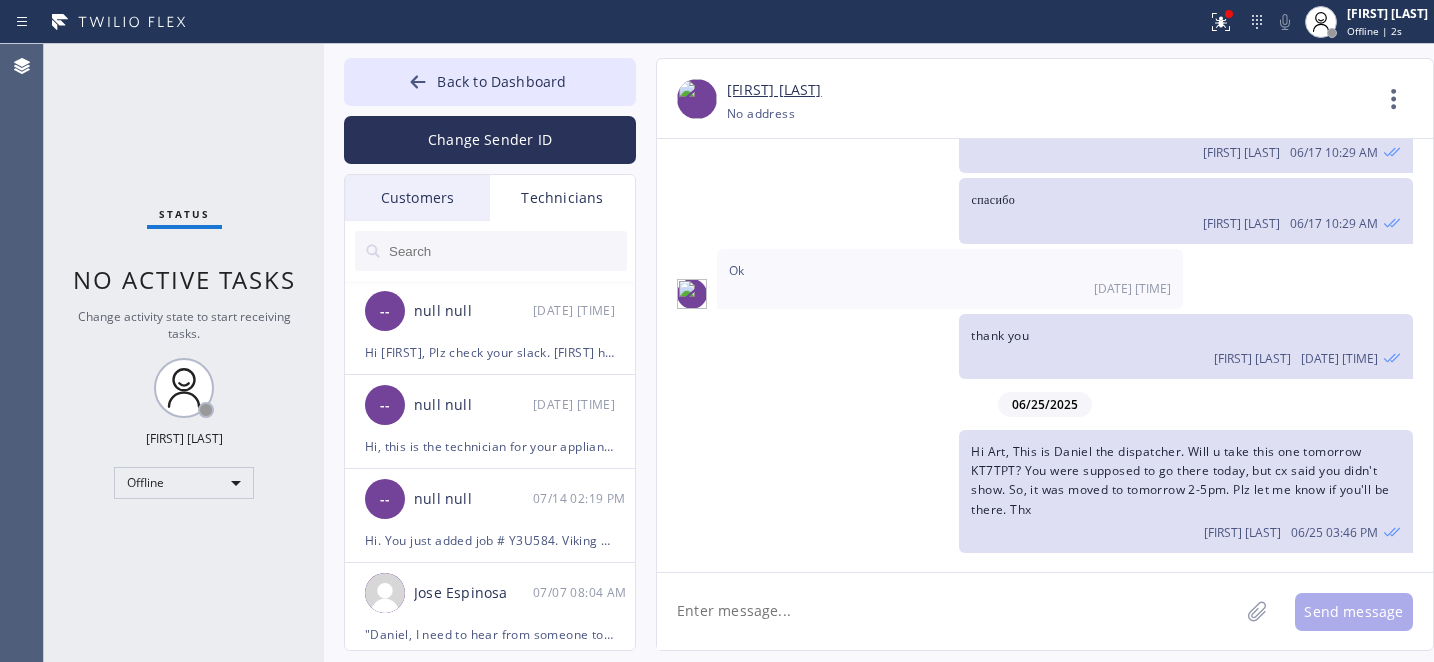 click on "Customers" at bounding box center (417, 198) 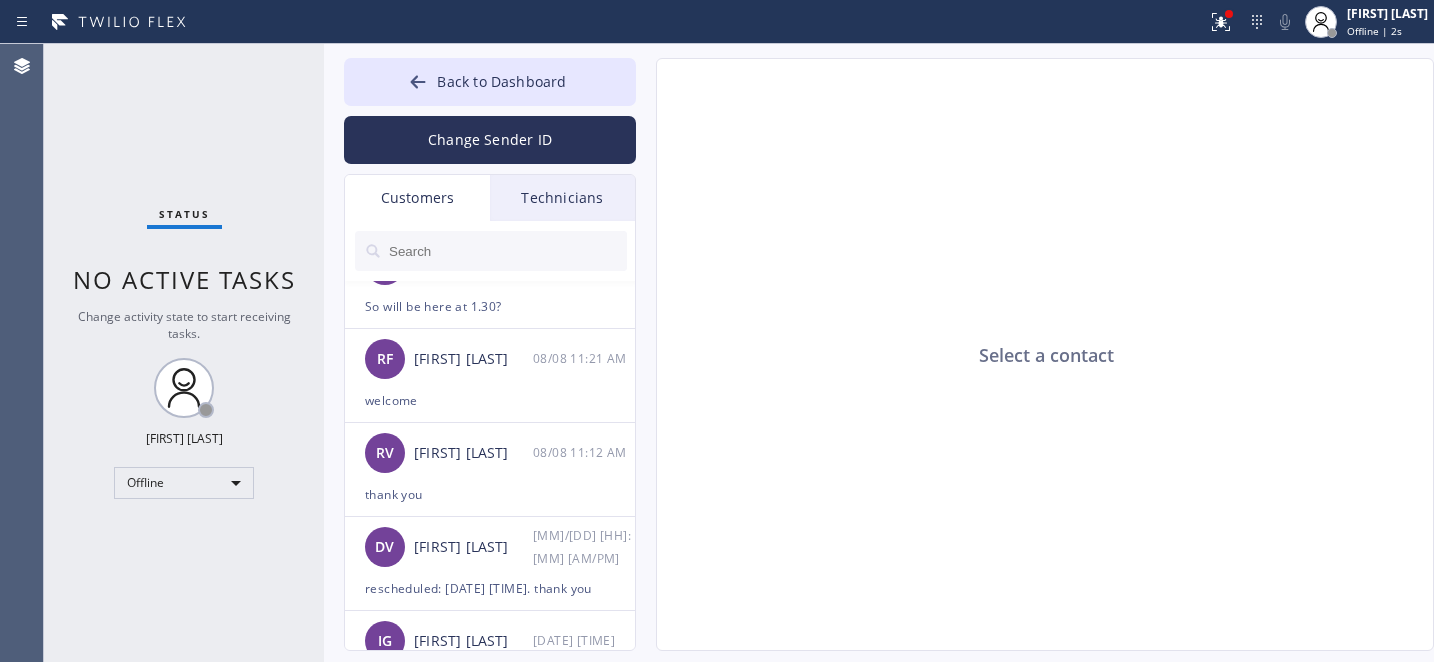 click at bounding box center (507, 251) 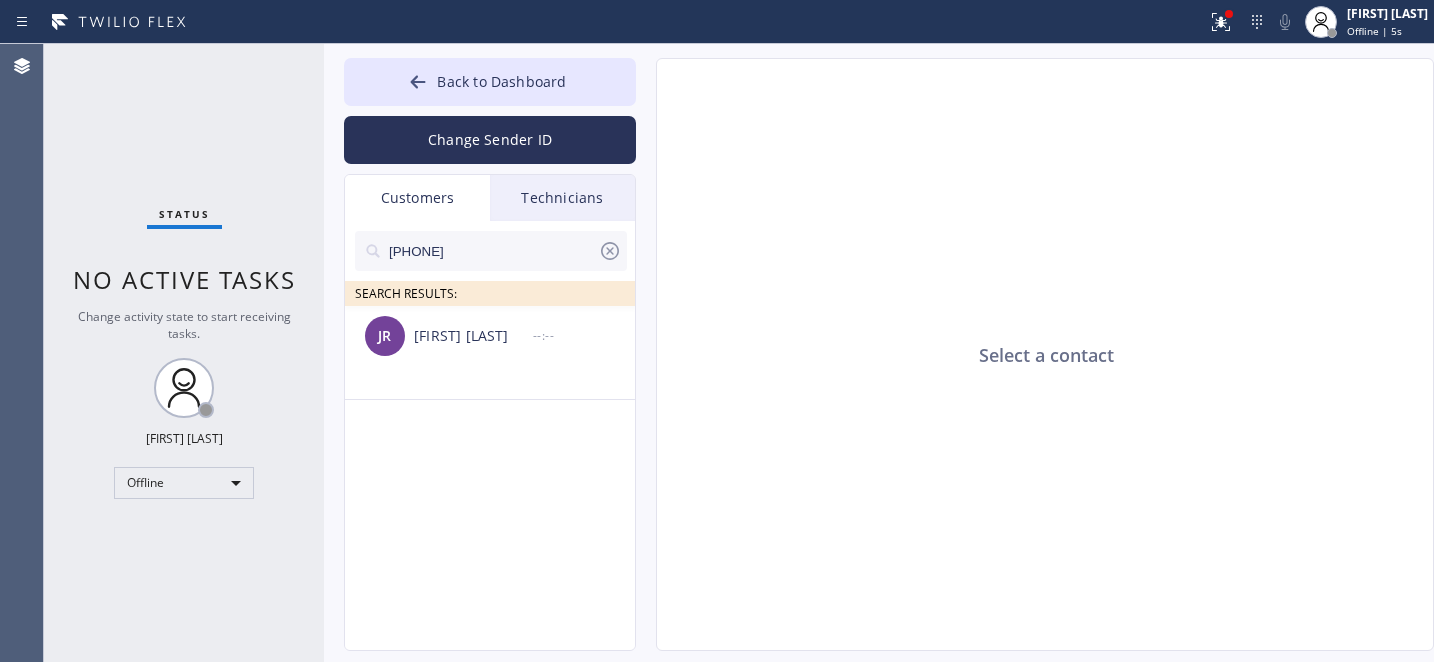 scroll, scrollTop: 0, scrollLeft: 0, axis: both 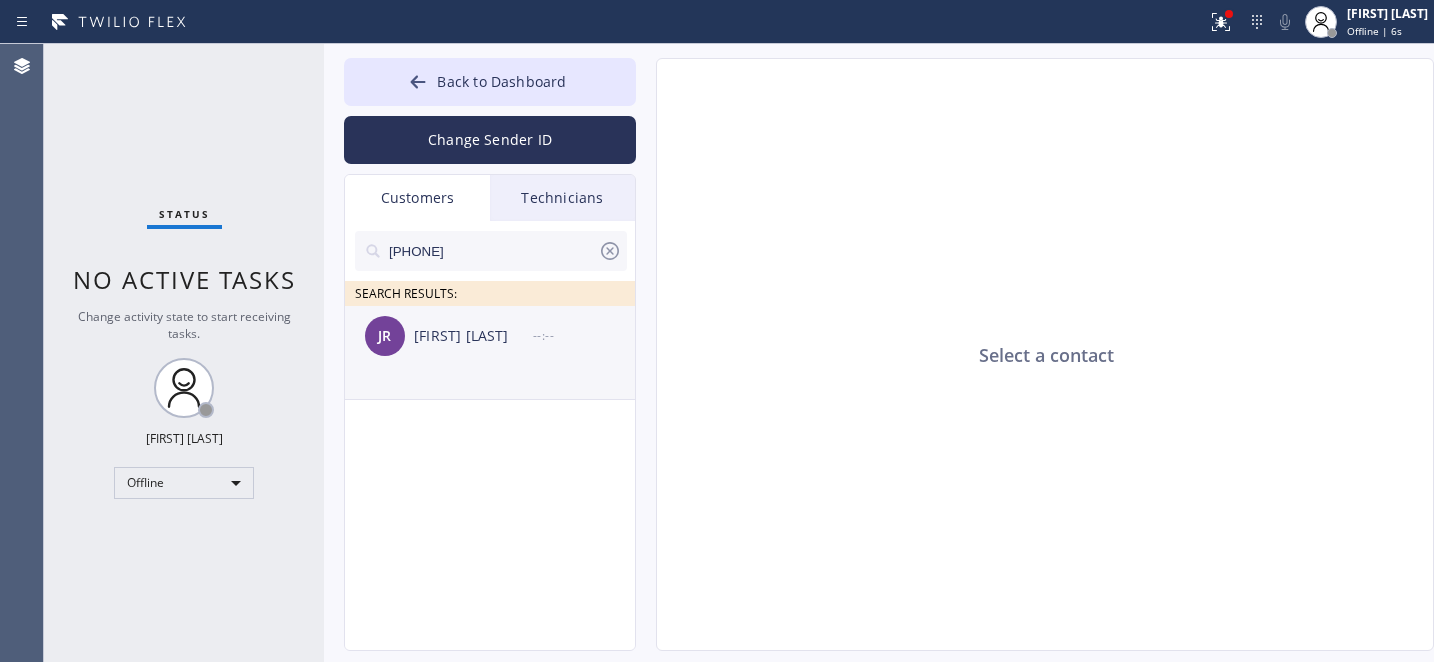 click on "[FIRST]  [LAST]" at bounding box center (473, 336) 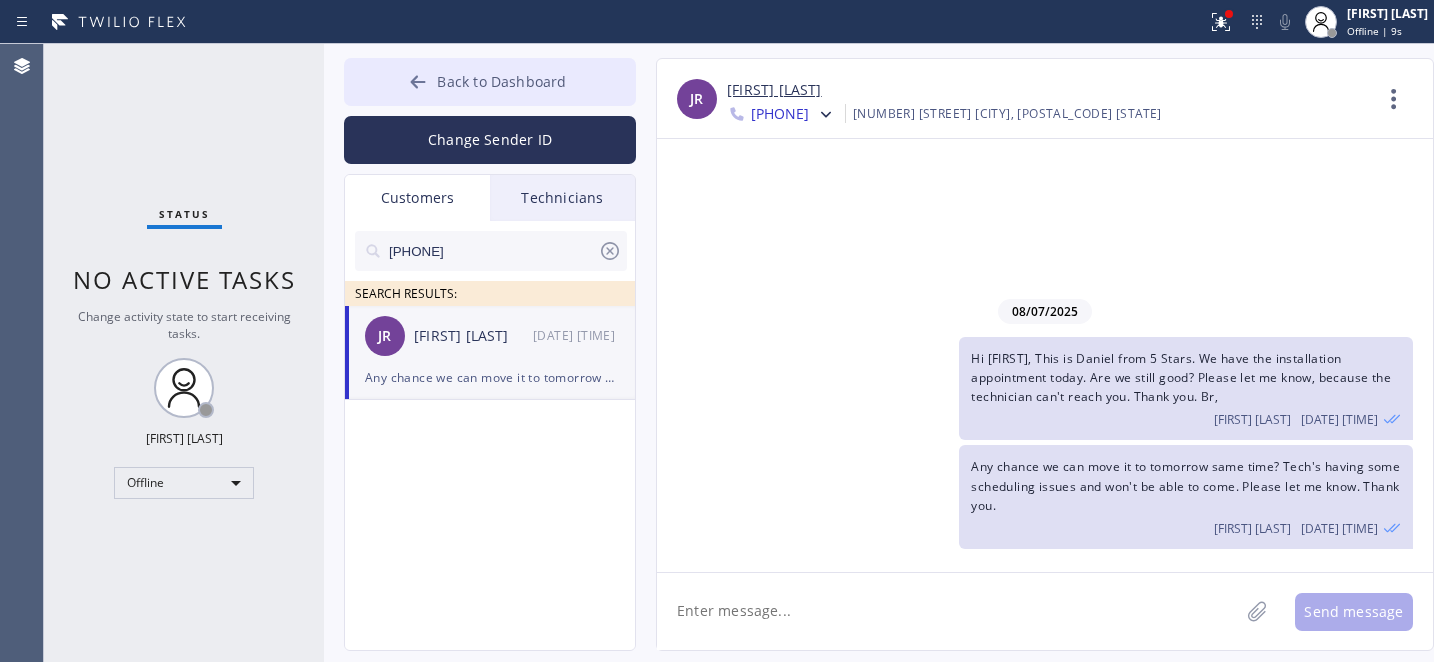 click on "Back to Dashboard" at bounding box center [490, 82] 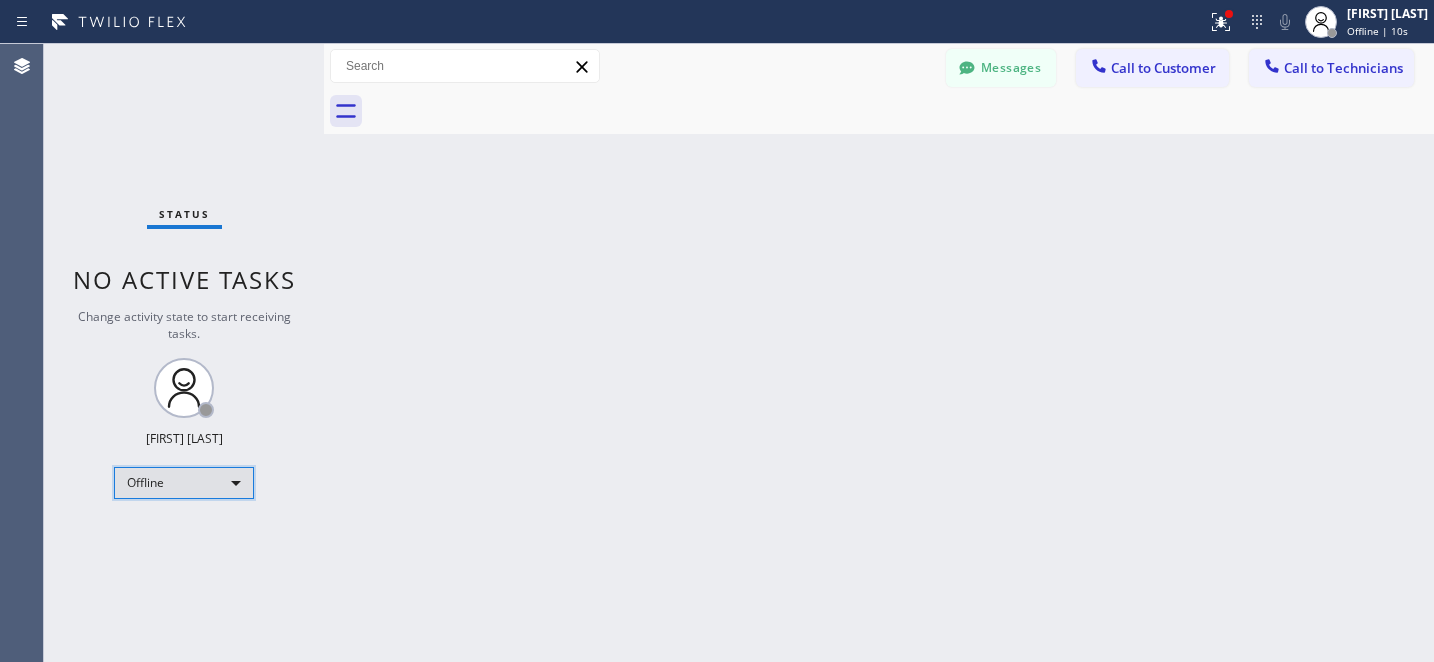 click on "Offline" at bounding box center (184, 483) 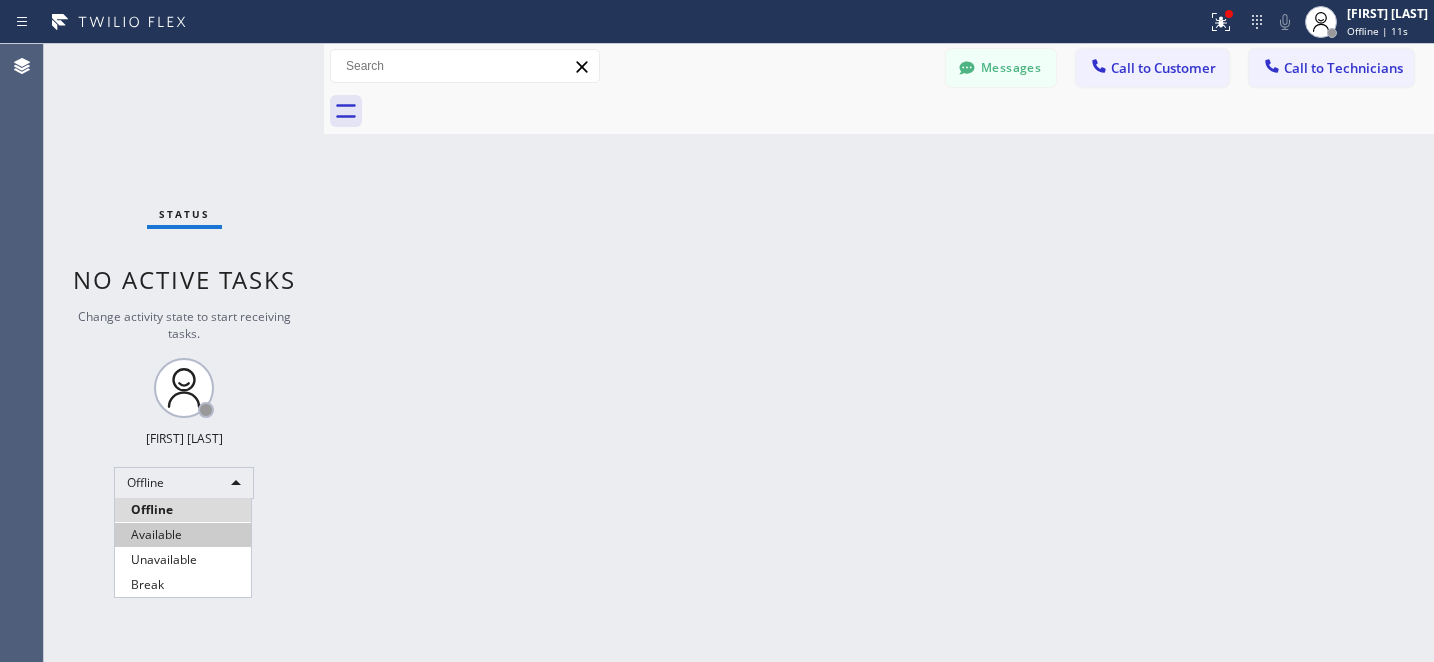 click on "Available" at bounding box center [183, 535] 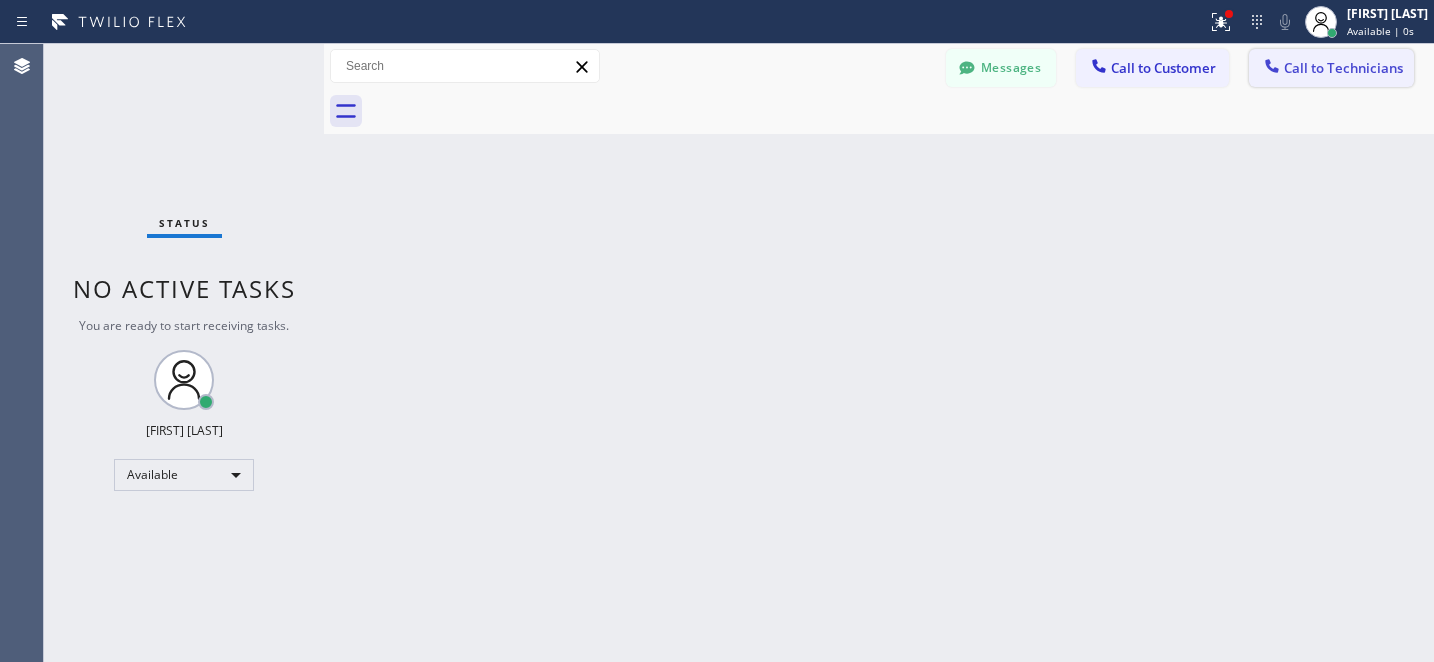 click 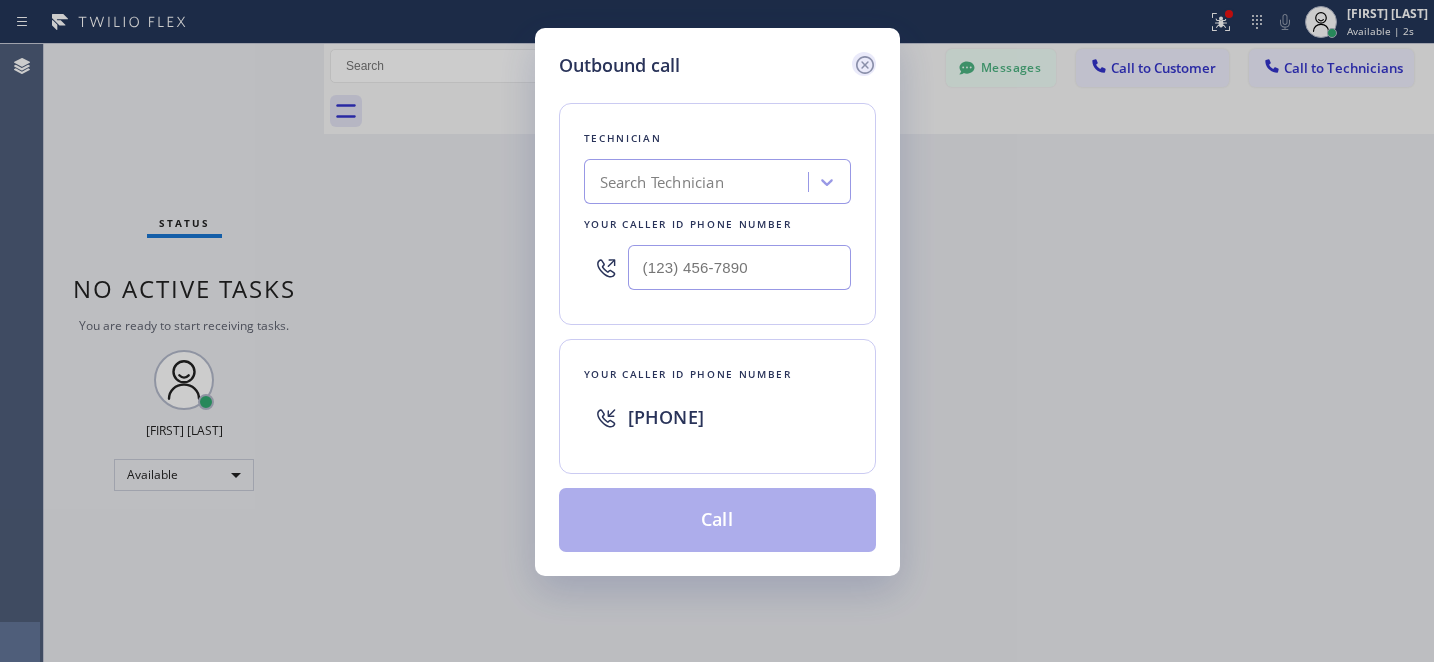 click 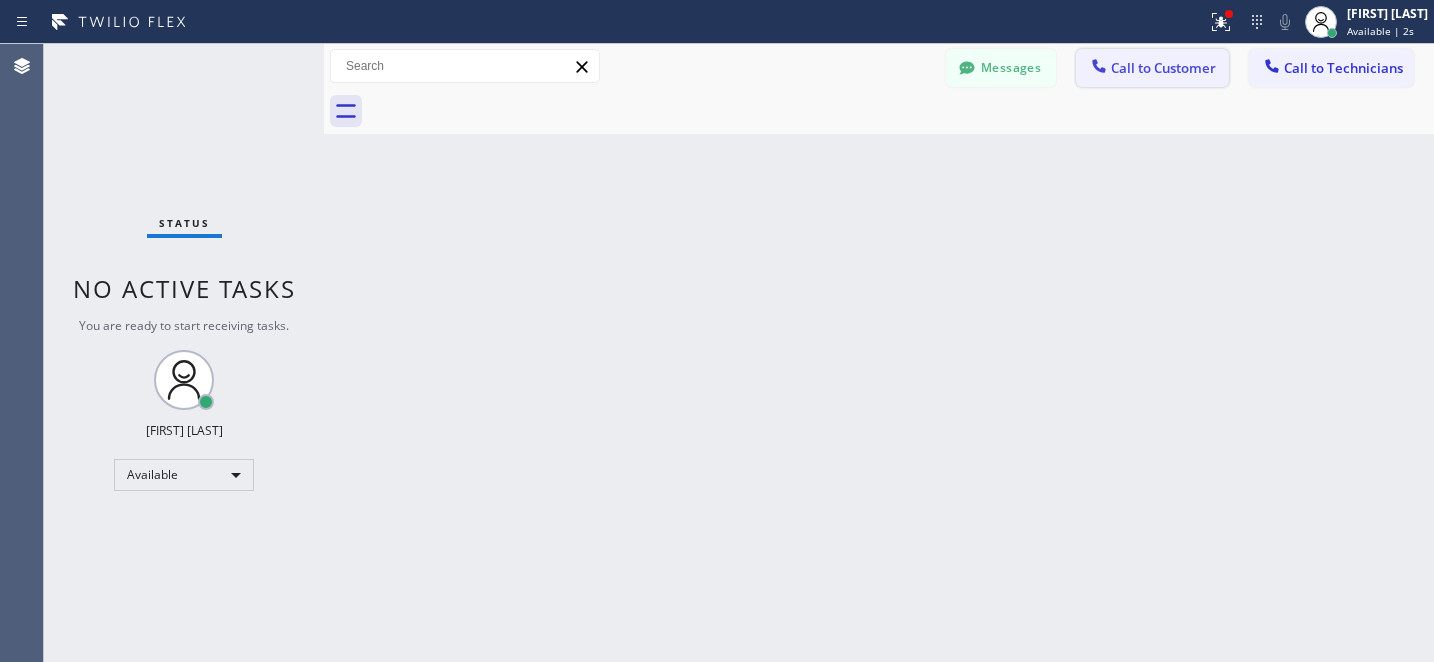 click on "Call to Customer" at bounding box center (1163, 68) 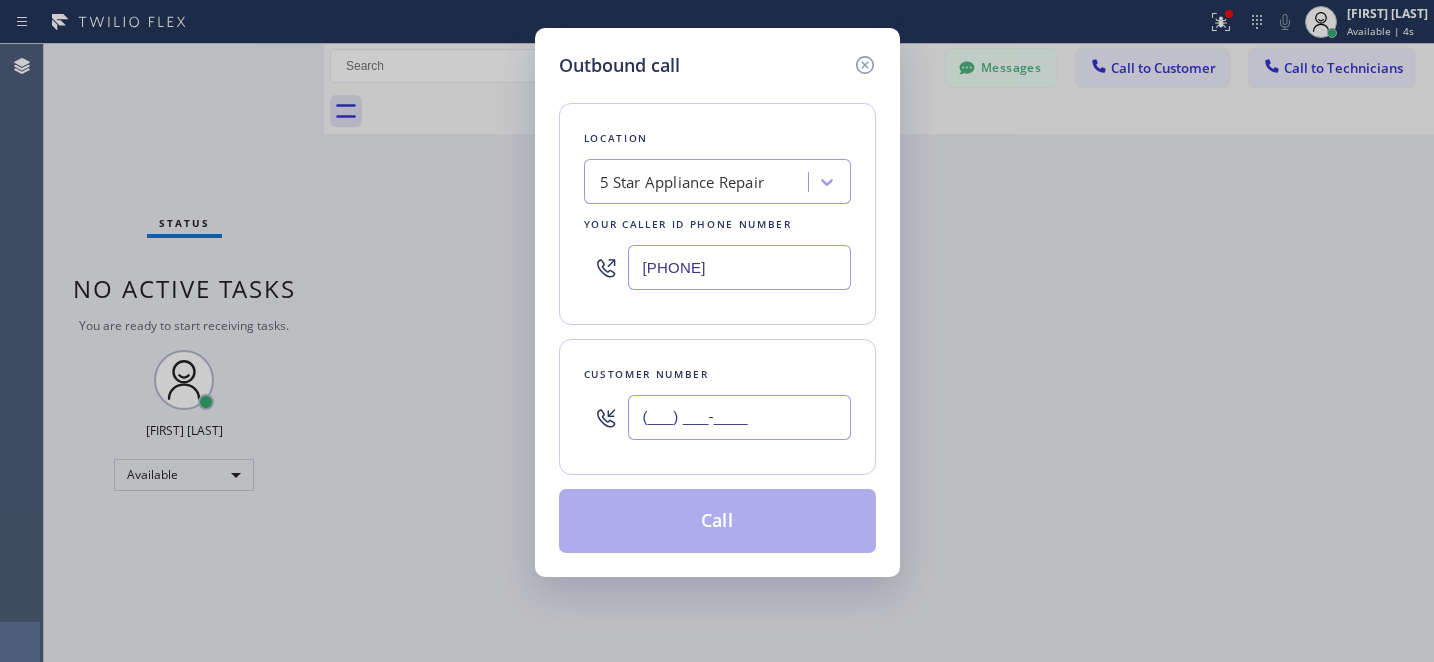 click on "(___) ___-____" at bounding box center (739, 417) 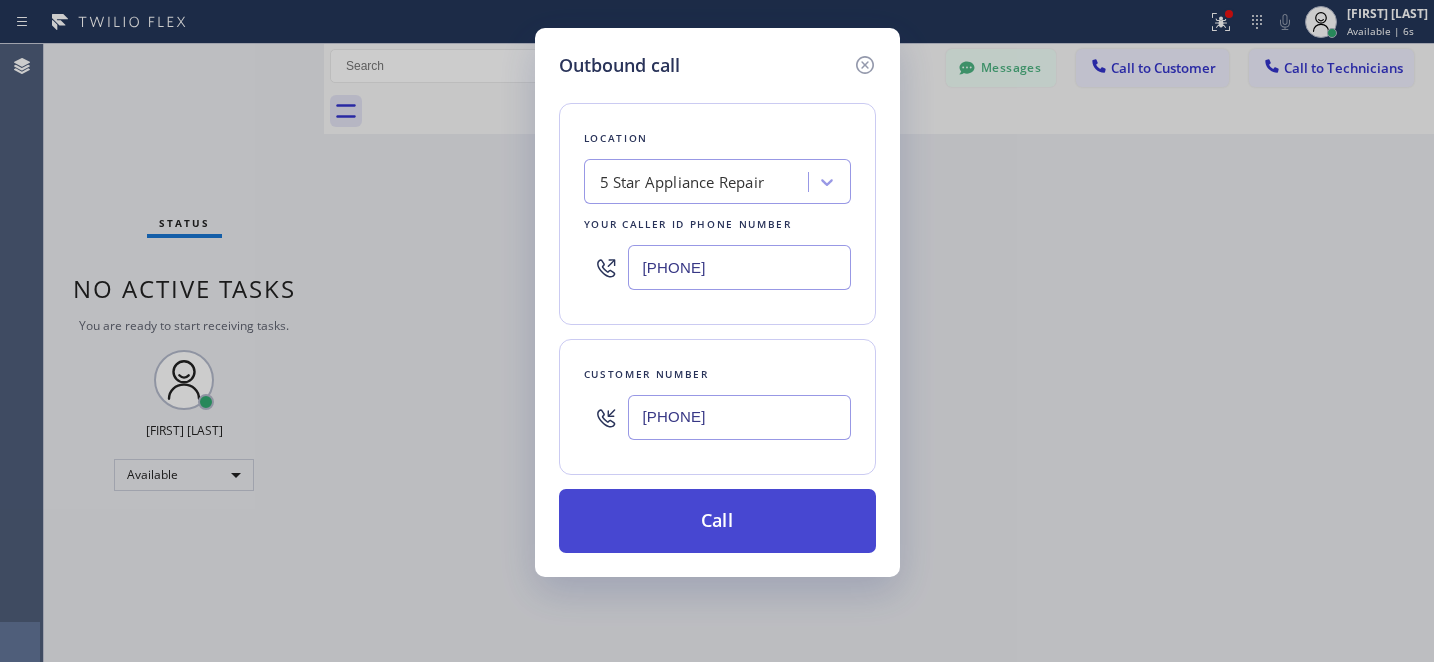 type on "(818) 324-5819" 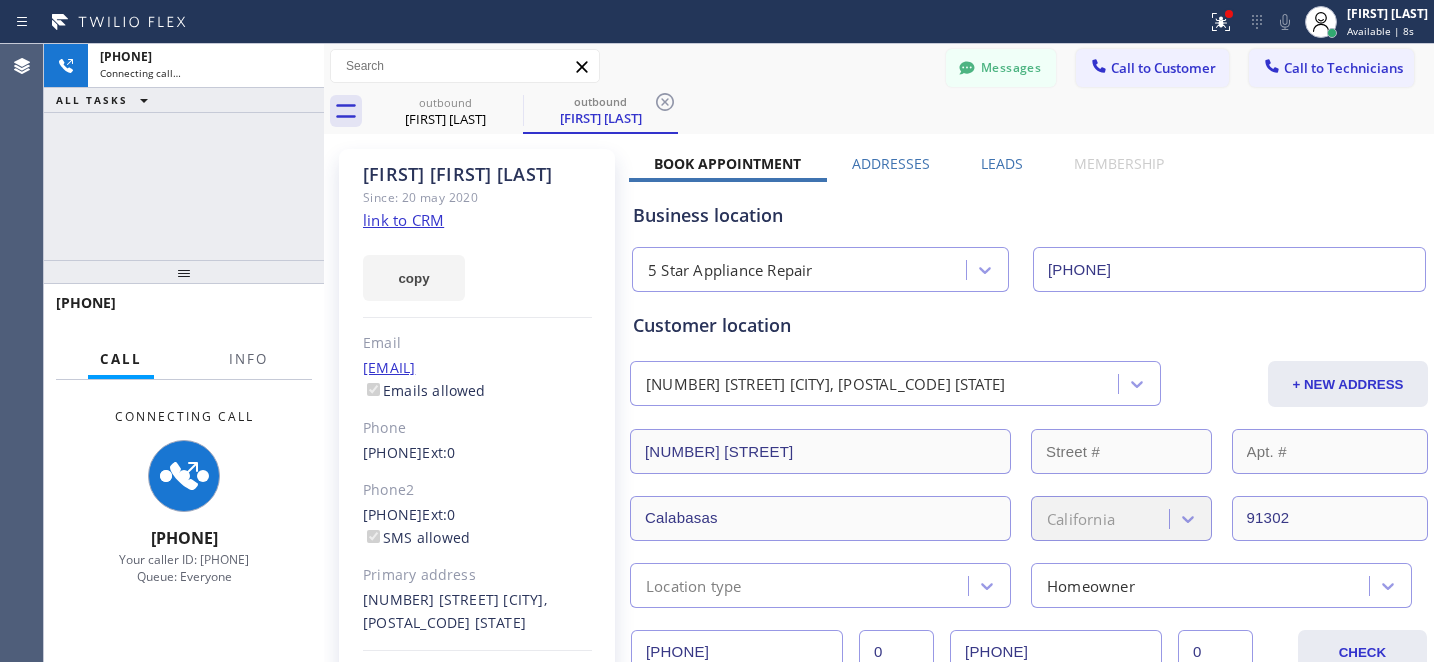 type on "[PHONE]" 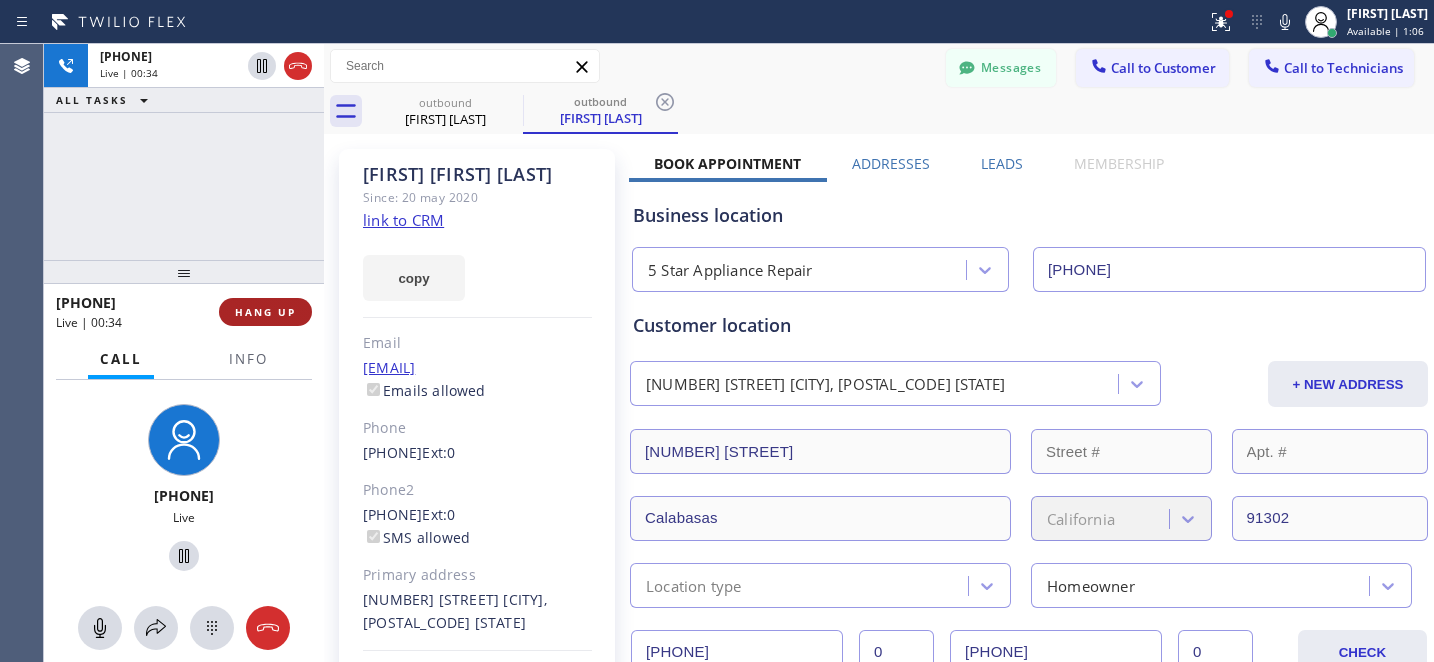 click on "HANG UP" at bounding box center (265, 312) 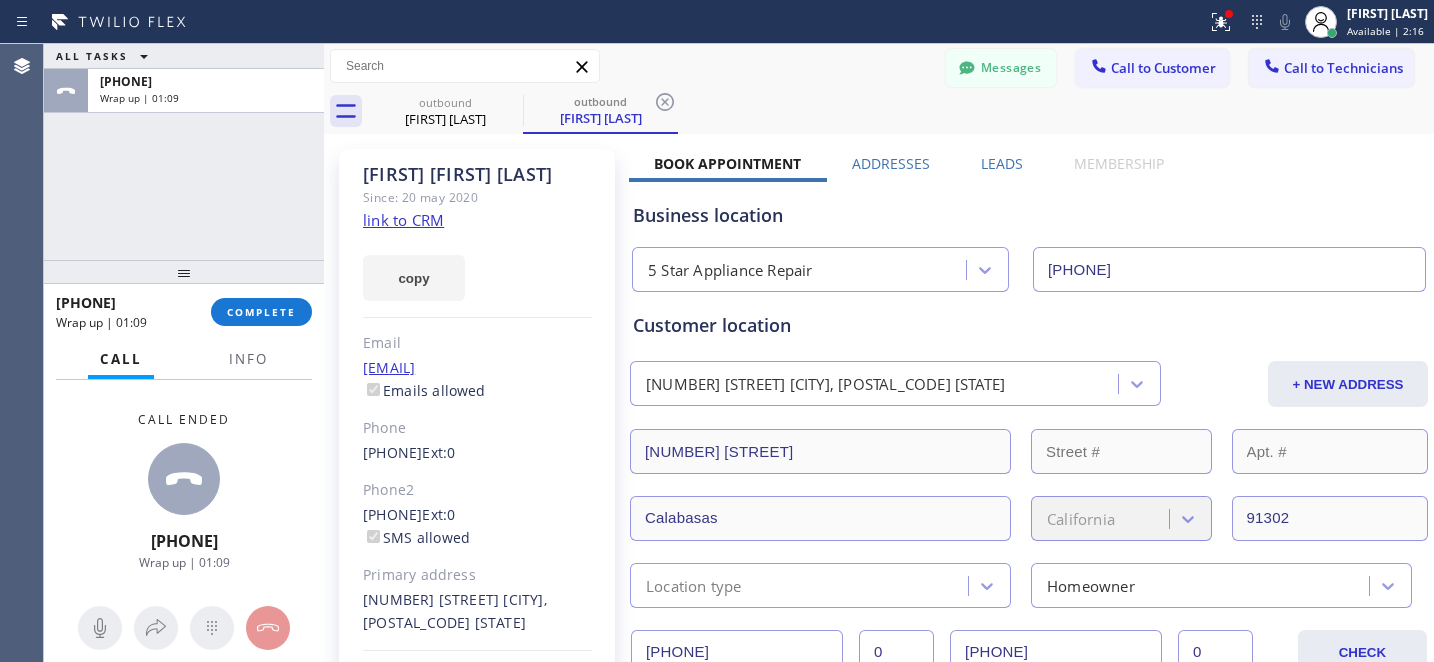 click 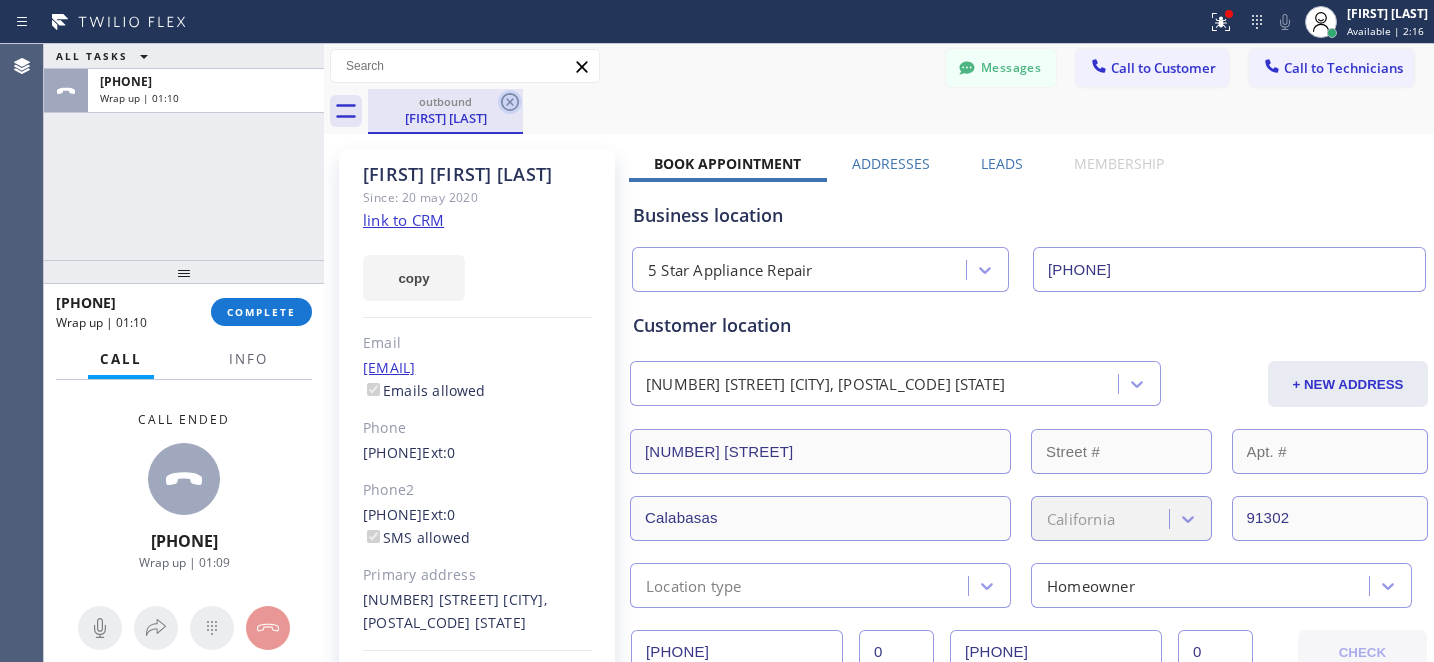 click 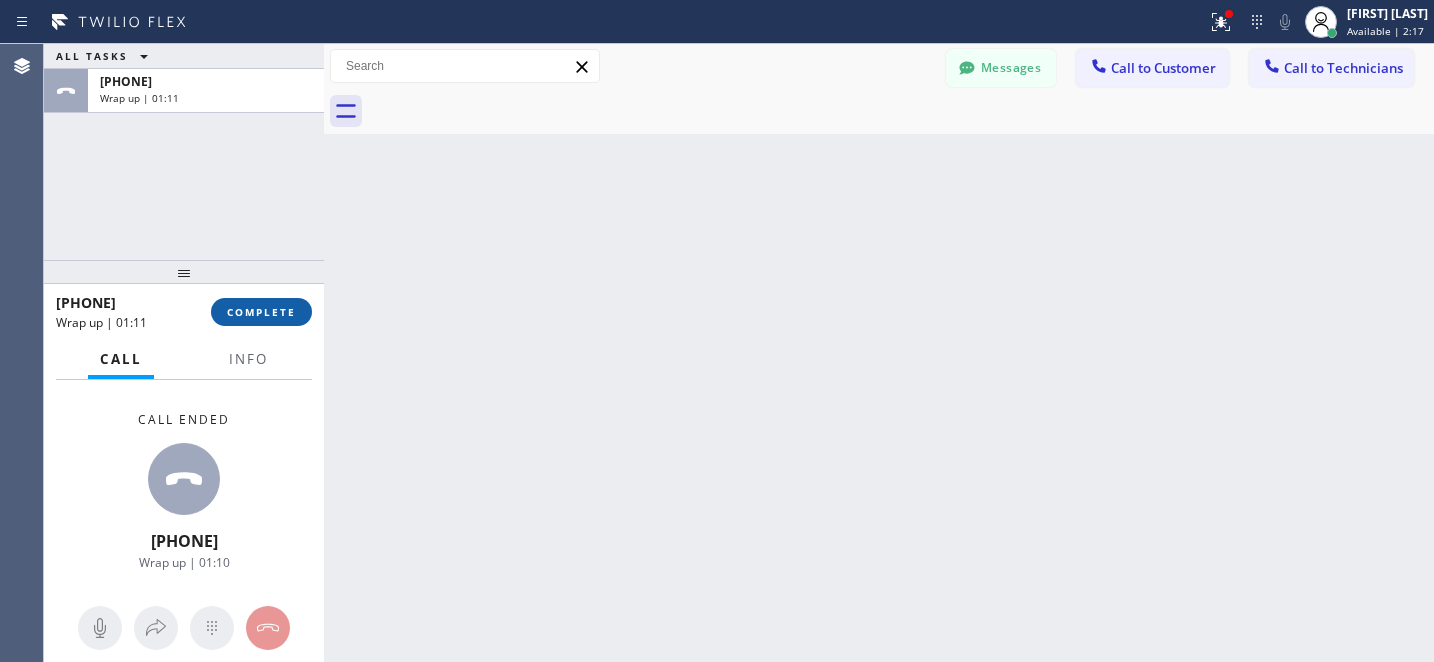 click on "COMPLETE" at bounding box center [261, 312] 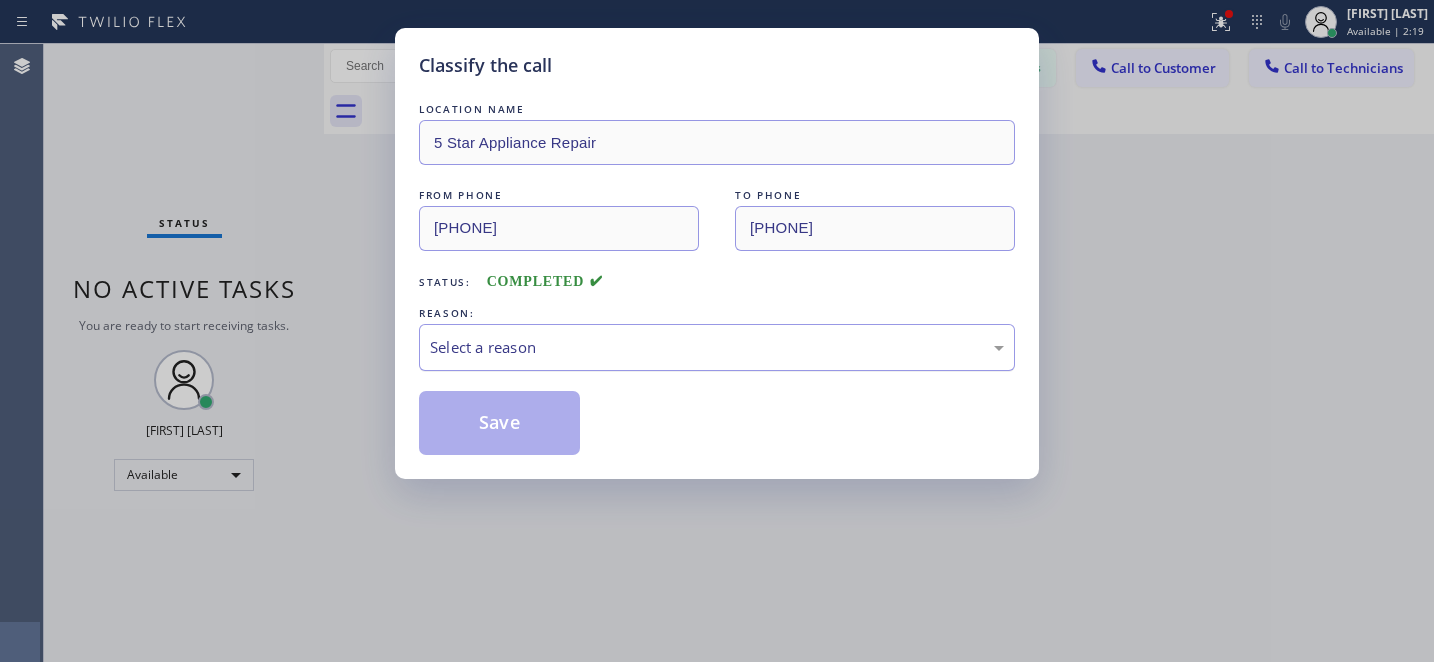 click on "Select a reason" at bounding box center (717, 347) 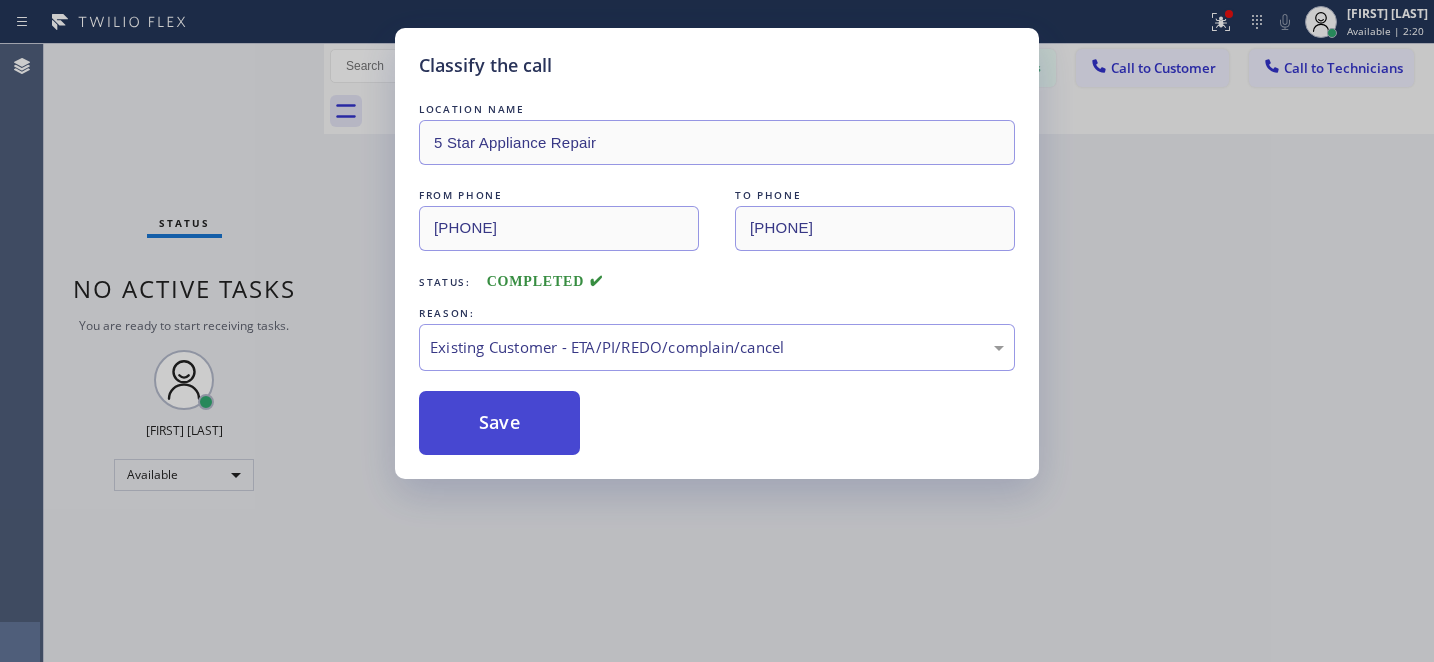 click on "Save" at bounding box center (499, 423) 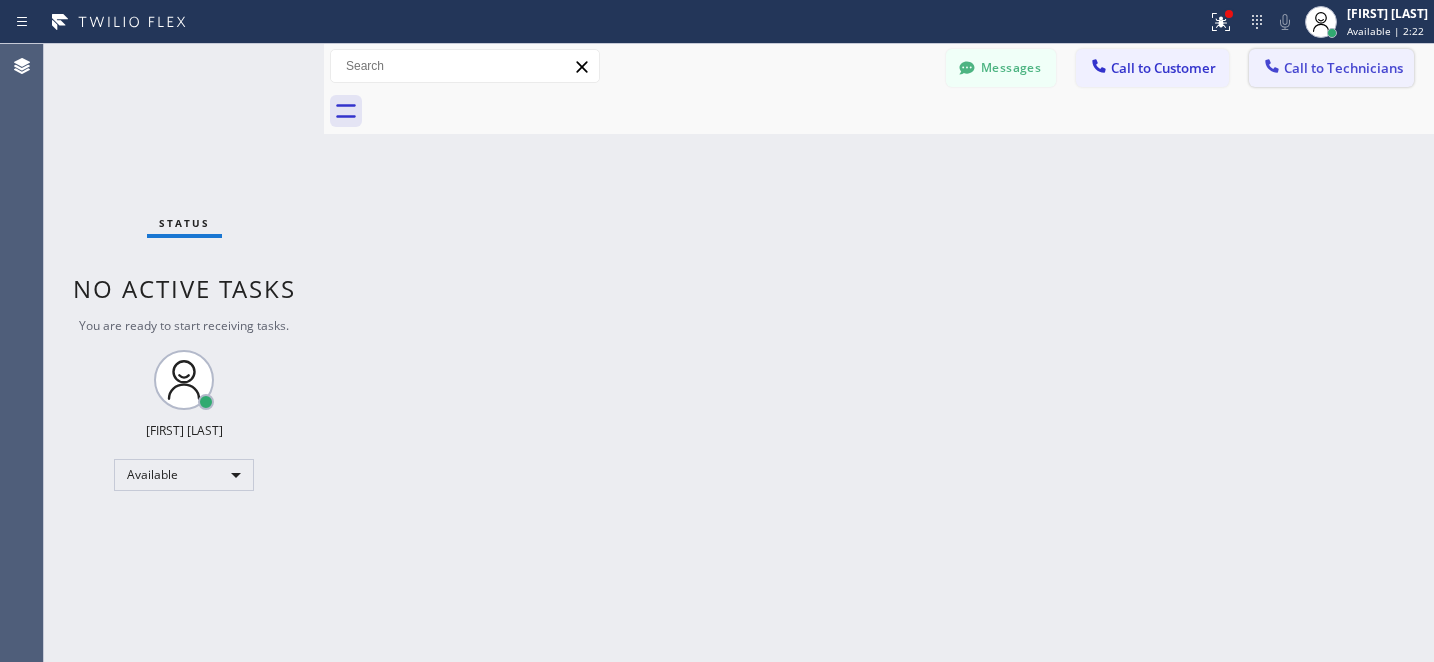 click on "Call to Technicians" at bounding box center [1343, 68] 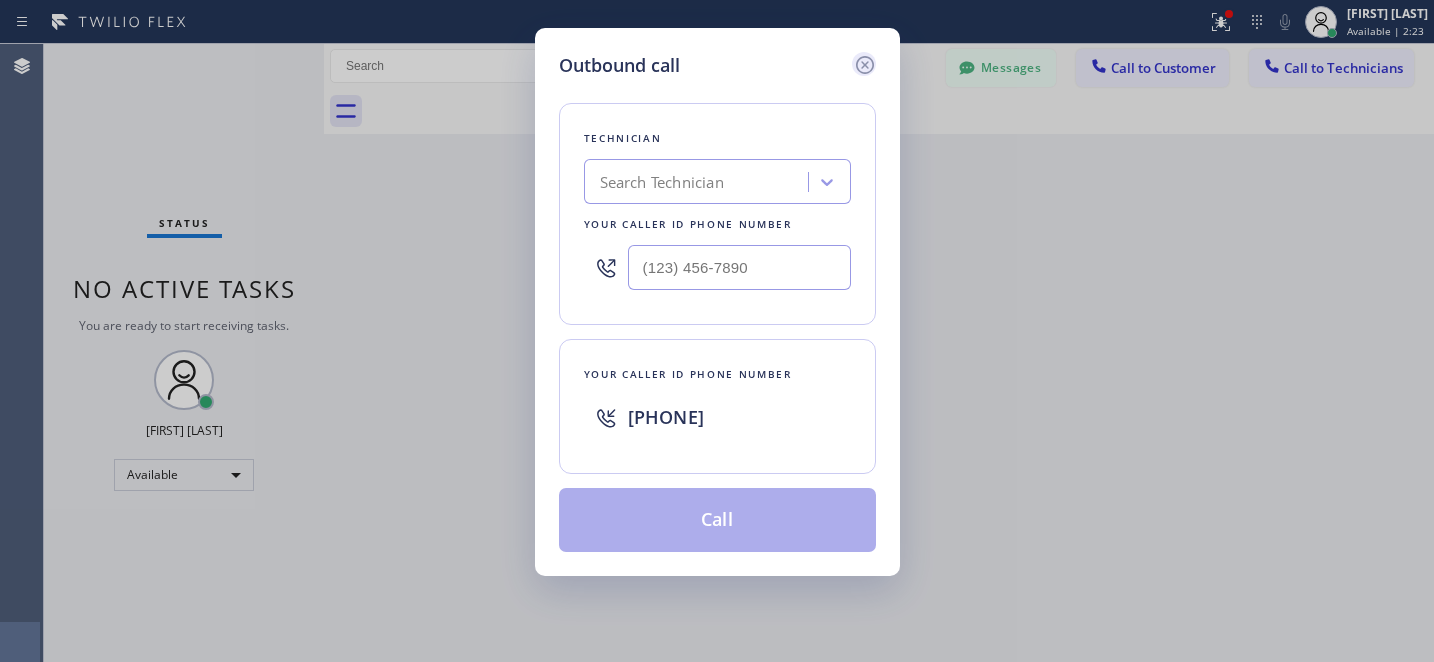 click 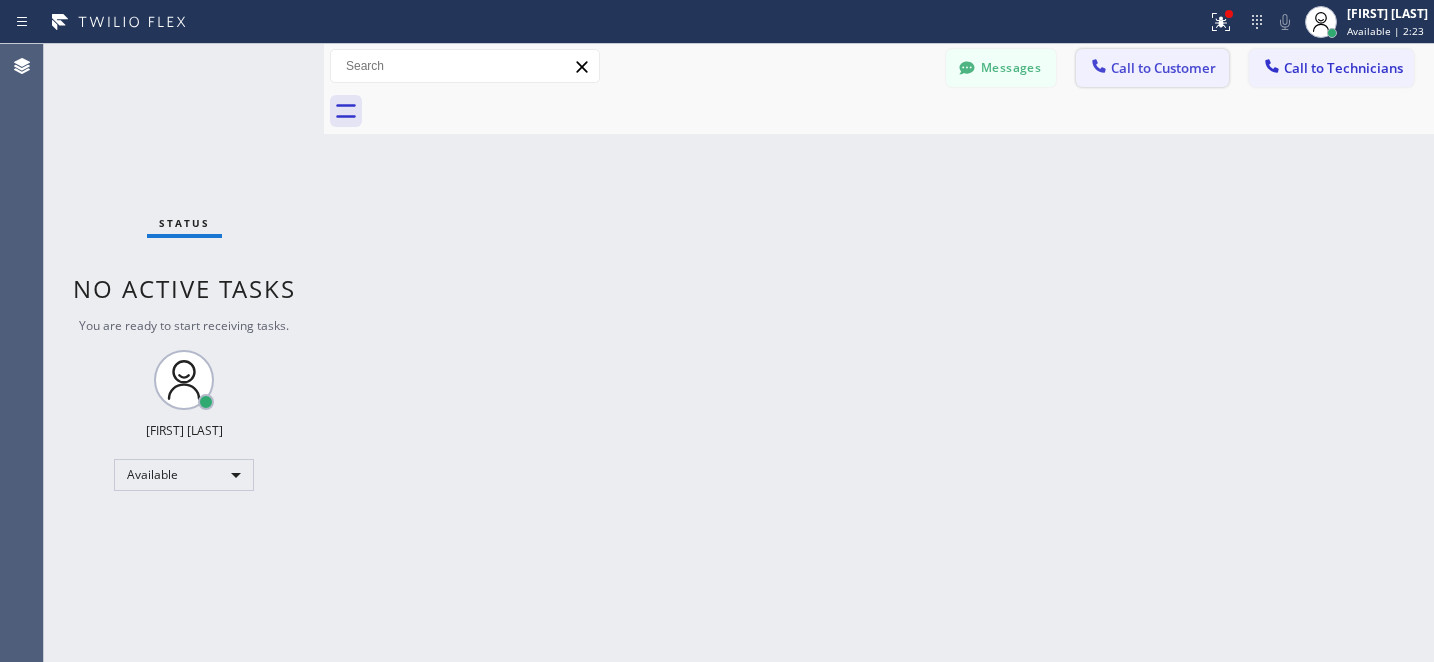 click on "Call to Customer" at bounding box center [1163, 68] 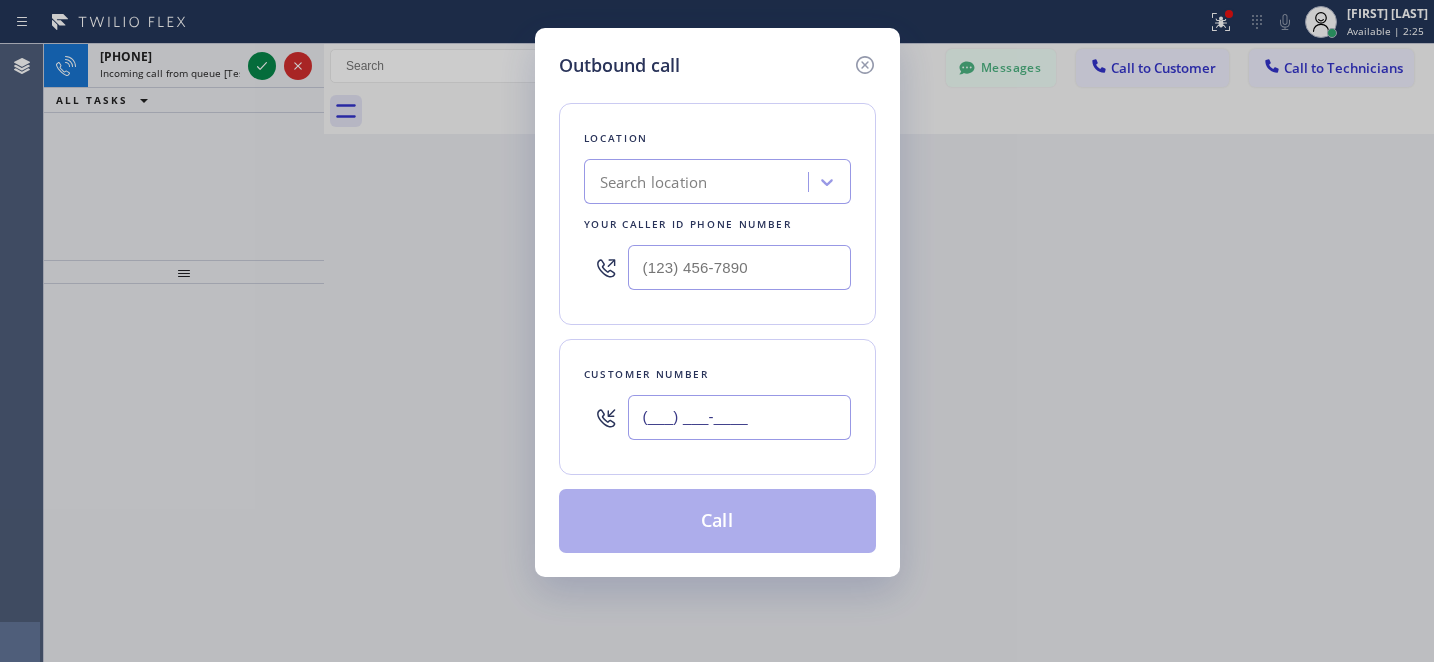 click on "(___) ___-____" at bounding box center [739, 417] 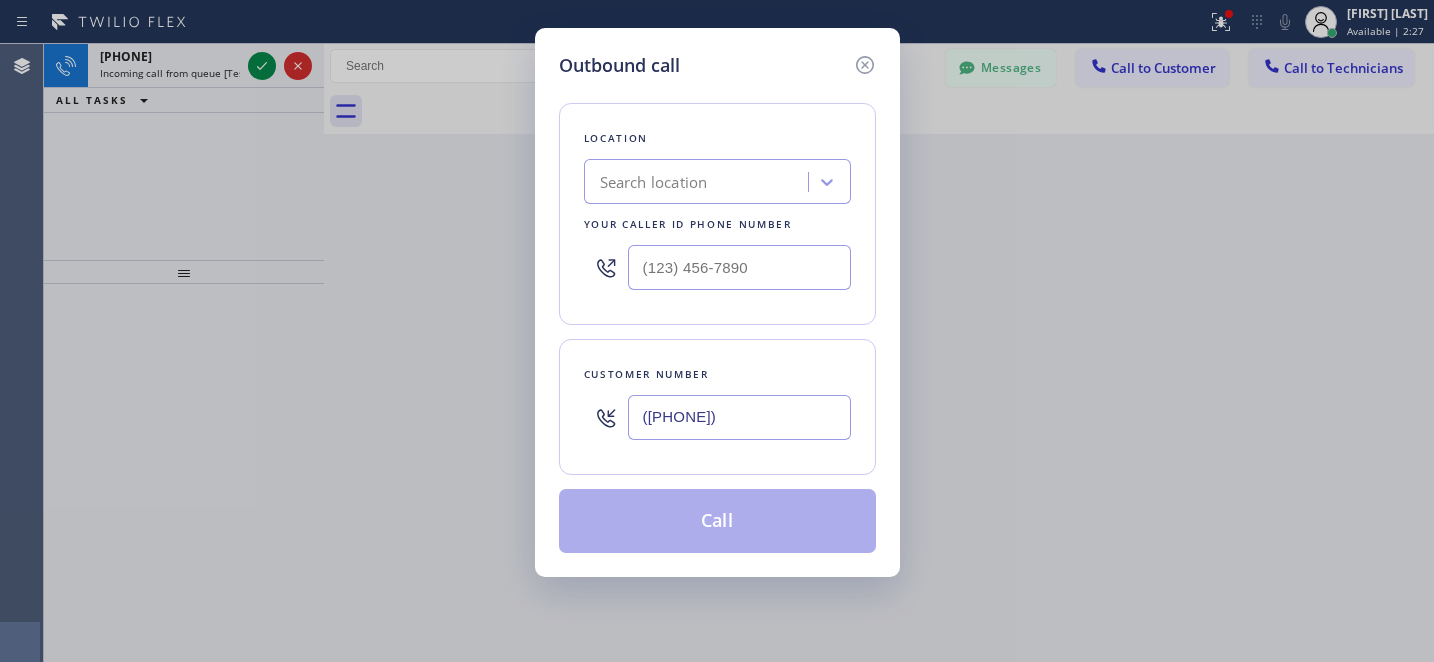 type on "(818) 943-4808" 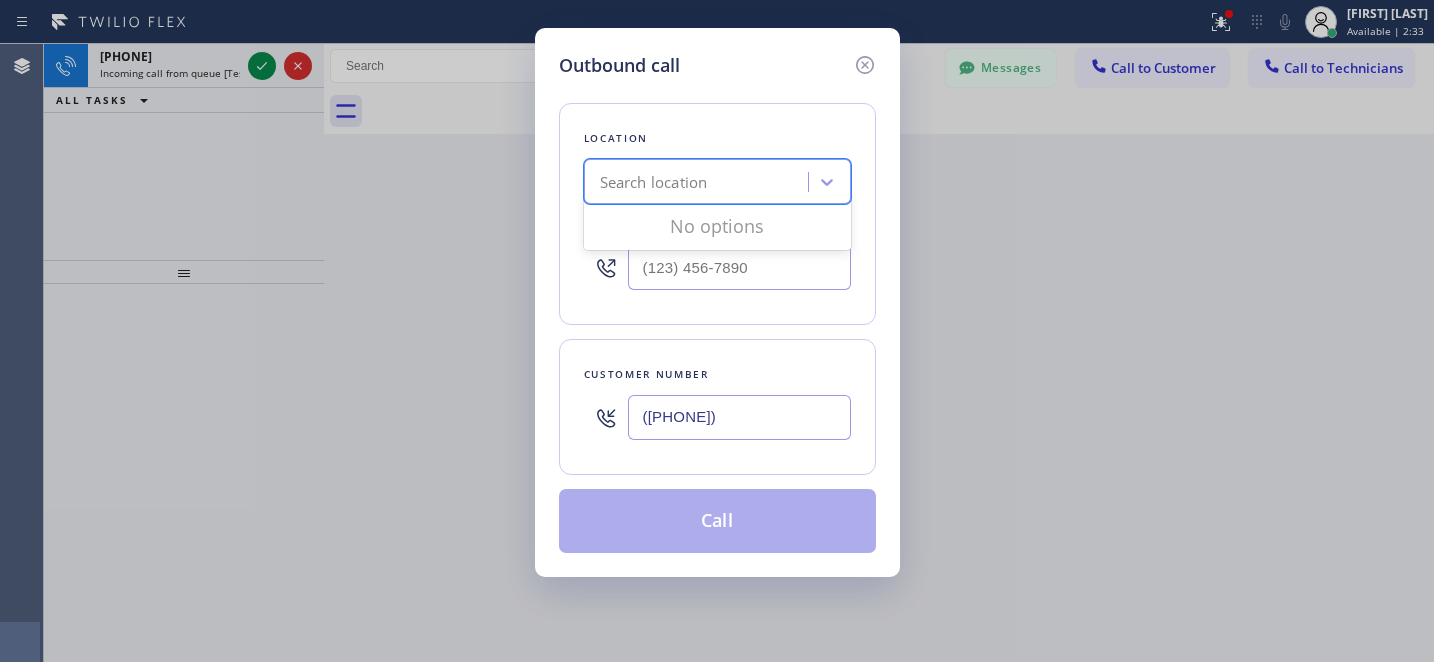 click on "Search location" at bounding box center [654, 182] 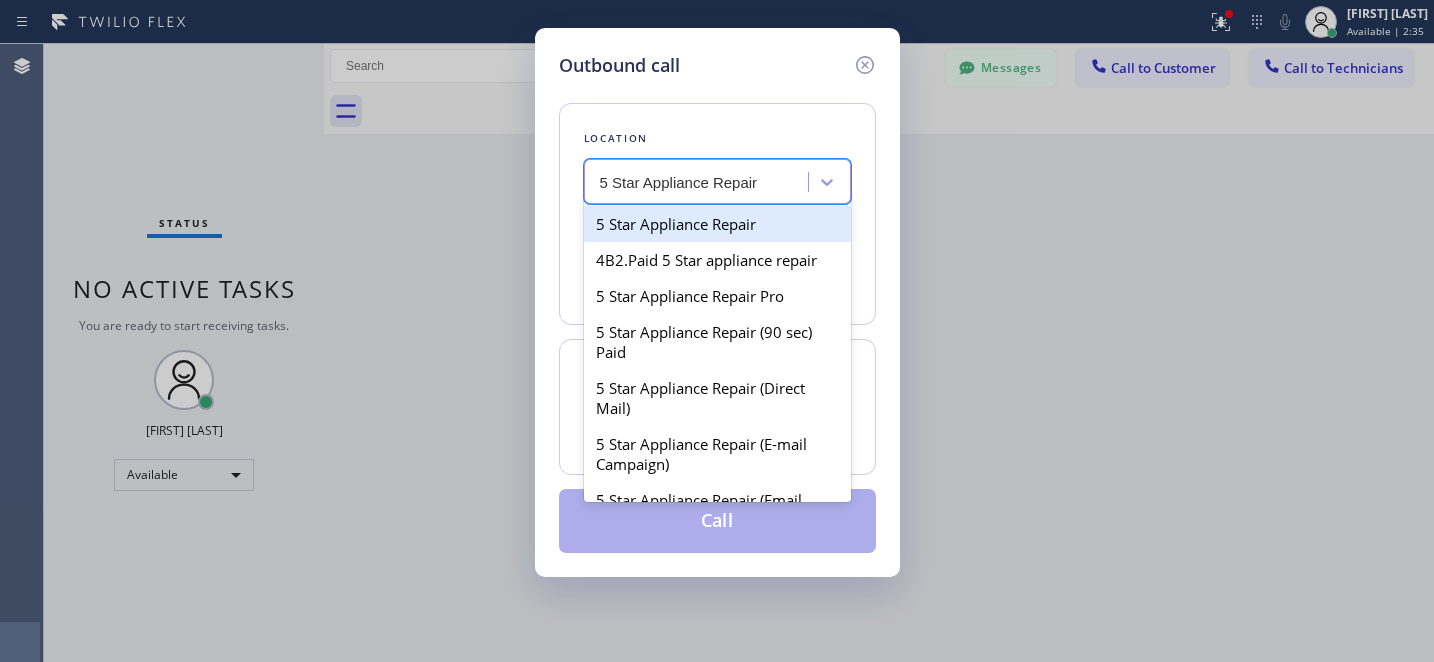 click on "5 Star Appliance Repair" at bounding box center [717, 224] 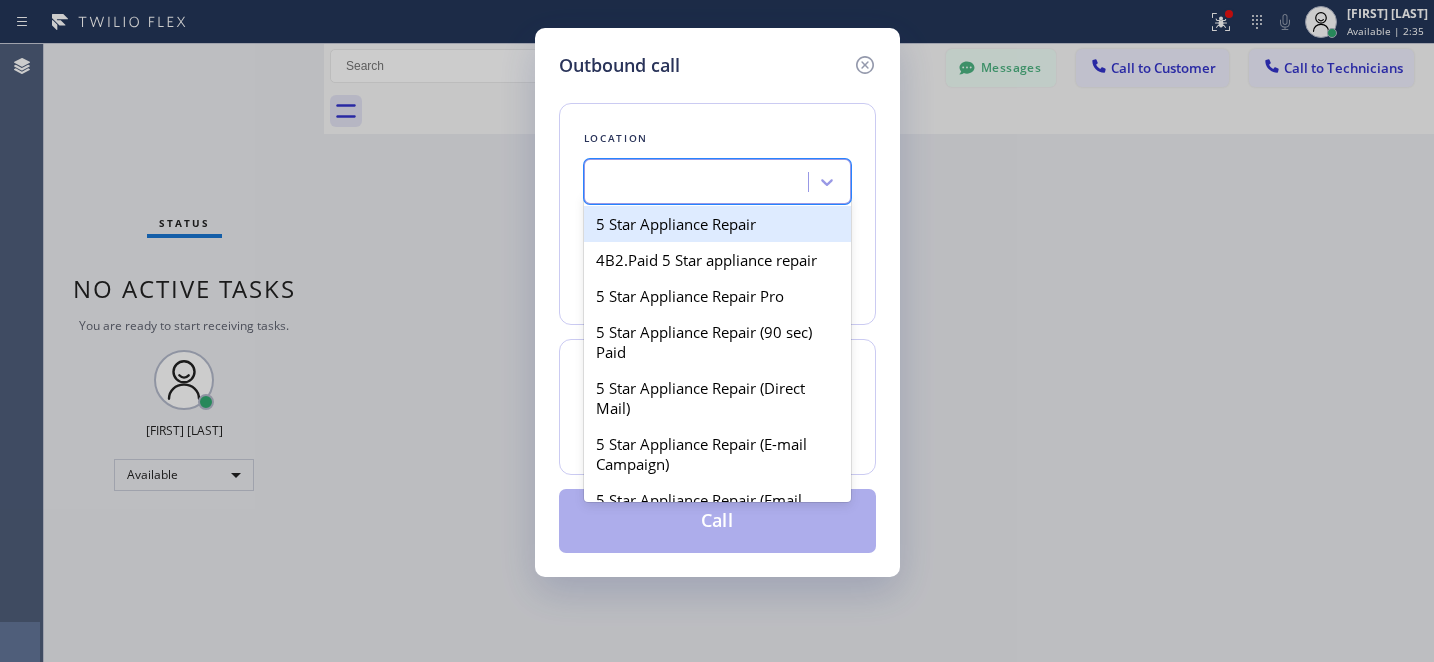 type on "[PHONE]" 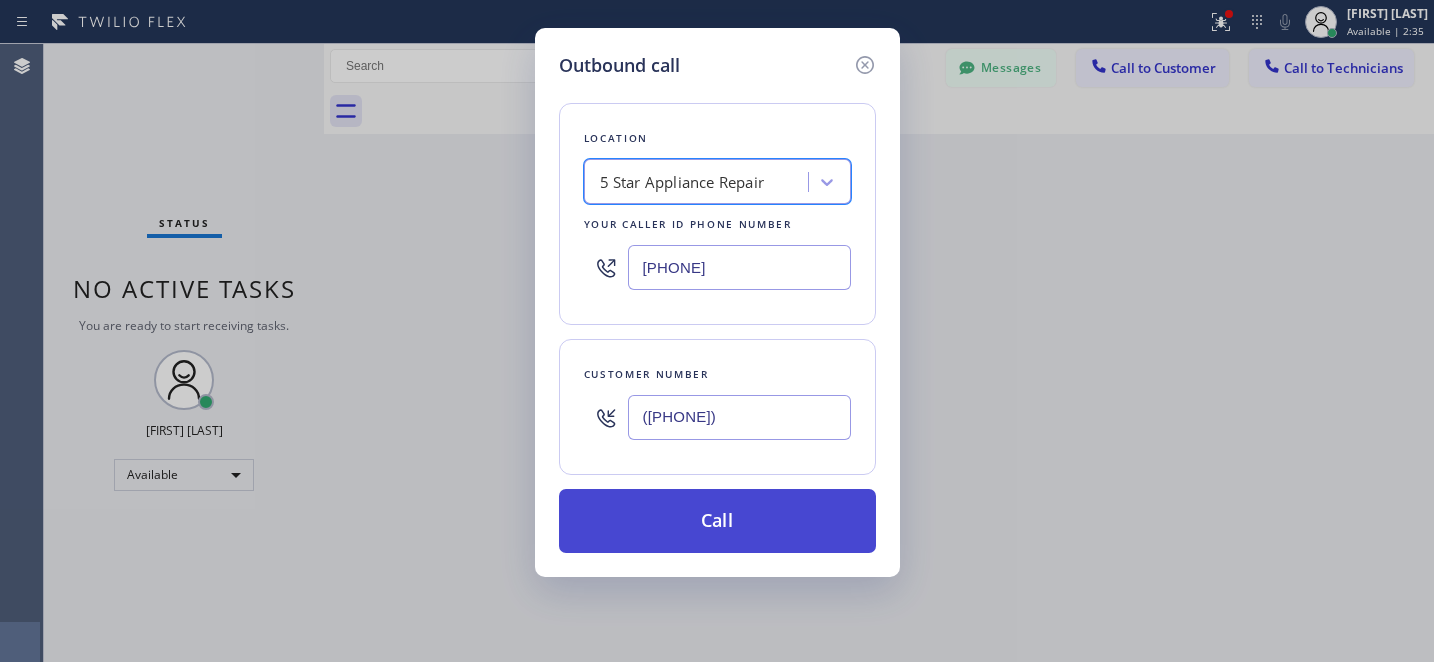 click on "Call" at bounding box center [717, 521] 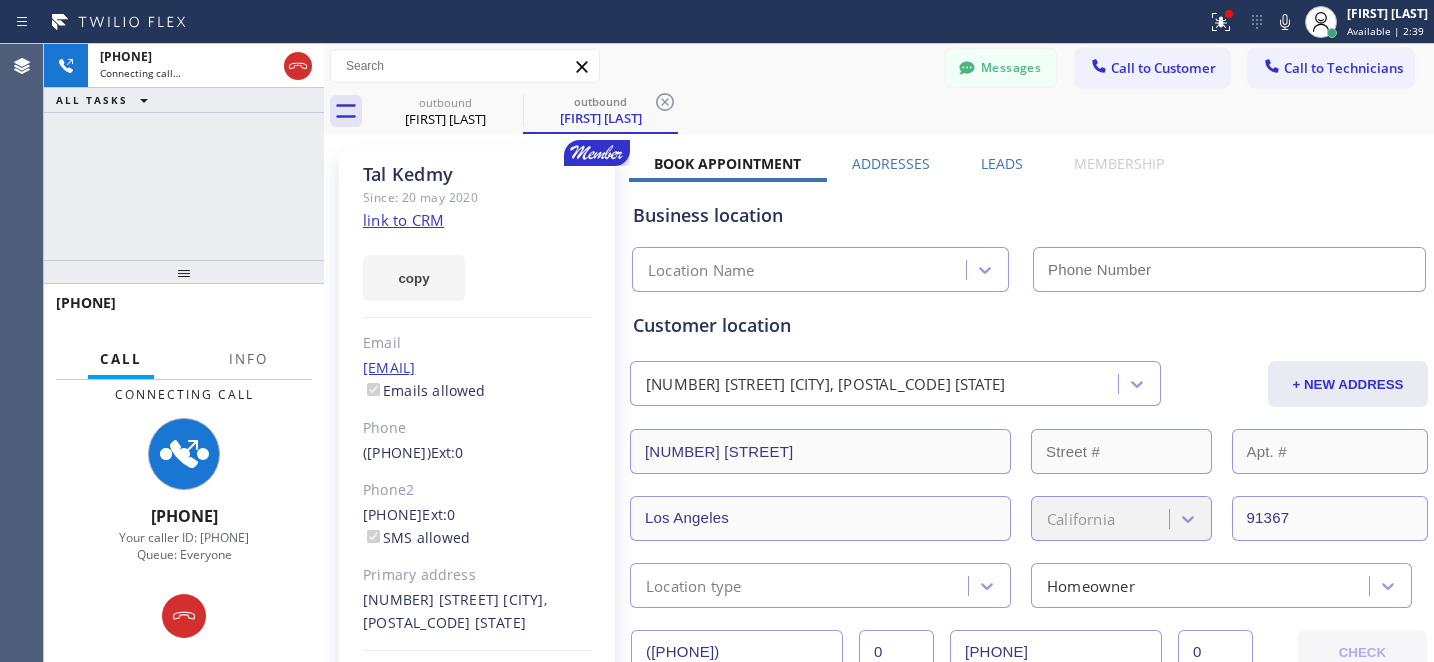 type on "[PHONE]" 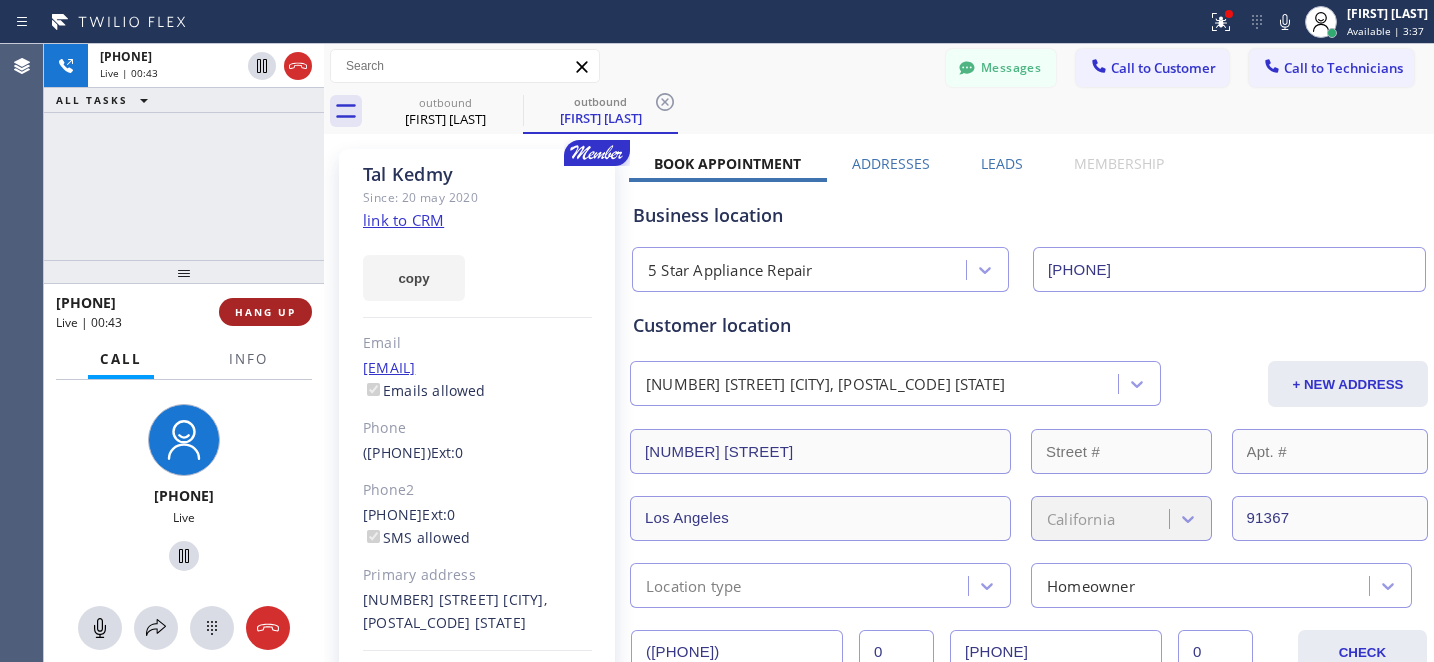 click on "HANG UP" at bounding box center [265, 312] 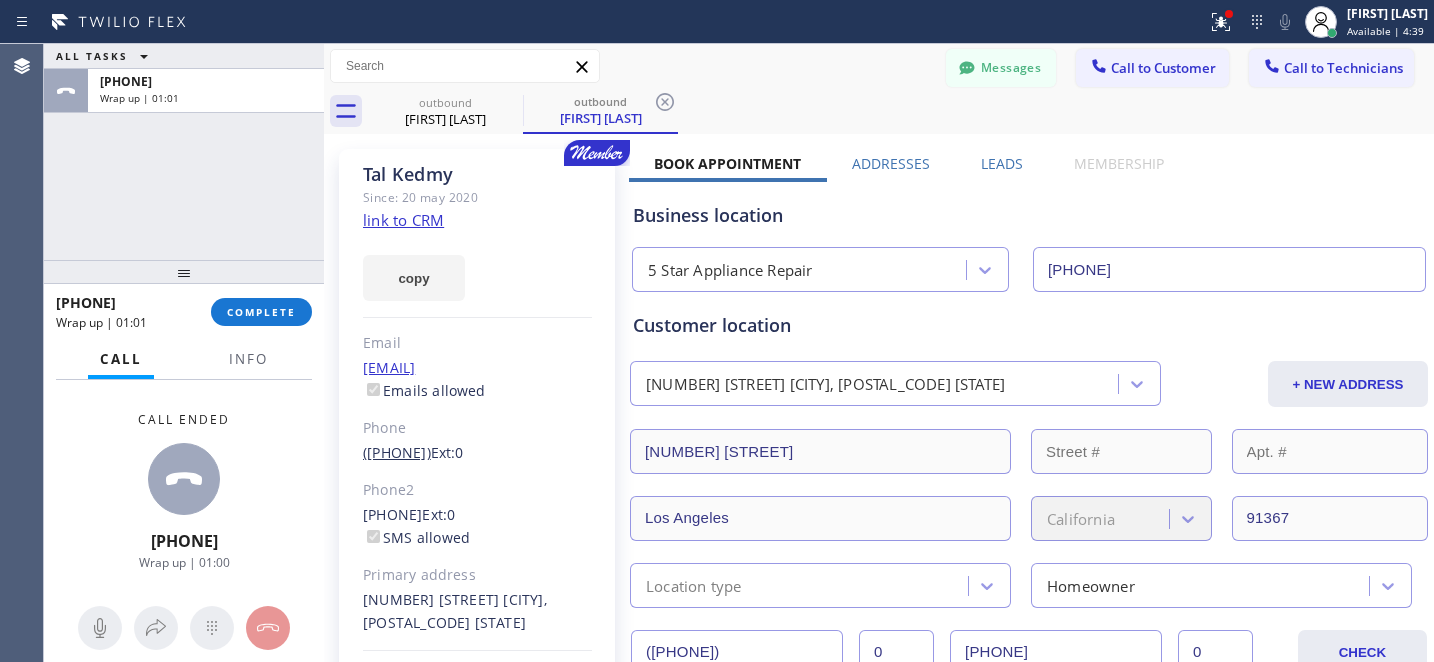 drag, startPoint x: 360, startPoint y: 454, endPoint x: 461, endPoint y: 455, distance: 101.00495 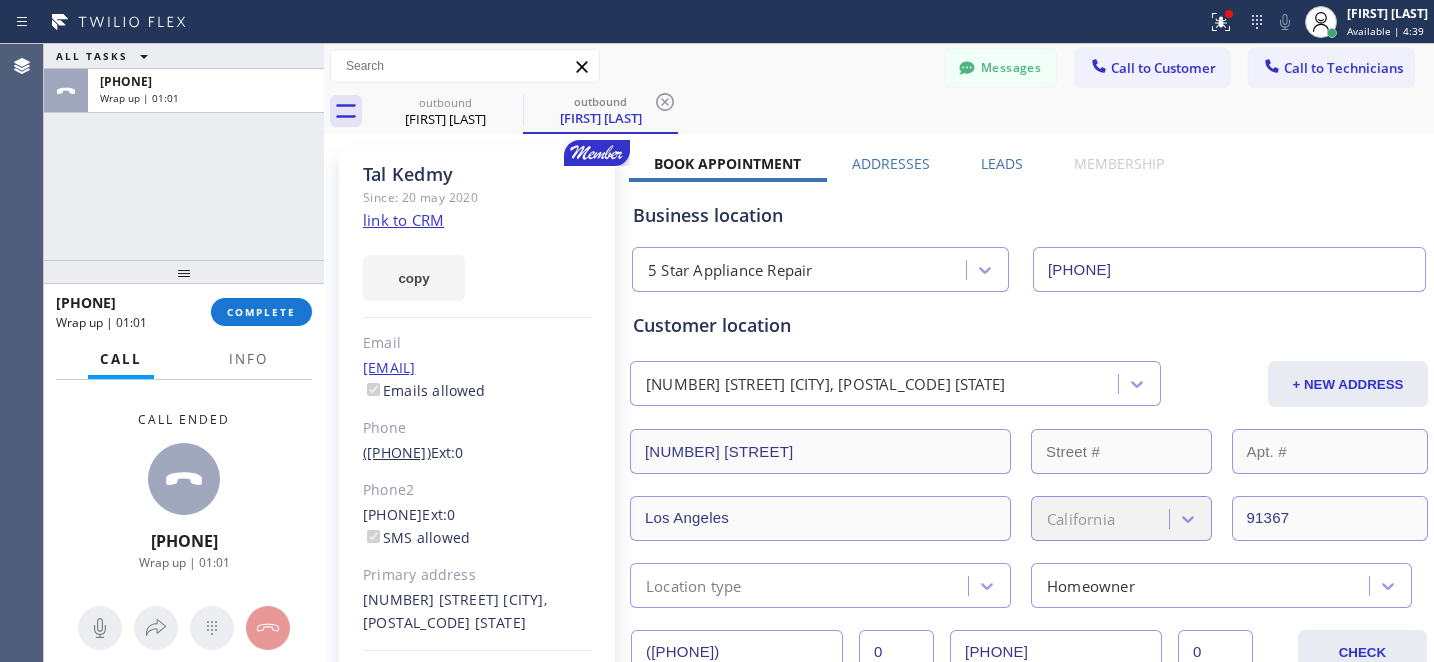 copy on "(818) 943-4808" 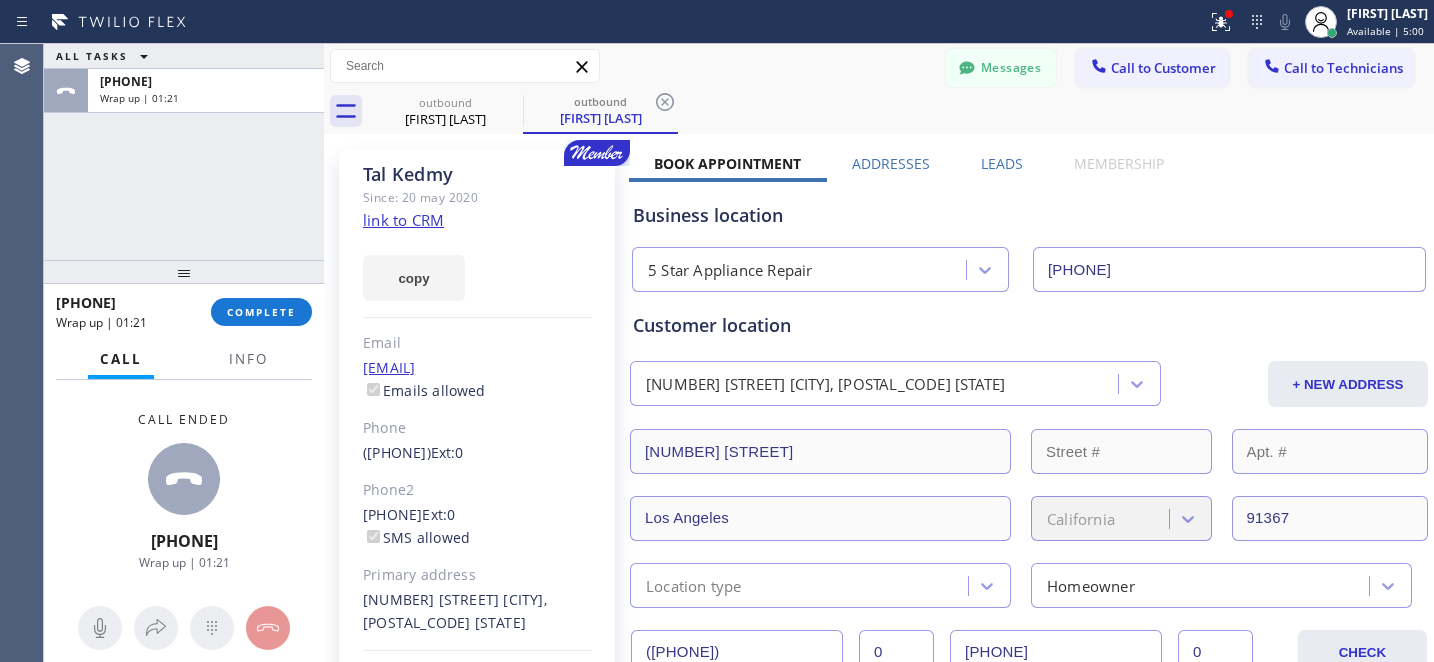 click 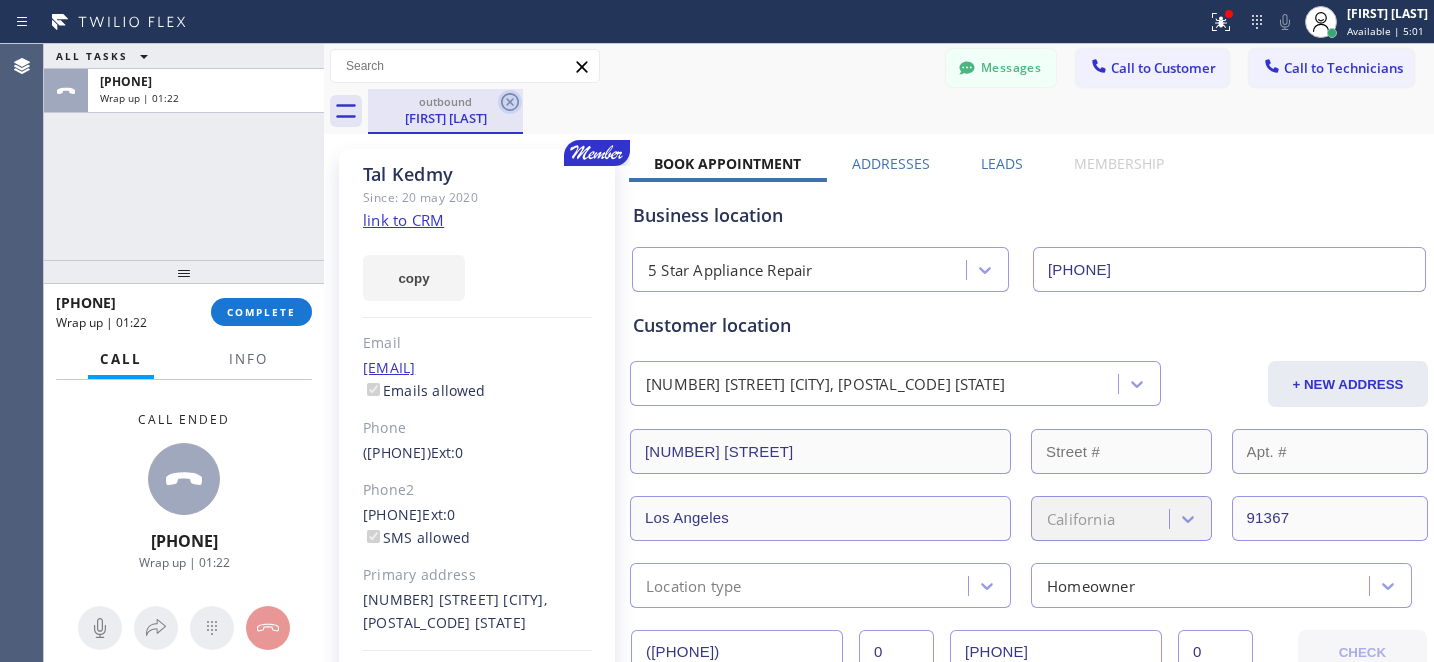 click 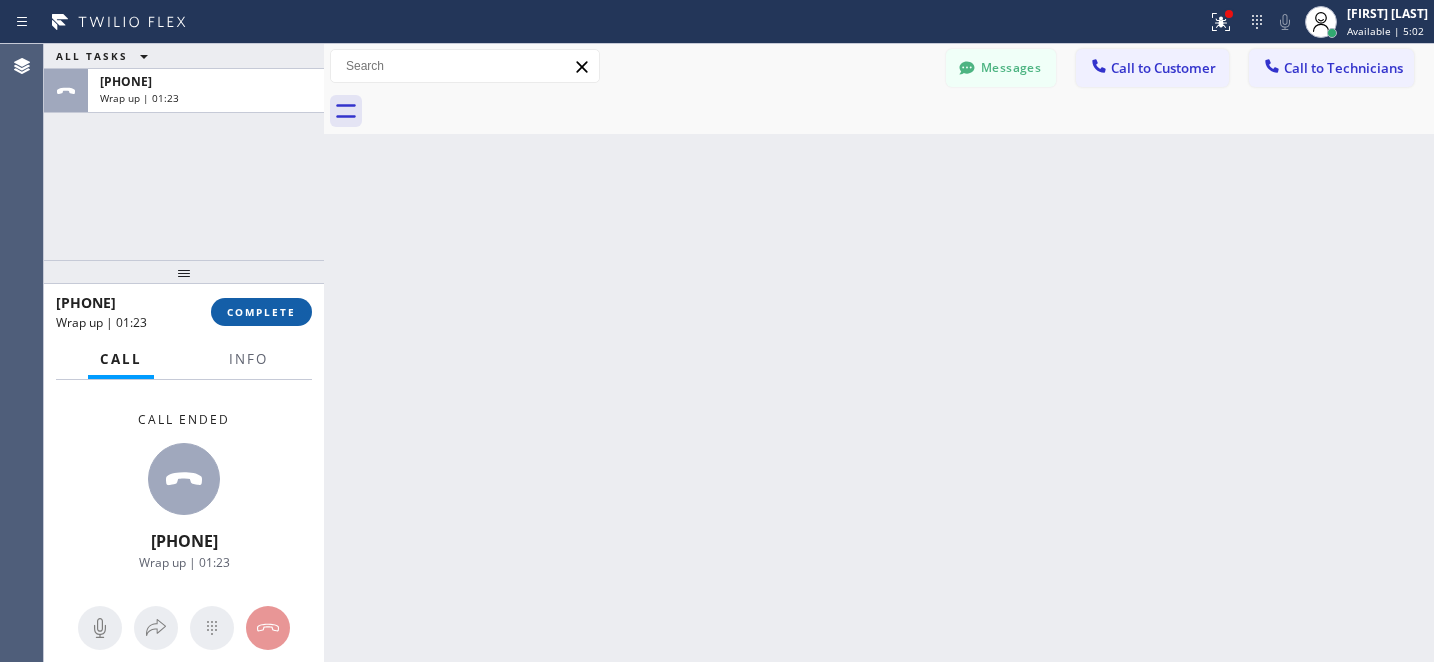 click on "COMPLETE" at bounding box center (261, 312) 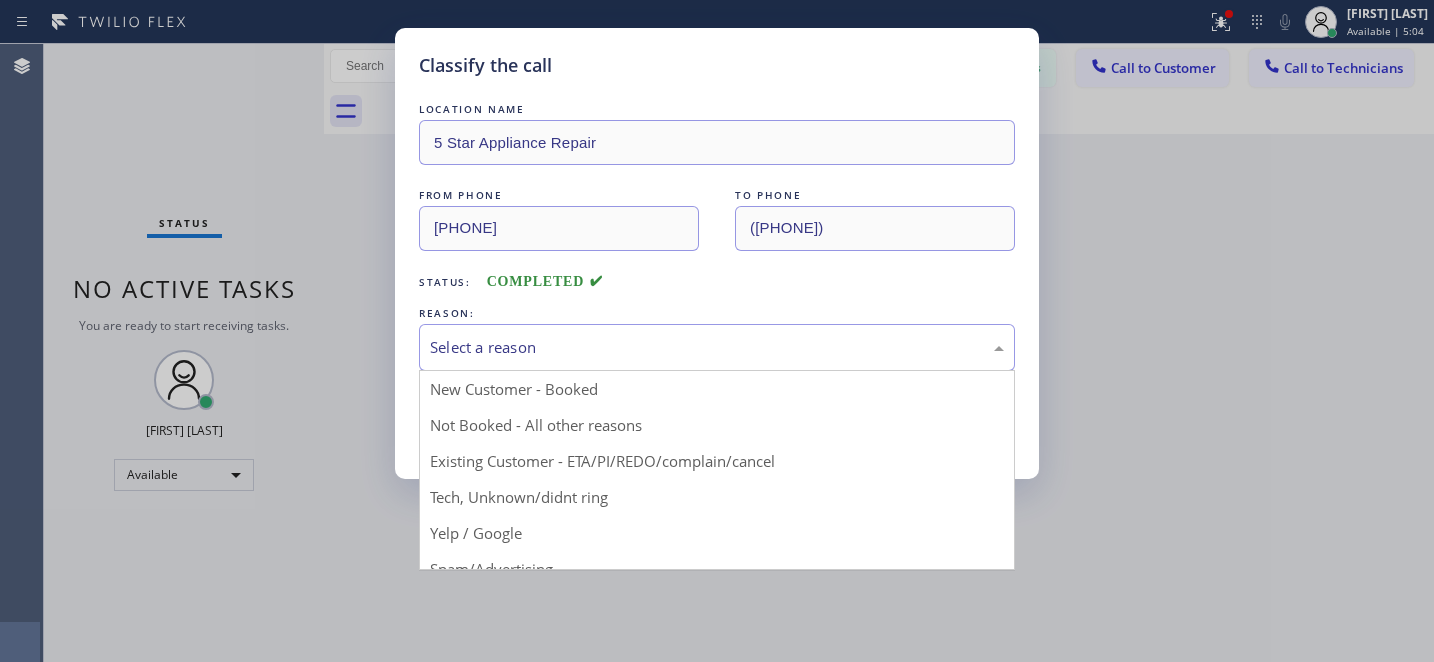 click on "Select a reason" at bounding box center (717, 347) 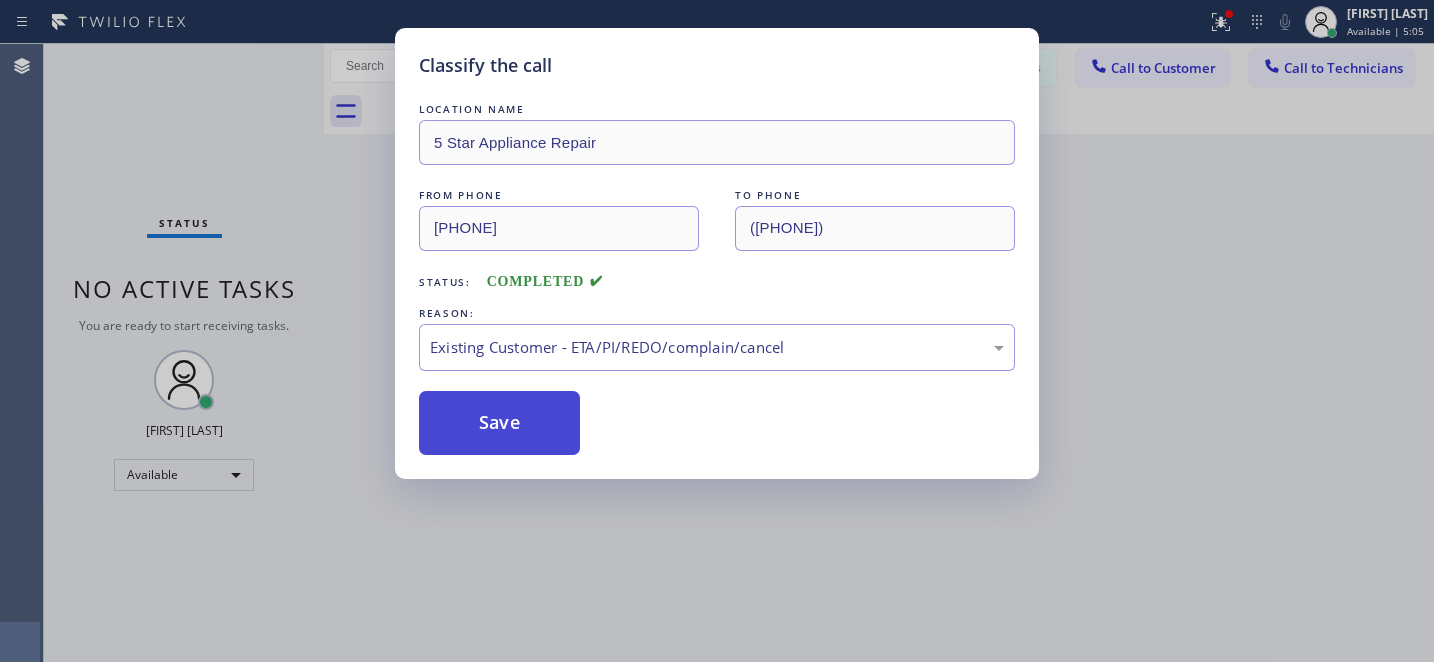 click on "Save" at bounding box center [499, 423] 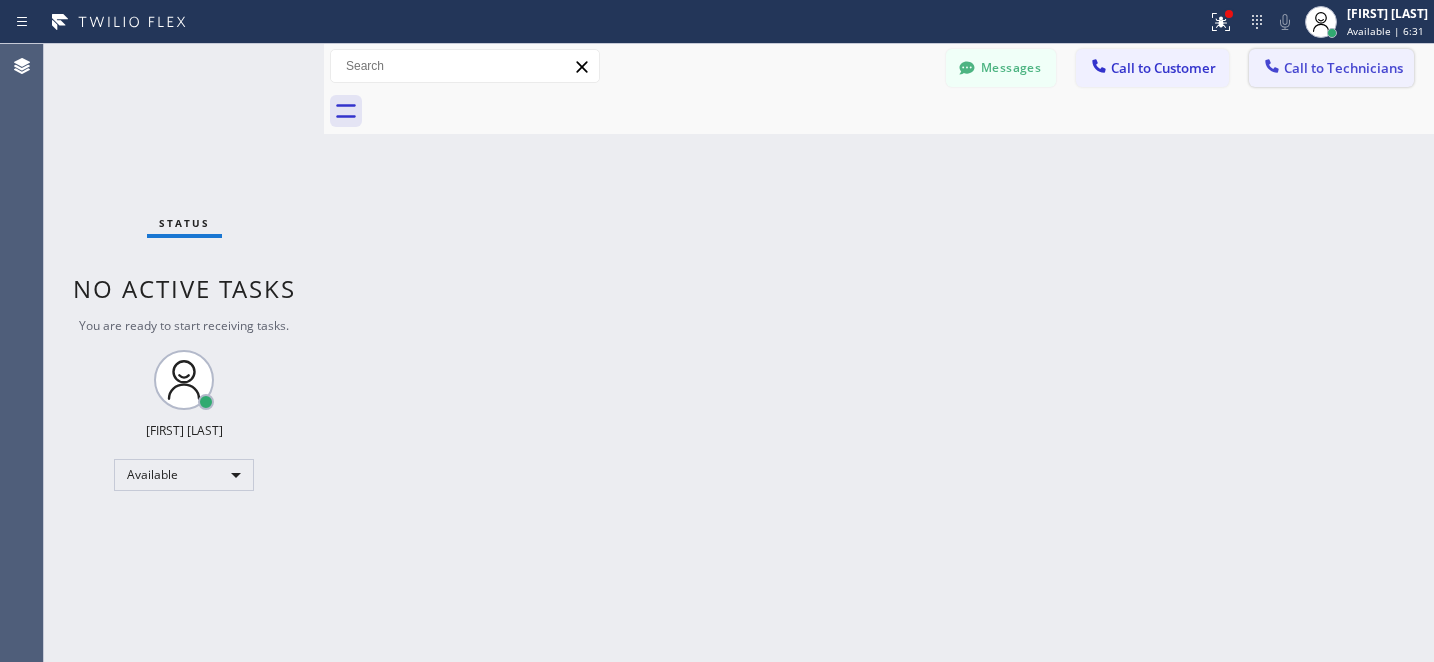 click 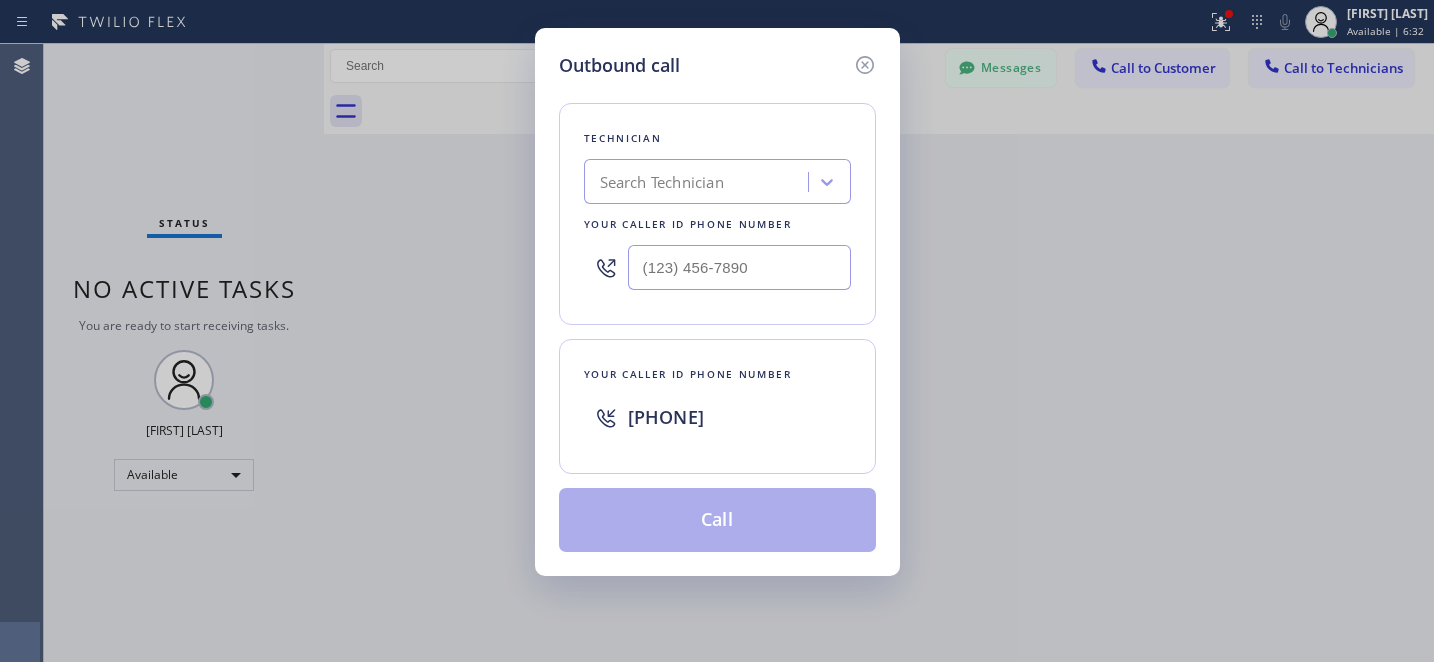 click on "Search Technician" at bounding box center (699, 182) 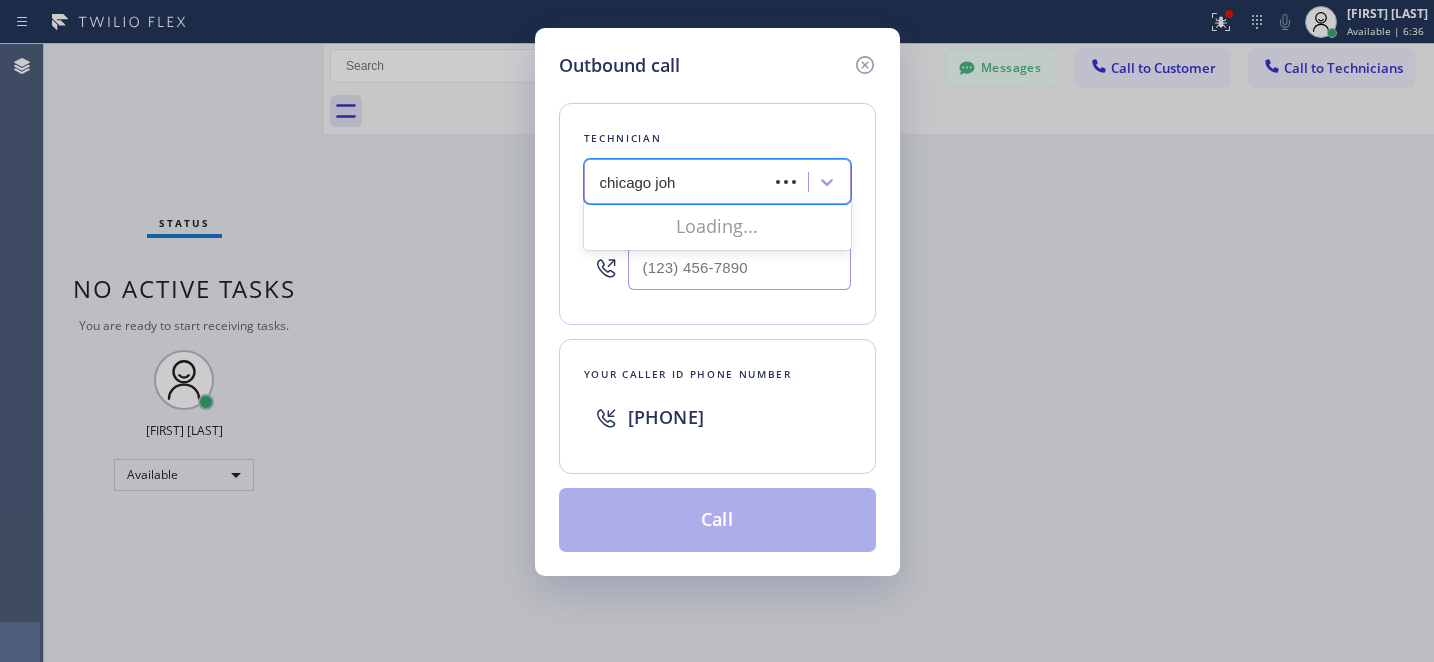 type on "chicago john" 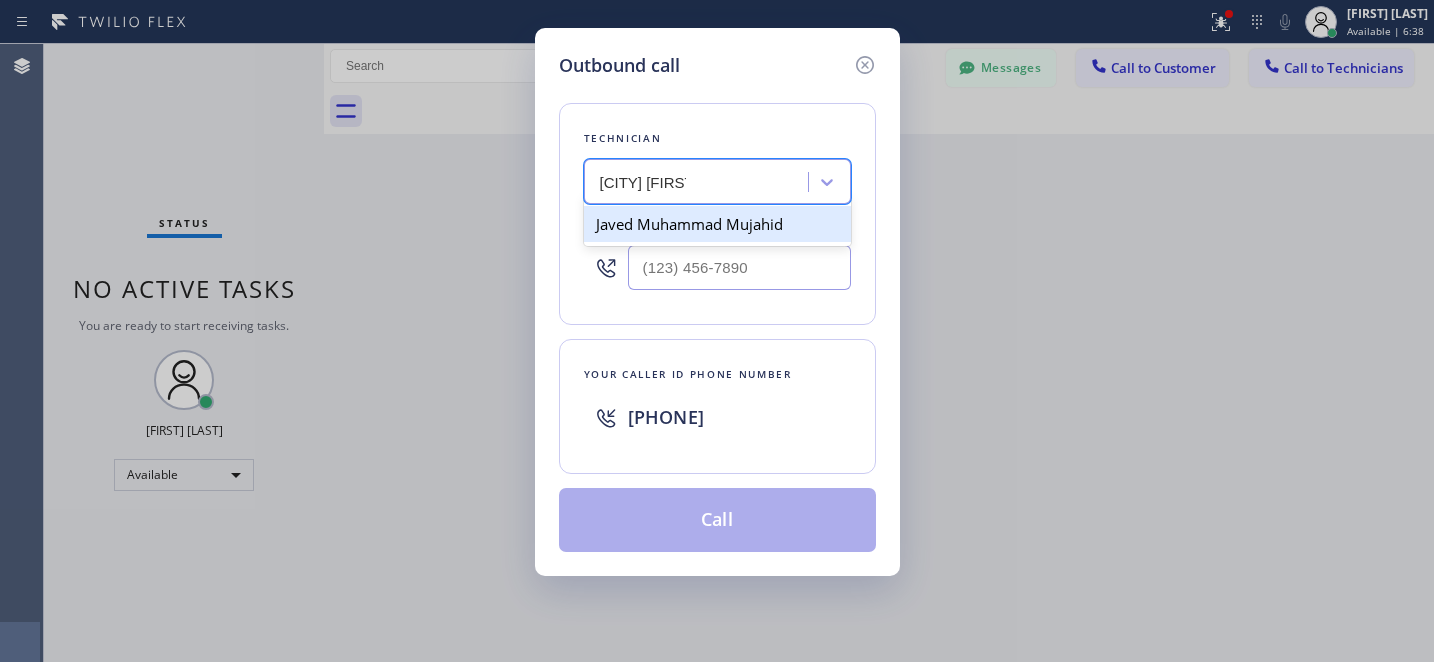 click on "Javed Muhammad Mujahid" at bounding box center [717, 224] 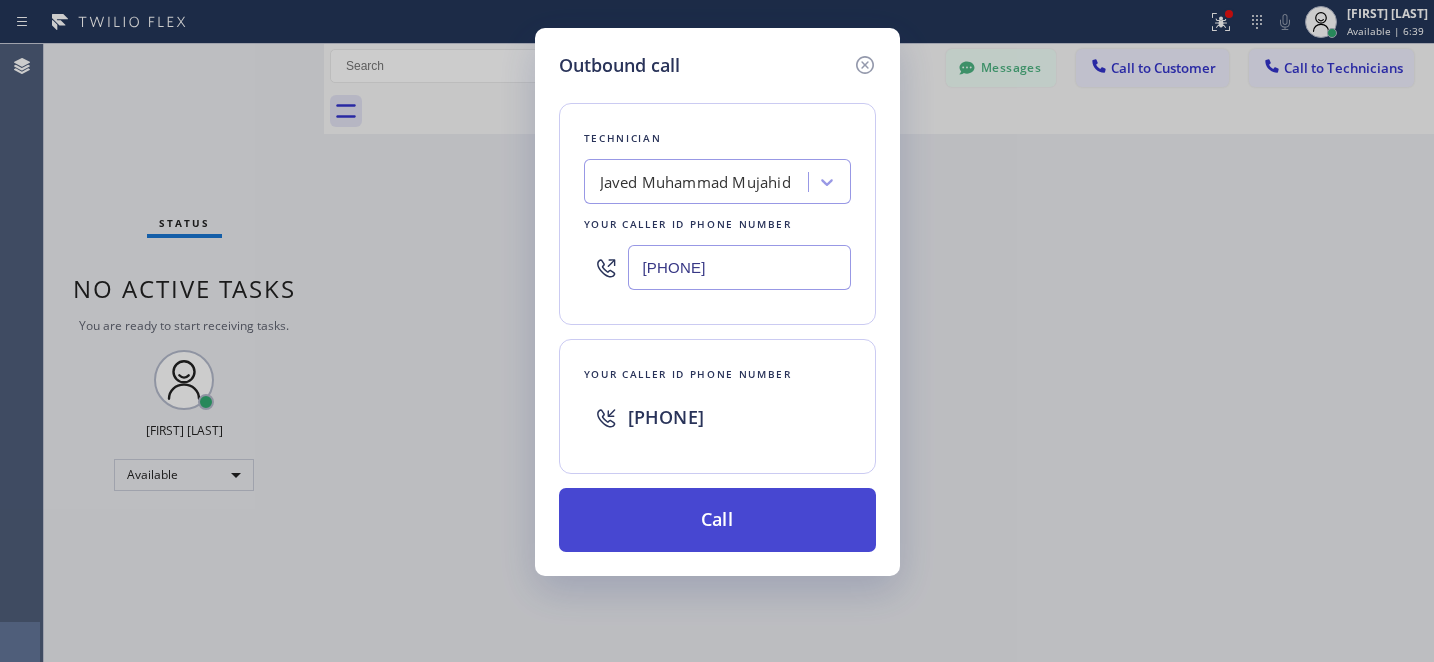 click on "Call" at bounding box center (717, 520) 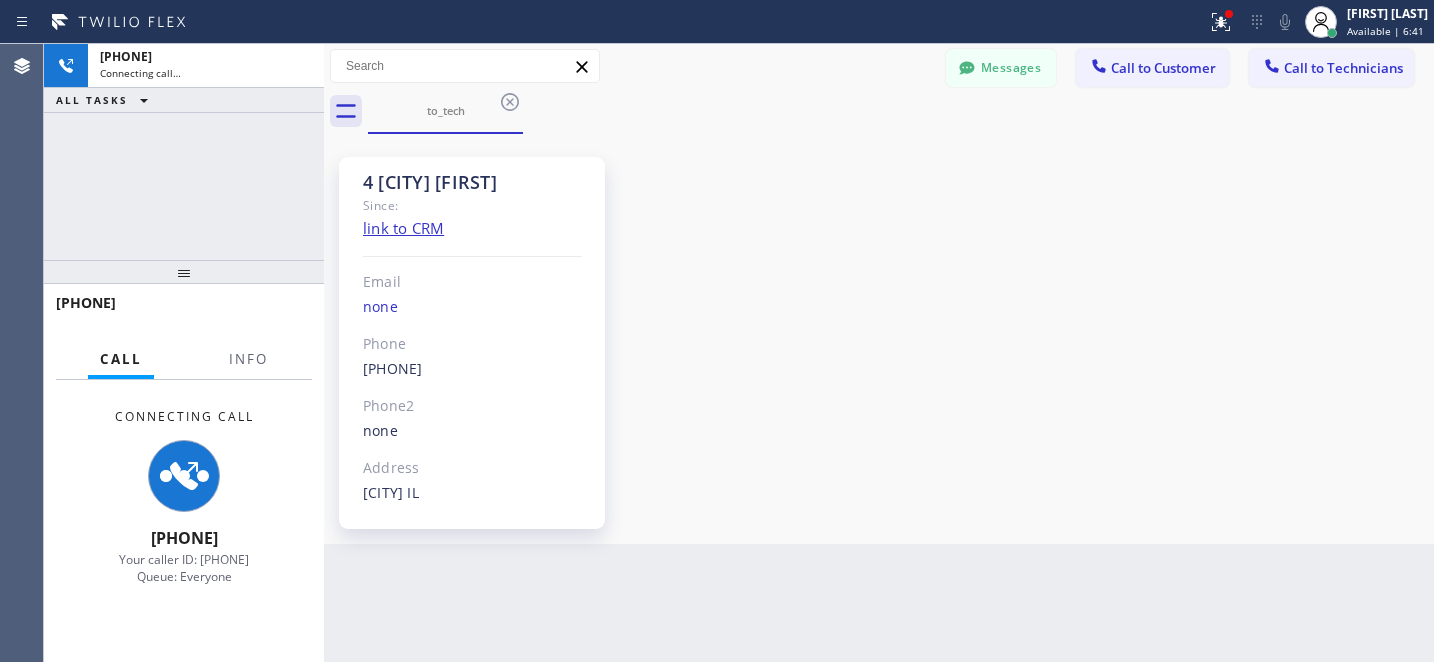scroll, scrollTop: 1321, scrollLeft: 0, axis: vertical 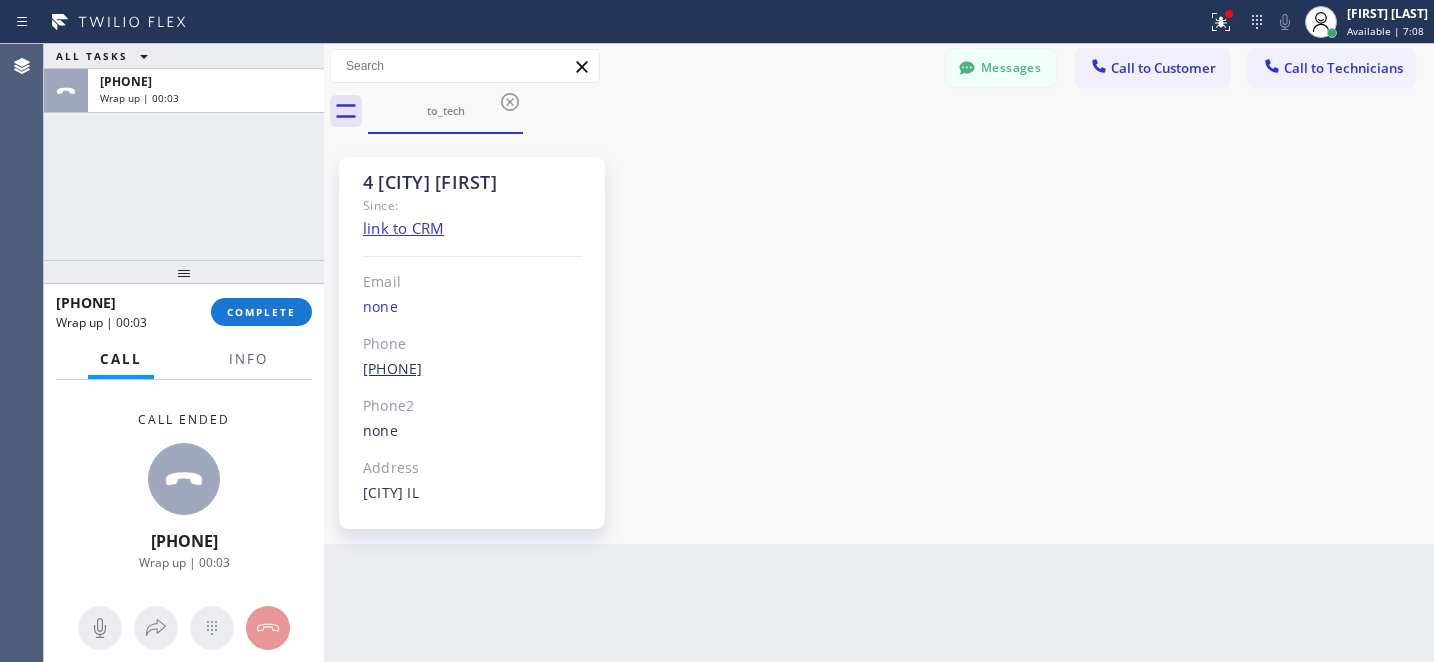 click on "(312) 533-8387" at bounding box center (392, 368) 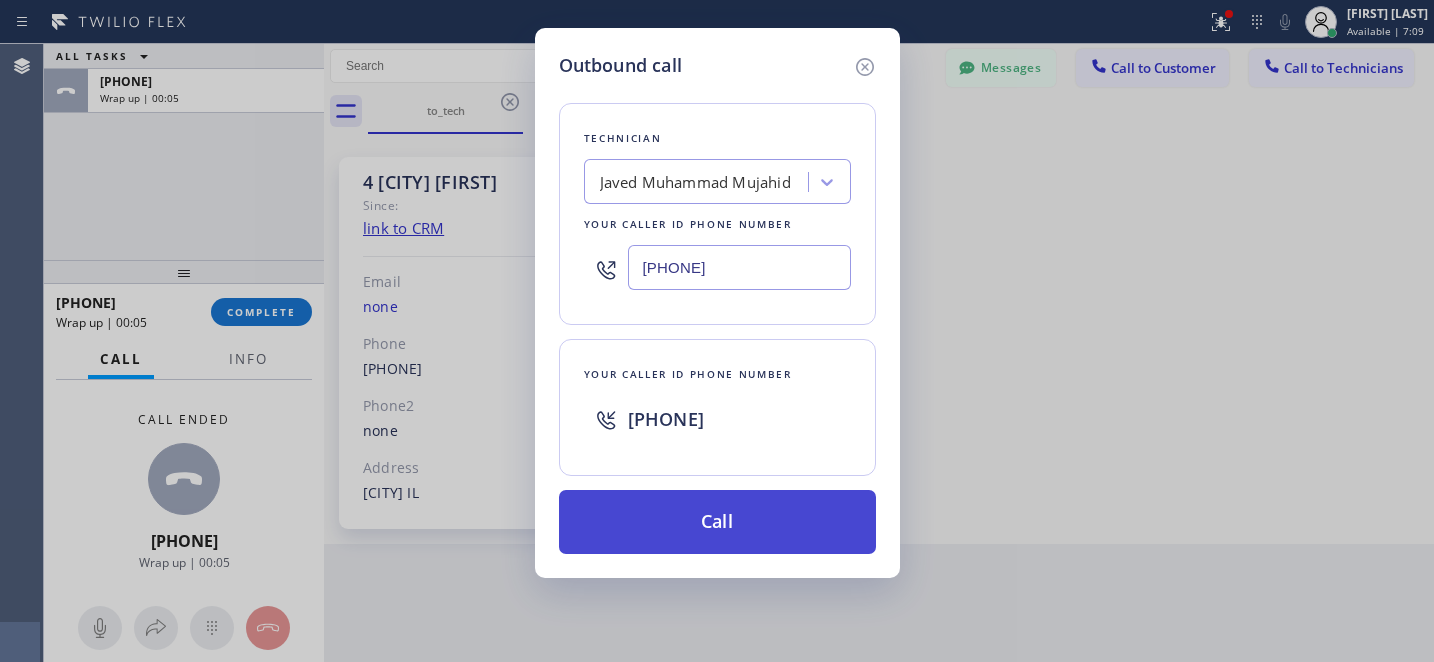click on "Call" at bounding box center (717, 522) 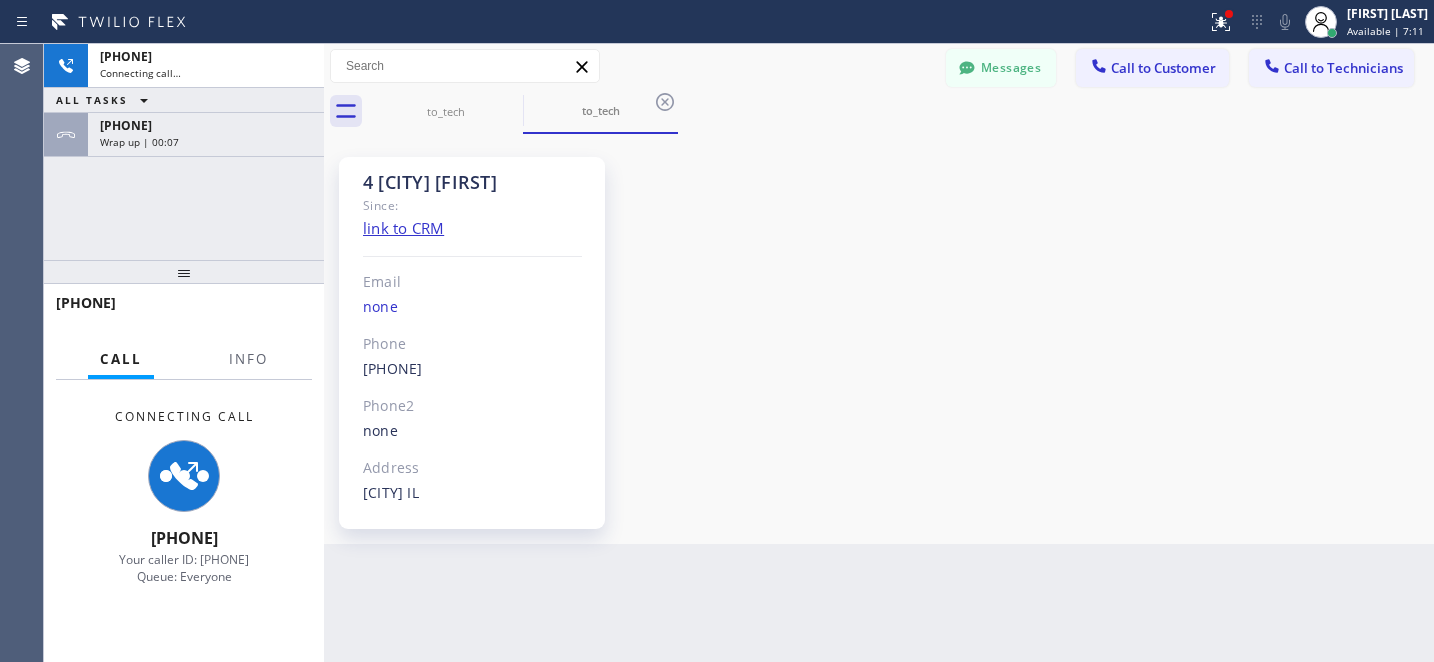scroll, scrollTop: 1321, scrollLeft: 0, axis: vertical 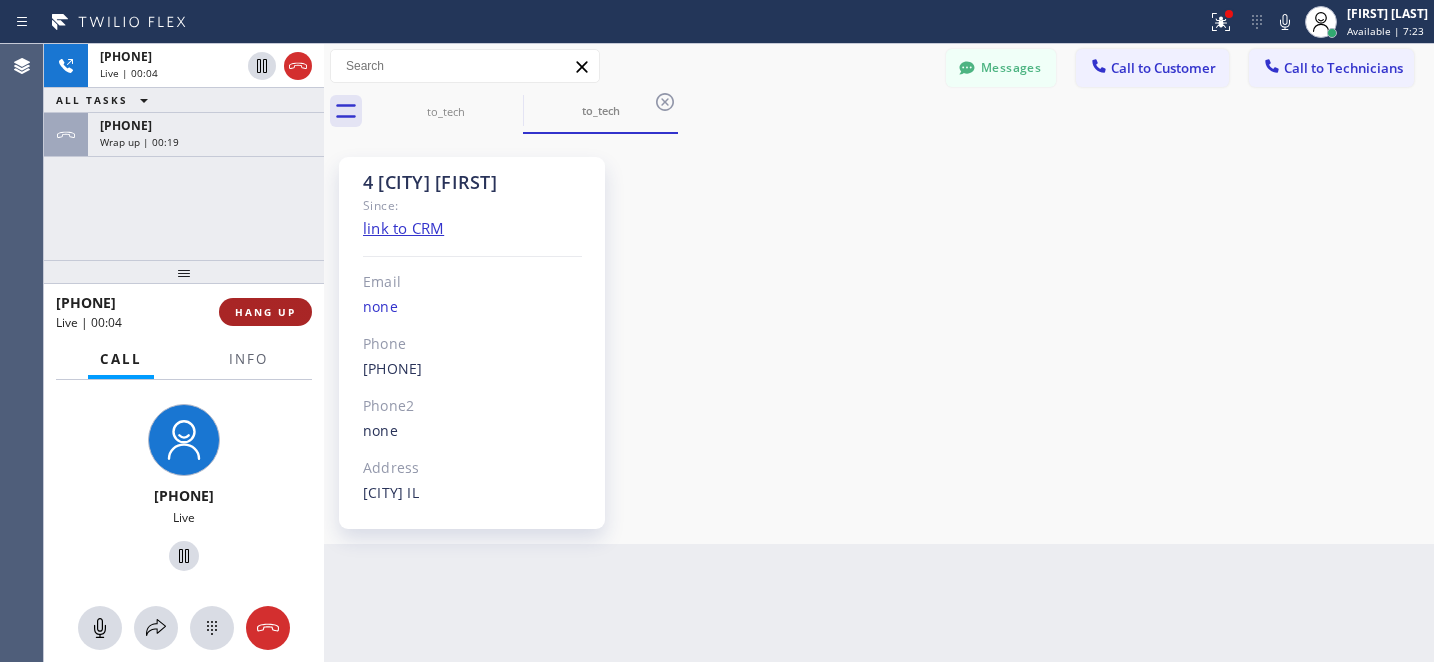 click on "HANG UP" at bounding box center [265, 312] 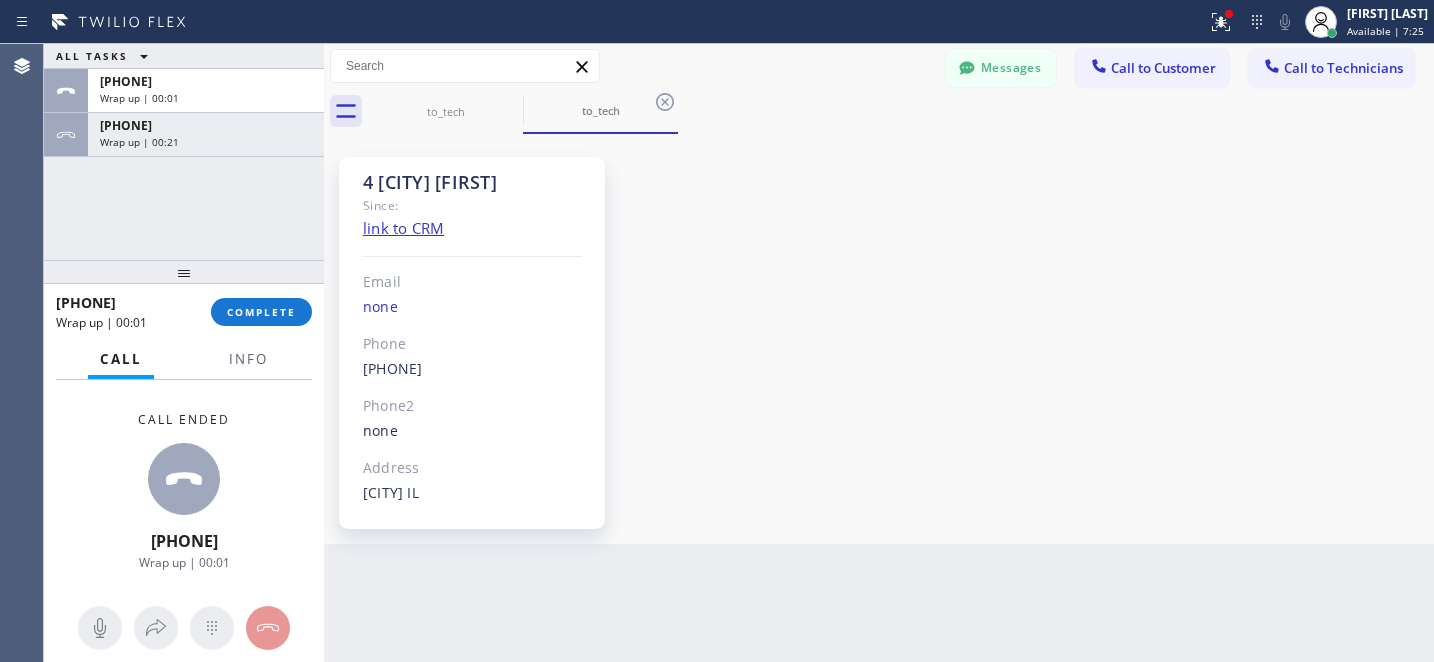 click 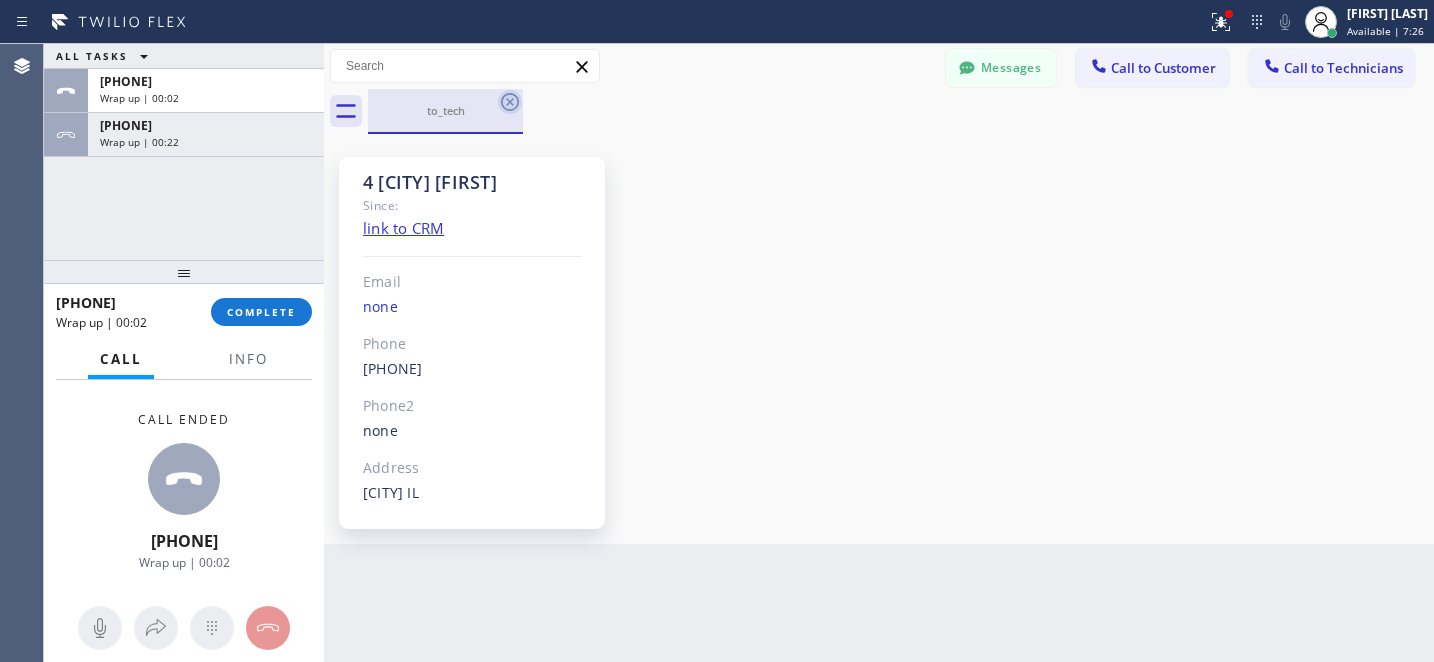 click 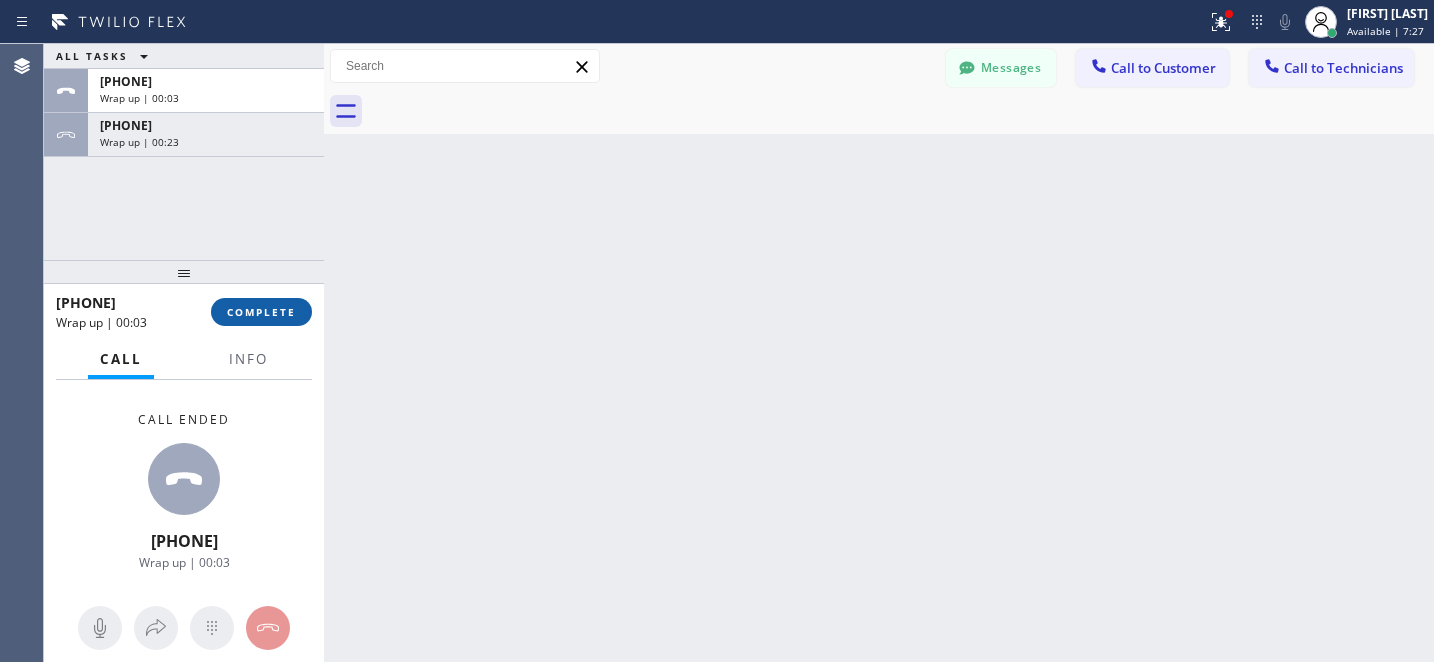 click on "COMPLETE" at bounding box center (261, 312) 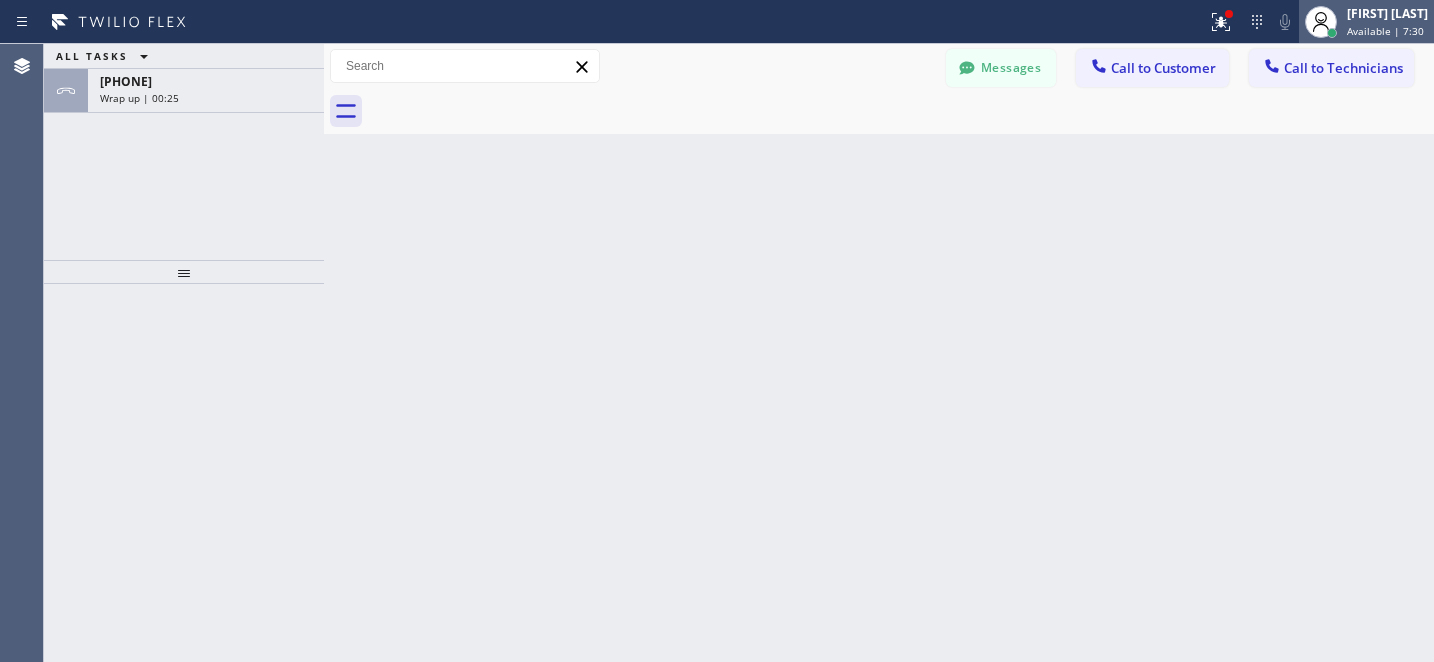 click on "Yevgeniy Korobkin" at bounding box center [1387, 13] 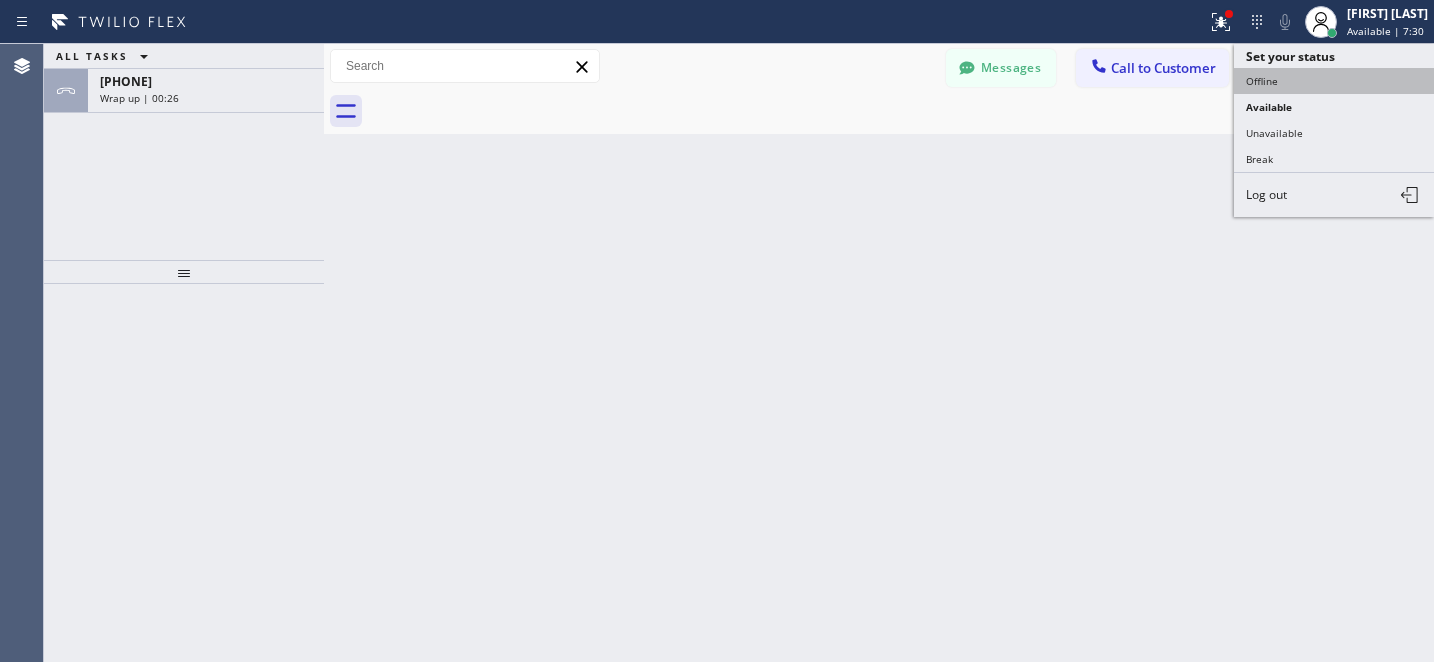 click on "Offline" at bounding box center [1334, 81] 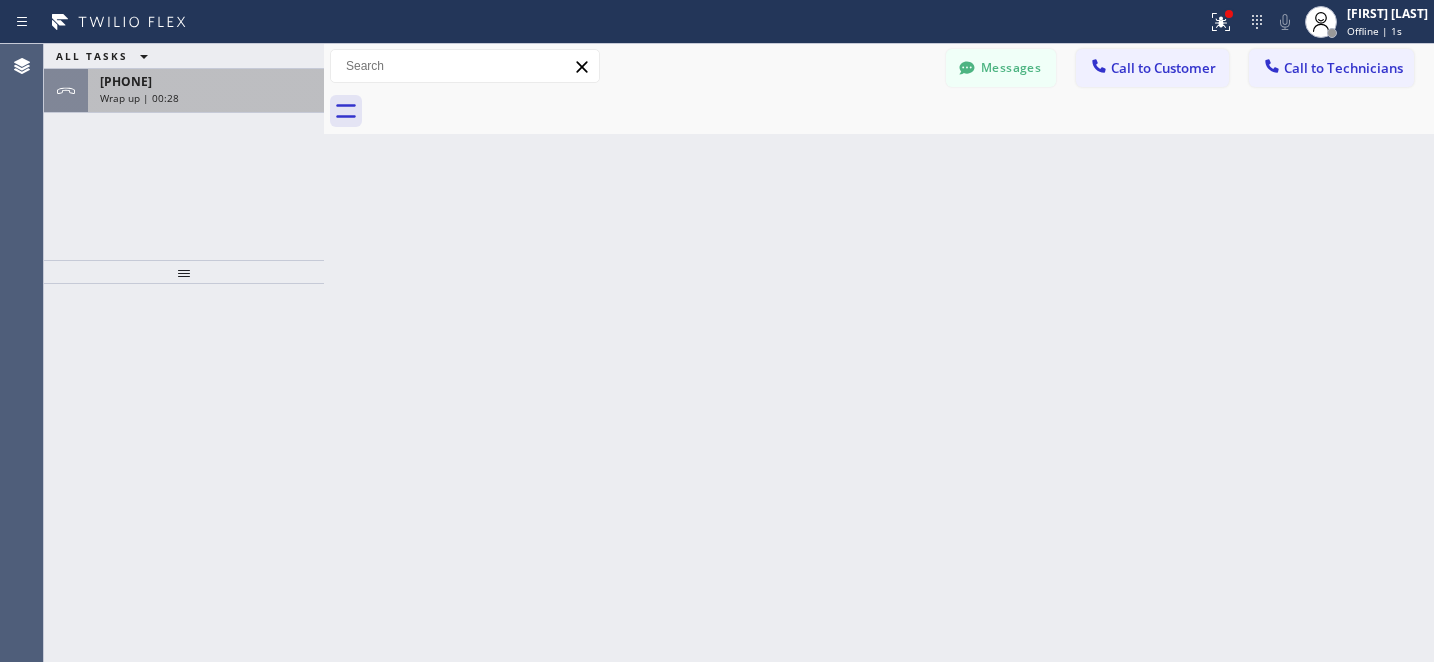 click on "+13125338387" at bounding box center (206, 81) 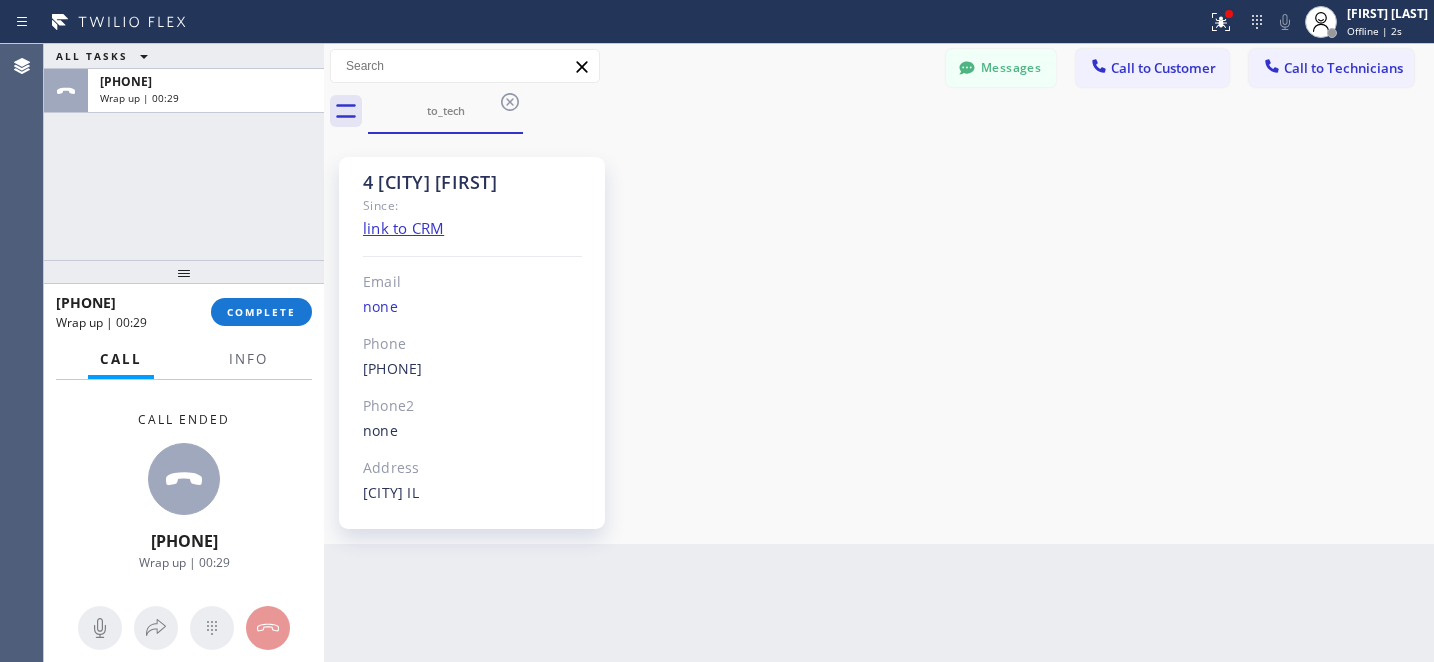 scroll, scrollTop: 1321, scrollLeft: 0, axis: vertical 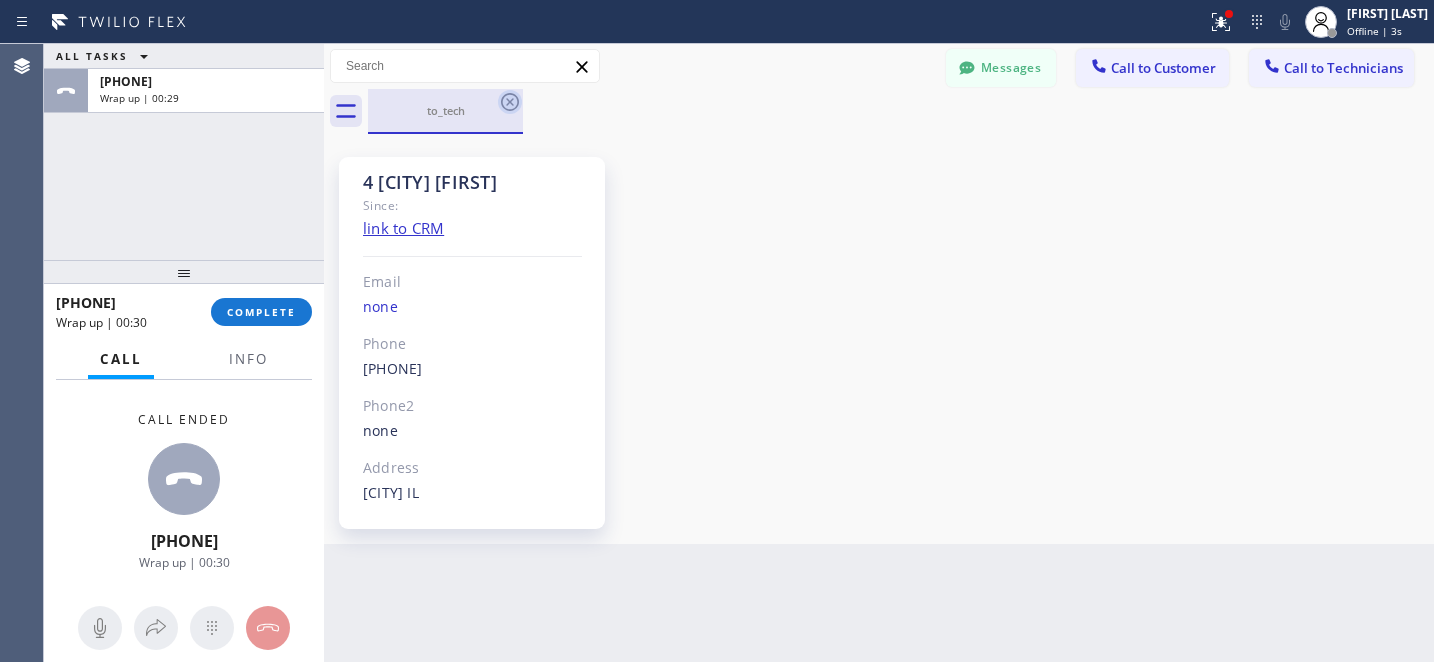 click 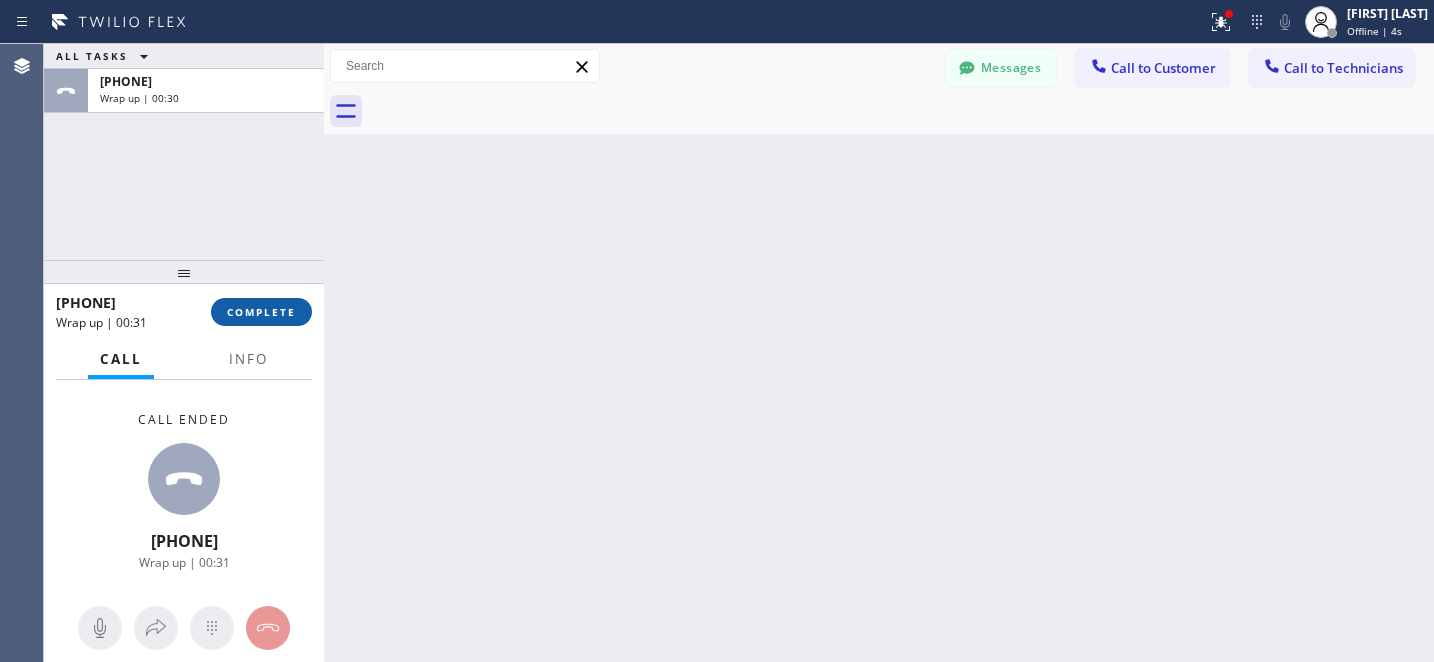 click on "COMPLETE" at bounding box center (261, 312) 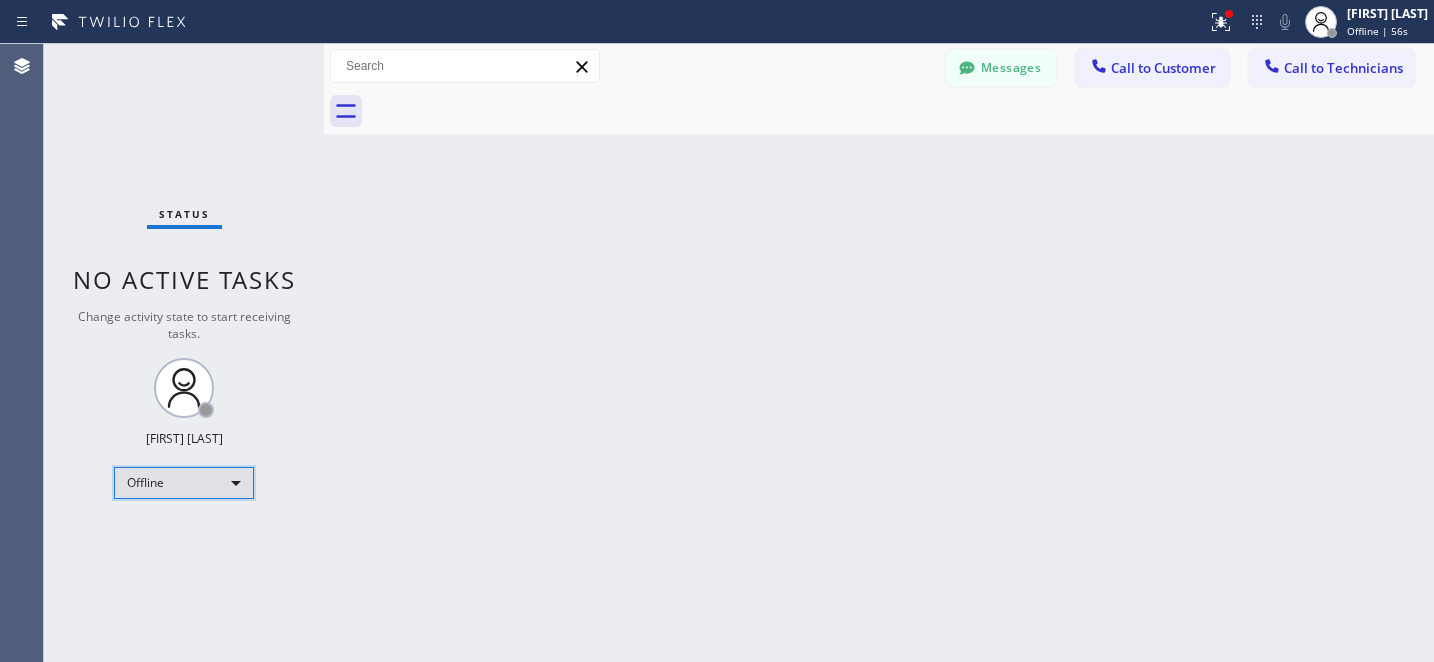 click on "Offline" at bounding box center (184, 483) 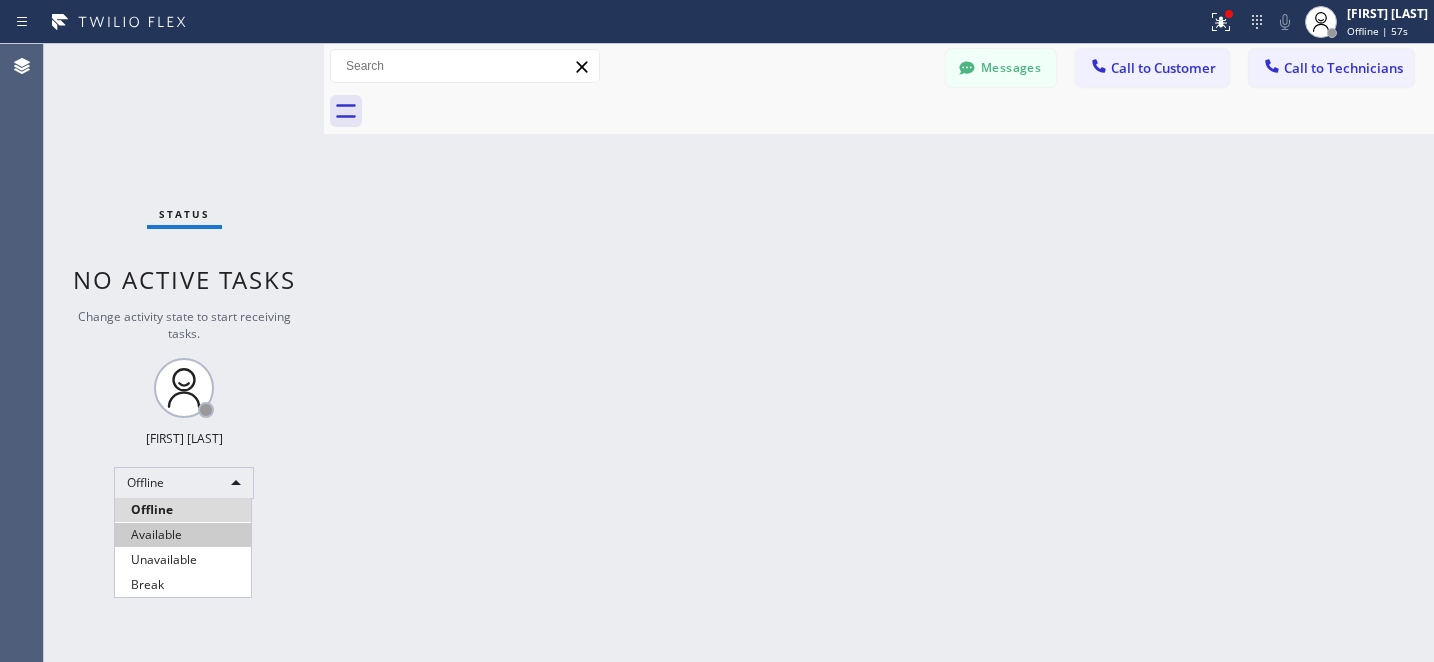 click on "Available" at bounding box center [183, 535] 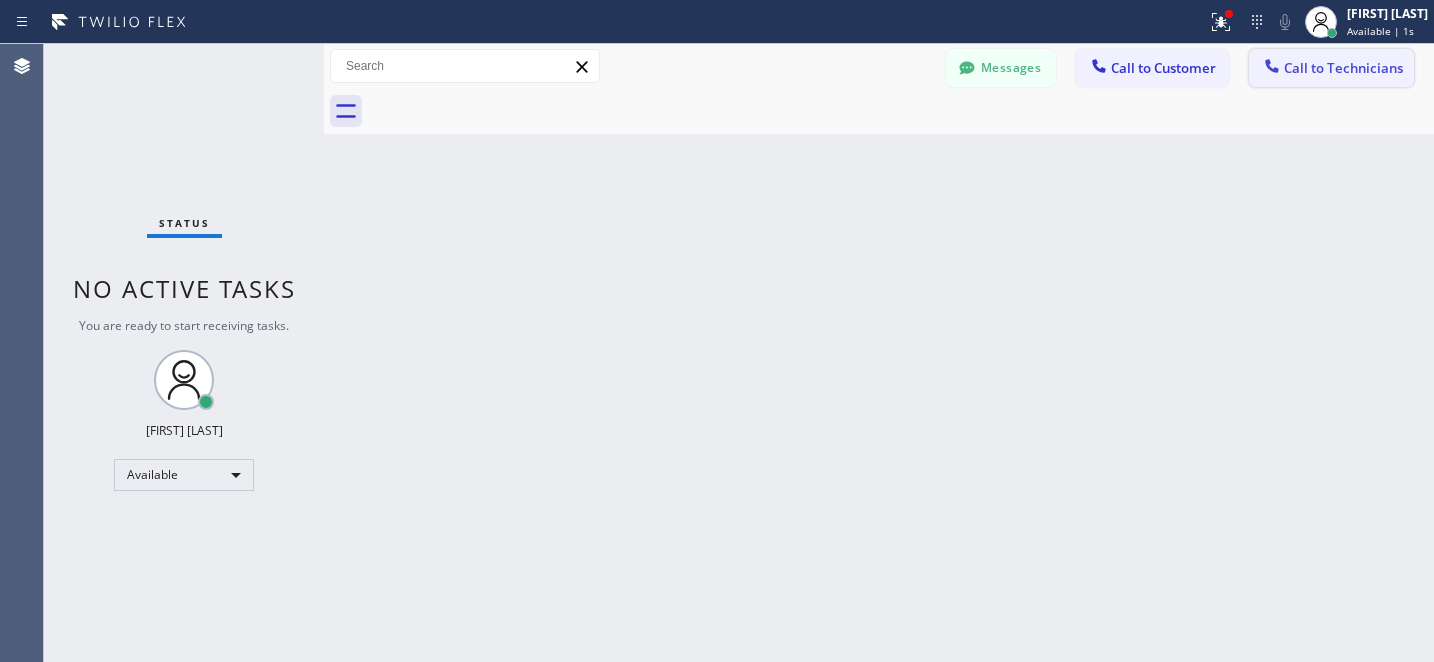 click on "Call to Technicians" at bounding box center (1343, 68) 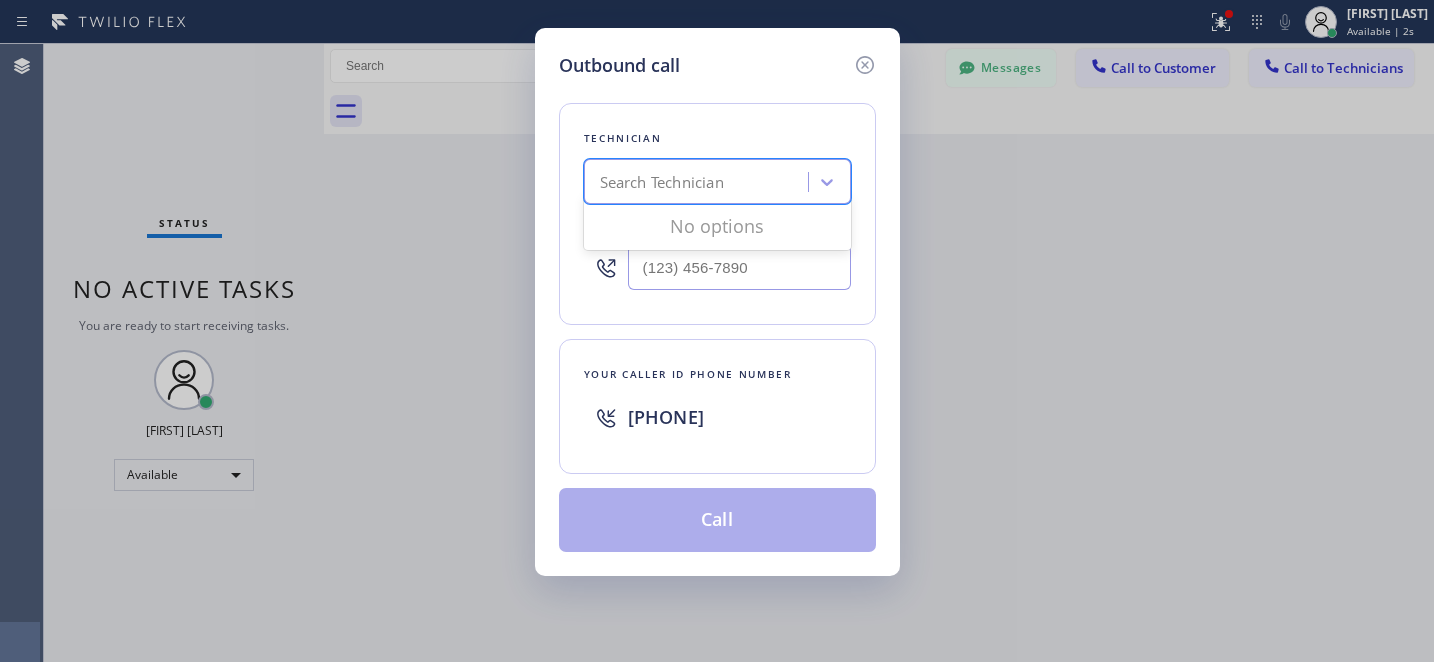 click on "Search Technician" at bounding box center [699, 182] 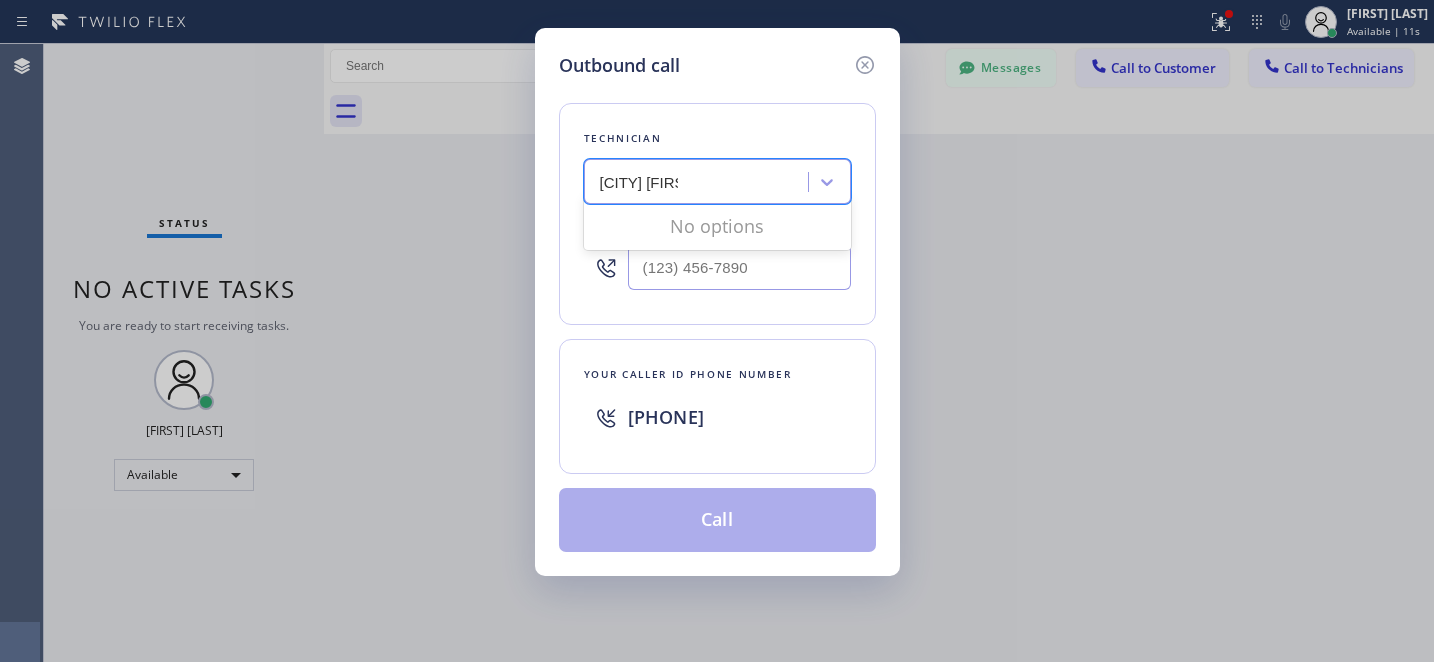 type on "chicago john" 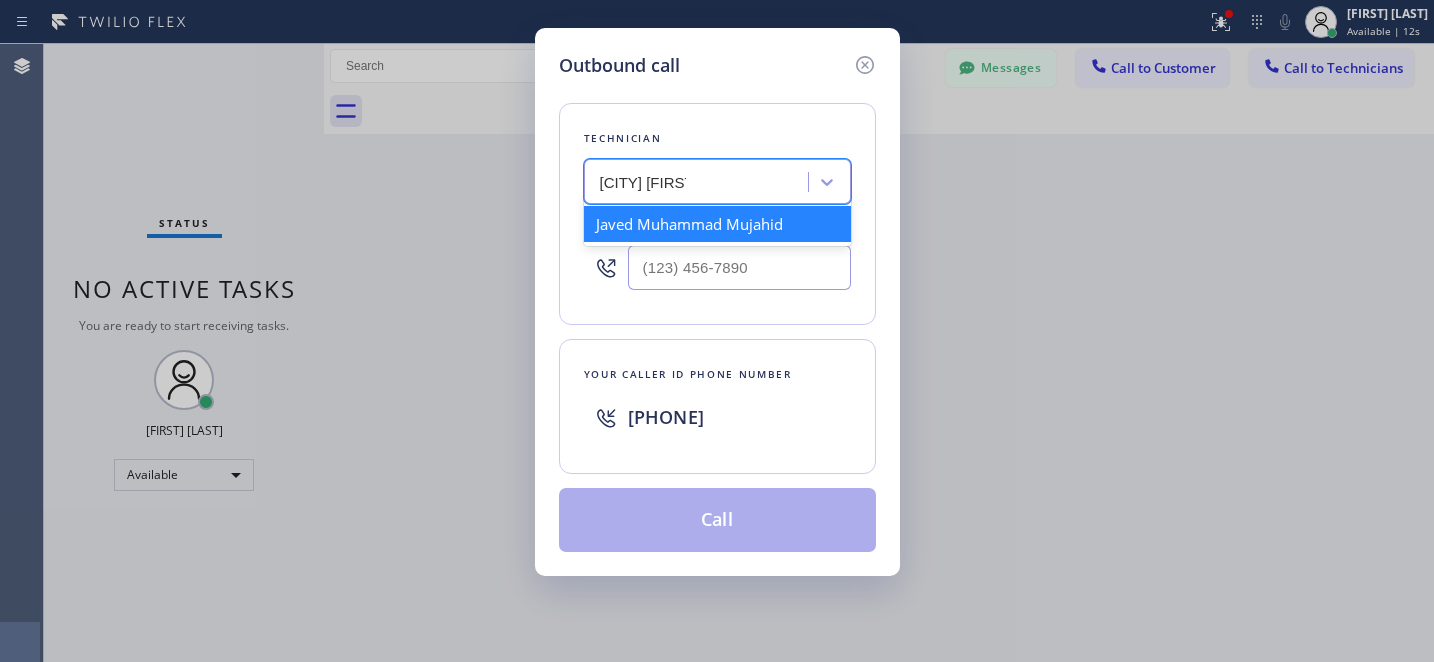 click on "Javed Muhammad Mujahid" at bounding box center [717, 224] 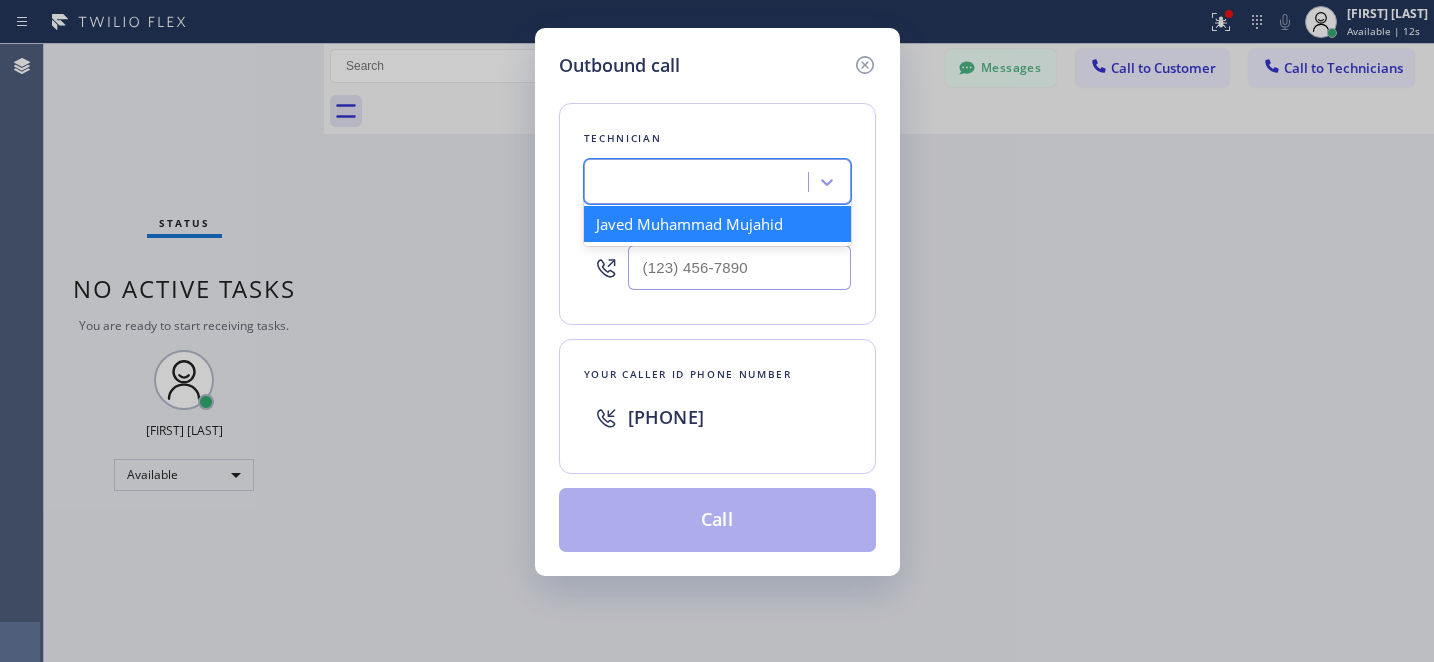 type on "(312) 533-8387" 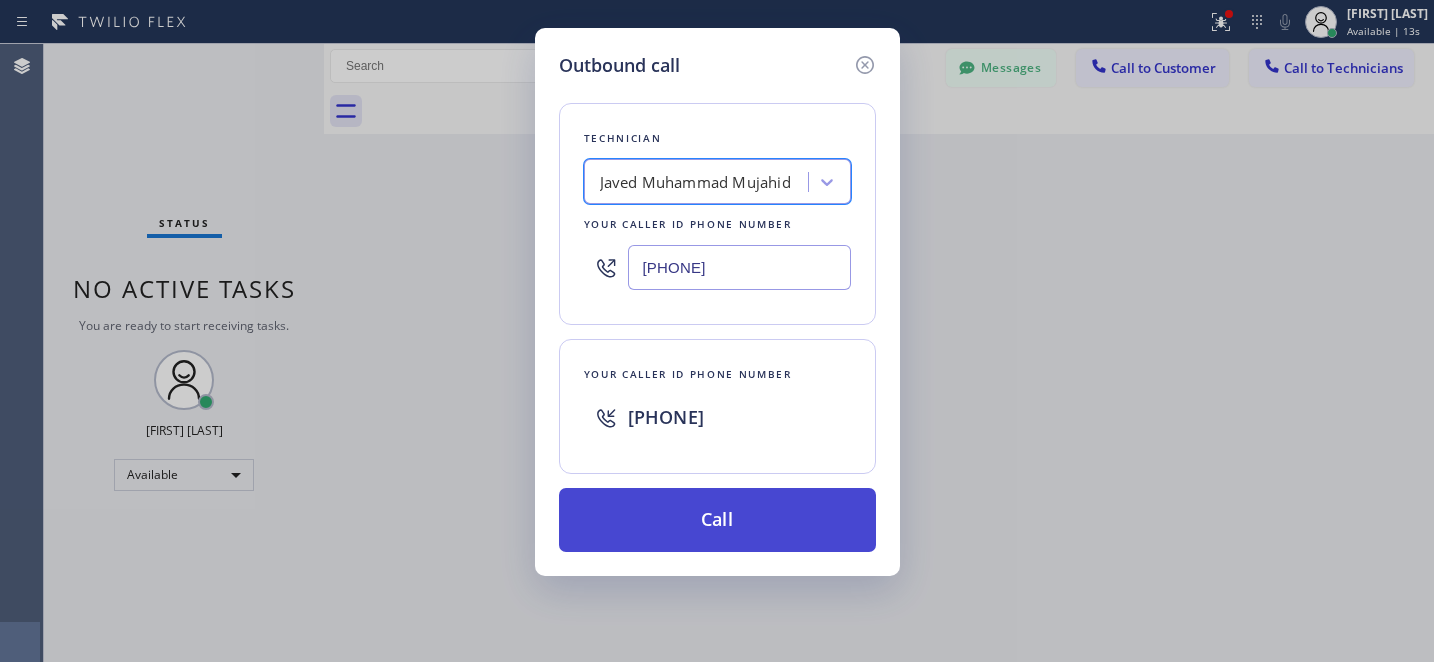 click on "Call" at bounding box center [717, 520] 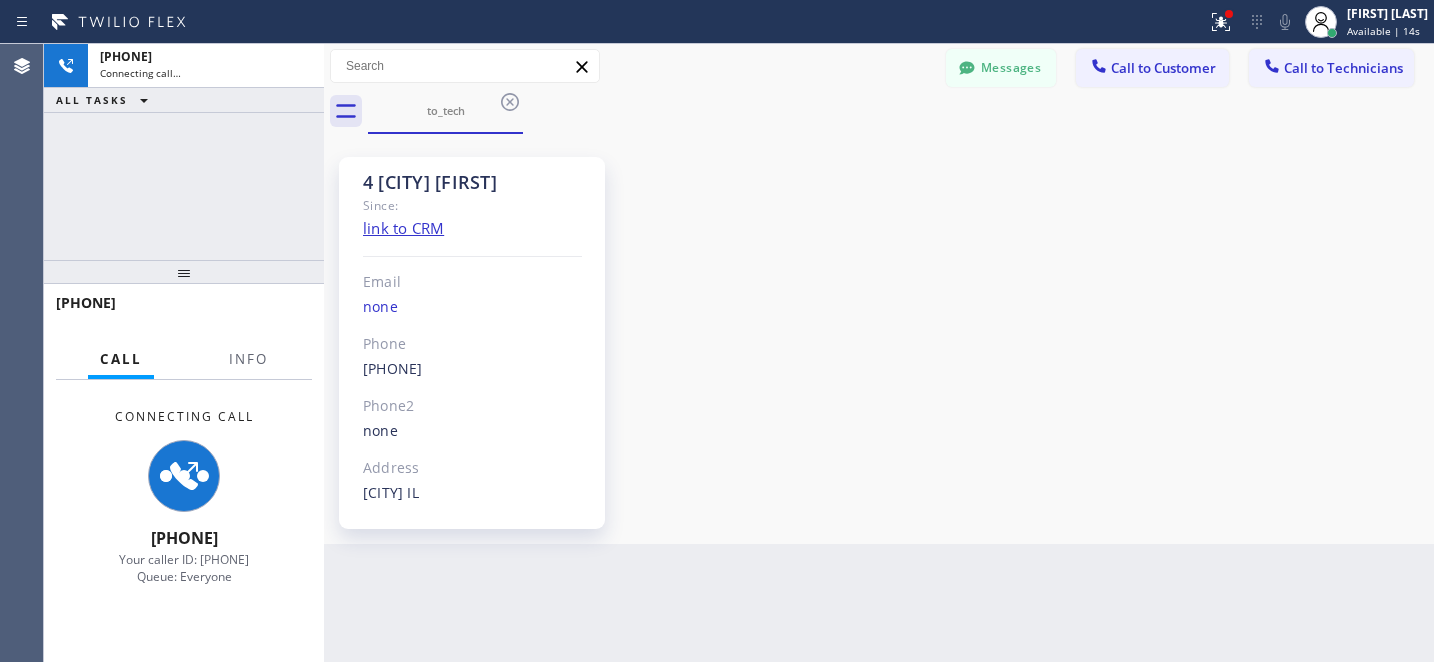 scroll, scrollTop: 1321, scrollLeft: 0, axis: vertical 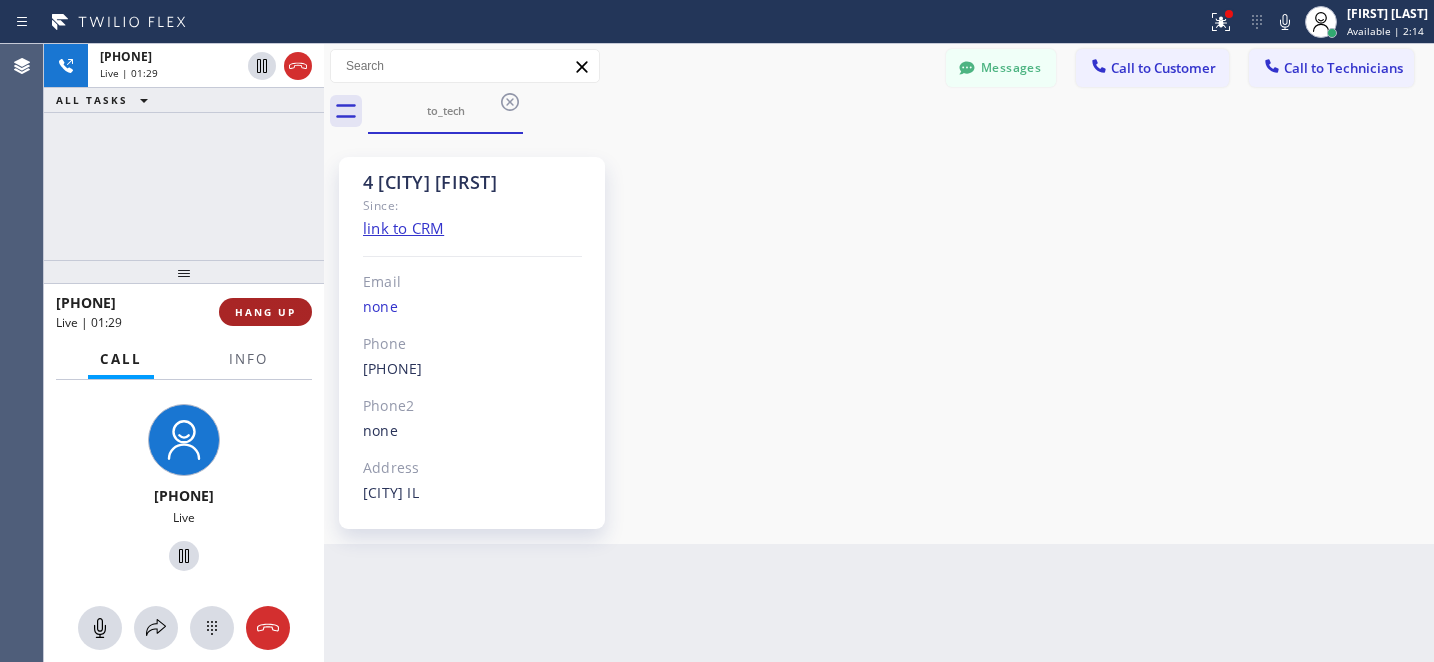 click on "HANG UP" at bounding box center [265, 312] 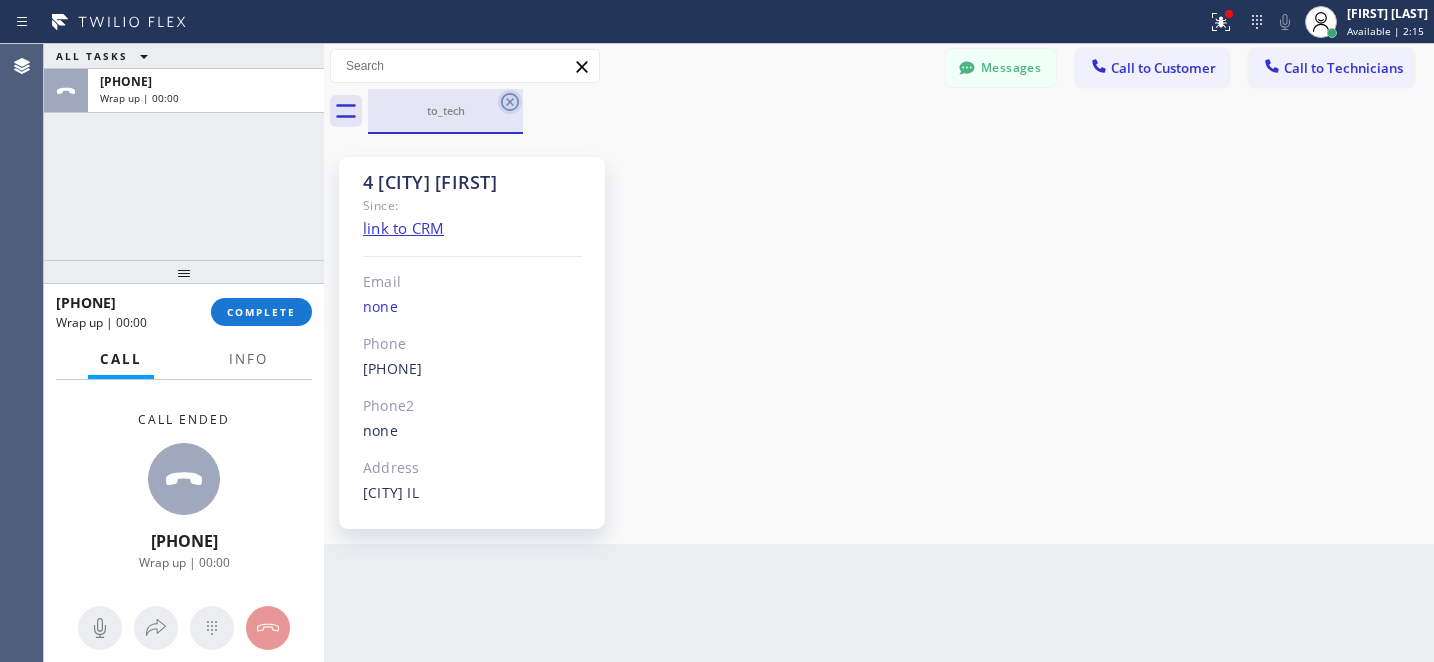 click 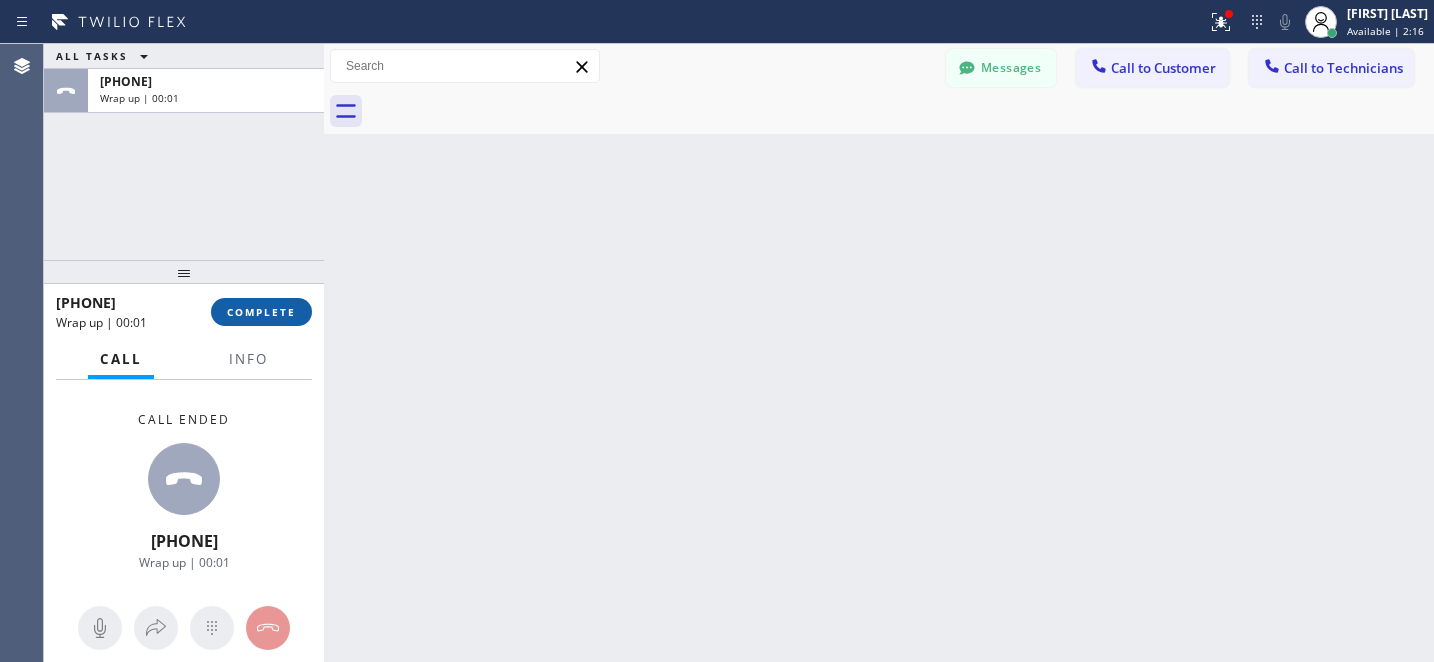 click on "COMPLETE" at bounding box center [261, 312] 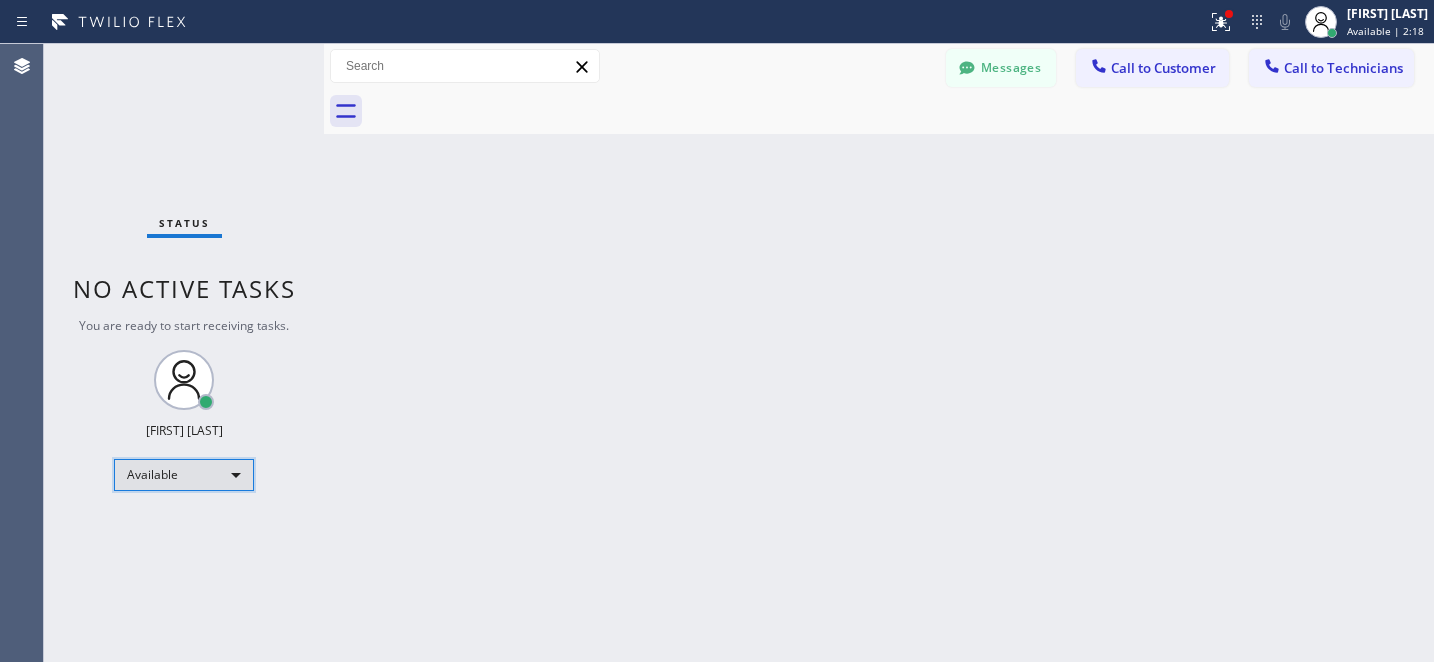 click on "Available" at bounding box center (184, 475) 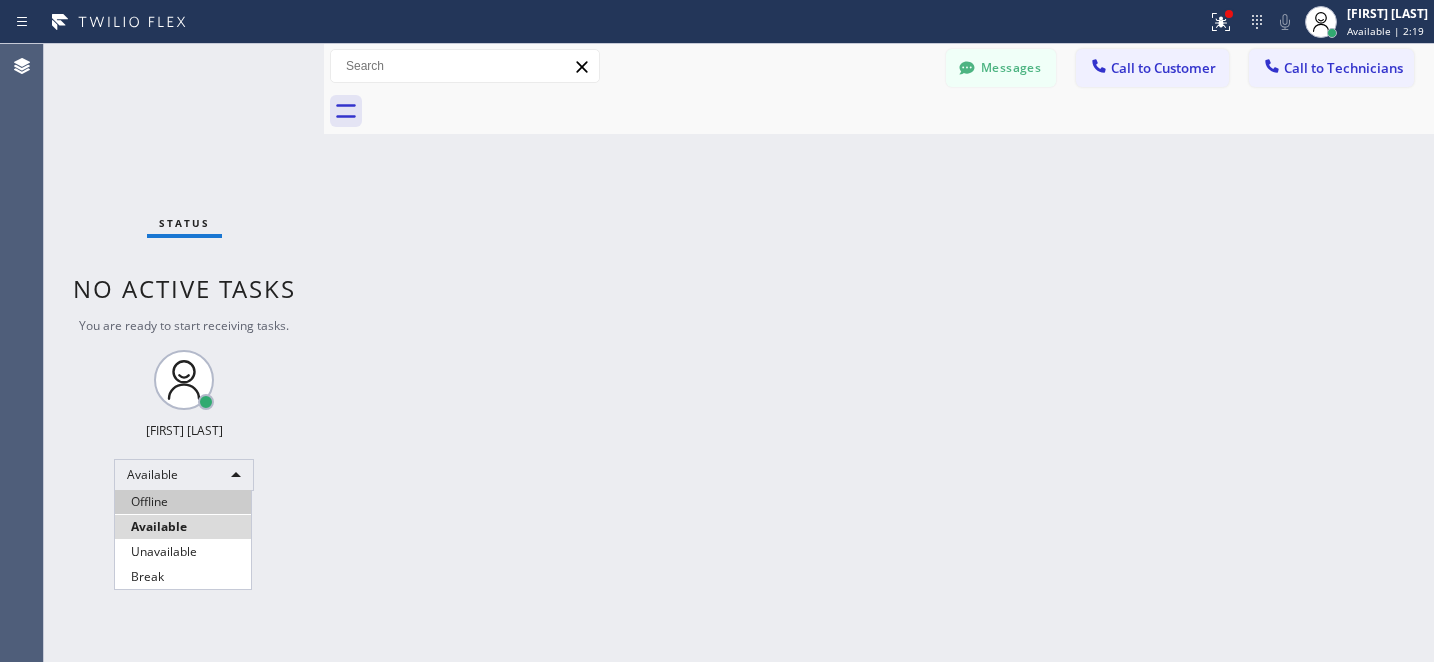 click on "Offline" at bounding box center [183, 502] 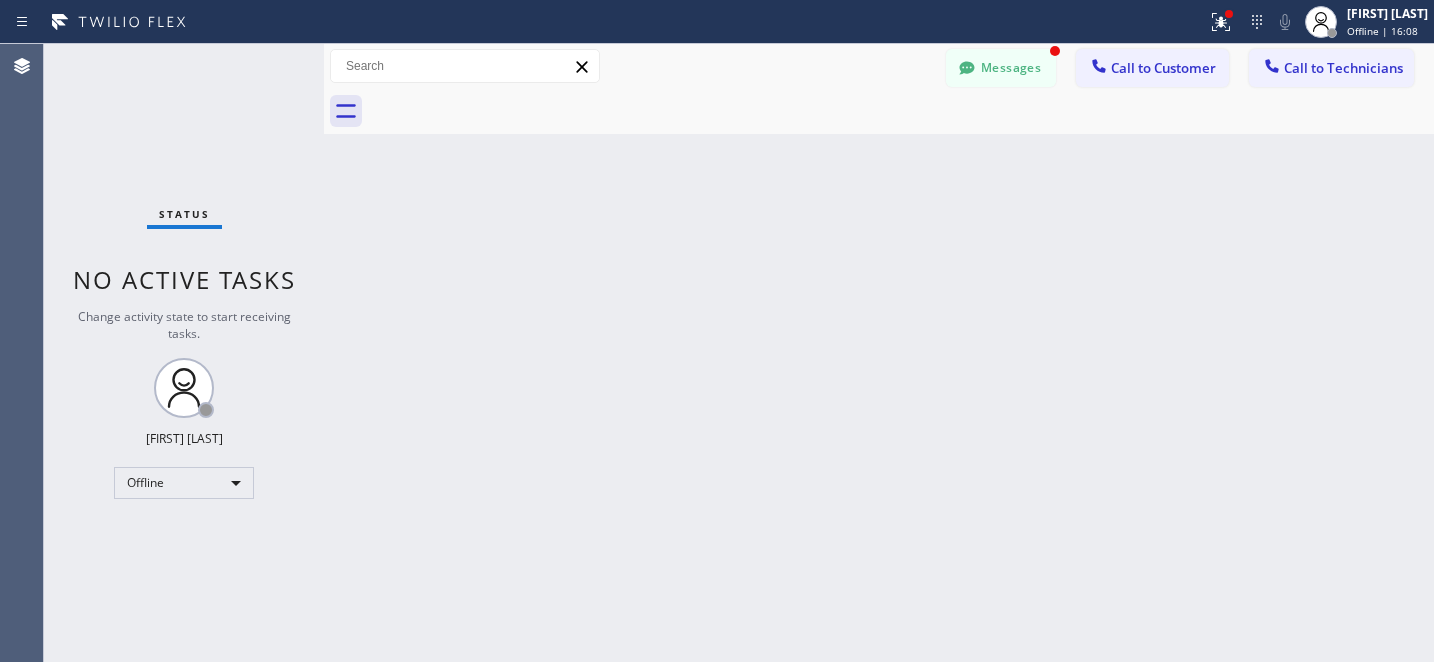 click on "Messages" at bounding box center (1001, 68) 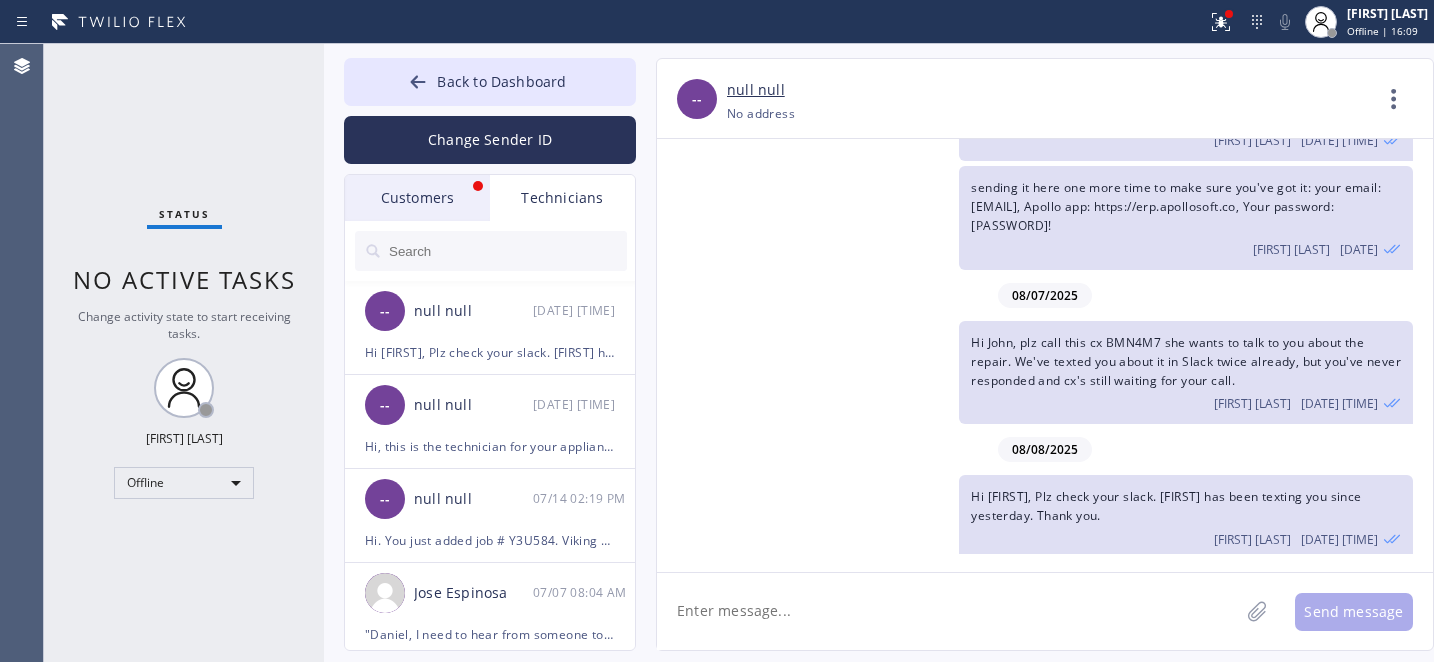 click on "Customers" at bounding box center (417, 198) 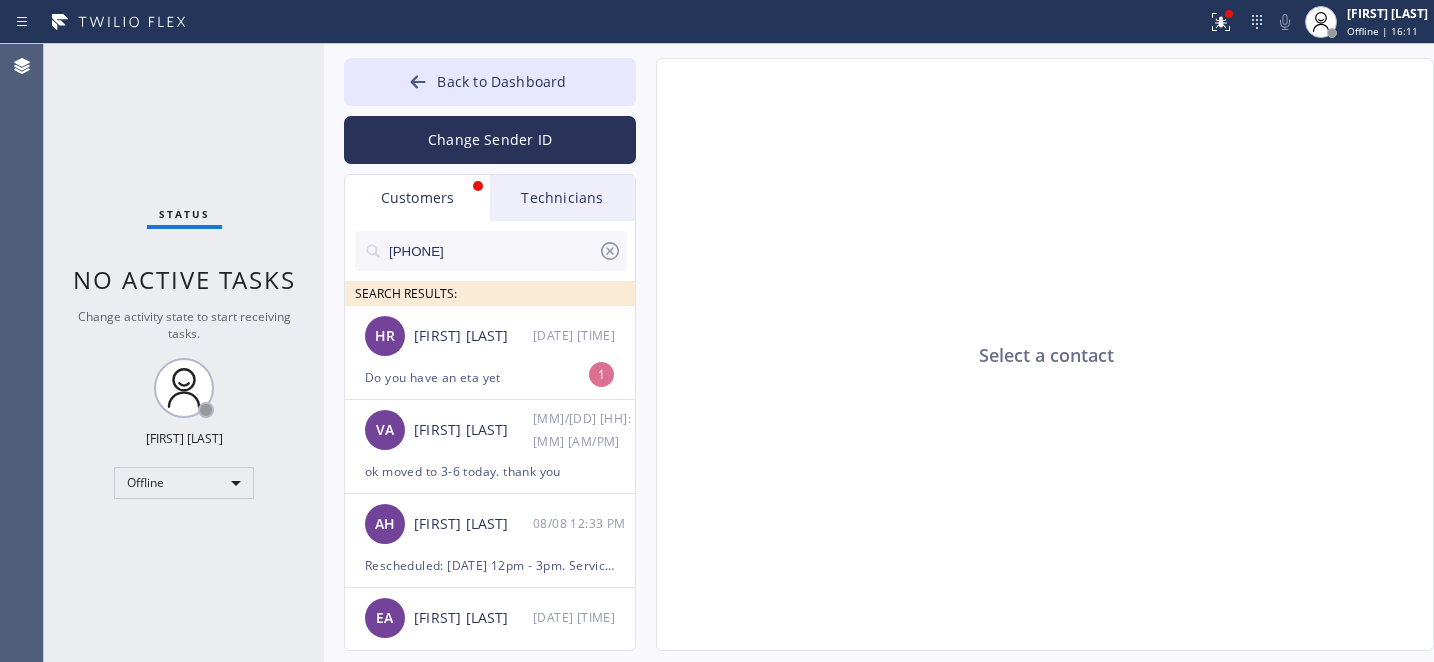 click on "HR Holly Ruotolo 08/08 01:48 PM" at bounding box center (491, 336) 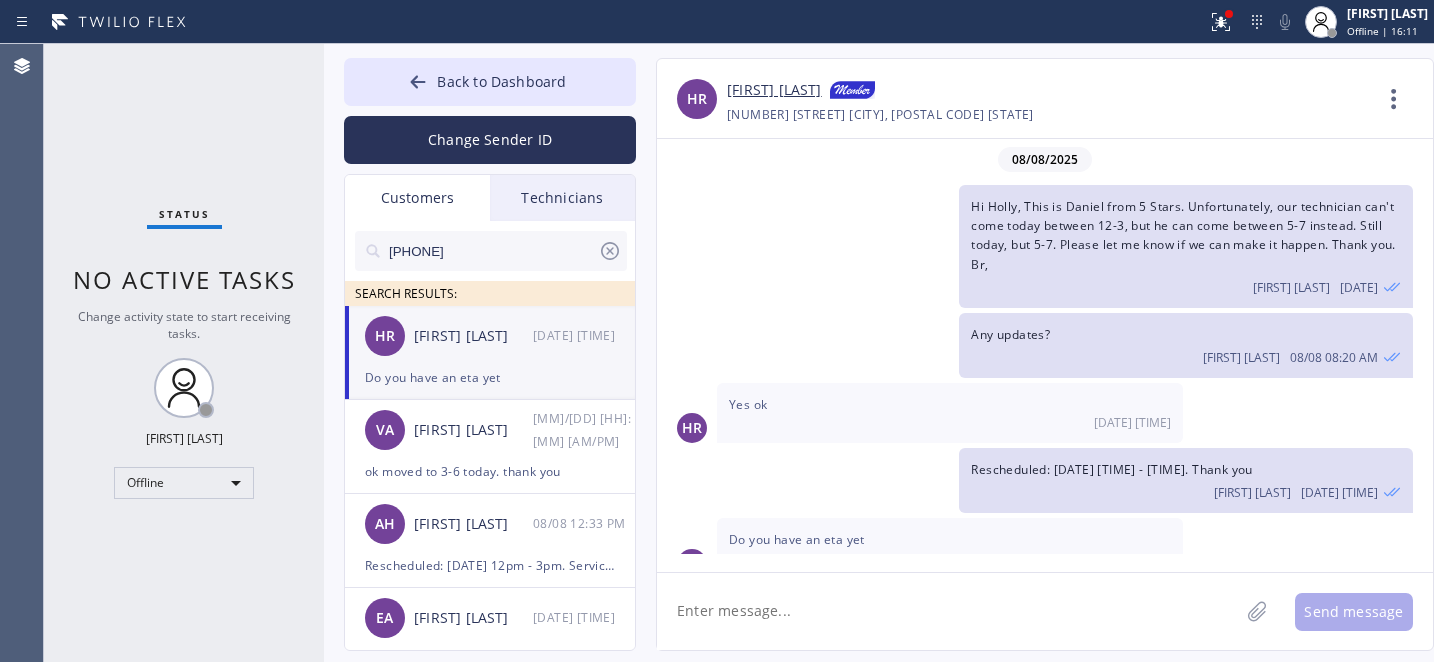 scroll, scrollTop: 26, scrollLeft: 0, axis: vertical 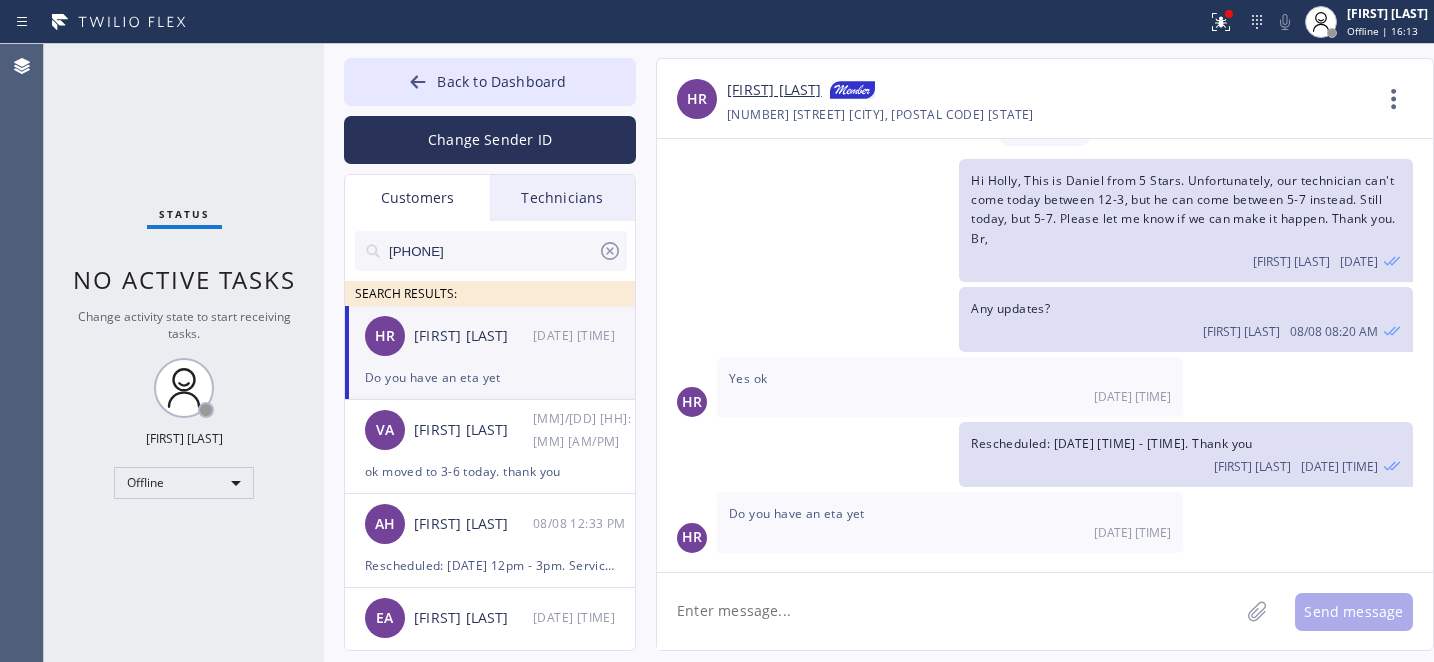 click 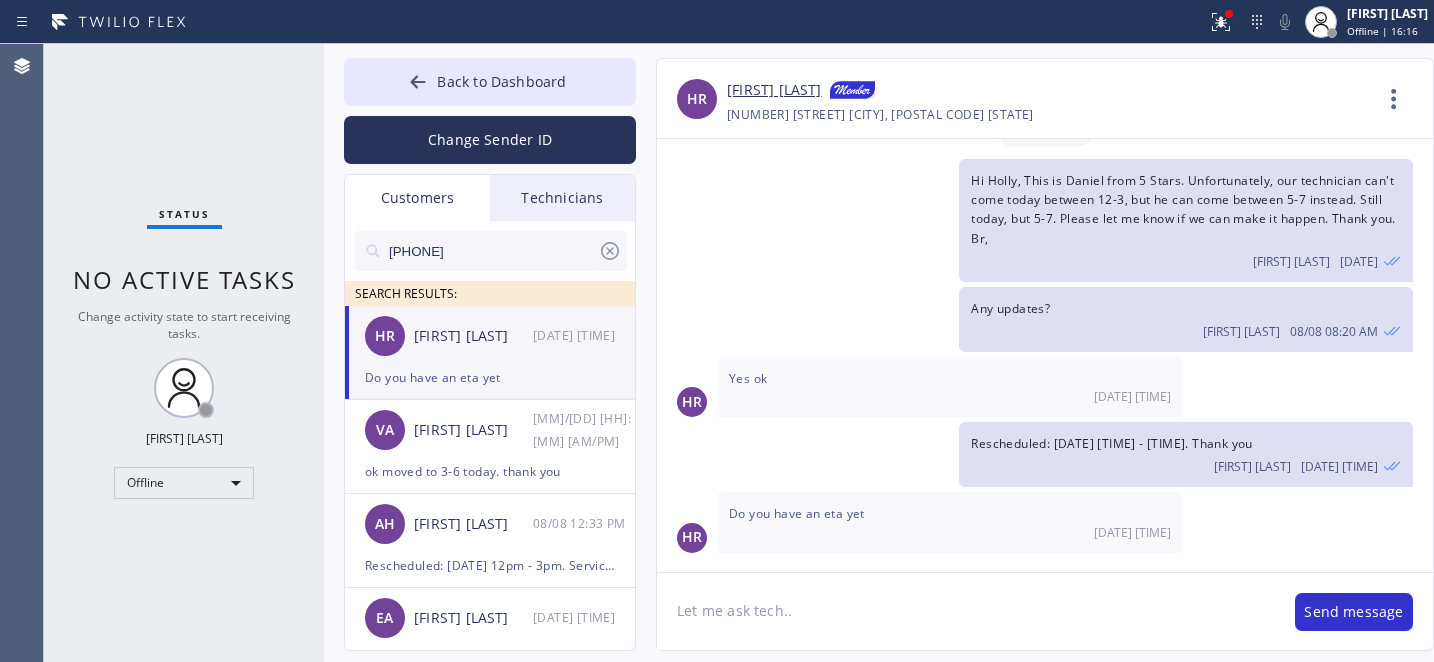 type on "Let me ask tech..." 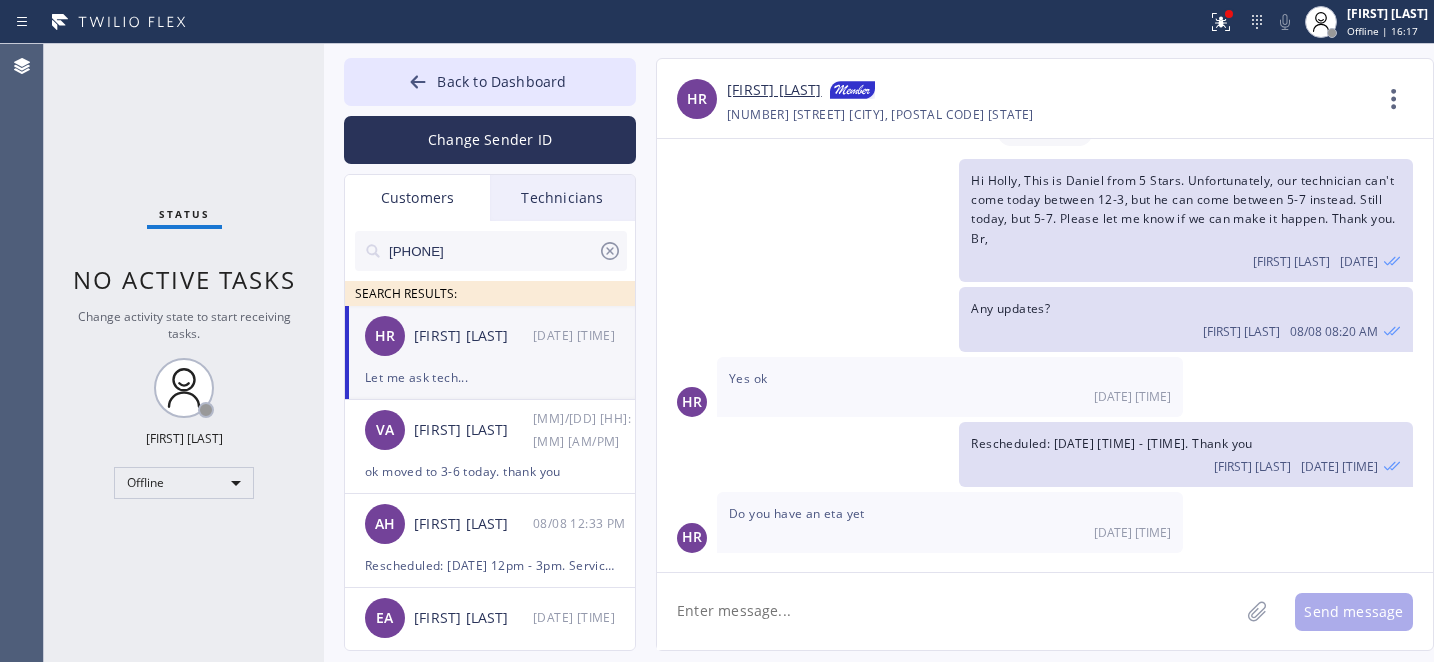 scroll, scrollTop: 96, scrollLeft: 0, axis: vertical 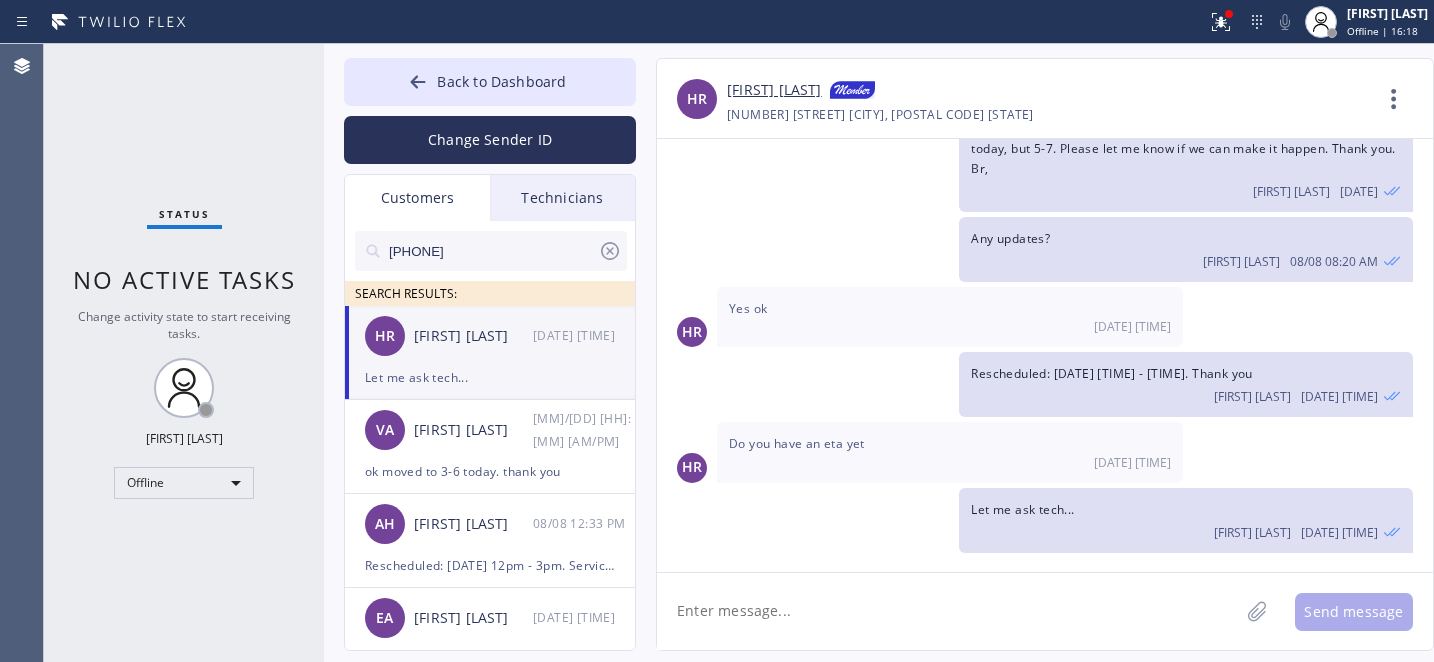 click on "[FIRST] [LAST]" at bounding box center [774, 91] 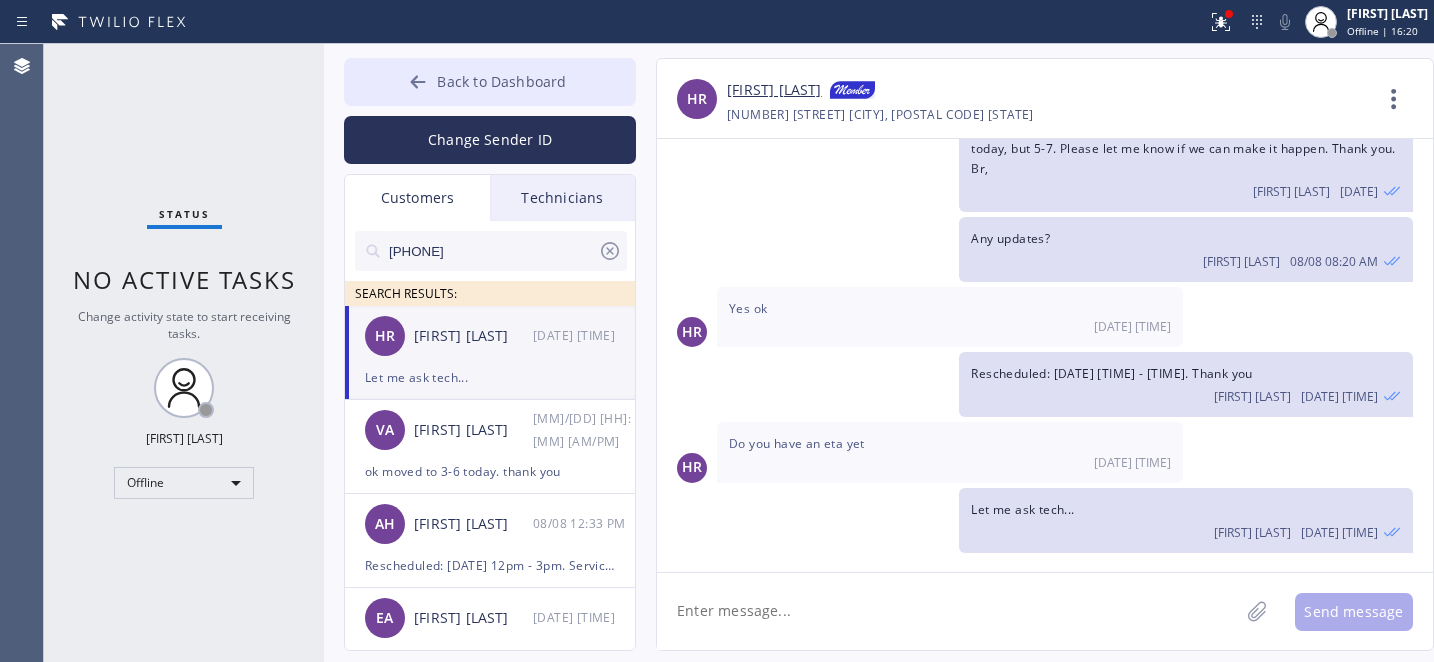 click on "Back to Dashboard" at bounding box center [490, 82] 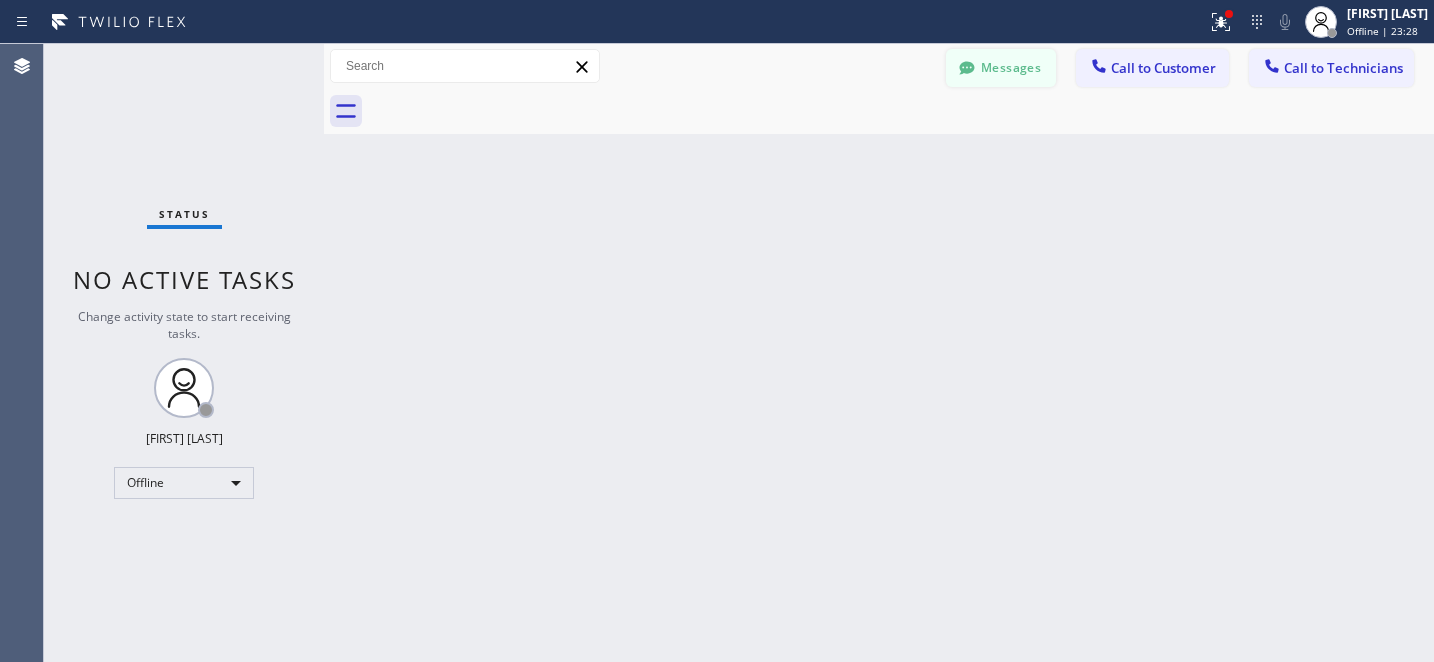 click on "Messages" at bounding box center (1001, 68) 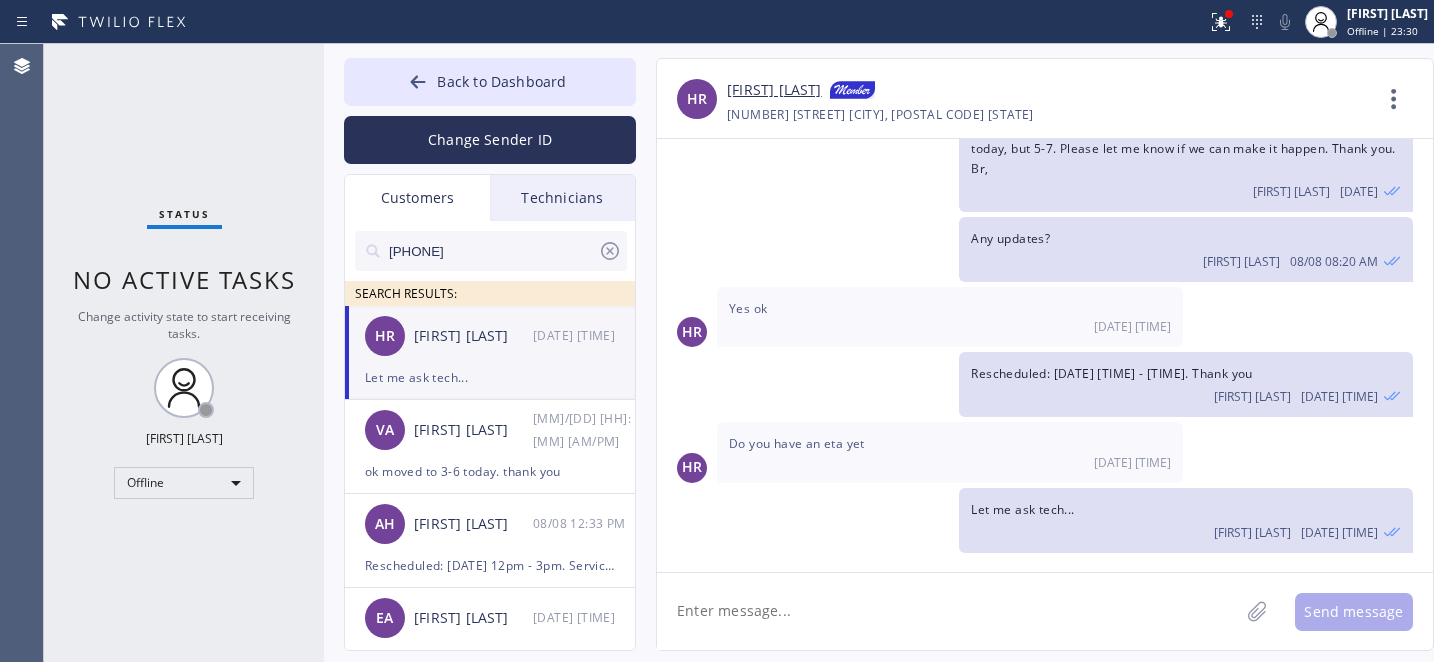 click on "HR Holly Ruotolo 08/08 01:51 PM" at bounding box center [491, 336] 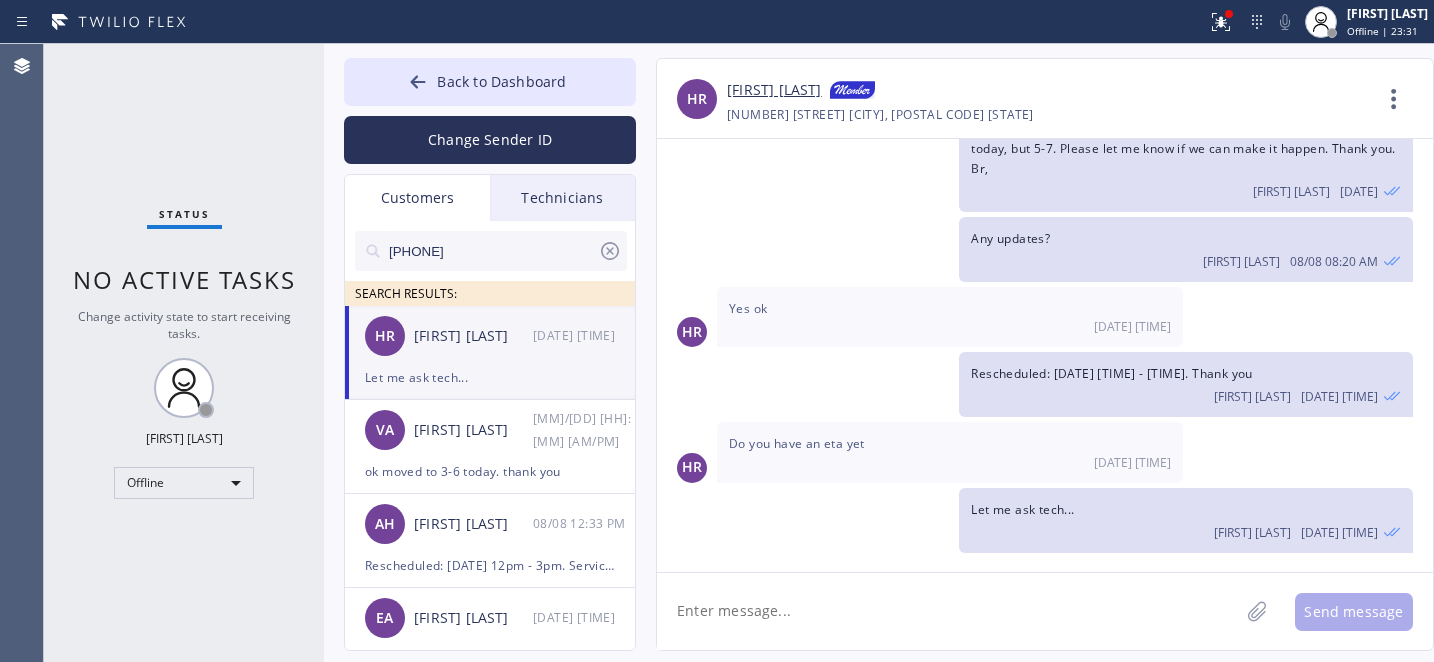 click 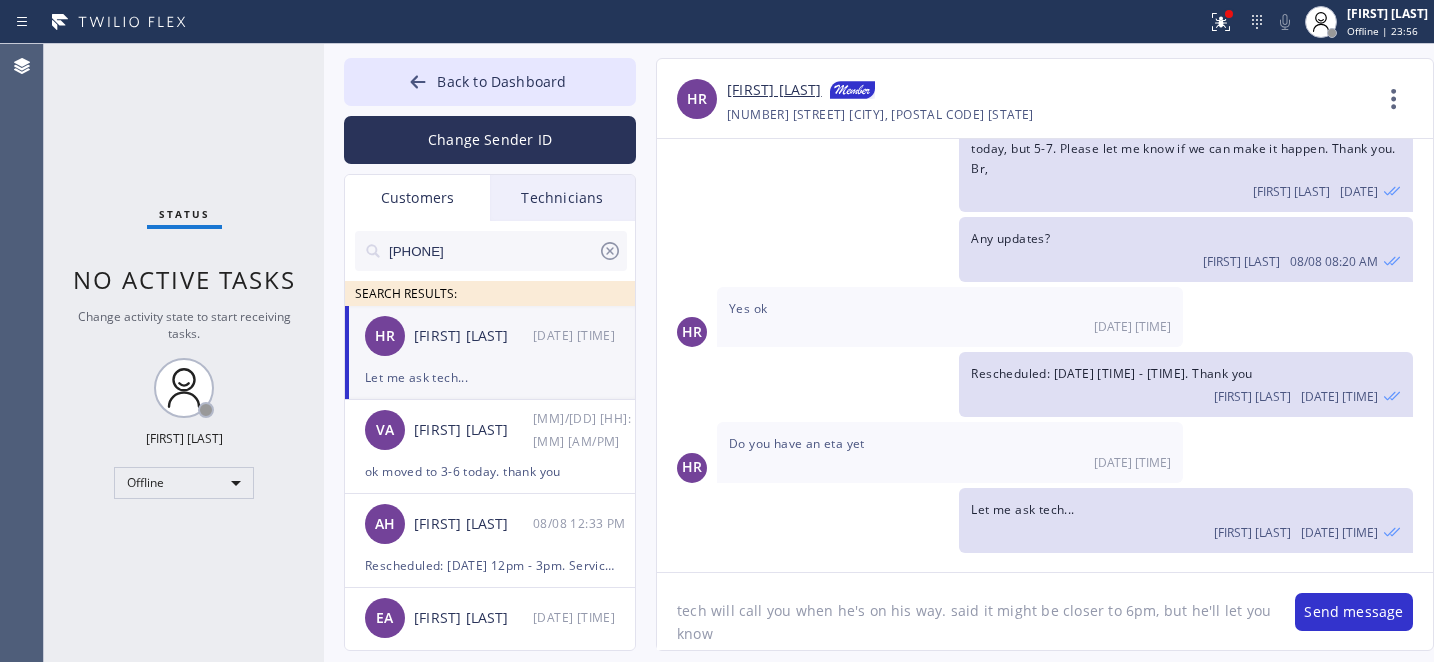 type on "tech will call you when he's on his way. said it might be closer to 6pm, but he'll let you know" 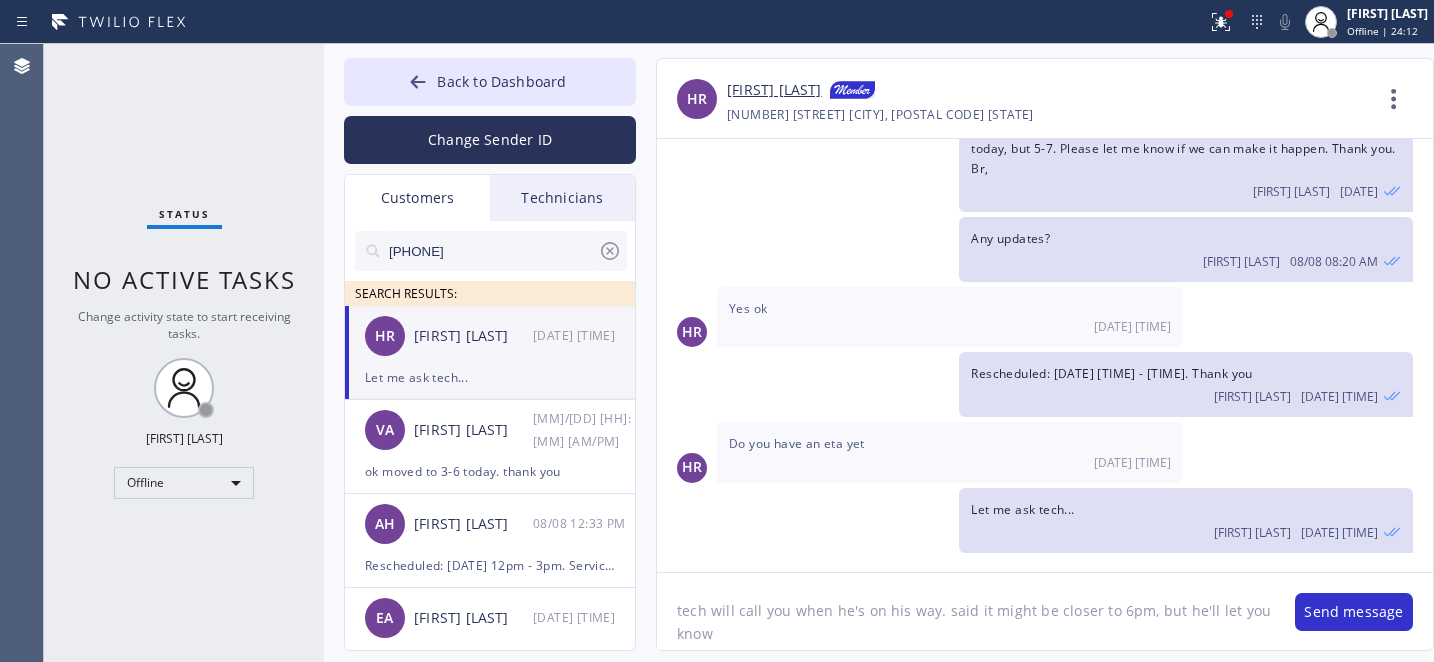 type 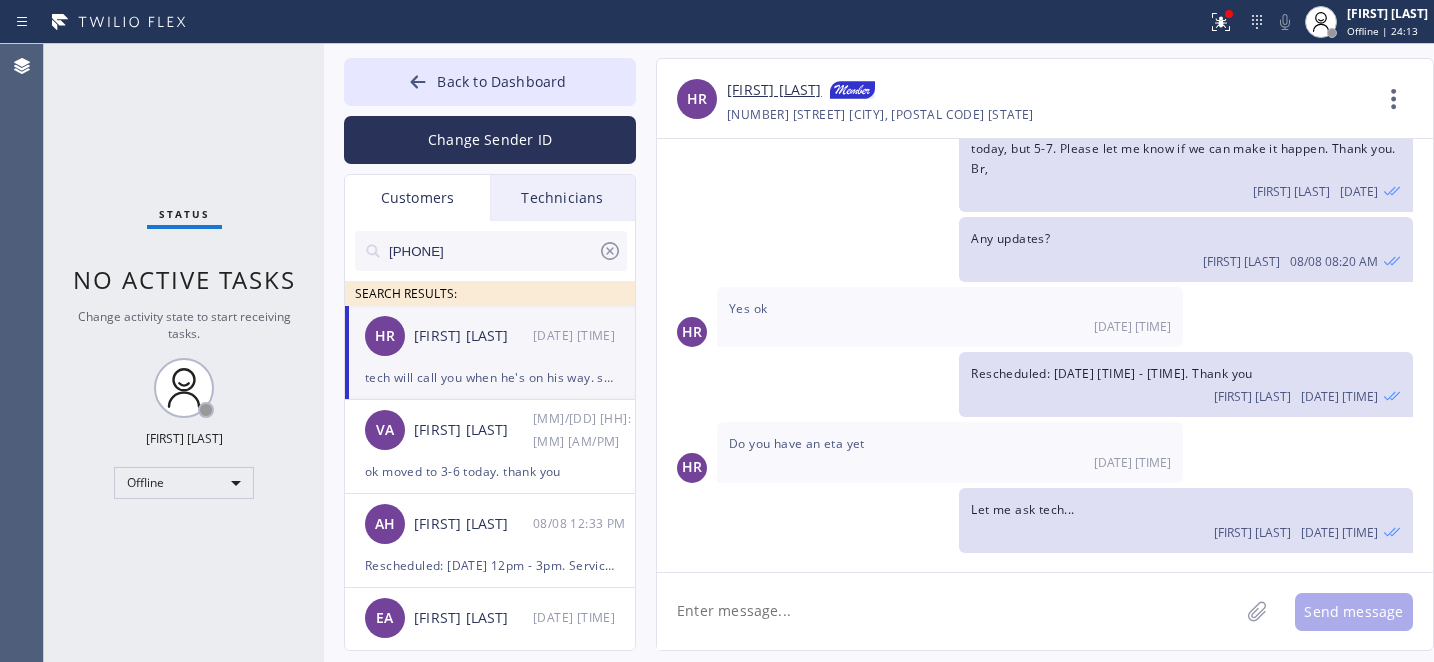scroll, scrollTop: 185, scrollLeft: 0, axis: vertical 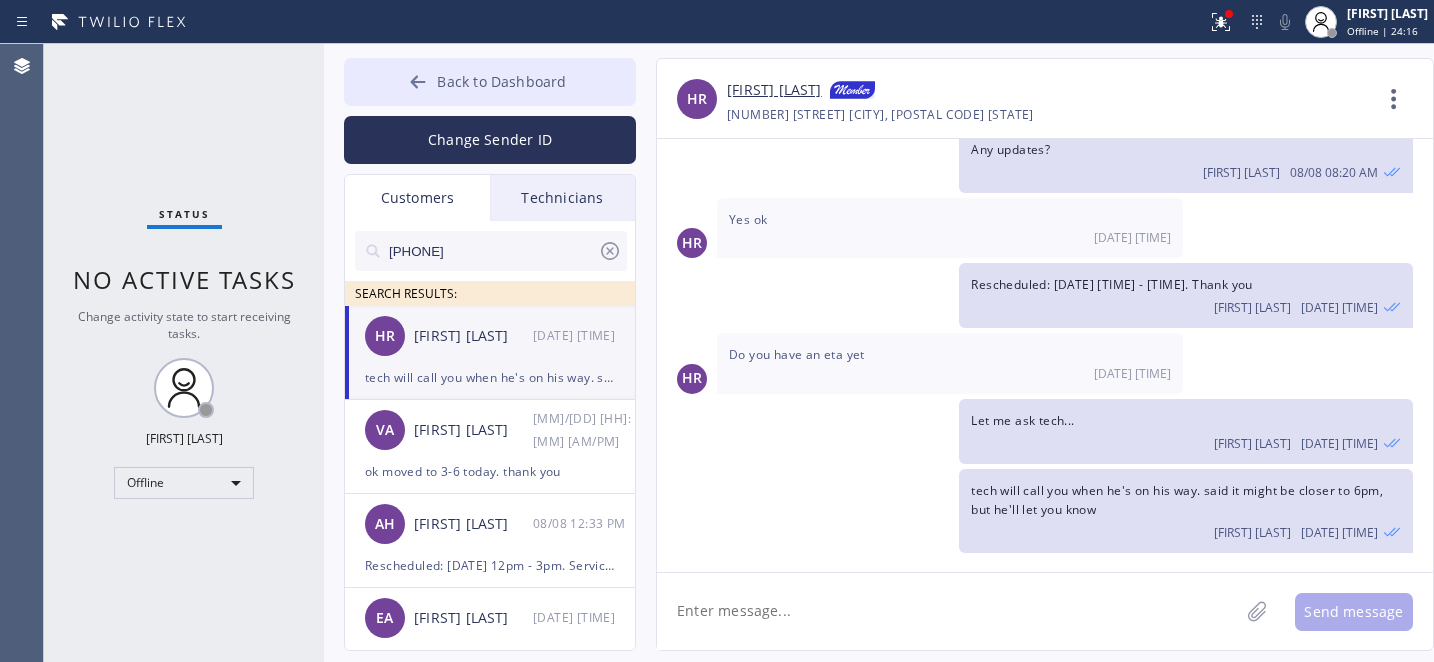 click on "Back to Dashboard" at bounding box center [501, 81] 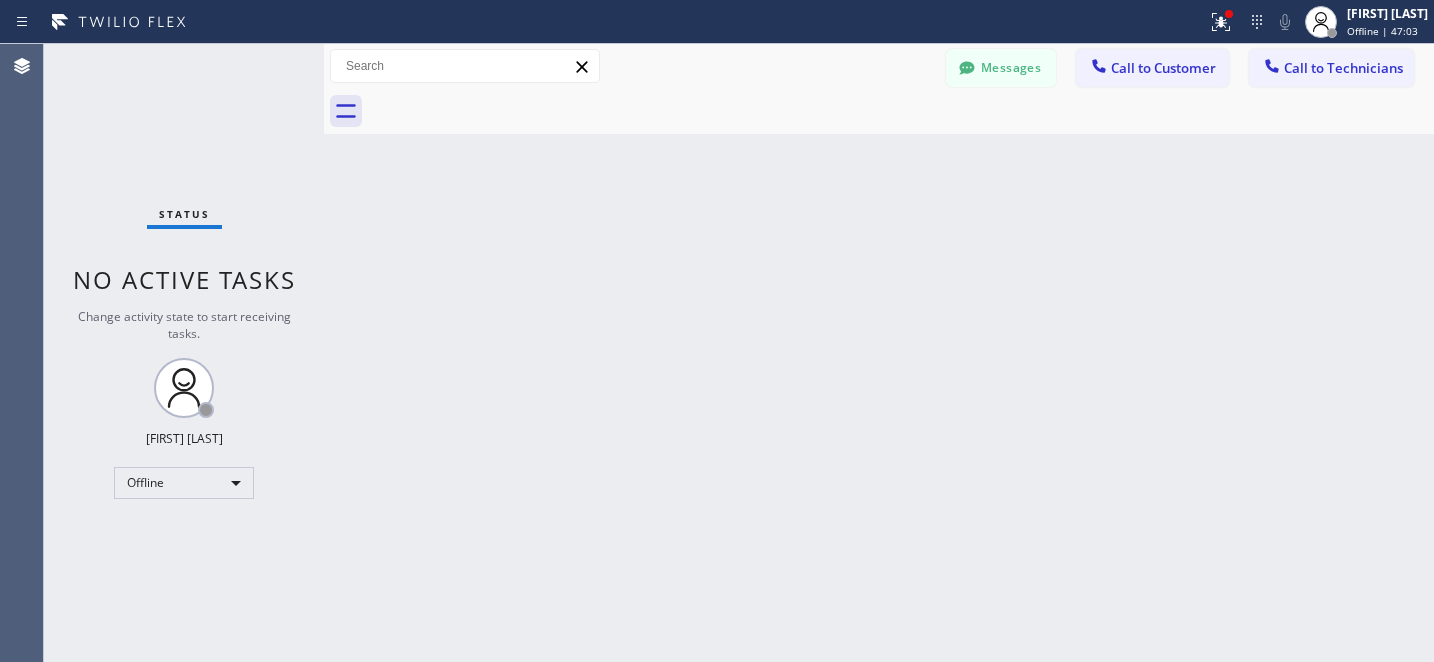 scroll, scrollTop: 0, scrollLeft: 0, axis: both 